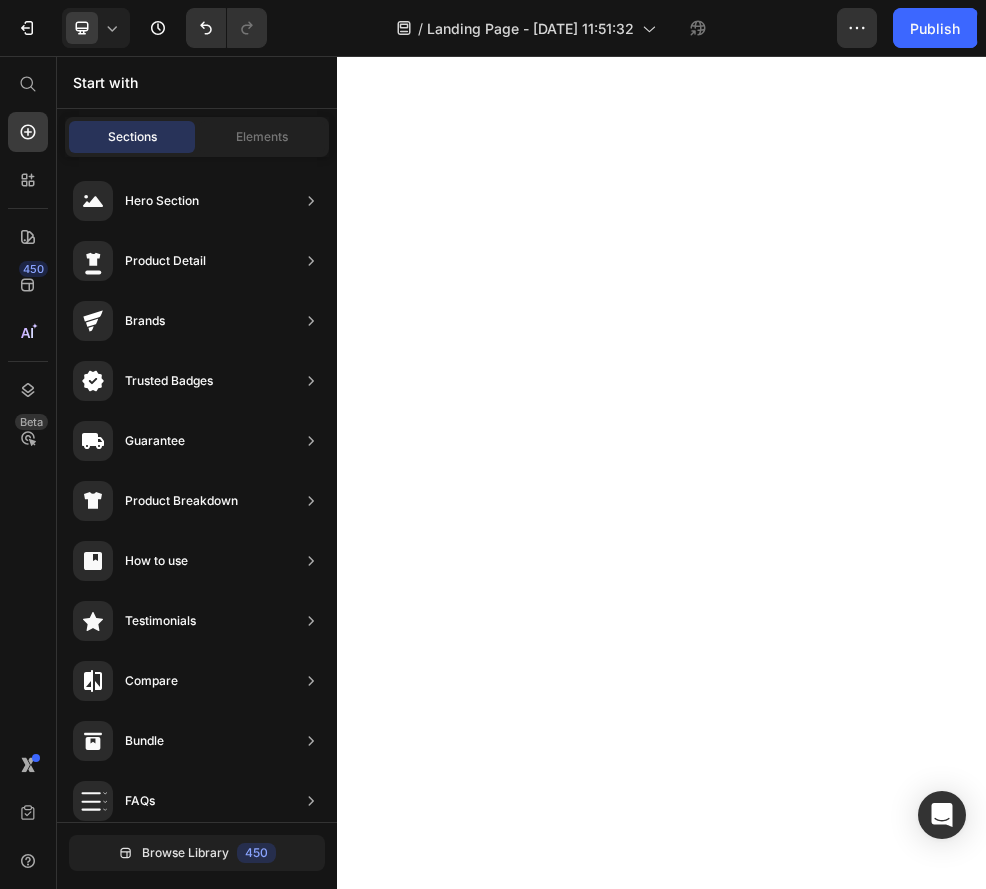 scroll, scrollTop: 0, scrollLeft: 0, axis: both 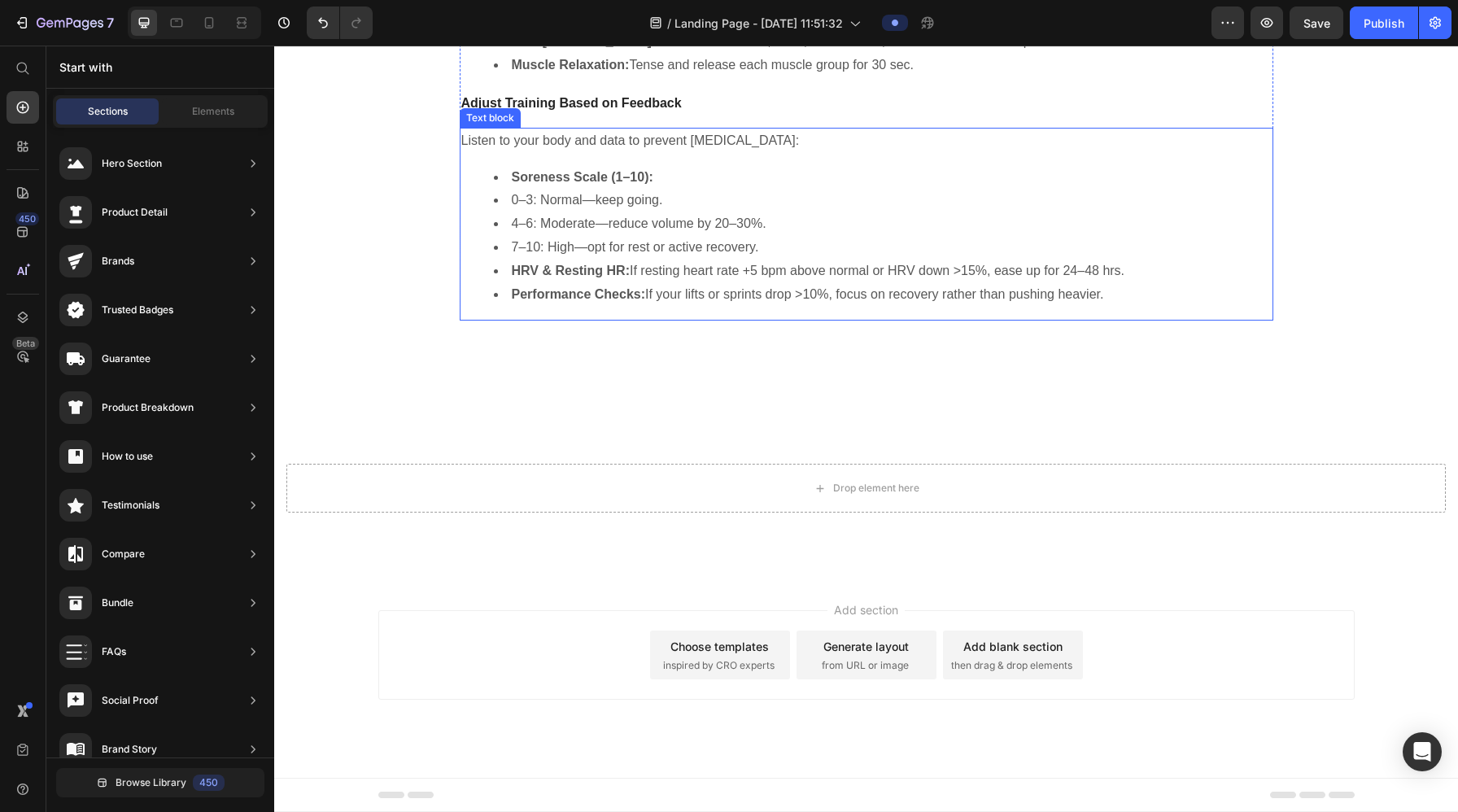 click on "Performance Checks:  If your lifts or sprints drop >10%, focus on recovery rather than pushing heavier." at bounding box center (883, 295) 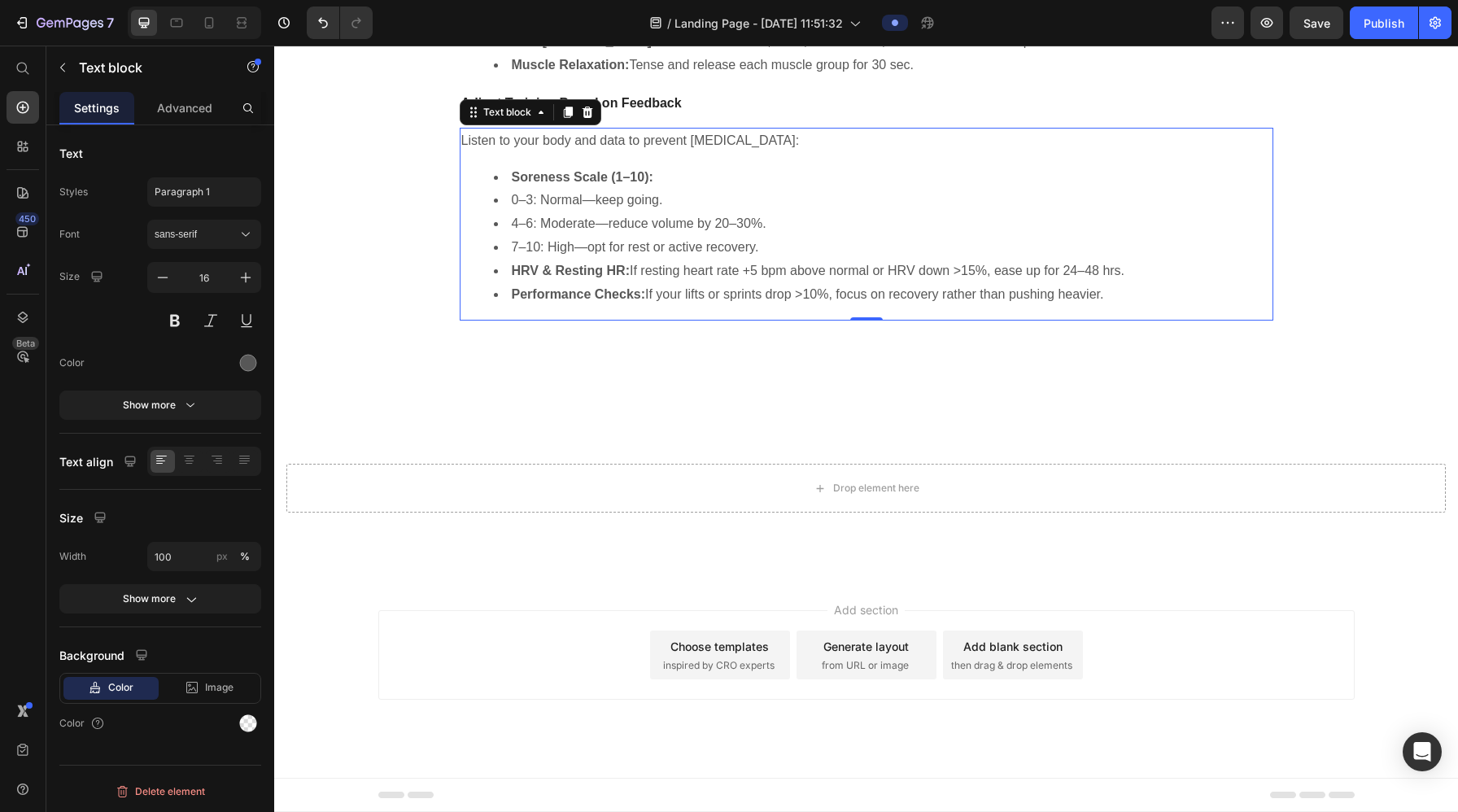 scroll, scrollTop: 8725, scrollLeft: 0, axis: vertical 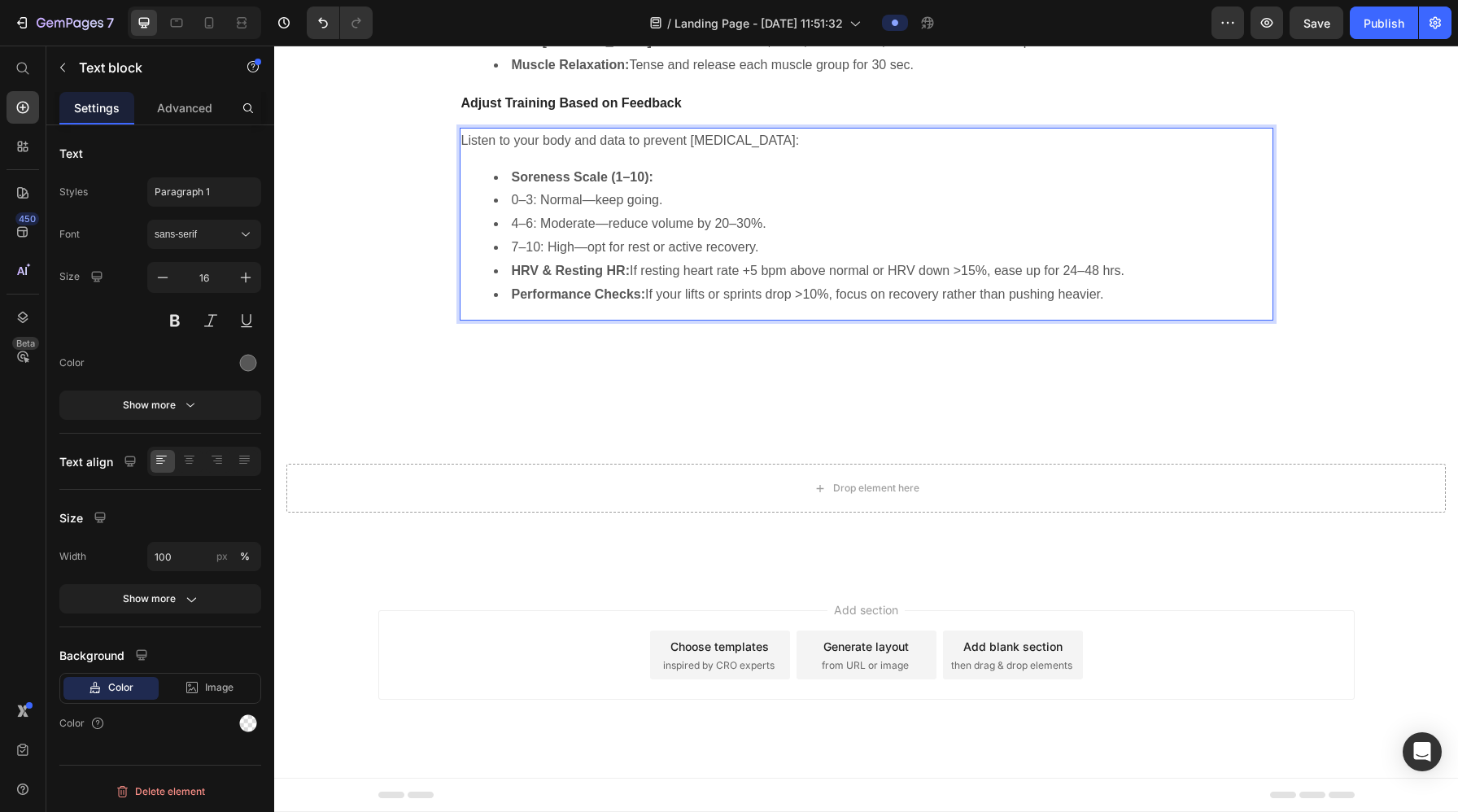 click on "Performance Checks:  If your lifts or sprints drop >10%, focus on recovery rather than pushing heavier." at bounding box center [883, 295] 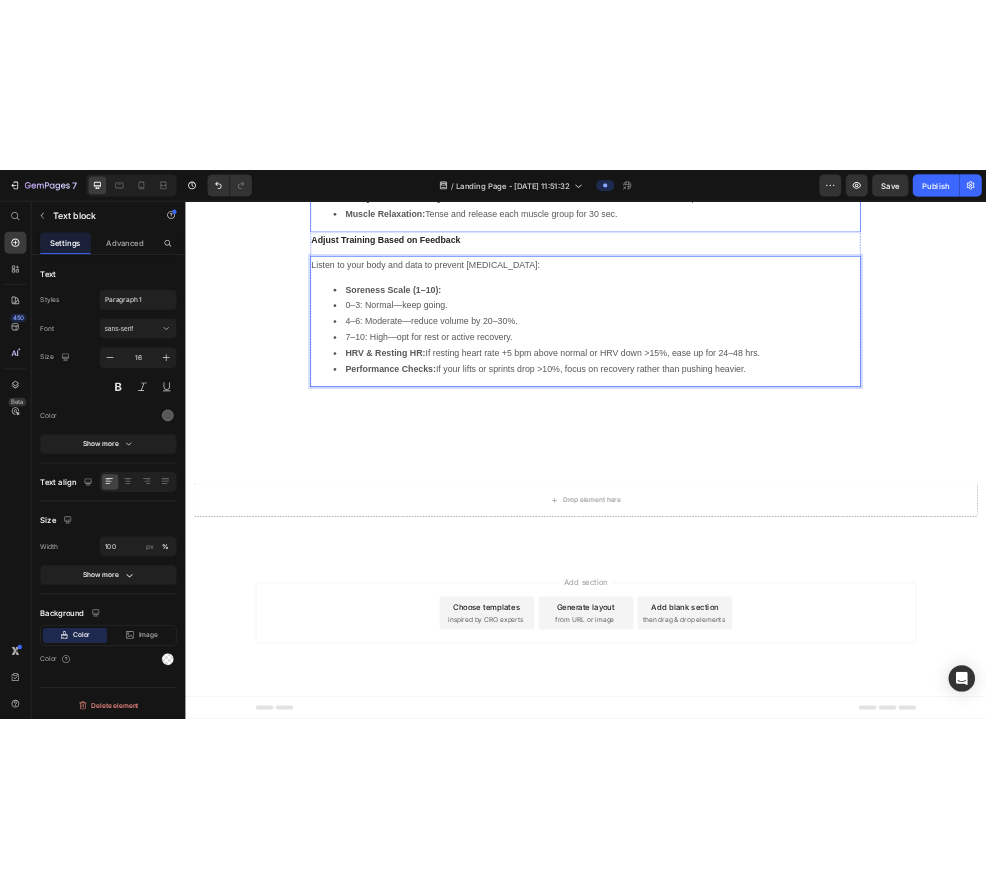 scroll, scrollTop: 10231, scrollLeft: 0, axis: vertical 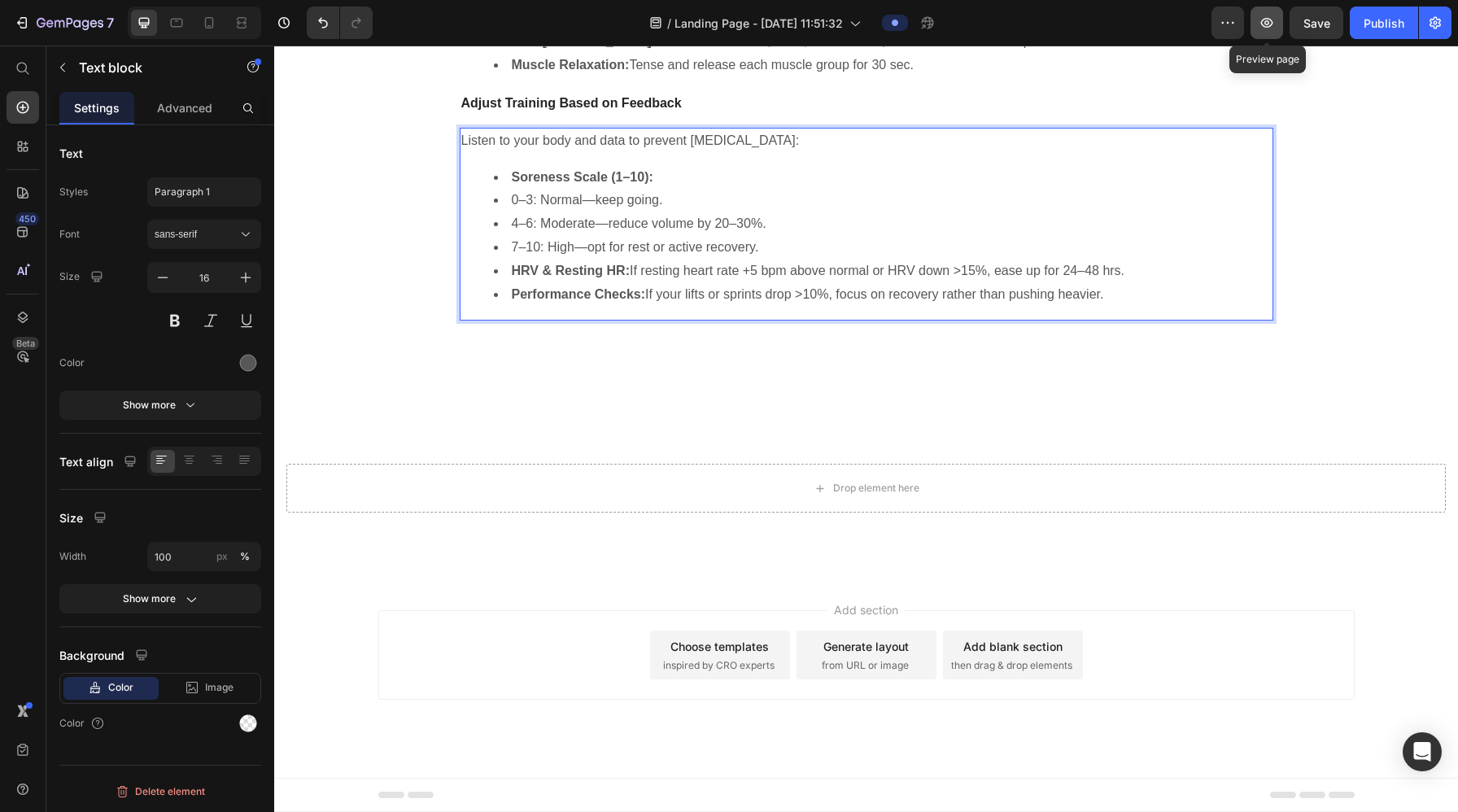 click 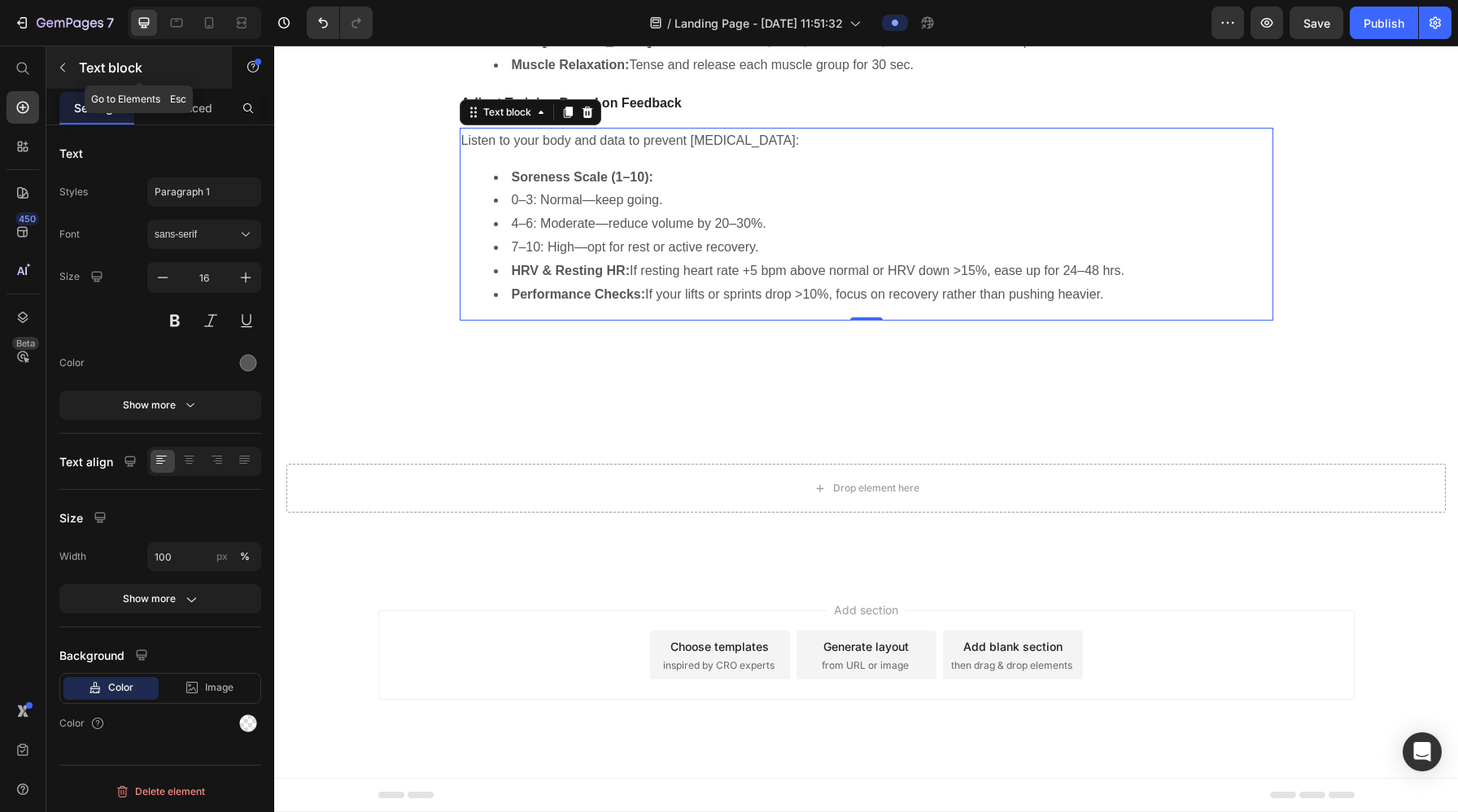 click 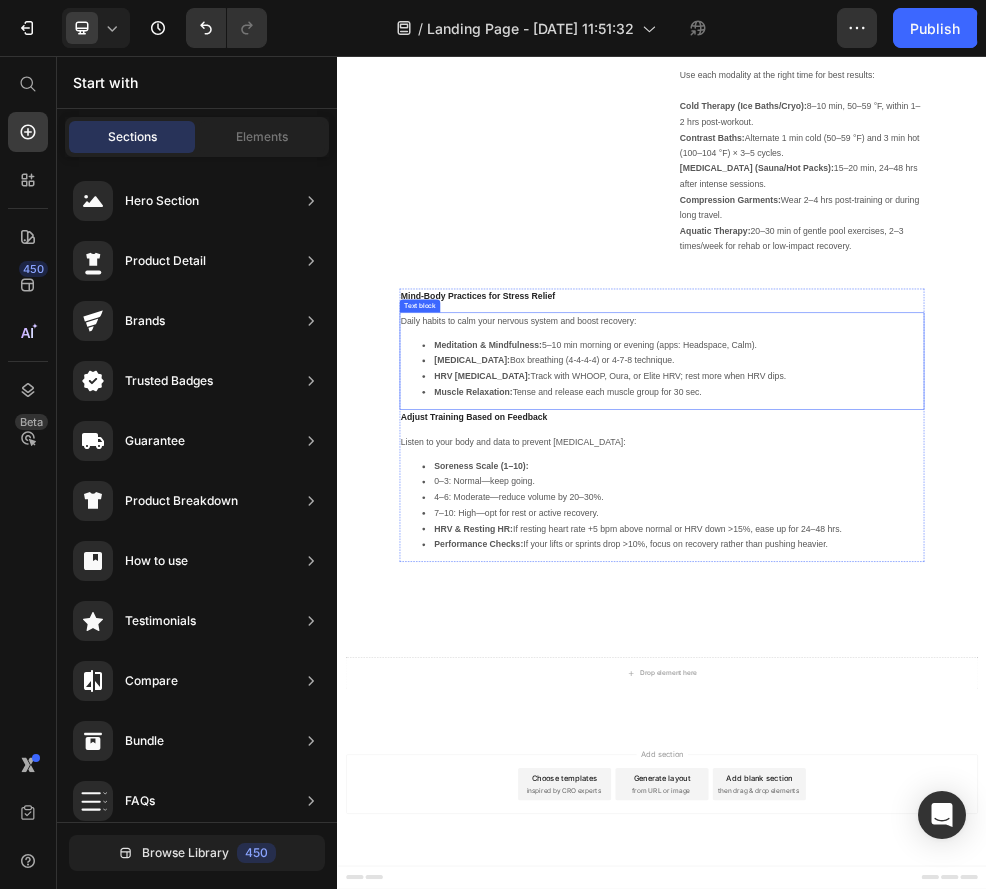 scroll, scrollTop: 9908, scrollLeft: 0, axis: vertical 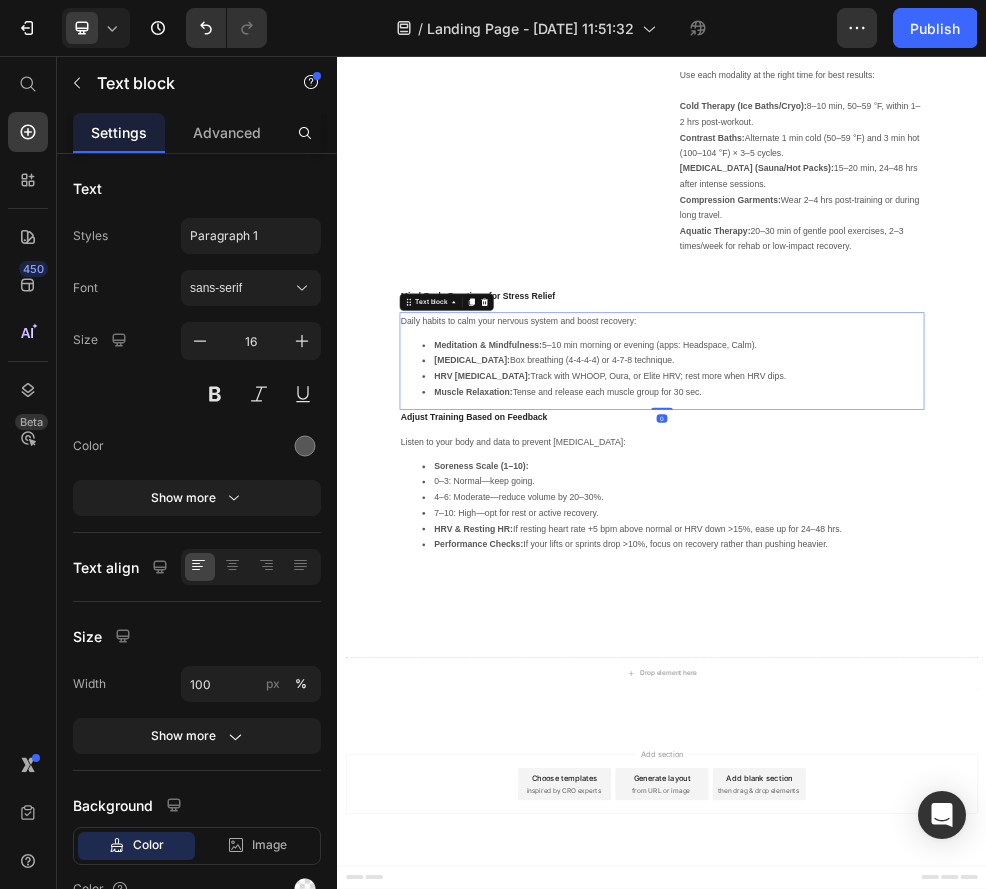 click on "[MEDICAL_DATA]:" at bounding box center [586, 619] 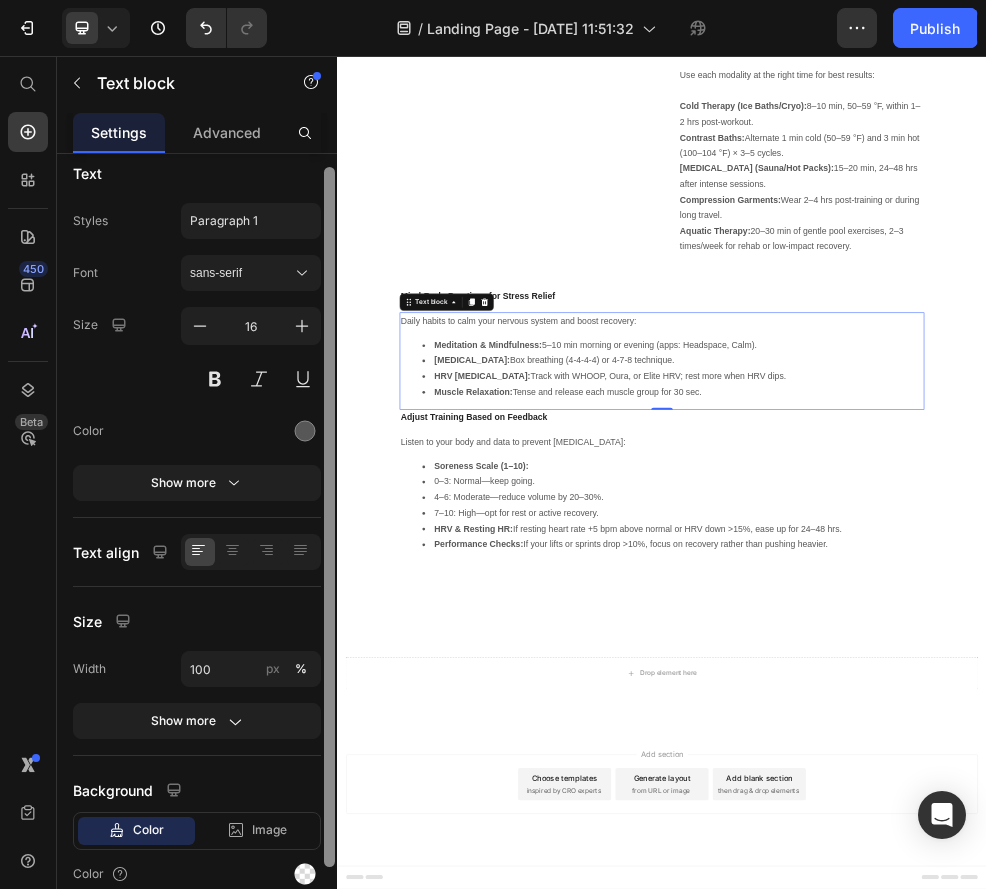 scroll, scrollTop: 20, scrollLeft: 0, axis: vertical 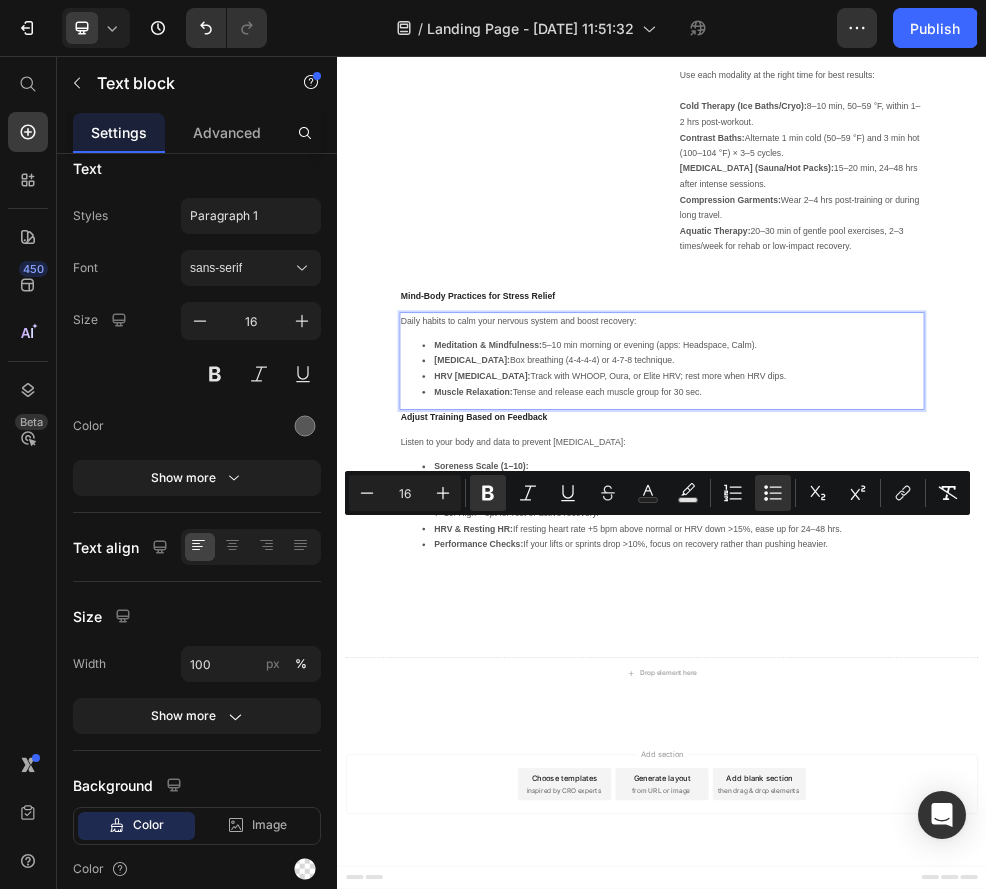 drag, startPoint x: 515, startPoint y: 917, endPoint x: 1099, endPoint y: 1030, distance: 594.8319 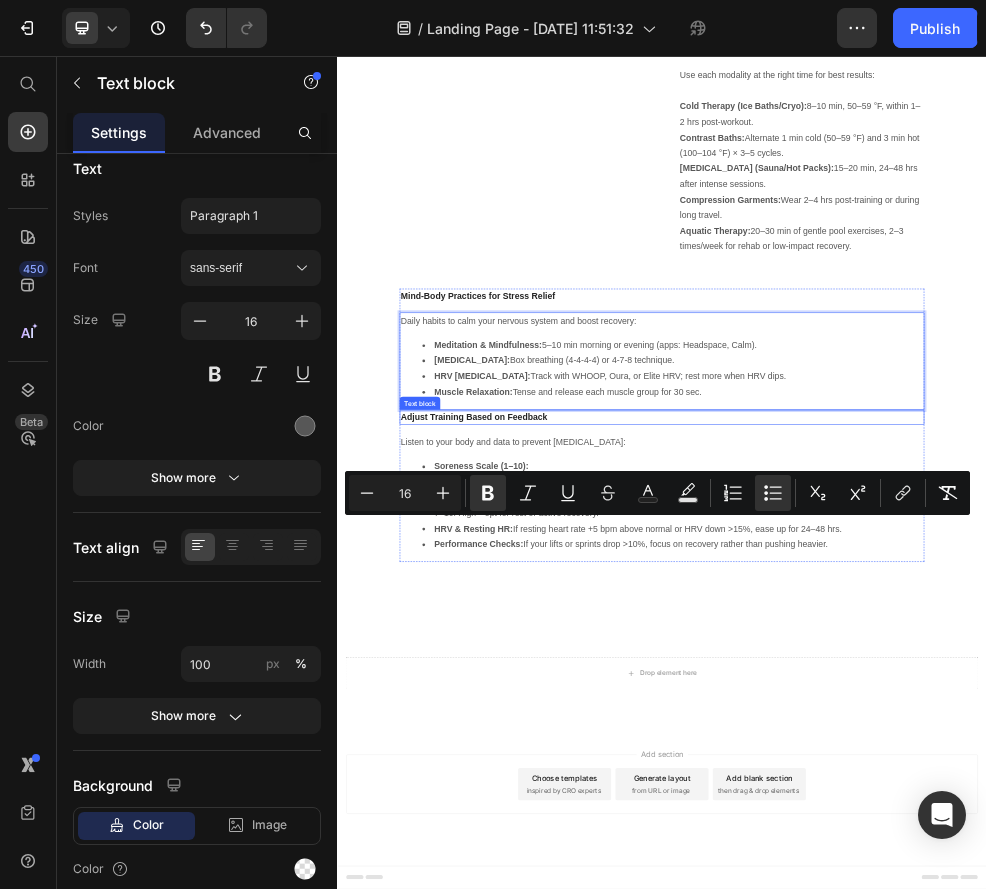 click on "Adjust Training Based on Feedback" at bounding box center [937, 725] 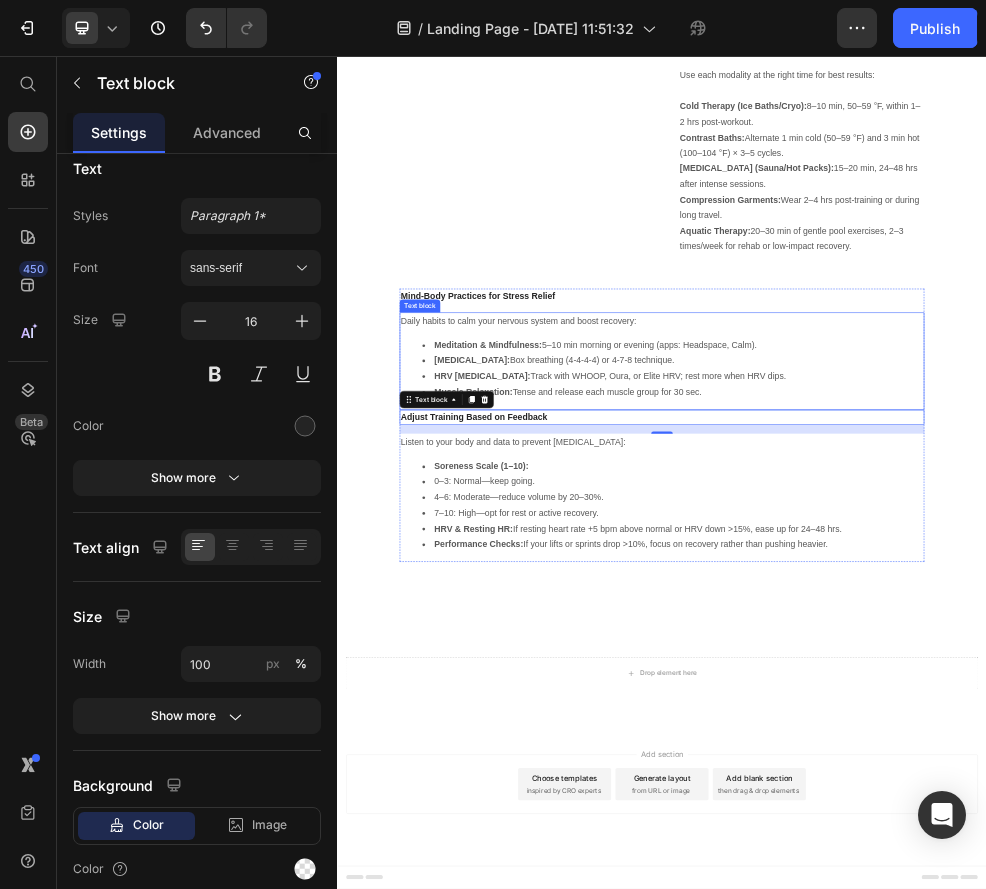 click on "Daily habits to calm your nervous system and boost recovery: Meditation & Mindfulness:  5–10 min morning or evening (apps: Headspace, Calm). [MEDICAL_DATA]:  Box breathing (4-4-4-4) or 4-7-8 technique. HRV [MEDICAL_DATA]:  Track with WHOOP, Oura, or Elite HRV; rest more when HRV dips. Muscle Relaxation:  Tense and release each muscle group for 30 sec." at bounding box center (937, 621) 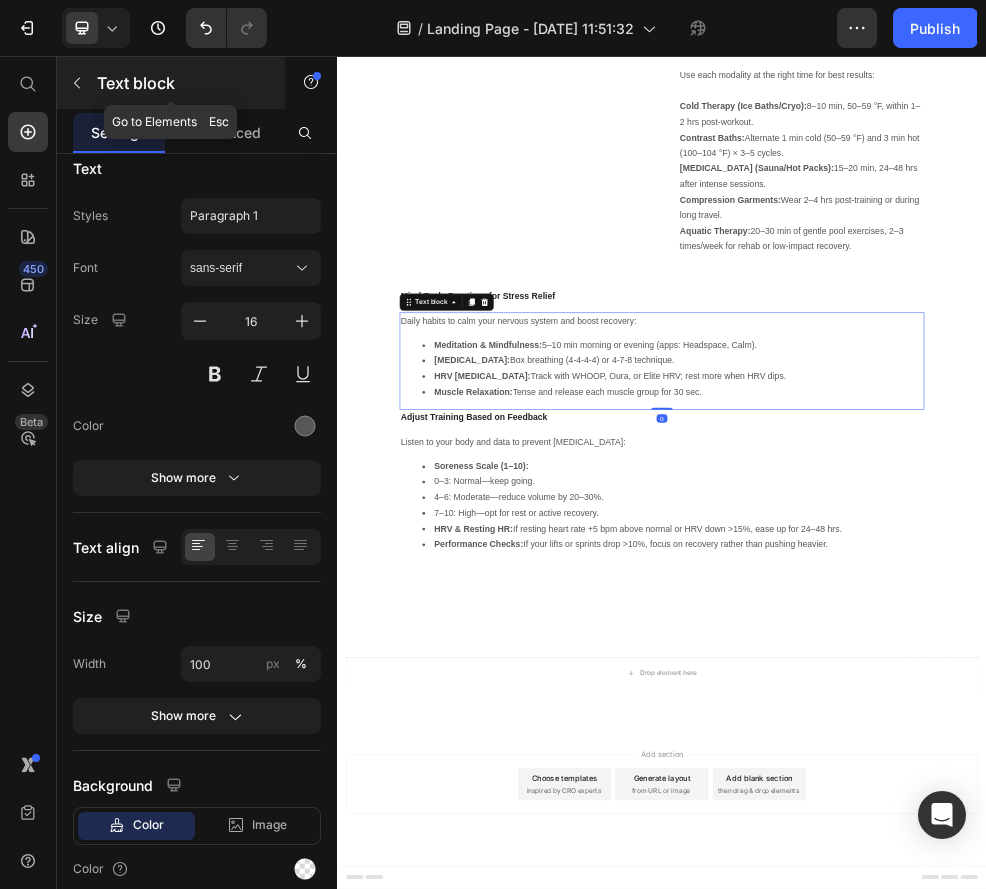 click 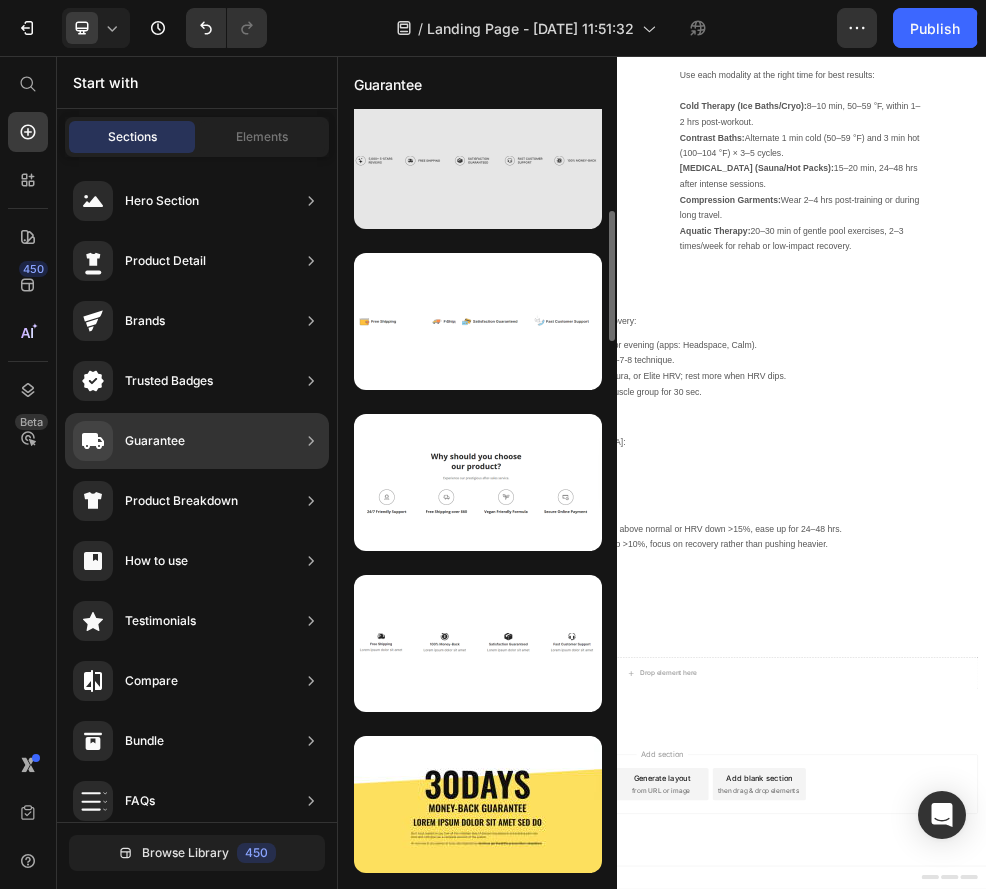 scroll, scrollTop: 670, scrollLeft: 0, axis: vertical 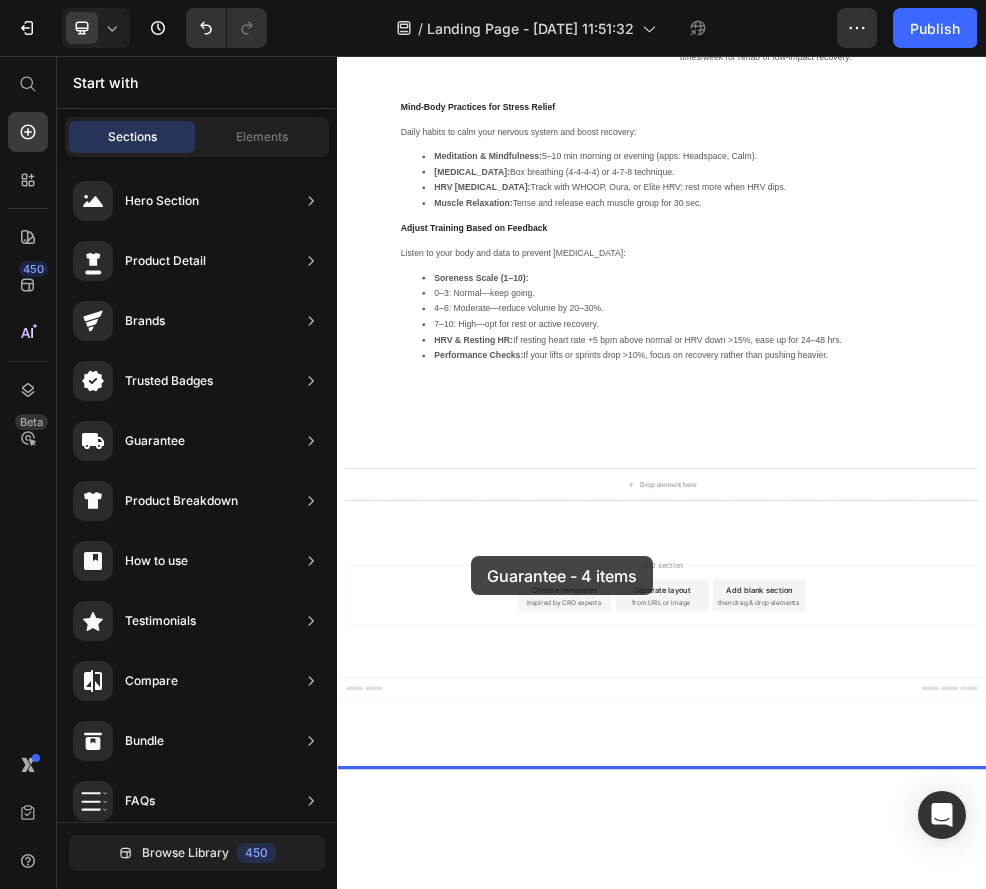 drag, startPoint x: 836, startPoint y: 710, endPoint x: 584, endPoint y: 981, distance: 370.0608 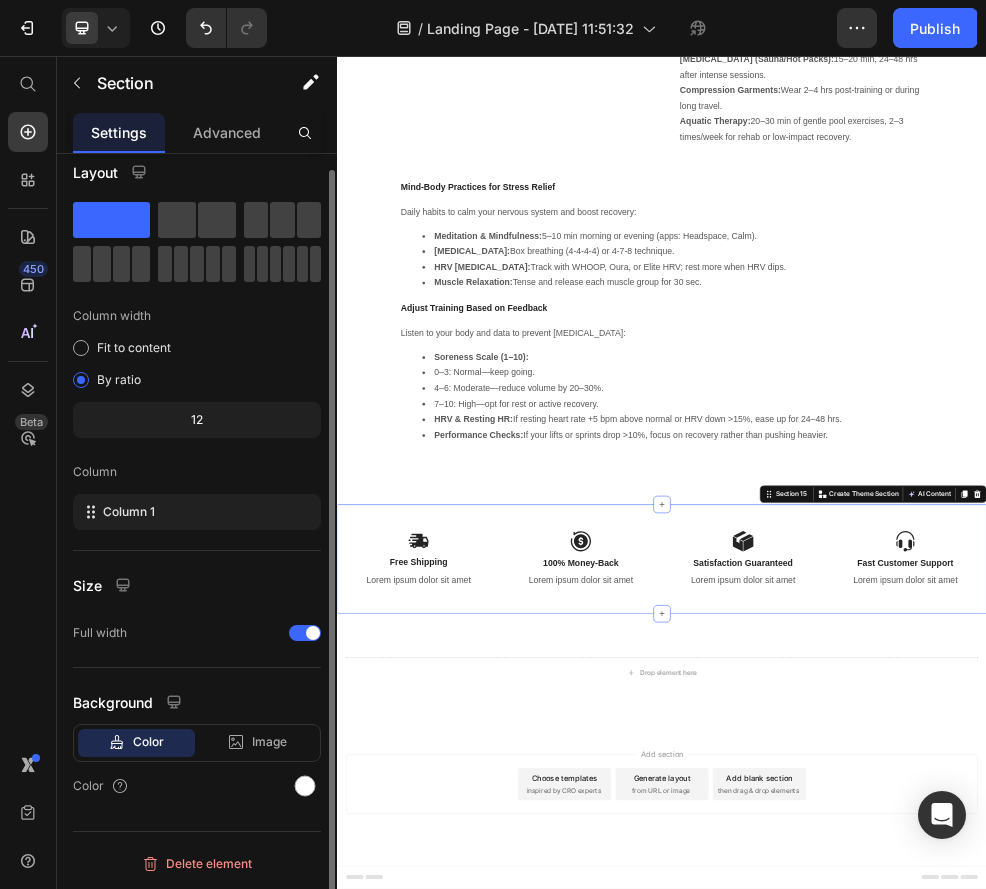 scroll, scrollTop: 0, scrollLeft: 0, axis: both 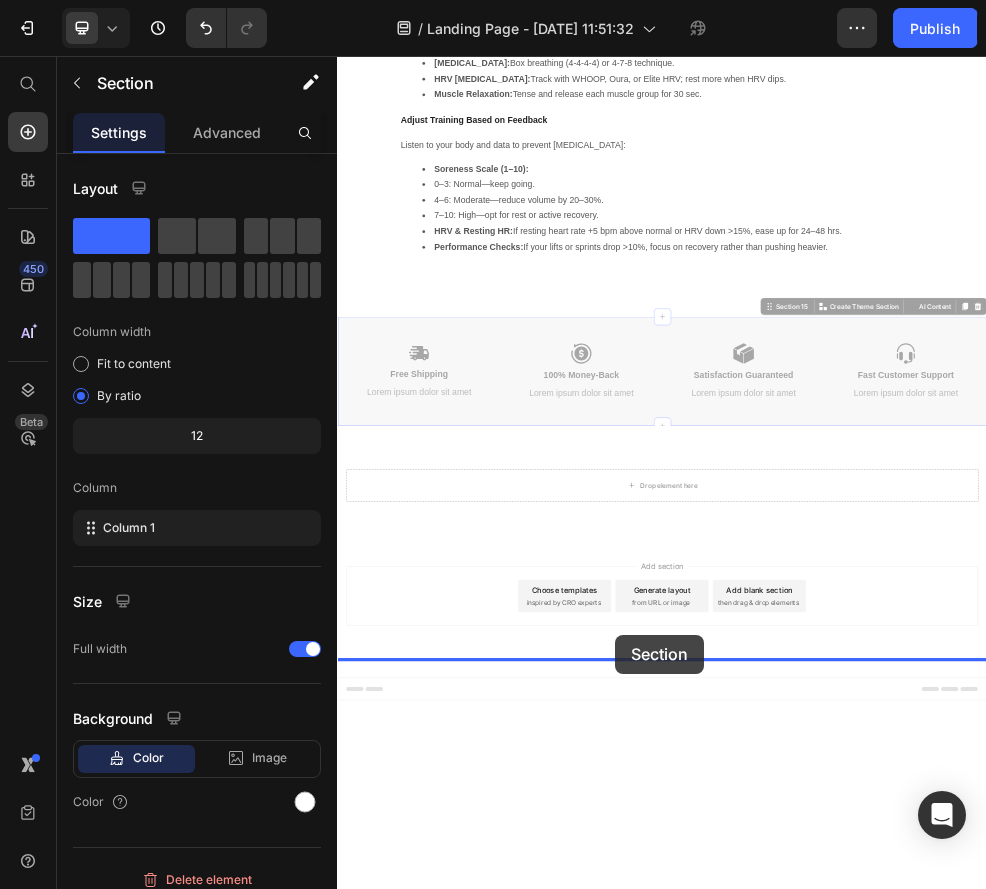 drag, startPoint x: 920, startPoint y: 1128, endPoint x: 851, endPoint y: 1126, distance: 69.02898 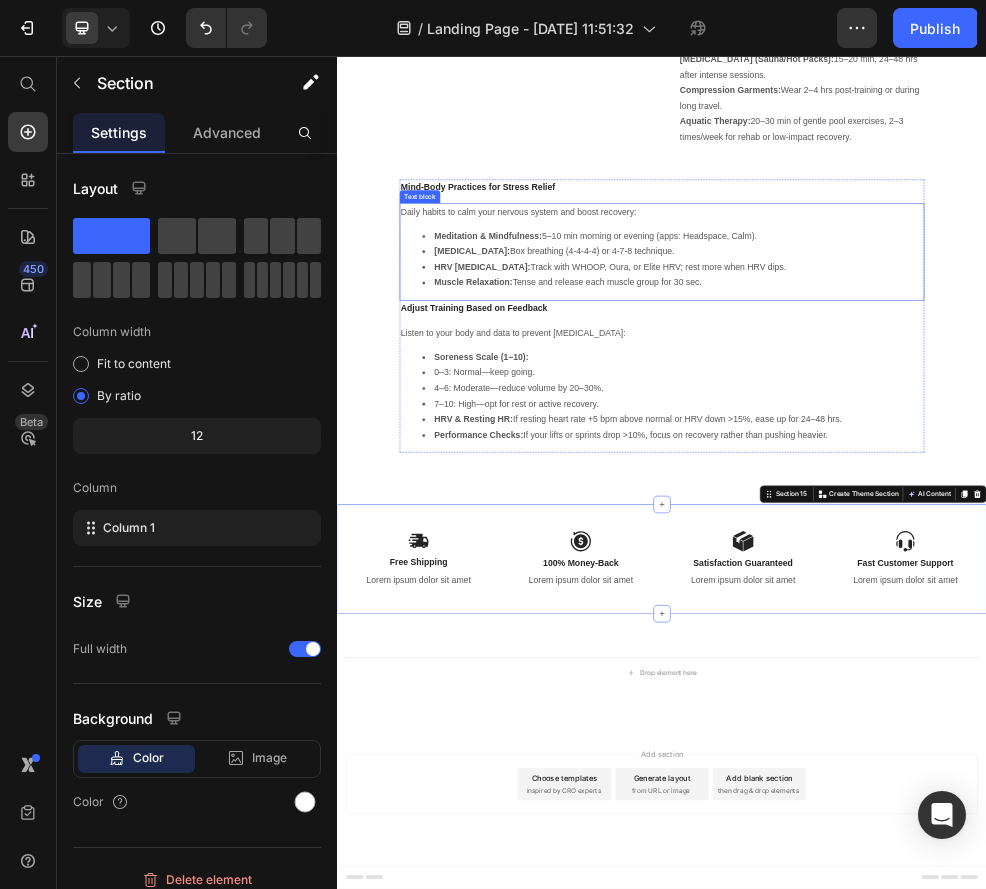 click on "Muscle Relaxation:  Tense and release each muscle group for 30 sec." at bounding box center (957, 476) 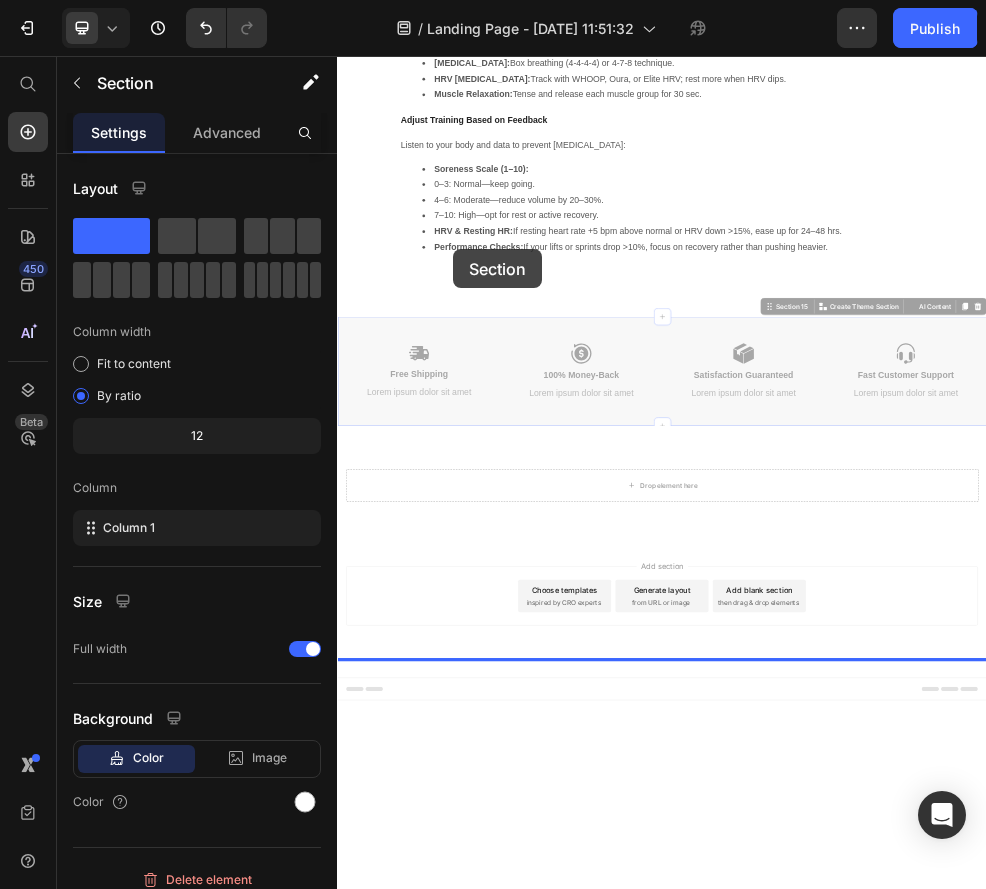 drag, startPoint x: 927, startPoint y: 913, endPoint x: 554, endPoint y: 413, distance: 623.80206 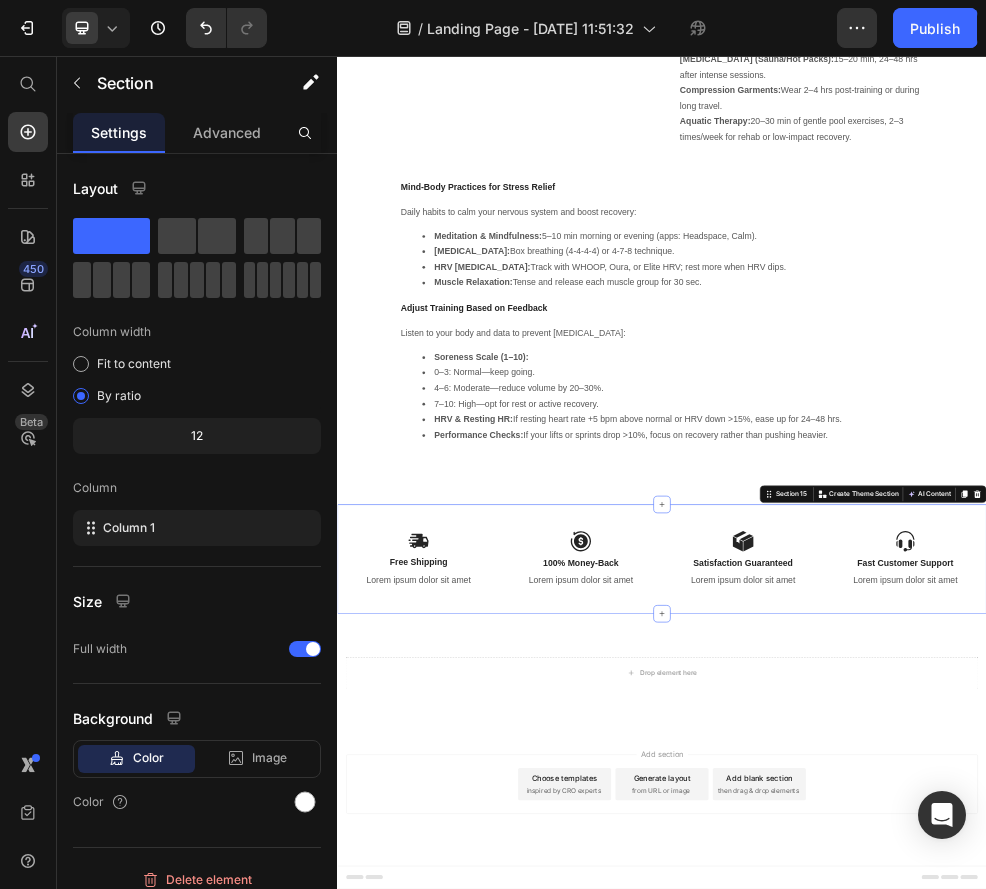 click on "Image Free Shipping Text Block Lorem ipsum dolor sit amet Text Block Image 100% Money-Back Text Block Lorem ipsum dolor sit amet Text Block Row Image Satisfaction Guaranteed Text Block Lorem ipsum dolor sit amet Text Block Image Fast Customer Support Text Block Lorem ipsum dolor sit amet Text Block Row Row Section 15   Create Theme Section AI Content Write with GemAI What would you like to describe here? Tone and Voice Persuasive Product Show more Generate" at bounding box center [937, 987] 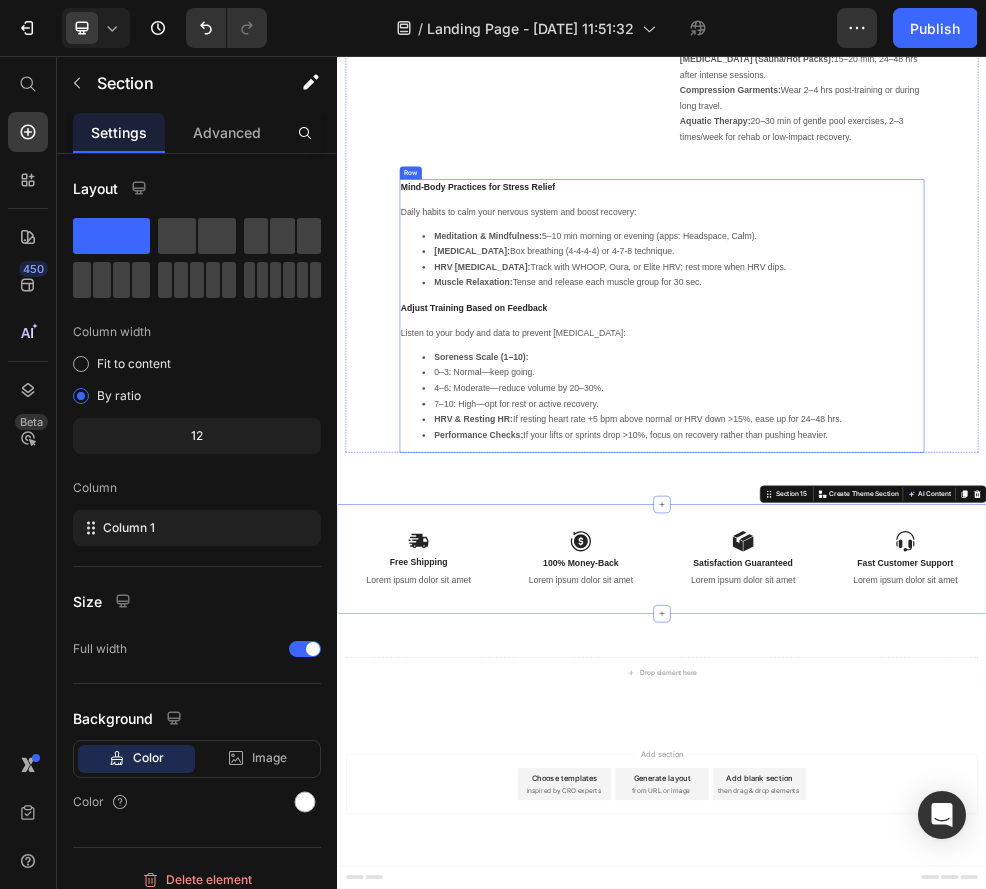 click on "Daily habits to calm your nervous system and boost recovery: Meditation & Mindfulness:  5–10 min morning or evening (apps: Headspace, Calm). [MEDICAL_DATA]:  Box breathing (4-4-4-4) or 4-7-8 technique. HRV [MEDICAL_DATA]:  Track with WHOOP, Oura, or Elite HRV; rest more when HRV dips. Muscle Relaxation:  Tense and release each muscle group for 30 sec." at bounding box center [937, 419] 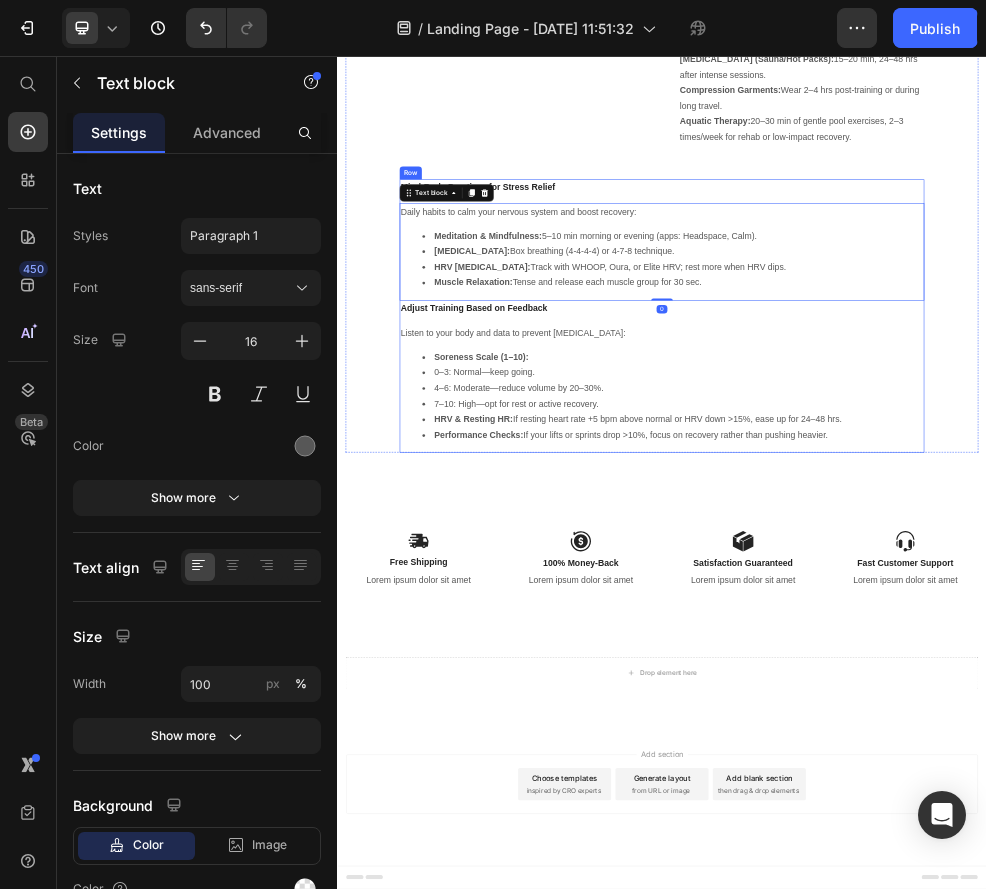 click on "Listen to your body and data to prevent [MEDICAL_DATA]:" at bounding box center (937, 569) 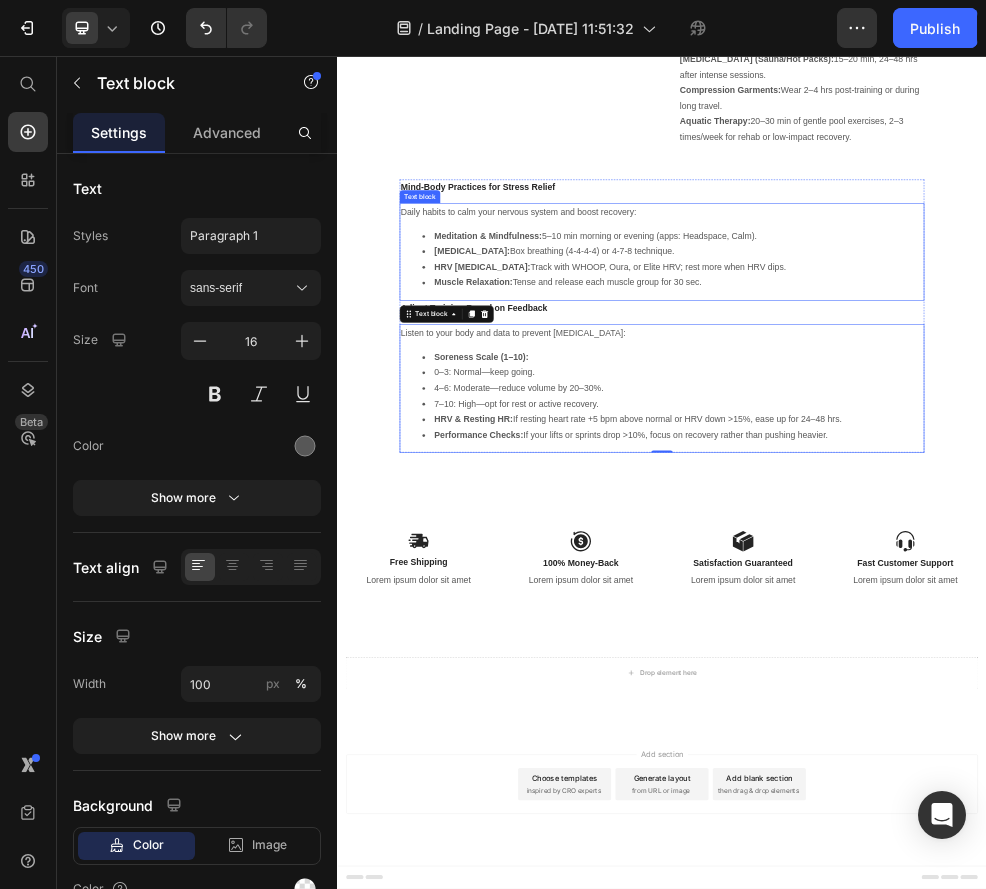 click on "Meditation & Mindfulness:  5–10 min morning or evening (apps: Headspace, Calm)." at bounding box center (957, 390) 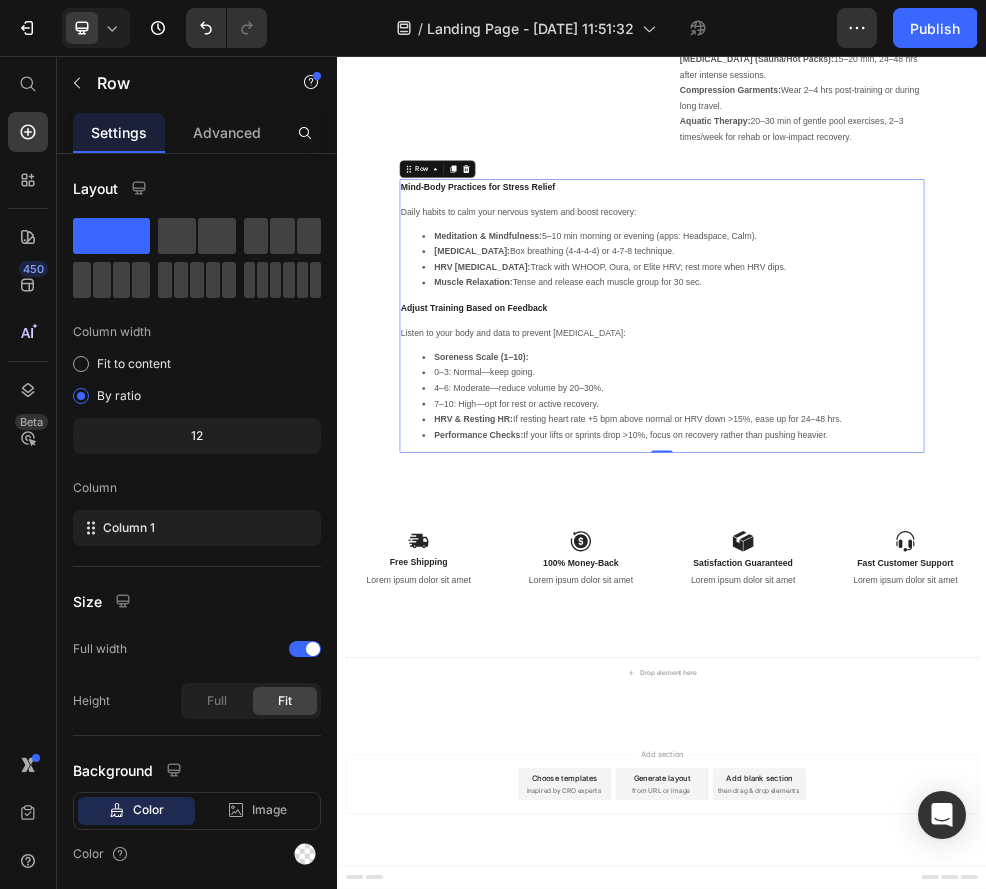 click on "Mind-Body Practices for Stress Relief Text block Daily habits to calm your nervous system and boost recovery: Meditation & Mindfulness:  5–10 min morning or evening (apps: Headspace, Calm). [MEDICAL_DATA]:  Box breathing (4-4-4-4) or 4-7-8 technique. HRV [MEDICAL_DATA]:  Track with WHOOP, Oura, or Elite HRV; rest more when HRV dips. Muscle Relaxation:  Tense and release each muscle group for 30 sec. Text block Adjust Training Based on Feedback Text block Listen to your body and data to prevent [MEDICAL_DATA]: Soreness Scale (1–10): 0–3: Normal—keep going. 4–6: Moderate—reduce volume by 20–30%. 7–10: High—opt for rest or active recovery. HRV & Resting HR:  If resting heart rate +5 bpm above normal or HRV down >15%, ease up for 24–48 hrs. Performance Checks:  If your lifts or sprints drop >10%, focus on recovery rather than pushing heavier. Text block" at bounding box center [937, 538] 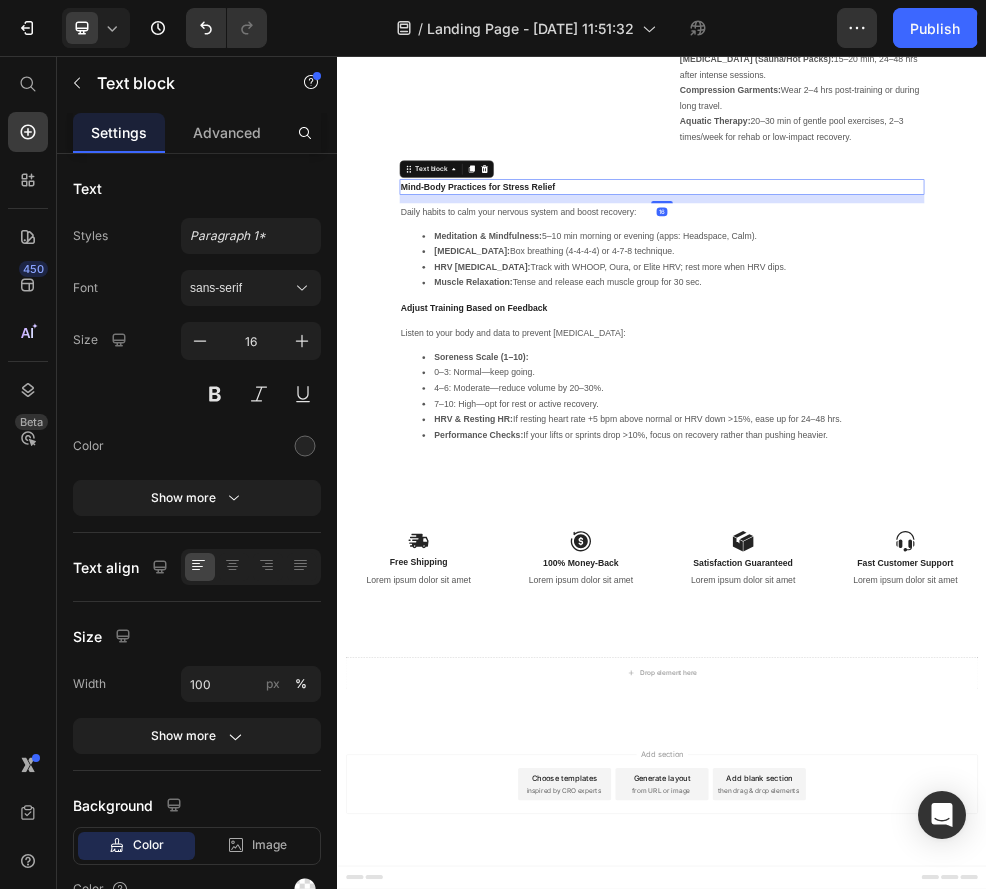 click on "Mind-Body Practices for Stress Relief" at bounding box center (937, 299) 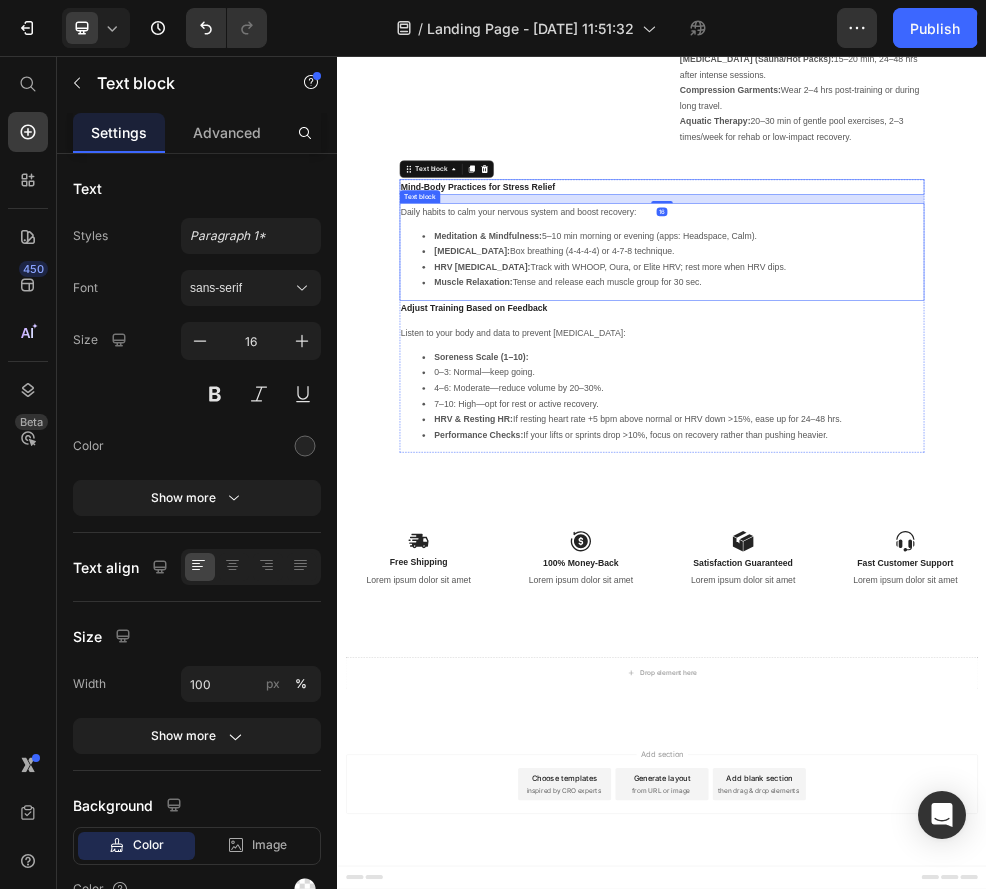 click on "Daily habits to calm your nervous system and boost recovery:" at bounding box center (937, 345) 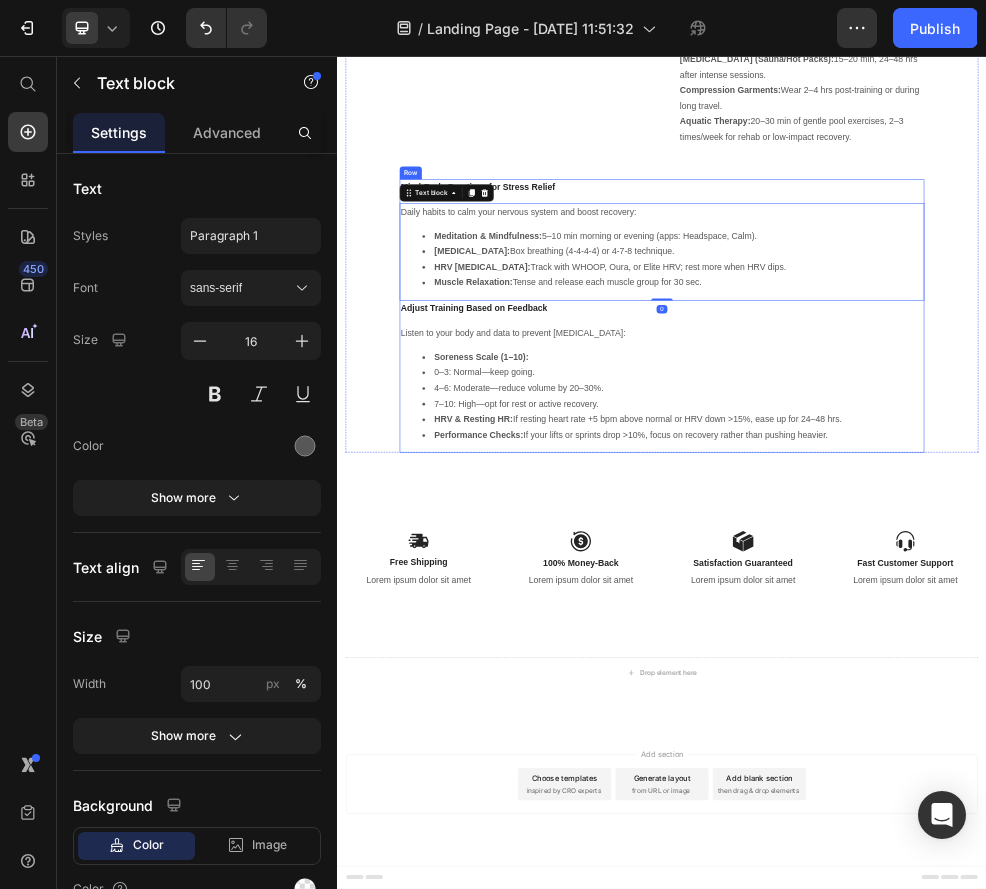 click on "Mind-Body Practices for Stress Relief Text block Daily habits to calm your nervous system and boost recovery: Meditation & Mindfulness:  5–10 min morning or evening (apps: Headspace, Calm). [MEDICAL_DATA]:  Box breathing (4-4-4-4) or 4-7-8 technique. HRV [MEDICAL_DATA]:  Track with WHOOP, Oura, or Elite HRV; rest more when HRV dips. Muscle Relaxation:  Tense and release each muscle group for 30 sec. Text block   0 Adjust Training Based on Feedback Text block Listen to your body and data to prevent [MEDICAL_DATA]: Soreness Scale (1–10): 0–3: Normal—keep going. 4–6: Moderate—reduce volume by 20–30%. 7–10: High—opt for rest or active recovery. HRV & Resting HR:  If resting heart rate +5 bpm above normal or HRV down >15%, ease up for 24–48 hrs. Performance Checks:  If your lifts or sprints drop >10%, focus on recovery rather than pushing heavier. Text block" at bounding box center [937, 538] 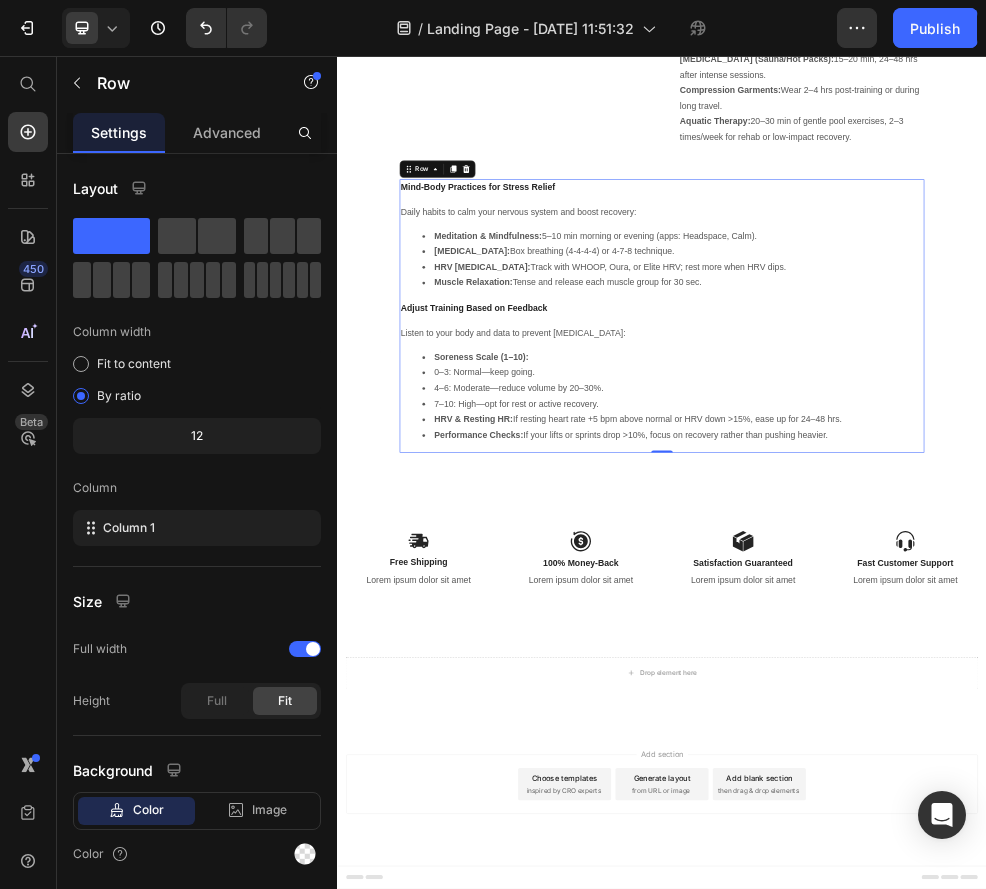 click on "Mind-Body Practices for Stress Relief Text block Daily habits to calm your nervous system and boost recovery: Meditation & Mindfulness:  5–10 min morning or evening (apps: Headspace, Calm). [MEDICAL_DATA]:  Box breathing (4-4-4-4) or 4-7-8 technique. HRV [MEDICAL_DATA]:  Track with WHOOP, Oura, or Elite HRV; rest more when HRV dips. Muscle Relaxation:  Tense and release each muscle group for 30 sec. Text block Adjust Training Based on Feedback Text block Listen to your body and data to prevent [MEDICAL_DATA]: Soreness Scale (1–10): 0–3: Normal—keep going. 4–6: Moderate—reduce volume by 20–30%. 7–10: High—opt for rest or active recovery. HRV & Resting HR:  If resting heart rate +5 bpm above normal or HRV down >15%, ease up for 24–48 hrs. Performance Checks:  If your lifts or sprints drop >10%, focus on recovery rather than pushing heavier. Text block" at bounding box center (937, 538) 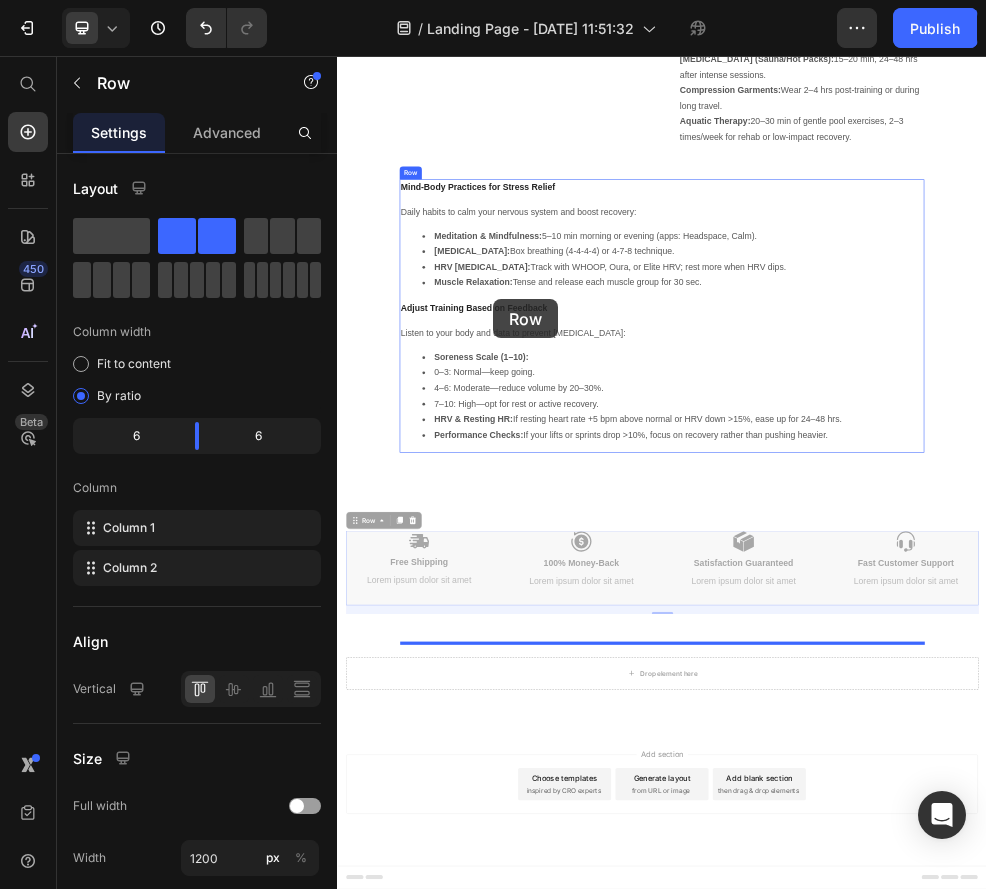drag, startPoint x: 936, startPoint y: 945, endPoint x: 625, endPoint y: 506, distance: 537.99817 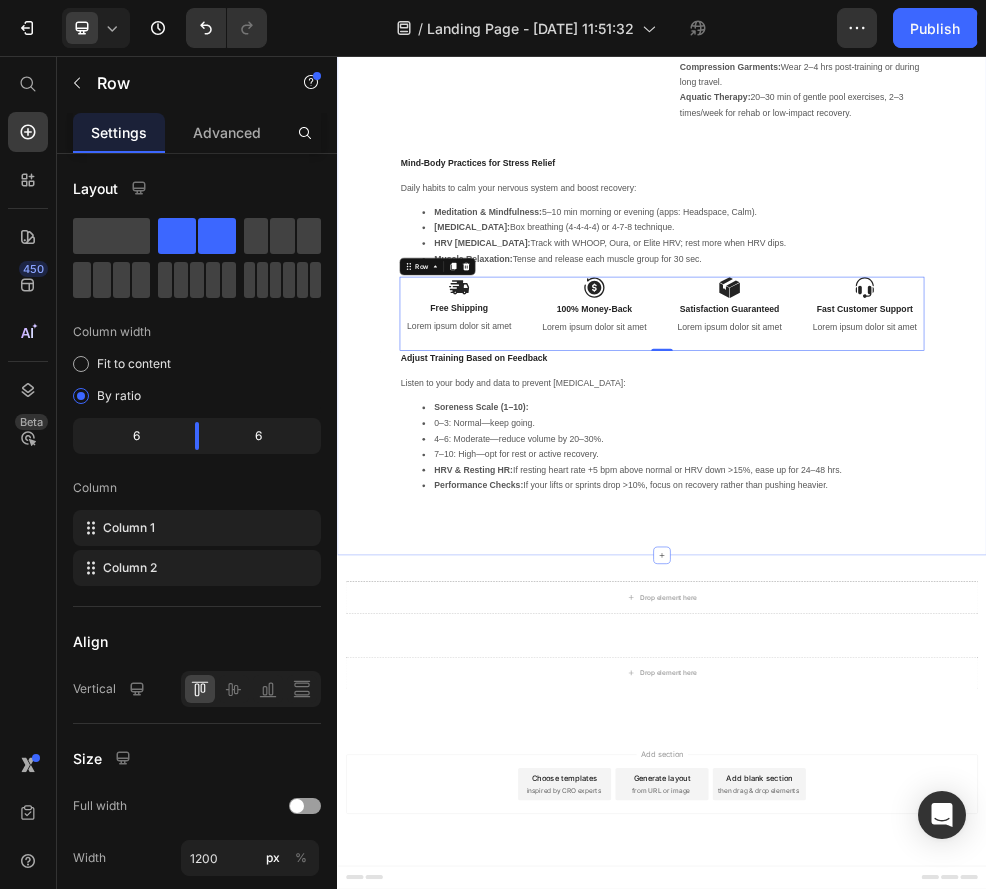 click on "Image “We’re a fully distributed team of 85 people living and working in 15 countries around the world. And we’re working to build the best products to help our customers build their brands and grow their businesses on social media.”  Text block Your Complete Recovery Blueprint: Nutrition, Therapies, Mind-Body & Beyond Text Block [PERSON_NAME]   / CEO Text block Row Row Nutrition for Muscle Repair Heading Balance your meals to fuel growth and reduce inflammation: Protein:  Aim for 1.2–2.0 g/kg daily from lean meats, dairy, tofu, or legumes. Split into 4–5 servings and include a post-workout shake. Carbs:  Eat 3–6 g/kg daily—higher-GI (banana, rice) right after exercise, lower-GI (oats, beans) throughout the day. Healthy Fats:  Include omega-3 sources (salmon, walnuts) to help control inflammation. Anti-Inflammatory Add-Ins:  Berries, turmeric with black pepper, and leafy greens. Timing:  Have a 3:1 carb-to-protein snack within an hour after training and a small protein-carb snack before bed." at bounding box center (937, 65) 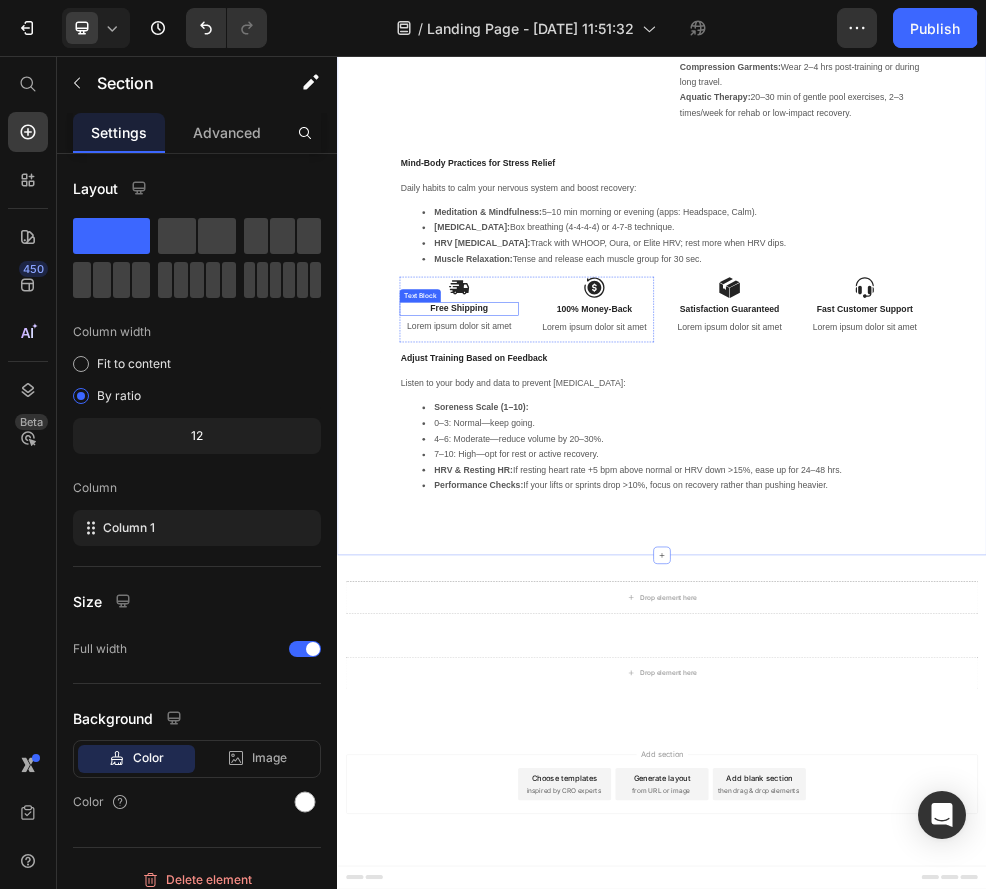 click on "Text Block" at bounding box center (490, 500) 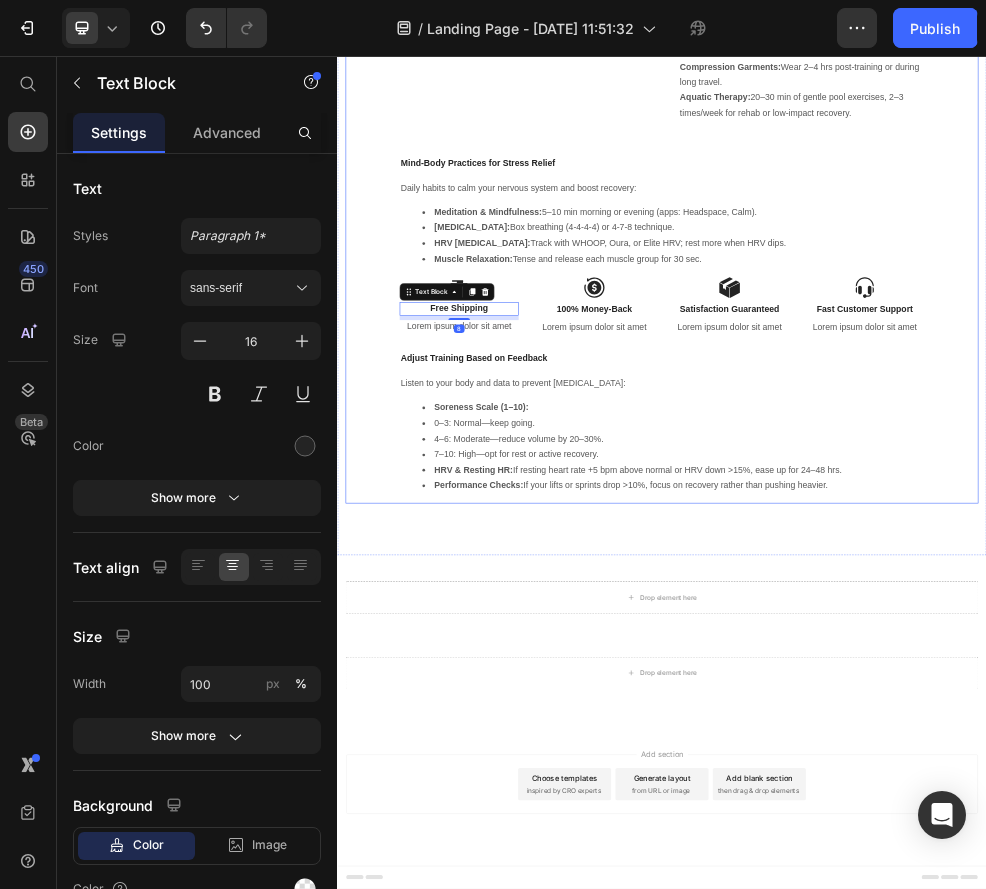 click on "Image Recovery Therapies Schedule Text block Use each modality at the right time for best results: Cold Therapy (Ice Baths/Cryo):  8–10 min, 50–59 °F, within 1–2 hrs post-workout. Contrast Baths:  Alternate 1 min cold (50–59 °F) and 3 min hot (100–104 °F) × 3–5 cycles. [MEDICAL_DATA] (Sauna/Hot Packs):  15–20 min, 24–48 hrs after intense sessions. Compression Garments:  Wear 2–4 hrs post-training or during long travel. Aquatic Therapy:  20–30 min of gentle pool exercises, 2–3 times/week for rehab or low-impact recovery. Text block Row Mind-Body Practices for Stress Relief Text block Daily habits to calm your nervous system and boost recovery: Meditation & Mindfulness:  5–10 min morning or evening (apps: Headspace, Calm). [MEDICAL_DATA]:  Box breathing (4-4-4-4) or 4-7-8 technique. HRV [MEDICAL_DATA]:  Track with WHOOP, Oura, or Elite HRV; rest more when HRV dips. Muscle Relaxation:  Tense and release each muscle group for 30 sec. Text block Image Free Shipping Text Block   8 Image" at bounding box center (937, 335) 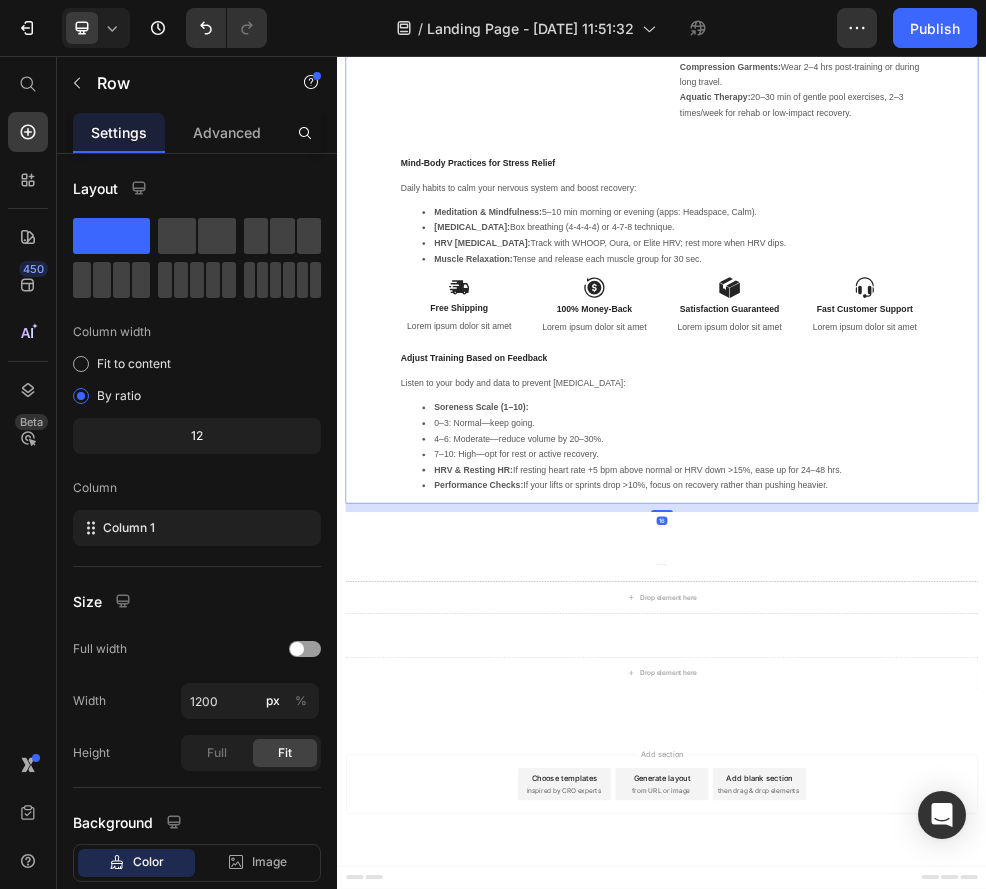 click on "Image Recovery Therapies Schedule Text block Use each modality at the right time for best results: Cold Therapy (Ice Baths/Cryo):  8–10 min, 50–59 °F, within 1–2 hrs post-workout. Contrast Baths:  Alternate 1 min cold (50–59 °F) and 3 min hot (100–104 °F) × 3–5 cycles. [MEDICAL_DATA] (Sauna/Hot Packs):  15–20 min, 24–48 hrs after intense sessions. Compression Garments:  Wear 2–4 hrs post-training or during long travel. Aquatic Therapy:  20–30 min of gentle pool exercises, 2–3 times/week for rehab or low-impact recovery. Text block Row Mind-Body Practices for Stress Relief Text block Daily habits to calm your nervous system and boost recovery: Meditation & Mindfulness:  5–10 min morning or evening (apps: Headspace, Calm). [MEDICAL_DATA]:  Box breathing (4-4-4-4) or 4-7-8 technique. HRV [MEDICAL_DATA]:  Track with WHOOP, Oura, or Elite HRV; rest more when HRV dips. Muscle Relaxation:  Tense and release each muscle group for 30 sec. Text block Image Free Shipping Text Block Text Block" at bounding box center (937, 335) 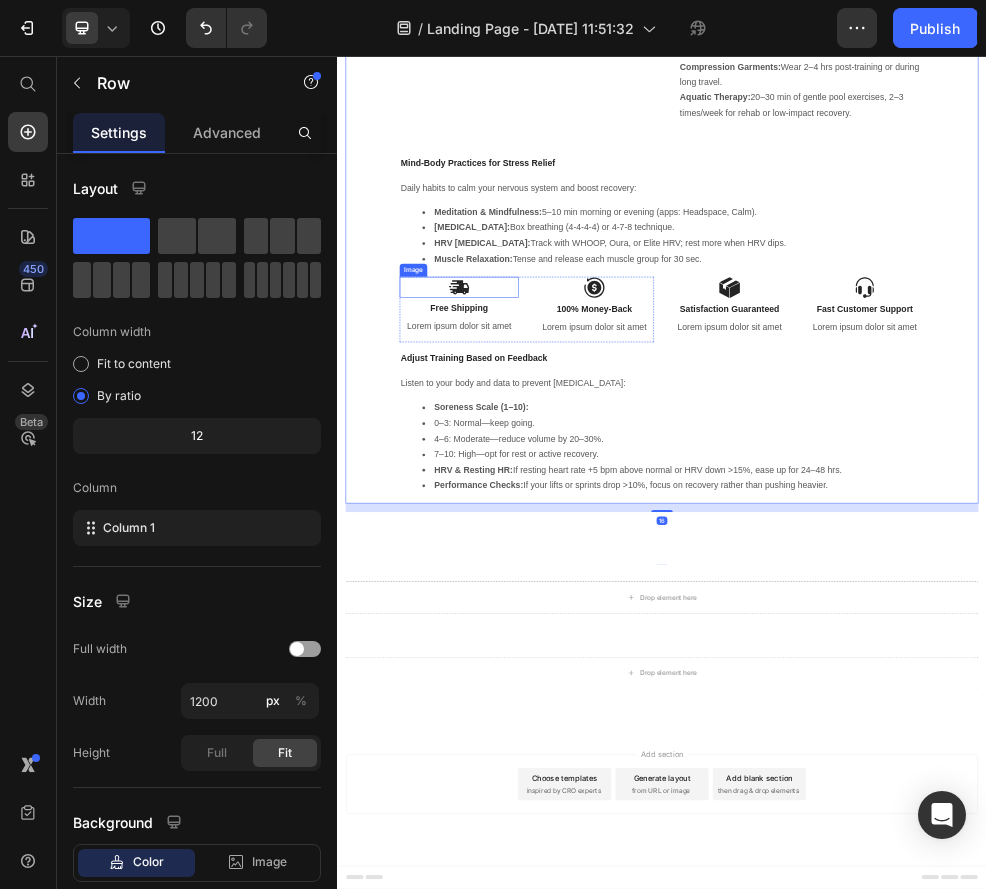 click at bounding box center (562, 484) 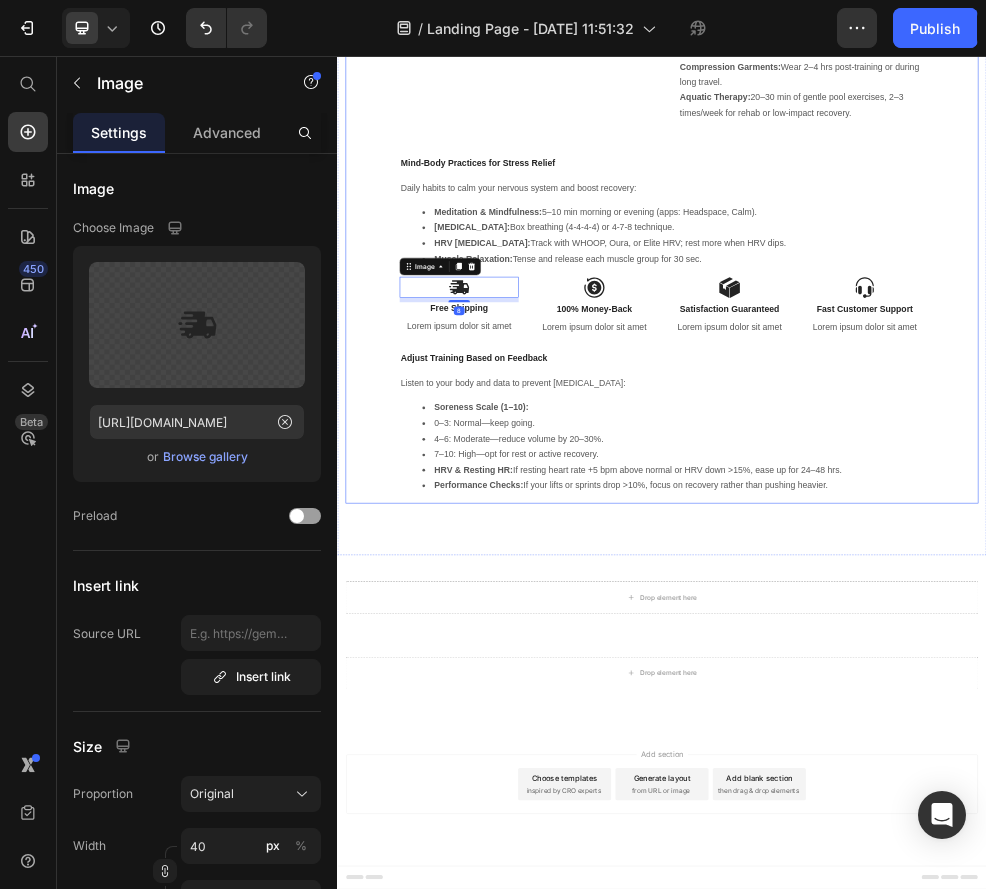 click on "Image Recovery Therapies Schedule Text block Use each modality at the right time for best results: Cold Therapy (Ice Baths/Cryo):  8–10 min, 50–59 °F, within 1–2 hrs post-workout. Contrast Baths:  Alternate 1 min cold (50–59 °F) and 3 min hot (100–104 °F) × 3–5 cycles. [MEDICAL_DATA] (Sauna/Hot Packs):  15–20 min, 24–48 hrs after intense sessions. Compression Garments:  Wear 2–4 hrs post-training or during long travel. Aquatic Therapy:  20–30 min of gentle pool exercises, 2–3 times/week for rehab or low-impact recovery. Text block Row Mind-Body Practices for Stress Relief Text block Daily habits to calm your nervous system and boost recovery: Meditation & Mindfulness:  5–10 min morning or evening (apps: Headspace, Calm). [MEDICAL_DATA]:  Box breathing (4-4-4-4) or 4-7-8 technique. HRV [MEDICAL_DATA]:  Track with WHOOP, Oura, or Elite HRV; rest more when HRV dips. Muscle Relaxation:  Tense and release each muscle group for 30 sec. Text block Image   8 Free Shipping Text Block Image" at bounding box center (937, 335) 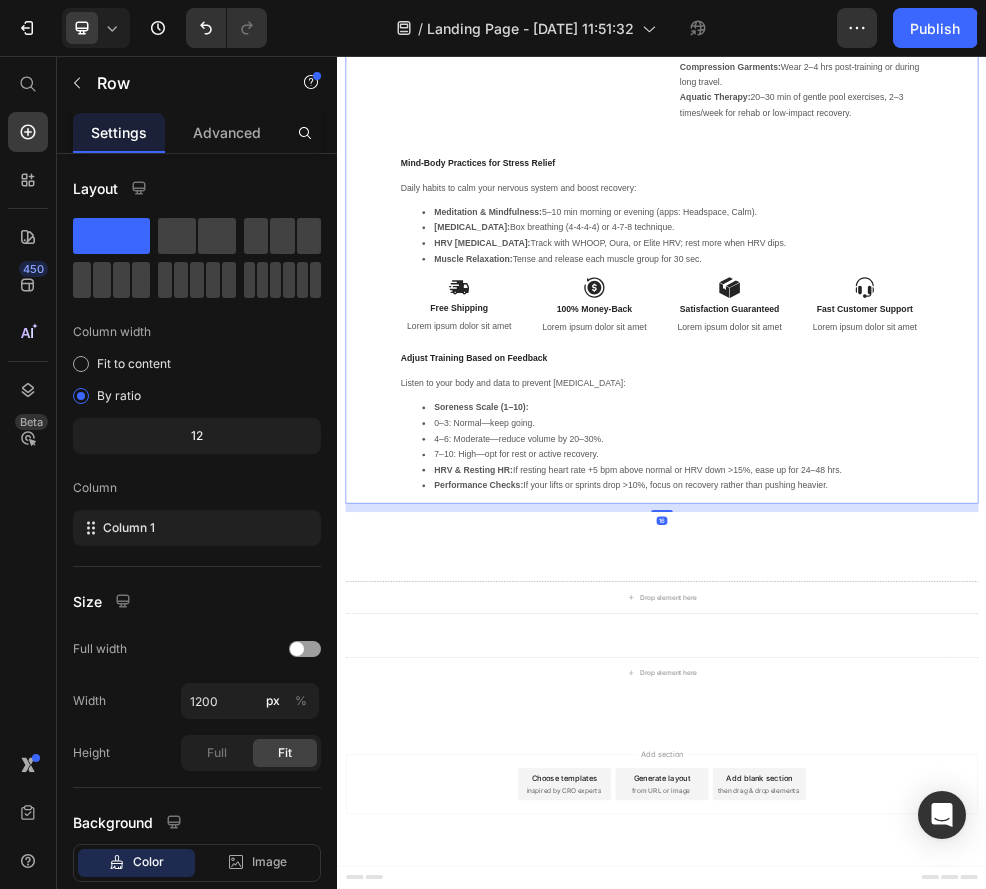 click on "Image Recovery Therapies Schedule Text block Use each modality at the right time for best results: Cold Therapy (Ice Baths/Cryo):  8–10 min, 50–59 °F, within 1–2 hrs post-workout. Contrast Baths:  Alternate 1 min cold (50–59 °F) and 3 min hot (100–104 °F) × 3–5 cycles. [MEDICAL_DATA] (Sauna/Hot Packs):  15–20 min, 24–48 hrs after intense sessions. Compression Garments:  Wear 2–4 hrs post-training or during long travel. Aquatic Therapy:  20–30 min of gentle pool exercises, 2–3 times/week for rehab or low-impact recovery. Text block Row Mind-Body Practices for Stress Relief Text block Daily habits to calm your nervous system and boost recovery: Meditation & Mindfulness:  5–10 min morning or evening (apps: Headspace, Calm). [MEDICAL_DATA]:  Box breathing (4-4-4-4) or 4-7-8 technique. HRV [MEDICAL_DATA]:  Track with WHOOP, Oura, or Elite HRV; rest more when HRV dips. Muscle Relaxation:  Tense and release each muscle group for 30 sec. Text block Image Free Shipping Text Block Text Block" at bounding box center [937, 335] 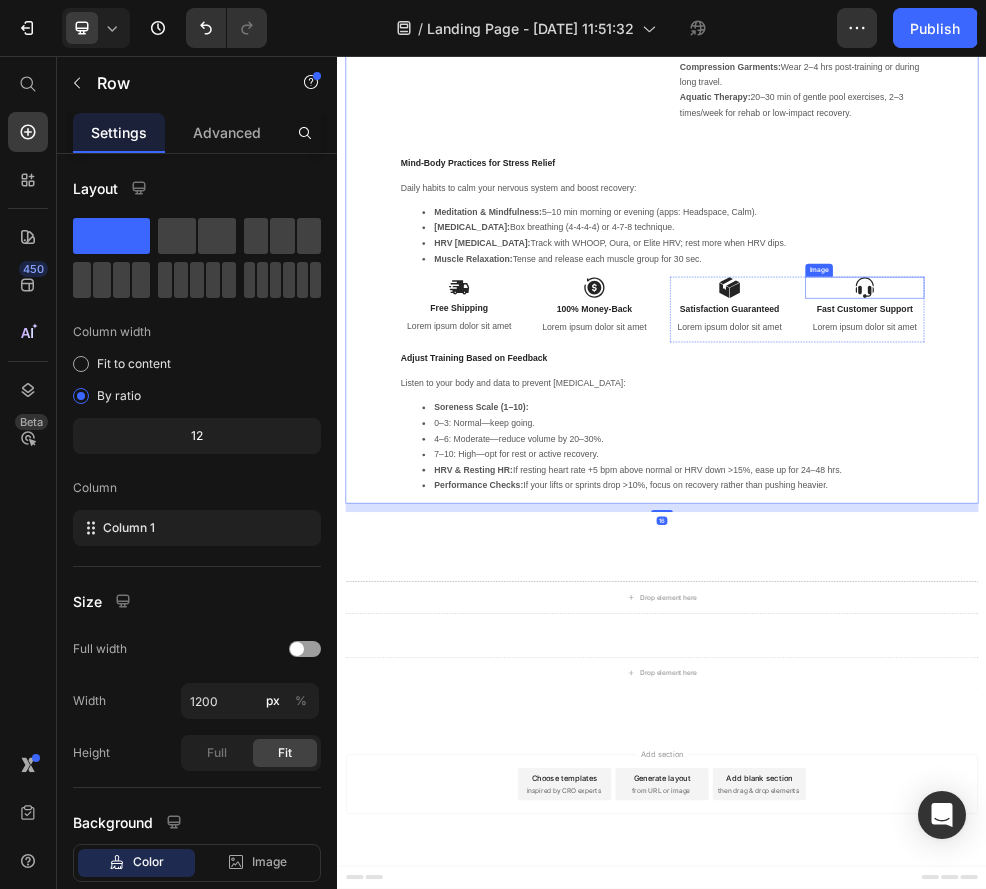 click at bounding box center (1312, 485) 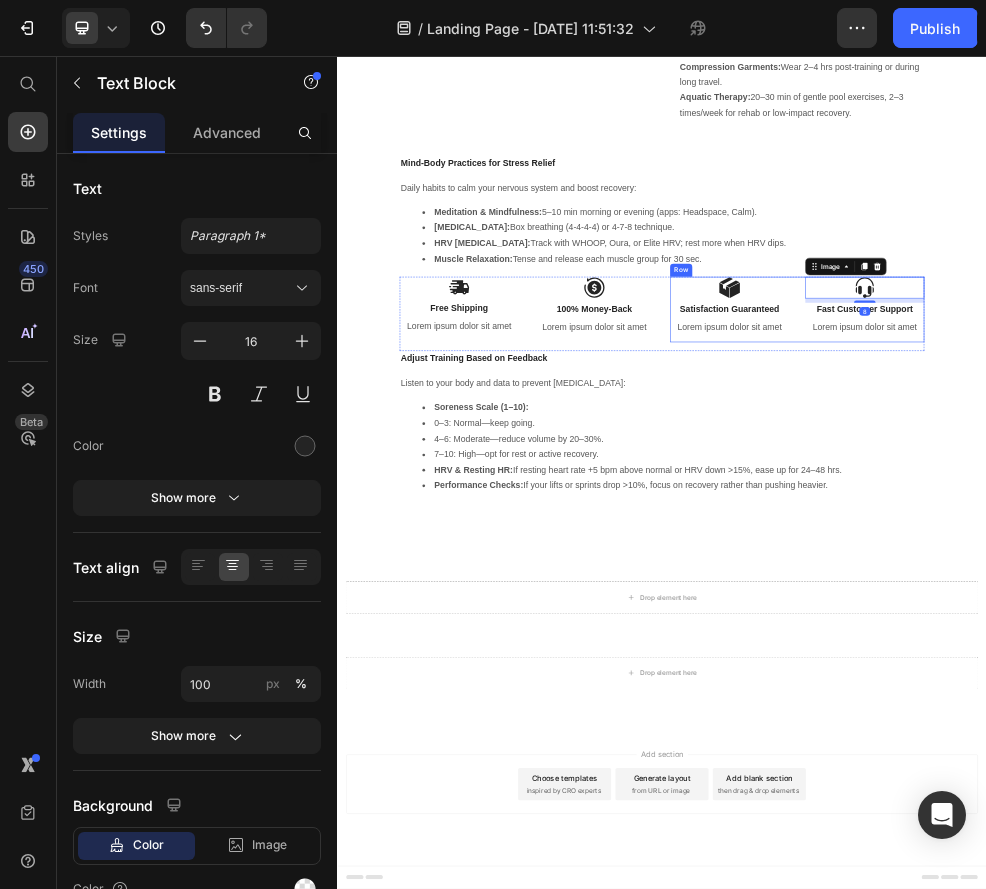 click on "Fast Customer Support" at bounding box center (1312, 525) 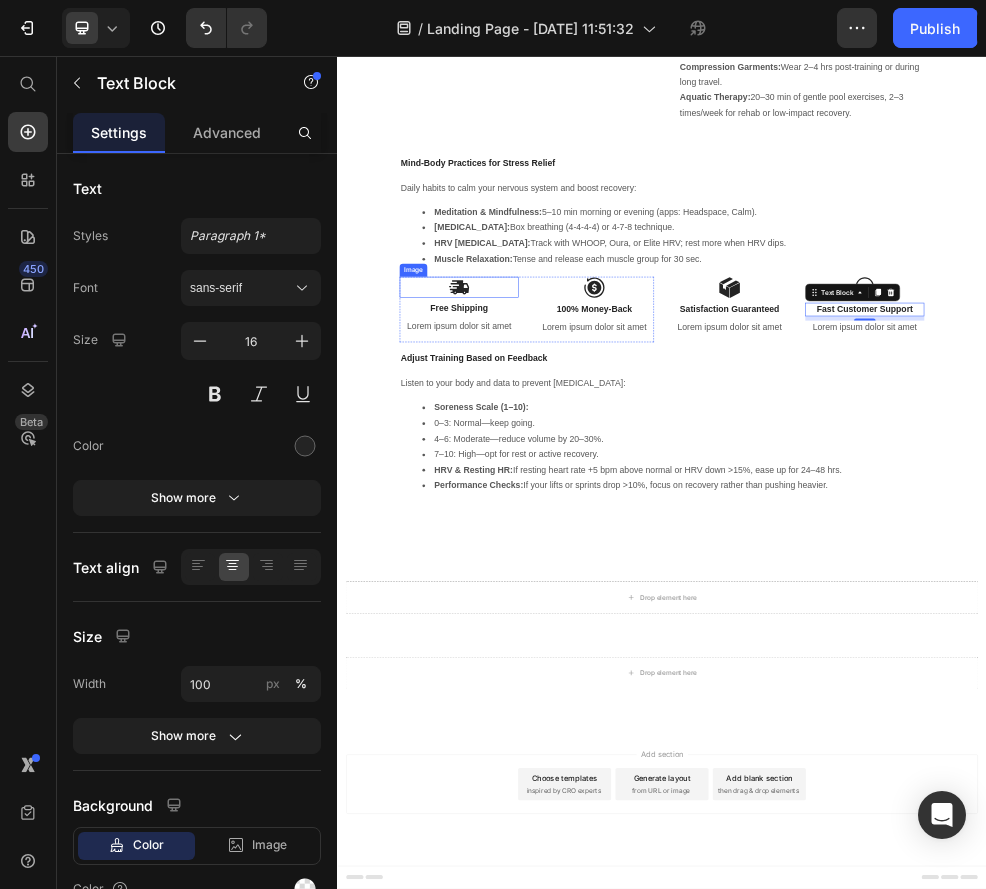 click at bounding box center (562, 484) 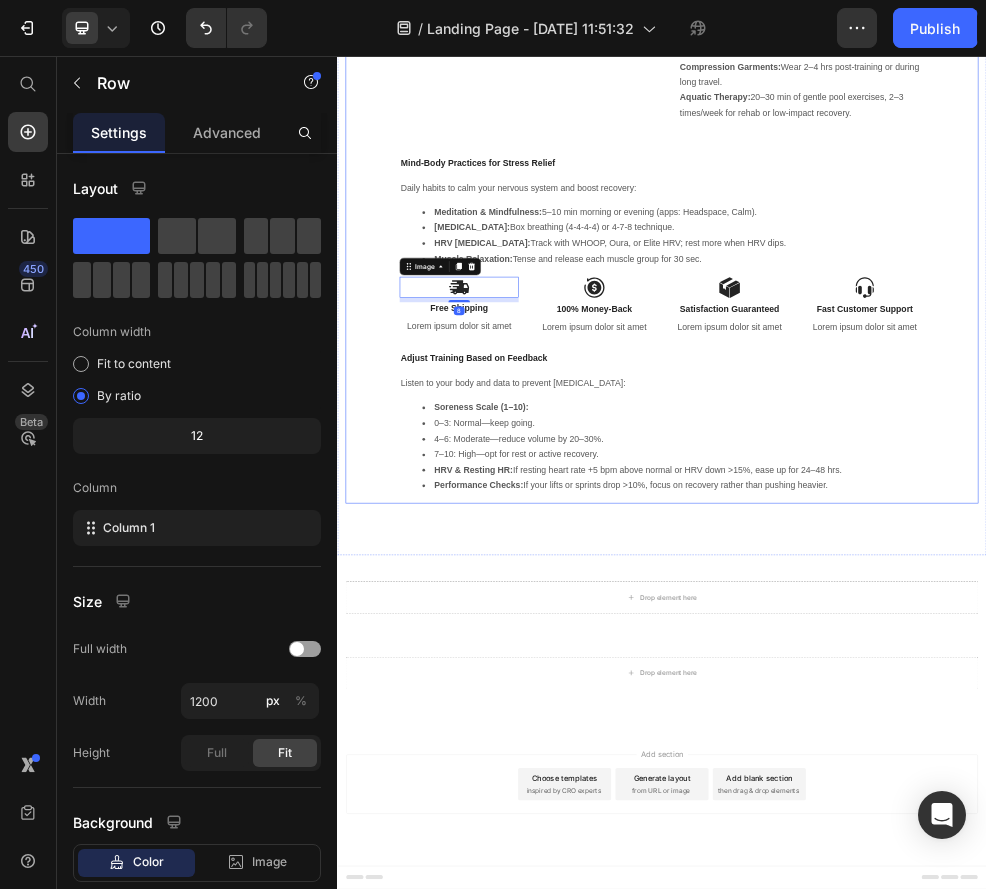 click on "Image Recovery Therapies Schedule Text block Use each modality at the right time for best results: Cold Therapy (Ice Baths/Cryo):  8–10 min, 50–59 °F, within 1–2 hrs post-workout. Contrast Baths:  Alternate 1 min cold (50–59 °F) and 3 min hot (100–104 °F) × 3–5 cycles. [MEDICAL_DATA] (Sauna/Hot Packs):  15–20 min, 24–48 hrs after intense sessions. Compression Garments:  Wear 2–4 hrs post-training or during long travel. Aquatic Therapy:  20–30 min of gentle pool exercises, 2–3 times/week for rehab or low-impact recovery. Text block Row Mind-Body Practices for Stress Relief Text block Daily habits to calm your nervous system and boost recovery: Meditation & Mindfulness:  5–10 min morning or evening (apps: Headspace, Calm). [MEDICAL_DATA]:  Box breathing (4-4-4-4) or 4-7-8 technique. HRV [MEDICAL_DATA]:  Track with WHOOP, Oura, or Elite HRV; rest more when HRV dips. Muscle Relaxation:  Tense and release each muscle group for 30 sec. Text block Image   8 Free Shipping Text Block Image" at bounding box center (937, 335) 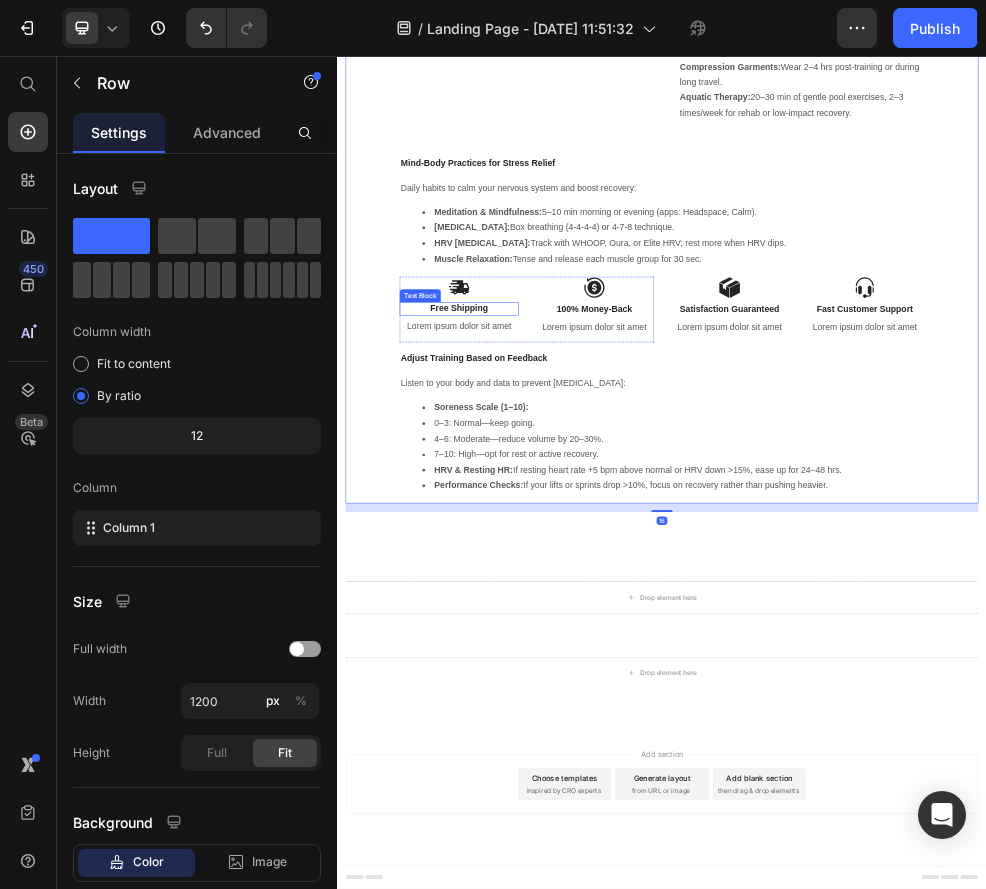 click on "Image Free Shipping Text Block Lorem ipsum dolor sit amet Text Block" at bounding box center (562, 526) 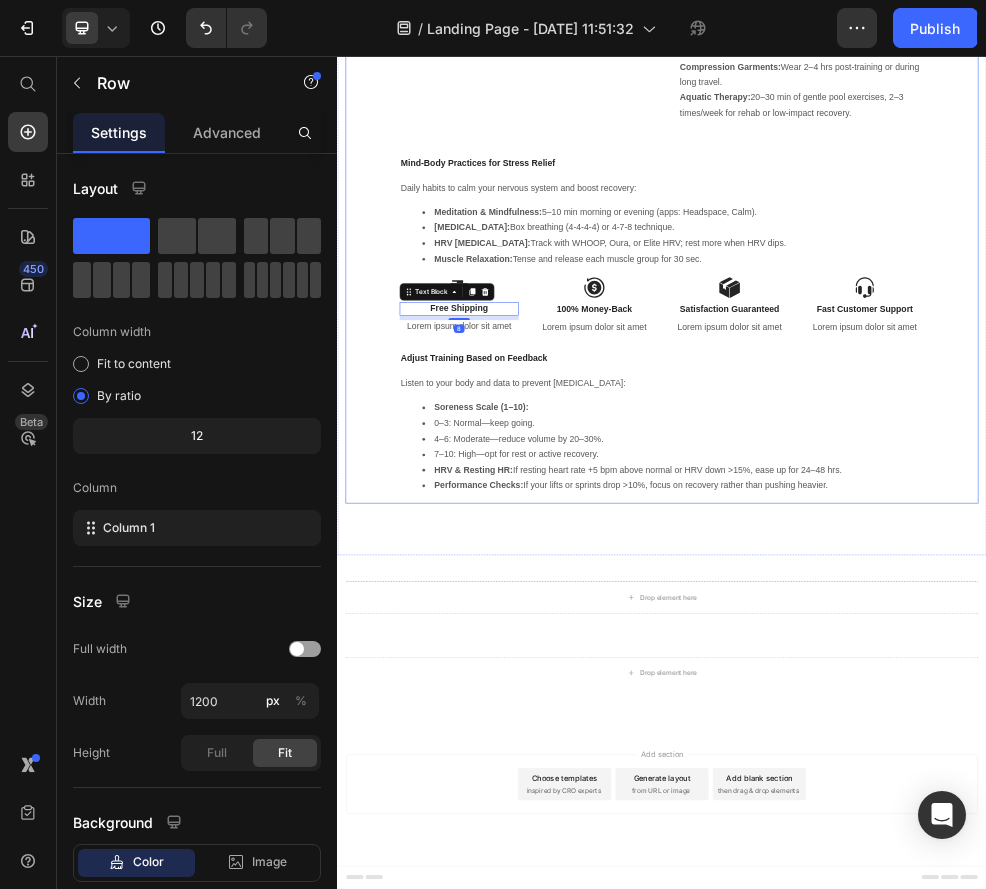 click on "Image Recovery Therapies Schedule Text block Use each modality at the right time for best results: Cold Therapy (Ice Baths/Cryo):  8–10 min, 50–59 °F, within 1–2 hrs post-workout. Contrast Baths:  Alternate 1 min cold (50–59 °F) and 3 min hot (100–104 °F) × 3–5 cycles. [MEDICAL_DATA] (Sauna/Hot Packs):  15–20 min, 24–48 hrs after intense sessions. Compression Garments:  Wear 2–4 hrs post-training or during long travel. Aquatic Therapy:  20–30 min of gentle pool exercises, 2–3 times/week for rehab or low-impact recovery. Text block Row Mind-Body Practices for Stress Relief Text block Daily habits to calm your nervous system and boost recovery: Meditation & Mindfulness:  5–10 min morning or evening (apps: Headspace, Calm). [MEDICAL_DATA]:  Box breathing (4-4-4-4) or 4-7-8 technique. HRV [MEDICAL_DATA]:  Track with WHOOP, Oura, or Elite HRV; rest more when HRV dips. Muscle Relaxation:  Tense and release each muscle group for 30 sec. Text block Image Free Shipping Text Block   8 Image" at bounding box center [937, 335] 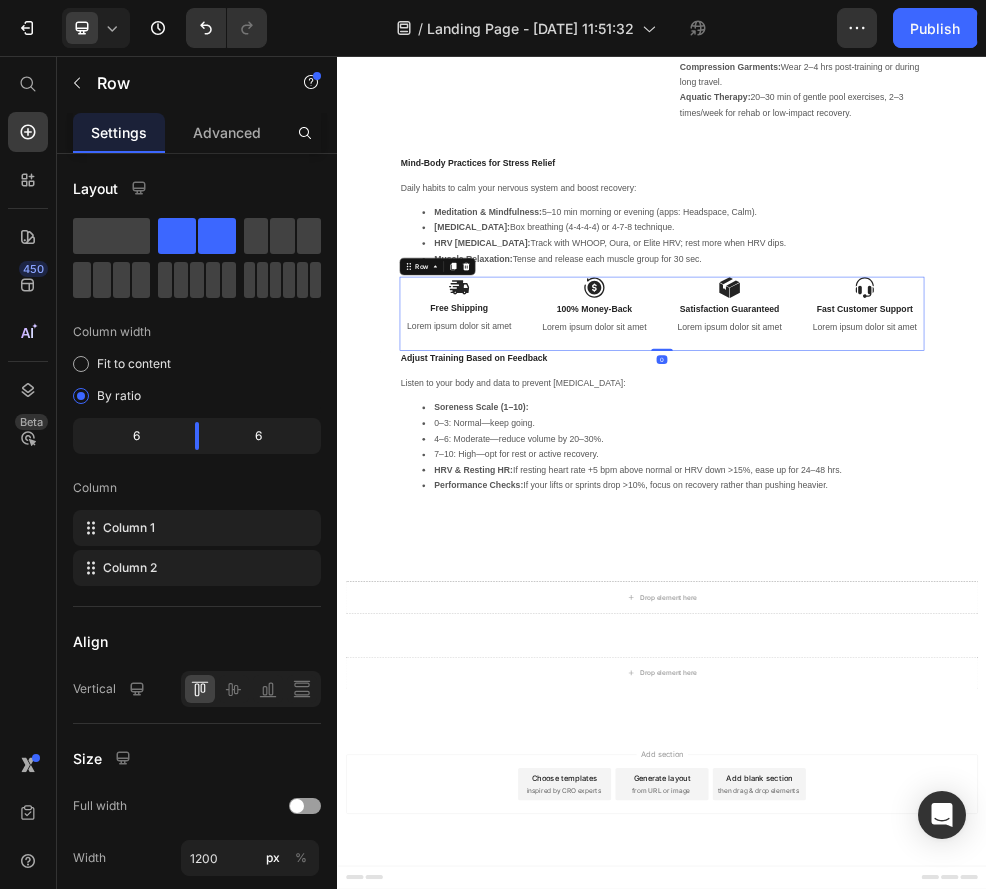 click on "Image Free Shipping Text Block Lorem ipsum dolor sit amet Text Block Image 100% Money-Back Text Block Lorem ipsum dolor sit amet Text Block Row Image Satisfaction Guaranteed Text Block Lorem ipsum dolor sit amet Text Block Image Fast Customer Support Text Block Lorem ipsum dolor sit amet Text Block Row Row   0" at bounding box center [937, 534] 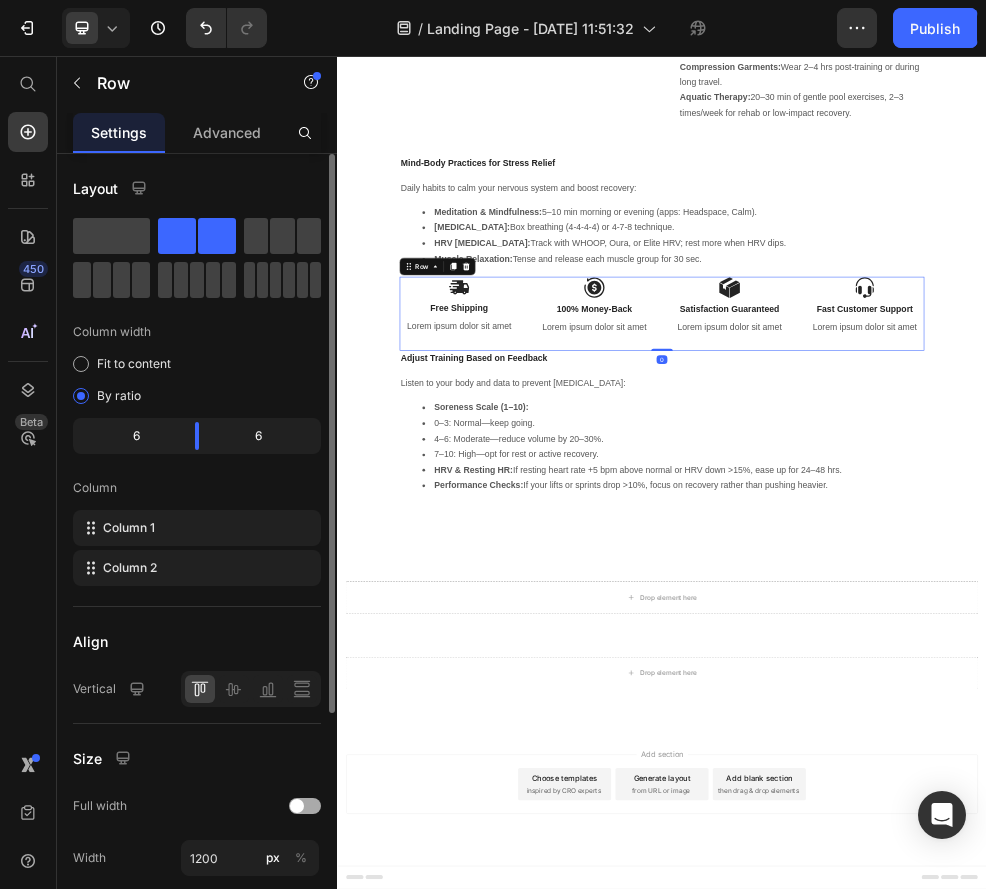 click at bounding box center (305, 806) 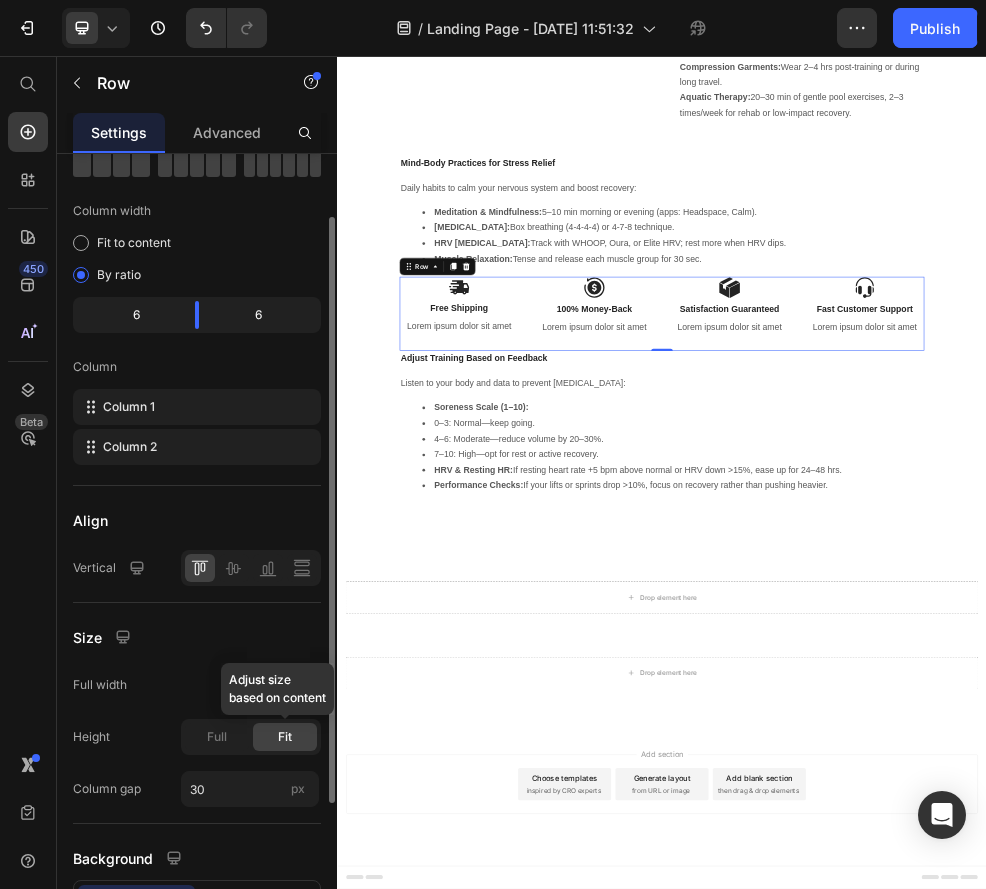 scroll, scrollTop: 123, scrollLeft: 0, axis: vertical 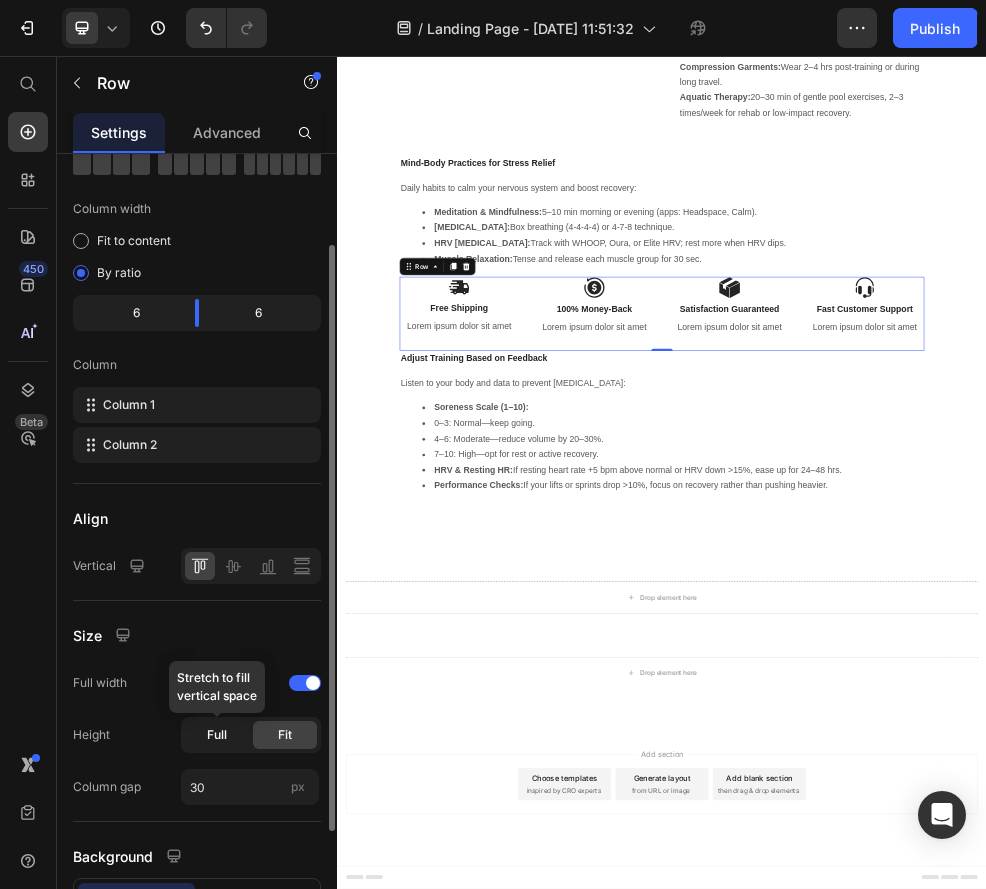 click on "Full" 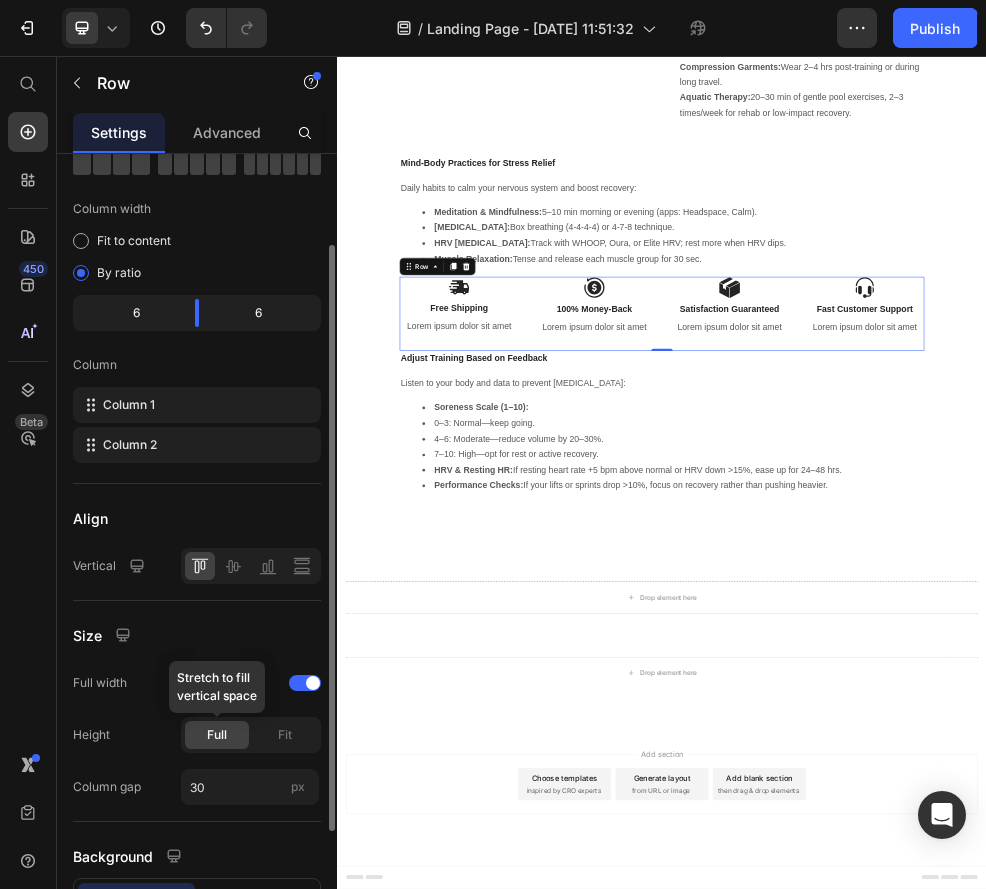 click on "Full" 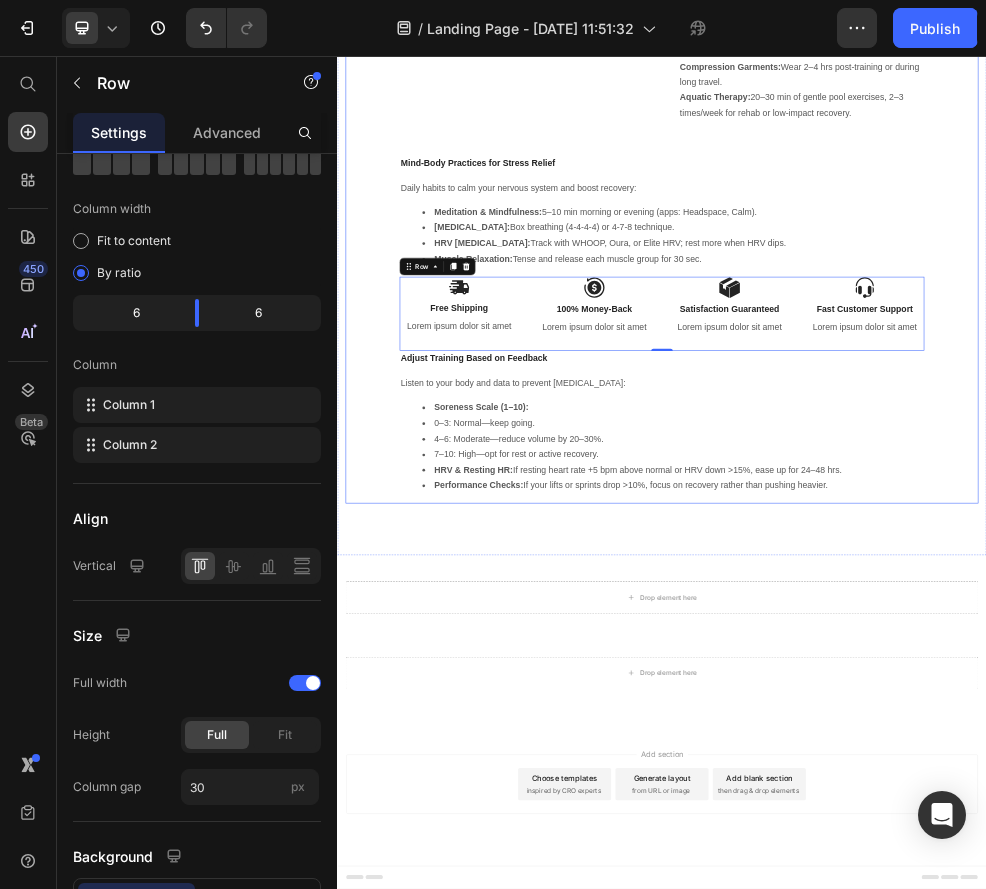 click on "Image Recovery Therapies Schedule Text block Use each modality at the right time for best results: Cold Therapy (Ice Baths/Cryo):  8–10 min, 50–59 °F, within 1–2 hrs post-workout. Contrast Baths:  Alternate 1 min cold (50–59 °F) and 3 min hot (100–104 °F) × 3–5 cycles. [MEDICAL_DATA] (Sauna/Hot Packs):  15–20 min, 24–48 hrs after intense sessions. Compression Garments:  Wear 2–4 hrs post-training or during long travel. Aquatic Therapy:  20–30 min of gentle pool exercises, 2–3 times/week for rehab or low-impact recovery. Text block Row Mind-Body Practices for Stress Relief Text block Daily habits to calm your nervous system and boost recovery: Meditation & Mindfulness:  5–10 min morning or evening (apps: Headspace, Calm). [MEDICAL_DATA]:  Box breathing (4-4-4-4) or 4-7-8 technique. HRV [MEDICAL_DATA]:  Track with WHOOP, Oura, or Elite HRV; rest more when HRV dips. Muscle Relaxation:  Tense and release each muscle group for 30 sec. Text block Image Free Shipping Text Block Text Block" at bounding box center [937, 335] 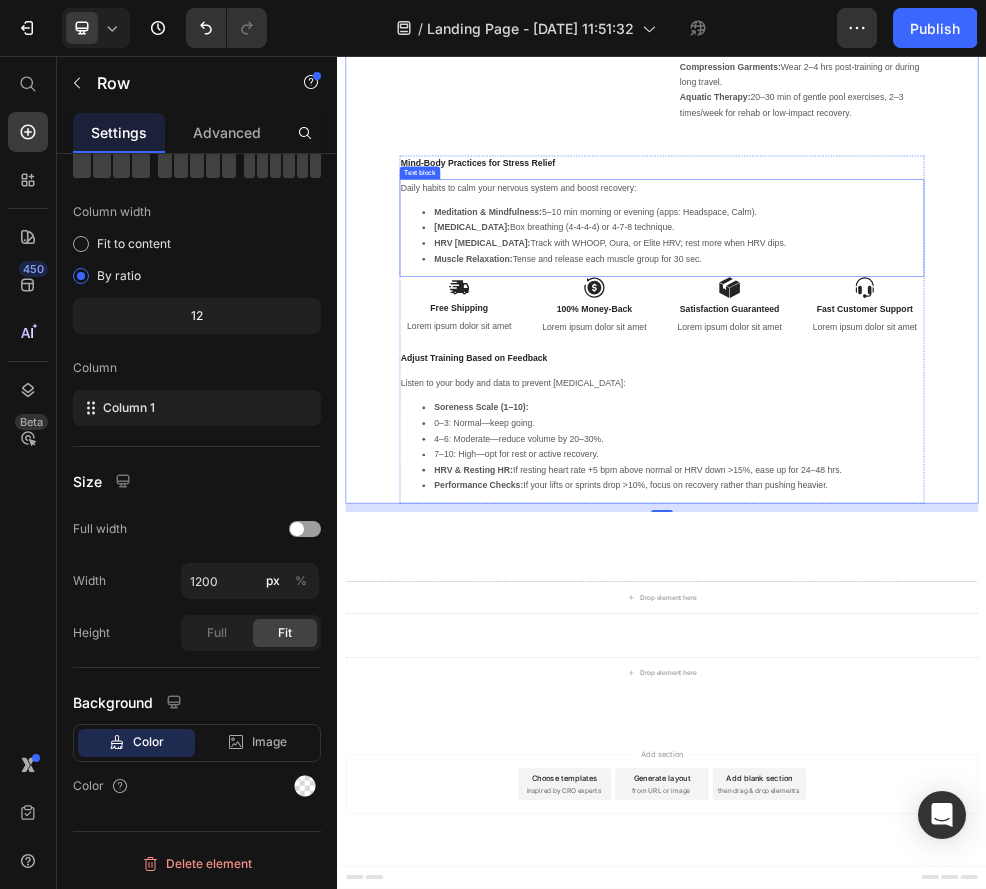 click on "Muscle Relaxation:  Tense and release each muscle group for 30 sec." at bounding box center (957, 432) 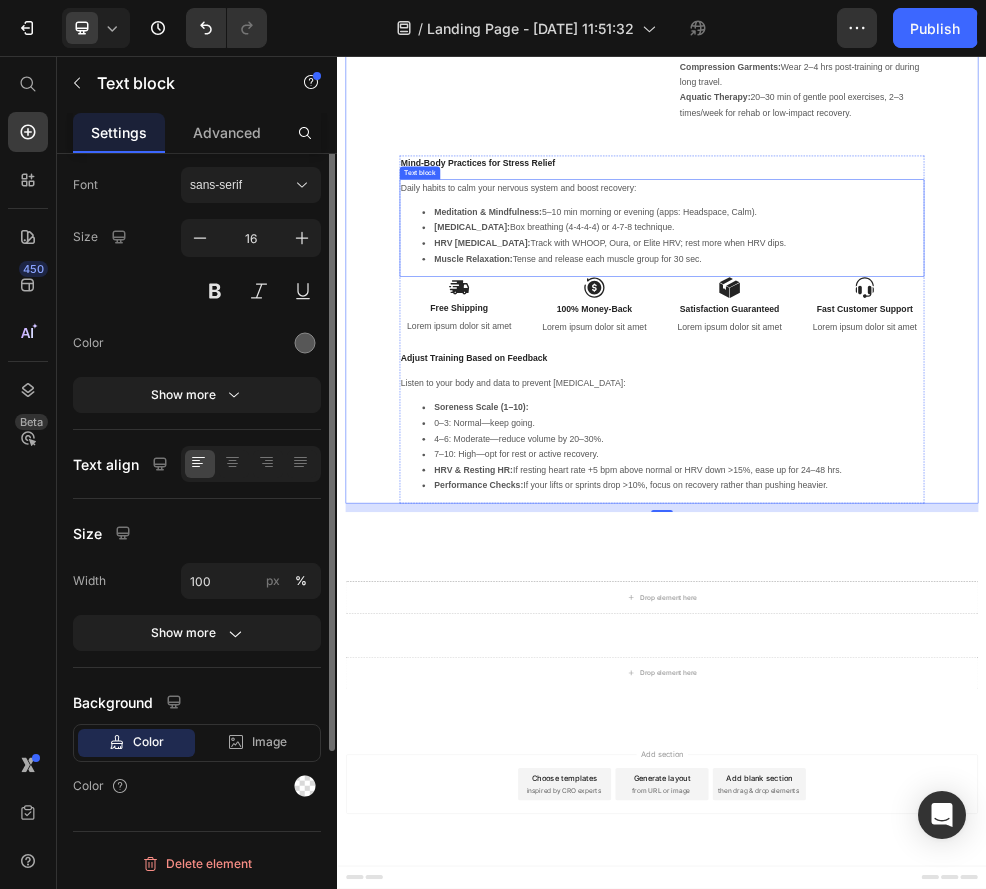 scroll, scrollTop: 0, scrollLeft: 0, axis: both 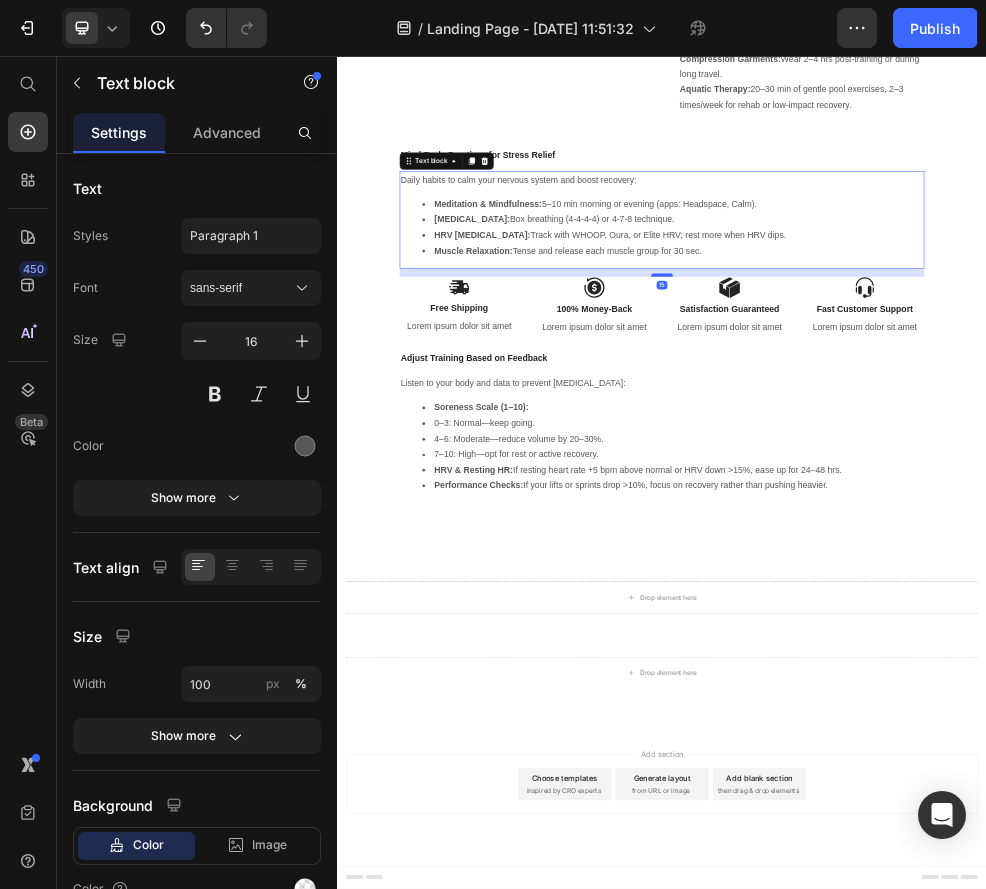 drag, startPoint x: 935, startPoint y: 504, endPoint x: 935, endPoint y: 519, distance: 15 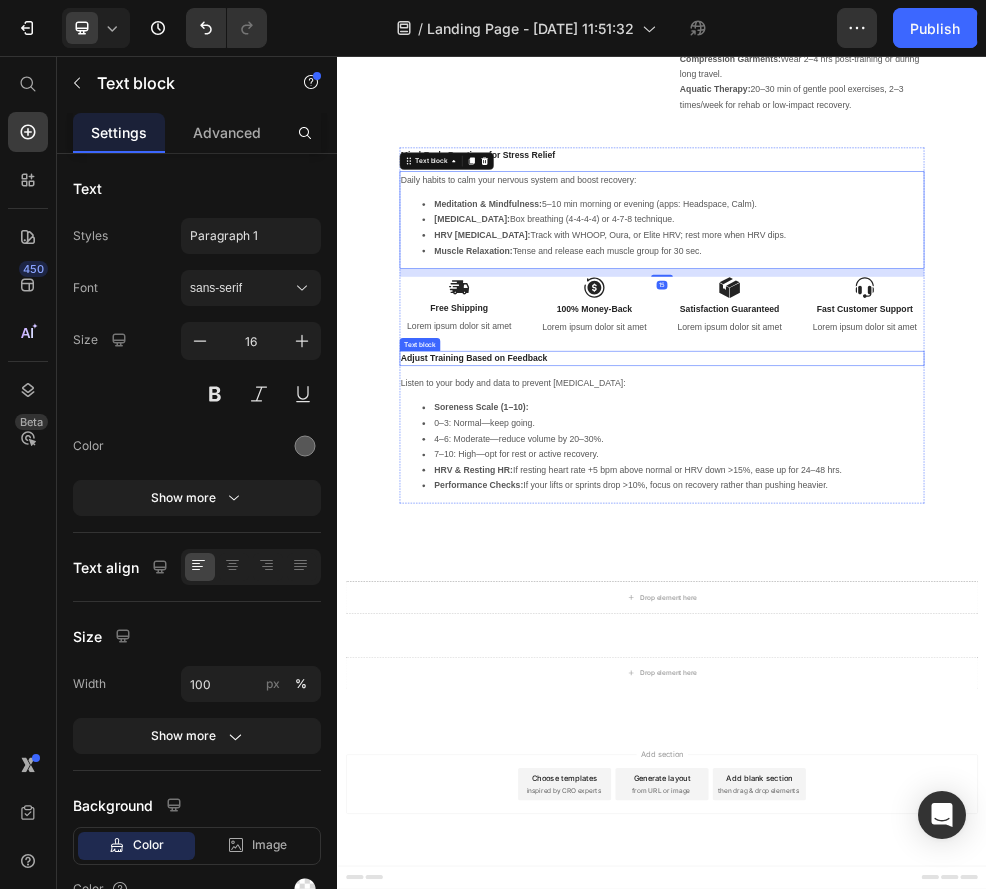click on "Adjust Training Based on Feedback" at bounding box center [937, 616] 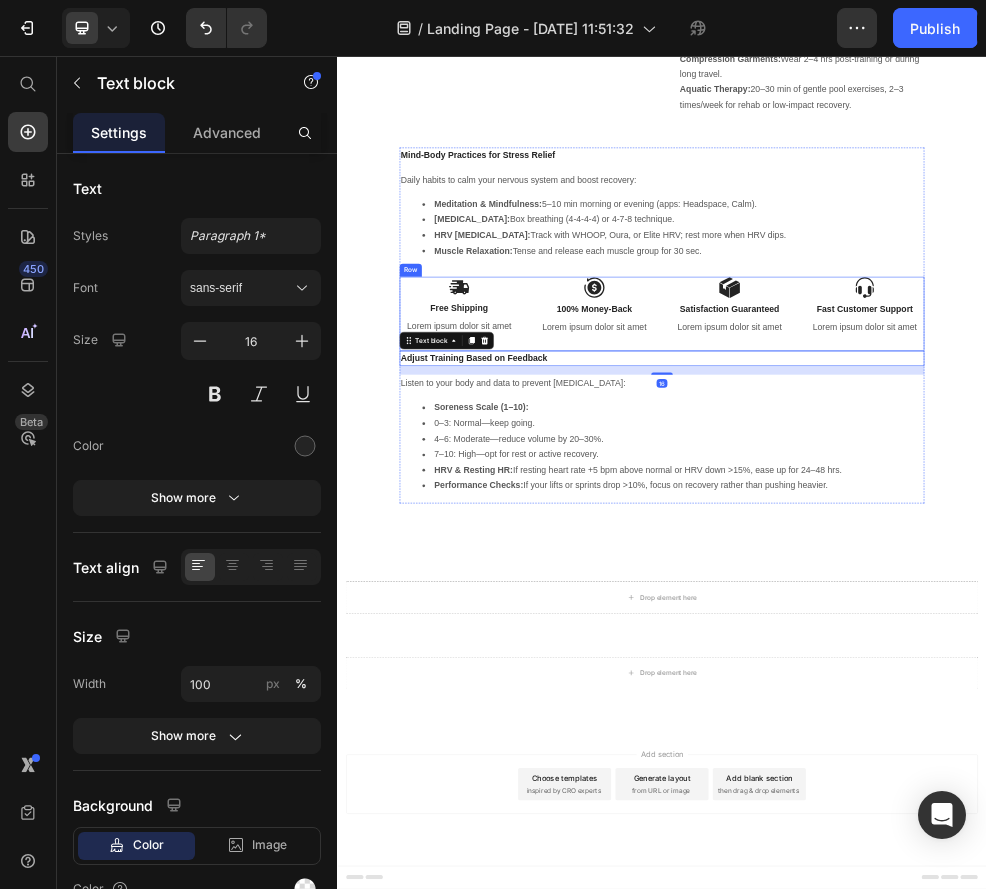 click on "Image Free Shipping Text Block Lorem ipsum dolor sit amet Text Block Image 100% Money-Back Text Block Lorem ipsum dolor sit amet Text Block Row Image Satisfaction Guaranteed Text Block Lorem ipsum dolor sit amet Text Block Image Fast Customer Support Text Block Lorem ipsum dolor sit amet Text Block Row Row" at bounding box center (937, 534) 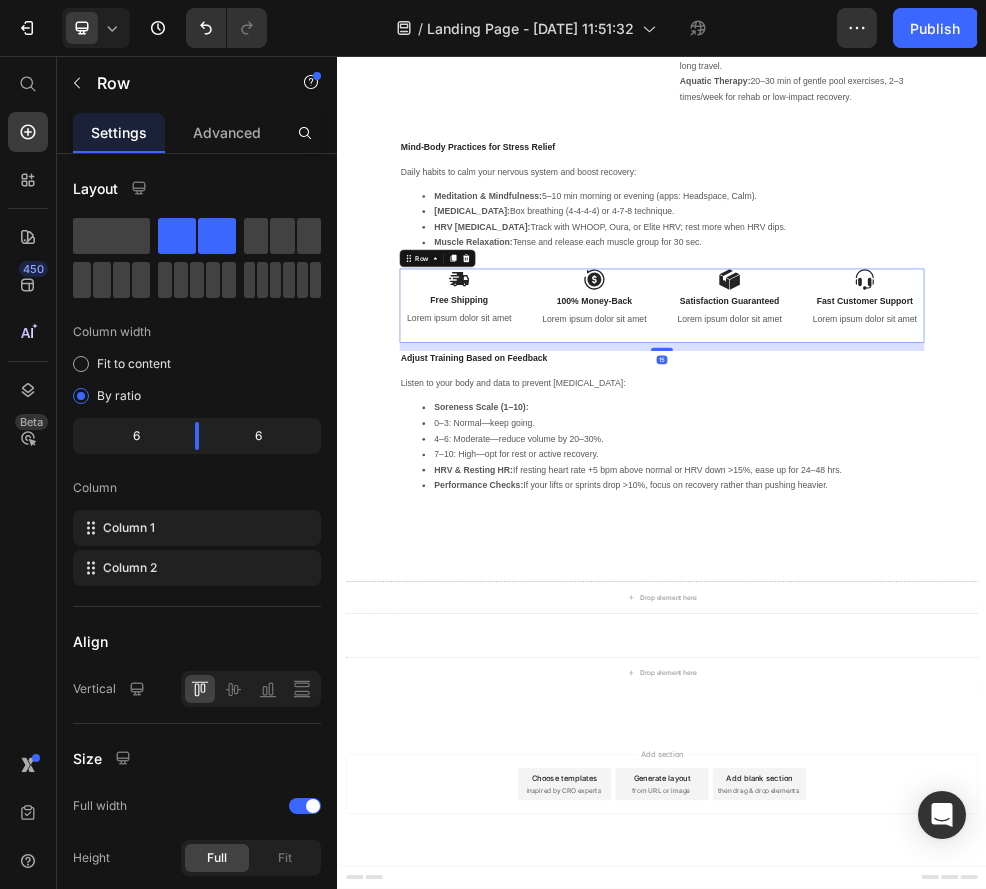 drag, startPoint x: 933, startPoint y: 656, endPoint x: 934, endPoint y: 671, distance: 15.033297 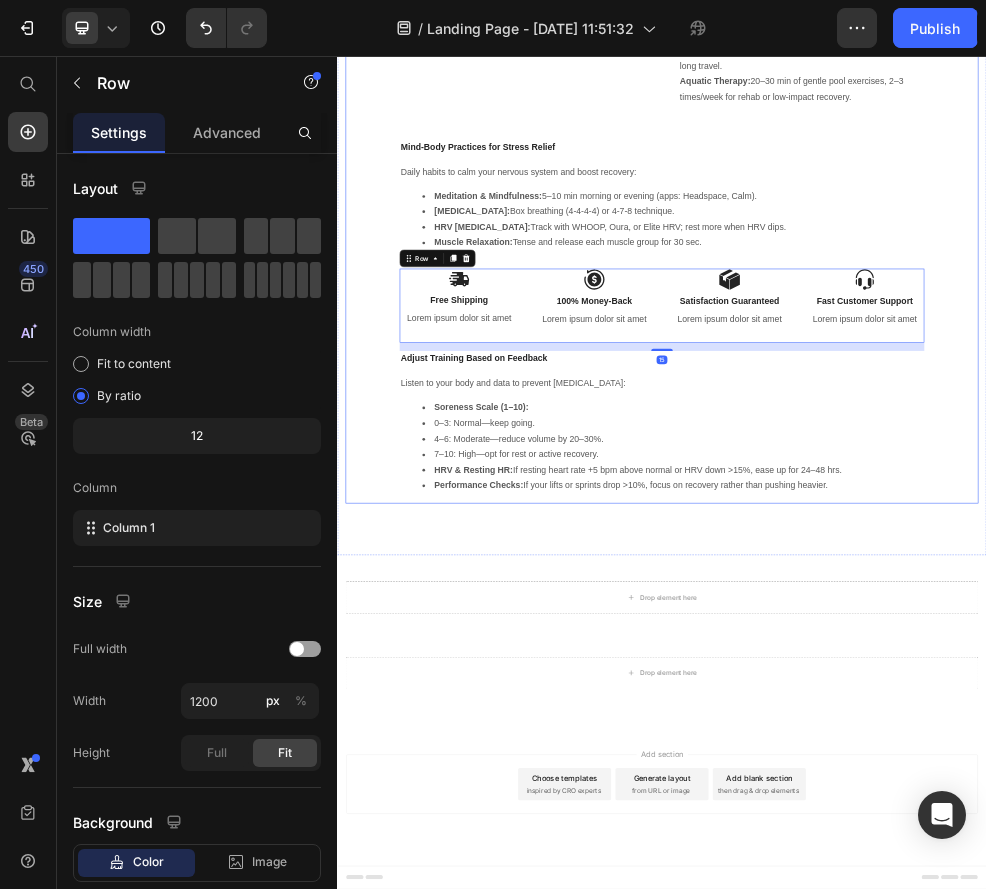 click on "Image Recovery Therapies Schedule Text block Use each modality at the right time for best results: Cold Therapy (Ice Baths/Cryo):  8–10 min, 50–59 °F, within 1–2 hrs post-workout. Contrast Baths:  Alternate 1 min cold (50–59 °F) and 3 min hot (100–104 °F) × 3–5 cycles. [MEDICAL_DATA] (Sauna/Hot Packs):  15–20 min, 24–48 hrs after intense sessions. Compression Garments:  Wear 2–4 hrs post-training or during long travel. Aquatic Therapy:  20–30 min of gentle pool exercises, 2–3 times/week for rehab or low-impact recovery. Text block Row Mind-Body Practices for Stress Relief Text block Daily habits to calm your nervous system and boost recovery: Meditation & Mindfulness:  5–10 min morning or evening (apps: Headspace, Calm). [MEDICAL_DATA]:  Box breathing (4-4-4-4) or 4-7-8 technique. HRV [MEDICAL_DATA]:  Track with WHOOP, Oura, or Elite HRV; rest more when HRV dips. Muscle Relaxation:  Tense and release each muscle group for 30 sec. Text block Image Free Shipping Text Block Text Block" at bounding box center (937, 320) 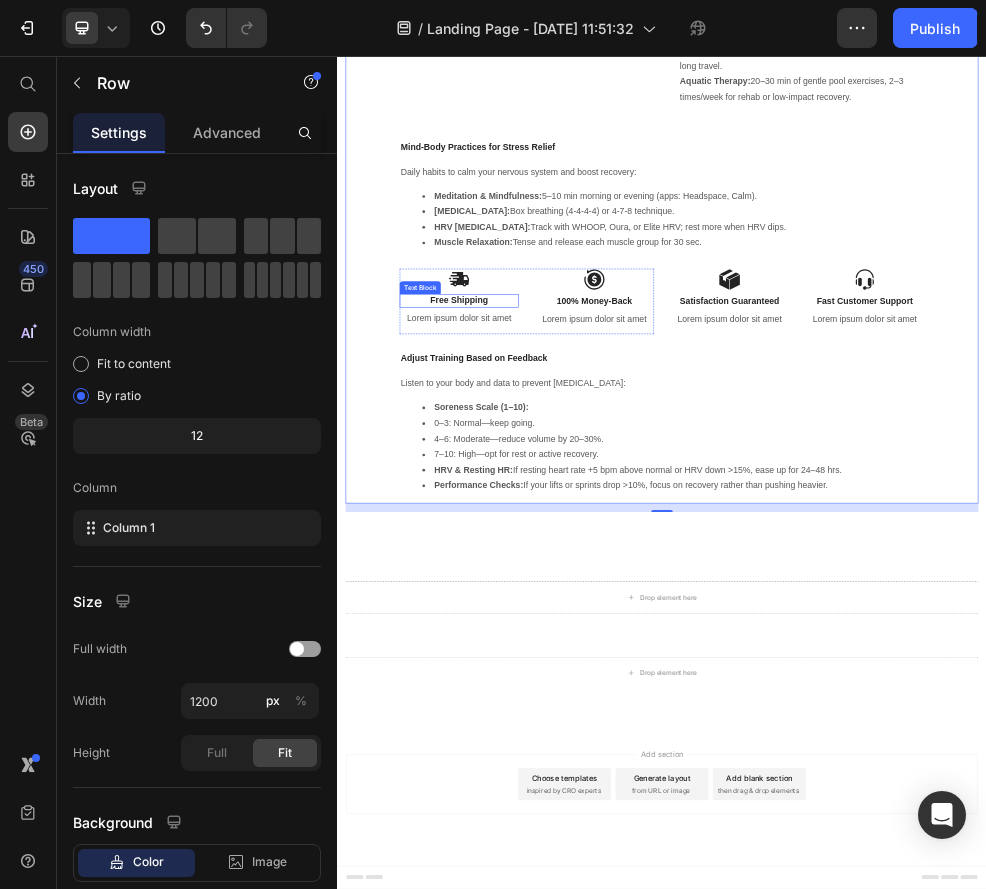 click on "Free Shipping" at bounding box center [562, 509] 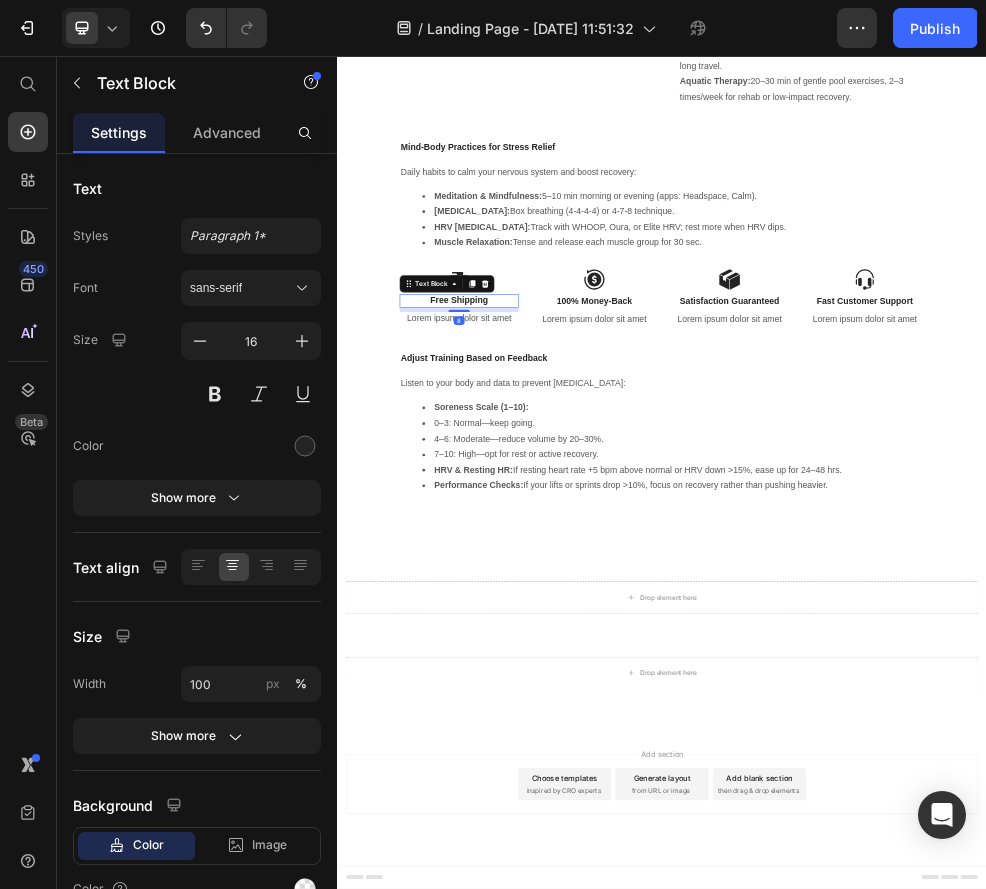 click on "Free Shipping" at bounding box center (562, 509) 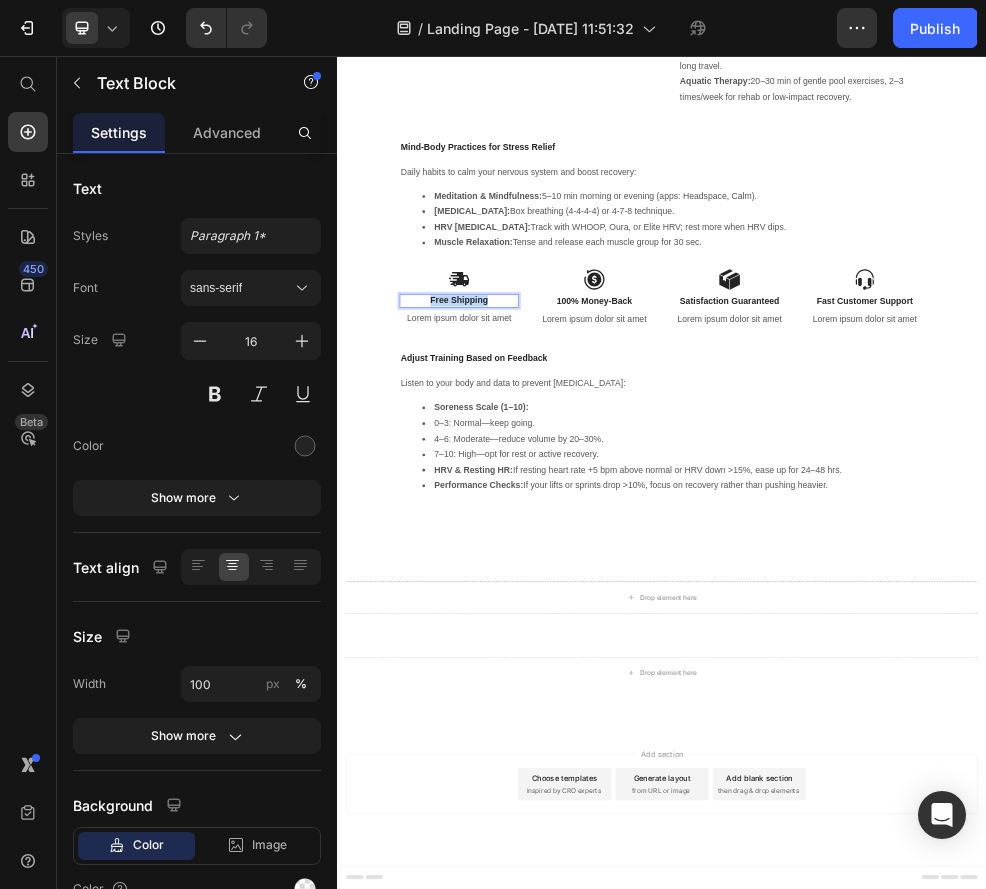click on "Free Shipping" at bounding box center [562, 509] 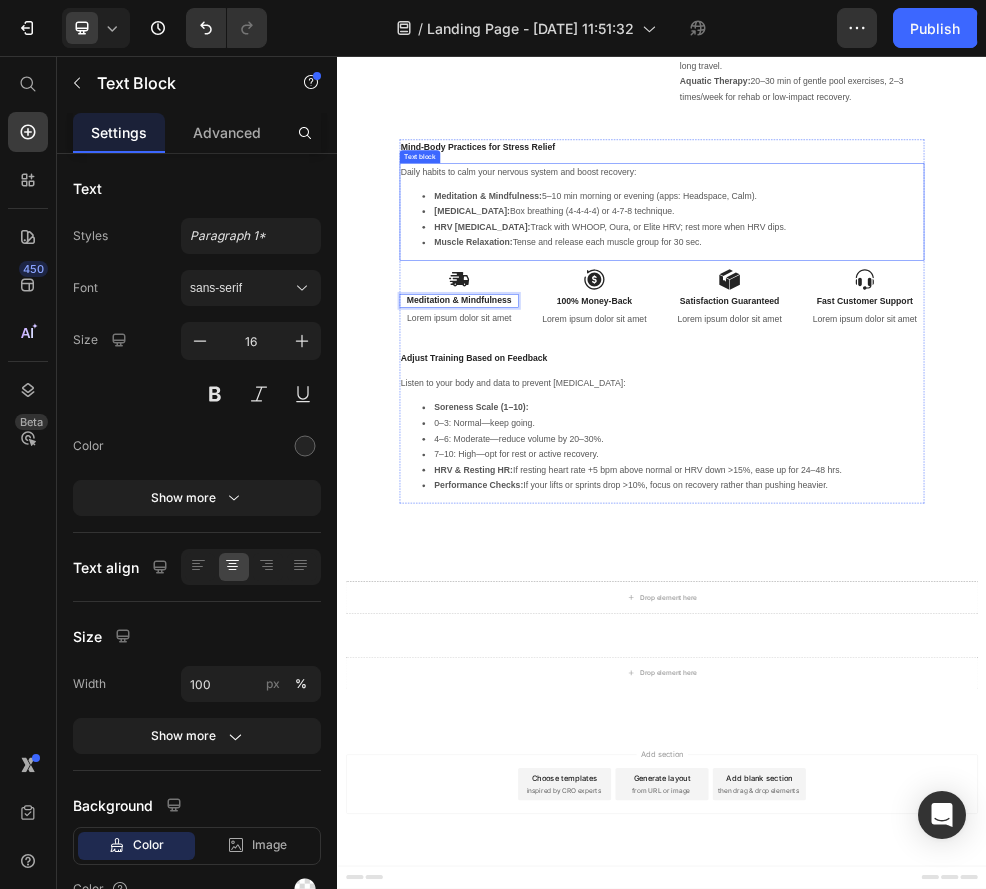 click on "Meditation & Mindfulness:  5–10 min morning or evening (apps: Headspace, Calm)." at bounding box center [957, 316] 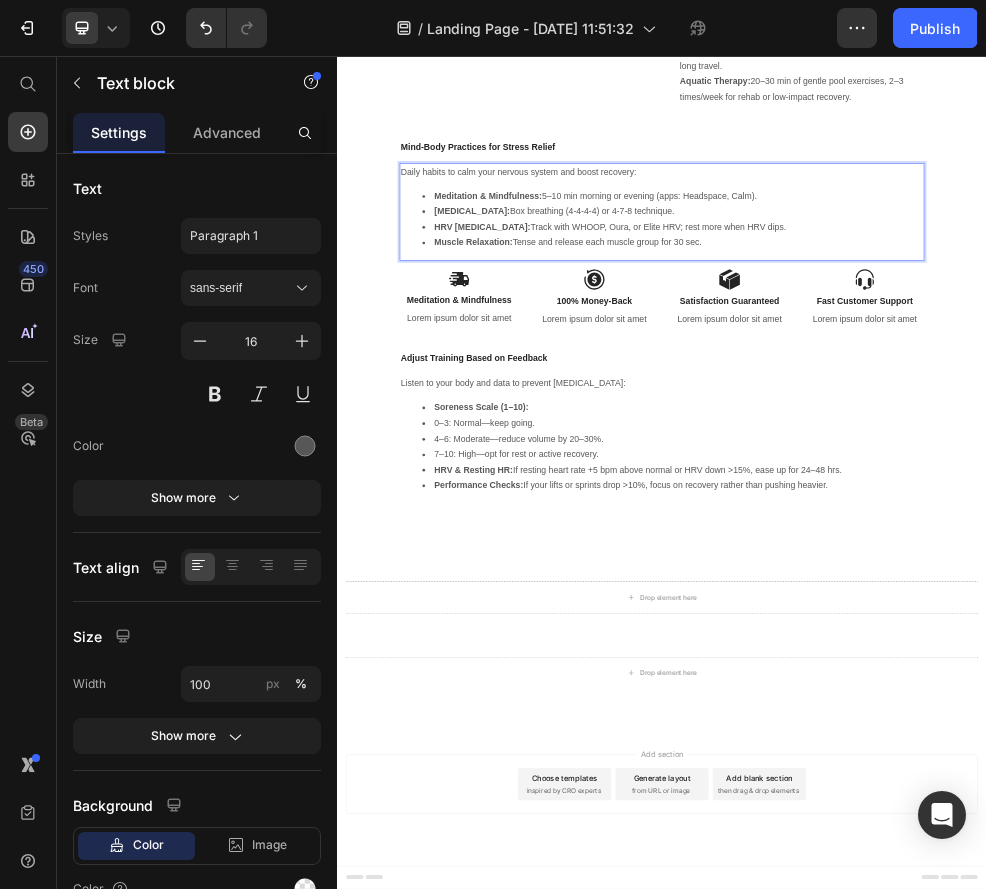 drag, startPoint x: 718, startPoint y: 393, endPoint x: 1115, endPoint y: 398, distance: 397.0315 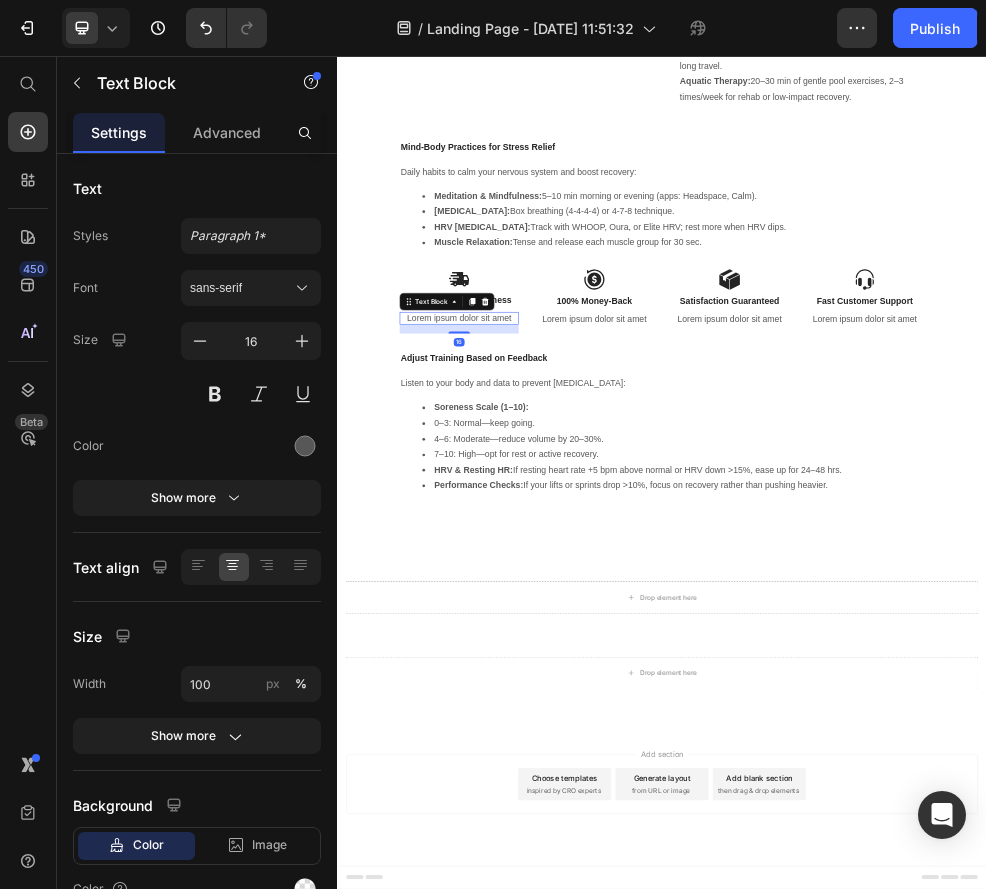 click on "Lorem ipsum dolor sit amet" at bounding box center (562, 542) 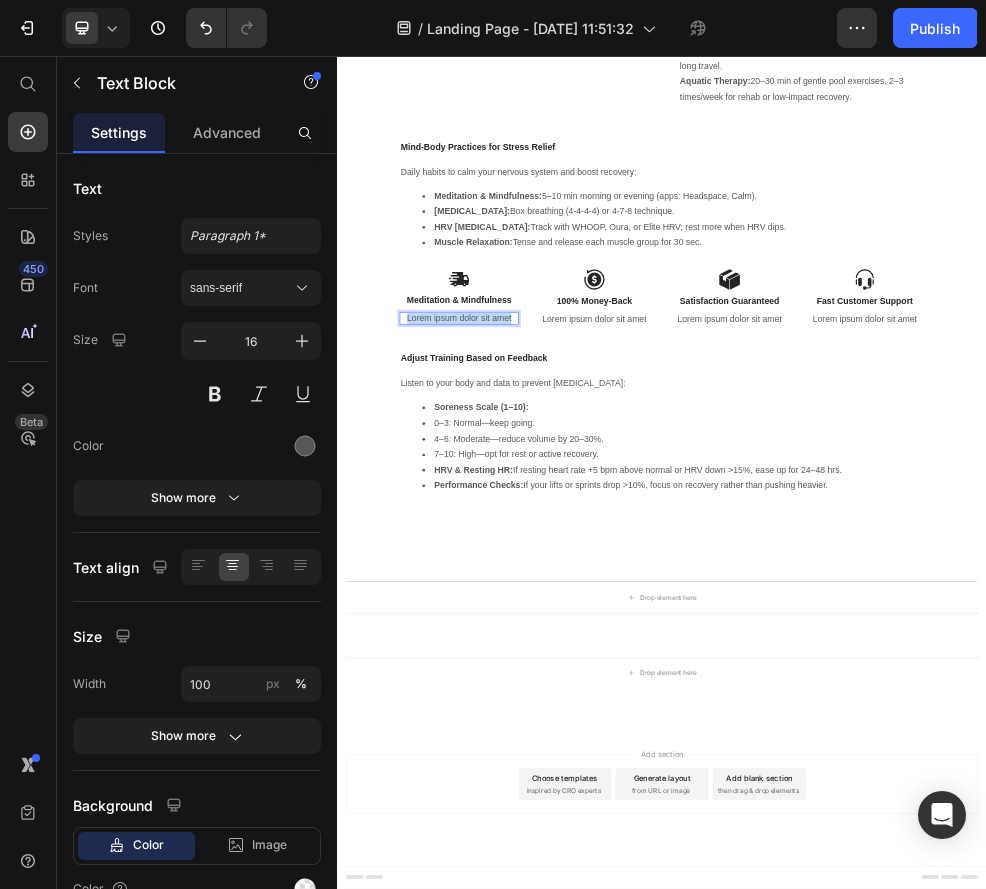 click on "Lorem ipsum dolor sit amet" at bounding box center [562, 542] 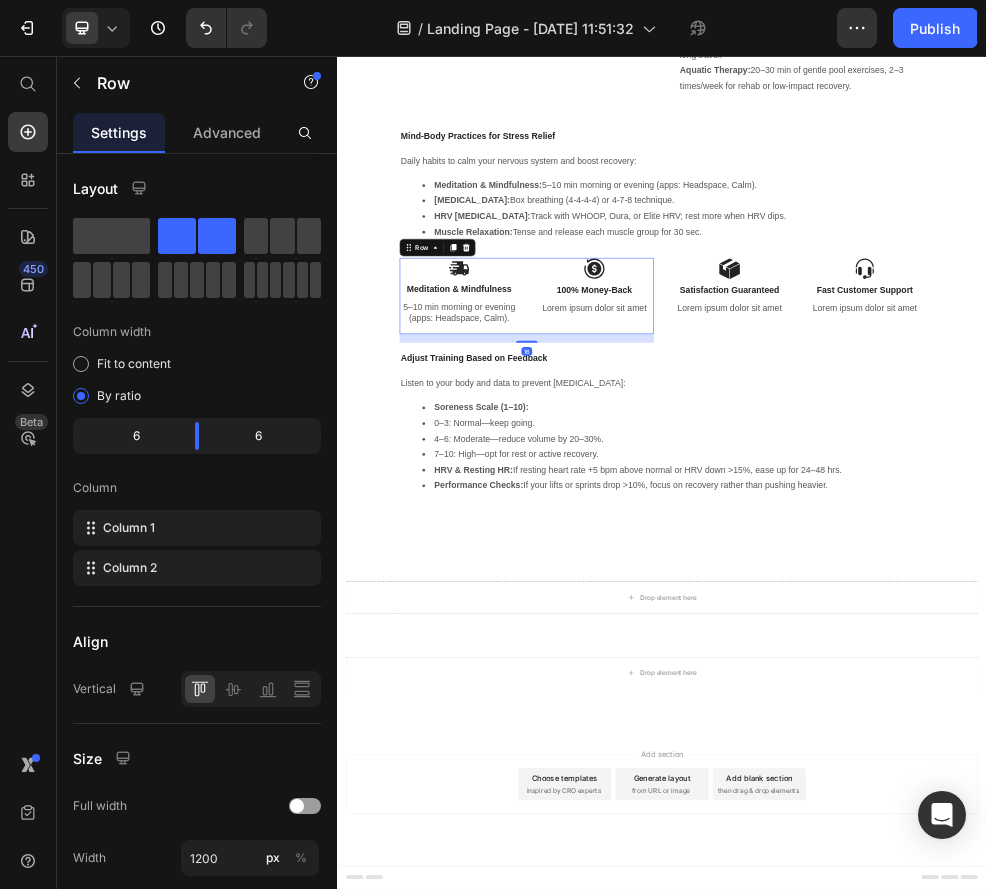 click on "Image 100% Money-Back Text Block Lorem ipsum dolor sit amet Text Block" at bounding box center (812, 500) 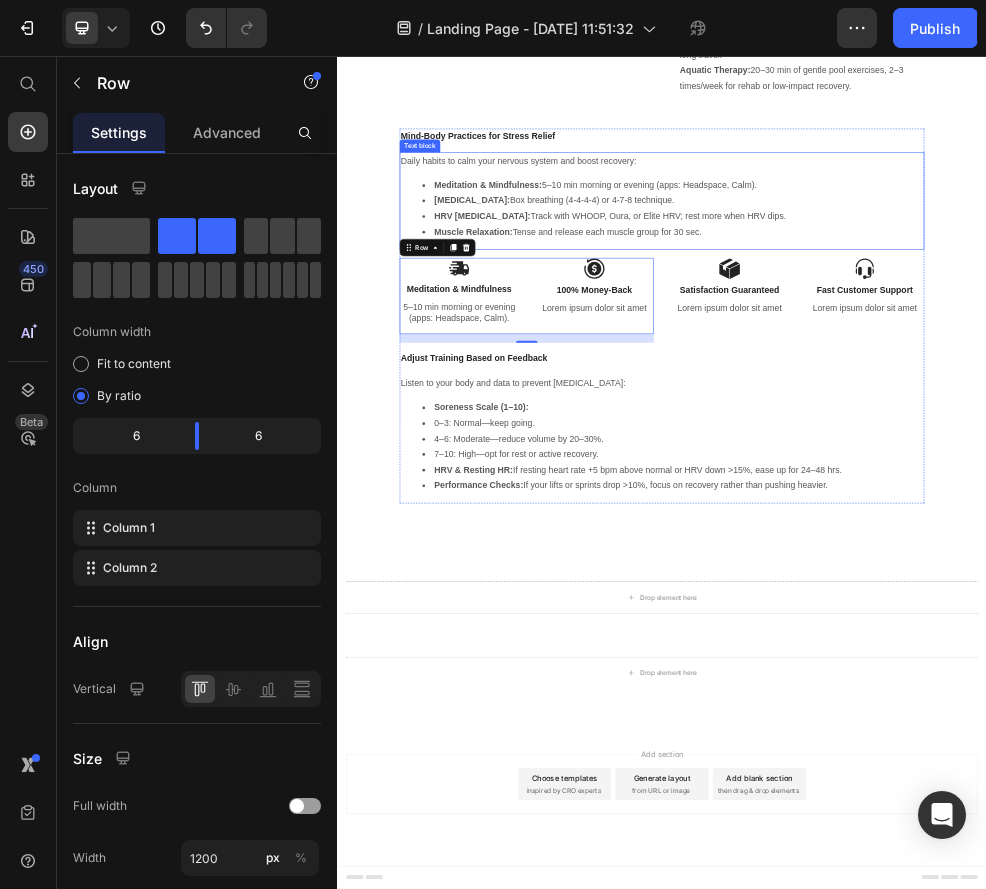 click on "[MEDICAL_DATA]:  Box breathing (4-4-4-4) or 4-7-8 technique." at bounding box center [957, 324] 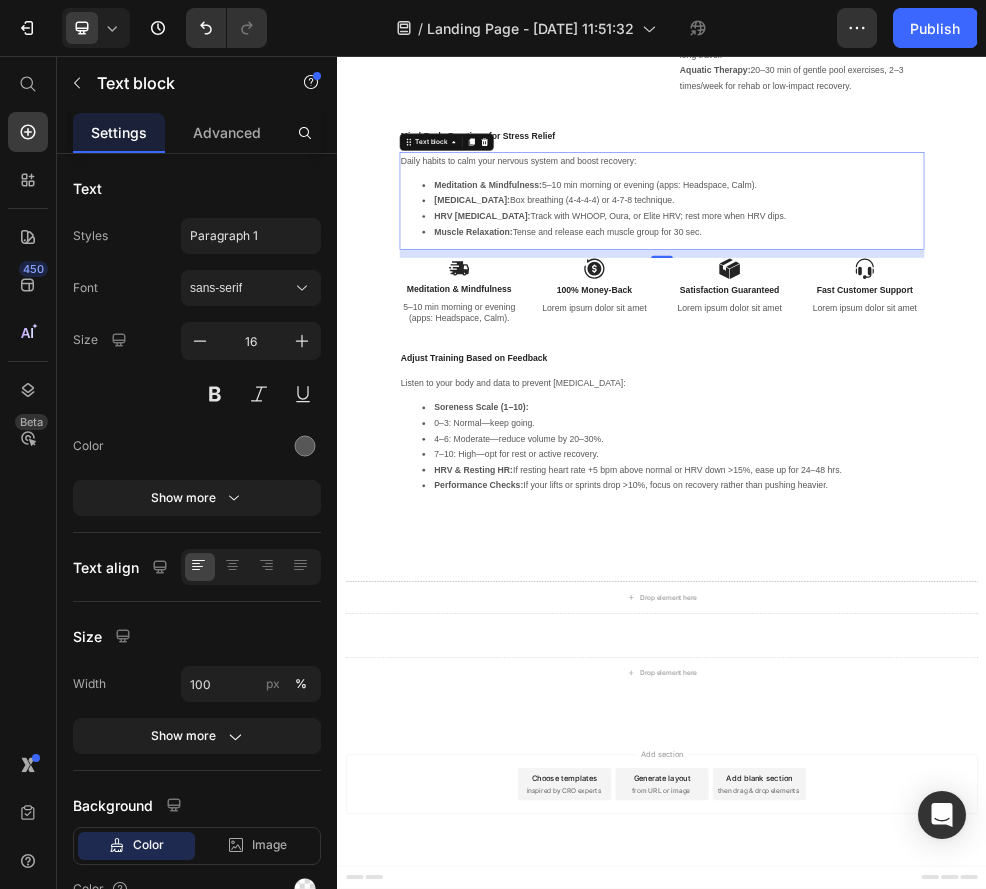 click on "100% Money-Back" at bounding box center (812, 490) 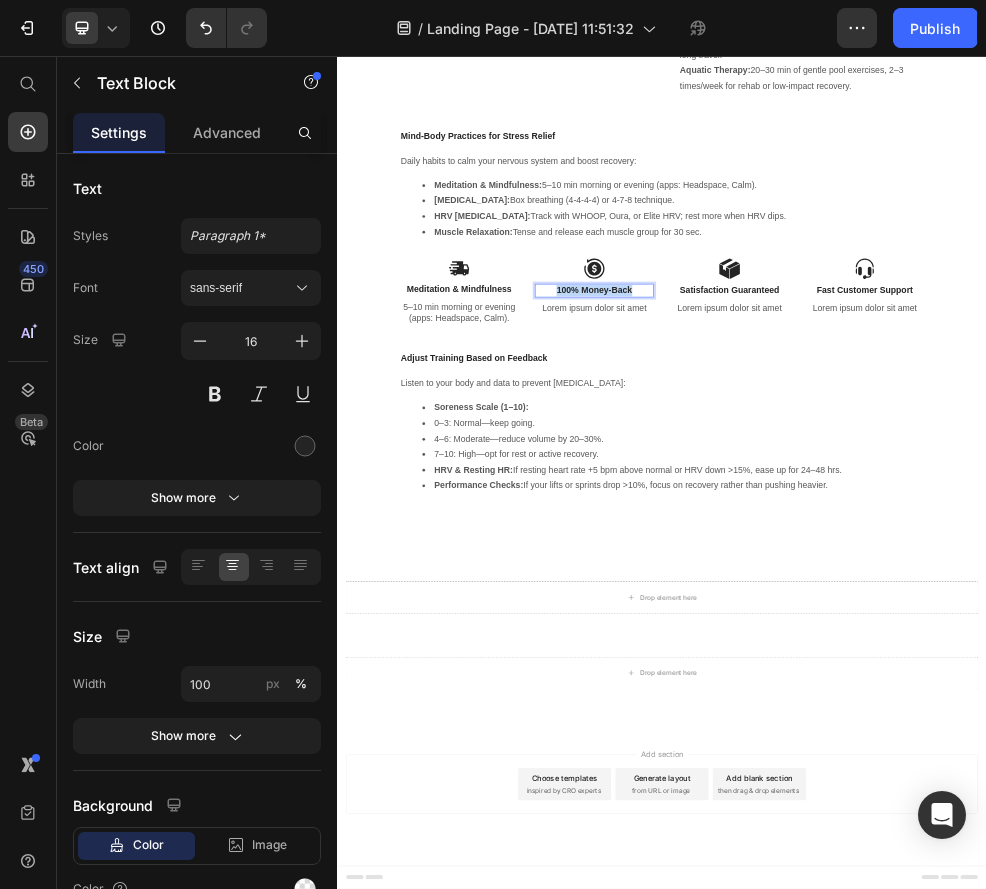 click on "100% Money-Back" at bounding box center [812, 490] 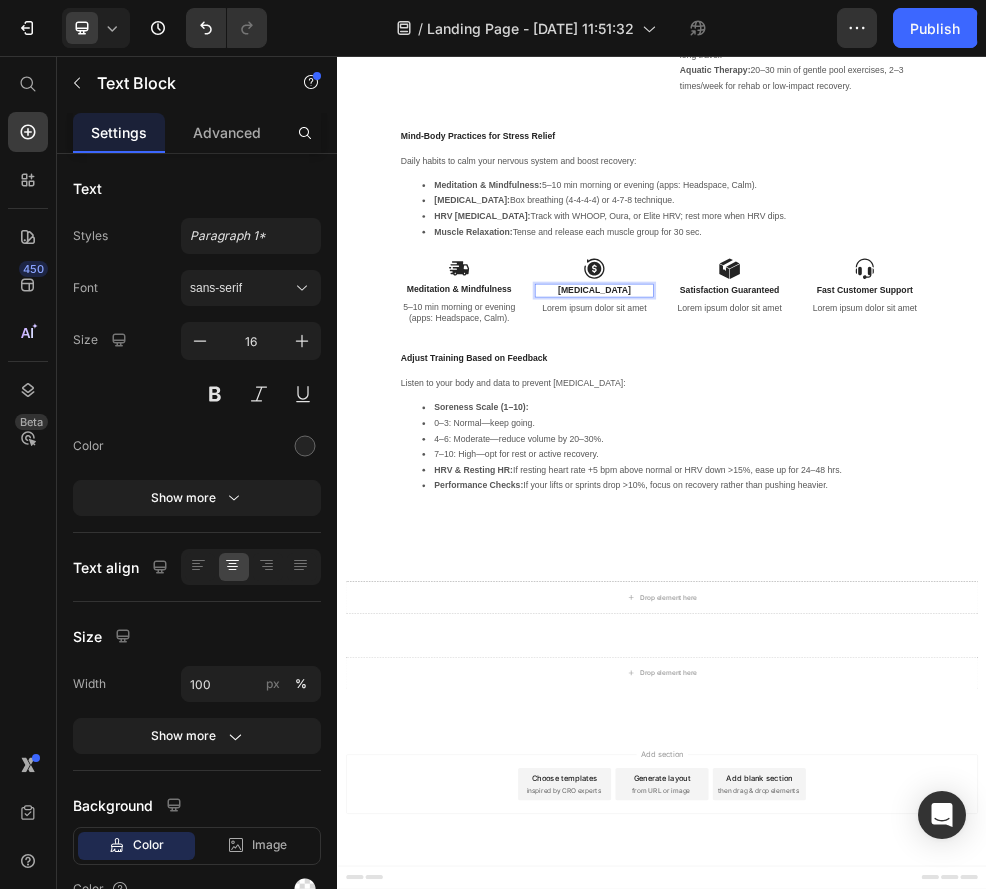 click on "Satisfaction Guaranteed" at bounding box center (1062, 490) 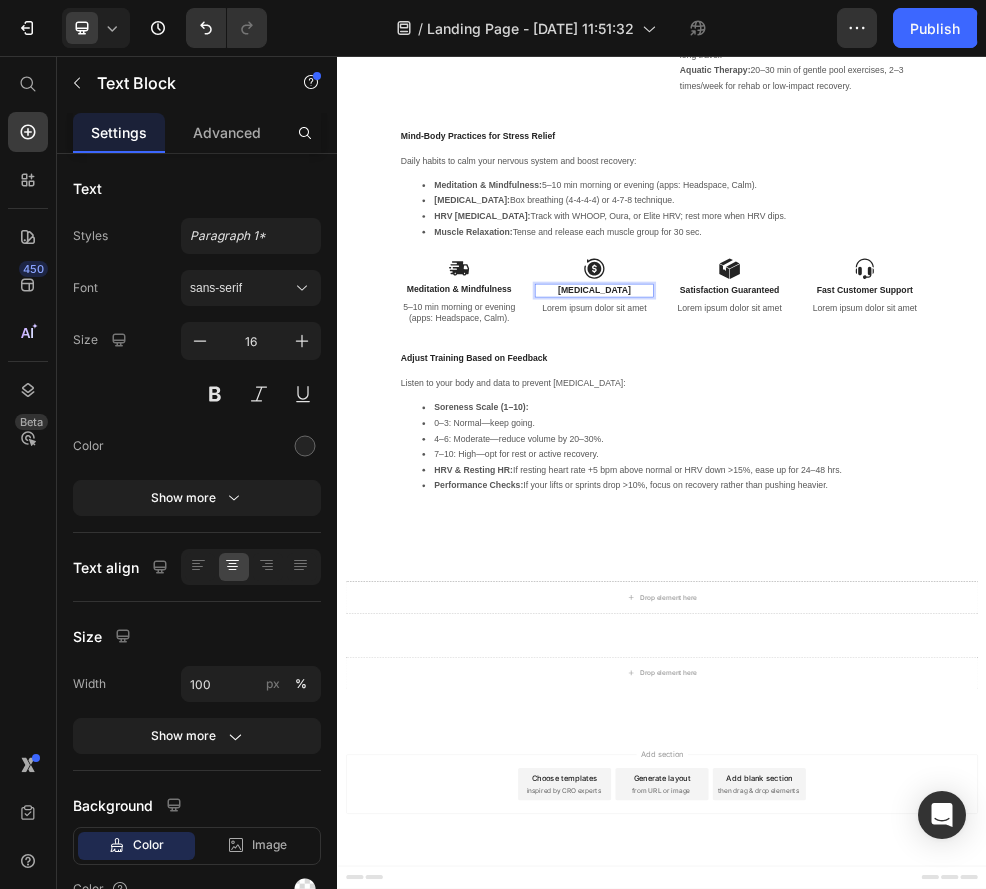 click on "Satisfaction Guaranteed" at bounding box center [1062, 490] 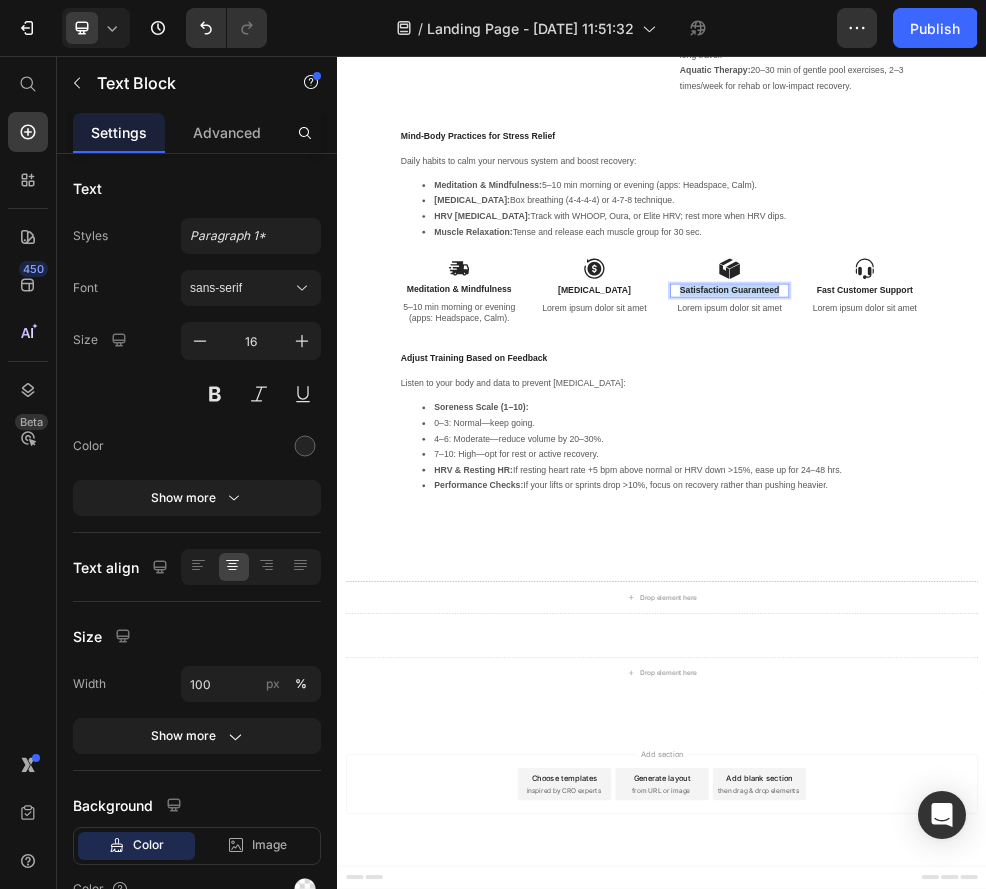 click on "Satisfaction Guaranteed" at bounding box center [1062, 490] 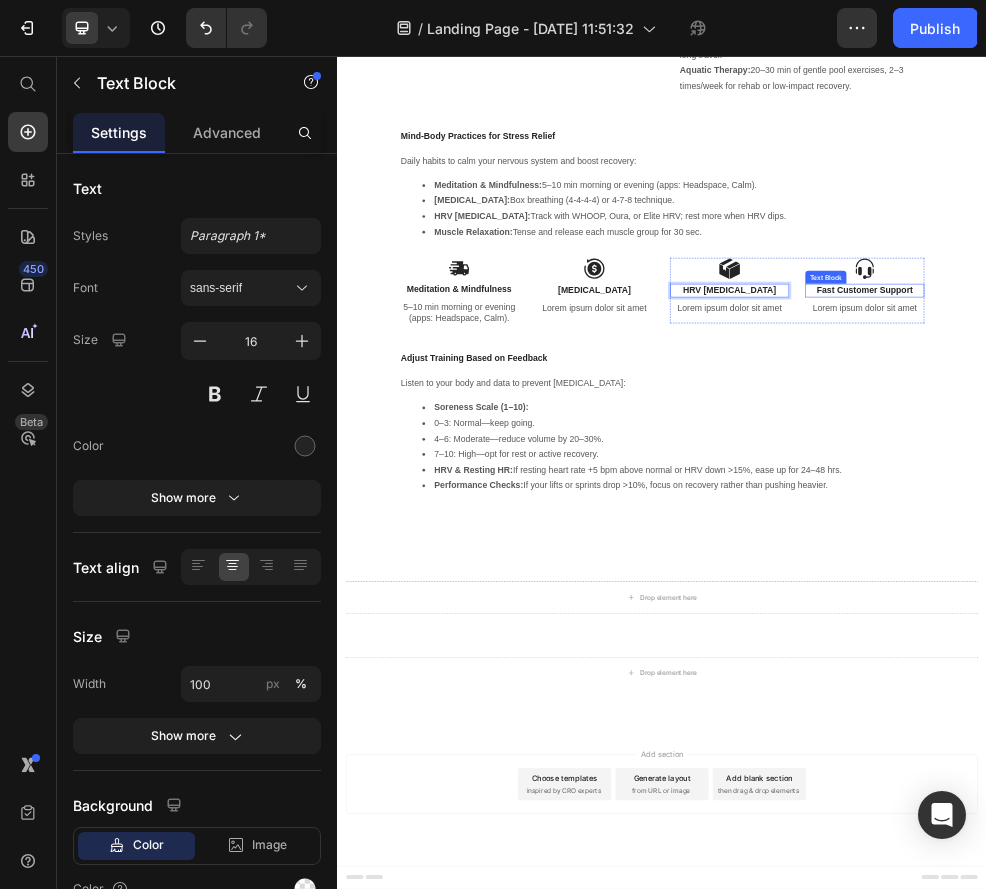 click on "Fast Customer Support" at bounding box center [1312, 490] 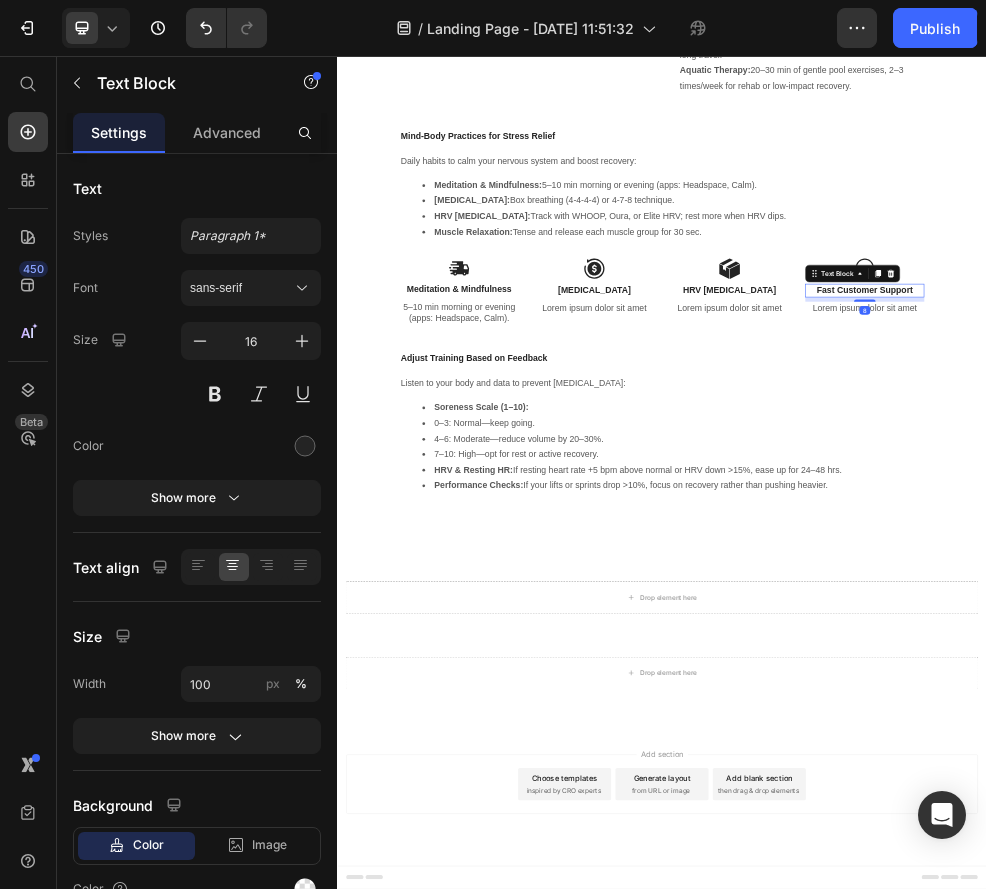 click on "Fast Customer Support" at bounding box center [1312, 490] 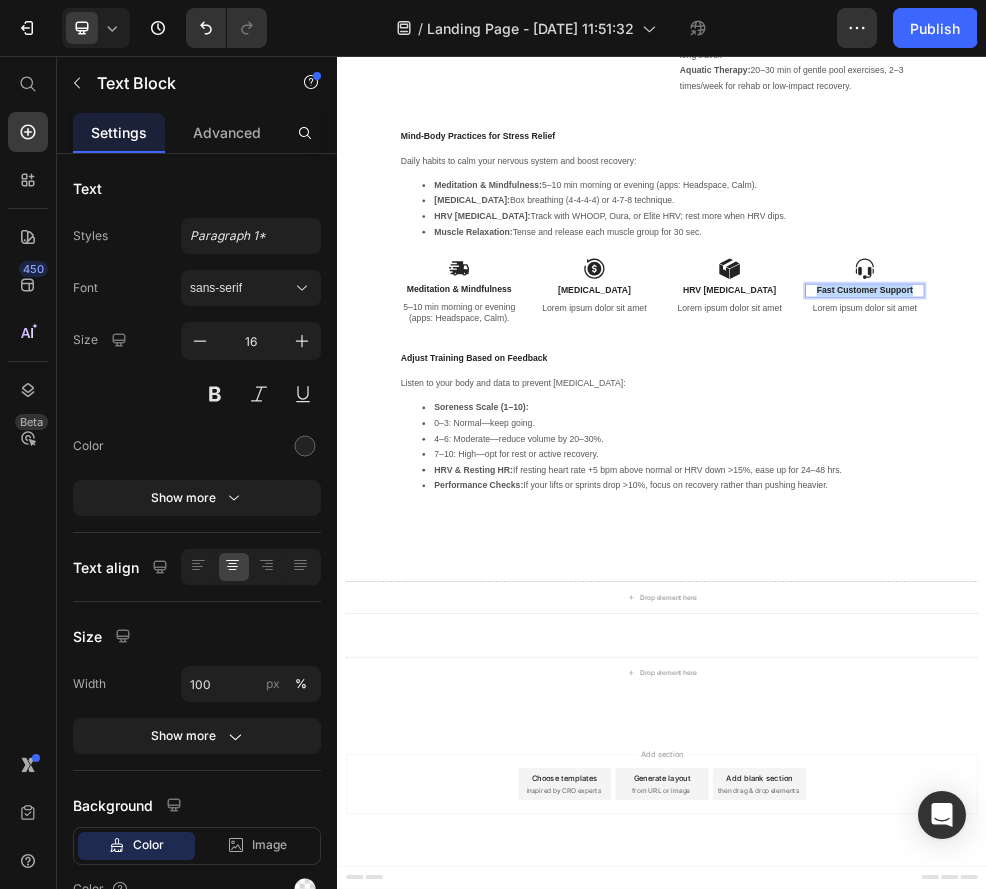 click on "Fast Customer Support" at bounding box center [1312, 490] 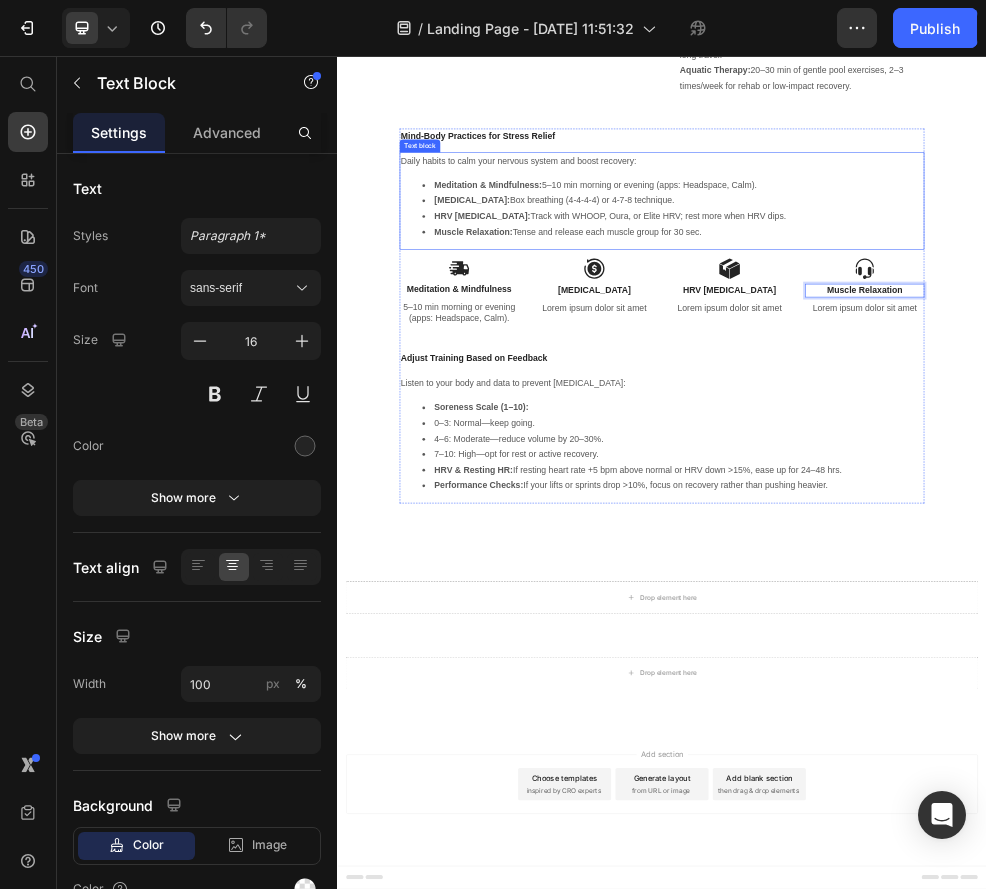 click on "Muscle Relaxation:  Tense and release each muscle group for 30 sec." at bounding box center [957, 382] 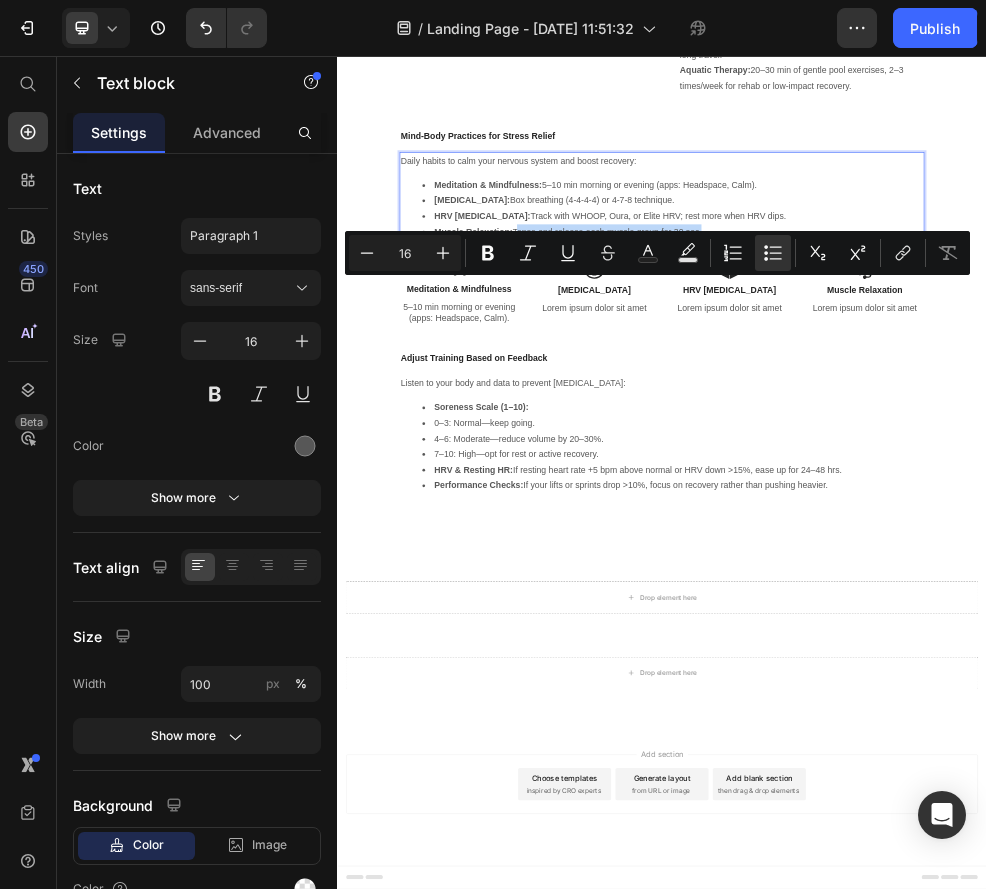 drag, startPoint x: 667, startPoint y: 471, endPoint x: 998, endPoint y: 475, distance: 331.02417 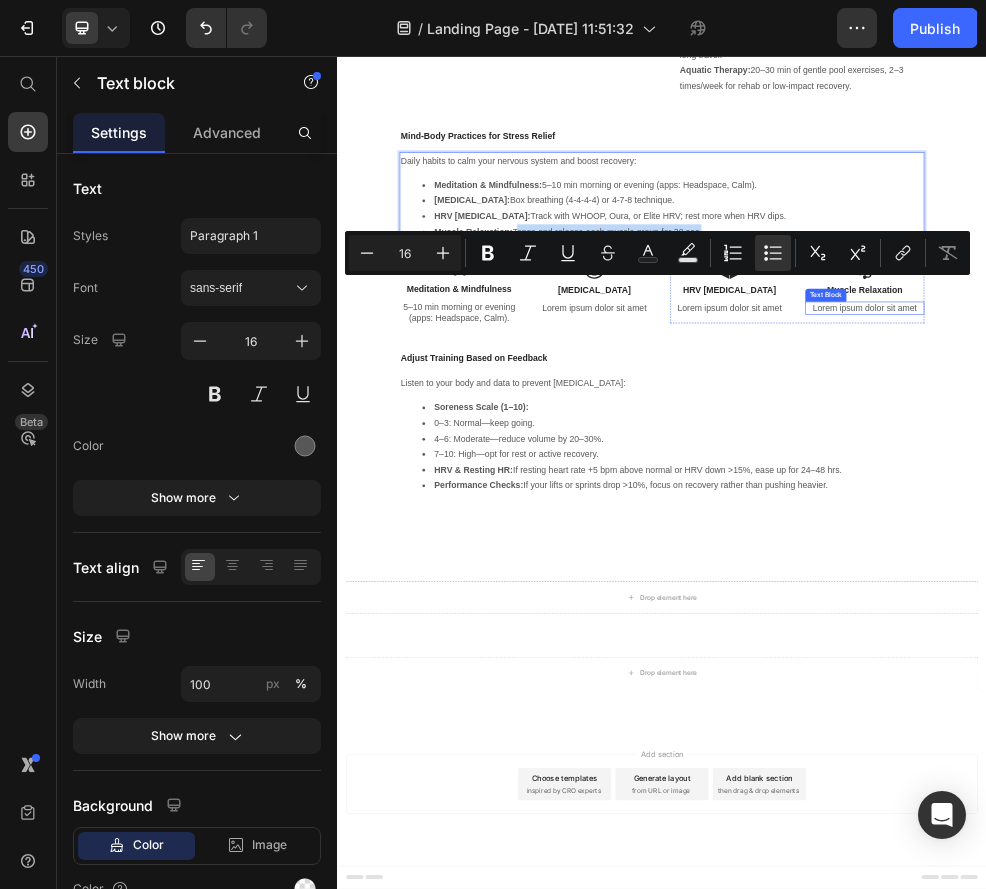 click on "Lorem ipsum dolor sit amet" at bounding box center (1312, 523) 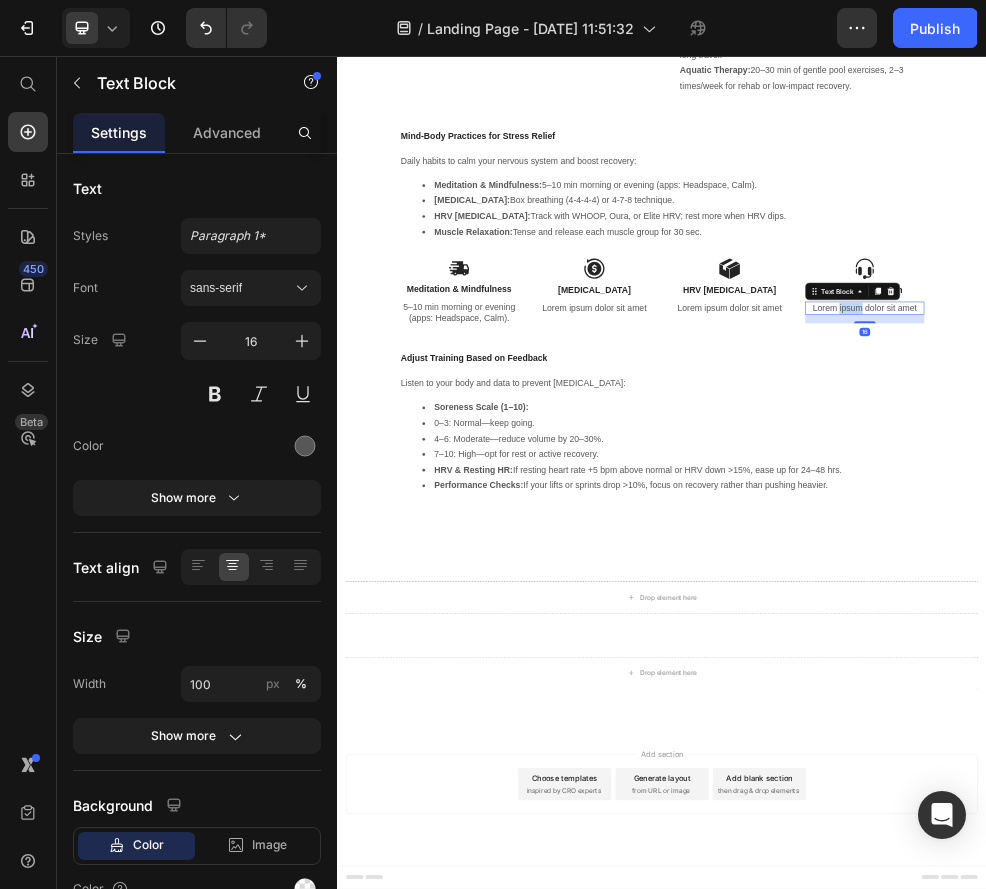 click on "Lorem ipsum dolor sit amet" at bounding box center [1312, 523] 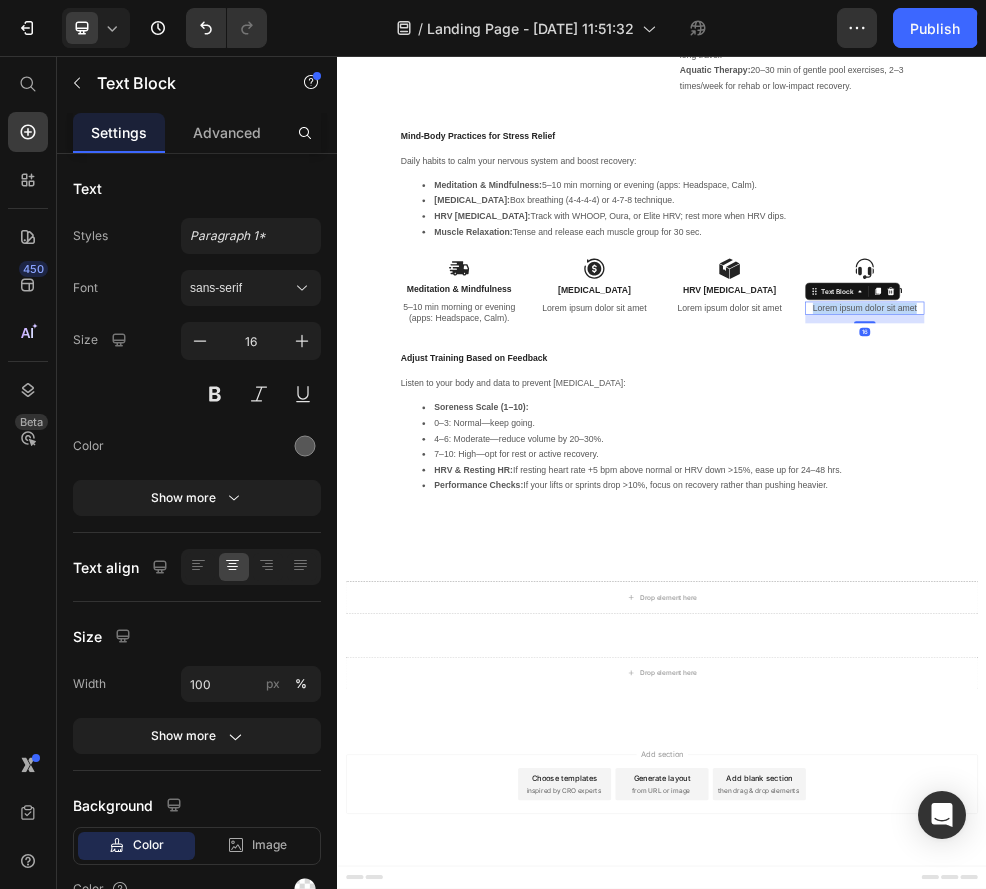 click on "Lorem ipsum dolor sit amet" at bounding box center (1312, 523) 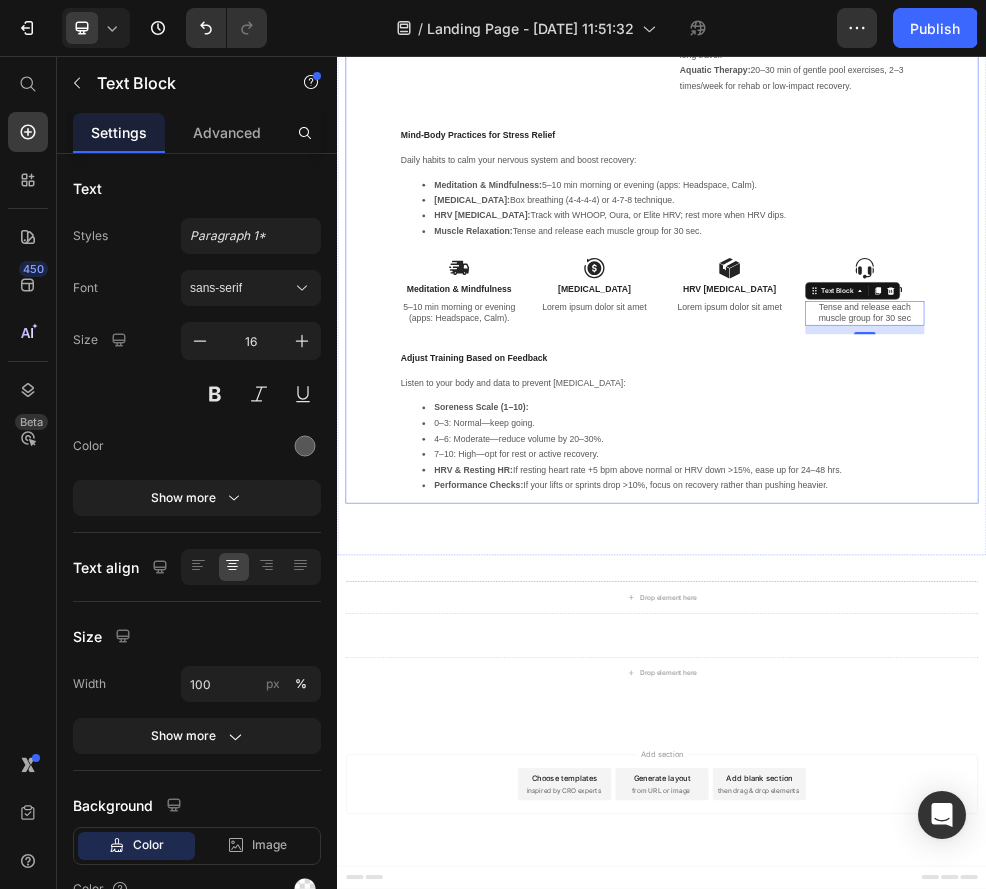 click on "Image Recovery Therapies Schedule Text block Use each modality at the right time for best results: Cold Therapy (Ice Baths/Cryo):  8–10 min, 50–59 °F, within 1–2 hrs post-workout. Contrast Baths:  Alternate 1 min cold (50–59 °F) and 3 min hot (100–104 °F) × 3–5 cycles. [MEDICAL_DATA] (Sauna/Hot Packs):  15–20 min, 24–48 hrs after intense sessions. Compression Garments:  Wear 2–4 hrs post-training or during long travel. Aquatic Therapy:  20–30 min of gentle pool exercises, 2–3 times/week for rehab or low-impact recovery. Text block Row Mind-Body Practices for Stress Relief Text block Daily habits to calm your nervous system and boost recovery: Meditation & Mindfulness:  5–10 min morning or evening (apps: Headspace, Calm). [MEDICAL_DATA]:  Box breathing (4-4-4-4) or 4-7-8 technique. HRV [MEDICAL_DATA]:  Track with WHOOP, Oura, or Elite HRV; rest more when HRV dips. Muscle Relaxation:  Tense and release each muscle group for 30 sec. Text block Image Meditation & Mindfulness Text Block" at bounding box center (937, 309) 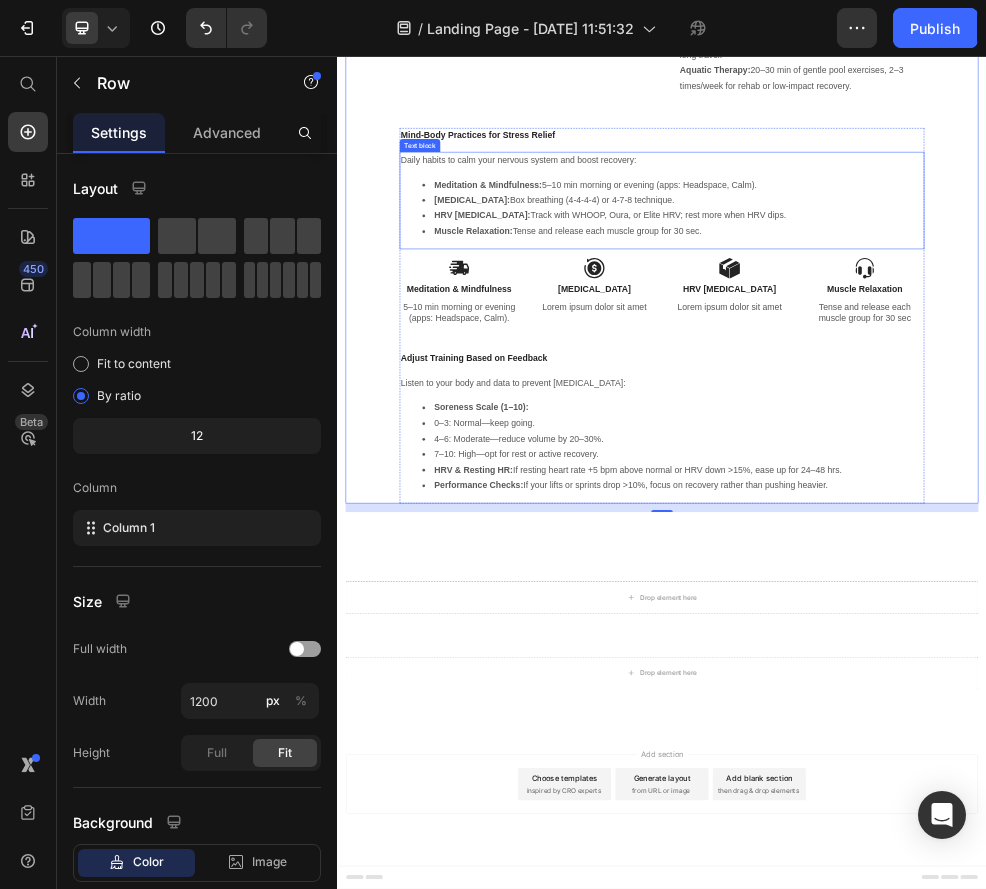 click on "[MEDICAL_DATA]:  Box breathing (4-4-4-4) or 4-7-8 technique." at bounding box center (957, 323) 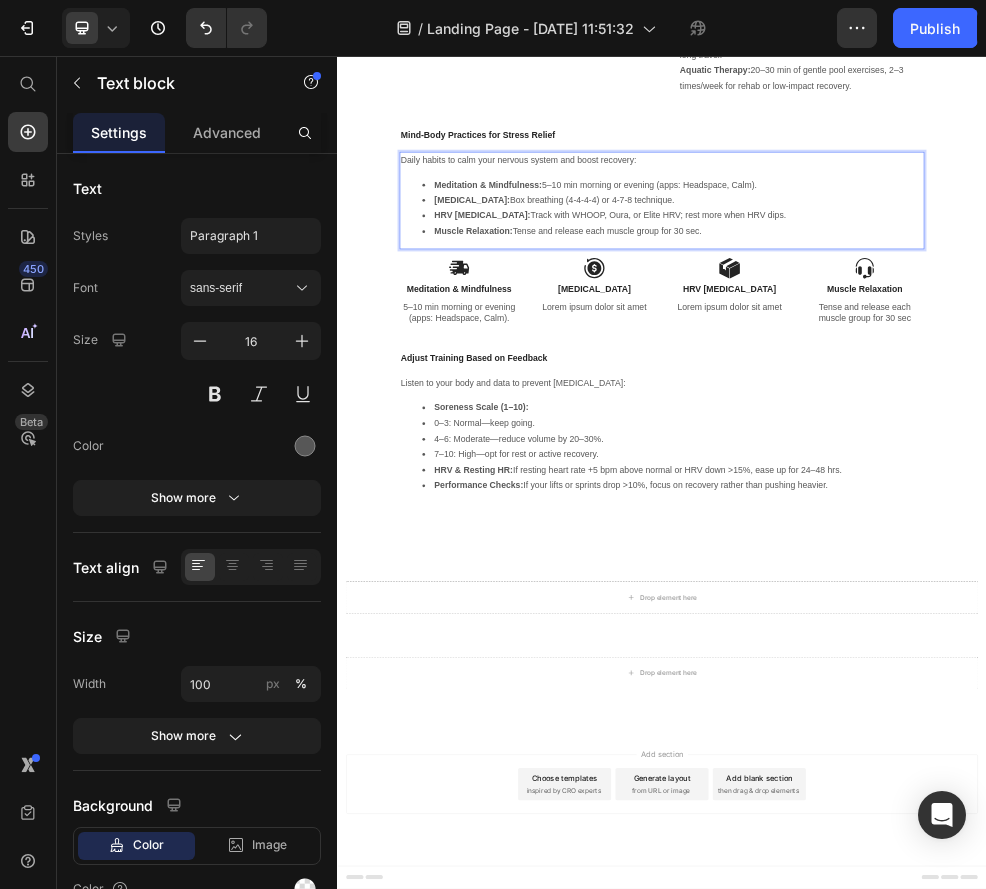 drag, startPoint x: 656, startPoint y: 452, endPoint x: 1130, endPoint y: 446, distance: 474.03796 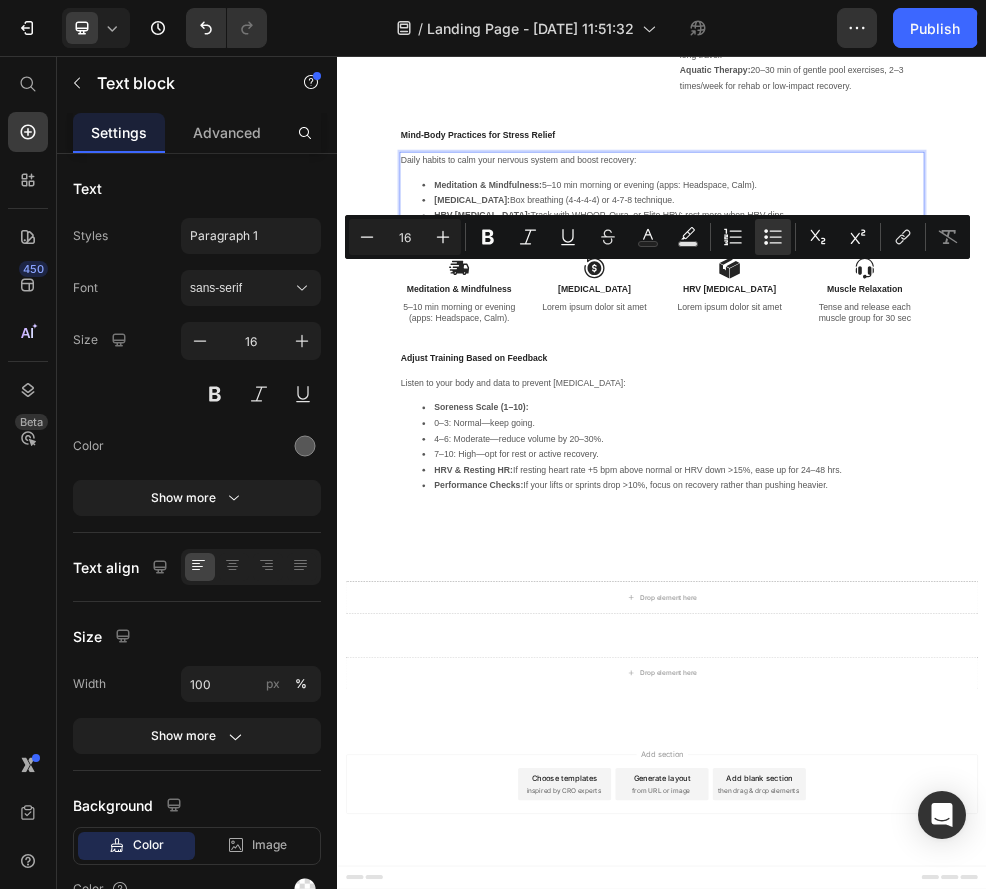 copy on "Track with WHOOP, Oura, or Elite HRV; rest more when HRV dips." 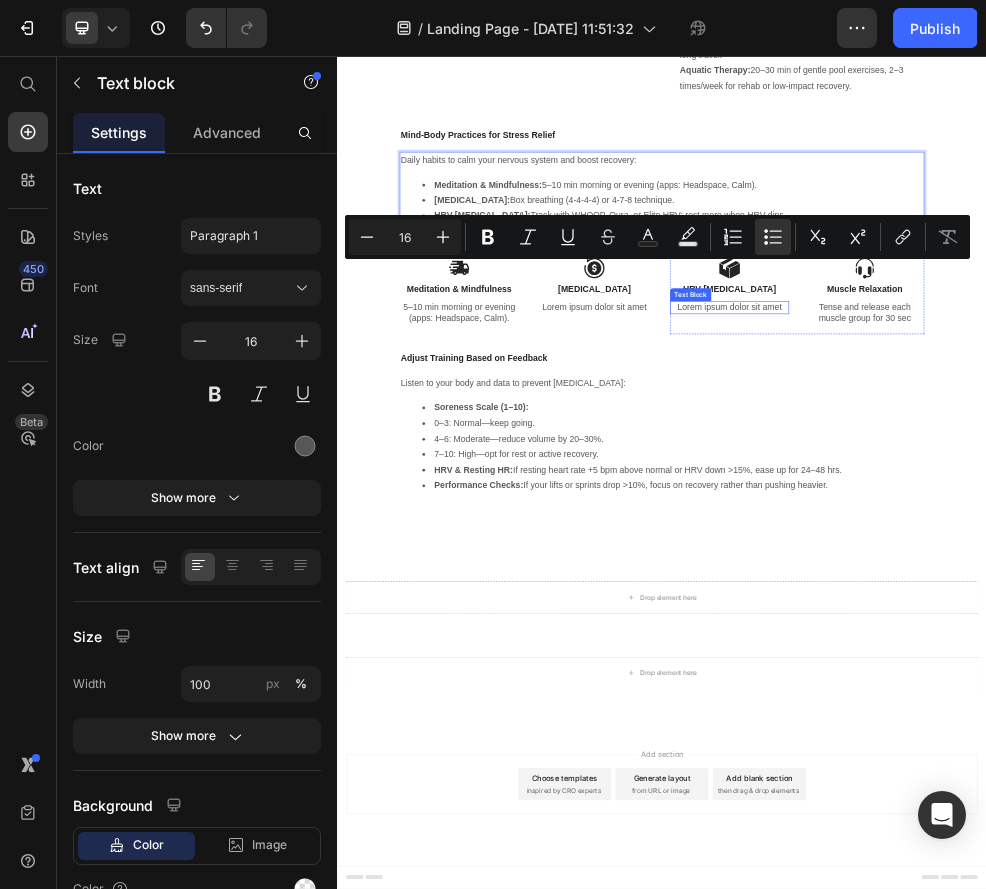click on "Lorem ipsum dolor sit amet" at bounding box center (1062, 522) 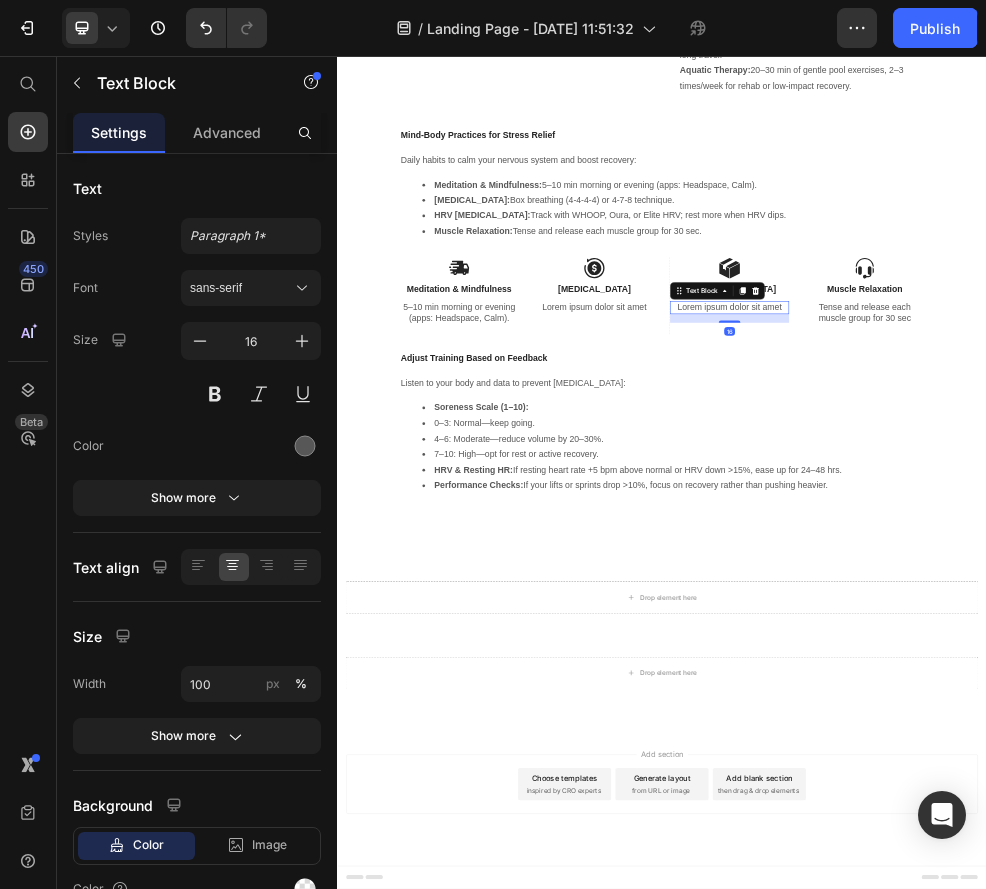 click on "Lorem ipsum dolor sit amet" at bounding box center [1062, 522] 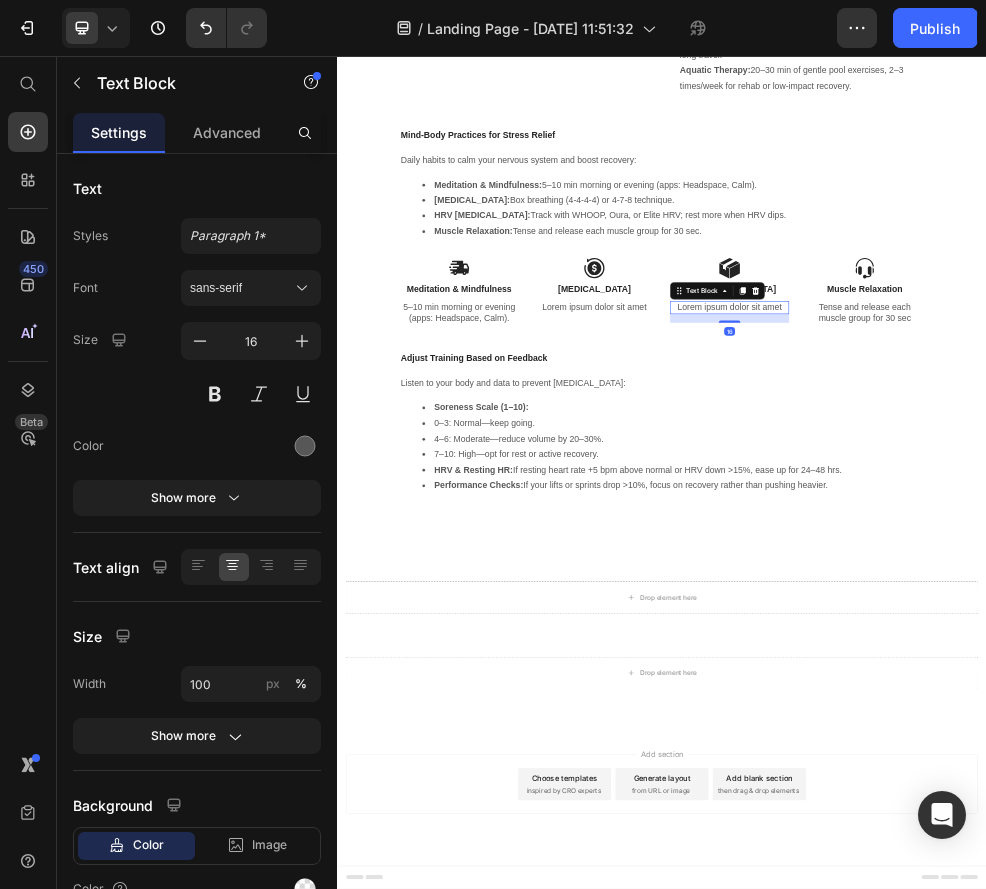 click on "Lorem ipsum dolor sit amet" at bounding box center (1062, 522) 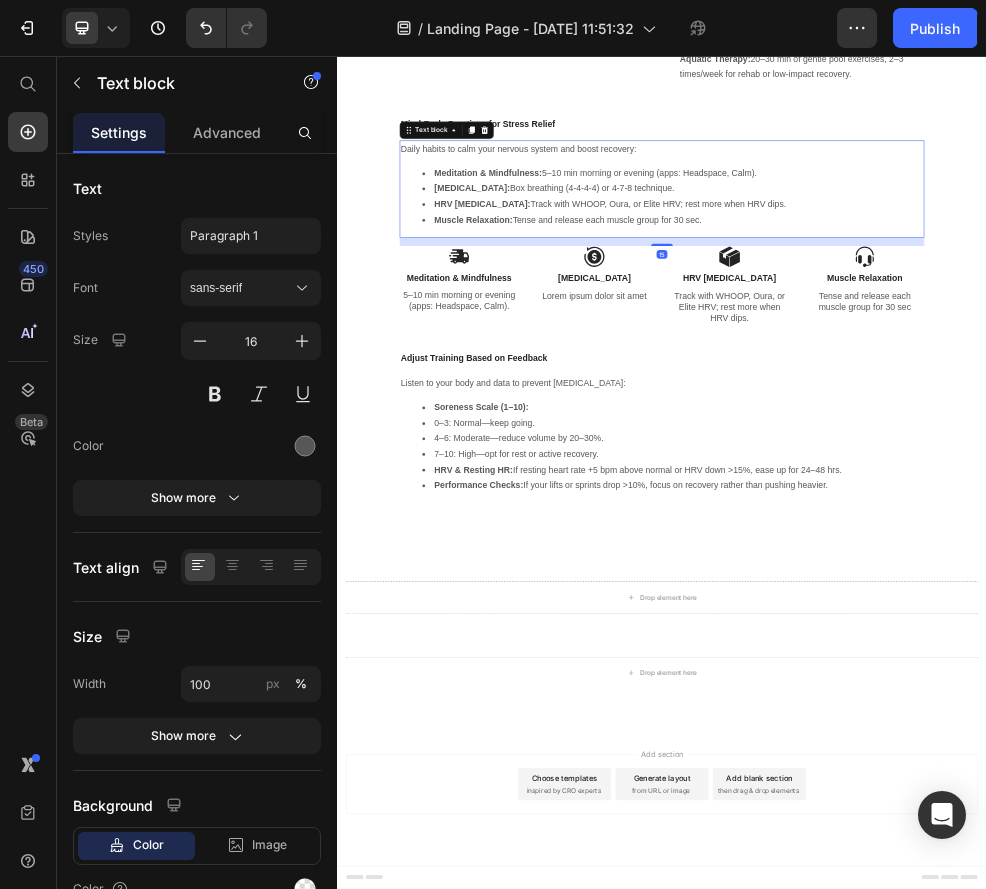 click on "HRV [MEDICAL_DATA]:  Track with WHOOP, Oura, or Elite HRV; rest more when HRV dips." at bounding box center [957, 331] 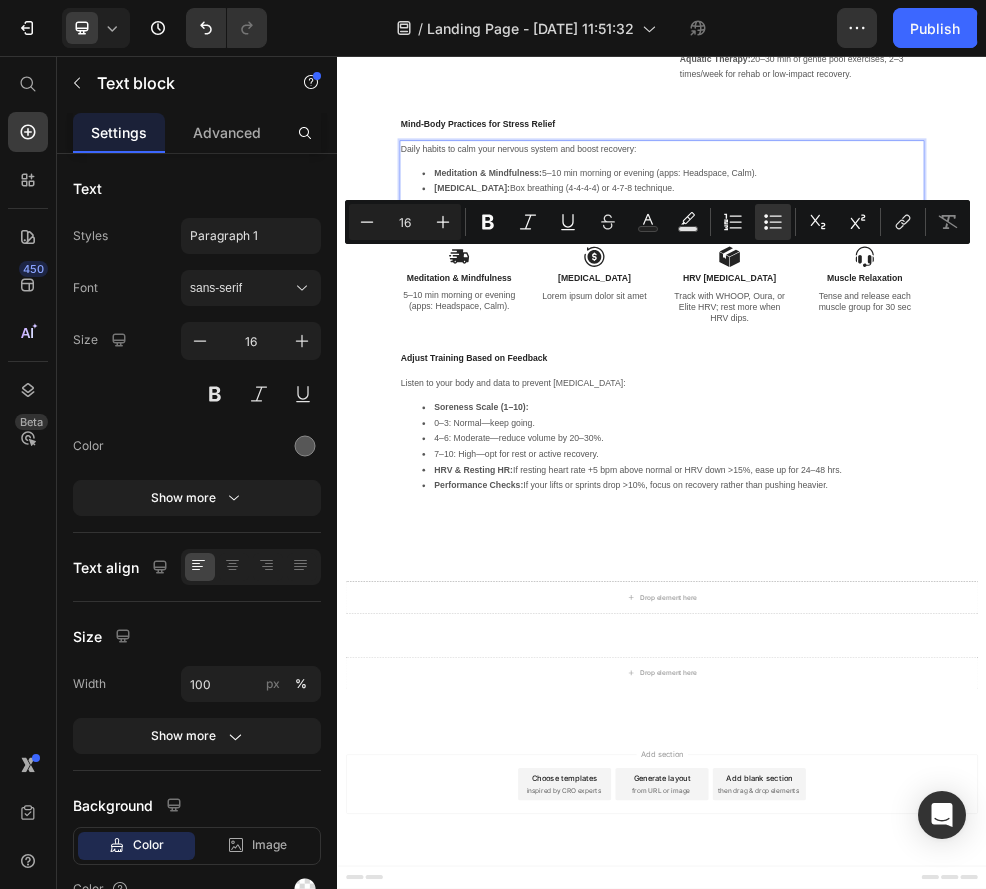 drag, startPoint x: 677, startPoint y: 423, endPoint x: 993, endPoint y: 428, distance: 316.03955 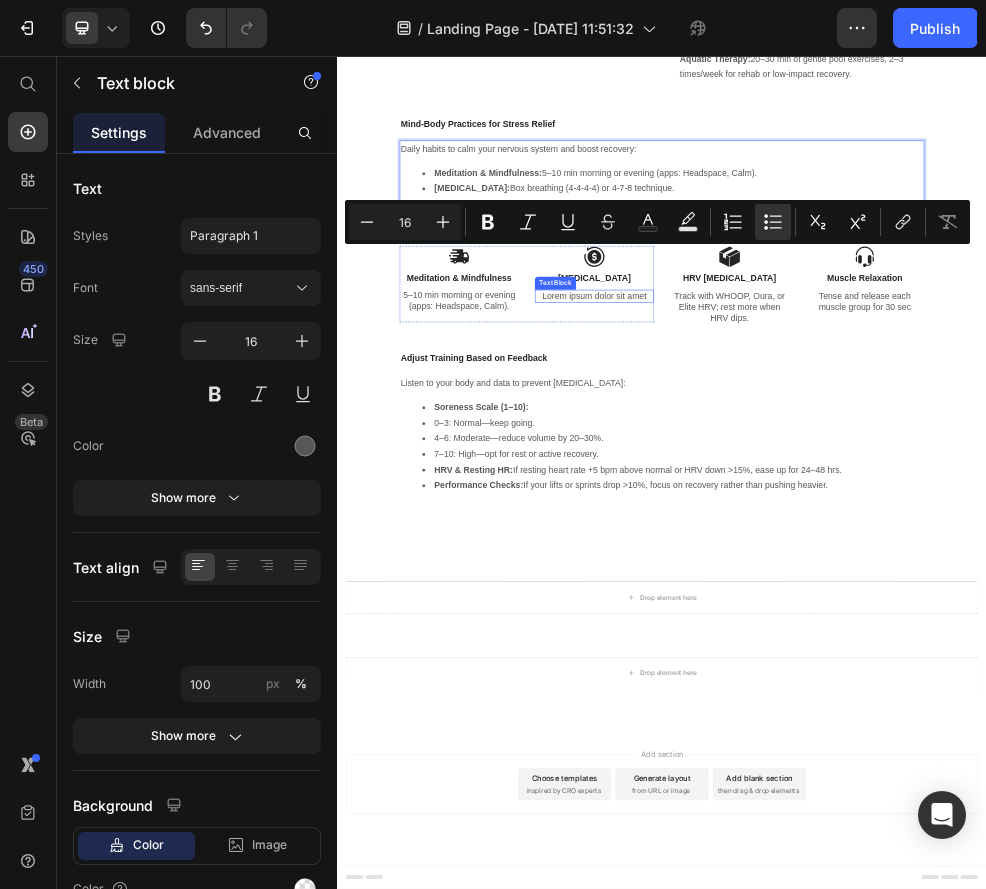 click on "Lorem ipsum dolor sit amet" at bounding box center (812, 501) 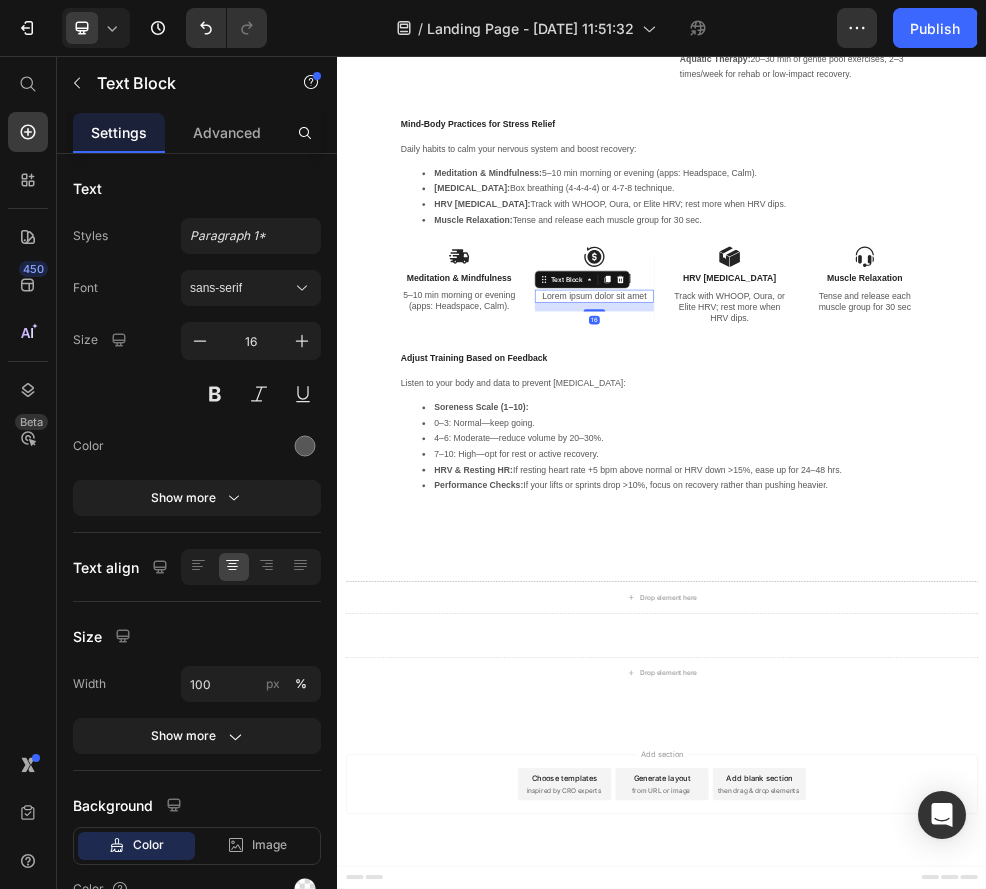click on "Lorem ipsum dolor sit amet" at bounding box center [812, 501] 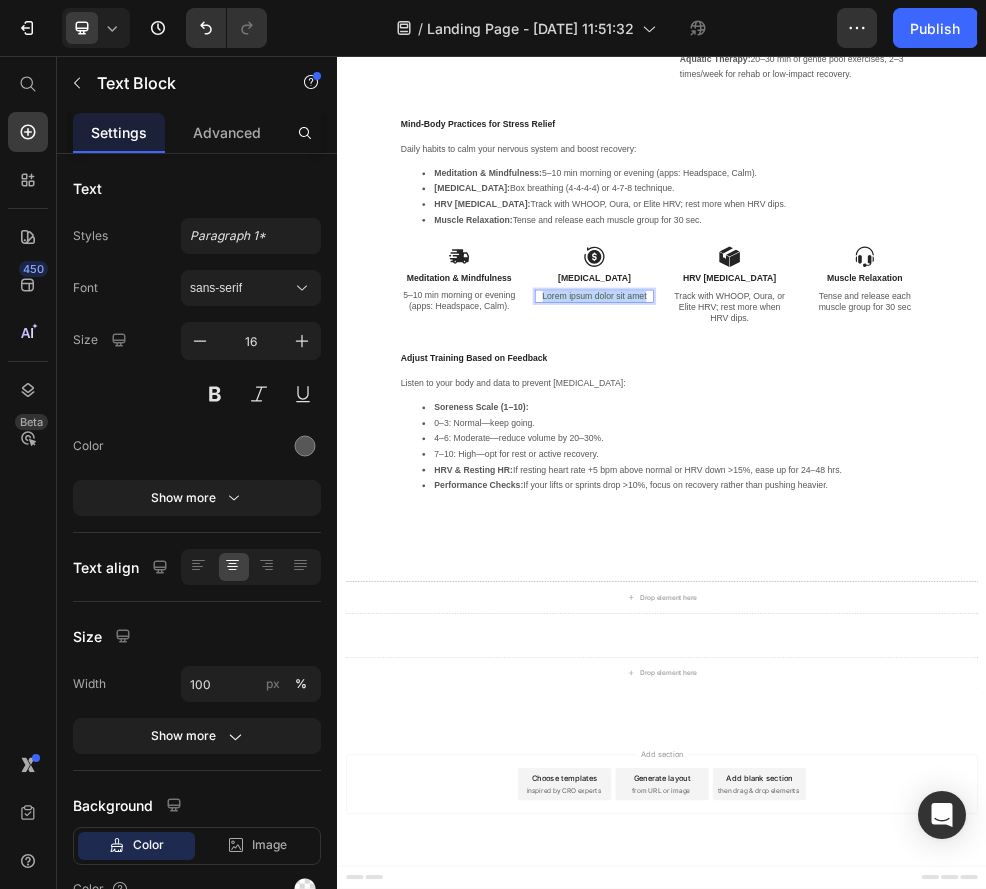 click on "Lorem ipsum dolor sit amet" at bounding box center (812, 501) 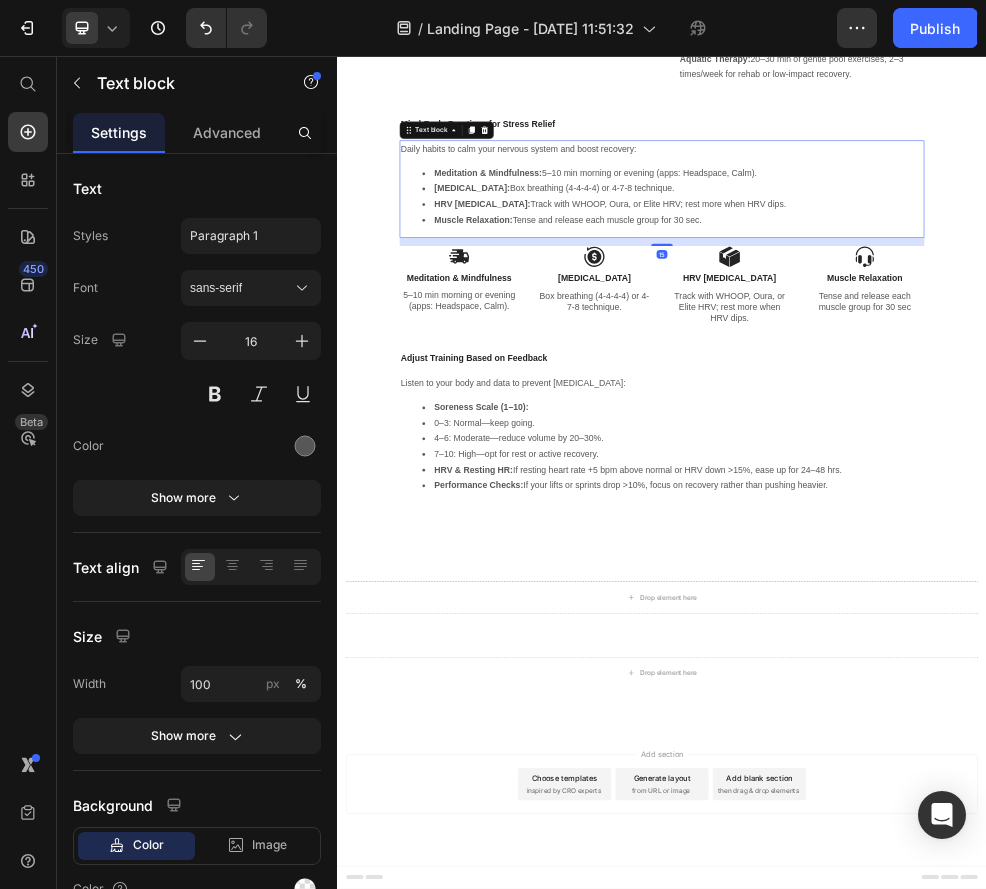 click on "Muscle Relaxation:  Tense and release each muscle group for 30 sec." at bounding box center (957, 360) 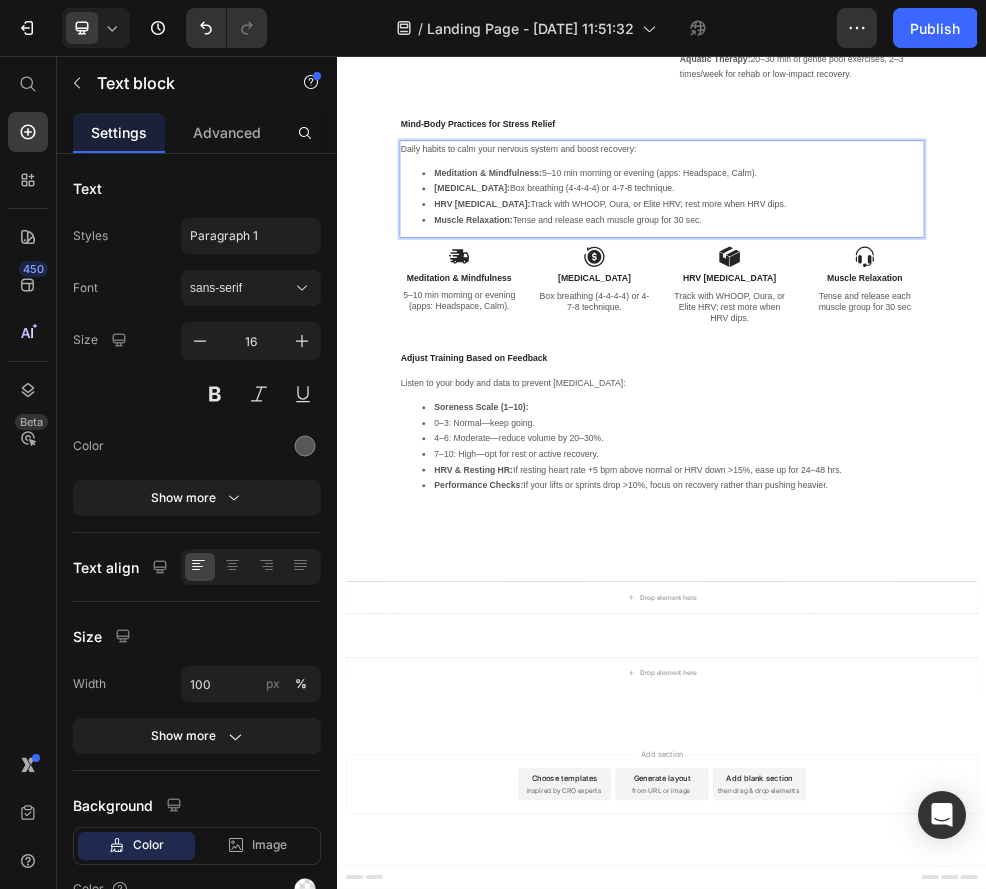 click on "Muscle Relaxation:  Tense and release each muscle group for 30 sec." at bounding box center [957, 360] 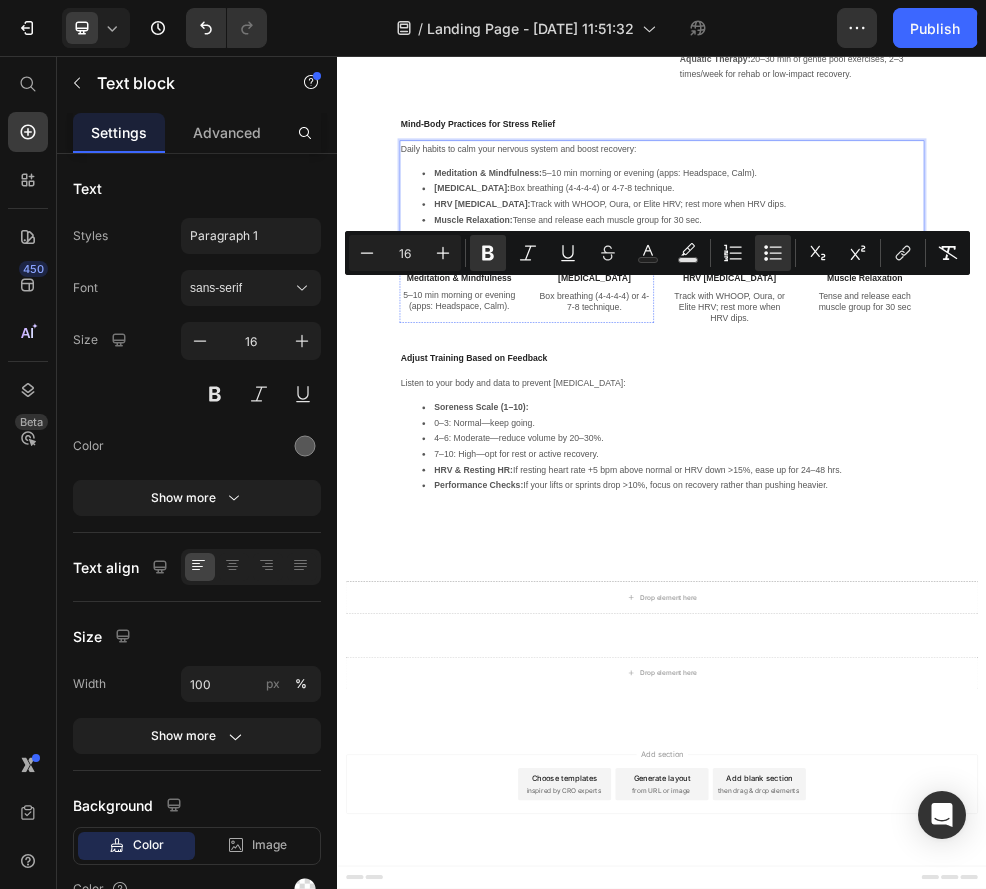 click at bounding box center (562, 427) 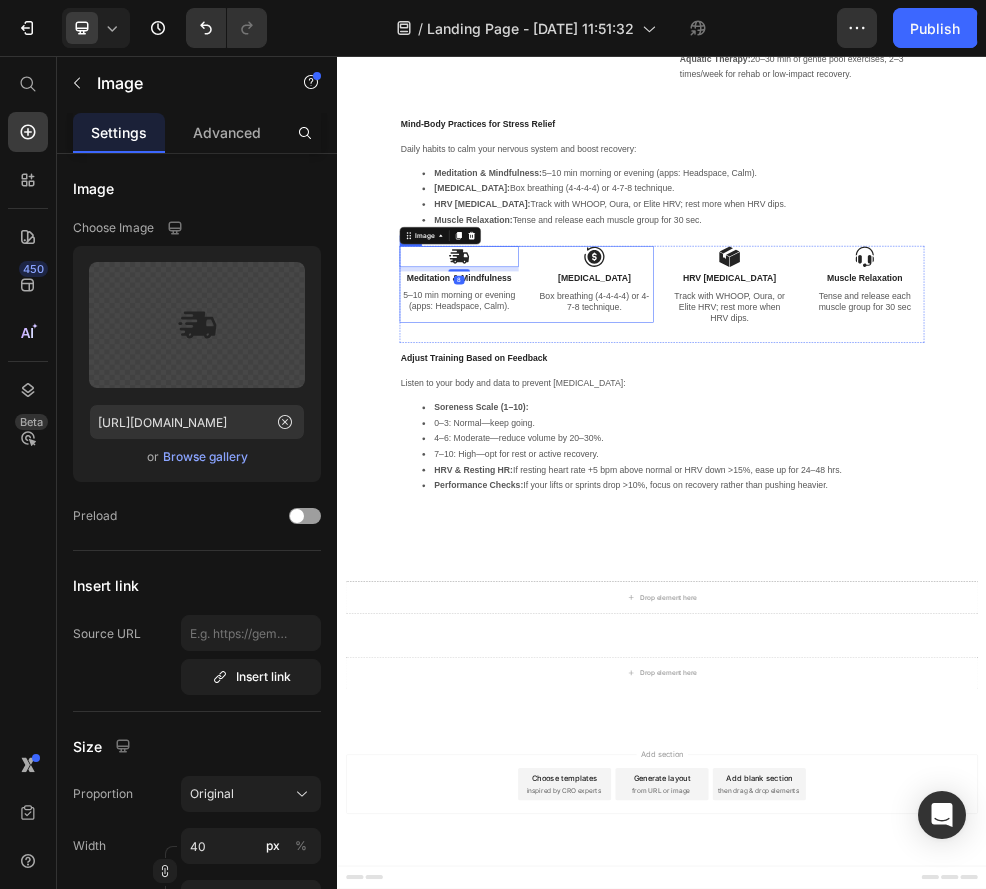 click on "Image   8 Meditation & Mindfulness Text Block 5–10 min morning or evening (apps: Headspace, Calm). Text Block Image [MEDICAL_DATA] Text Block Box breathing (4-4-4-4) or 4-7-8 technique. Text Block Row" at bounding box center [687, 479] 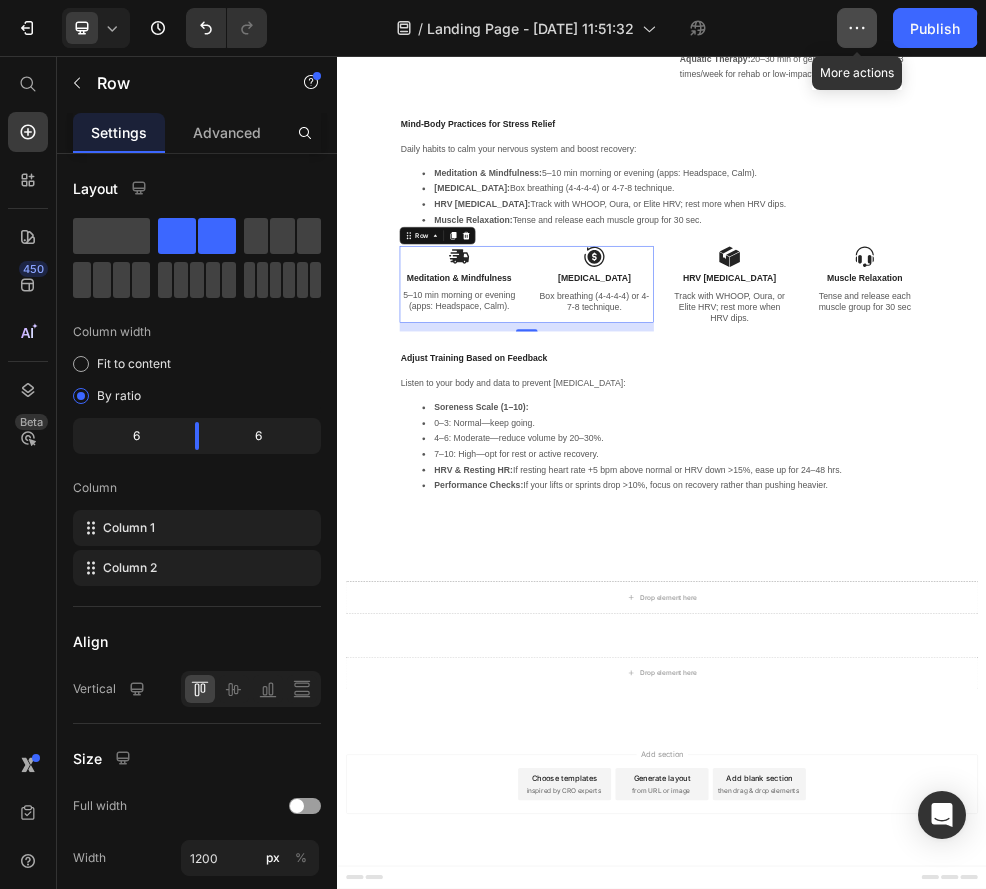 click 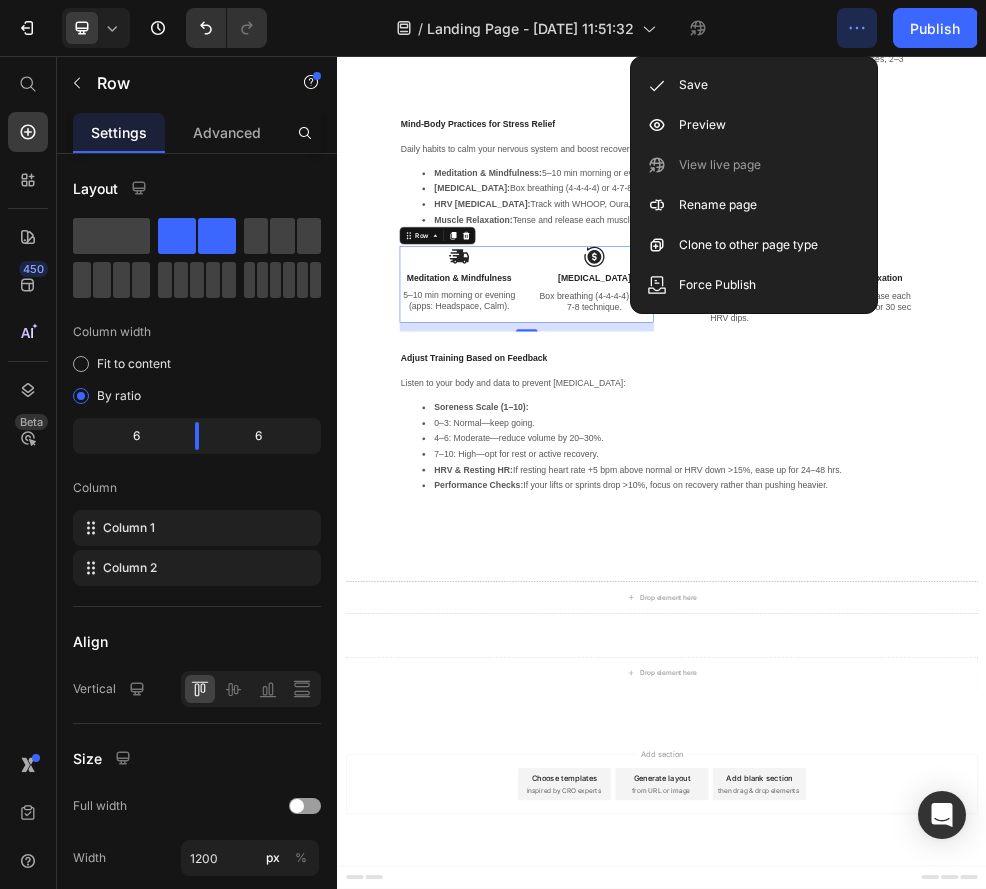 click 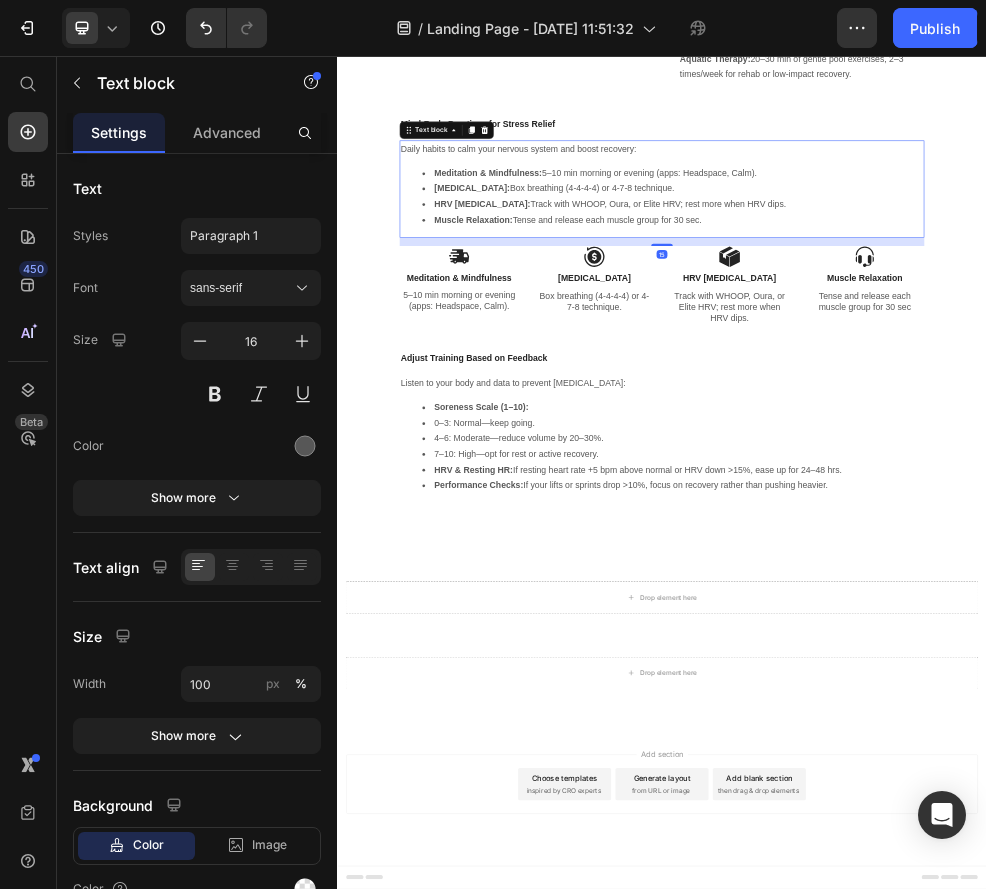click on "HRV [MEDICAL_DATA]:  Track with WHOOP, Oura, or Elite HRV; rest more when HRV dips." at bounding box center [957, 331] 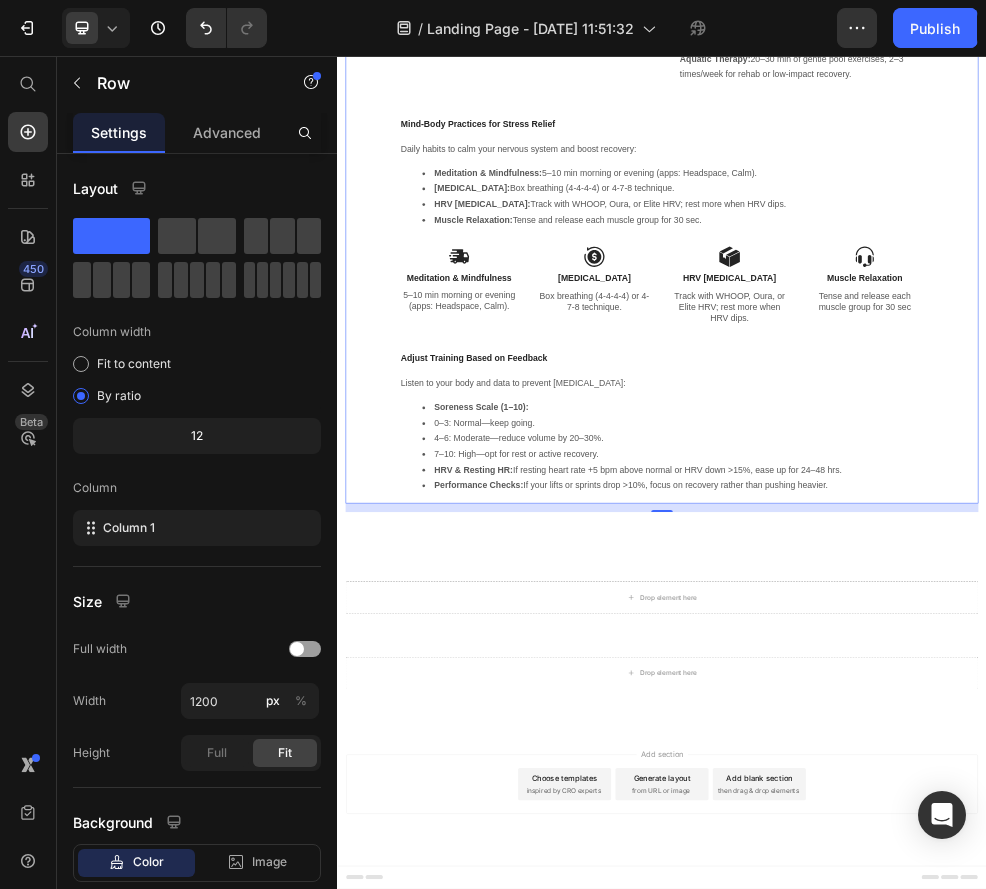click on "Image Recovery Therapies Schedule Text block Use each modality at the right time for best results: Cold Therapy (Ice Baths/Cryo):  8–10 min, 50–59 °F, within 1–2 hrs post-workout. Contrast Baths:  Alternate 1 min cold (50–59 °F) and 3 min hot (100–104 °F) × 3–5 cycles. [MEDICAL_DATA] (Sauna/Hot Packs):  15–20 min, 24–48 hrs after intense sessions. Compression Garments:  Wear 2–4 hrs post-training or during long travel. Aquatic Therapy:  20–30 min of gentle pool exercises, 2–3 times/week for rehab or low-impact recovery. Text block Row Mind-Body Practices for Stress Relief Text block Daily habits to calm your nervous system and boost recovery: Meditation & Mindfulness:  5–10 min morning or evening (apps: Headspace, Calm). [MEDICAL_DATA]:  Box breathing (4-4-4-4) or 4-7-8 technique. HRV [MEDICAL_DATA]:  Track with WHOOP, Oura, or Elite HRV; rest more when HRV dips. Muscle Relaxation:  Tense and release each muscle group for 30 sec. Text block Image Meditation & Mindfulness Text Block" at bounding box center (937, 298) 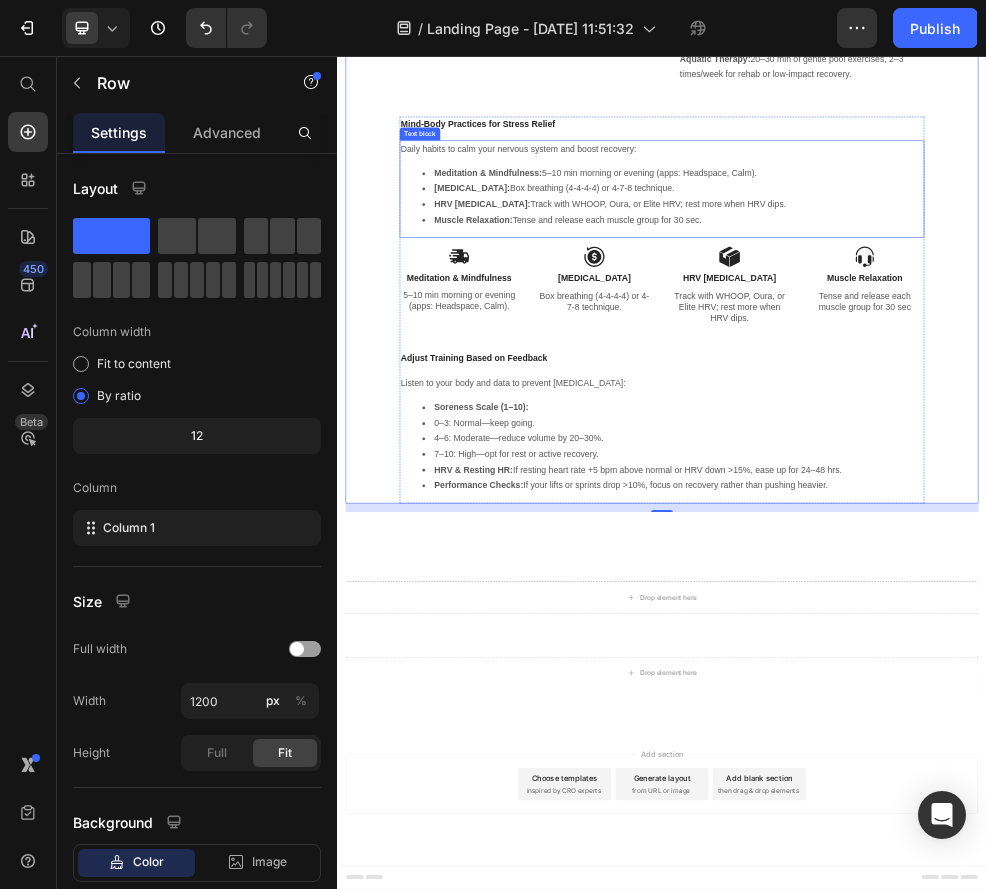 click on "[MEDICAL_DATA]:  Box breathing (4-4-4-4) or 4-7-8 technique." at bounding box center [957, 302] 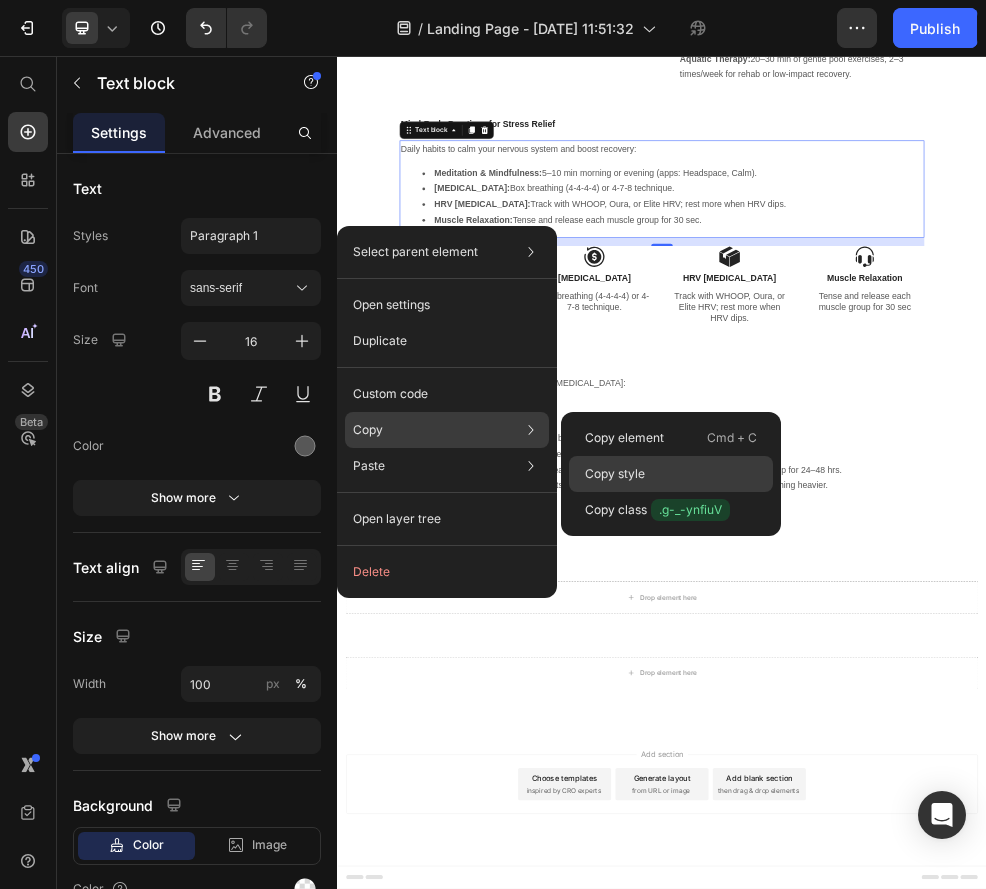 click on "Copy style" 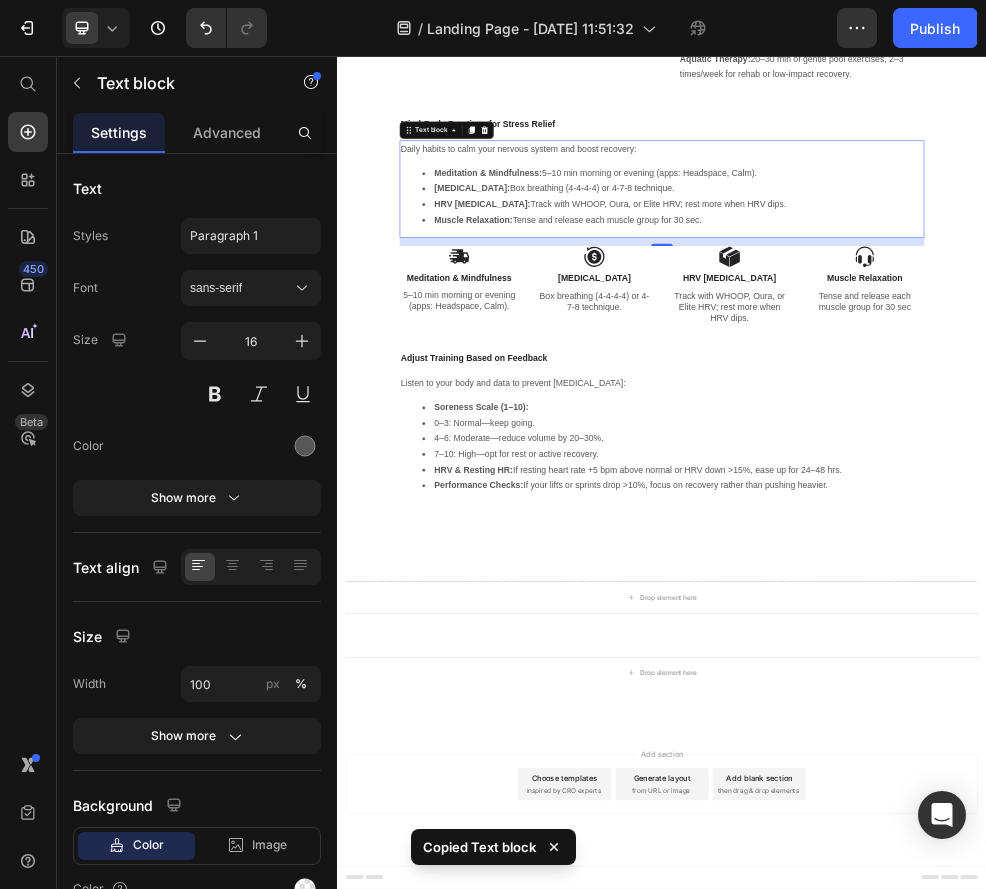 scroll, scrollTop: 10435, scrollLeft: 0, axis: vertical 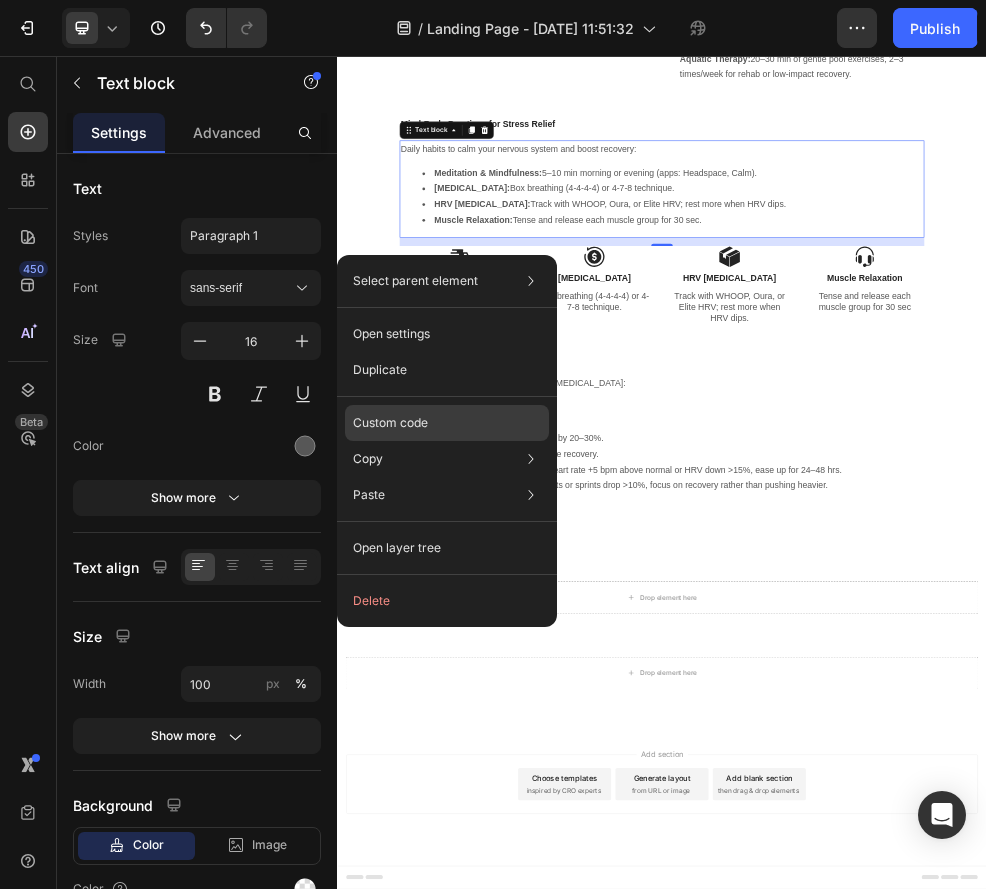 click on "Custom code" 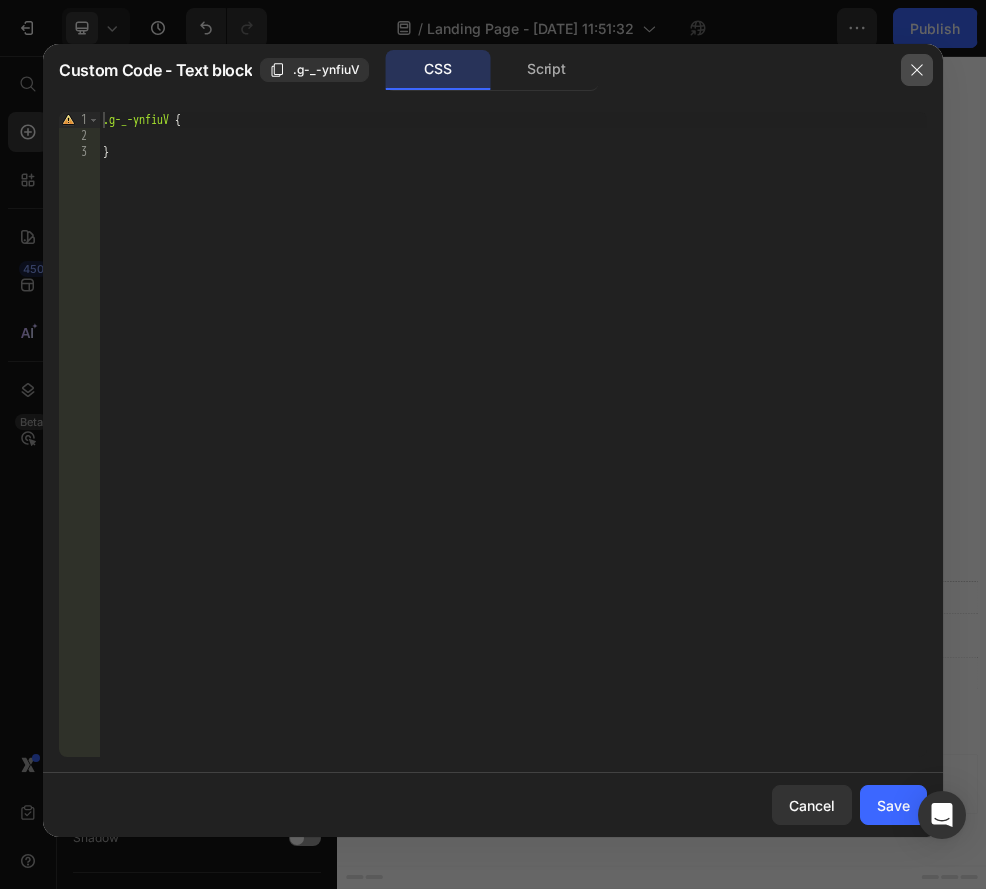 click 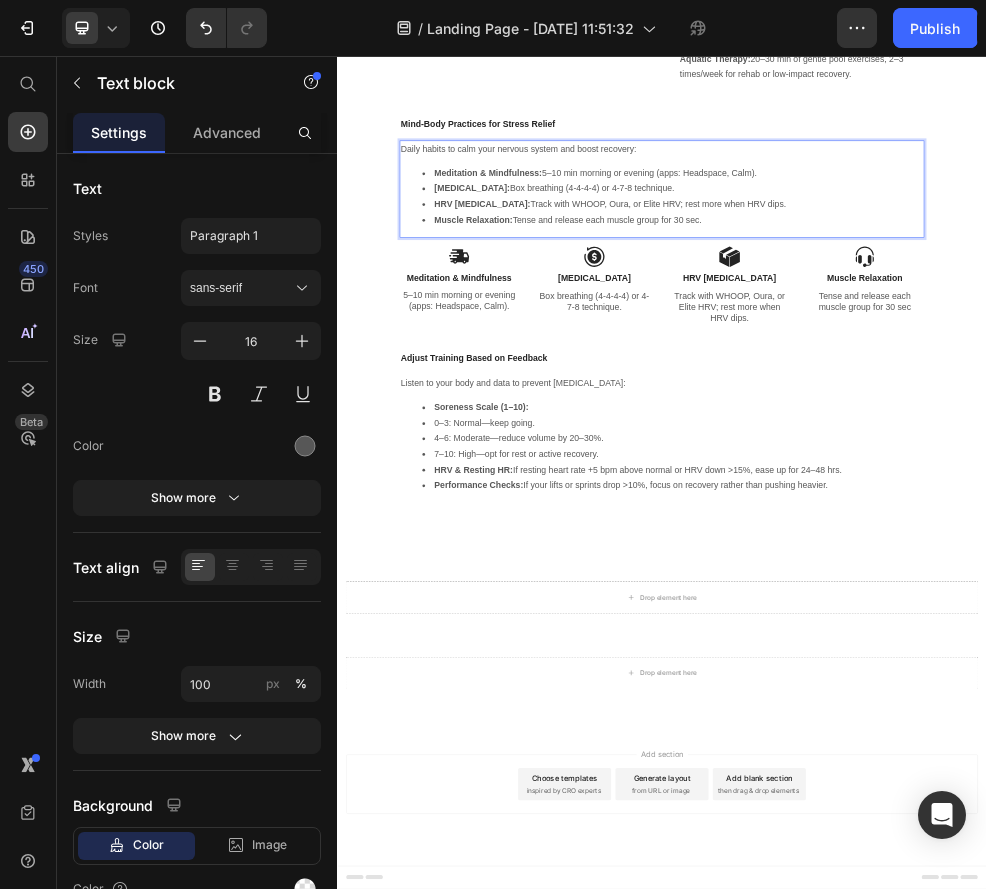 click on "HRV [MEDICAL_DATA]:  Track with WHOOP, Oura, or Elite HRV; rest more when HRV dips." at bounding box center (957, 331) 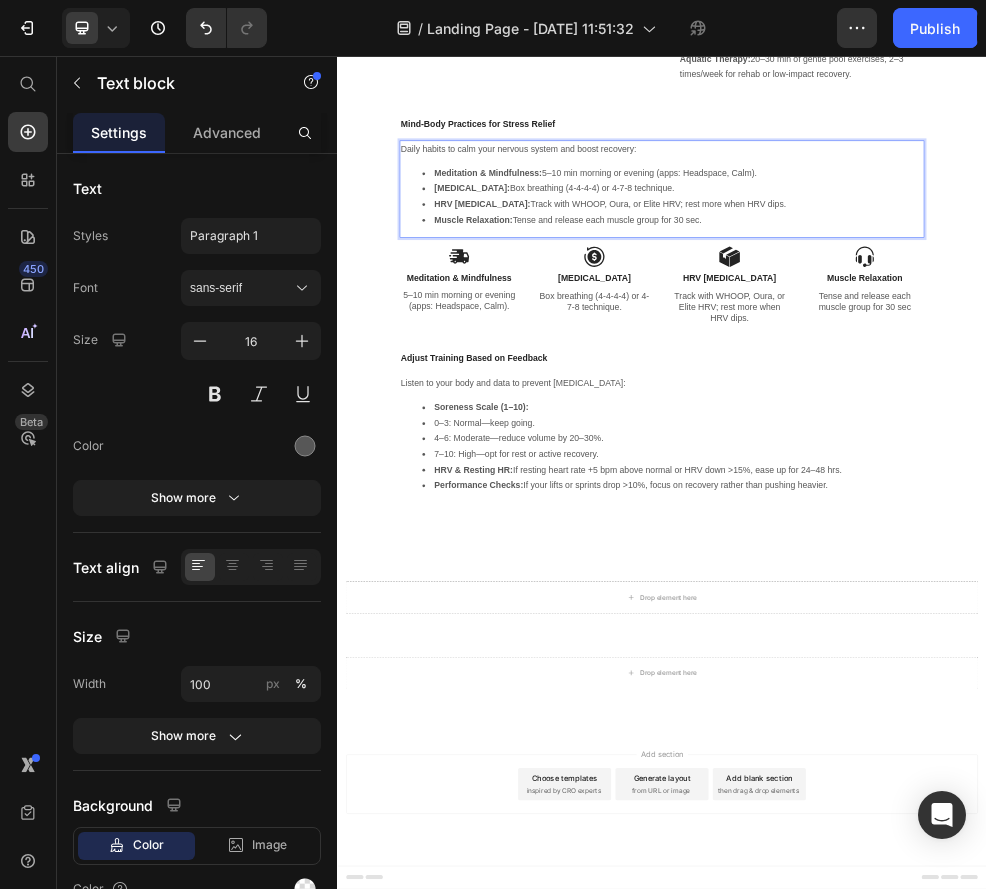 drag, startPoint x: 952, startPoint y: 421, endPoint x: 1058, endPoint y: 428, distance: 106.23088 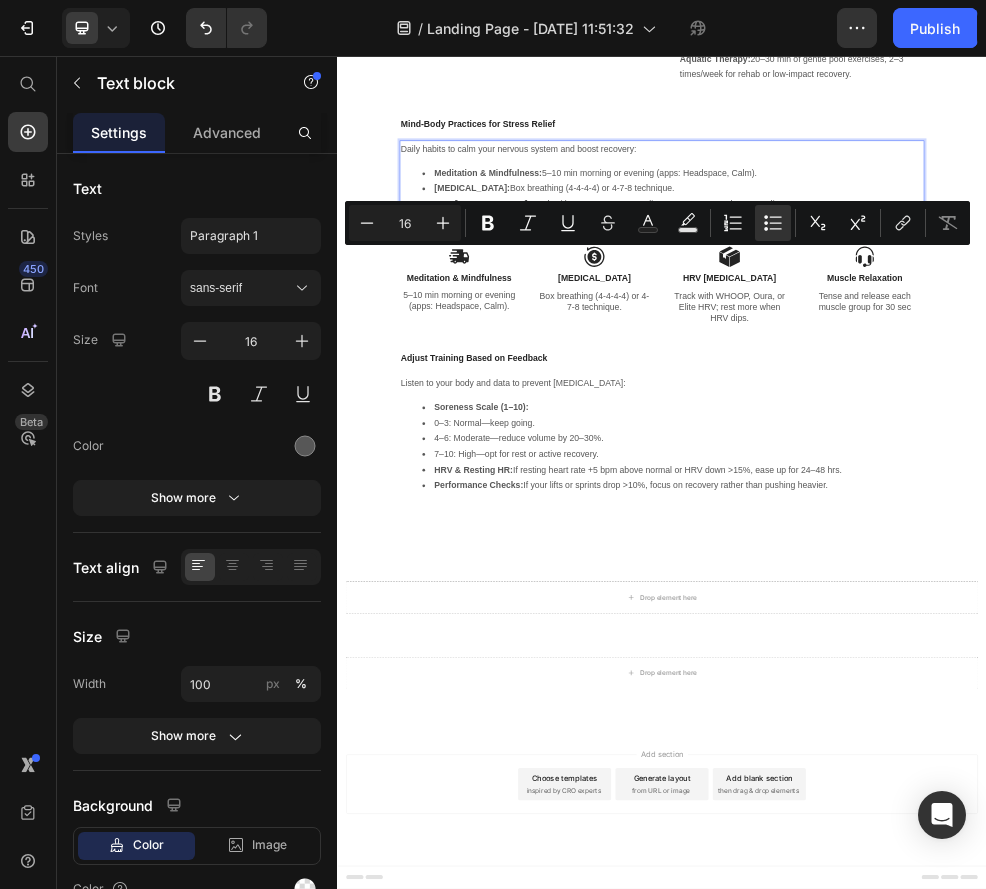 click on "Muscle Relaxation:  Tense and release each muscle group for 30 sec." at bounding box center [957, 360] 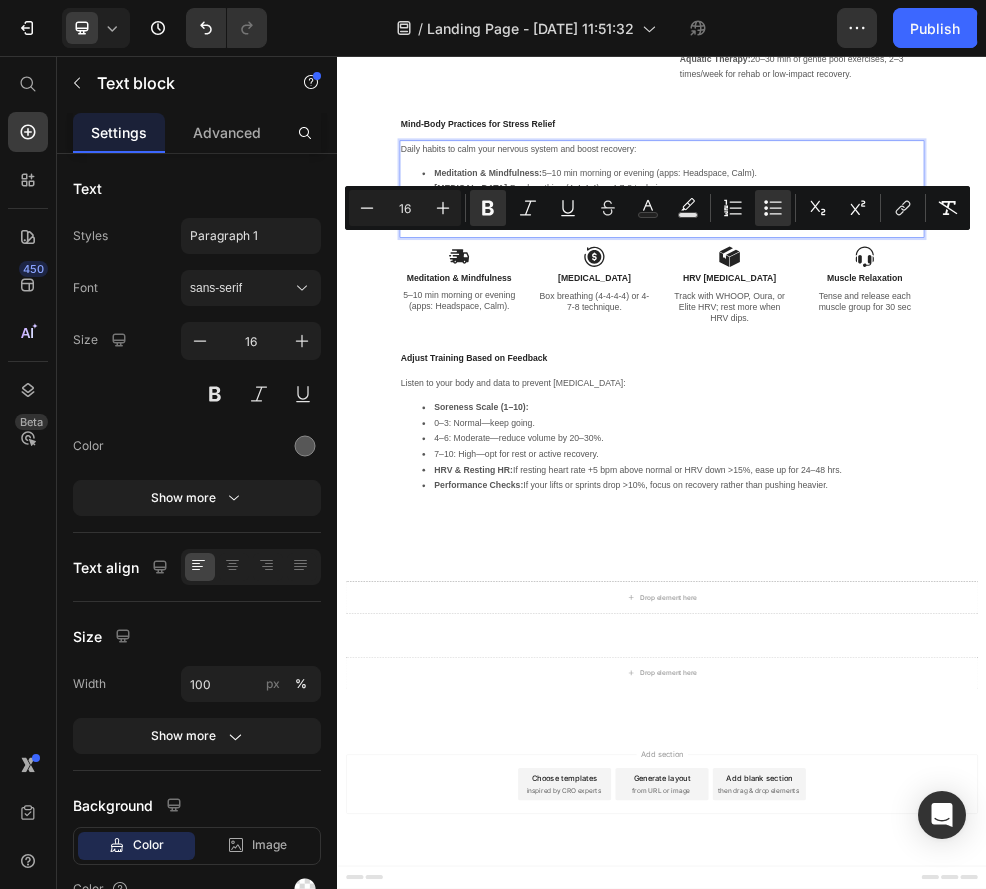 drag, startPoint x: 1046, startPoint y: 474, endPoint x: 452, endPoint y: 389, distance: 600.05084 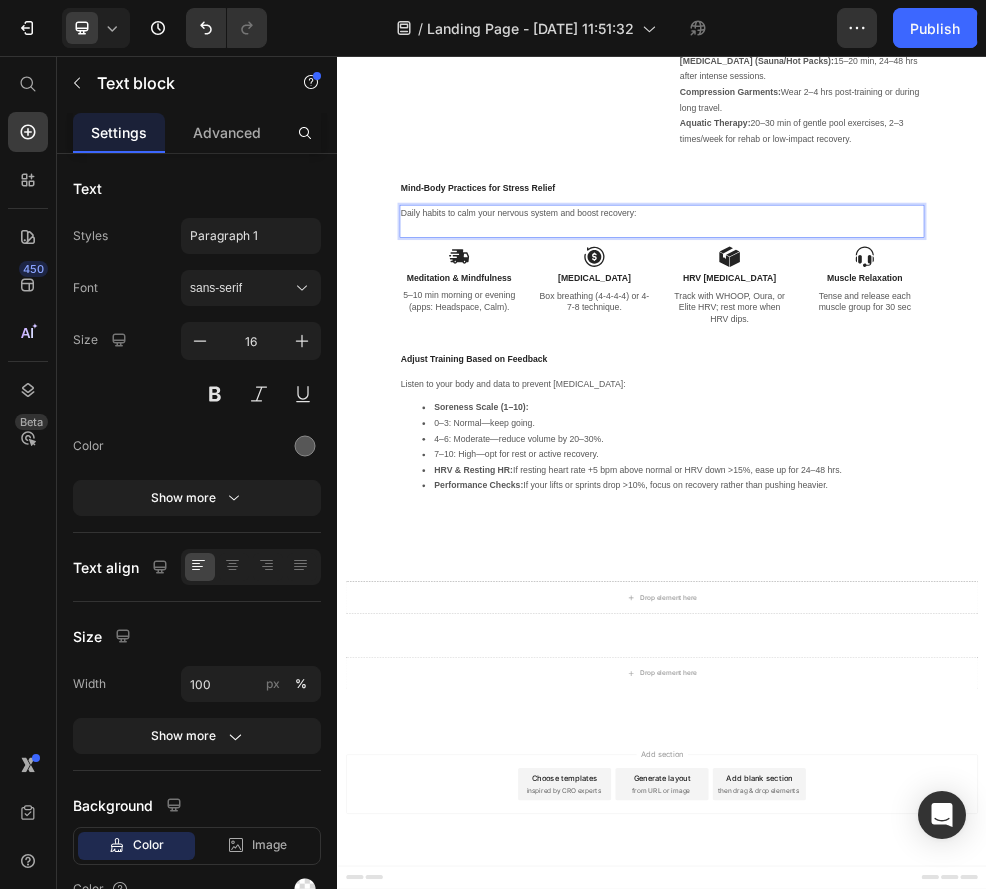 scroll, scrollTop: 10406, scrollLeft: 0, axis: vertical 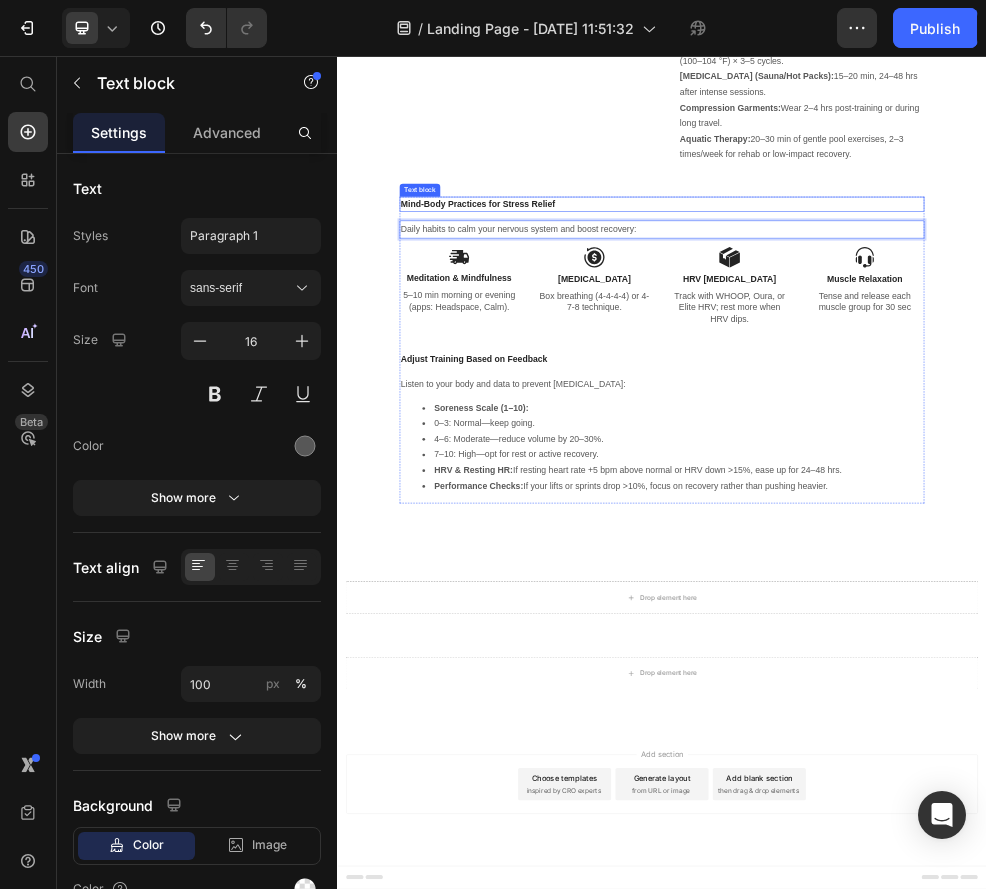 click on "Mind-Body Practices for Stress Relief" at bounding box center (937, 331) 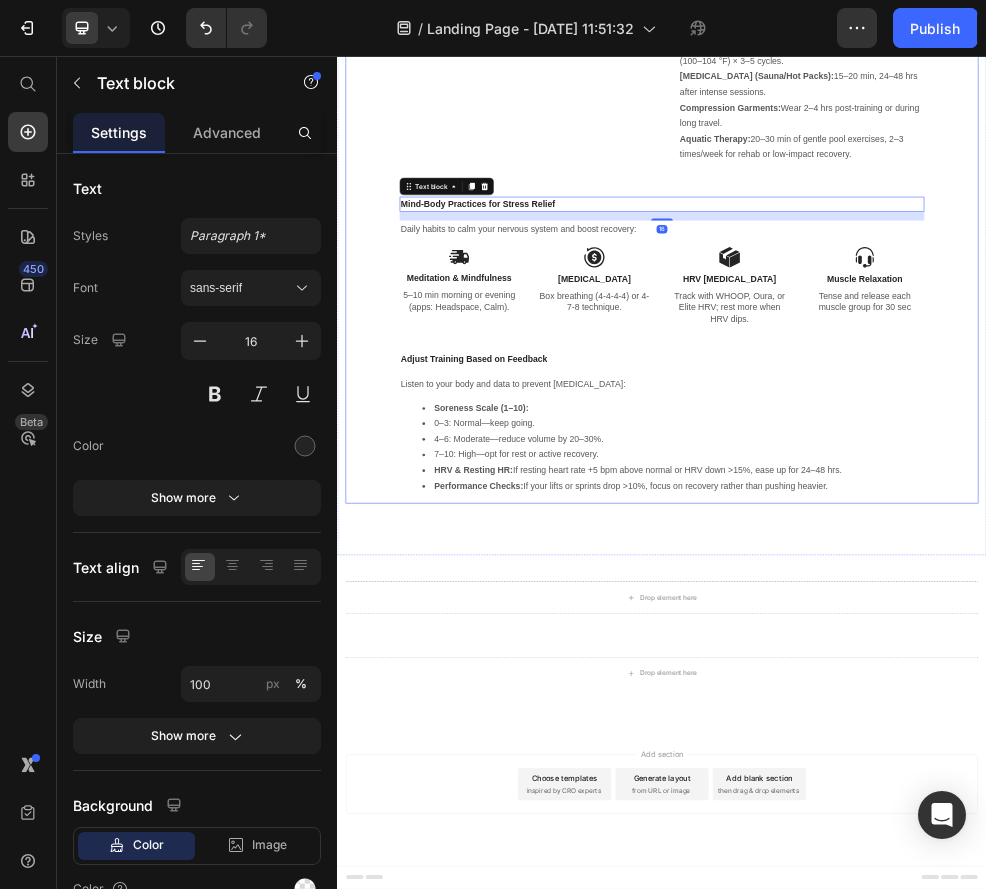 click on "Image Recovery Therapies Schedule Text block Use each modality at the right time for best results: Cold Therapy (Ice Baths/Cryo):  8–10 min, 50–59 °F, within 1–2 hrs post-workout. Contrast Baths:  Alternate 1 min cold (50–59 °F) and 3 min hot (100–104 °F) × 3–5 cycles. [MEDICAL_DATA] (Sauna/Hot Packs):  15–20 min, 24–48 hrs after intense sessions. Compression Garments:  Wear 2–4 hrs post-training or during long travel. Aquatic Therapy:  20–30 min of gentle pool exercises, 2–3 times/week for rehab or low-impact recovery. Text block Row Mind-Body Practices for Stress Relief Text block   16 Daily habits to calm your nervous system and boost recovery: Text block Image Meditation & Mindfulness Text Block 5–10 min morning or evening (apps: Headspace, Calm). Text Block Image [MEDICAL_DATA] Text Block Box breathing (4-4-4-4) or 4-7-8 technique. Text Block Row Image HRV [MEDICAL_DATA] Text Block Track with WHOOP, Oura, or Elite HRV; rest more when HRV dips. Text Block Image Text Block Row" at bounding box center [937, 373] 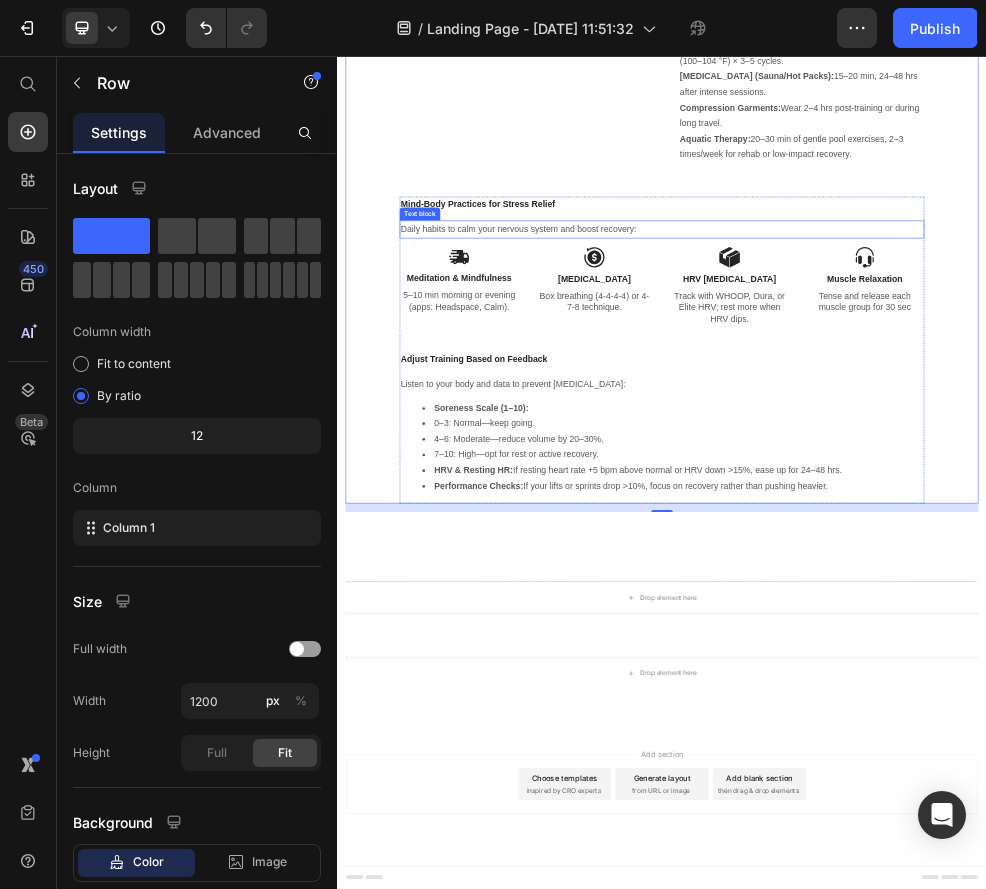 click on "Daily habits to calm your nervous system and boost recovery:" at bounding box center (937, 377) 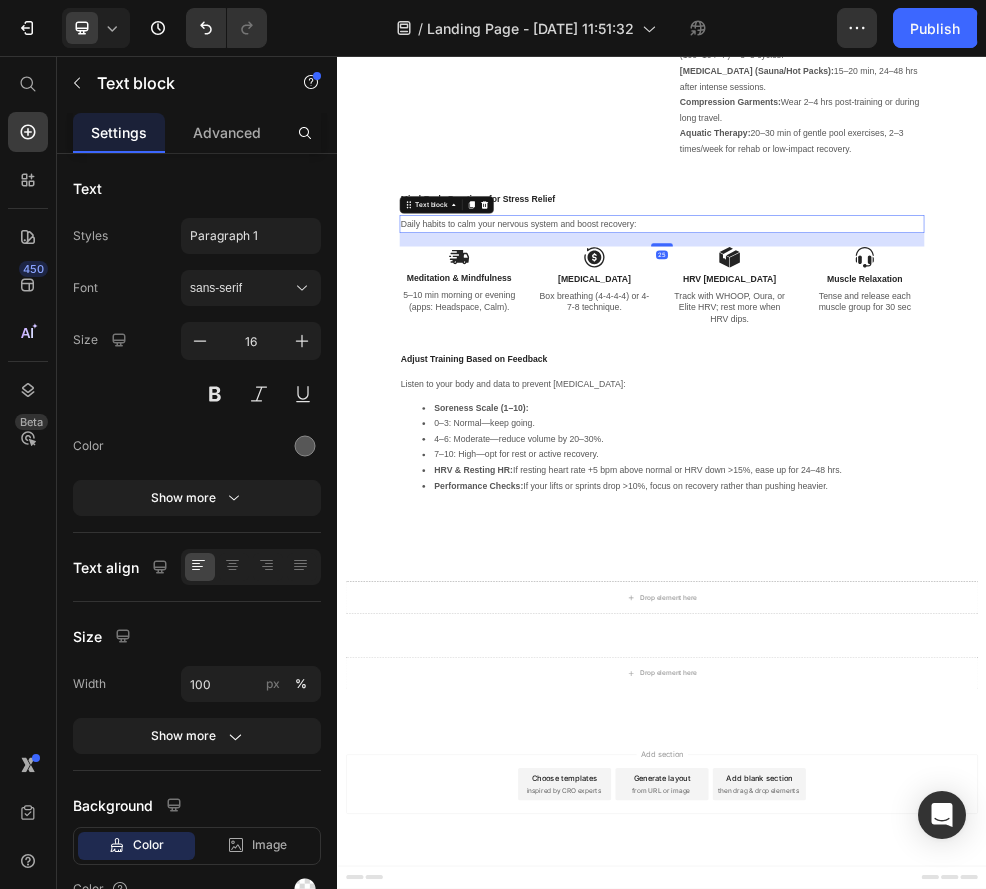 drag, startPoint x: 935, startPoint y: 404, endPoint x: 936, endPoint y: 414, distance: 10.049875 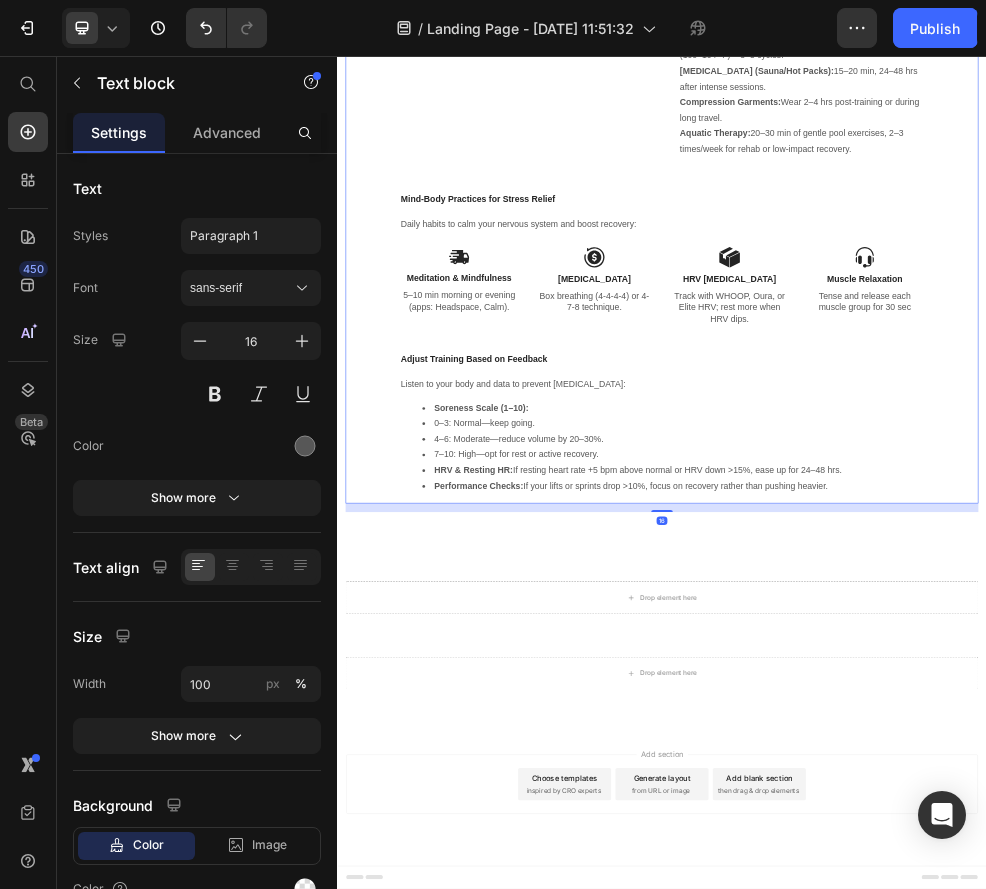 click on "Image Recovery Therapies Schedule Text block Use each modality at the right time for best results: Cold Therapy (Ice Baths/Cryo):  8–10 min, 50–59 °F, within 1–2 hrs post-workout. Contrast Baths:  Alternate 1 min cold (50–59 °F) and 3 min hot (100–104 °F) × 3–5 cycles. [MEDICAL_DATA] (Sauna/Hot Packs):  15–20 min, 24–48 hrs after intense sessions. Compression Garments:  Wear 2–4 hrs post-training or during long travel. Aquatic Therapy:  20–30 min of gentle pool exercises, 2–3 times/week for rehab or low-impact recovery. Text block Row Mind-Body Practices for Stress Relief Text block Daily habits to calm your nervous system and boost recovery: Text block Image Meditation & Mindfulness Text Block 5–10 min morning or evening (apps: Headspace, Calm). Text Block Image [MEDICAL_DATA] Text Block Box breathing (4-4-4-4) or 4-7-8 technique. Text Block Row Image HRV [MEDICAL_DATA] Text Block Track with WHOOP, Oura, or Elite HRV; rest more when HRV dips. Text Block Image Muscle Relaxation Row" at bounding box center [937, 368] 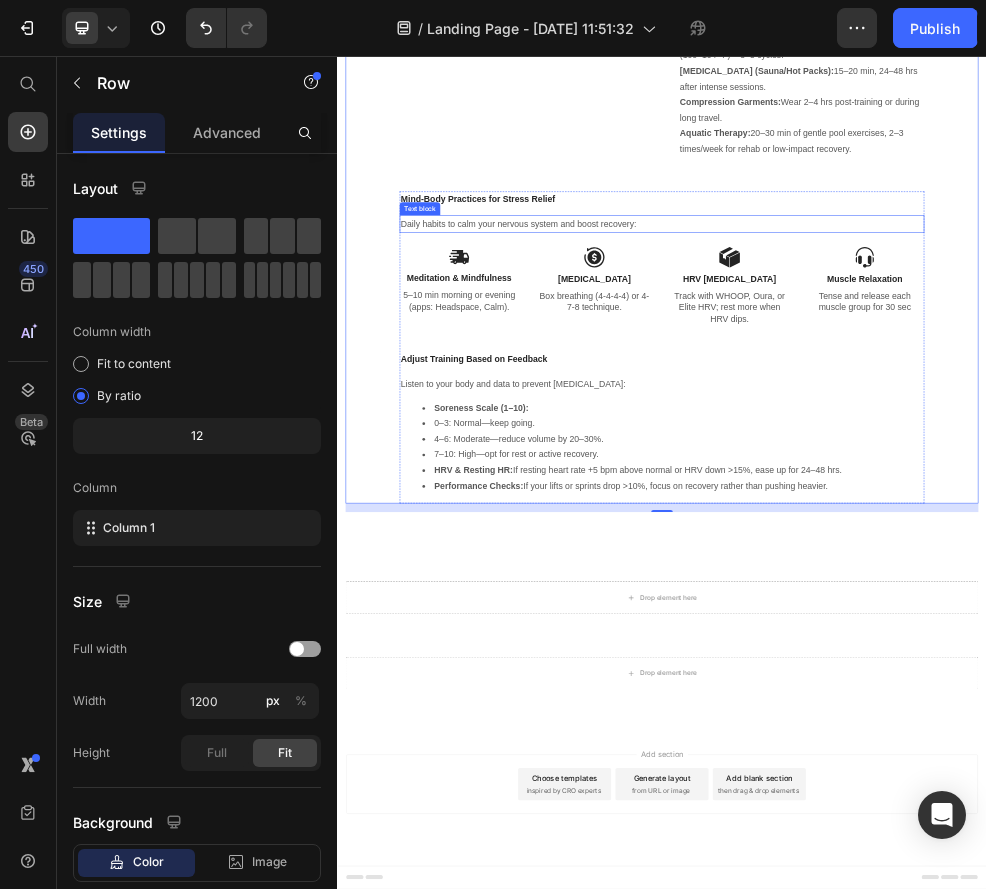 click on "Daily habits to calm your nervous system and boost recovery:" at bounding box center [937, 367] 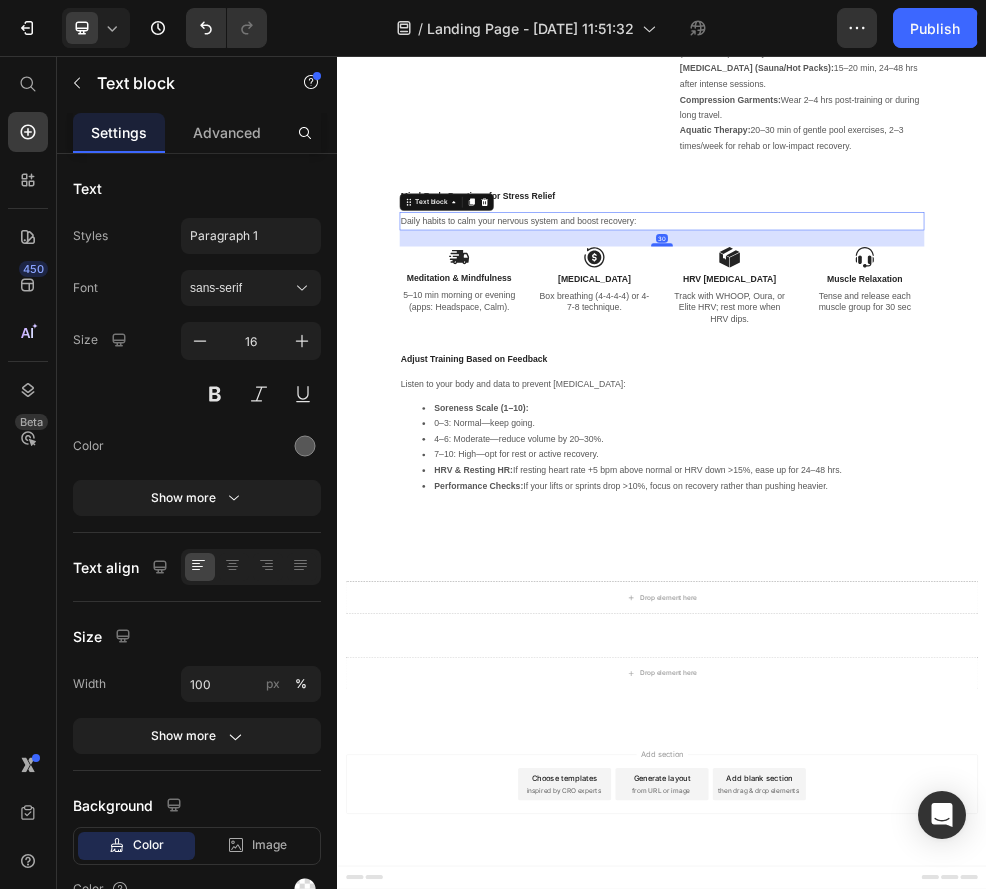 click at bounding box center [937, 406] 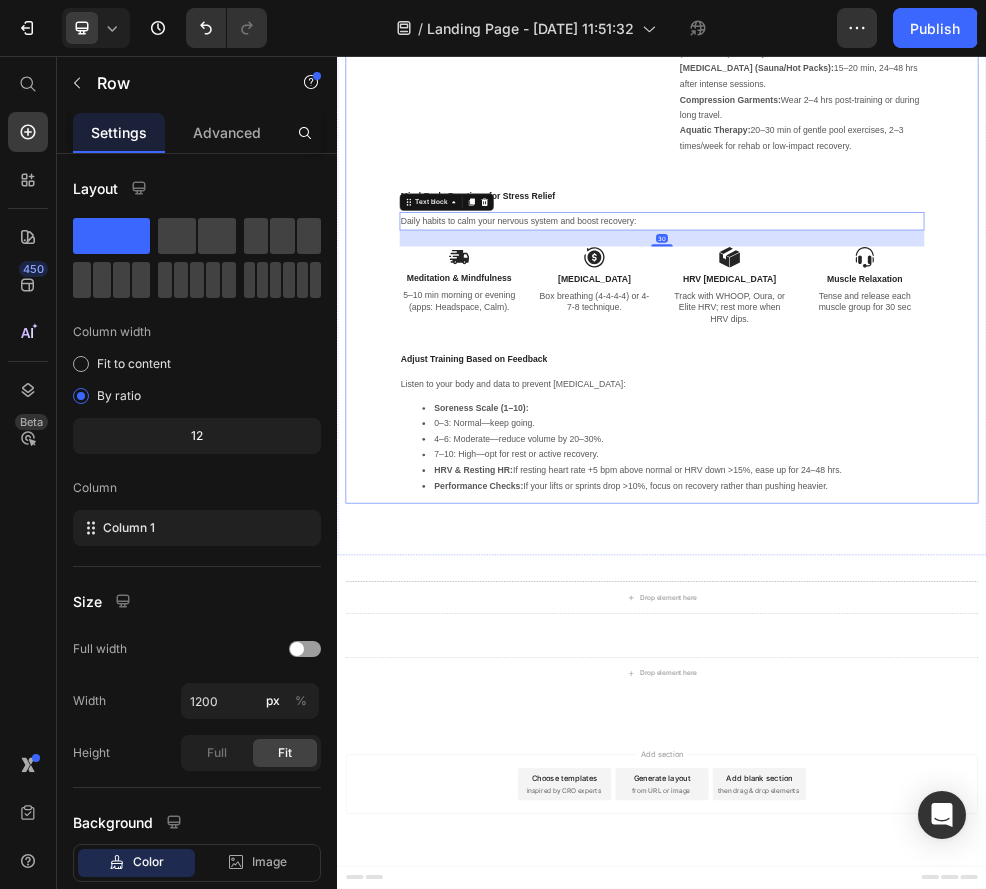 click on "Image Recovery Therapies Schedule Text block Use each modality at the right time for best results: Cold Therapy (Ice Baths/Cryo):  8–10 min, 50–59 °F, within 1–2 hrs post-workout. Contrast Baths:  Alternate 1 min cold (50–59 °F) and 3 min hot (100–104 °F) × 3–5 cycles. [MEDICAL_DATA] (Sauna/Hot Packs):  15–20 min, 24–48 hrs after intense sessions. Compression Garments:  Wear 2–4 hrs post-training or during long travel. Aquatic Therapy:  20–30 min of gentle pool exercises, 2–3 times/week for rehab or low-impact recovery. Text block Row Mind-Body Practices for Stress Relief Text block Daily habits to calm your nervous system and boost recovery: Text block   30 Image Meditation & Mindfulness Text Block 5–10 min morning or evening (apps: Headspace, Calm). Text Block Image [MEDICAL_DATA] Text Block Box breathing (4-4-4-4) or 4-7-8 technique. Text Block Row Image HRV [MEDICAL_DATA] Text Block Track with WHOOP, Oura, or Elite HRV; rest more when HRV dips. Text Block Image Text Block Row" at bounding box center (937, 365) 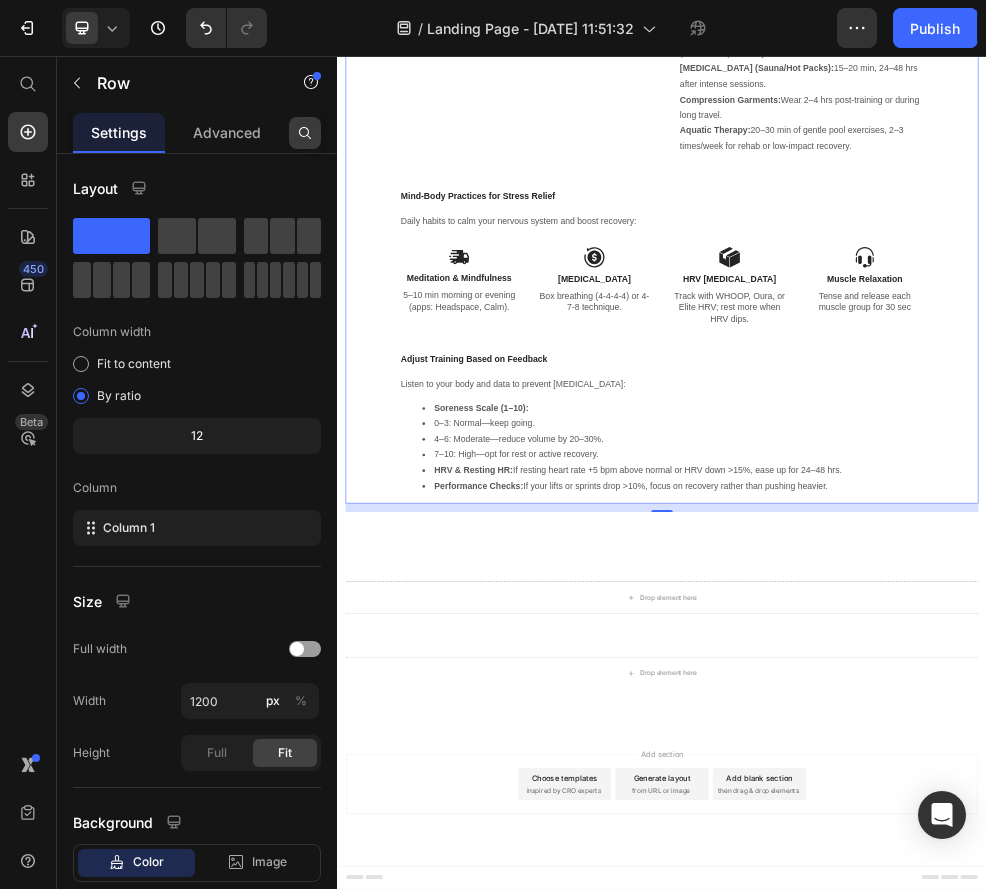 scroll, scrollTop: 9564, scrollLeft: 0, axis: vertical 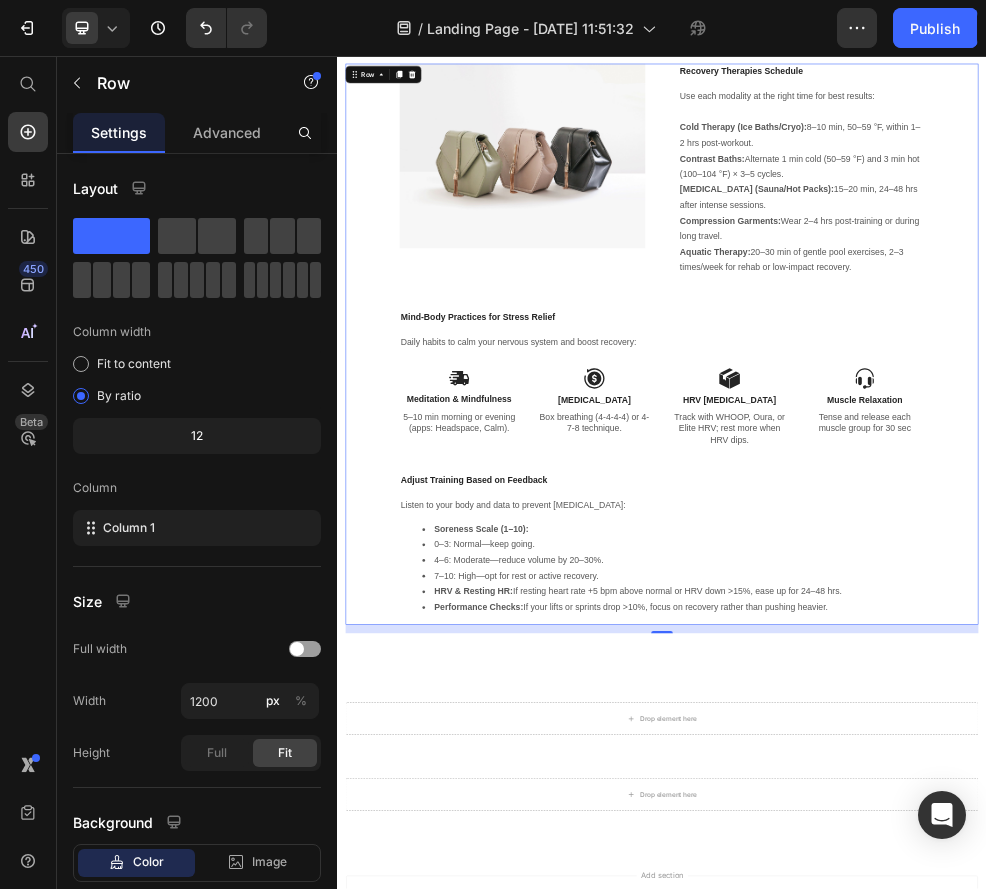 click on "Mind-Body Practices for Stress Relief" at bounding box center (937, 540) 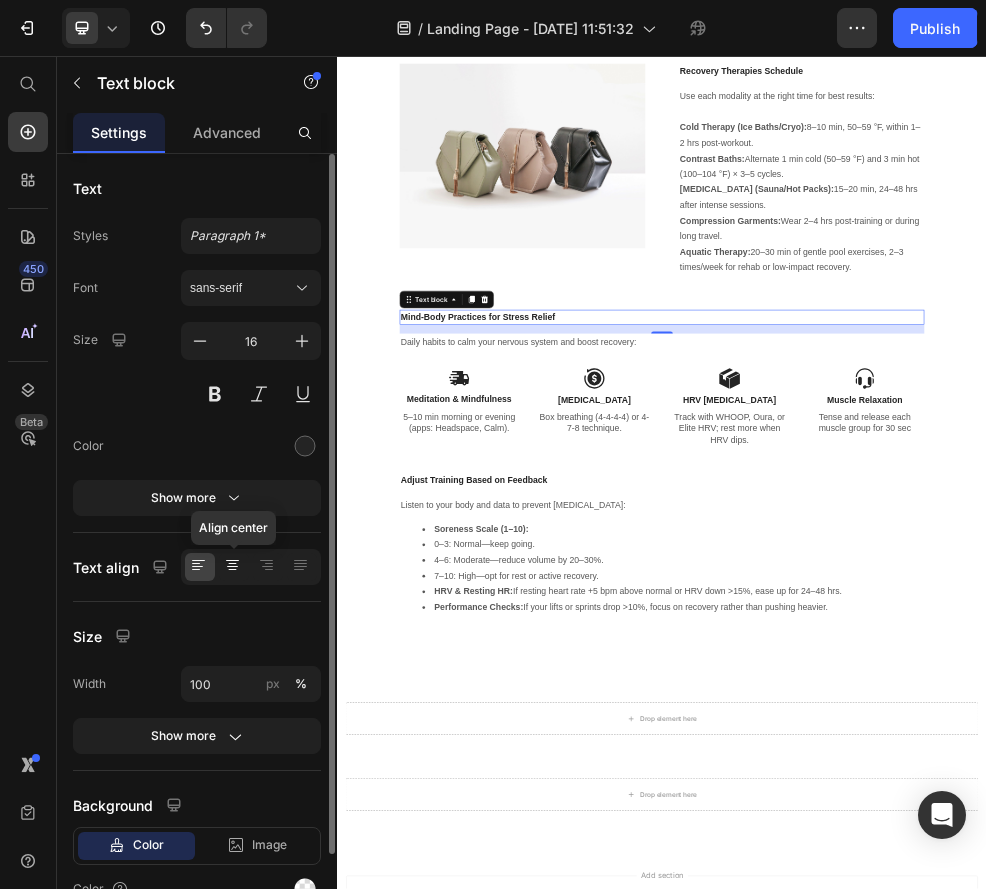 click 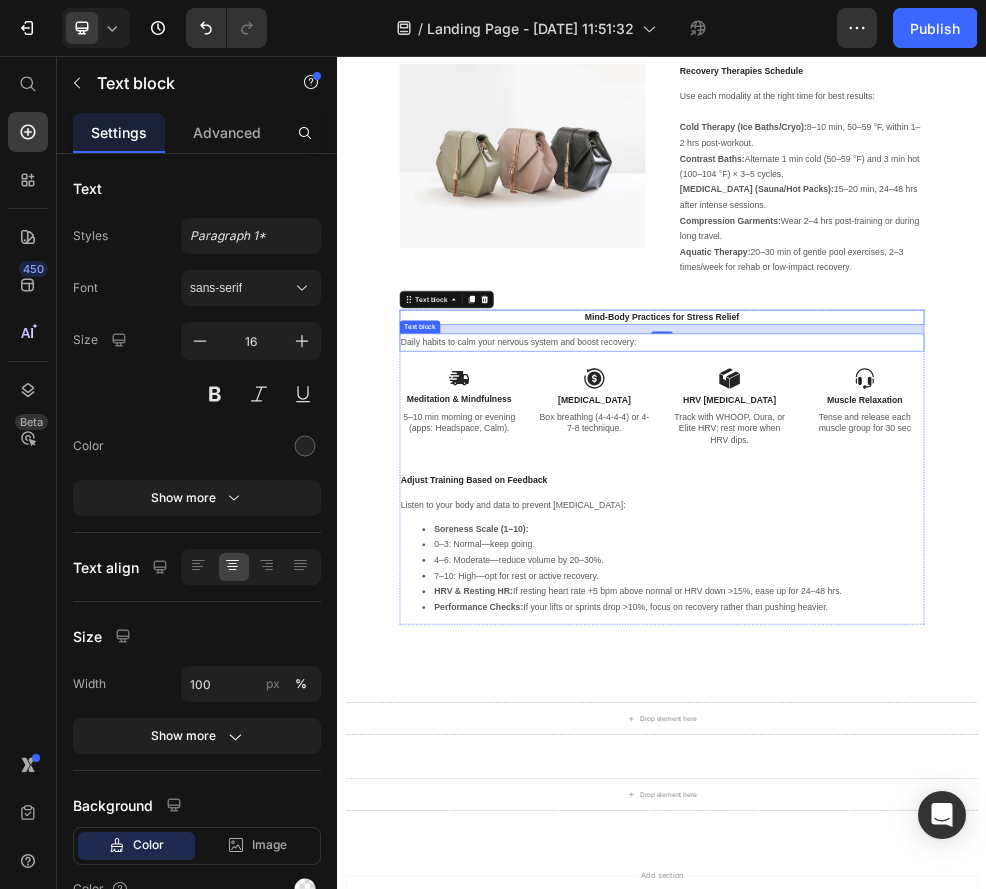 click on "Daily habits to calm your nervous system and boost recovery:" at bounding box center (937, 586) 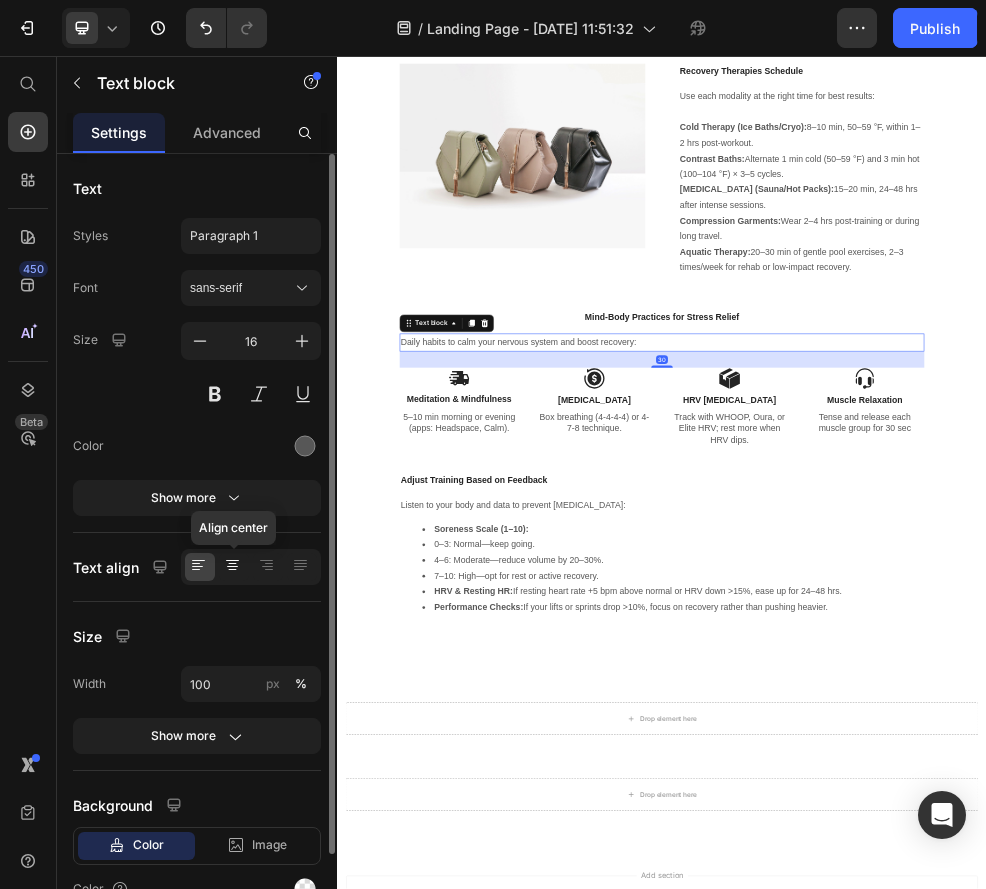click 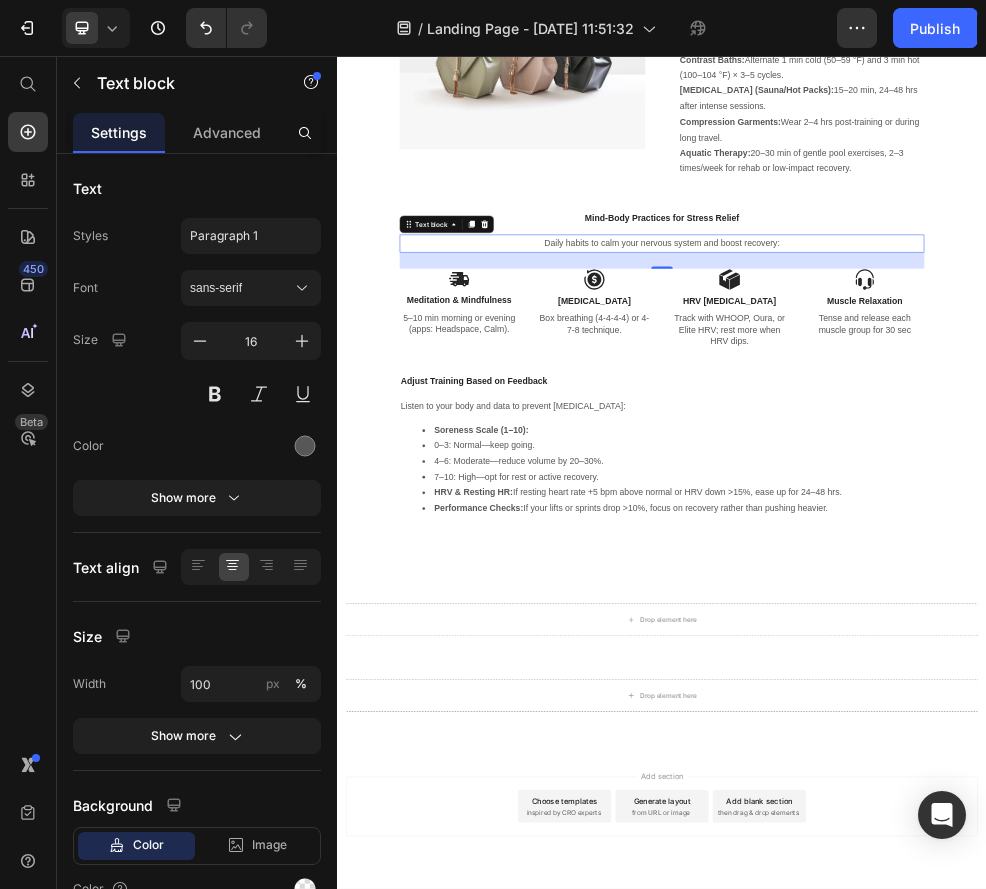 scroll, scrollTop: 9753, scrollLeft: 0, axis: vertical 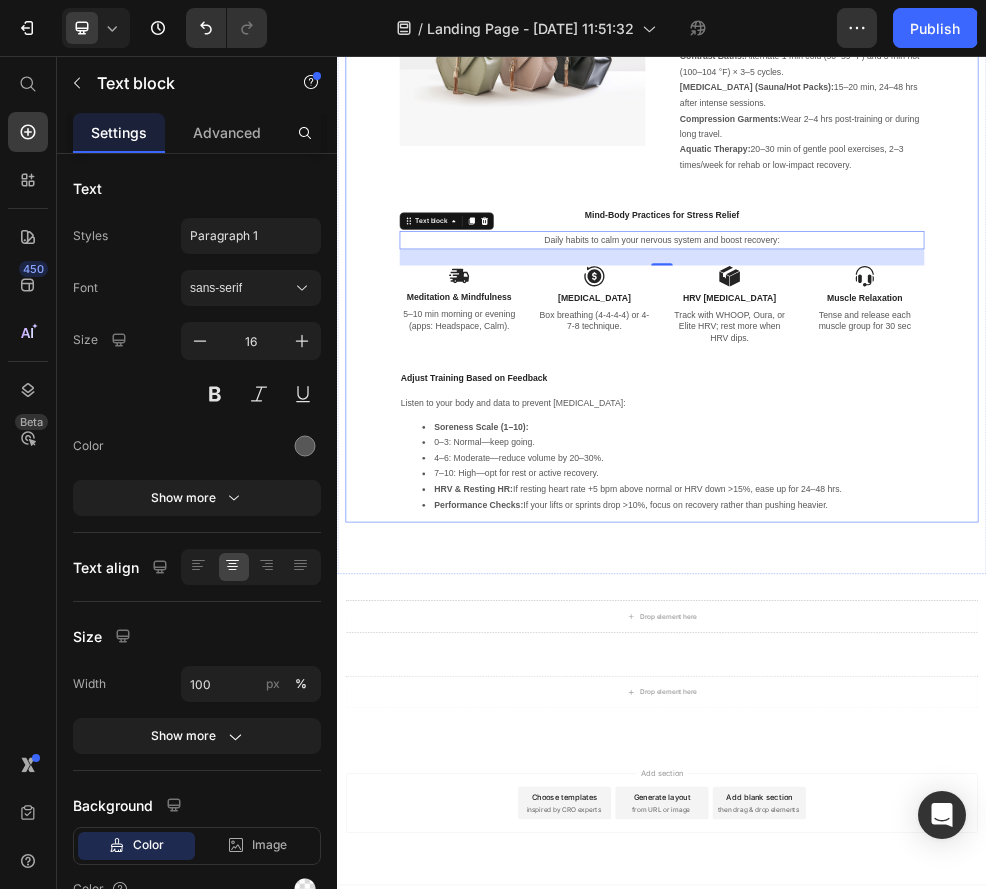 click on "Image Recovery Therapies Schedule Text block Use each modality at the right time for best results: Cold Therapy (Ice Baths/Cryo):  8–10 min, 50–59 °F, within 1–2 hrs post-workout. Contrast Baths:  Alternate 1 min cold (50–59 °F) and 3 min hot (100–104 °F) × 3–5 cycles. [MEDICAL_DATA] (Sauna/Hot Packs):  15–20 min, 24–48 hrs after intense sessions. Compression Garments:  Wear 2–4 hrs post-training or during long travel. Aquatic Therapy:  20–30 min of gentle pool exercises, 2–3 times/week for rehab or low-impact recovery. Text block Row Mind-Body Practices for Stress Relief Text block Daily habits to calm your nervous system and boost recovery: Text block   30 Image Meditation & Mindfulness Text Block 5–10 min morning or evening (apps: Headspace, Calm). Text Block Image [MEDICAL_DATA] Text Block Box breathing (4-4-4-4) or 4-7-8 technique. Text Block Row Image HRV [MEDICAL_DATA] Text Block Track with WHOOP, Oura, or Elite HRV; rest more when HRV dips. Text Block Image Text Block Row" at bounding box center (937, 400) 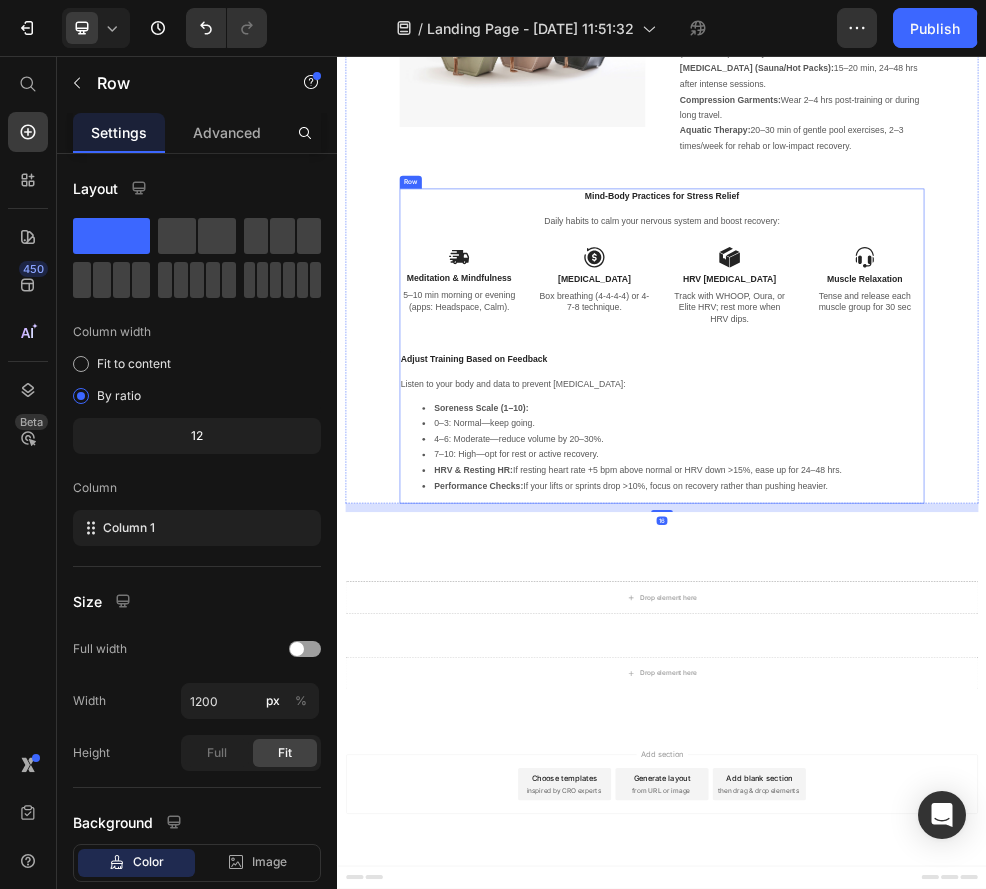 scroll, scrollTop: 10068, scrollLeft: 0, axis: vertical 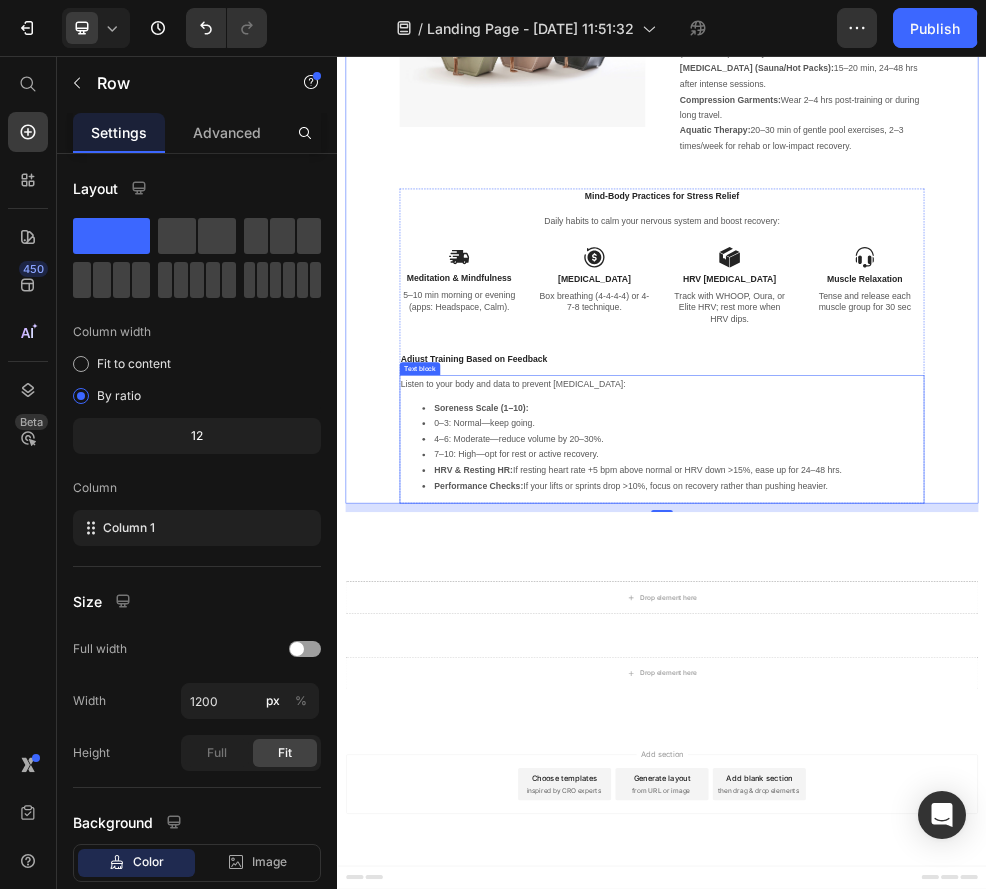 click on "0–3: Normal—keep going." at bounding box center (957, 736) 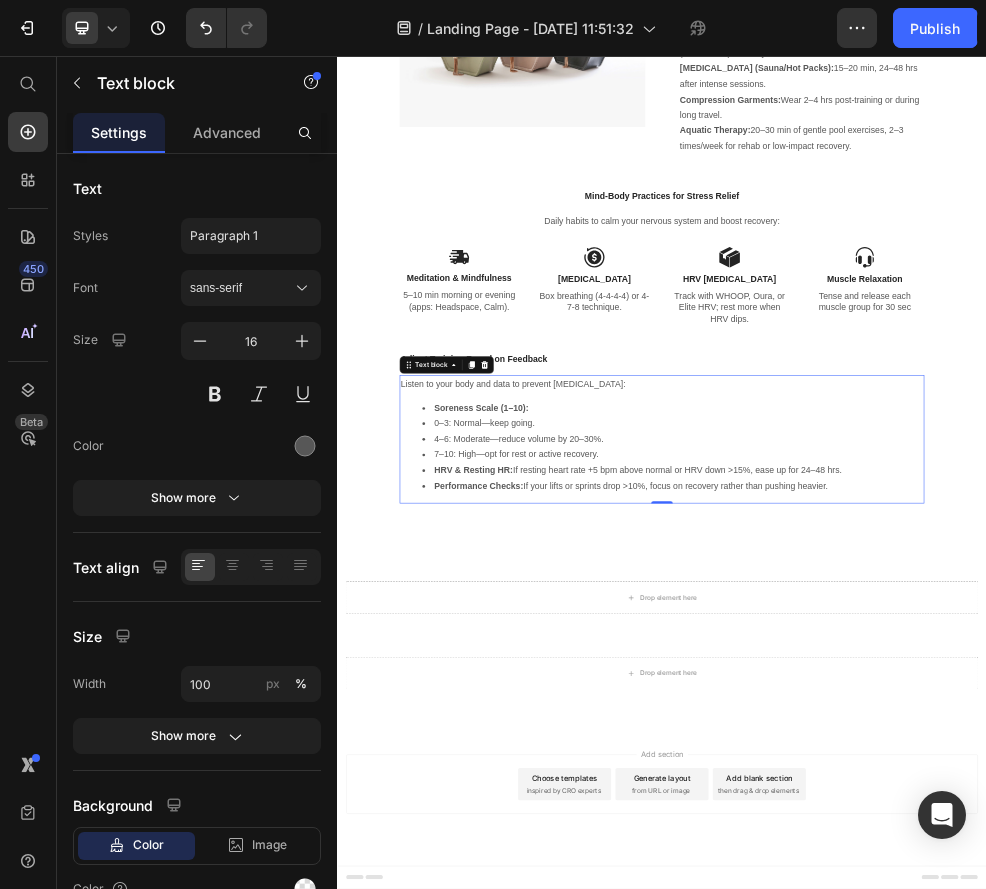 drag, startPoint x: 814, startPoint y: 1114, endPoint x: 874, endPoint y: 1155, distance: 72.67049 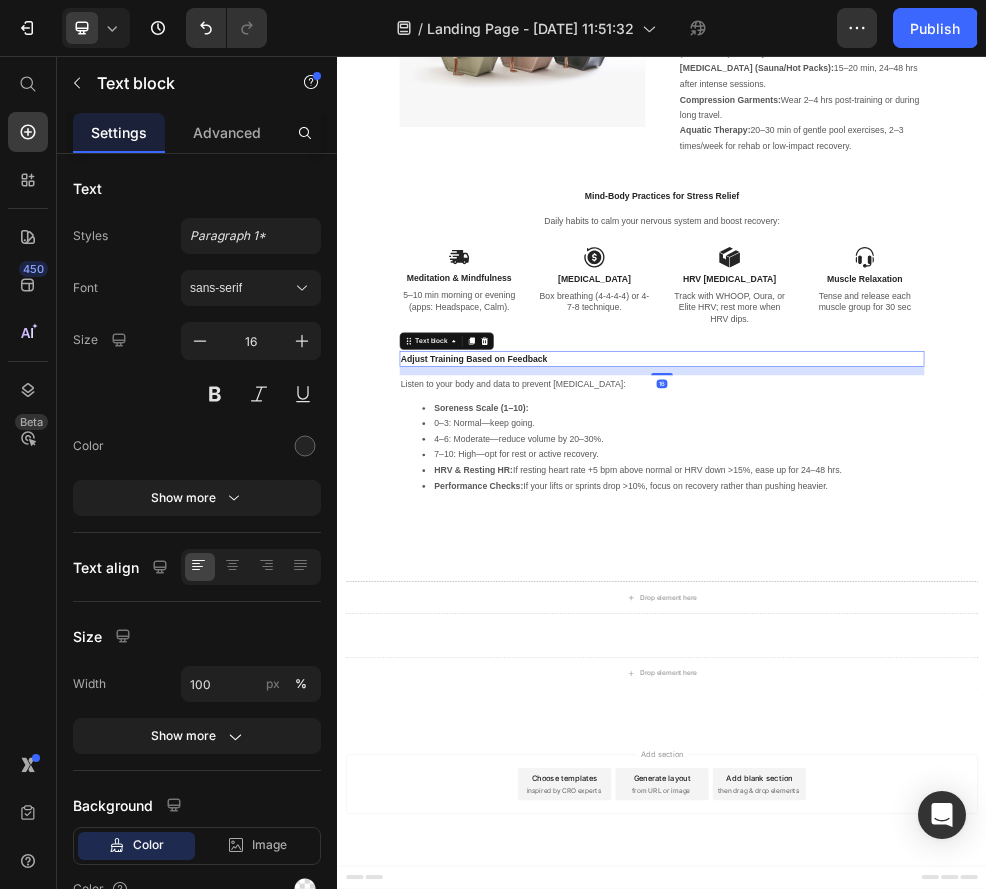click on "Adjust Training Based on Feedback" at bounding box center [937, 617] 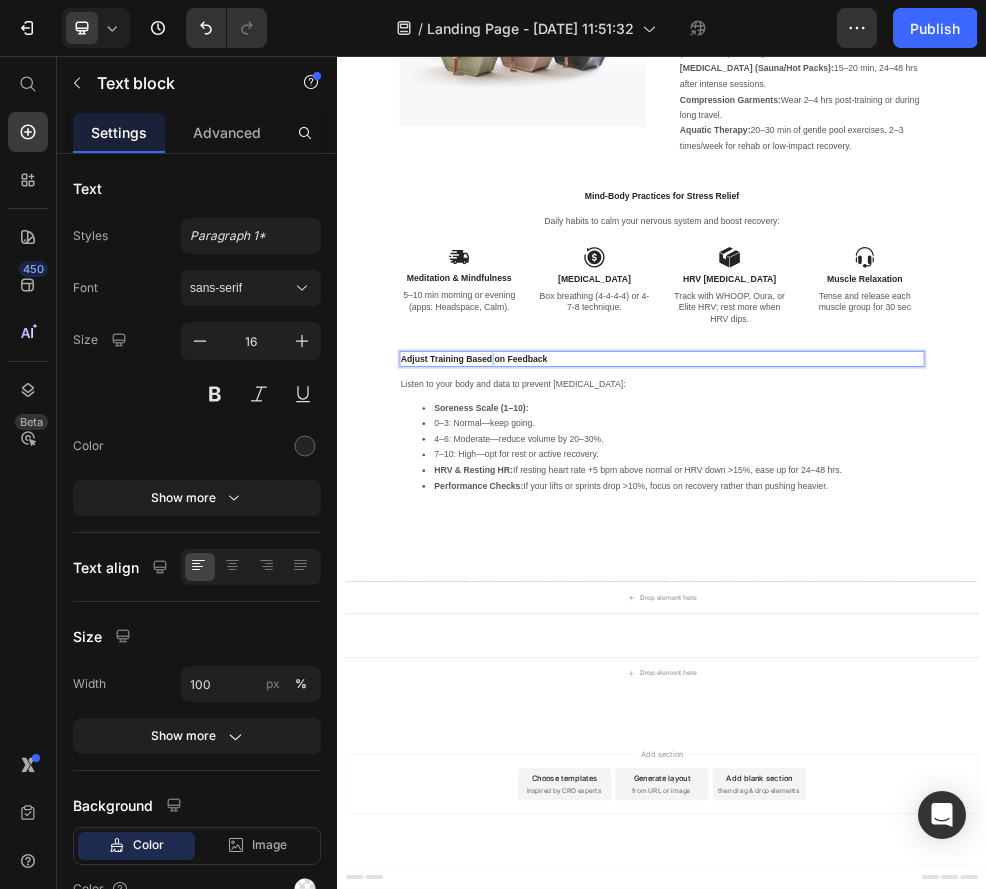 click on "Adjust Training Based on Feedback" at bounding box center (937, 617) 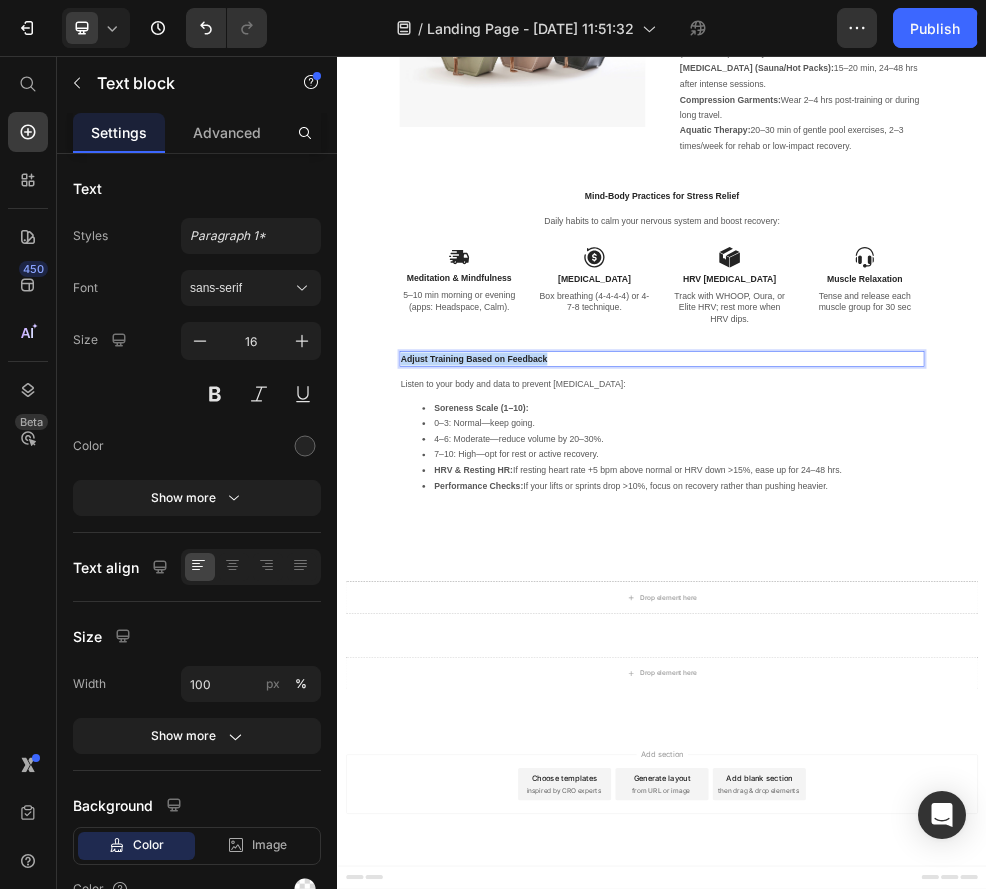 click on "Adjust Training Based on Feedback" at bounding box center [937, 617] 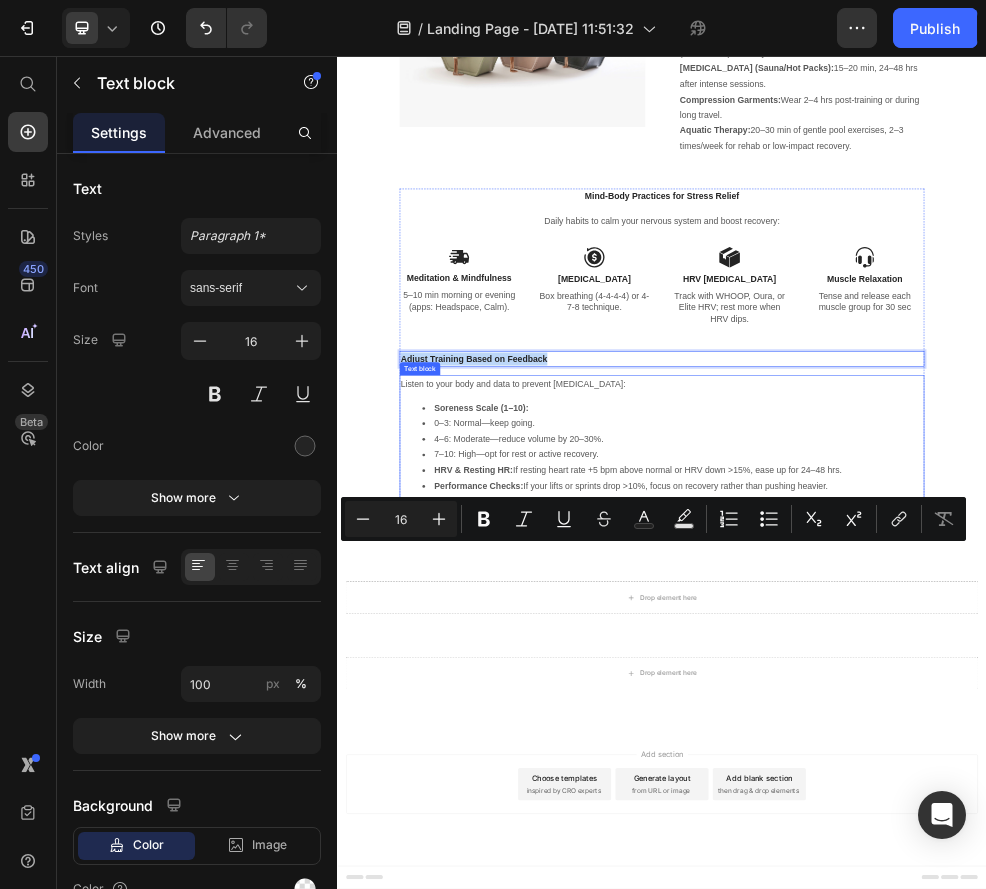 click on "0–3: Normal—keep going." at bounding box center [957, 736] 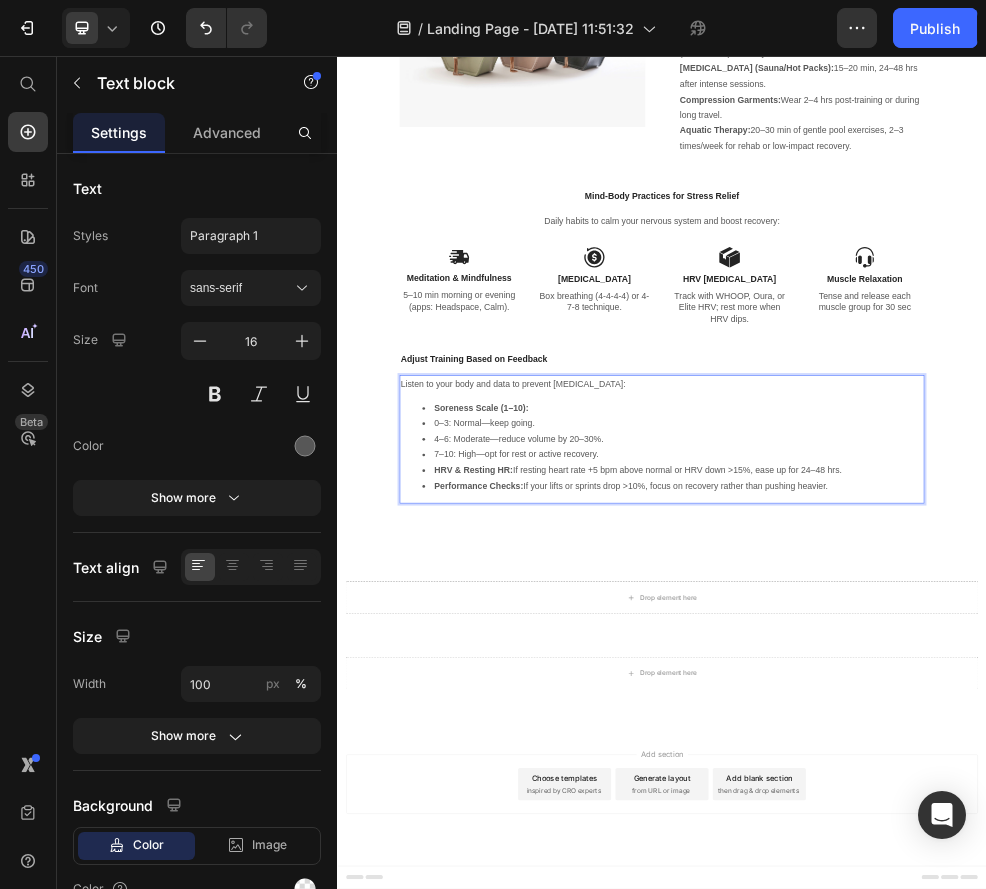 drag, startPoint x: 1101, startPoint y: 1209, endPoint x: 1194, endPoint y: 1212, distance: 93.04838 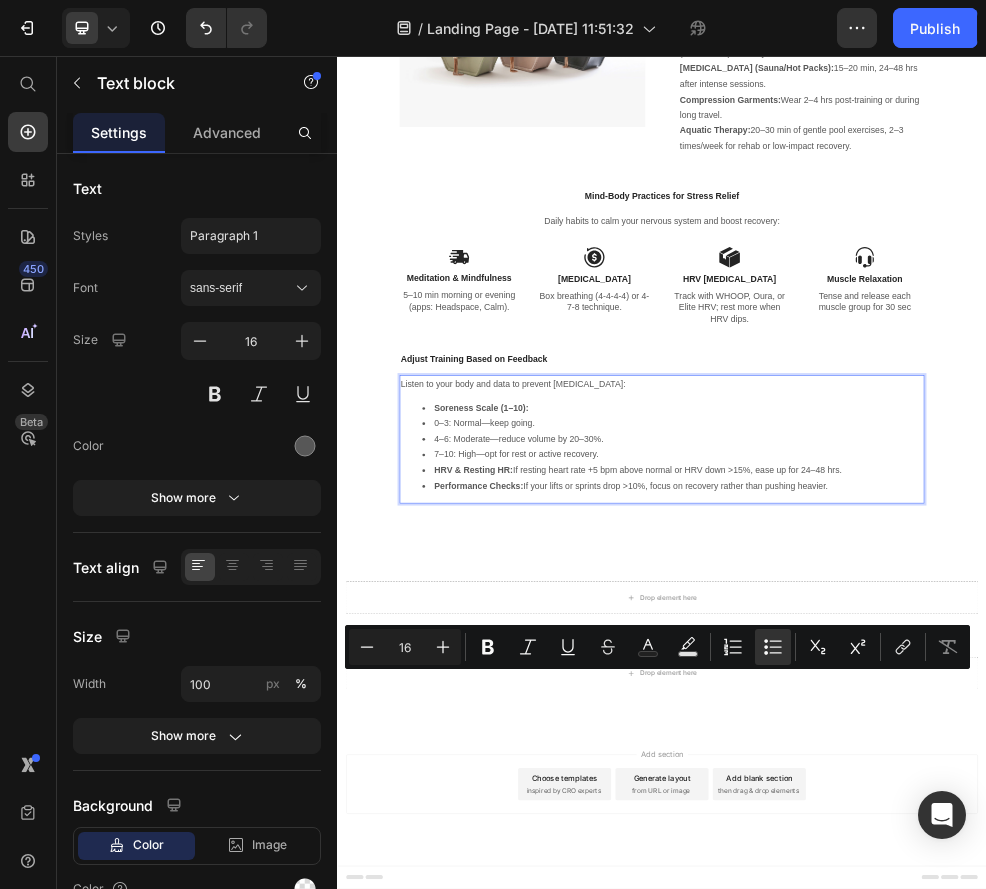 click on "Performance Checks:  If your lifts or sprints drop >10%, focus on recovery rather than pushing heavier." at bounding box center (957, 852) 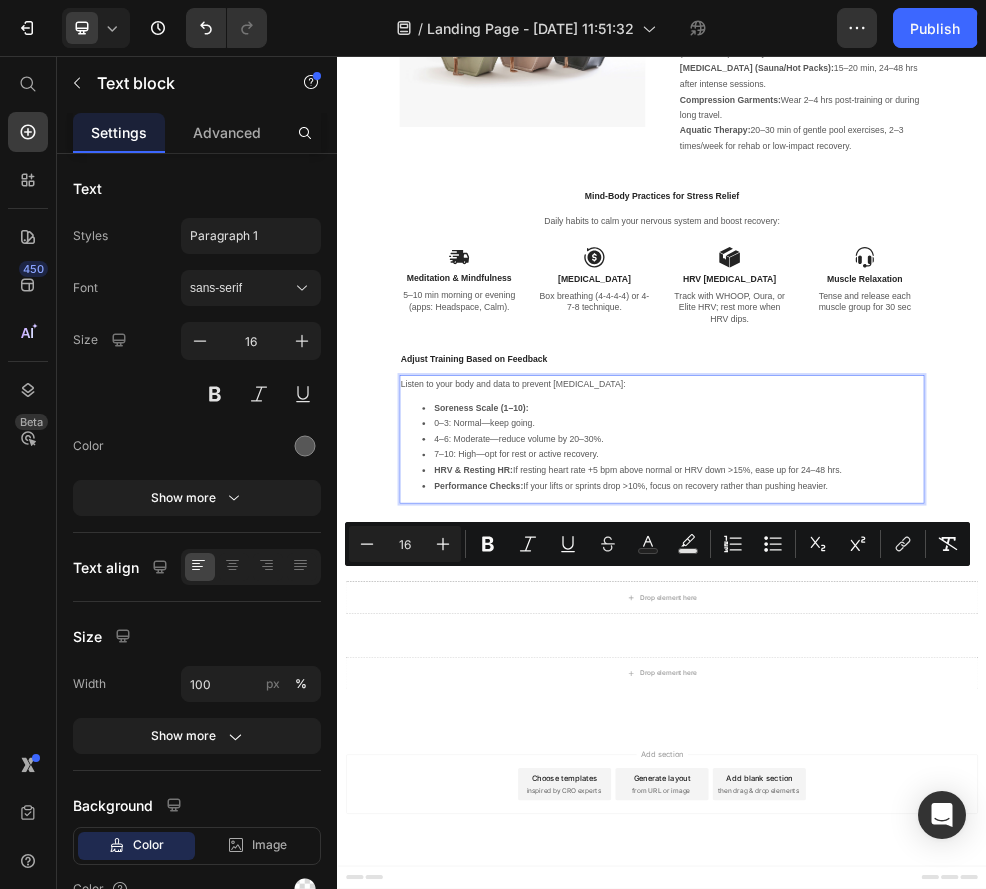 drag, startPoint x: 1244, startPoint y: 1209, endPoint x: 592, endPoint y: 616, distance: 881.33594 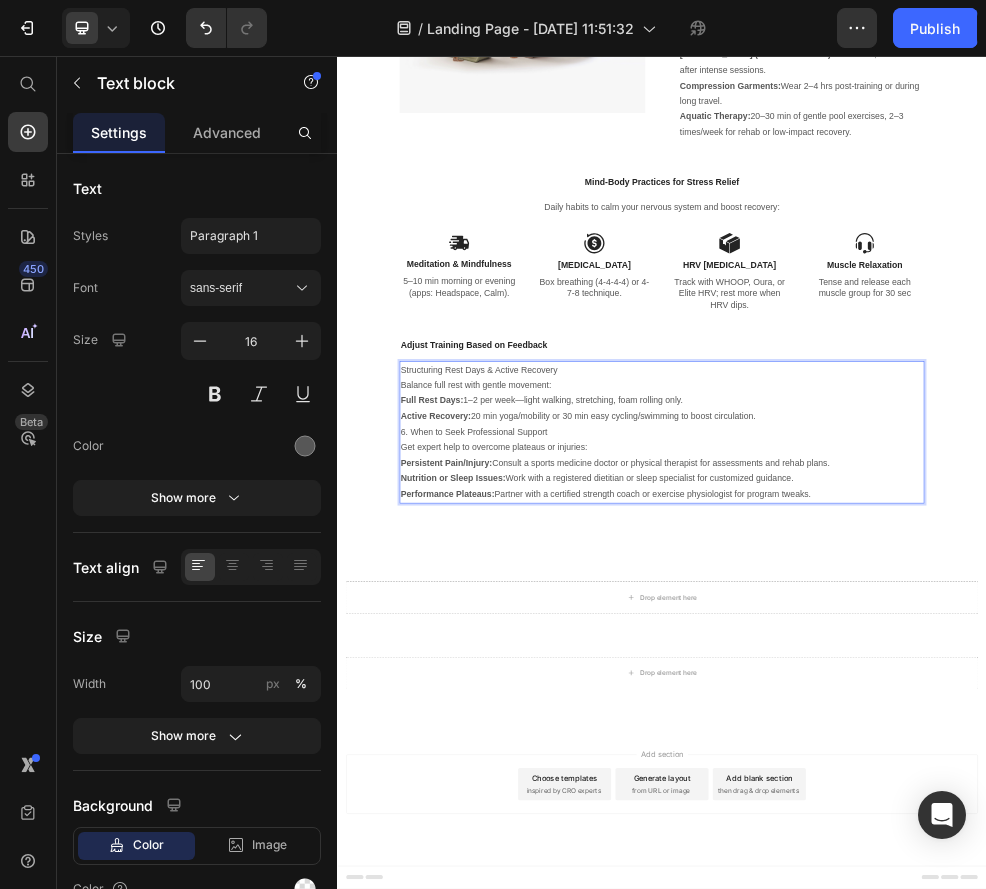 scroll, scrollTop: 10200, scrollLeft: 0, axis: vertical 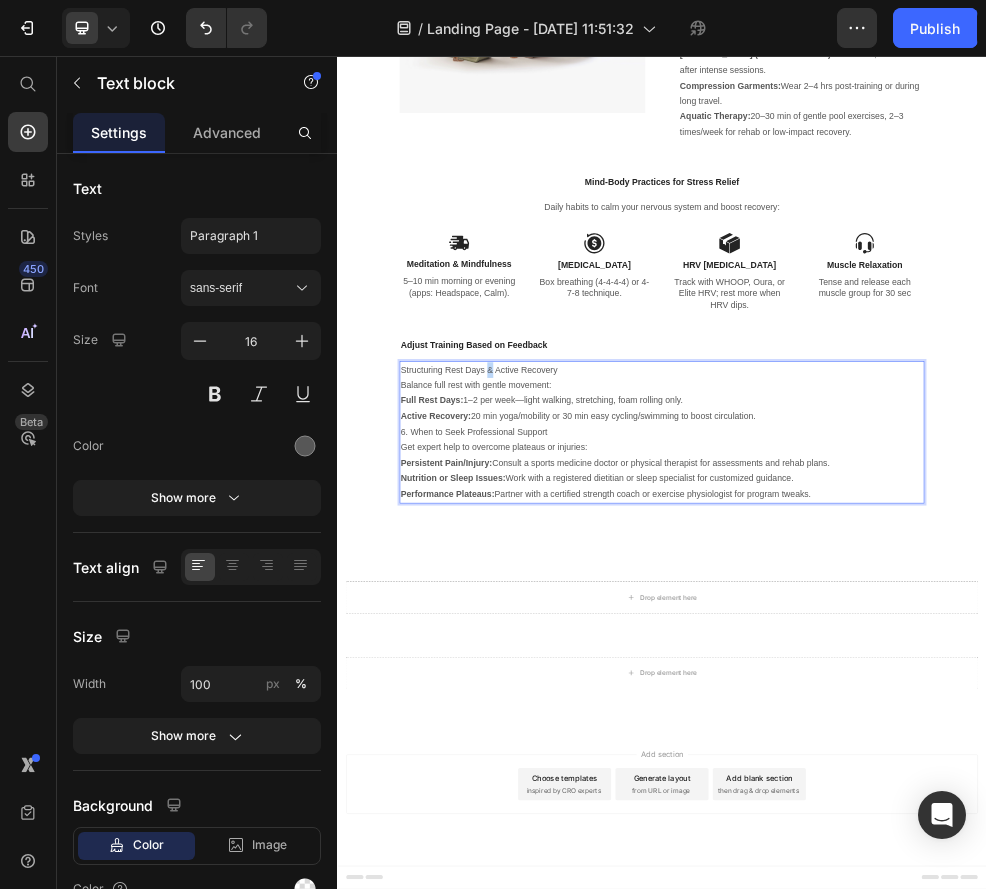 click on "Structuring Rest Days & Active Recovery" at bounding box center (937, 637) 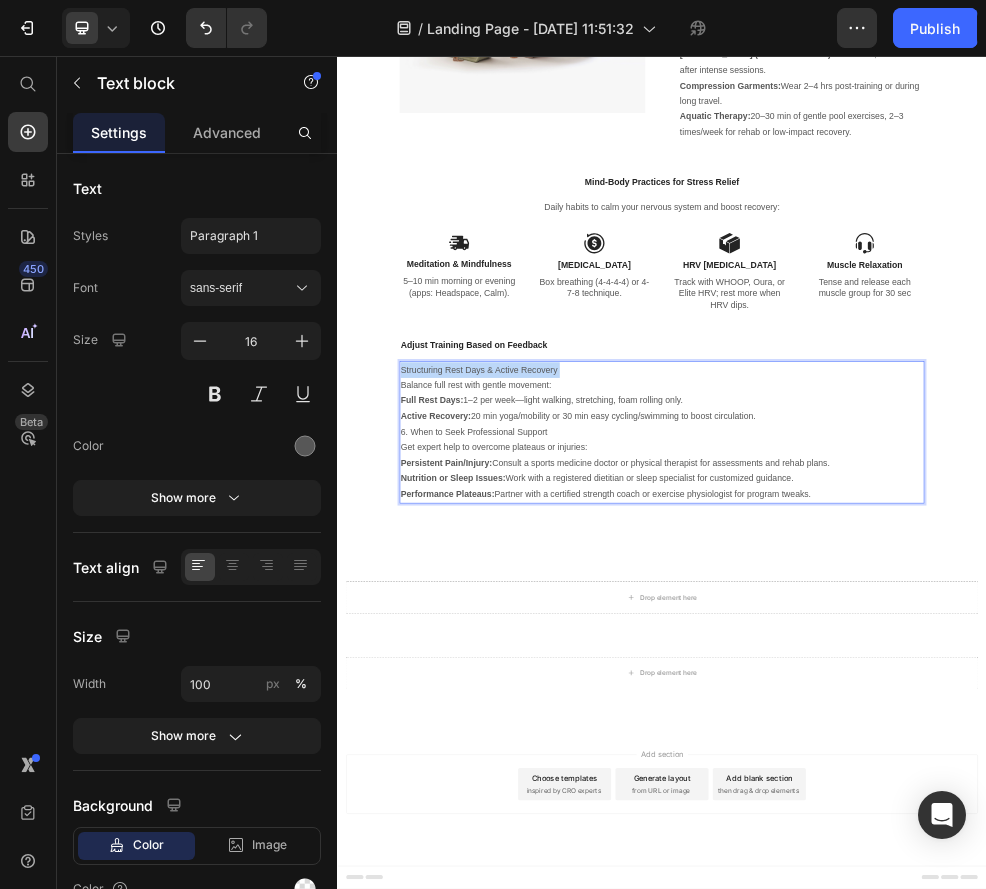 click on "Structuring Rest Days & Active Recovery" at bounding box center (937, 637) 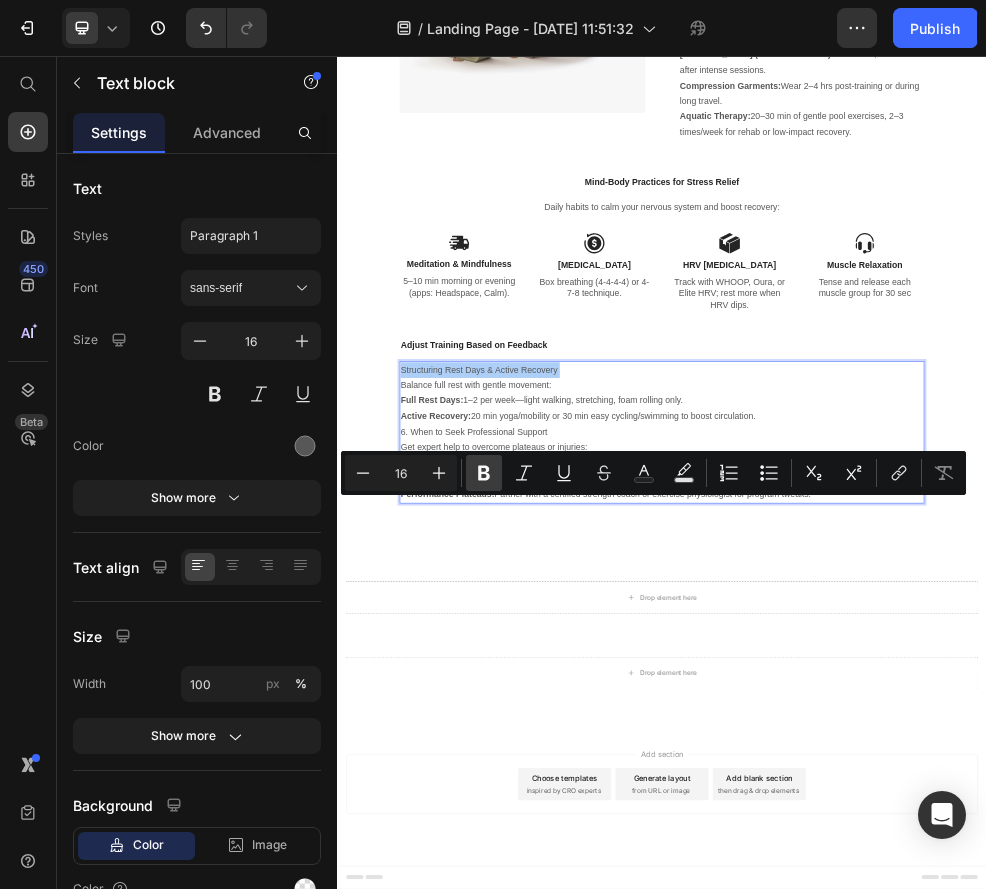 click 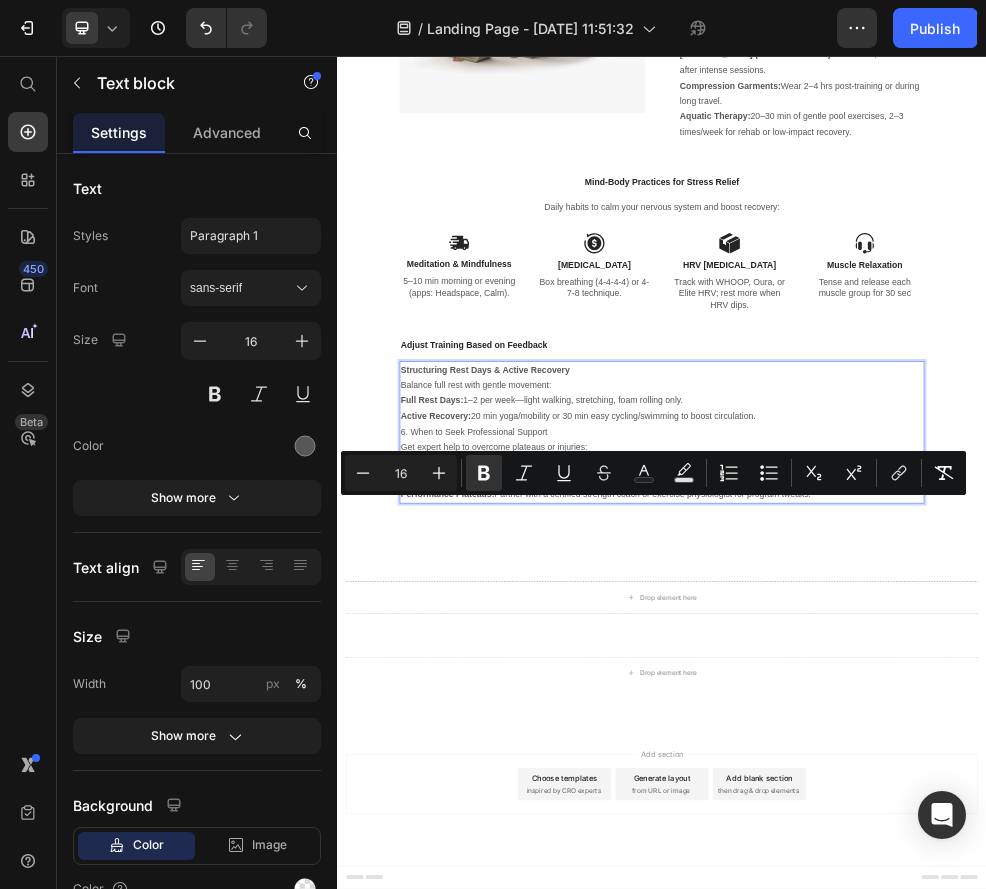 click on "Balance full rest with gentle movement:" at bounding box center [937, 666] 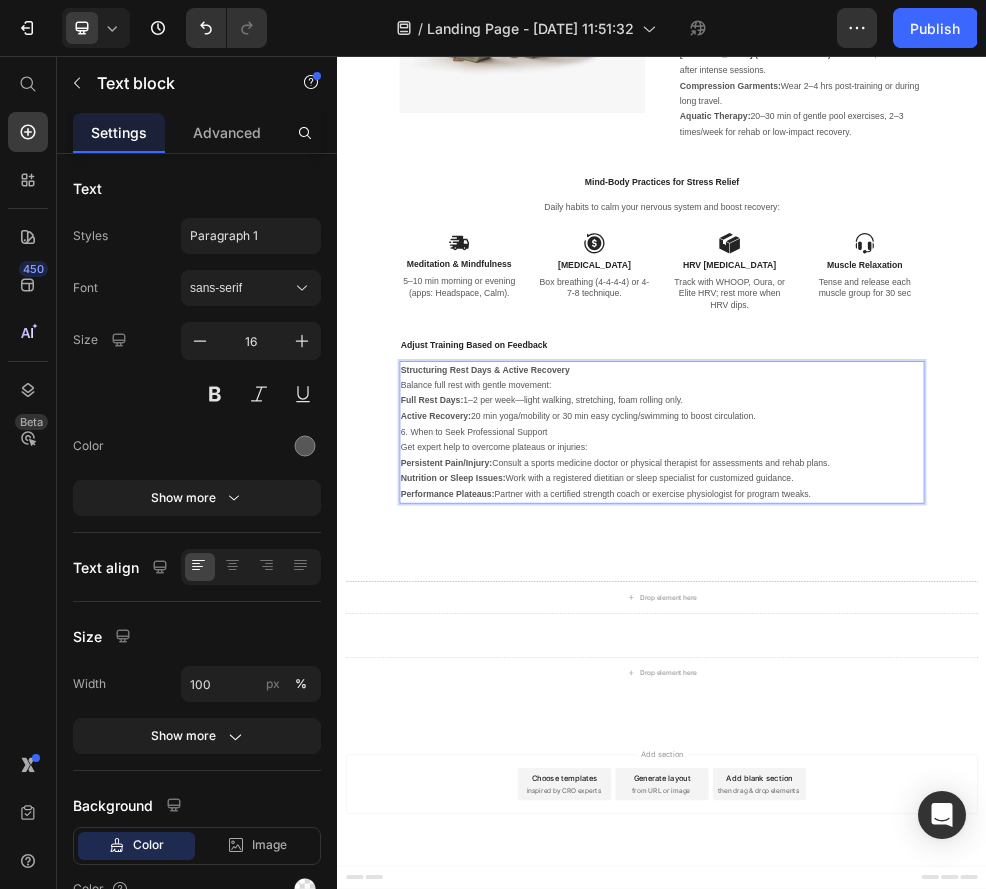 click on "Structuring Rest Days & Active Recovery" at bounding box center (937, 637) 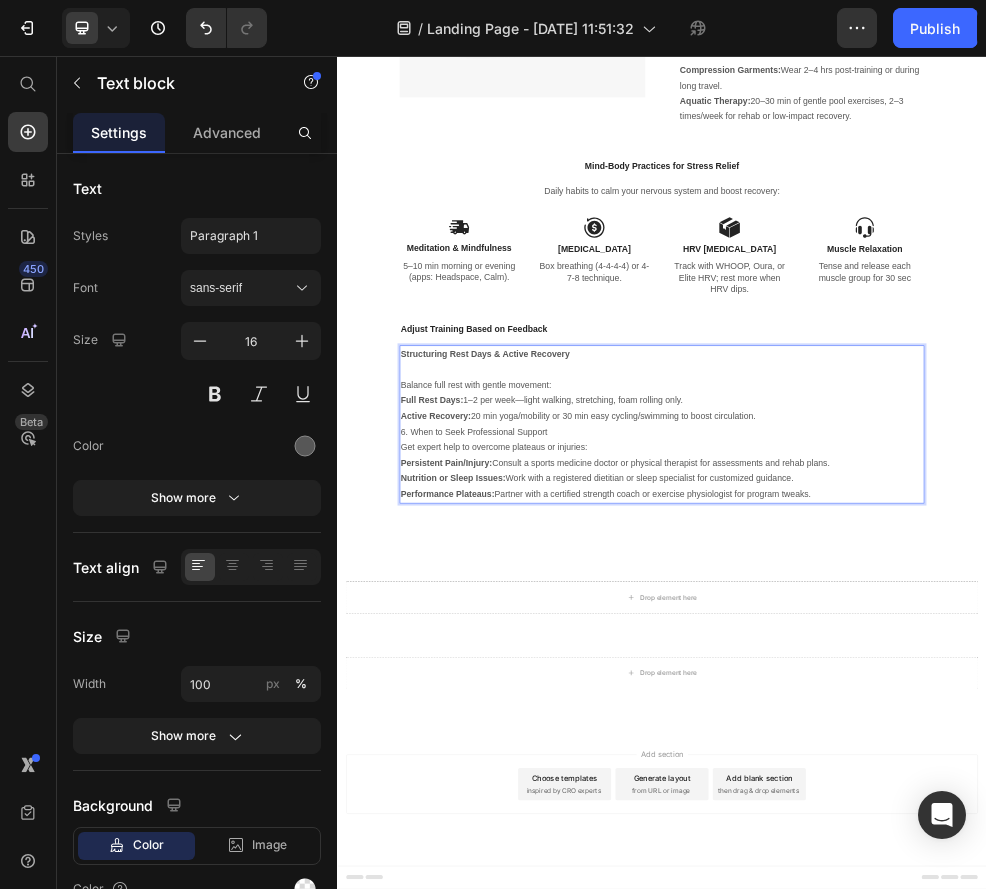 click on "Balance full rest with gentle movement:" at bounding box center [937, 665] 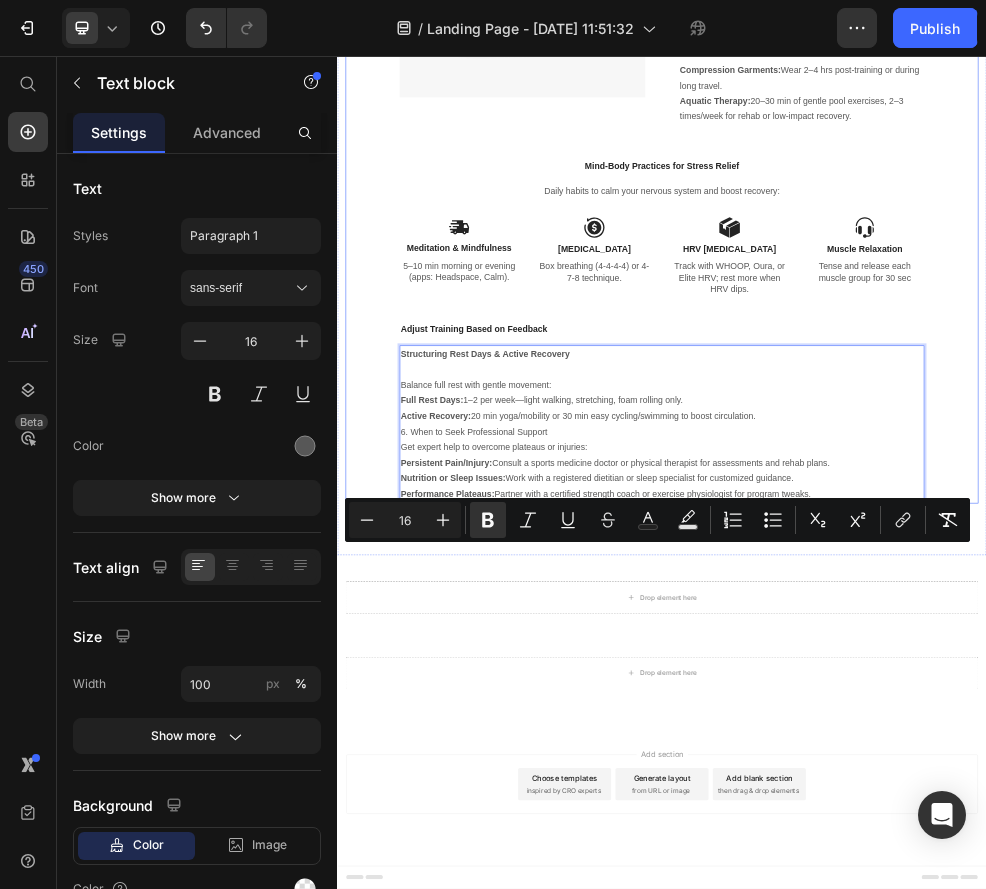 drag, startPoint x: 1114, startPoint y: 1006, endPoint x: 433, endPoint y: 967, distance: 682.11584 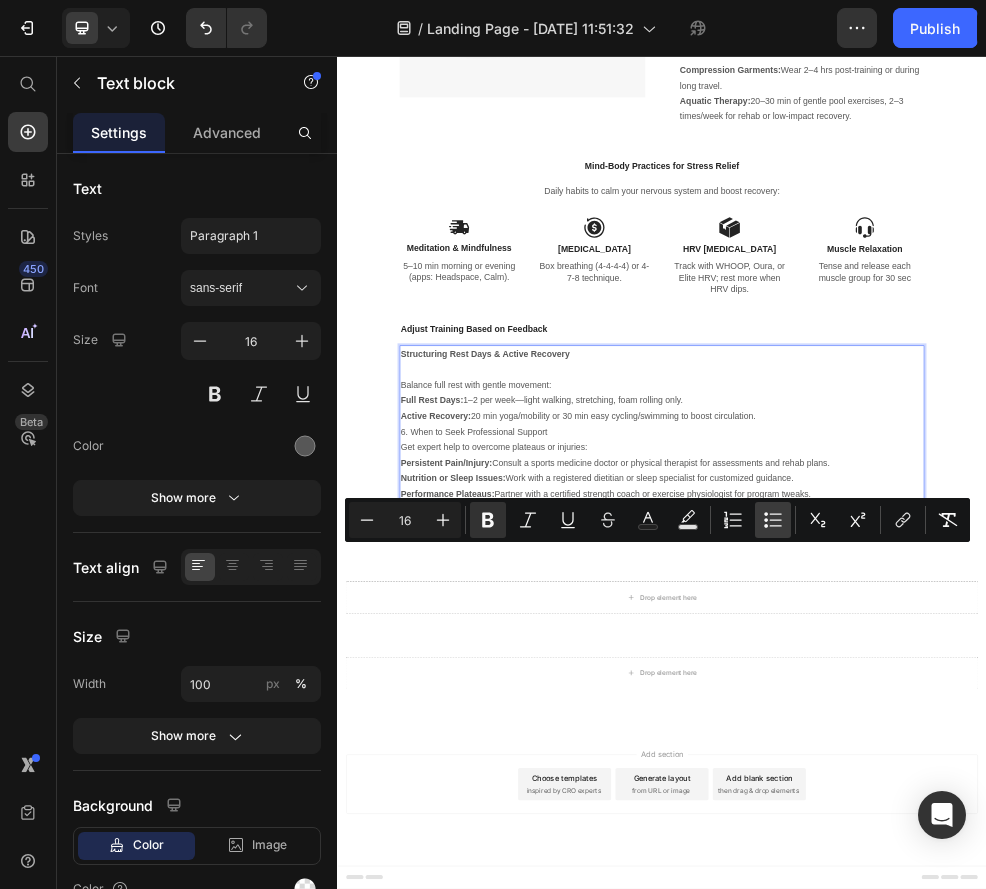 click 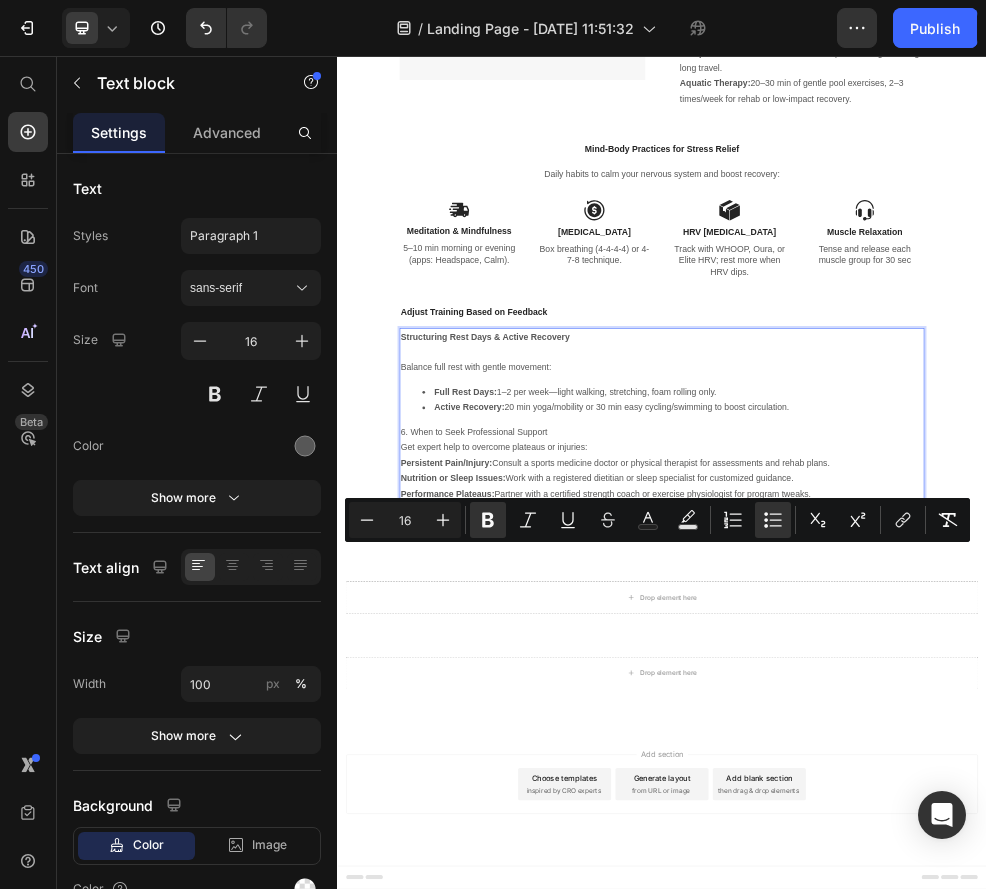 click on "Active Recovery:  20 min yoga/mobility or 30 min easy cycling/swimming to boost circulation." at bounding box center [957, 707] 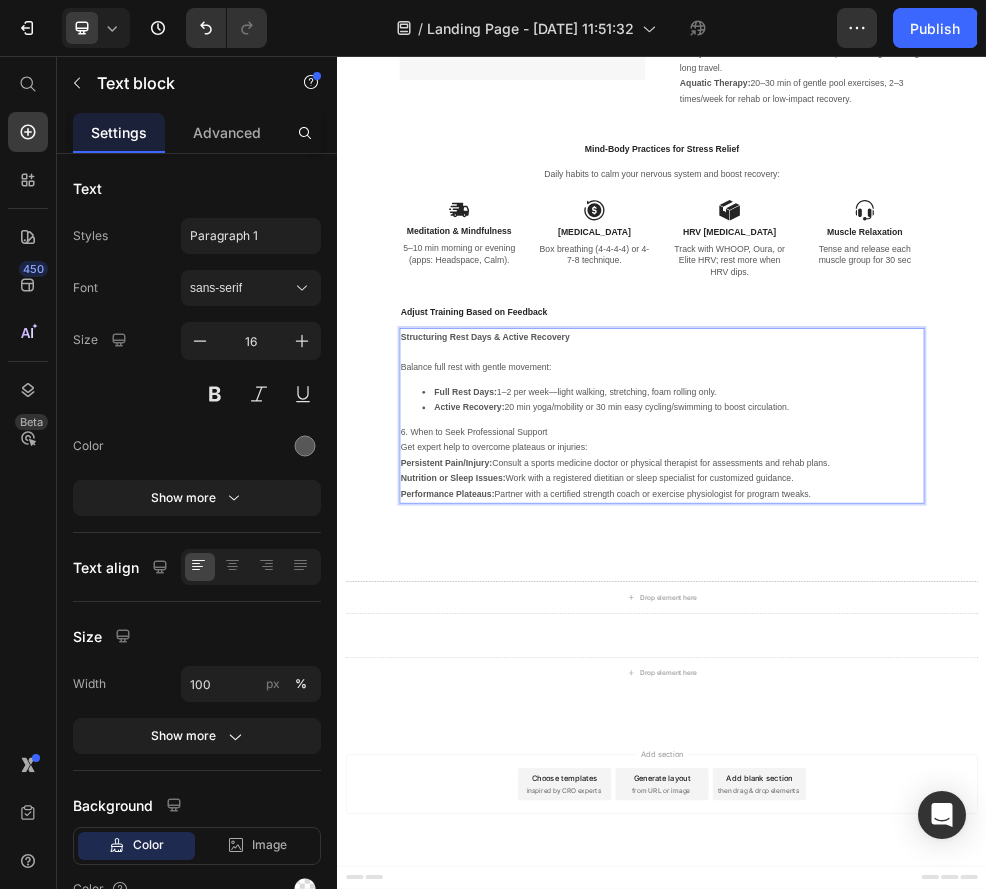 scroll, scrollTop: 10224, scrollLeft: 0, axis: vertical 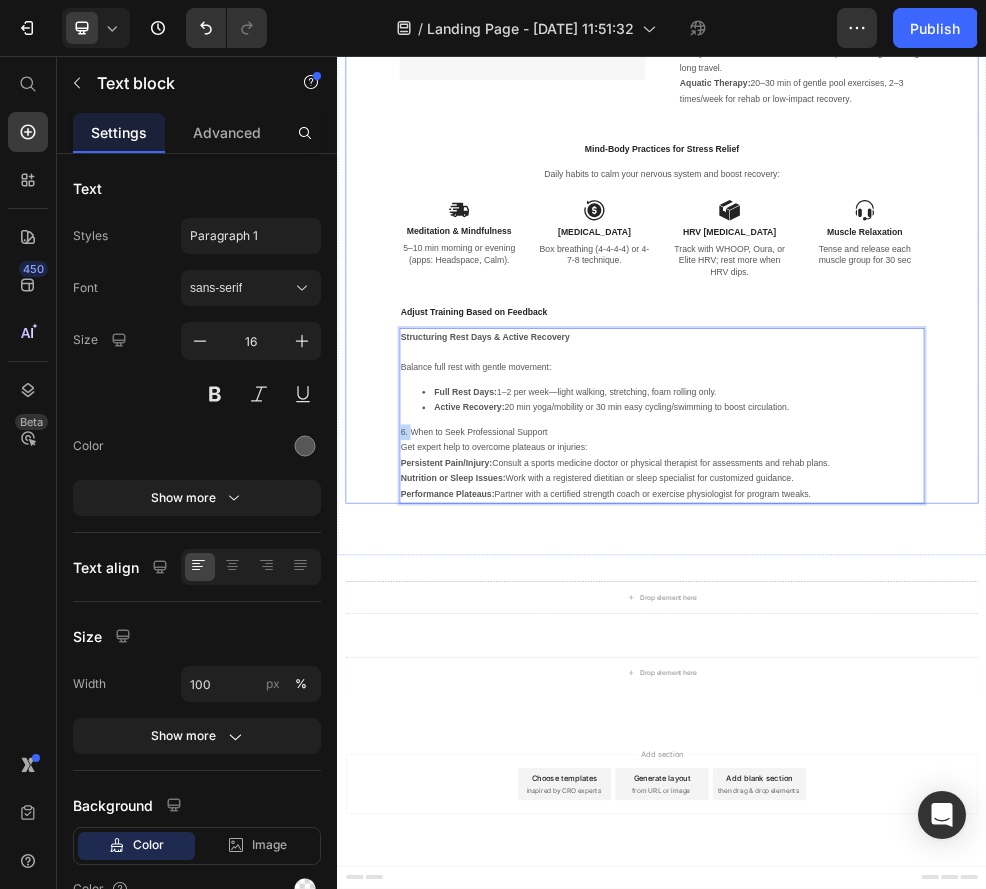 drag, startPoint x: 471, startPoint y: 1037, endPoint x: 410, endPoint y: 1037, distance: 61 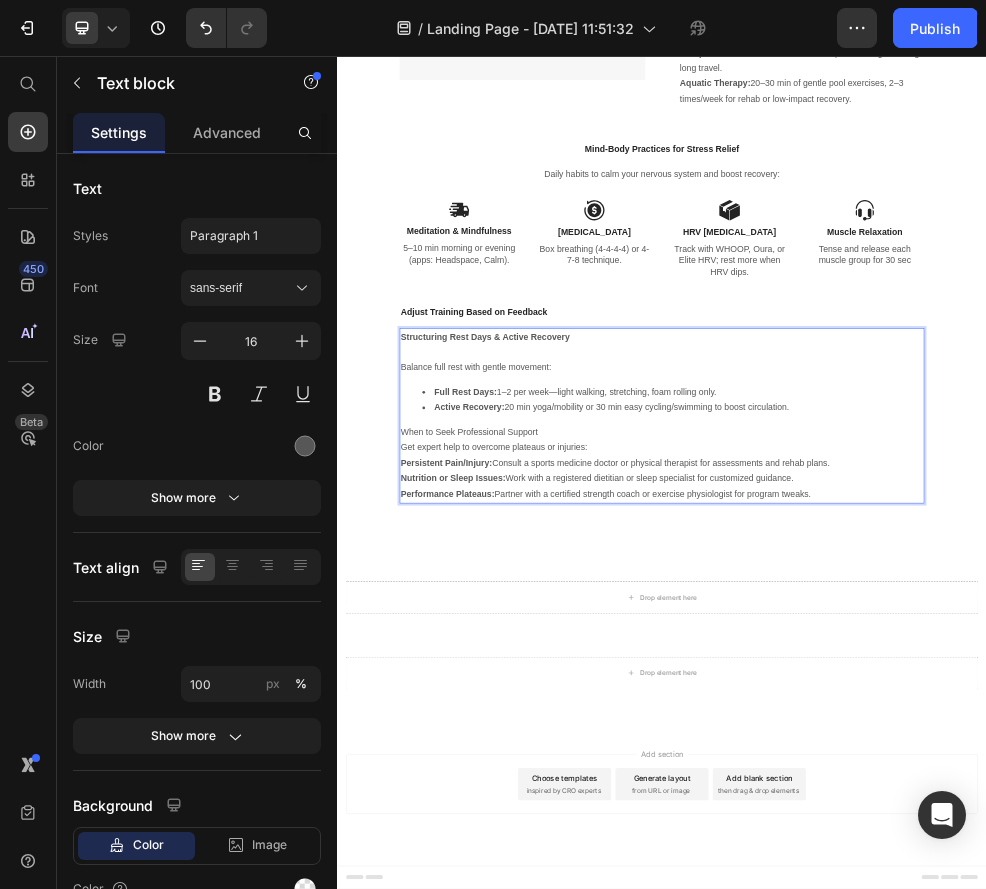 click on "When to Seek Professional Support" at bounding box center [937, 752] 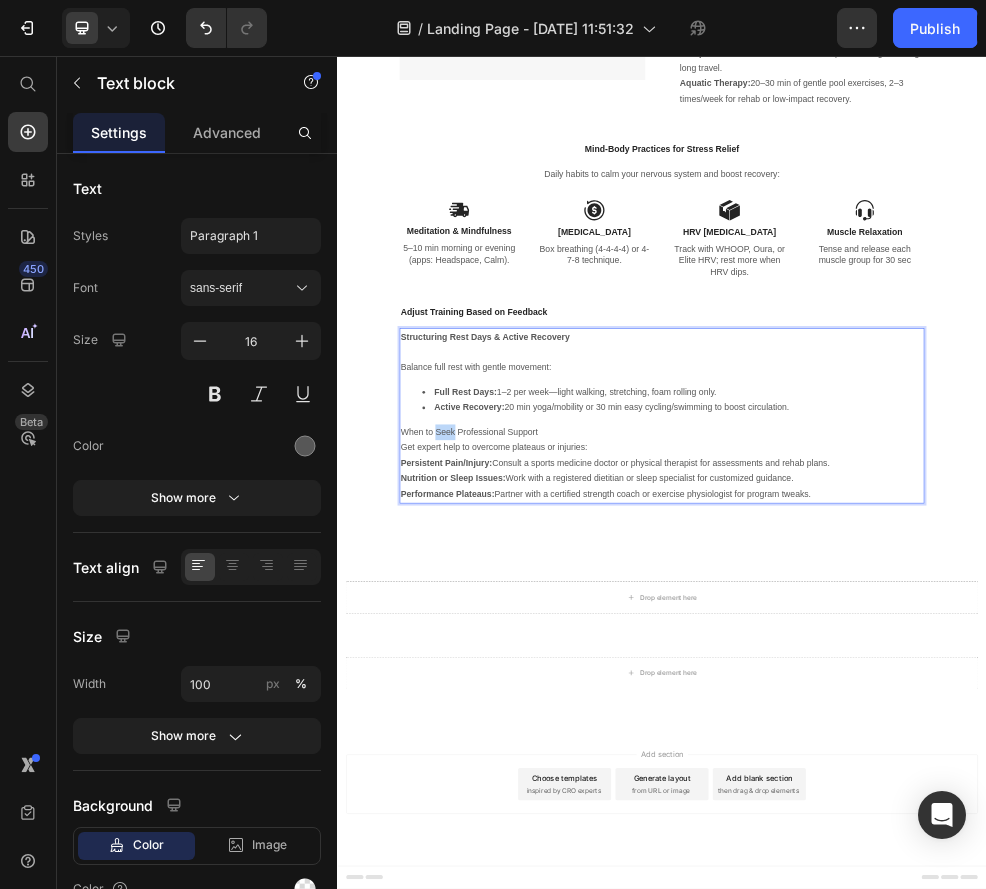 click on "When to Seek Professional Support" at bounding box center [937, 752] 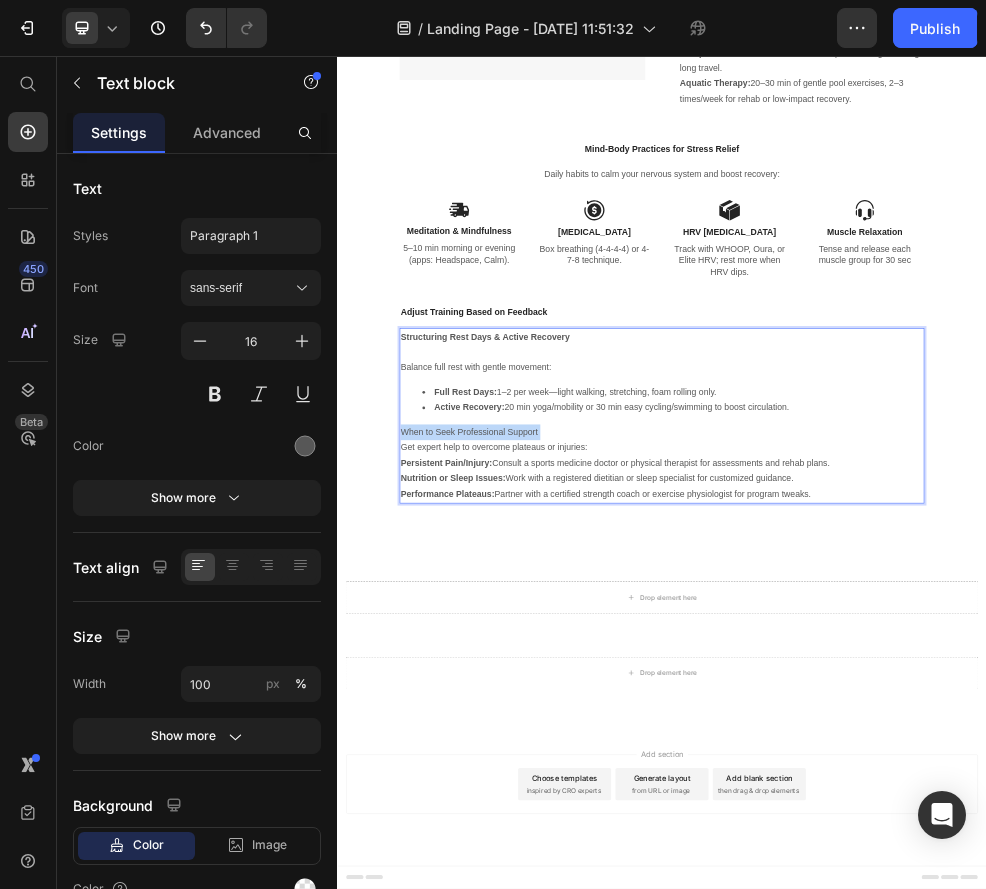 click on "When to Seek Professional Support" at bounding box center (937, 752) 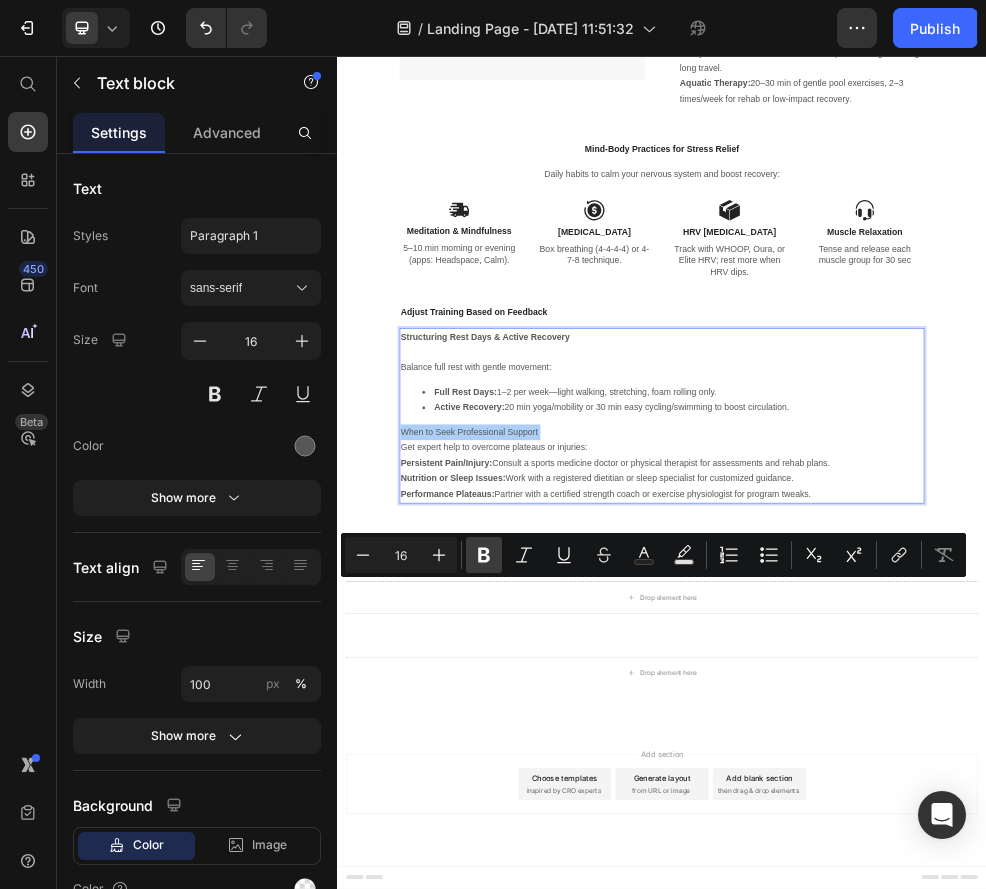 click 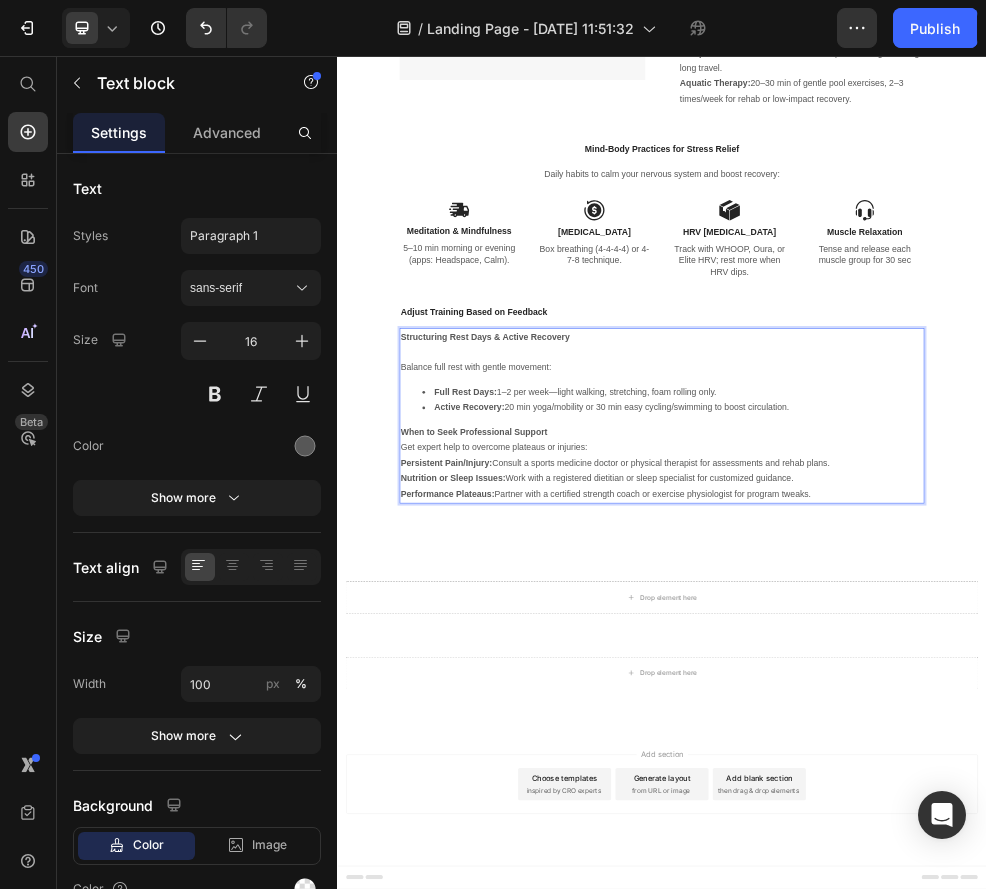 click on "Get expert help to overcome plateaus or injuries:" at bounding box center [937, 781] 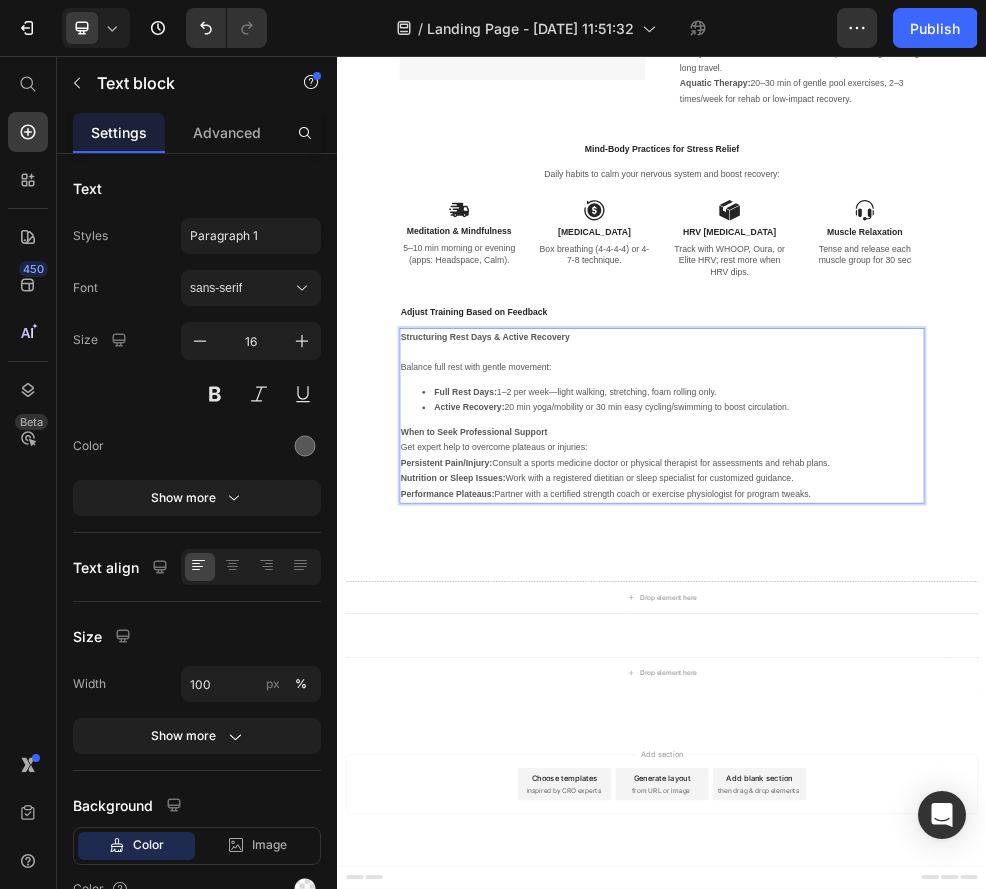 scroll, scrollTop: 10308, scrollLeft: 0, axis: vertical 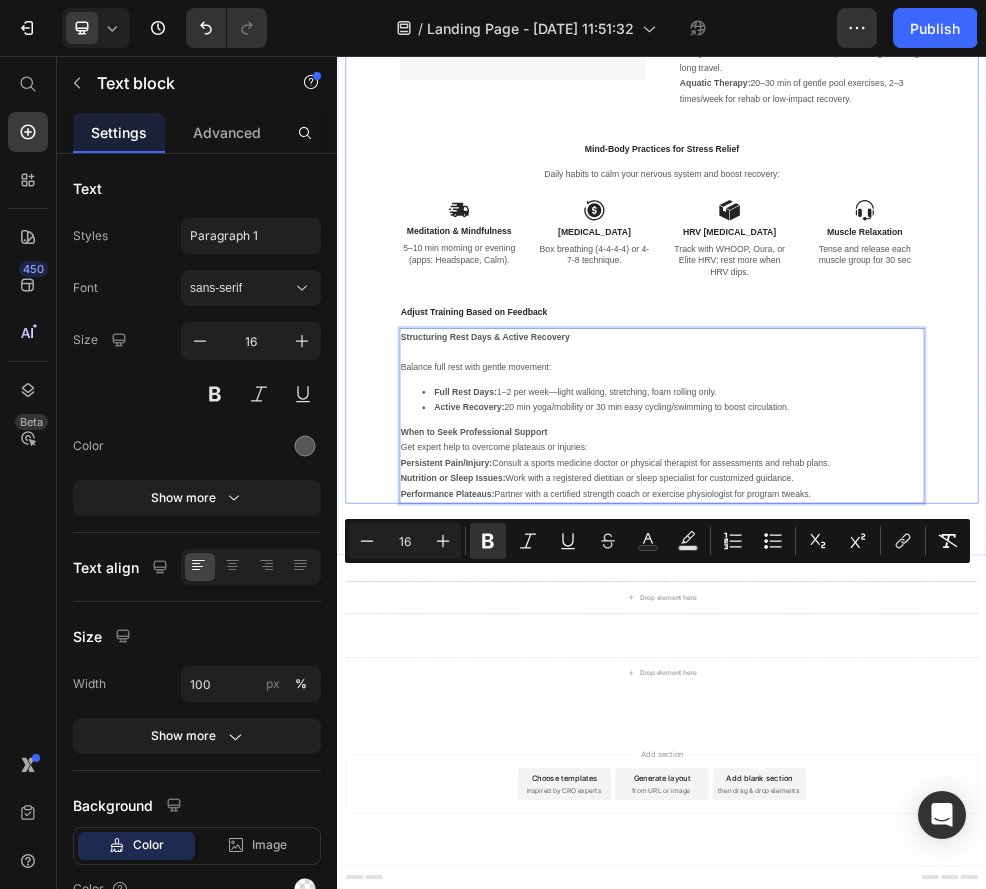 drag, startPoint x: 1261, startPoint y: 1068, endPoint x: 432, endPoint y: 1012, distance: 830.8893 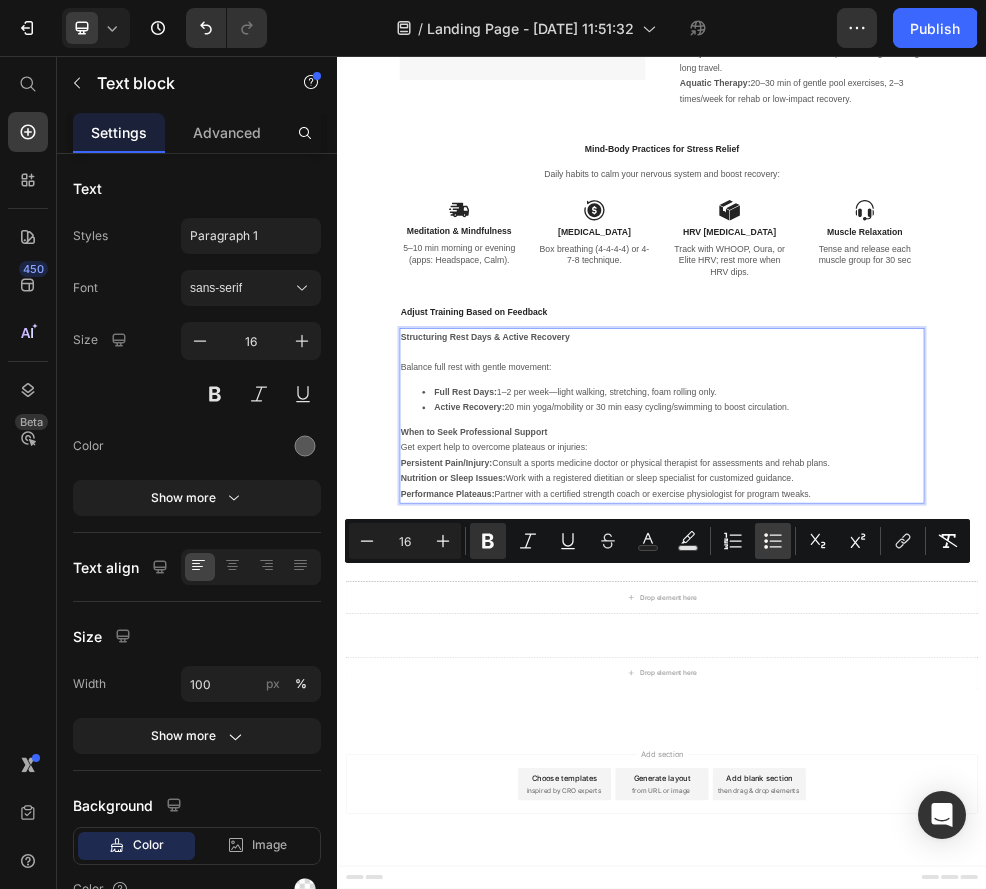 click 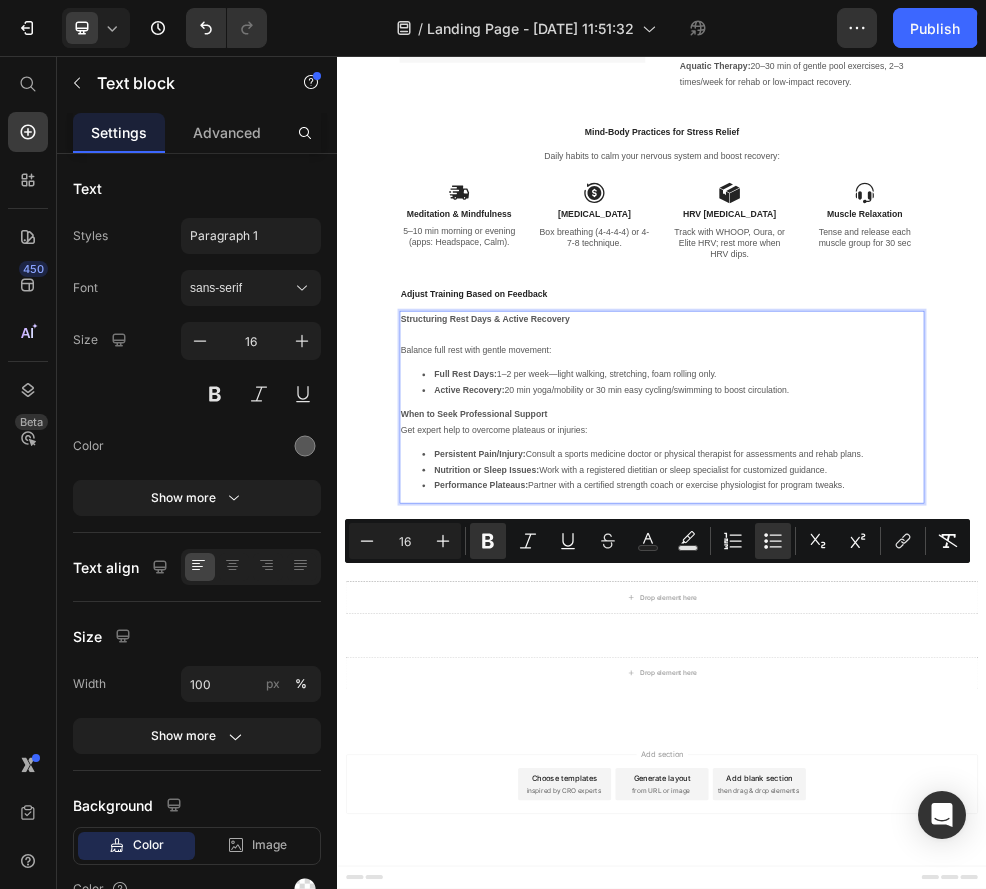click at bounding box center [937, 573] 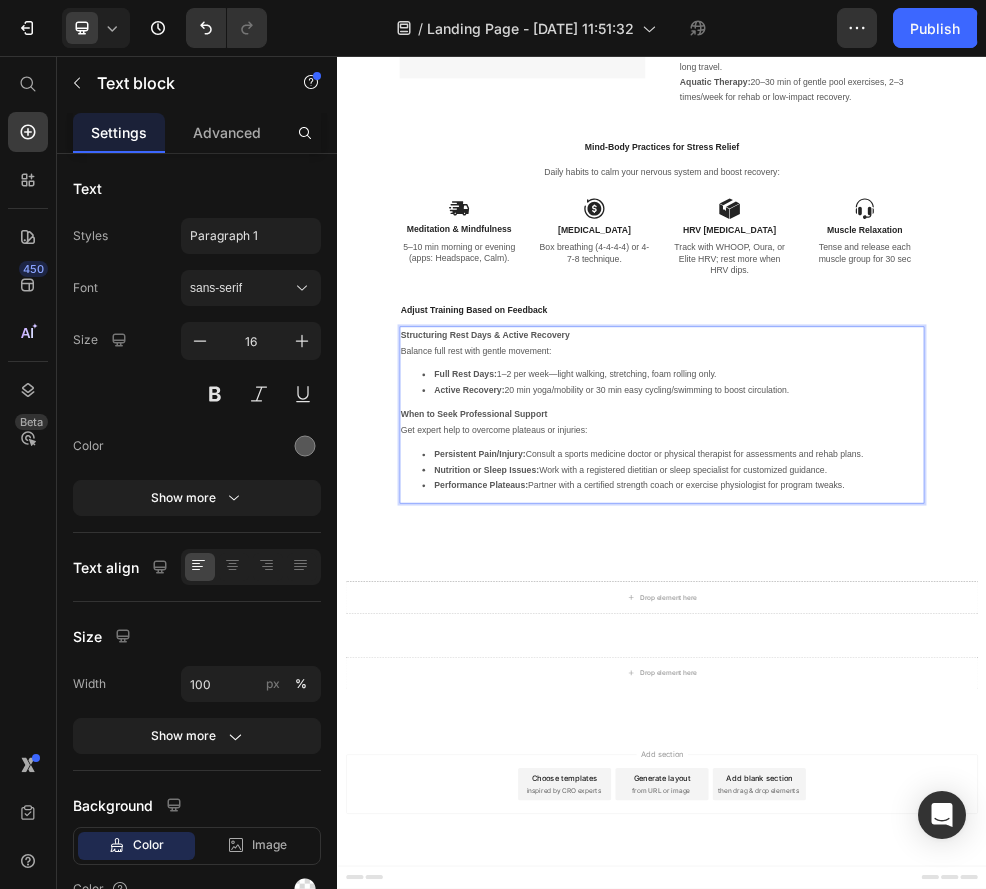 click on "When to Seek Professional Support" at bounding box center [937, 720] 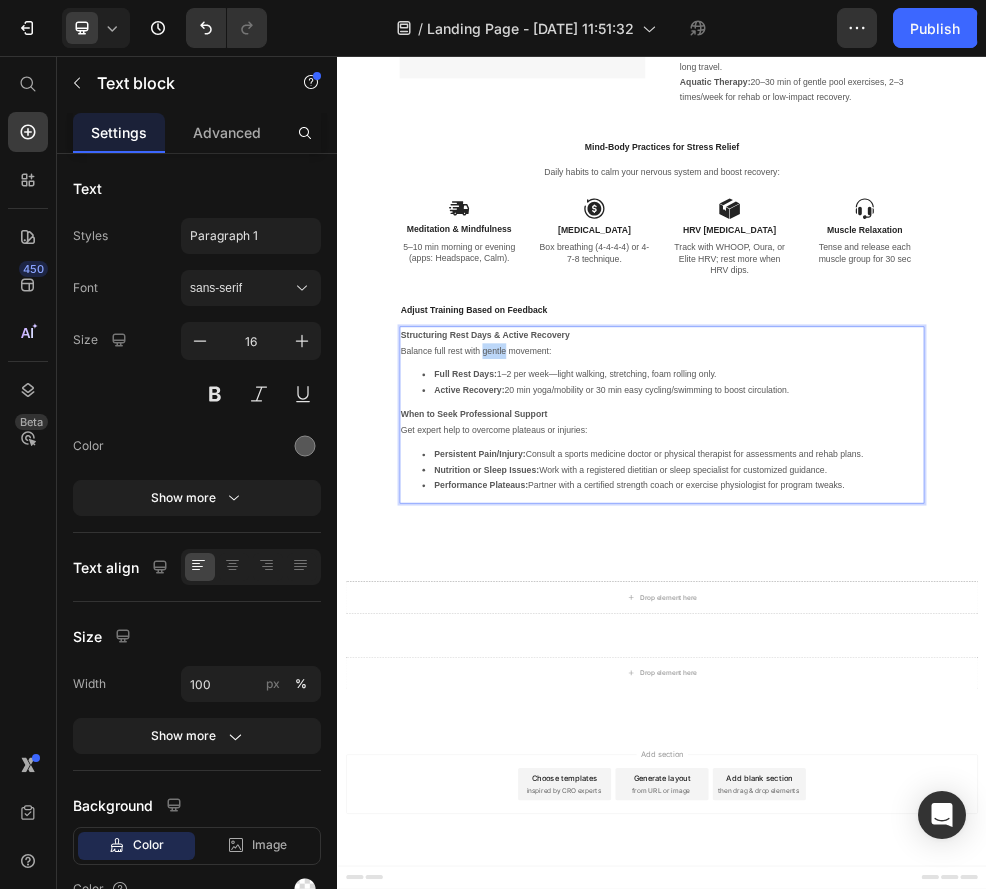 click on "Balance full rest with gentle movement:" at bounding box center [937, 602] 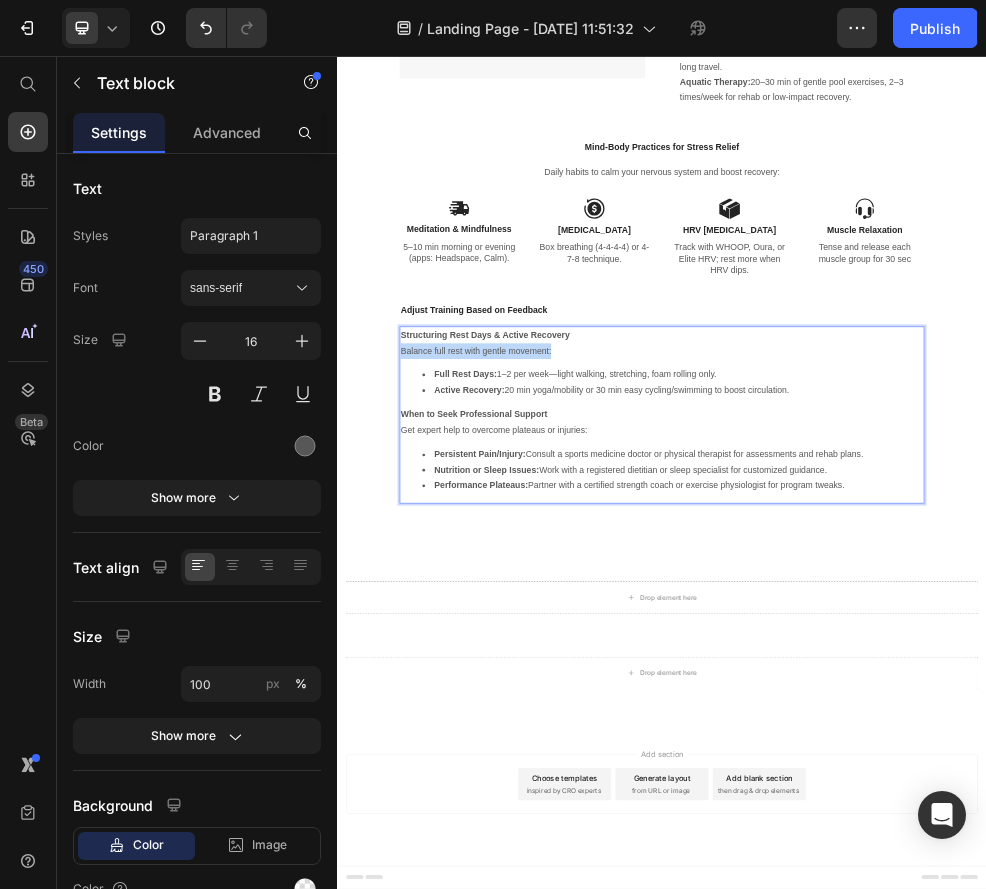 click on "Balance full rest with gentle movement:" at bounding box center [937, 602] 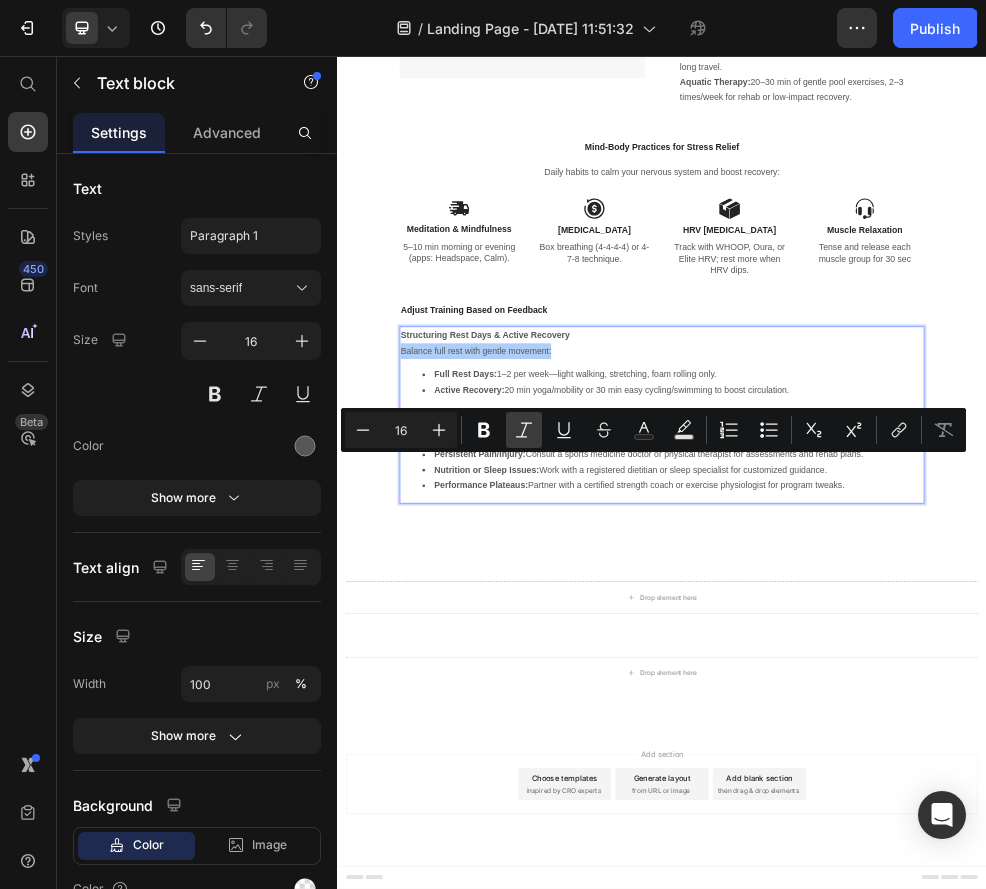 click 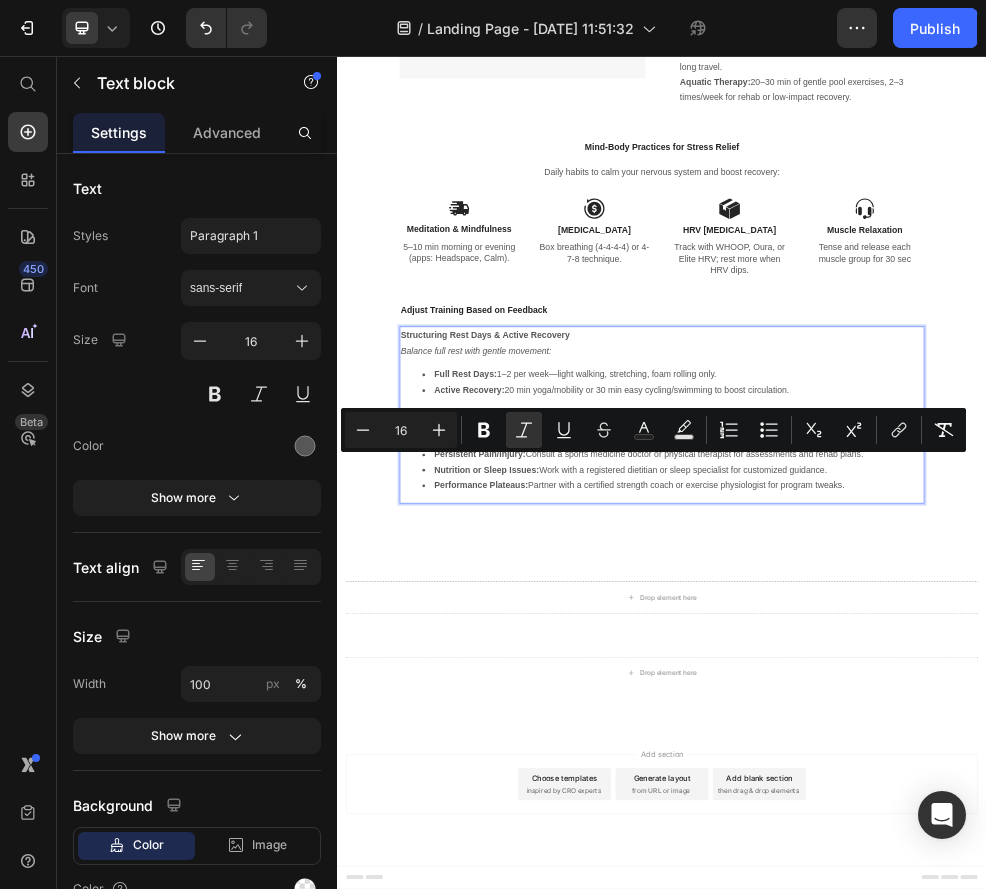 click on "Get expert help to overcome plateaus or injuries:" at bounding box center (937, 749) 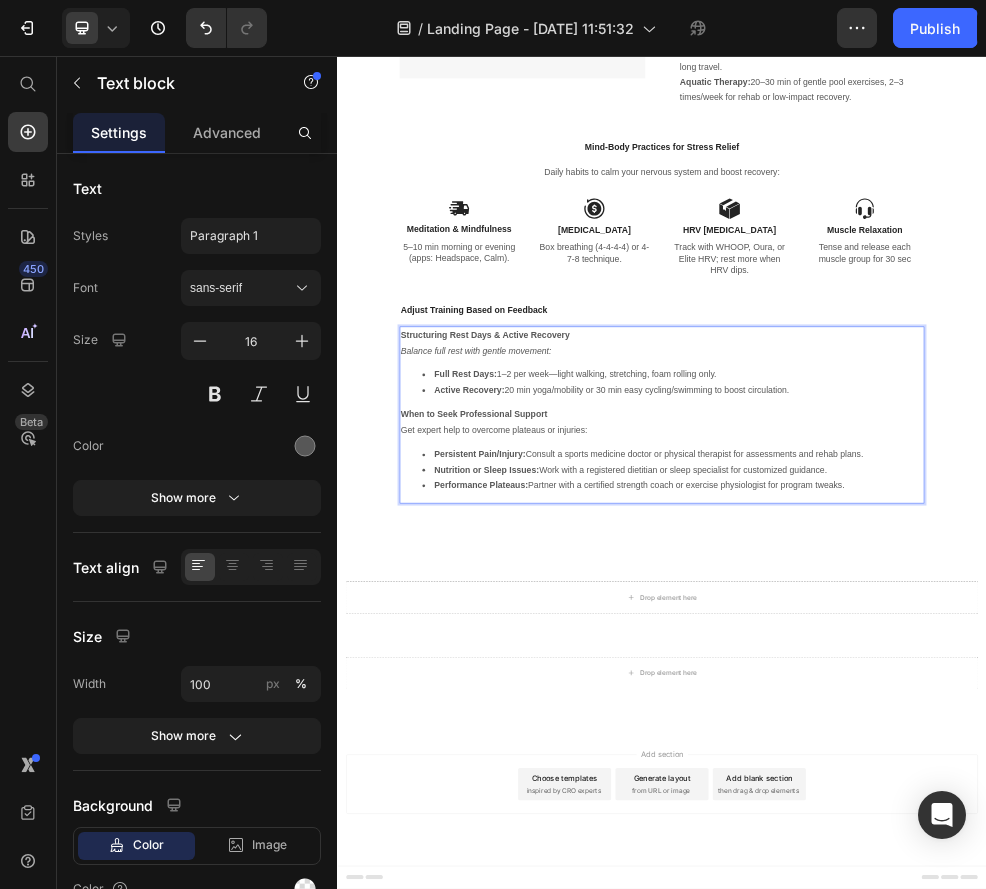 click on "Balance full rest with gentle movement:" at bounding box center (593, 601) 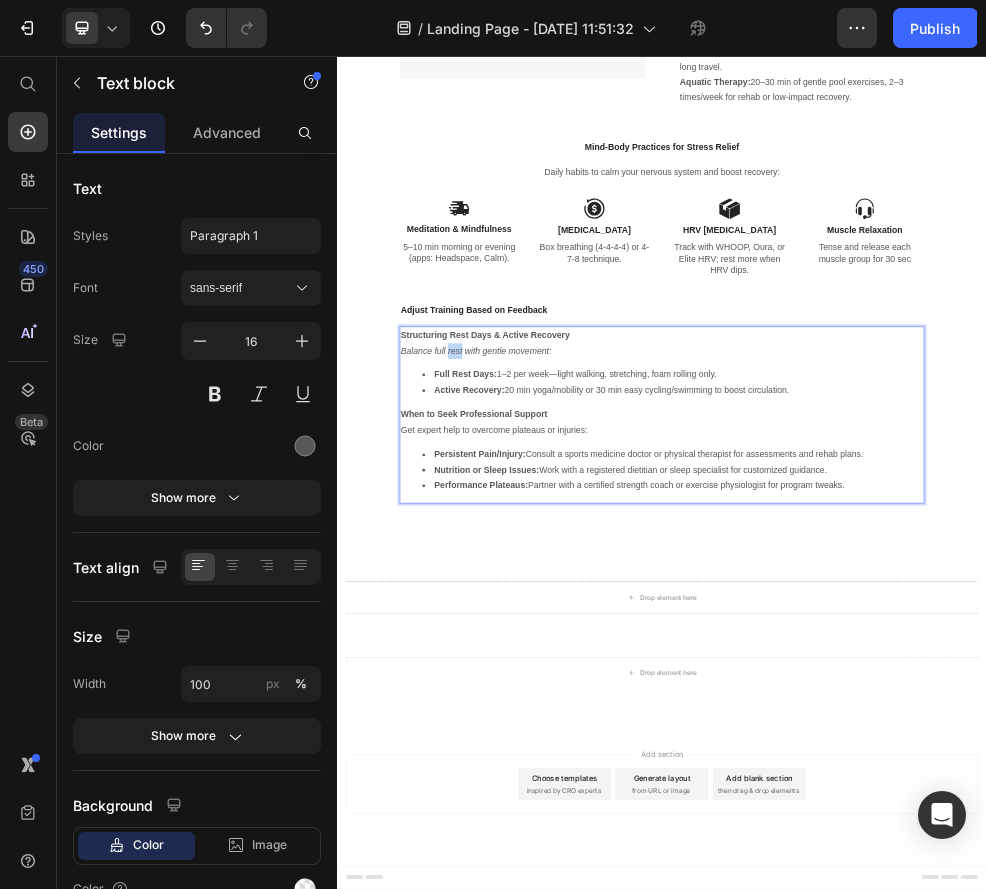 click on "Balance full rest with gentle movement:" at bounding box center [593, 601] 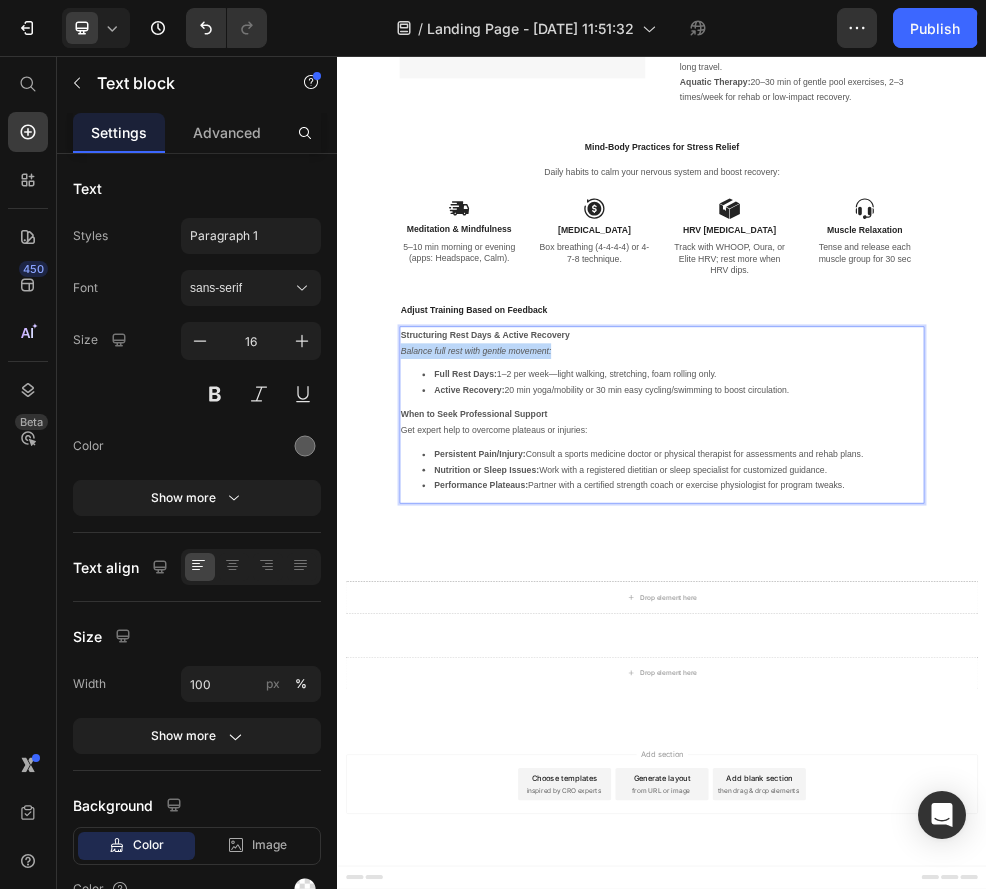 click on "Balance full rest with gentle movement:" at bounding box center (593, 601) 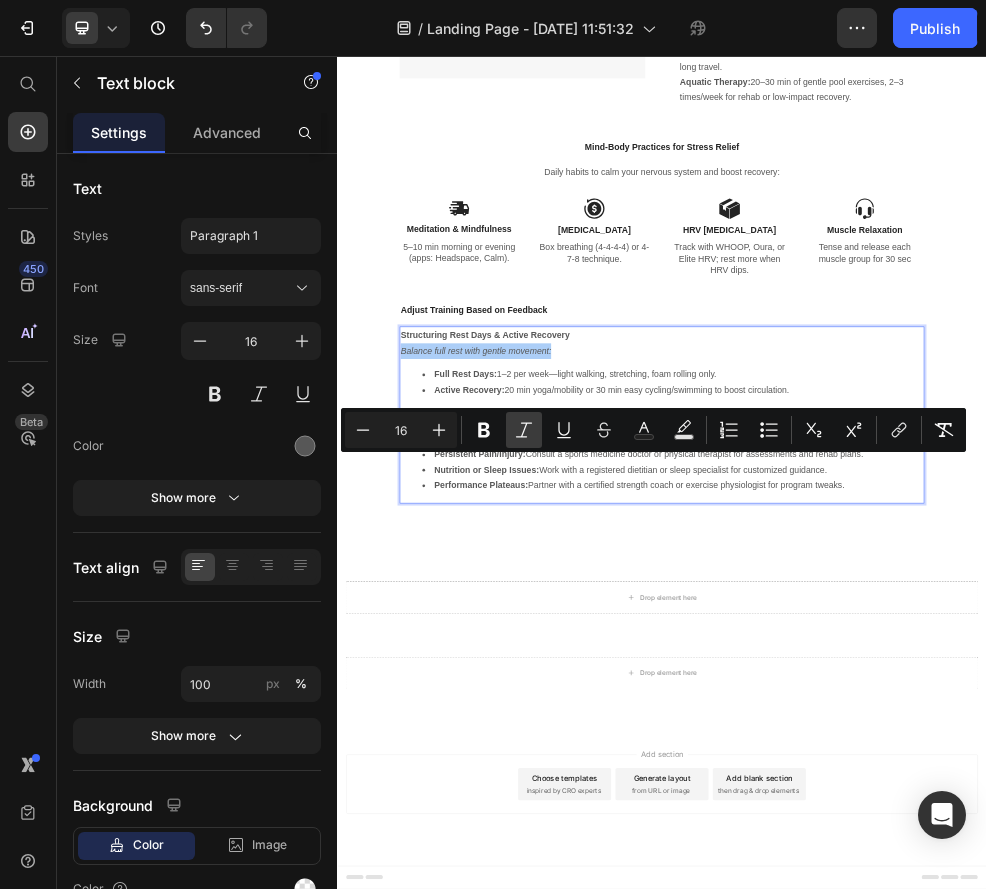 click 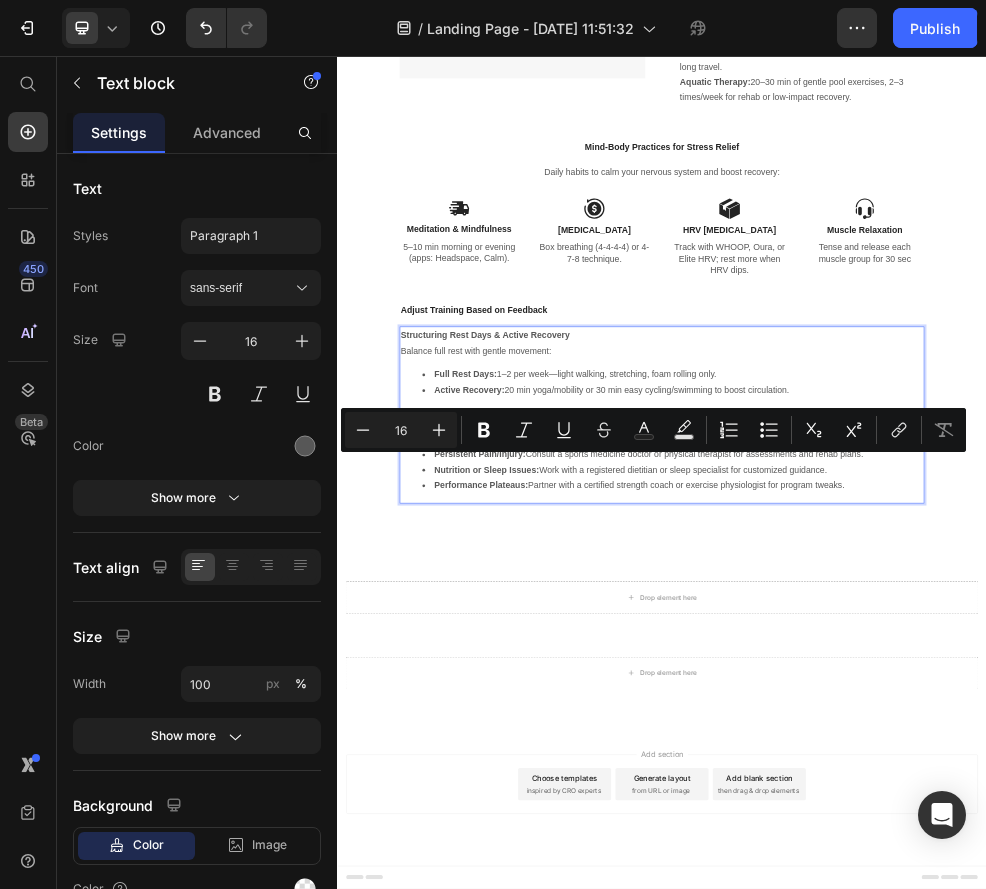 click on "Get expert help to overcome plateaus or injuries:" at bounding box center [937, 749] 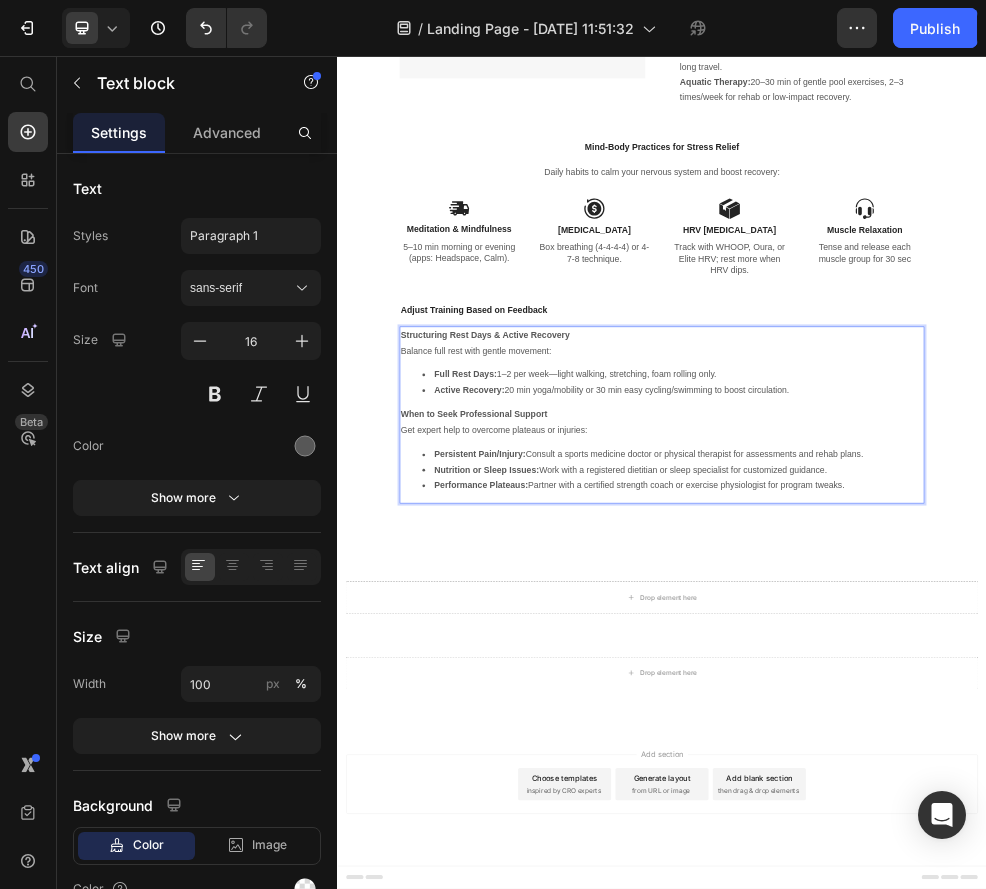 click on "When to Seek Professional Support" at bounding box center (937, 720) 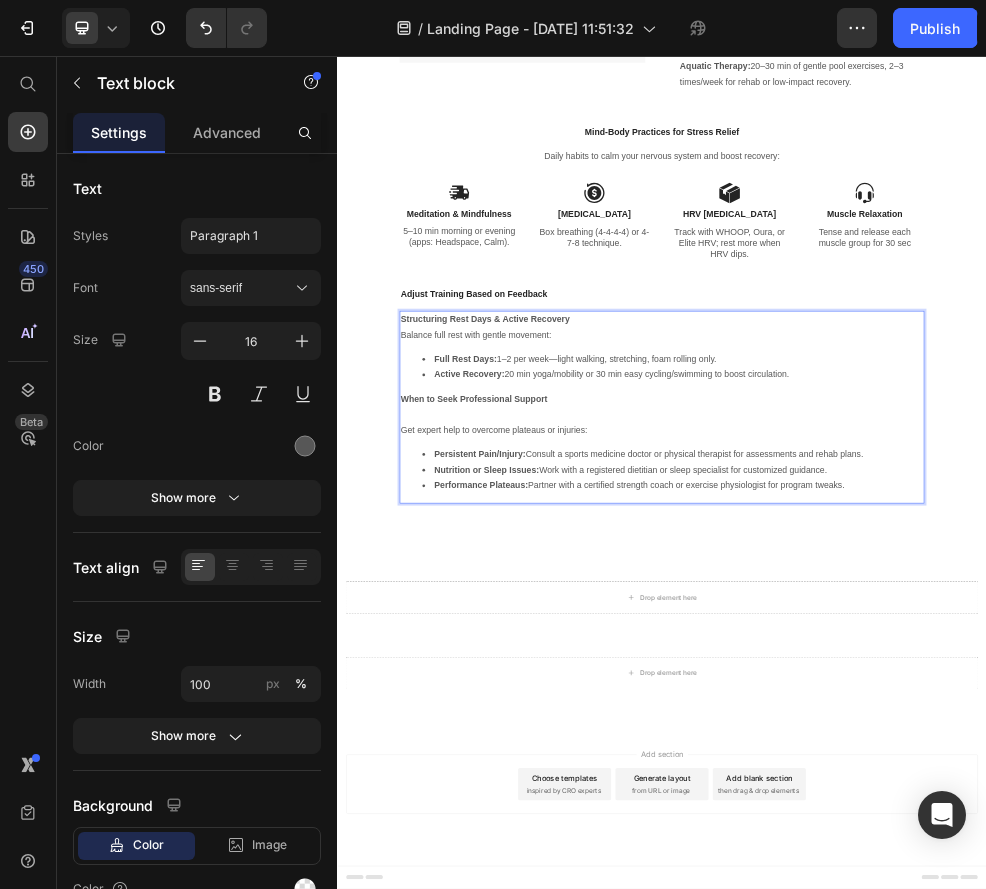 click on "Nutrition or Sleep Issues:  Work with a registered dietitian or sleep specialist for customized guidance." at bounding box center [957, 822] 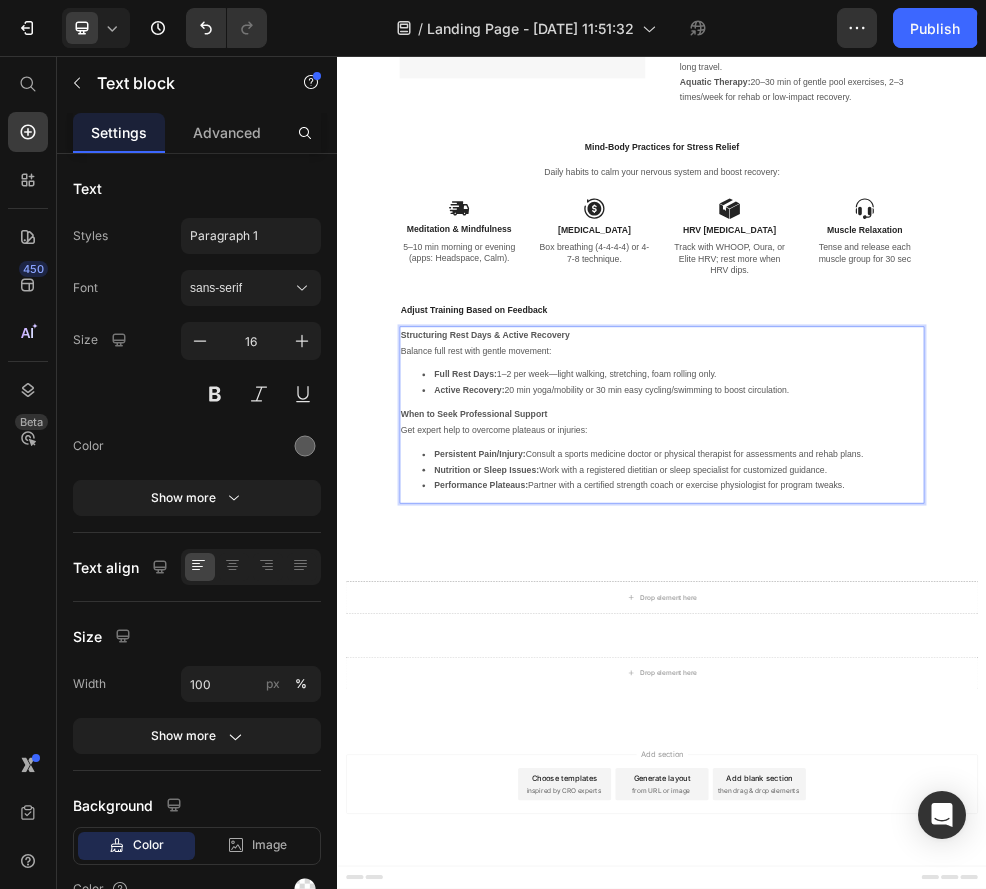 click on "Persistent Pain/Injury:  Consult a sports medicine doctor or physical therapist for assessments and rehab plans." at bounding box center (957, 794) 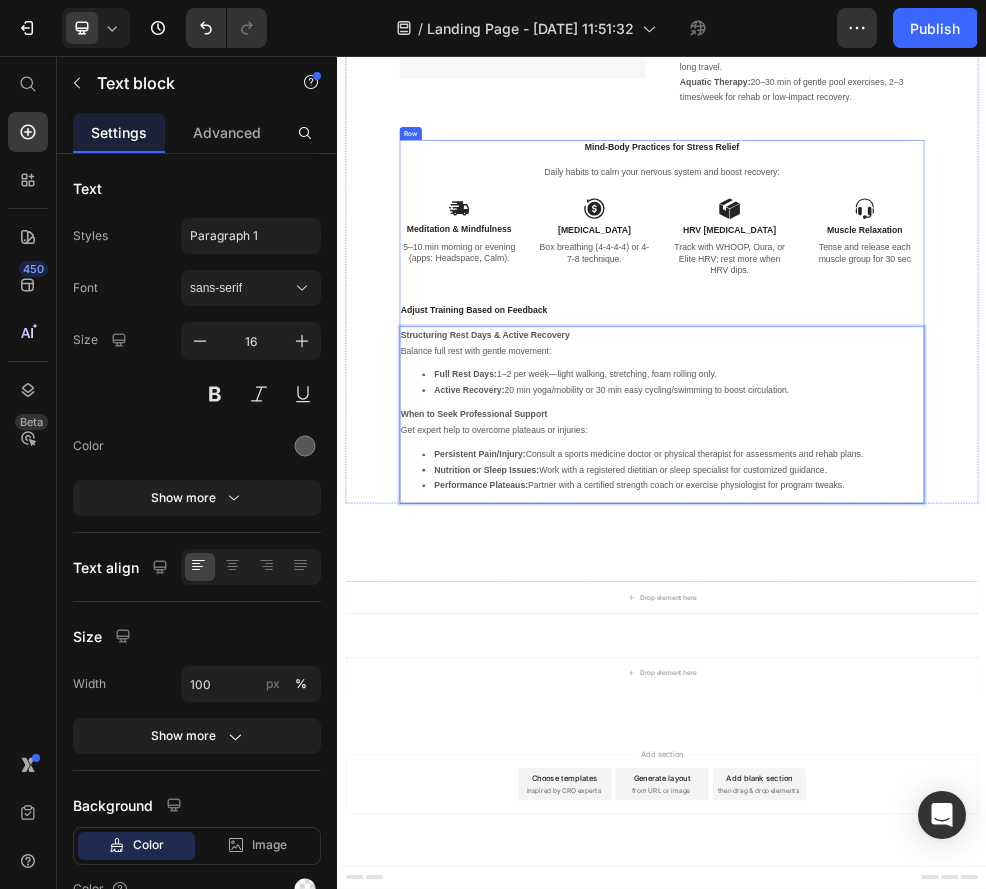click on "Mind-Body Practices for Stress Relief Text block Daily habits to calm your nervous system and boost recovery: Text block Image Meditation & Mindfulness Text Block 5–10 min morning or evening (apps: Headspace, Calm). Text Block Image [MEDICAL_DATA] Text Block Box breathing (4-4-4-4) or 4-7-8 technique. Text Block Row Image HRV [MEDICAL_DATA] Text Block Track with WHOOP, Oura, or Elite HRV; rest more when HRV dips. Text Block Image Muscle Relaxation Text Block Tense and release each muscle group for 30 sec Text Block Row Row Adjust Training Based on Feedback Text block Structuring Rest Days & Active Recovery Balance full rest with gentle movement: Full Rest Days:  1–2 per week—light walking, stretching, foam rolling only. Active Recovery:  20 min yoga/mobility or 30 min easy cycling/swimming to boost circulation. When to Seek Professional Support Get expert help to overcome plateaus or injuries: Persistent Pain/Injury: Nutrition or Sleep Issues: Performance Plateaus: Text block   0" at bounding box center (937, 548) 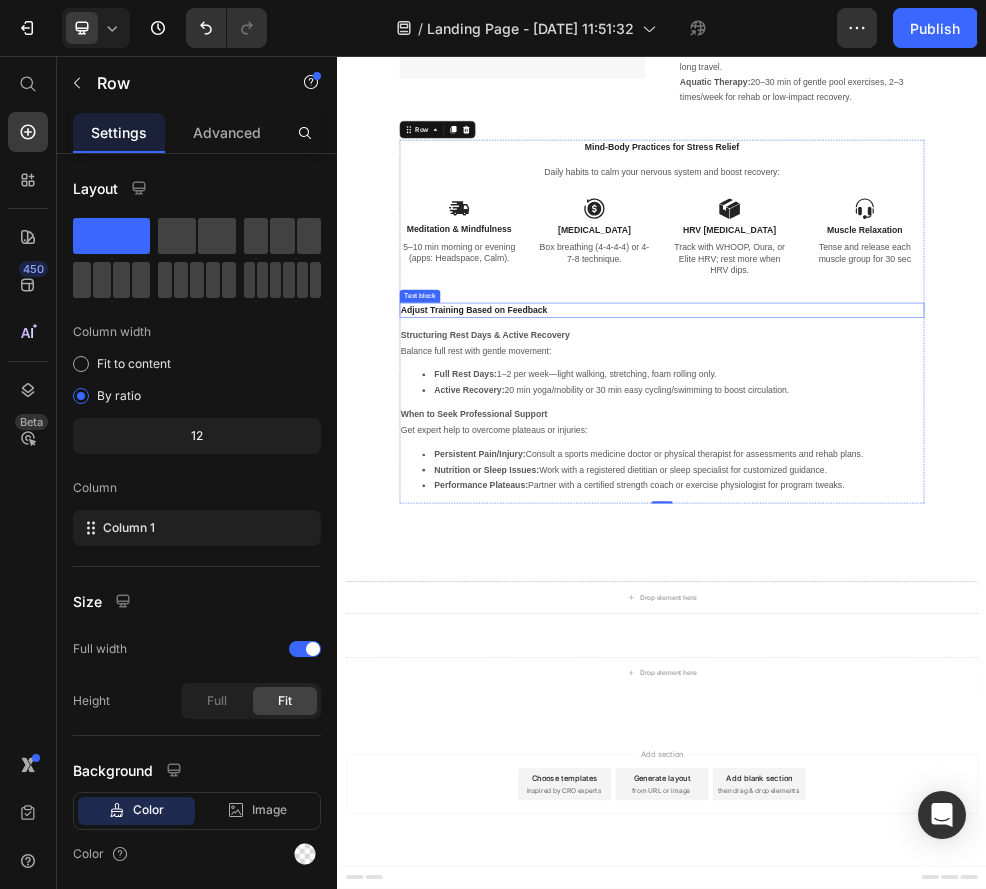 click on "Adjust Training Based on Feedback" at bounding box center (937, 527) 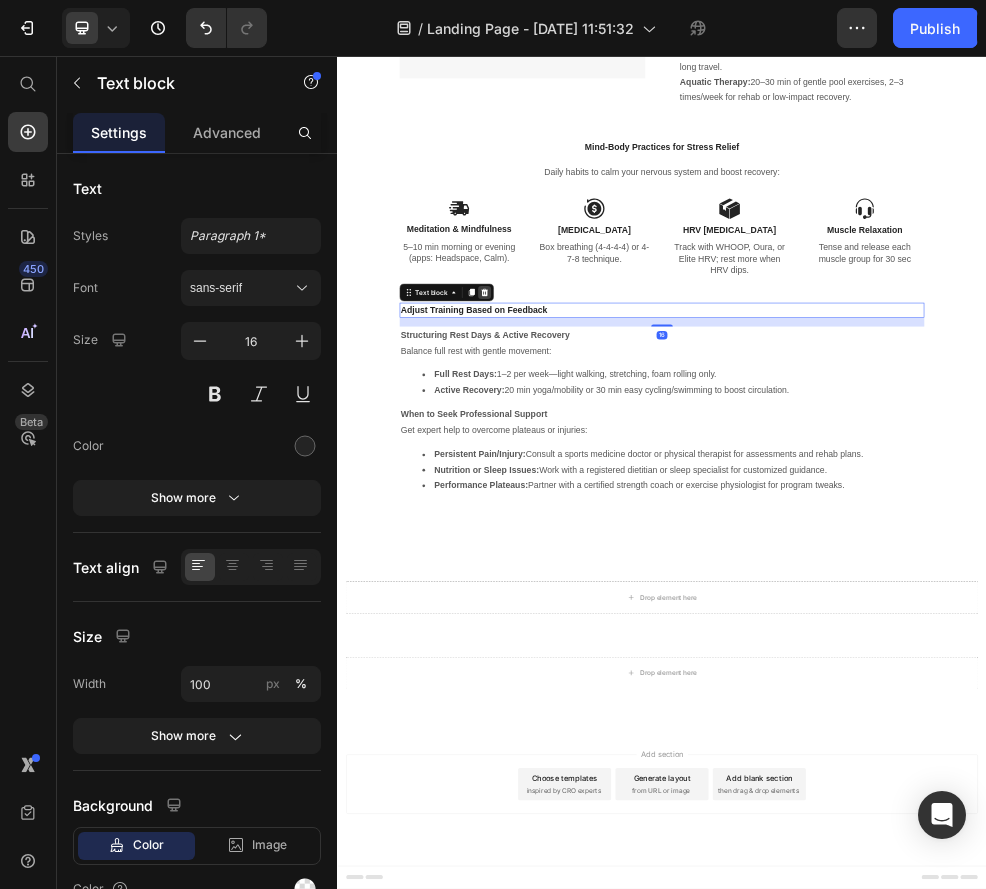 click 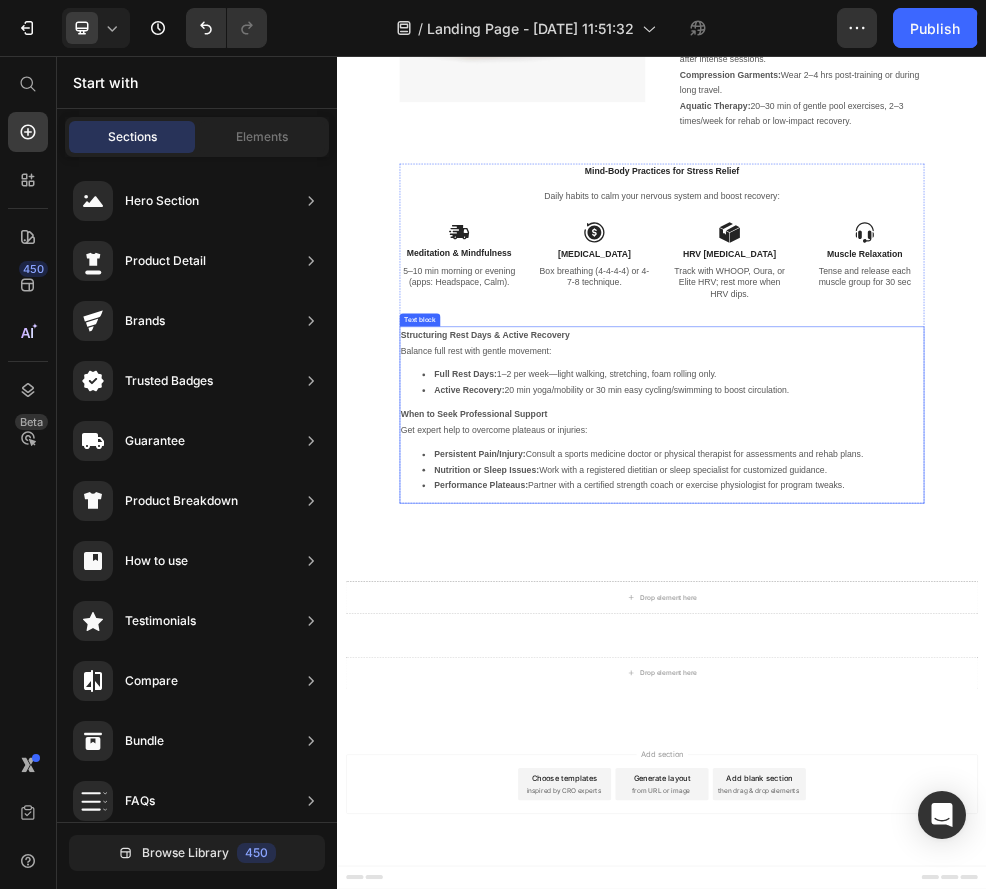 click on "Structuring Rest Days & Active Recovery" at bounding box center [610, 572] 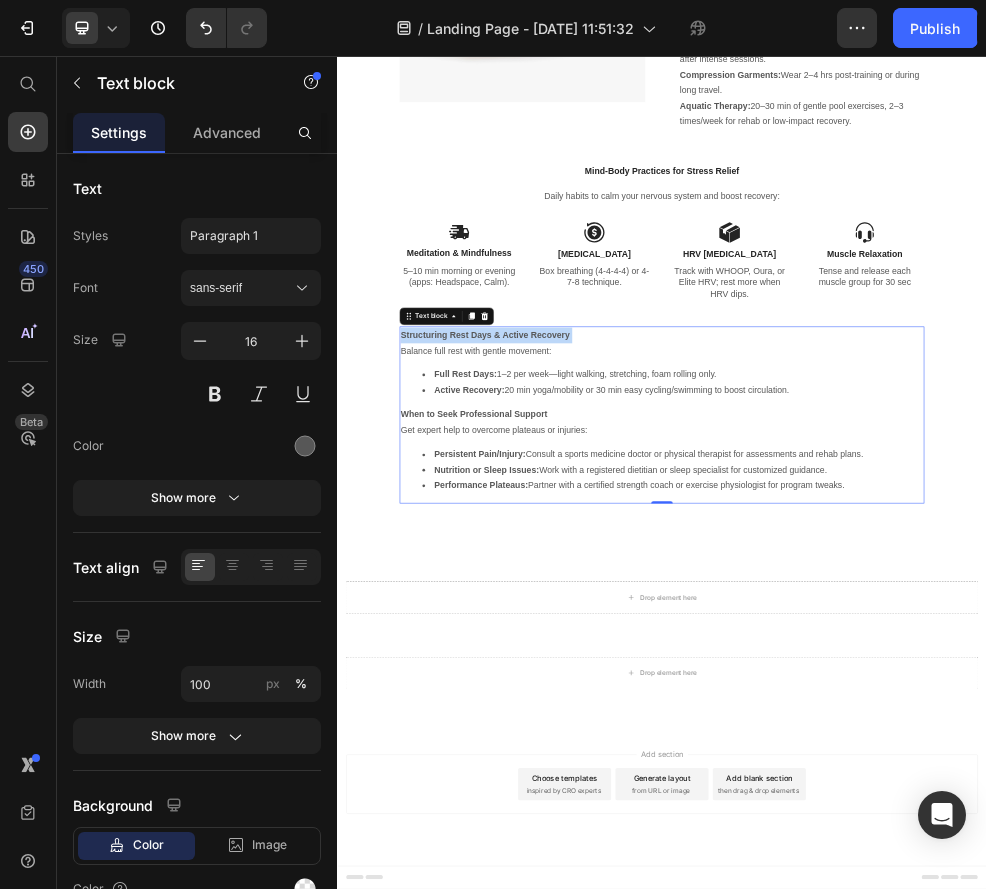 click on "Structuring Rest Days & Active Recovery" at bounding box center [610, 572] 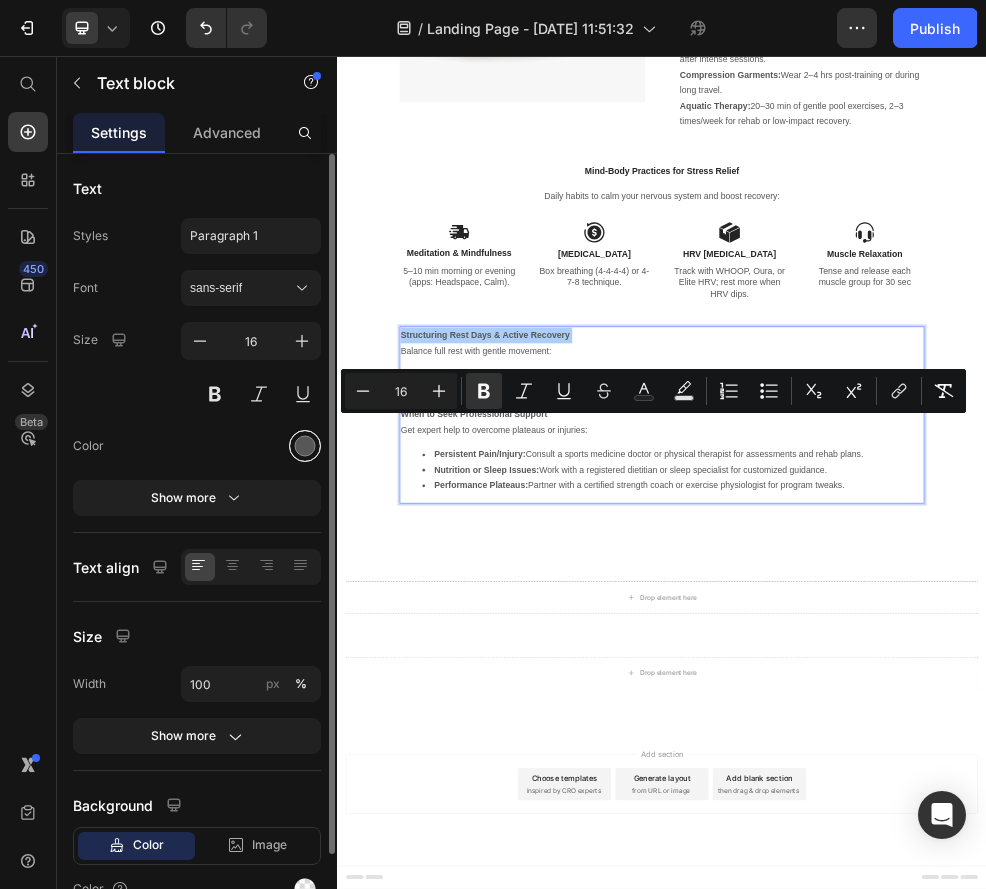 click at bounding box center (305, 446) 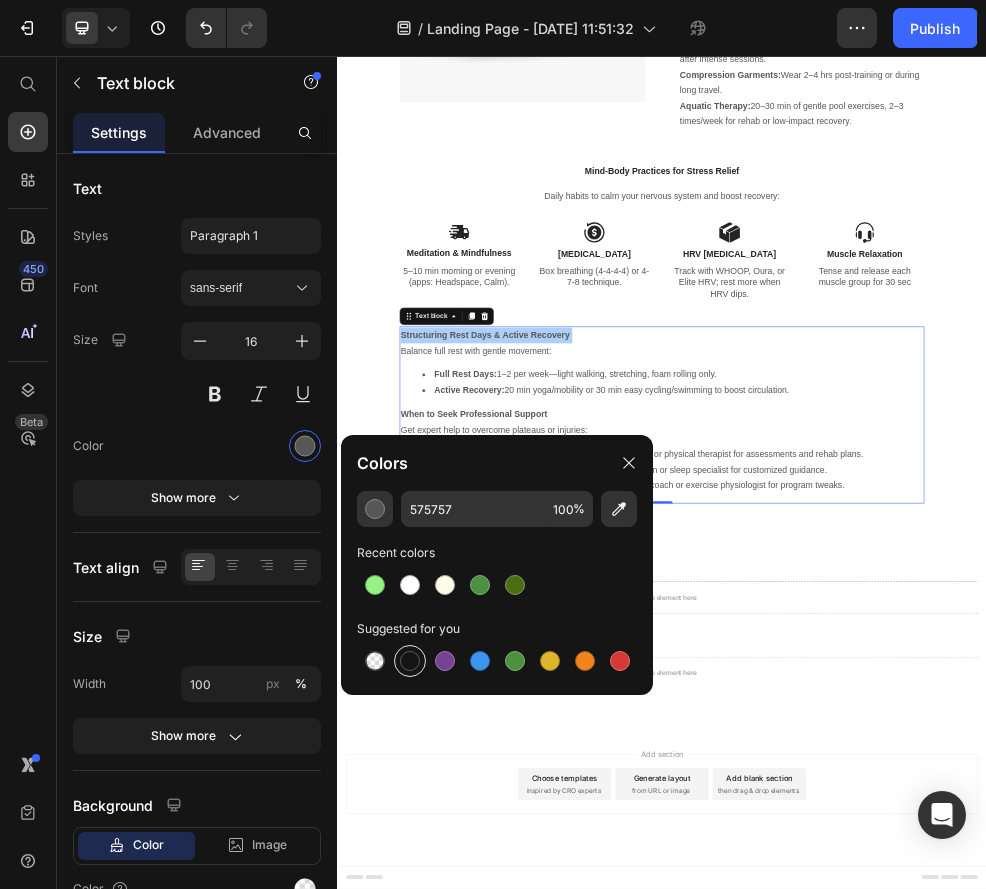click at bounding box center [410, 661] 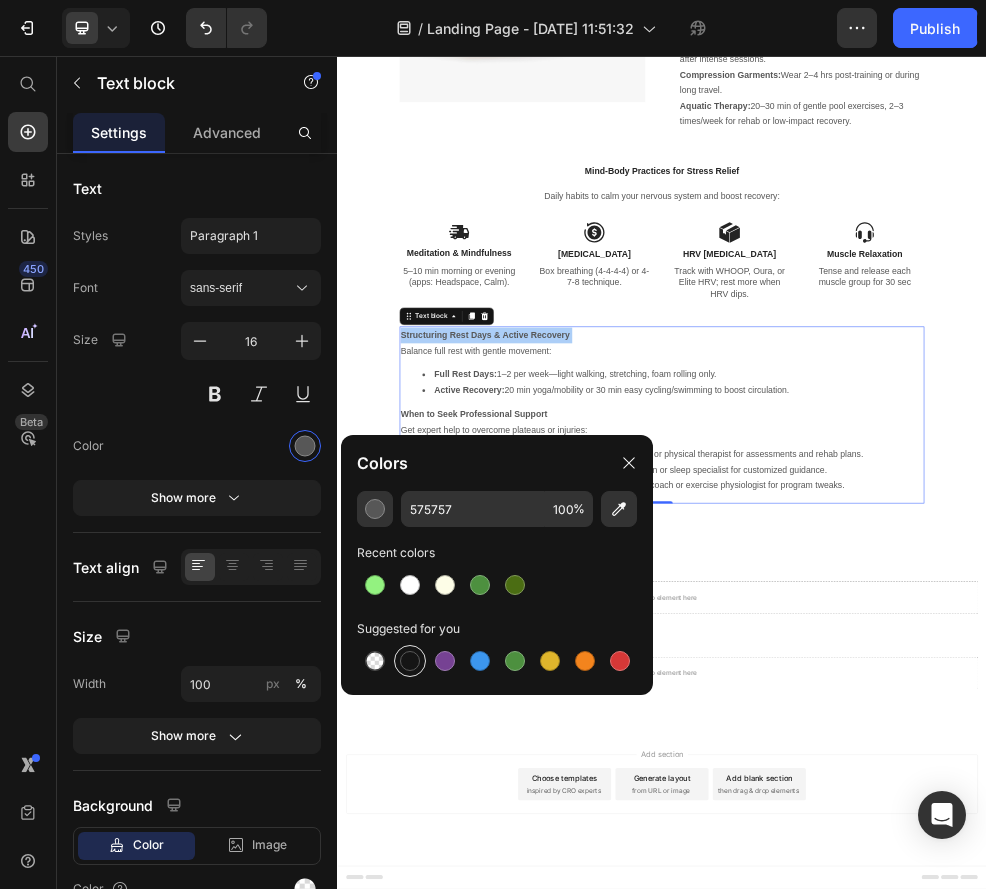 type on "151515" 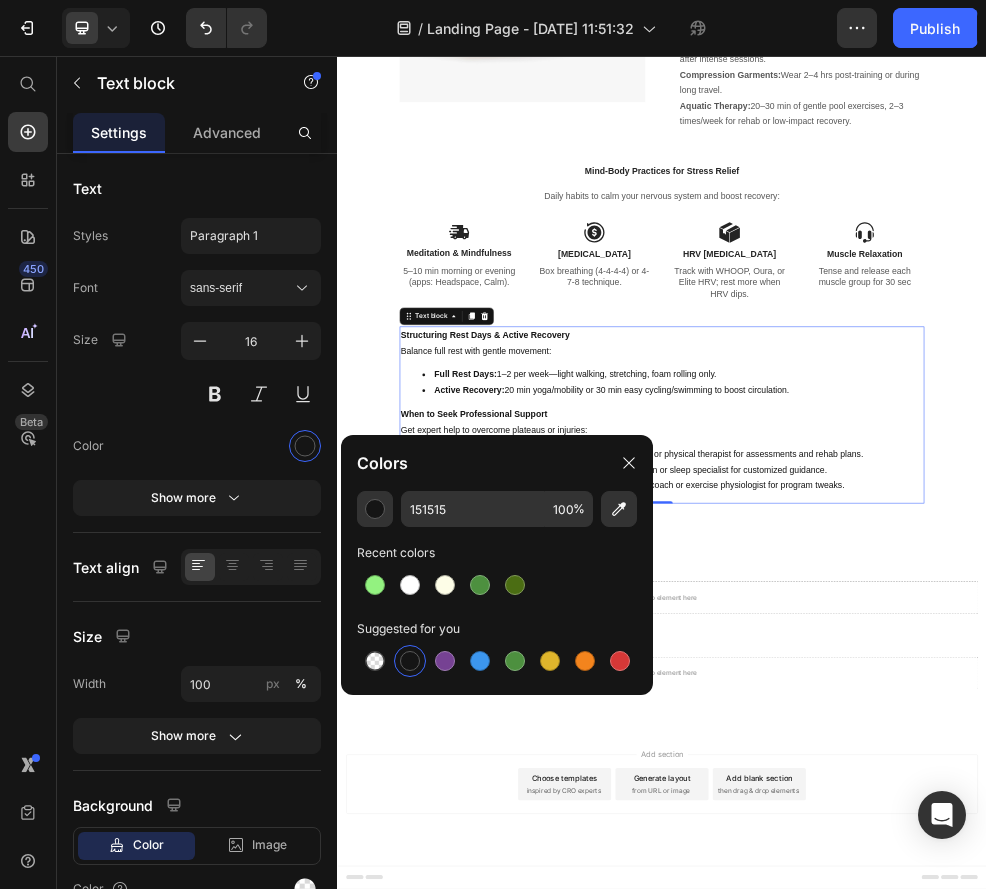click on "Get expert help to overcome plateaus or injuries:" at bounding box center [937, 749] 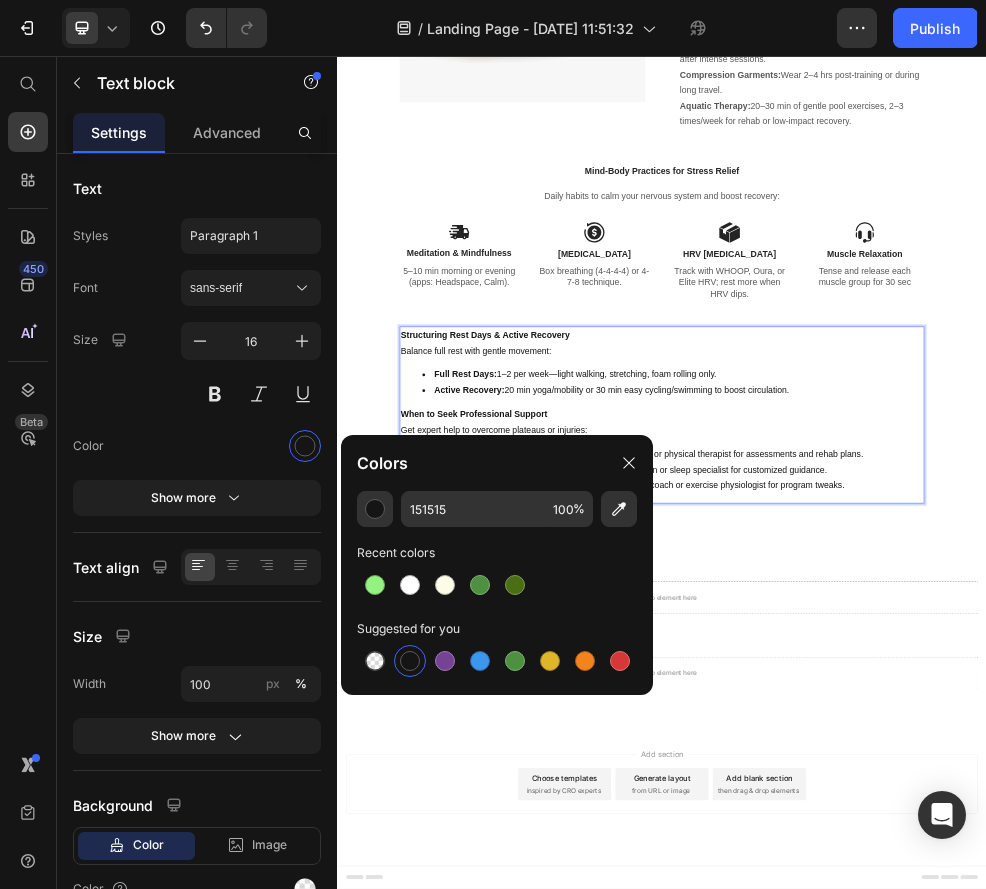 click on "Structuring Rest Days & Active Recovery" at bounding box center [937, 573] 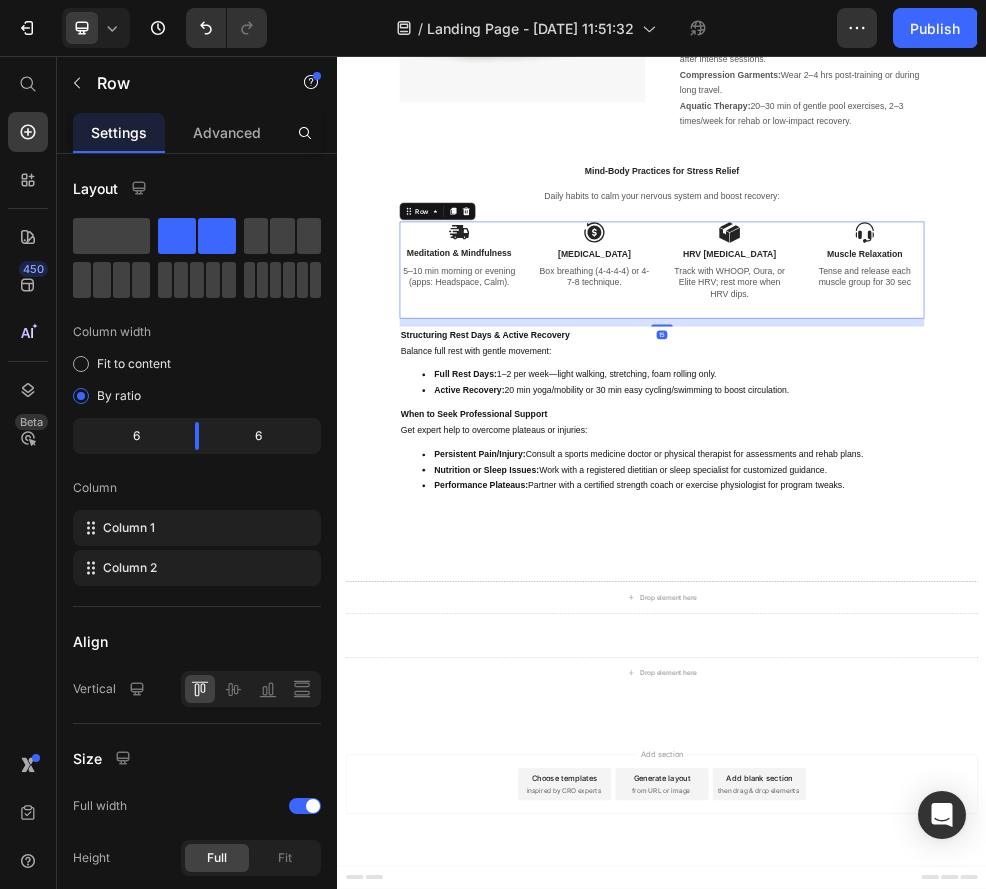 click on "Image Meditation & Mindfulness Text Block 5–10 min morning or evening (apps: Headspace, Calm). Text Block Image [MEDICAL_DATA] Text Block Box breathing (4-4-4-4) or 4-7-8 technique. Text Block Row" at bounding box center (687, 452) 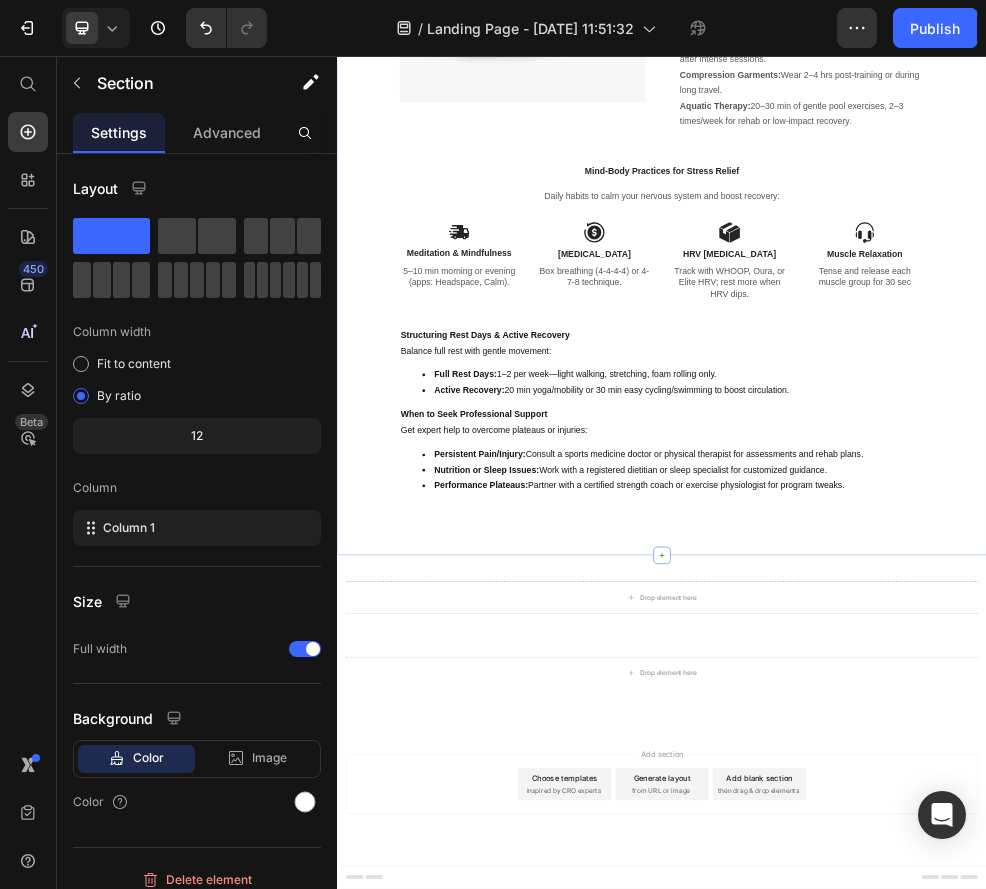 click on "Image “We’re a fully distributed team of 85 people living and working in 15 countries around the world. And we’re working to build the best products to help our customers build their brands and grow their businesses on social media.”  Text block Your Complete Recovery Blueprint: Nutrition, Therapies, Mind-Body & Beyond Text Block [PERSON_NAME]   / CEO Text block Row Row Nutrition for Muscle Repair Heading Balance your meals to fuel growth and reduce inflammation: Protein:  Aim for 1.2–2.0 g/kg daily from lean meats, dairy, tofu, or legumes. Split into 4–5 servings and include a post-workout shake. Carbs:  Eat 3–6 g/kg daily—higher-GI (banana, rice) right after exercise, lower-GI (oats, beans) throughout the day. Healthy Fats:  Include omega-3 sources (salmon, walnuts) to help control inflammation. Anti-Inflammatory Add-Ins:  Berries, turmeric with black pepper, and leafy greens. Timing:  Have a 3:1 carb-to-protein snack within an hour after training and a small protein-carb snack before bed." at bounding box center [937, 73] 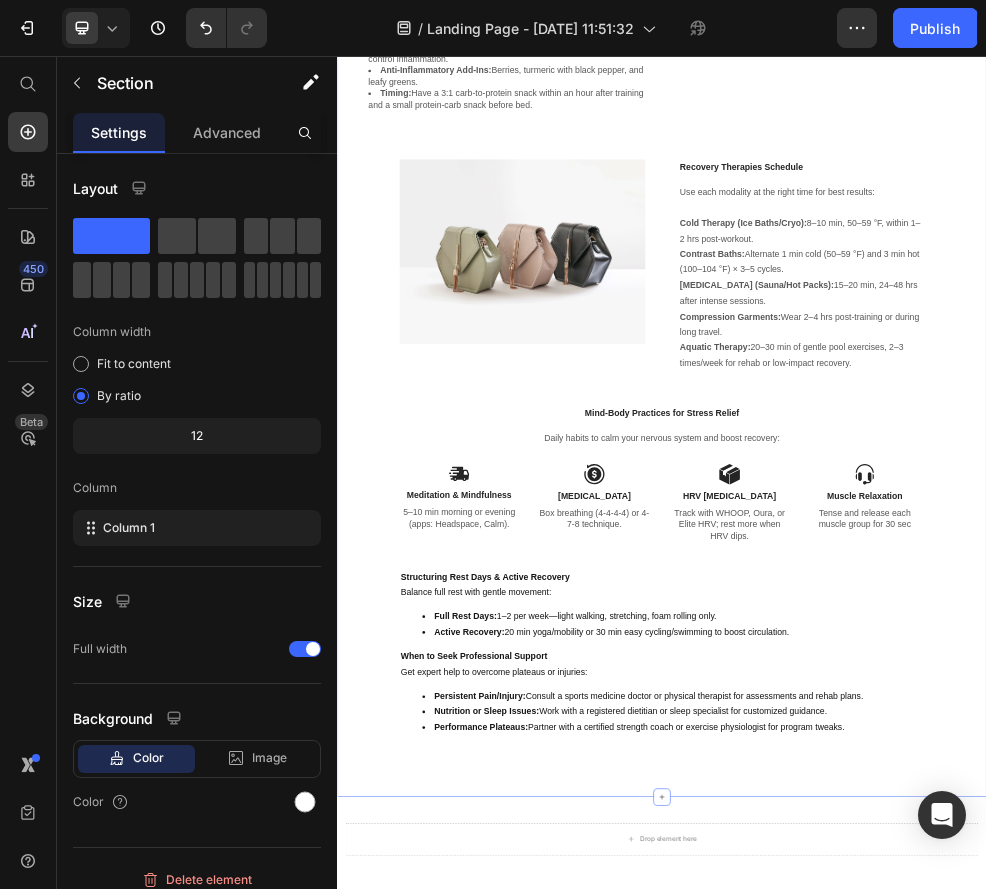 scroll, scrollTop: 9395, scrollLeft: 0, axis: vertical 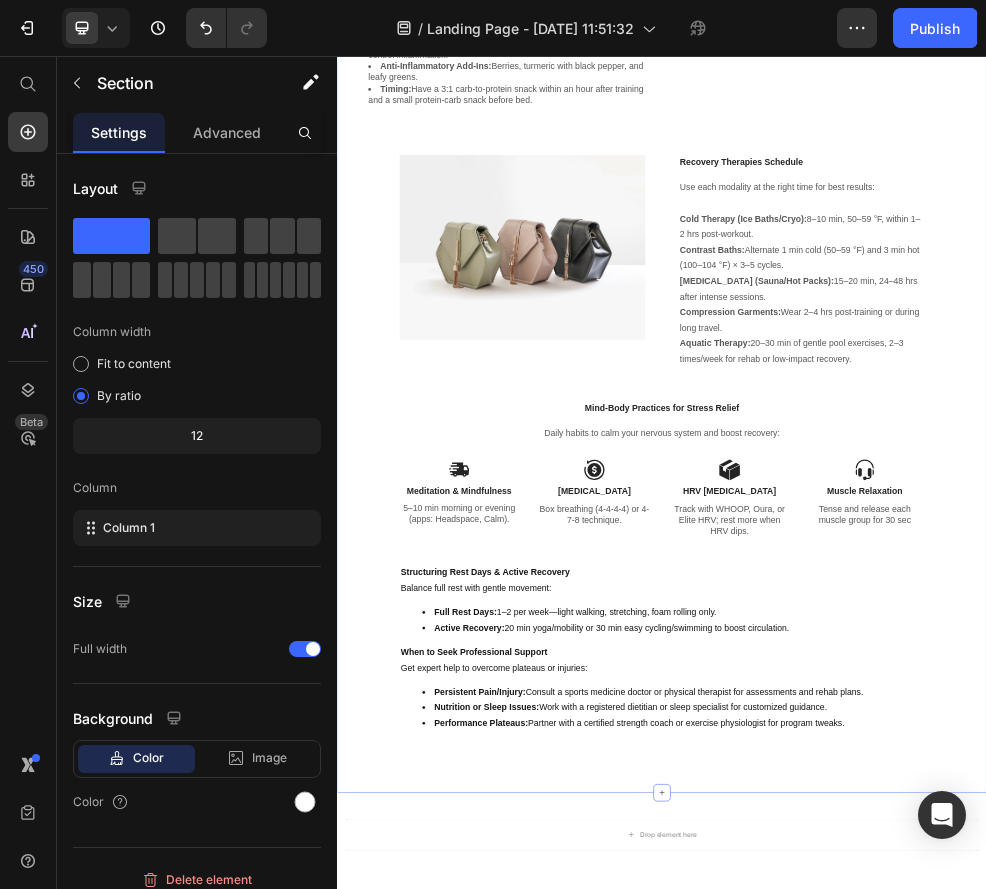 click on "Healthy Fats:  Include omega-3 sources (salmon, walnuts) to help control inflammation." at bounding box center (657, 46) 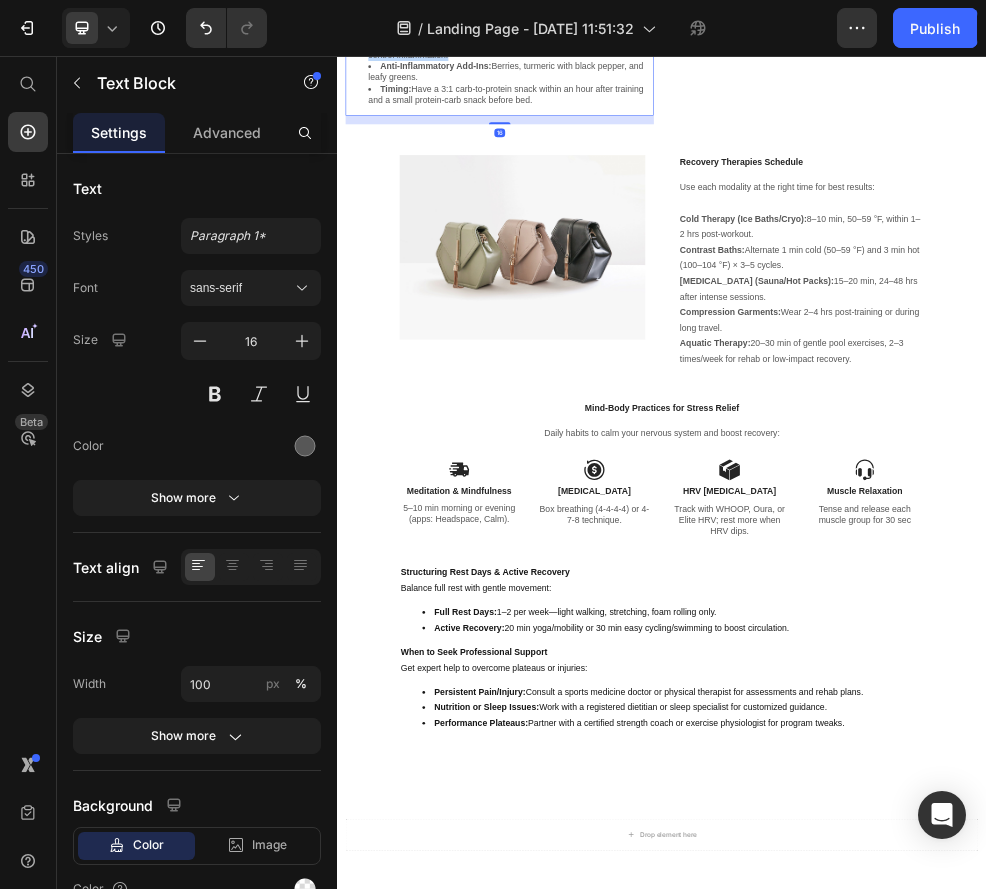 click on "Healthy Fats:  Include omega-3 sources (salmon, walnuts) to help control inflammation." at bounding box center [657, 46] 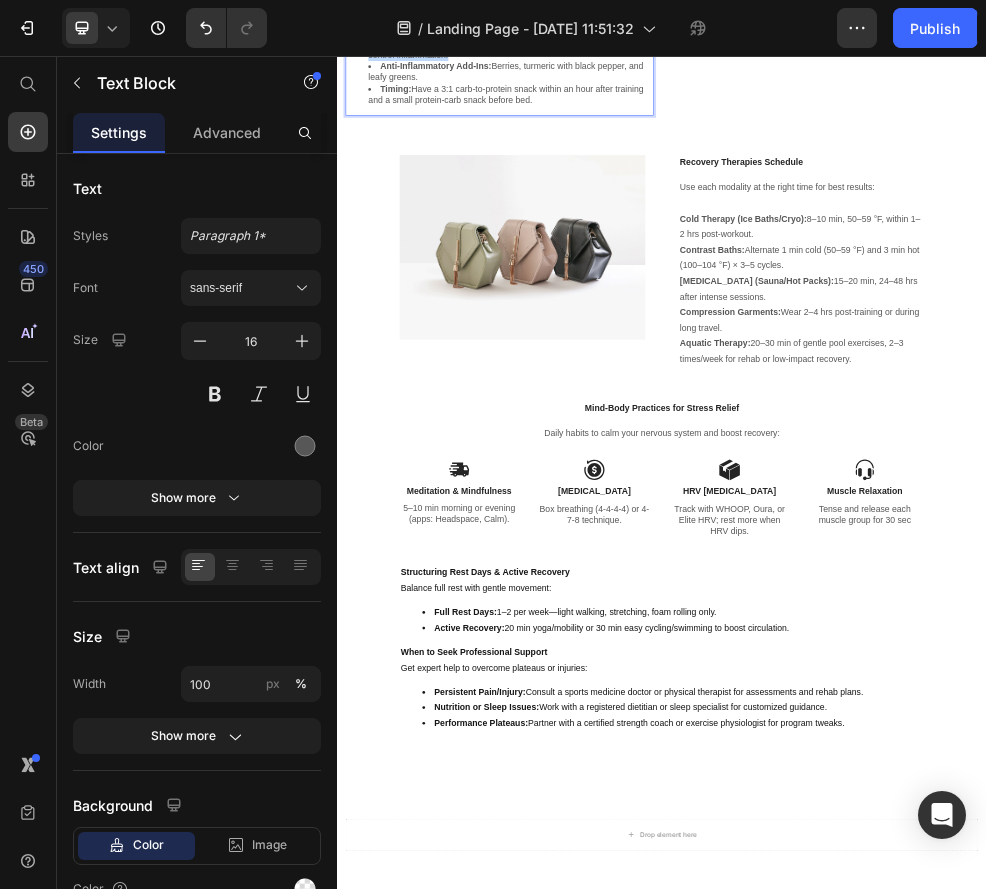 click on "Healthy Fats:  Include omega-3 sources (salmon, walnuts) to help control inflammation." at bounding box center [657, 46] 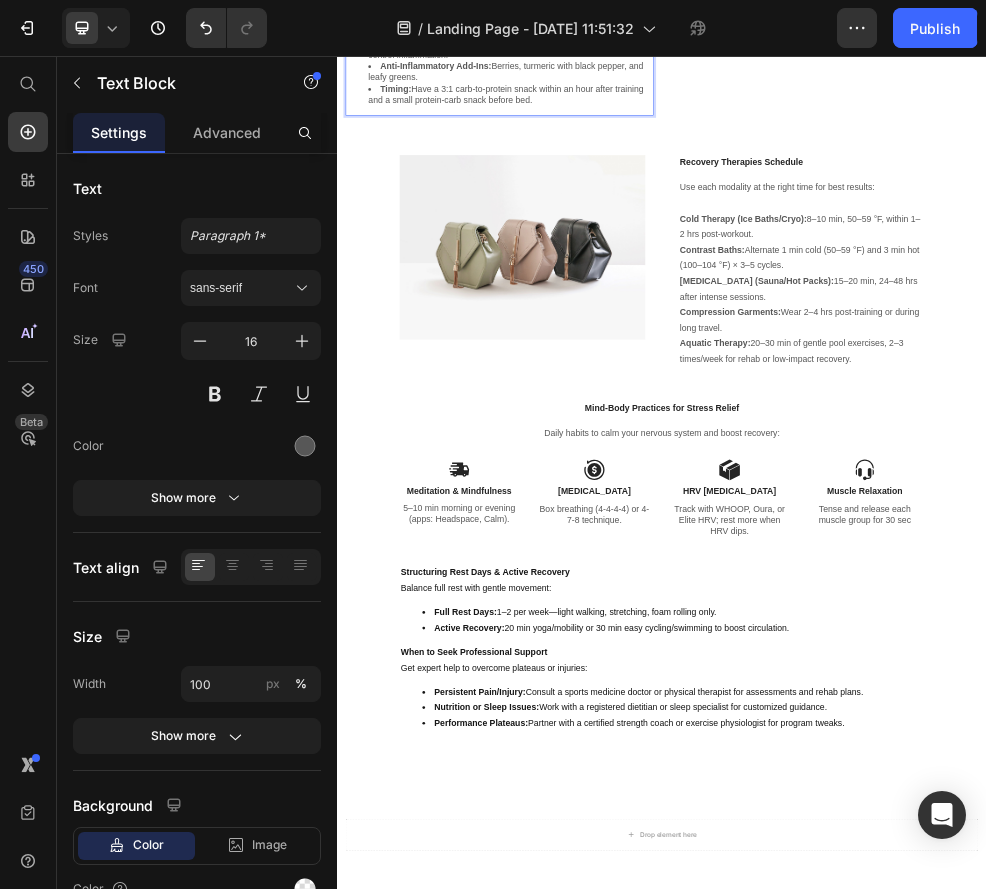 click on "Balance your meals to fuel growth and reduce inflammation: Protein:  Aim for 1.2–2.0 g/kg daily from lean meats, dairy, tofu, or legumes. Split into 4–5 servings and include a post-workout shake. Carbs:  Eat 3–6 g/kg daily—higher-GI (banana, rice) right after exercise, lower-GI (oats, beans) throughout the day. Healthy Fats:  Include omega-3 sources (salmon, walnuts) to help control inflammation. Anti-Inflammatory Add-Ins:  Berries, turmeric with black pepper, and leafy greens. Timing:  Have a 3:1 carb-to-protein snack within an hour after training and a small protein-carb snack before bed." at bounding box center (637, 35) 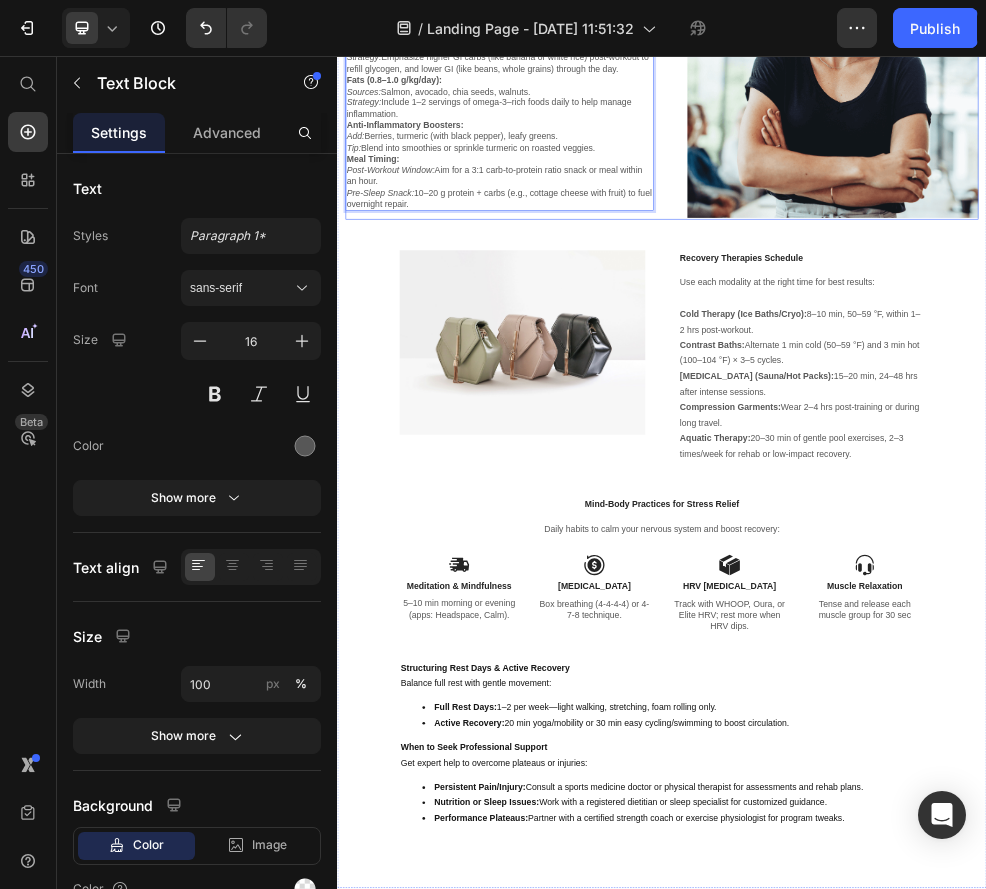 scroll, scrollTop: 9310, scrollLeft: 0, axis: vertical 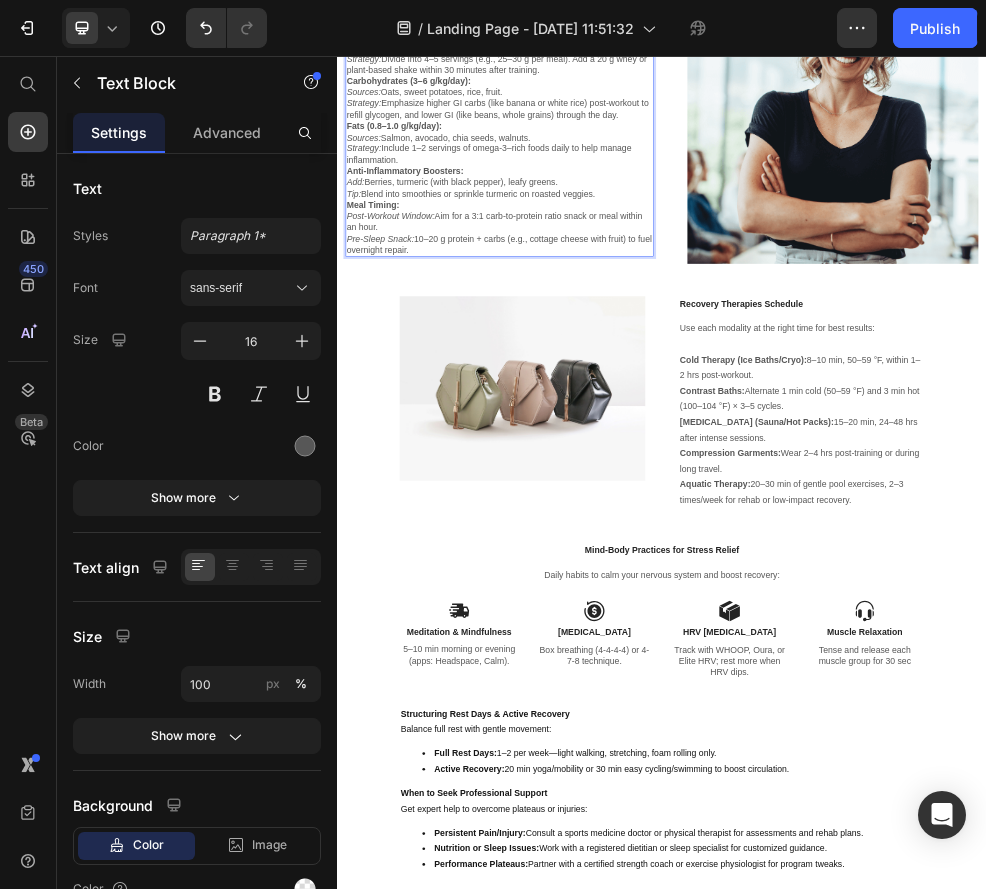 click on "Balance your meals to fuel growth and reduce inflammation:" at bounding box center (637, 0) 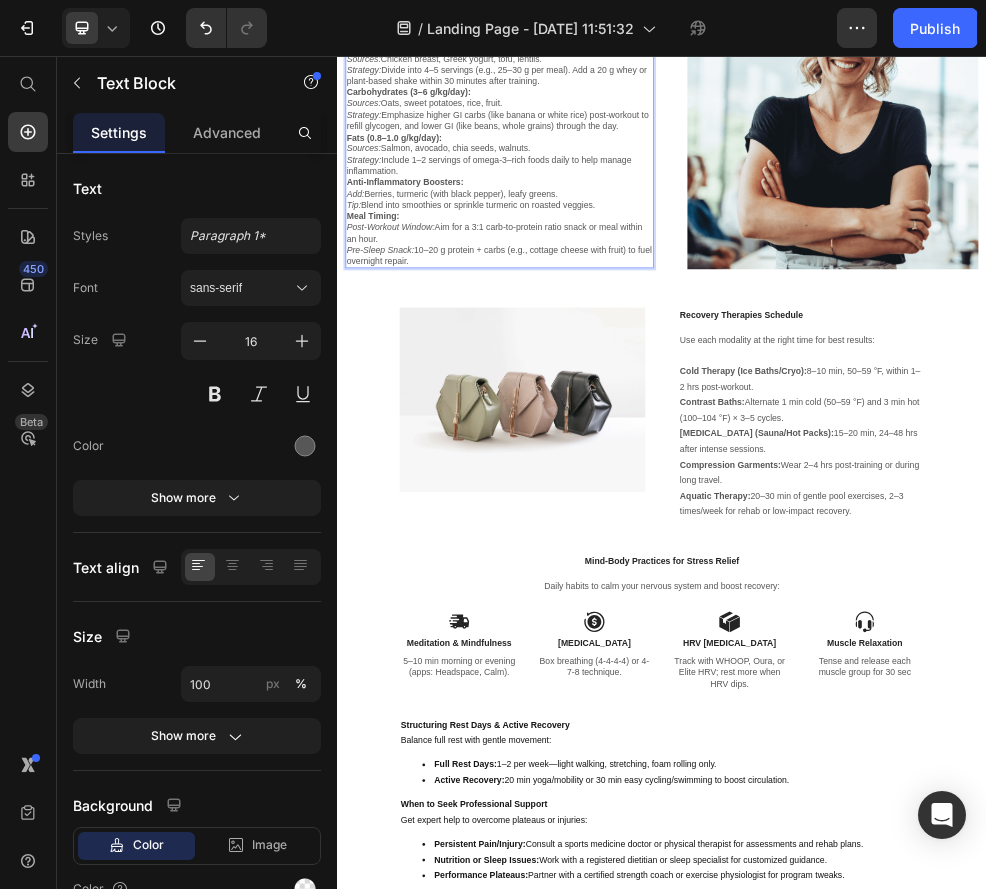 click on "Strategy:  Divide into 4–5 servings (e.g., 25–30 g per meal). Add a 20 g whey or plant-based shake within 30 minutes after training." at bounding box center (637, 94) 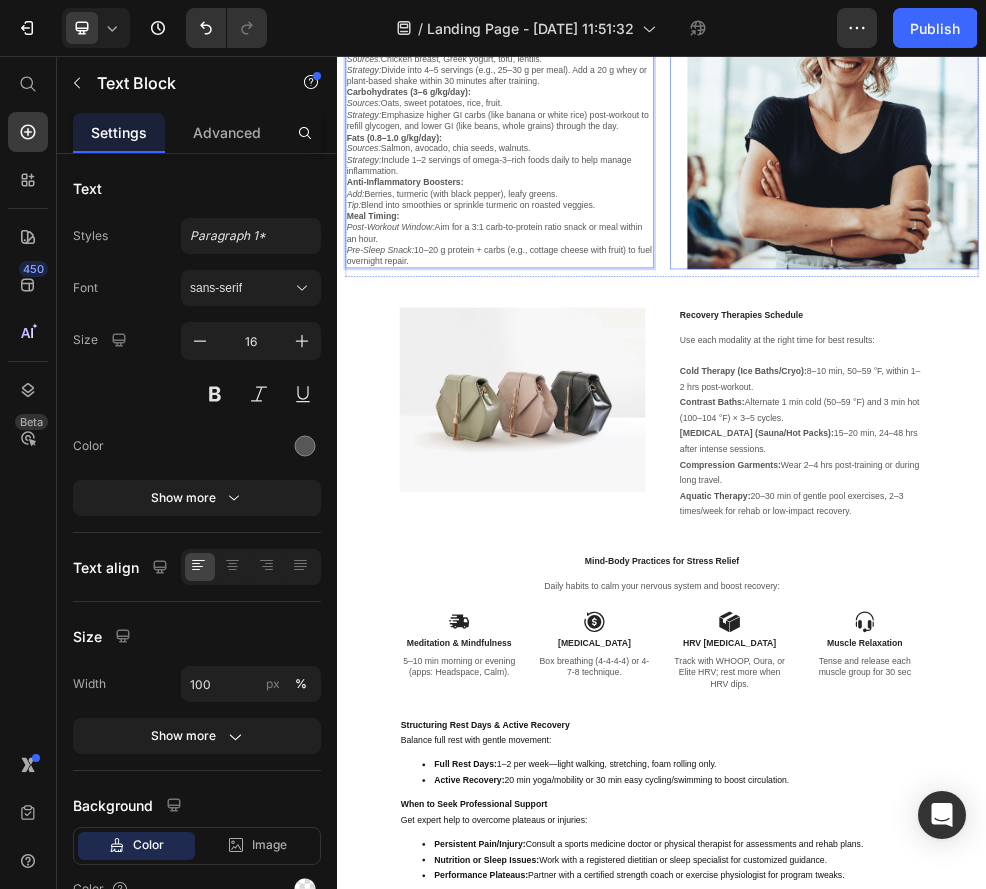 click at bounding box center (1237, 182) 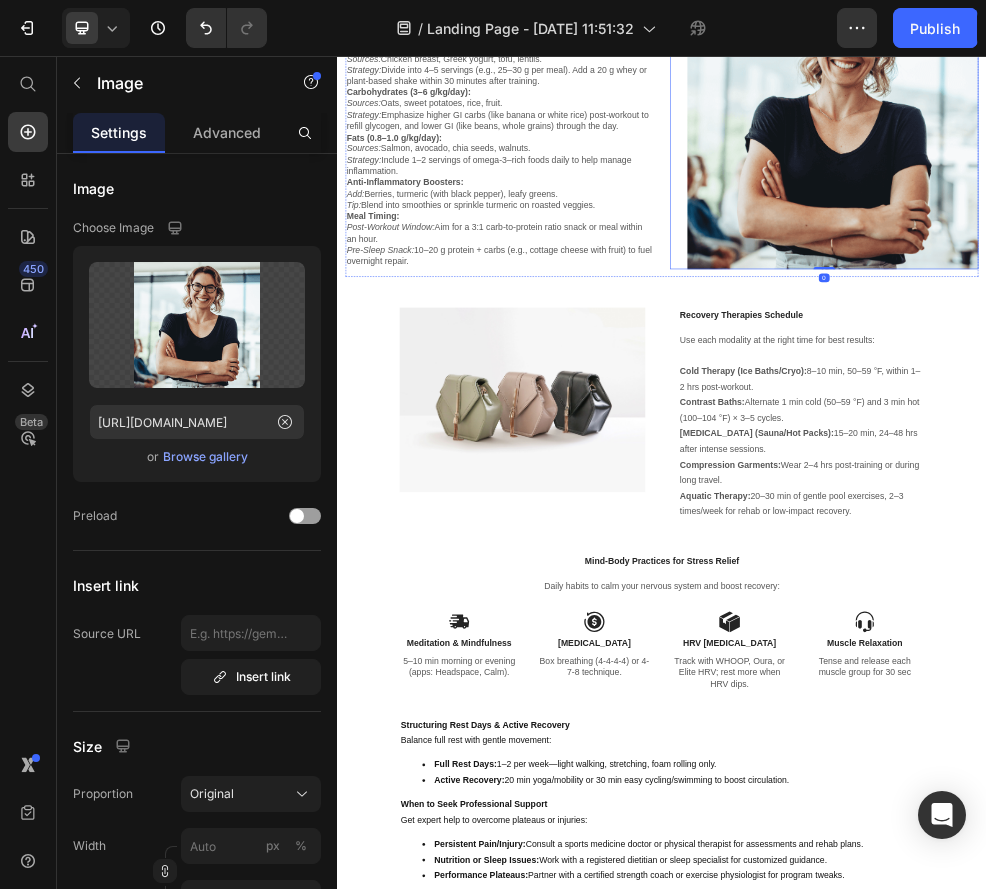 click on "Nutrition for Muscle Repair" at bounding box center (637, -60) 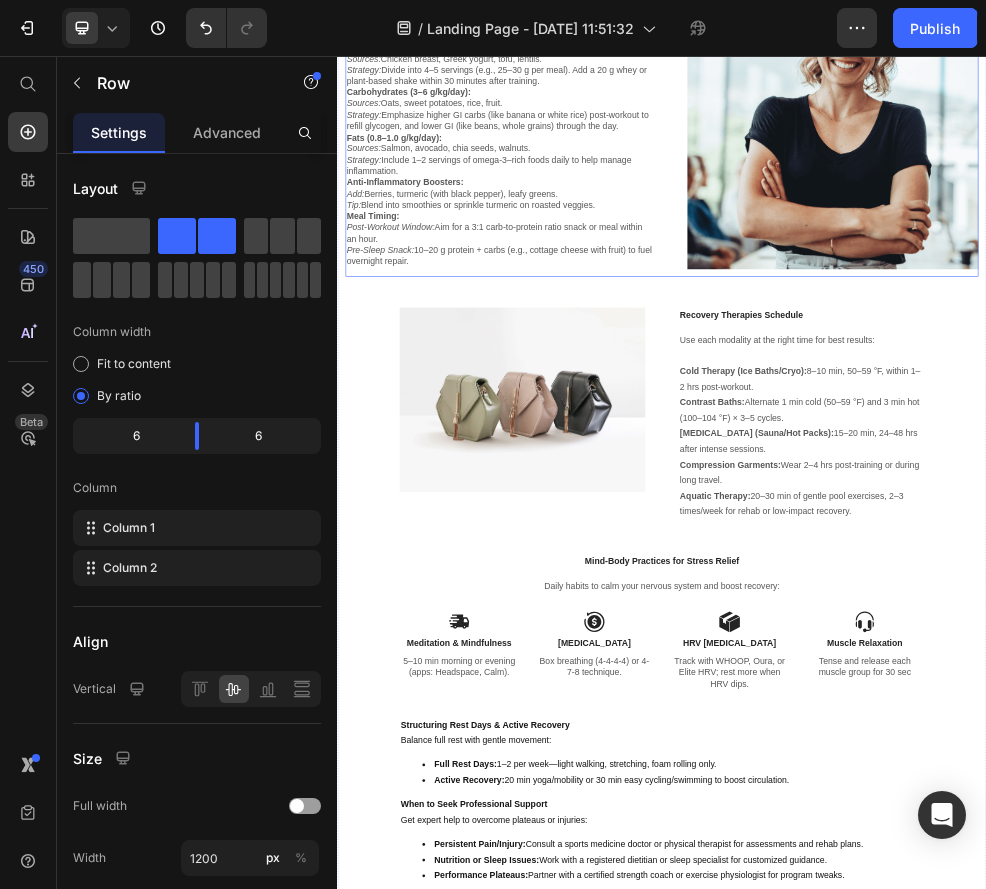 click on "Nutrition for Muscle Repair Heading   24 Balance your meals to fuel growth and reduce inflammation: Protein (1.2–2.0 g/kg/day): Sources:  Chicken breast, Greek yogurt, tofu, lentils. Strategy:  Divide into 4–5 servings (e.g., 25–30 g per meal). Add a 20 g whey or plant-based shake within 30 minutes after training. Carbohydrates (3–6 g/kg/day): Sources:  Oats, sweet potatoes, rice, fruit. Strategy:  Emphasize higher GI carbs (like banana or white rice) post-workout to refill glycogen, and lower GI (like beans, whole grains) through the day. Fats (0.8–1.0 g/kg/day): Sources:  Salmon, avocado, chia seeds, walnuts. Strategy:  Include 1–2 servings of omega-3–rich foods daily to help manage inflammation. Anti-Inflammatory Boosters: Add:  Berries, turmeric (with black pepper), leafy greens. Tip:  Blend into smoothies or sprinkle turmeric on roasted veggies. Meal Timing: Post-Workout Window:  Aim for a 3:1 carb-to-protein ratio snack or meal within an hour. Pre-Sleep Snack: Text Block Image Row" at bounding box center (937, 183) 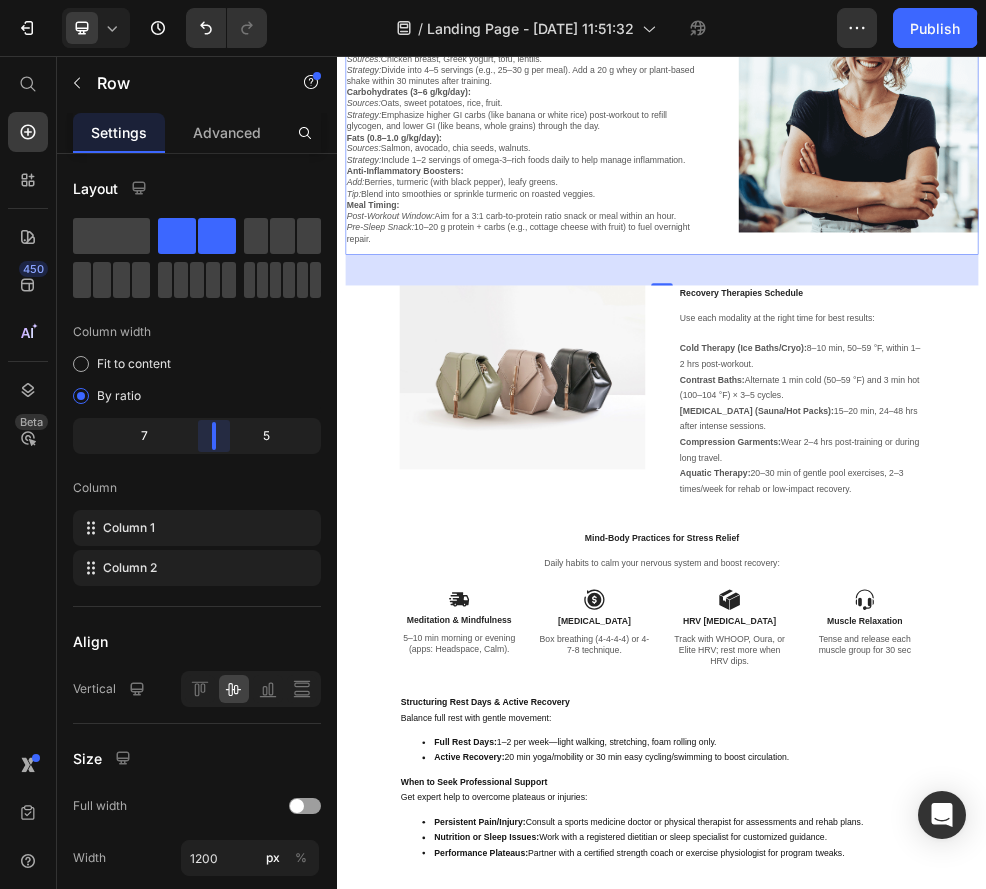 drag, startPoint x: 190, startPoint y: 445, endPoint x: 221, endPoint y: 447, distance: 31.06445 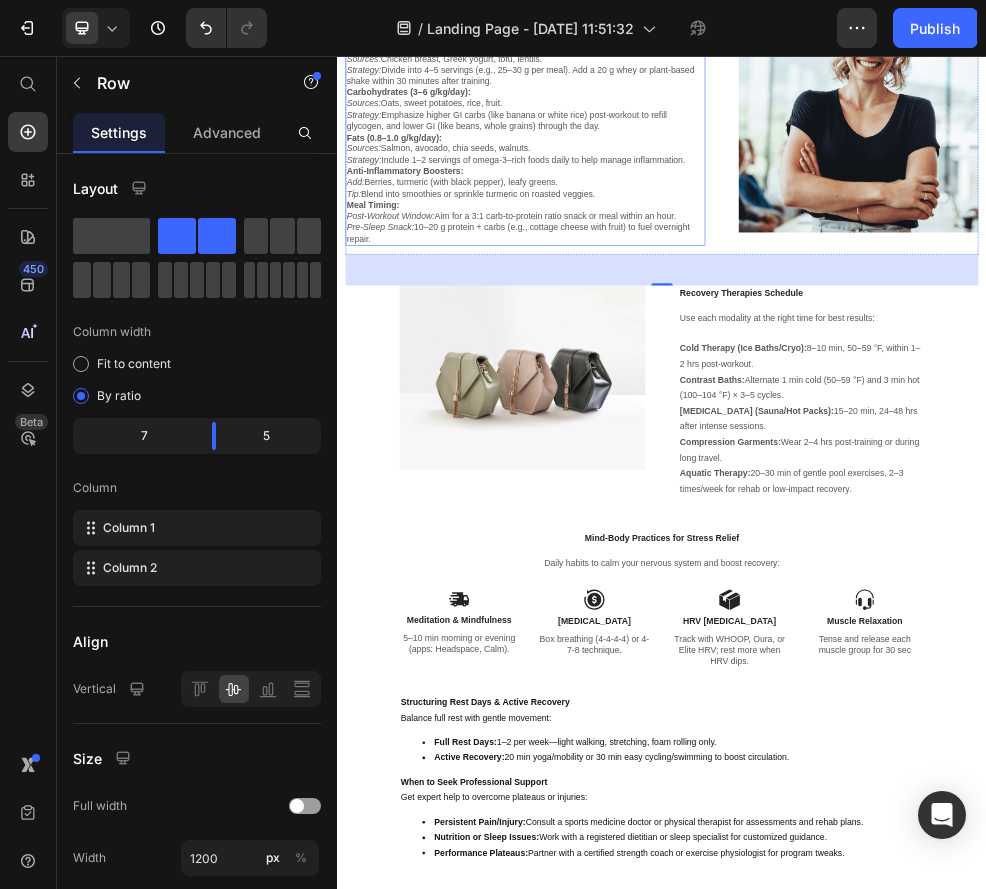 click on "Sources:  Chicken breast, Greek yogurt, tofu, lentils." at bounding box center [684, 62] 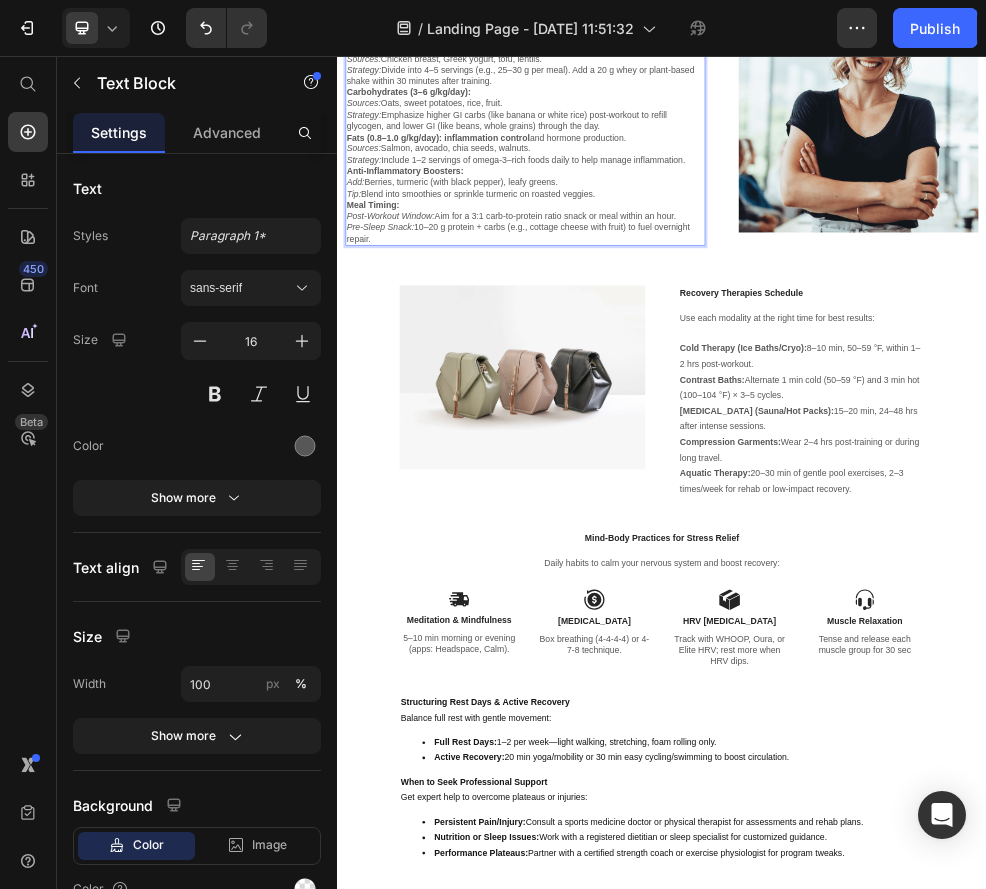 click on "Fats (0.8–1.0 g/kg/day): inflammation control" at bounding box center (523, 207) 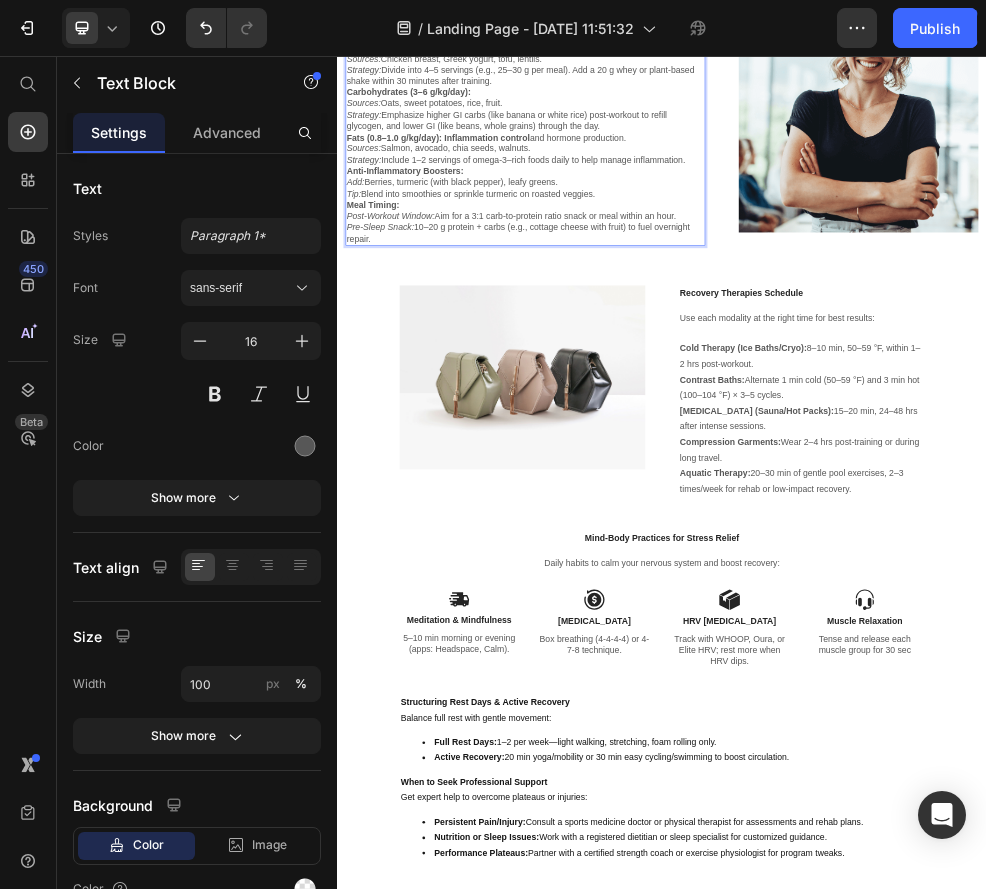 click on "Sources:  Salmon, avocado, chia seeds, walnuts." at bounding box center [684, 228] 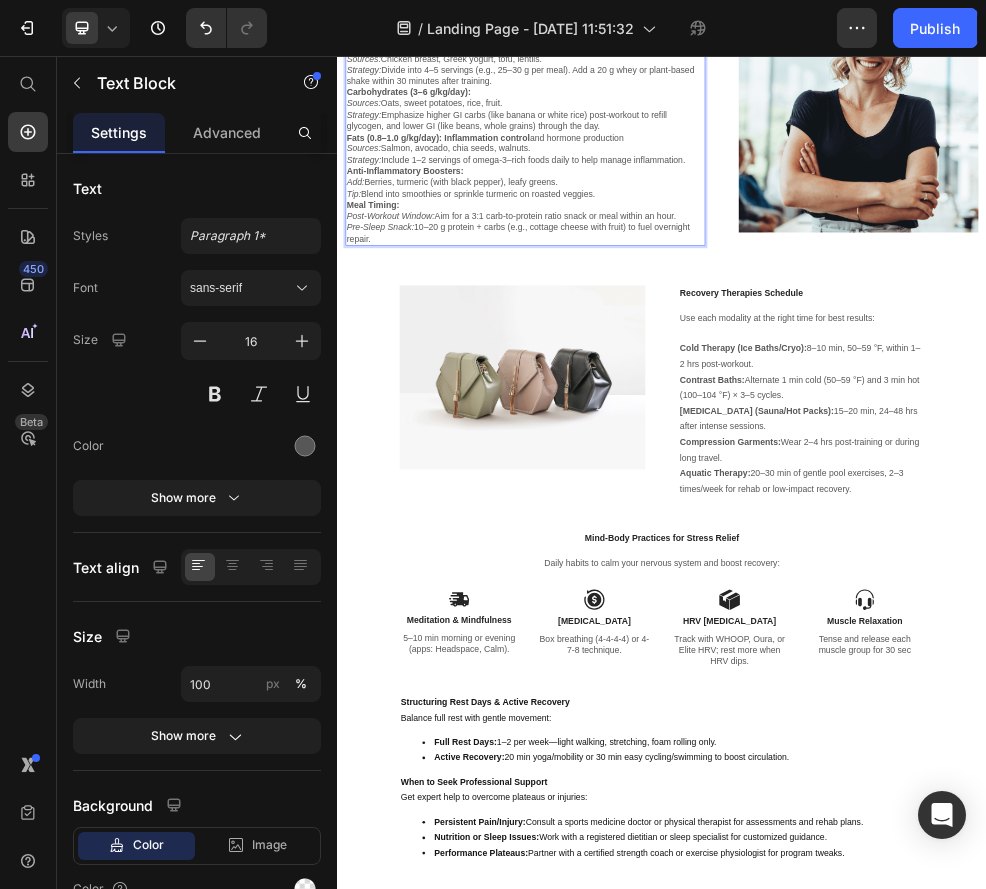 click on "Sources:  Salmon, avocado, chia seeds, walnuts." at bounding box center (684, 228) 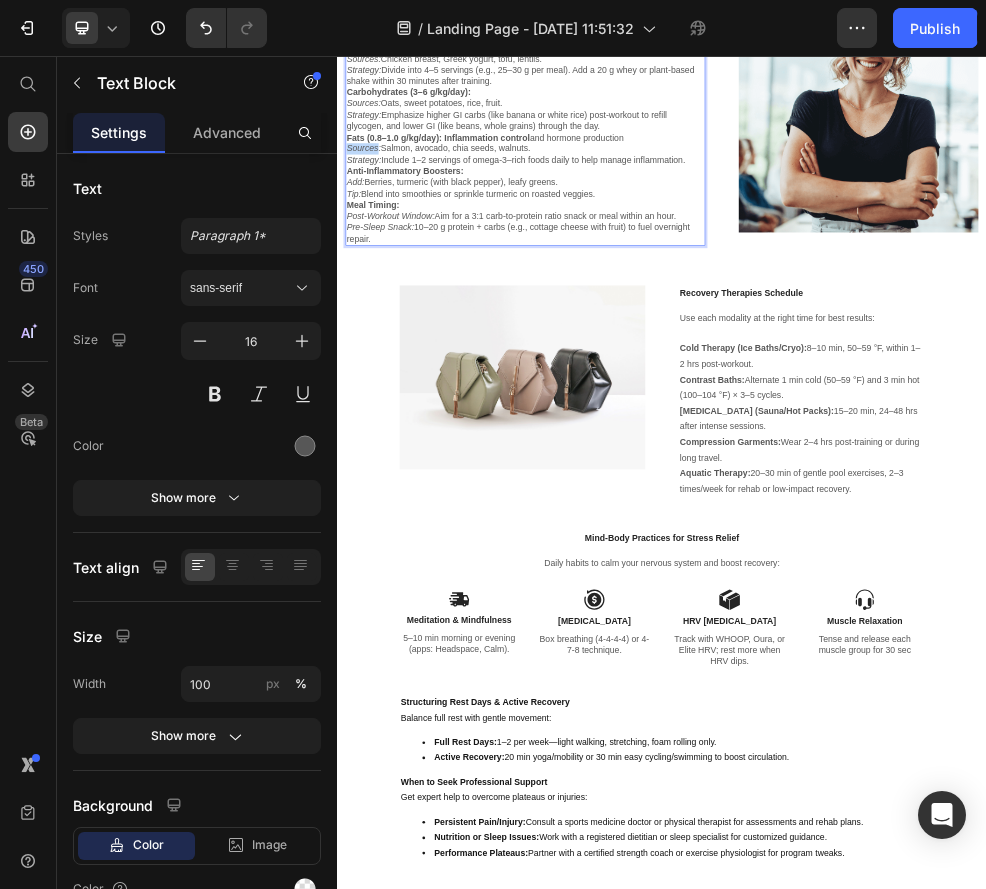 click on "Sources:" at bounding box center [385, 227] 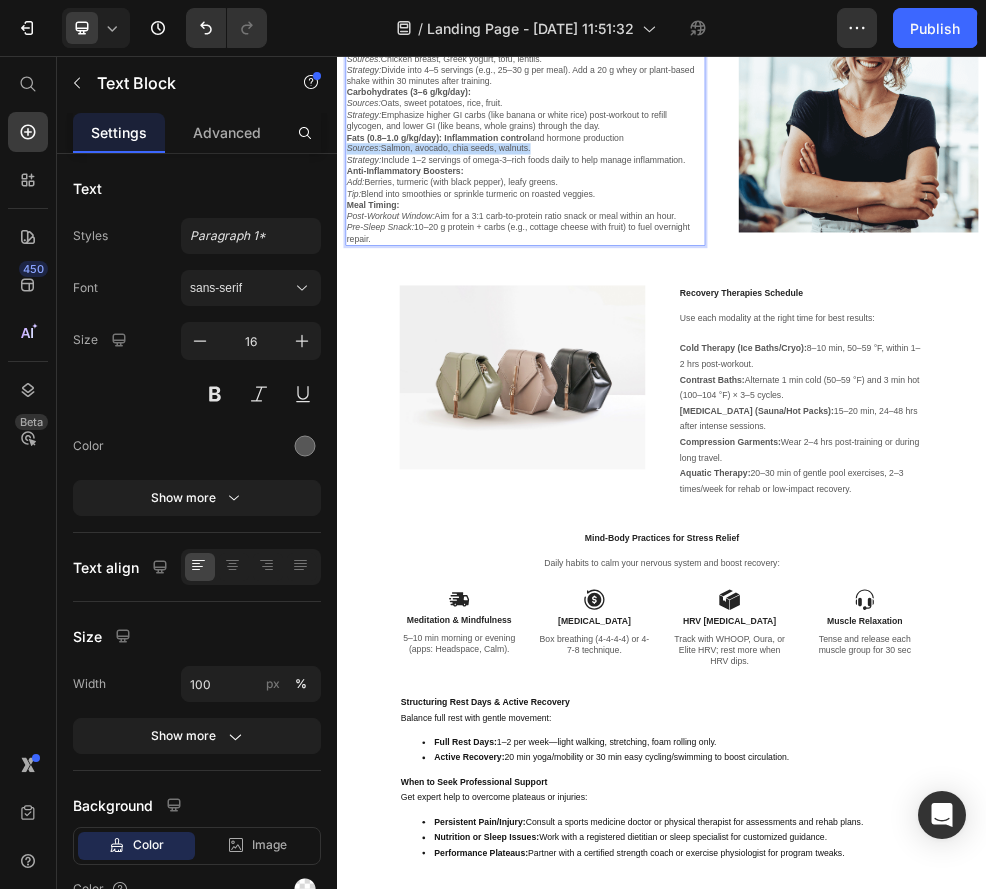 click on "Sources:" at bounding box center [385, 227] 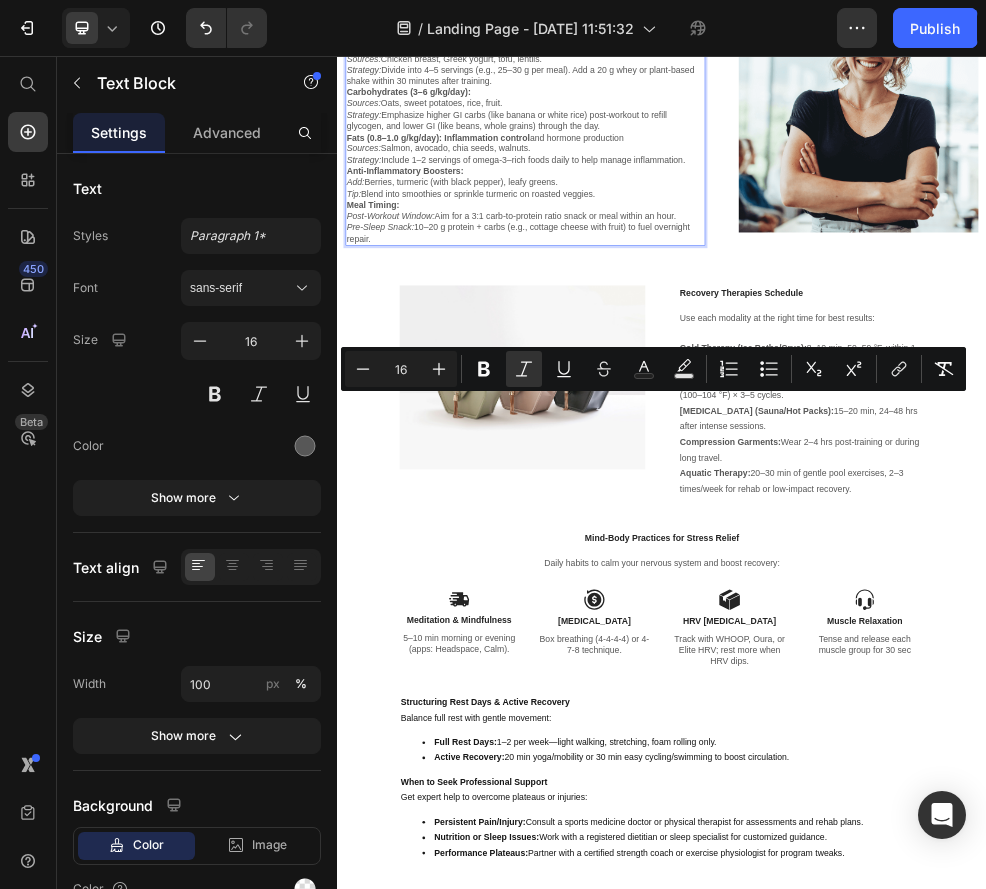click on "Anti-Inflammatory Boosters:" at bounding box center [462, 269] 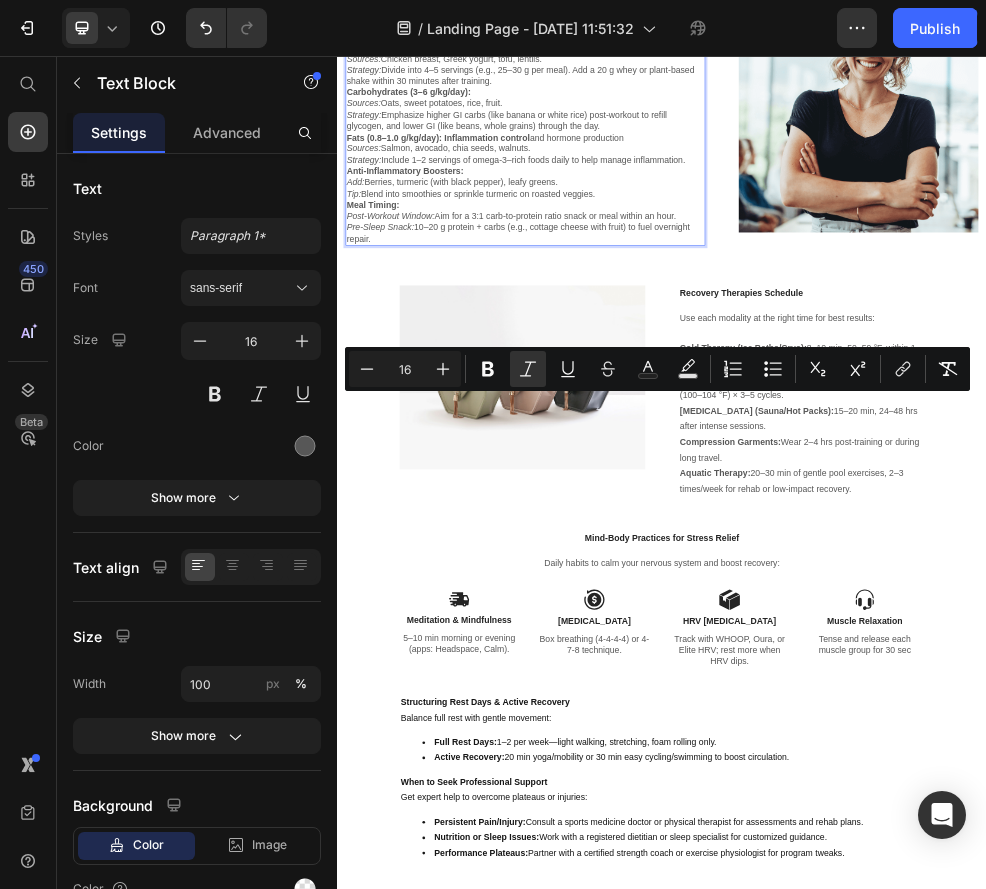 drag, startPoint x: 984, startPoint y: 716, endPoint x: 356, endPoint y: 698, distance: 628.25793 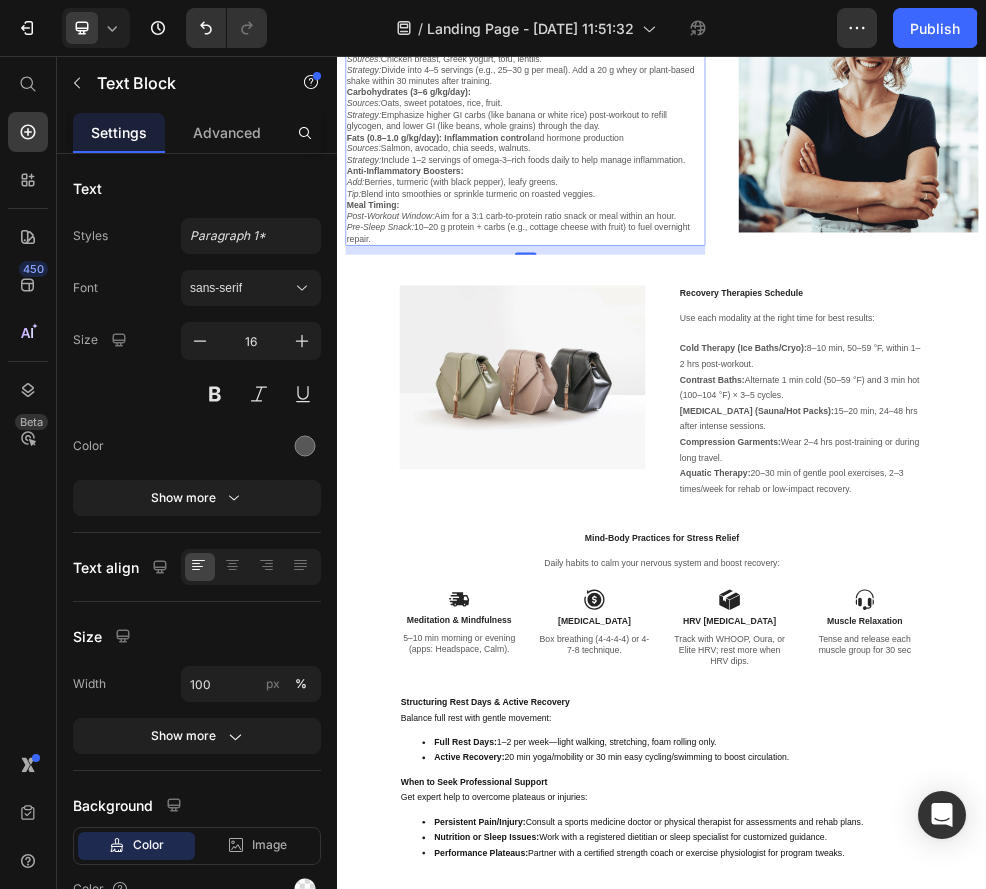 click on "Tip:  Blend into smoothies or sprinkle turmeric on roasted veggies." at bounding box center (684, 312) 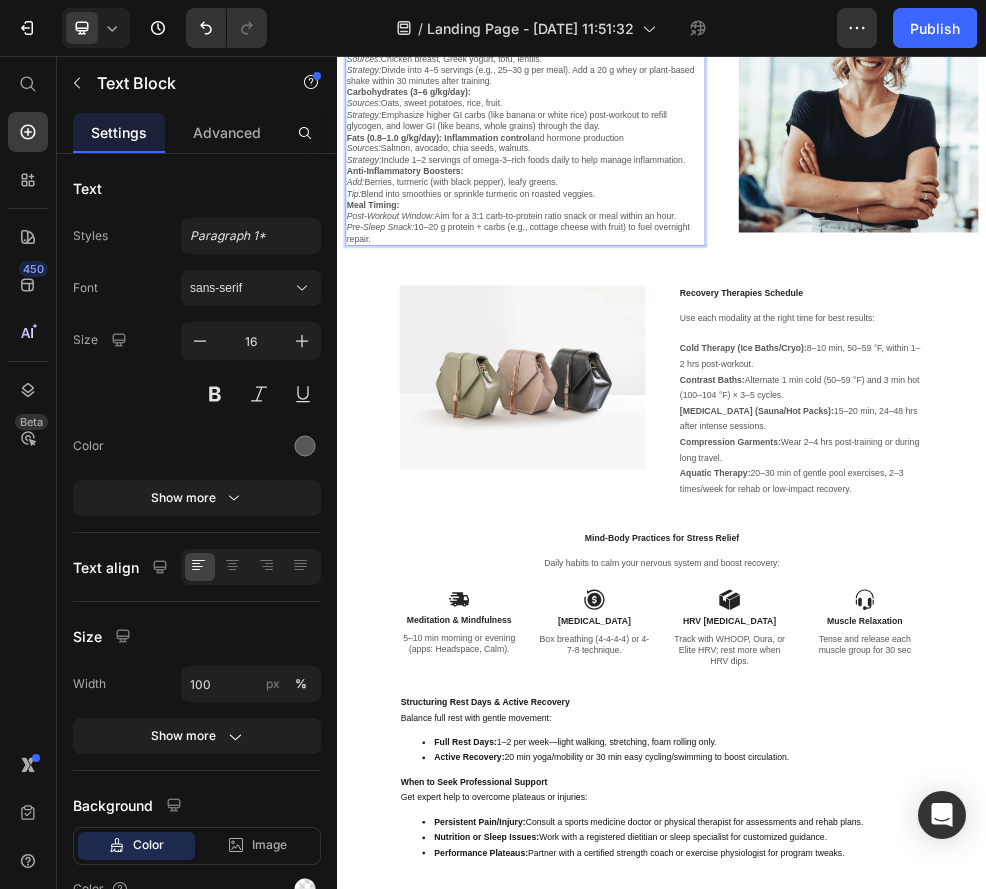 click on "Sources:  Salmon, avocado, chia seeds, walnuts." at bounding box center (684, 228) 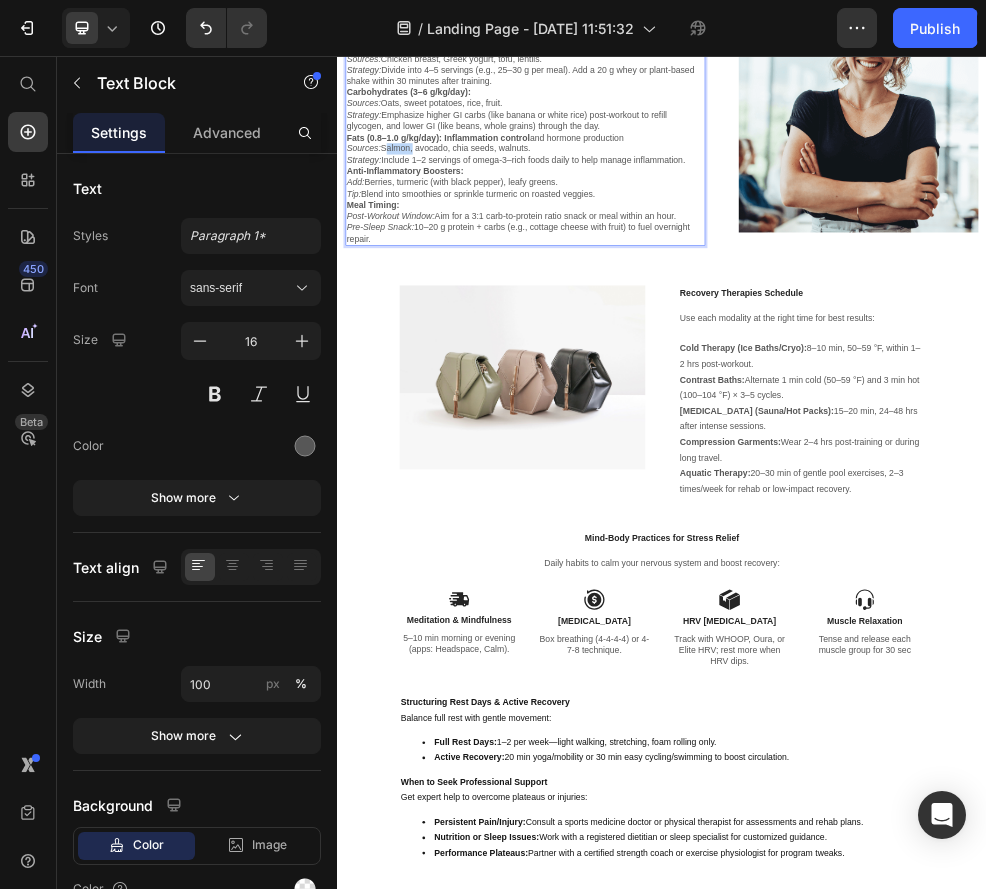 click on "Sources:  Salmon, avocado, chia seeds, walnuts." at bounding box center (684, 228) 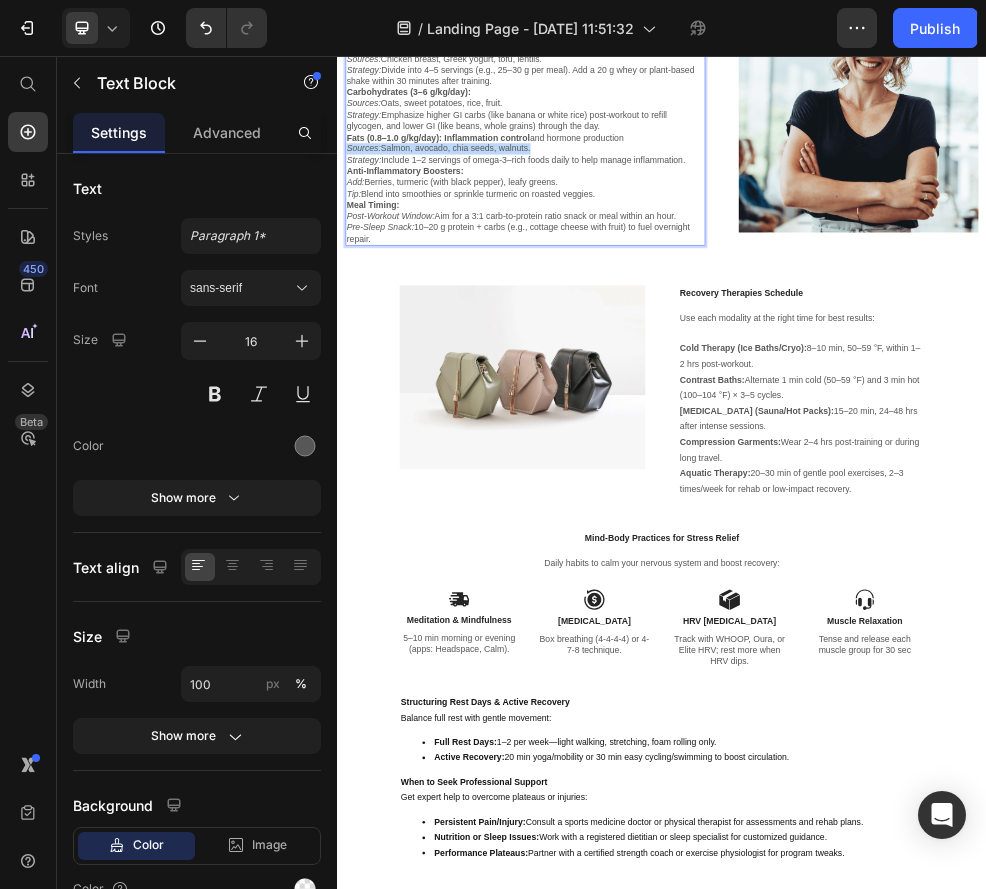 click on "Sources:  Salmon, avocado, chia seeds, walnuts." at bounding box center [684, 228] 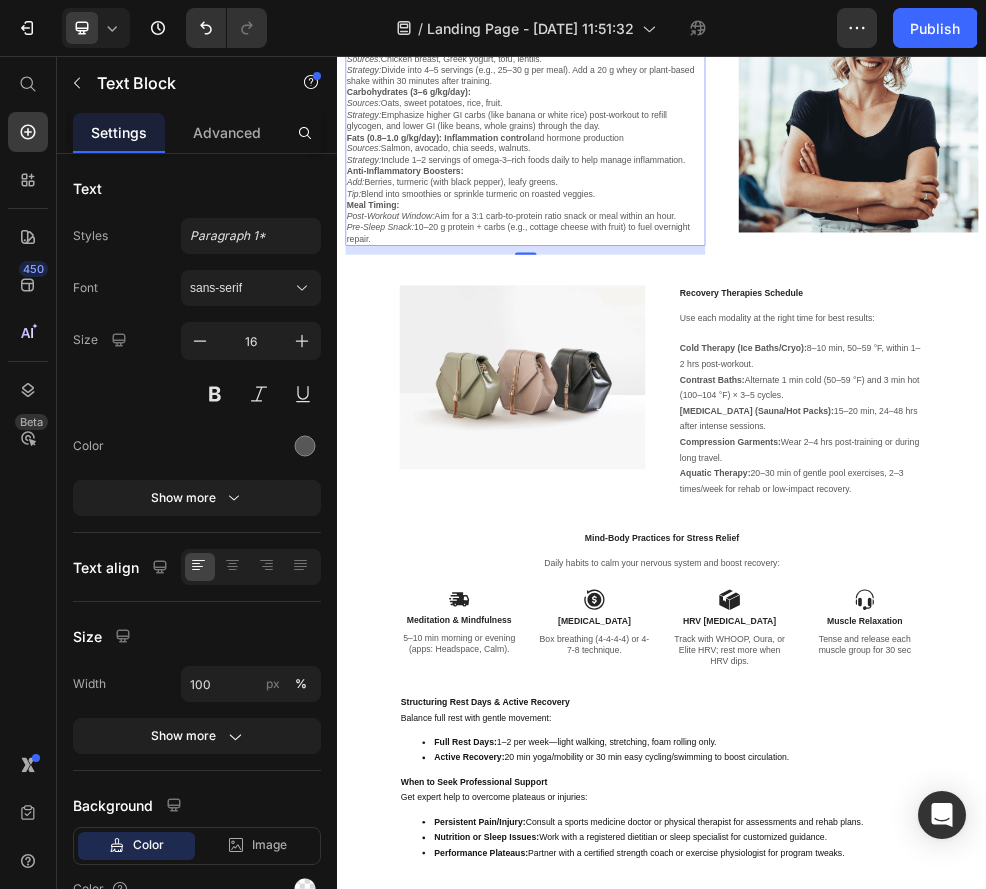 click on "Add:  Berries, turmeric (with black pepper), leafy greens." at bounding box center [684, 291] 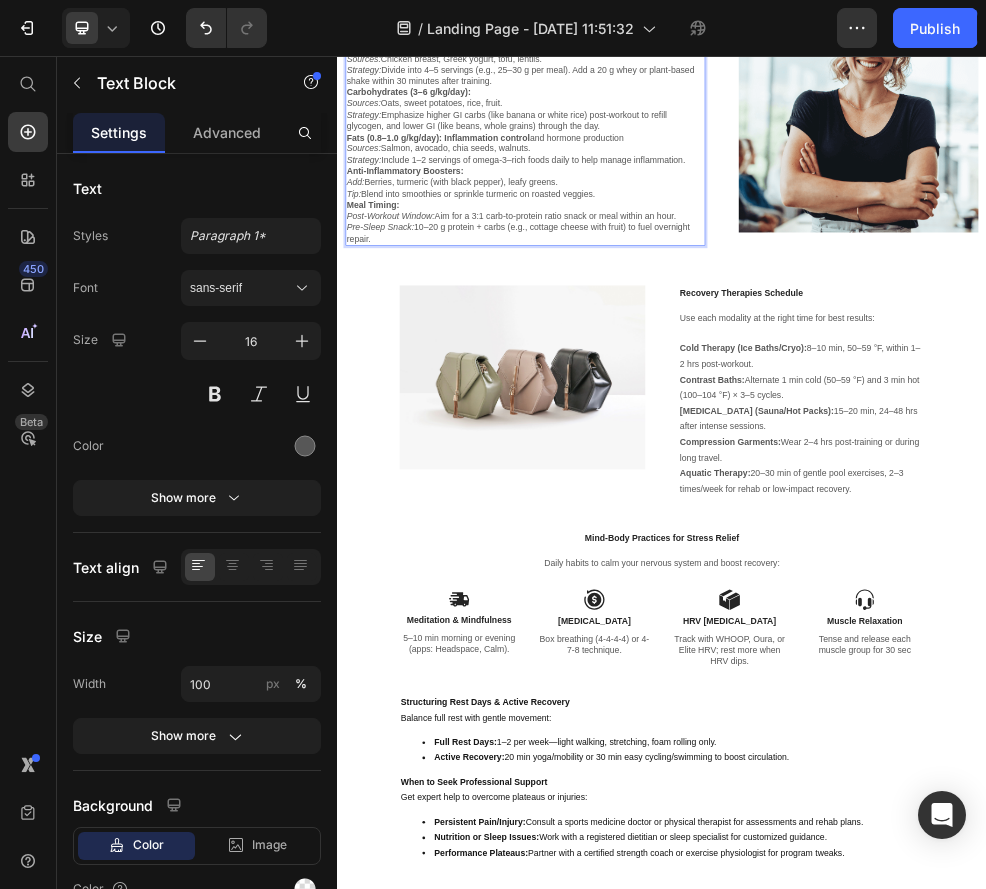 click on "Protein (1.2–2.0 g/kg/day):" at bounding box center [684, 41] 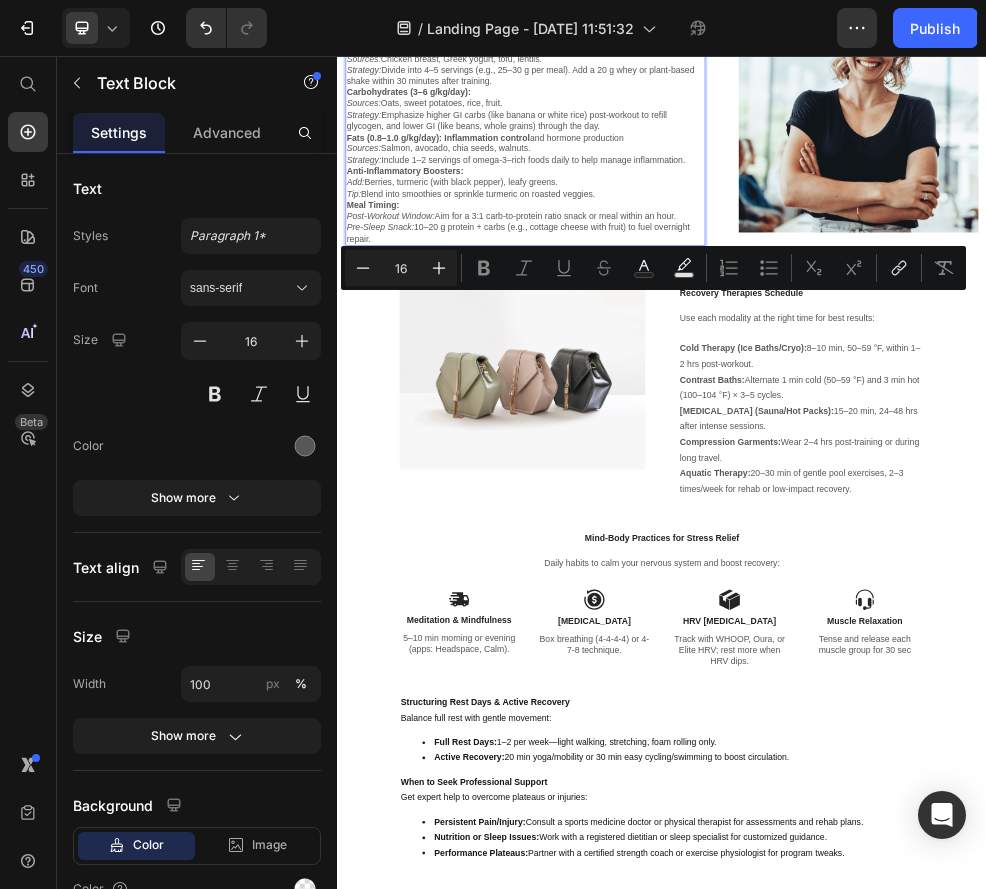 click on "Protein (1.2–2.0 g/kg/day):" at bounding box center [684, 41] 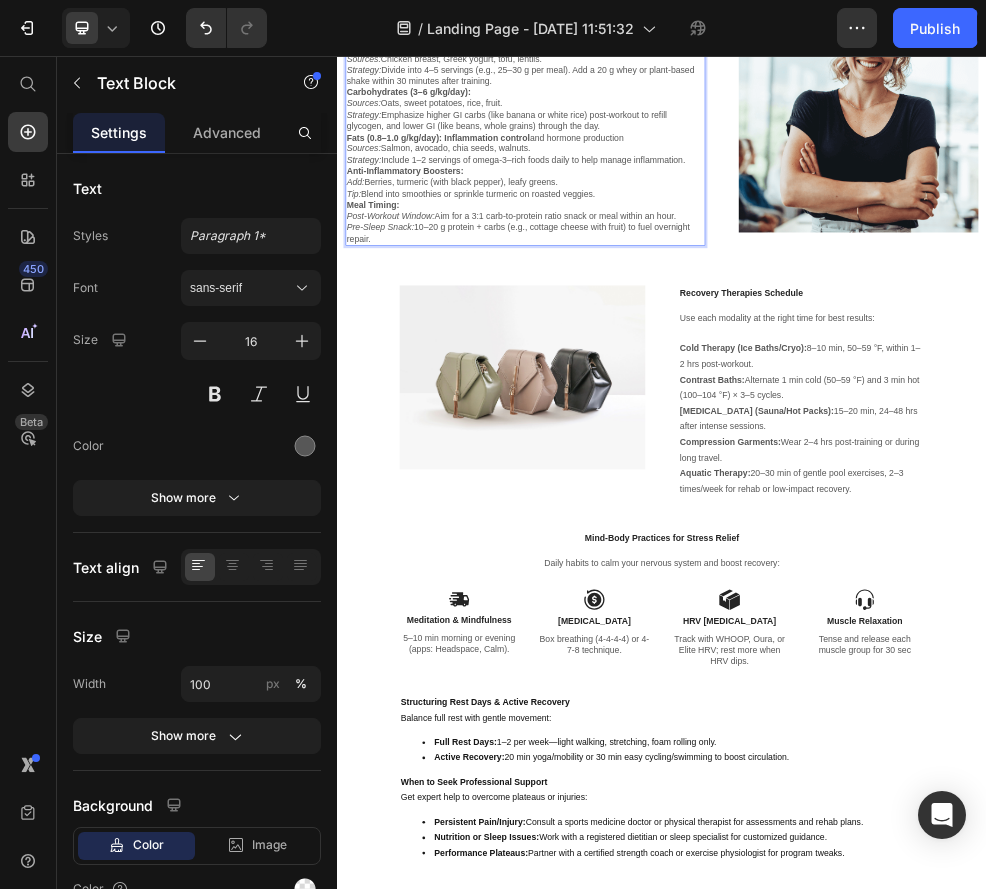click on "Protein (1.2–2.0 g/kg/day):  maximize  muscle protein synthesis ." at bounding box center (684, 41) 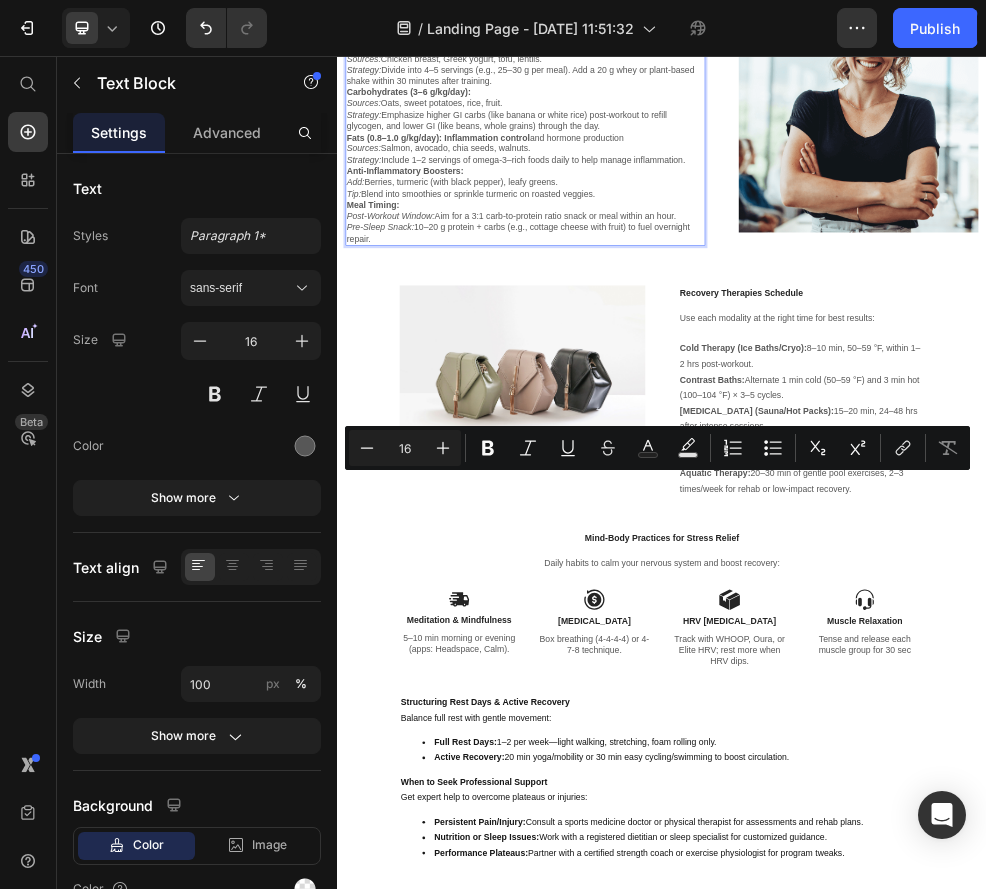drag, startPoint x: 896, startPoint y: 830, endPoint x: 997, endPoint y: 852, distance: 103.36827 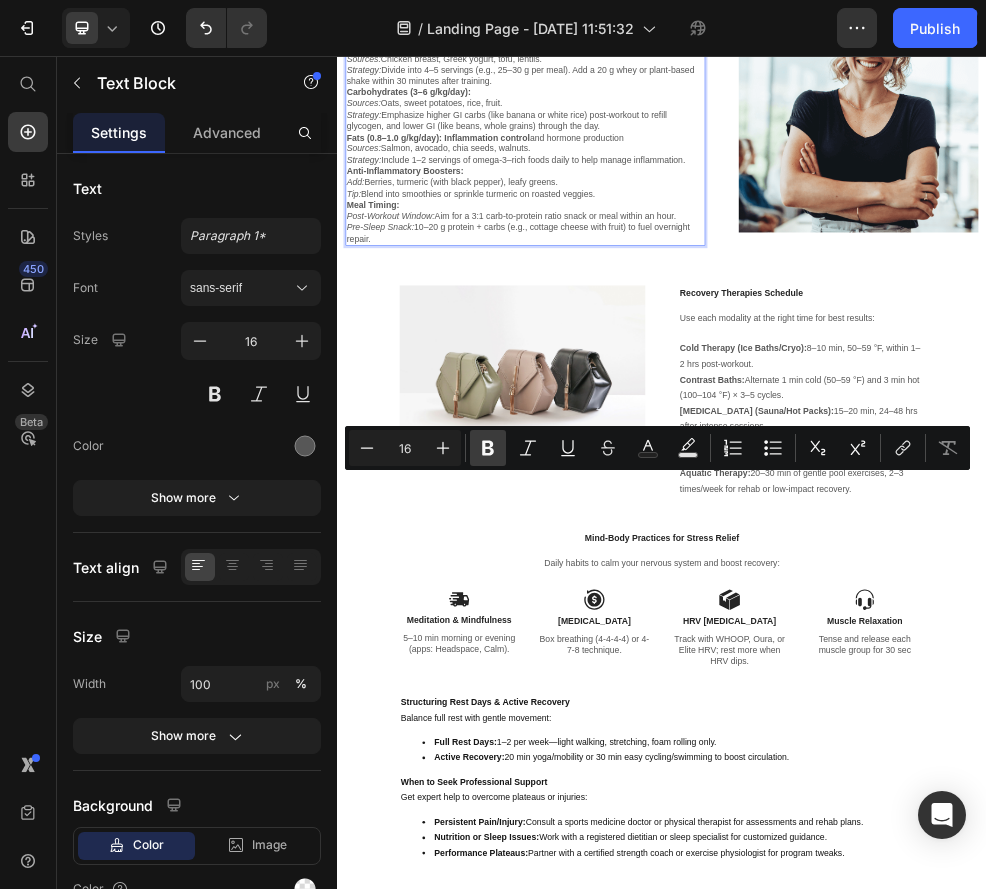 click 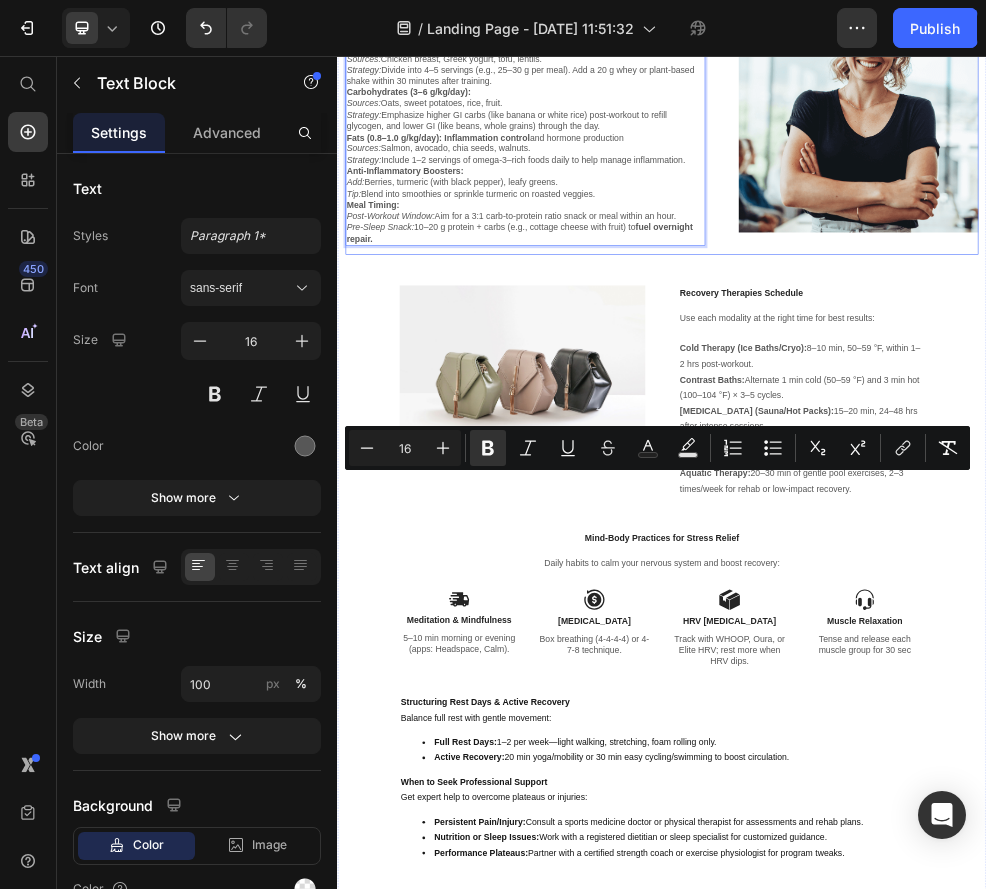 click on "Nutrition for Muscle Repair Heading Balance your meals to fuel growth and reduce inflammation: Protein (1.2–2.0 g/kg/day):  maximize  muscle protein synthesis . Sources:  Chicken breast, Greek yogurt, tofu, lentils. Strategy:  Divide into 4–5 servings (e.g., 25–30 g per meal). Add a 20 g whey or plant-based shake within 30 minutes after training. Carbohydrates (3–6 g/kg/day): Sources:  Oats, sweet potatoes, rice, fruit. Strategy:  Emphasize higher GI carbs (like banana or white rice) post-workout to refill glycogen, and lower GI (like beans, whole grains) through the day. Fats (0.8–1.0 g/kg/day): Inflammation control  and hormone production Sources:  Salmon, avocado, chia seeds, walnuts. Strategy:  Include 1–2 servings of omega-3–rich foods daily to help manage inflammation. Anti-Inflammatory Boosters: Add:  Berries, turmeric (with black pepper), leafy greens. Tip:  Blend into smoothies or sprinkle turmeric on roasted veggies. Meal Timing: Post-Workout Window: Pre-Sleep Snack: Text Block   16" at bounding box center [684, 162] 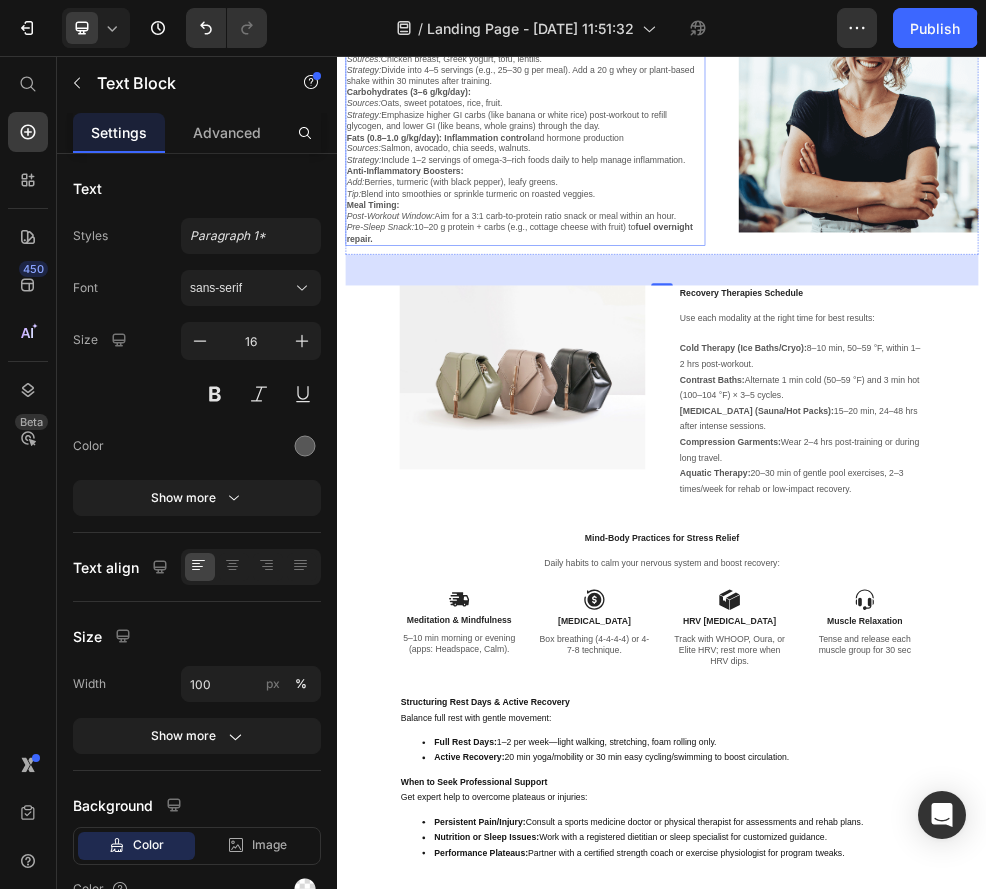 click at bounding box center (684, 20) 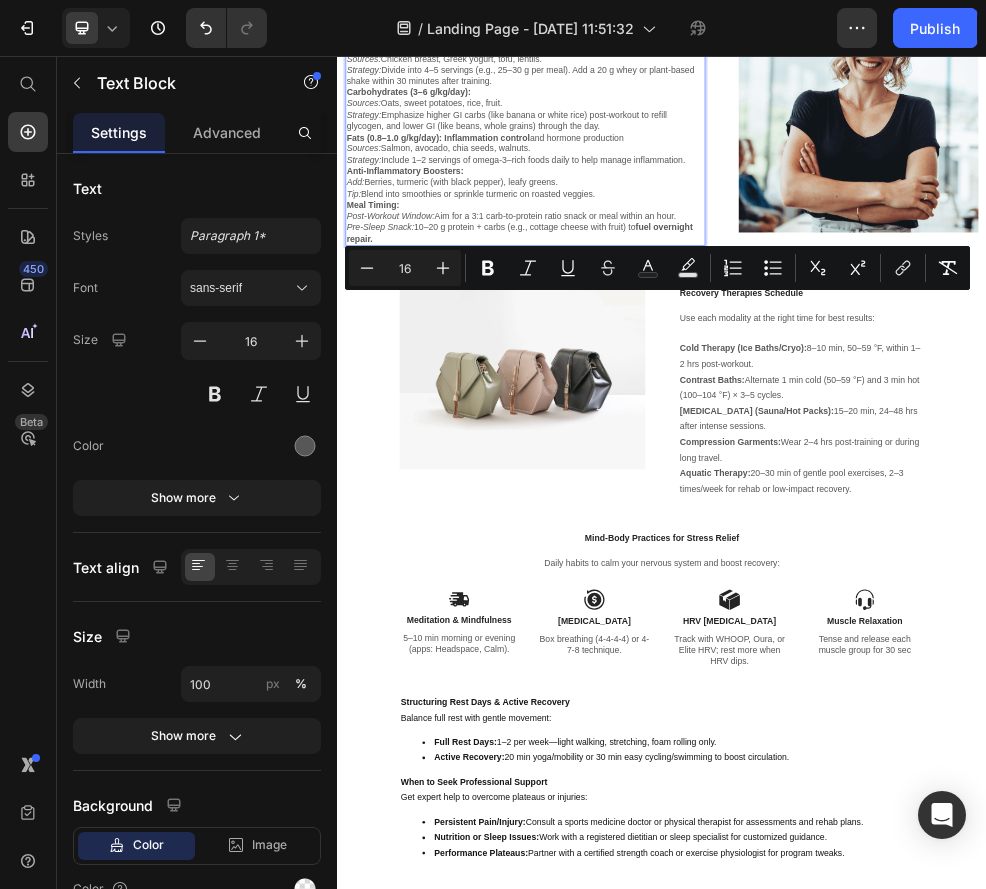 drag, startPoint x: 820, startPoint y: 500, endPoint x: 574, endPoint y: 510, distance: 246.20317 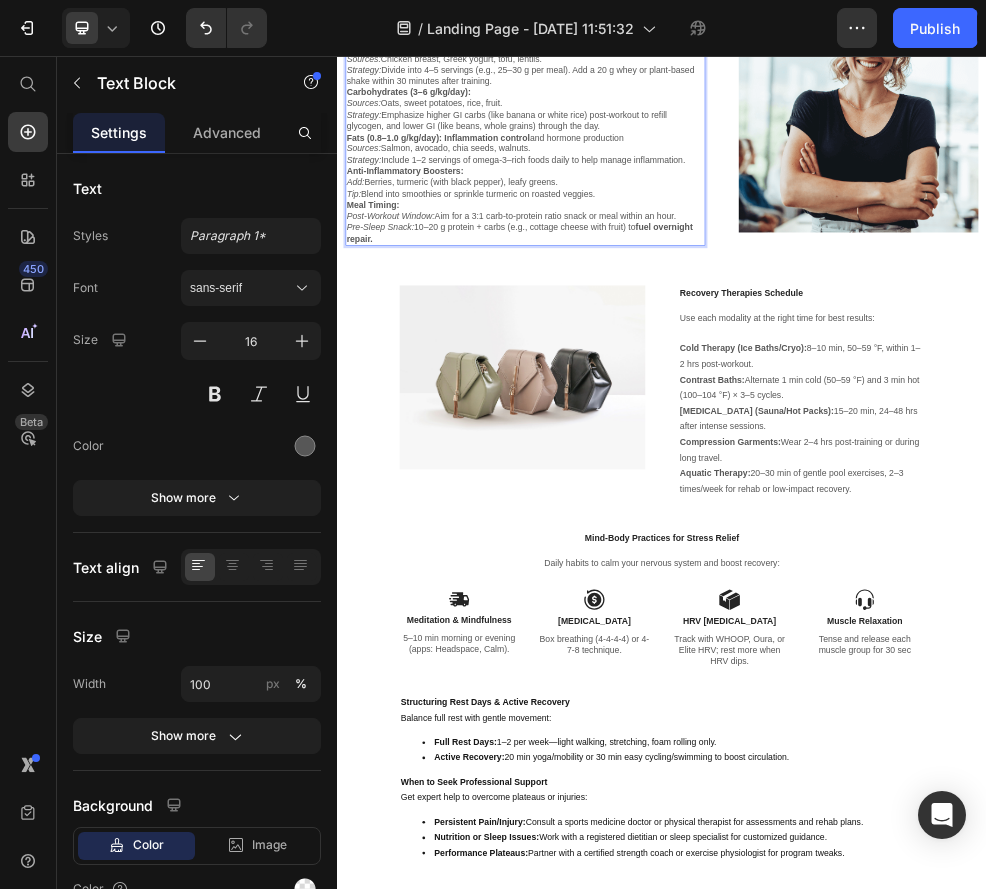drag, startPoint x: 560, startPoint y: 508, endPoint x: 824, endPoint y: 497, distance: 264.22906 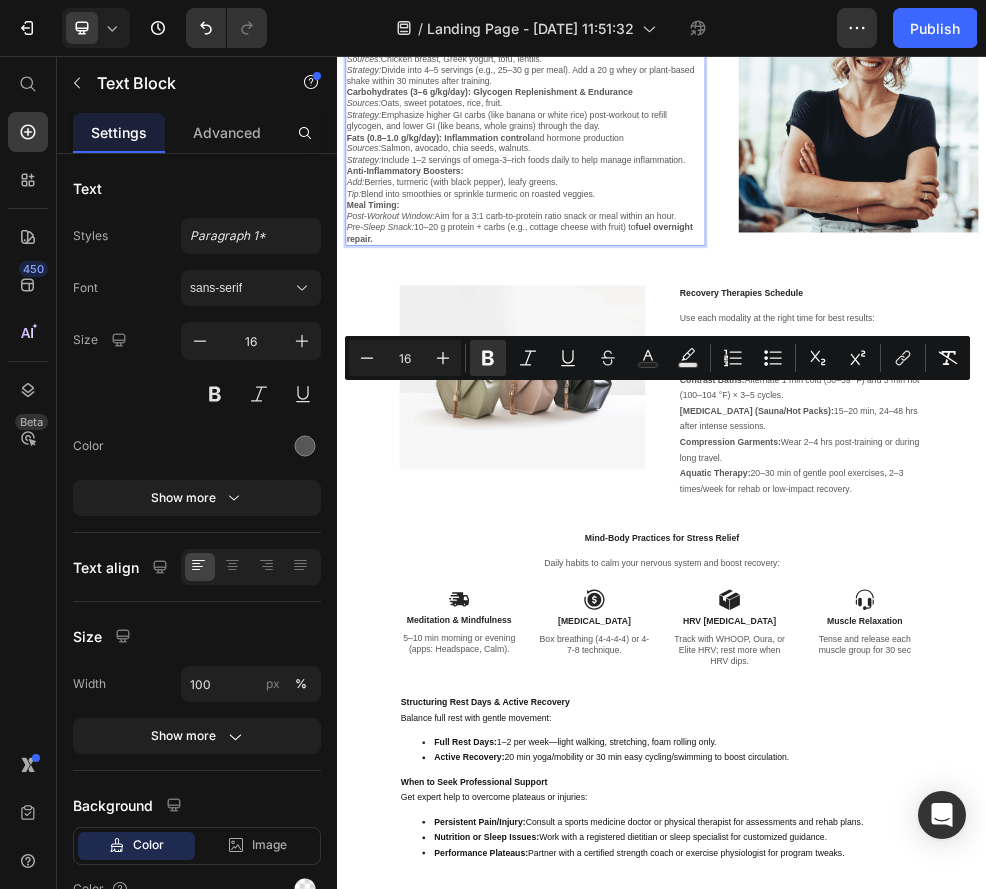 drag, startPoint x: 534, startPoint y: 673, endPoint x: 899, endPoint y: 667, distance: 365.04932 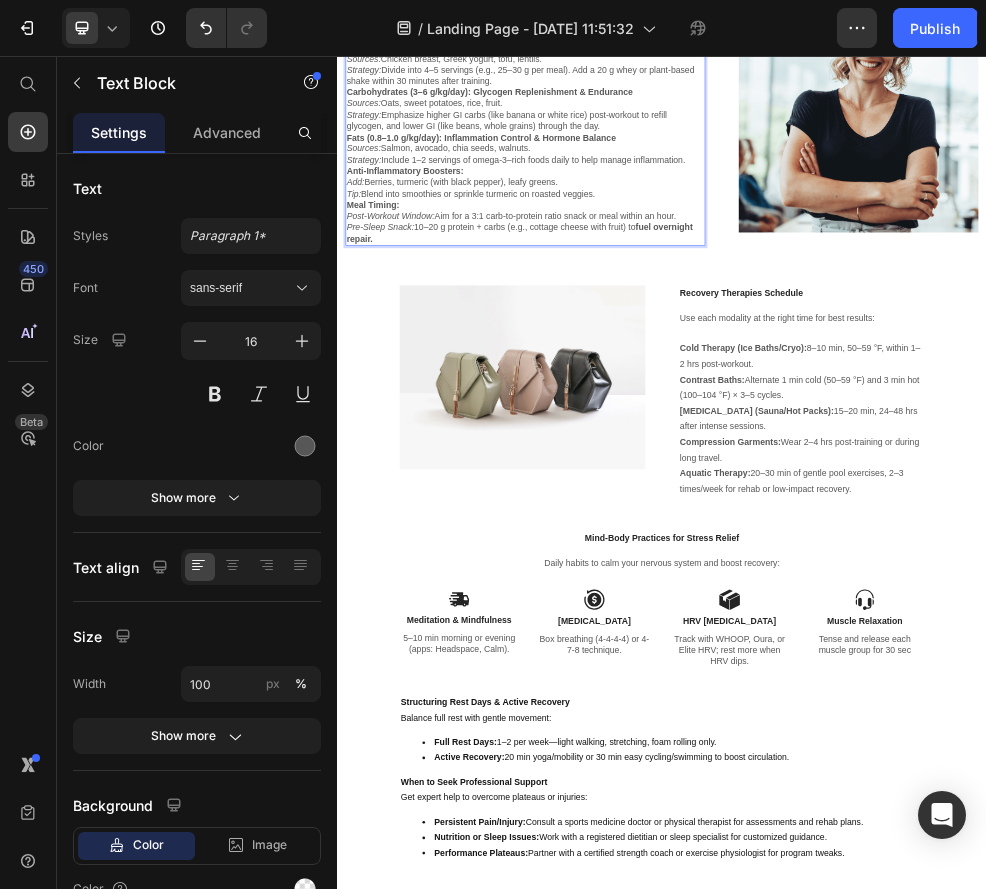 click on "Anti-Inflammatory Boosters:" at bounding box center (684, 270) 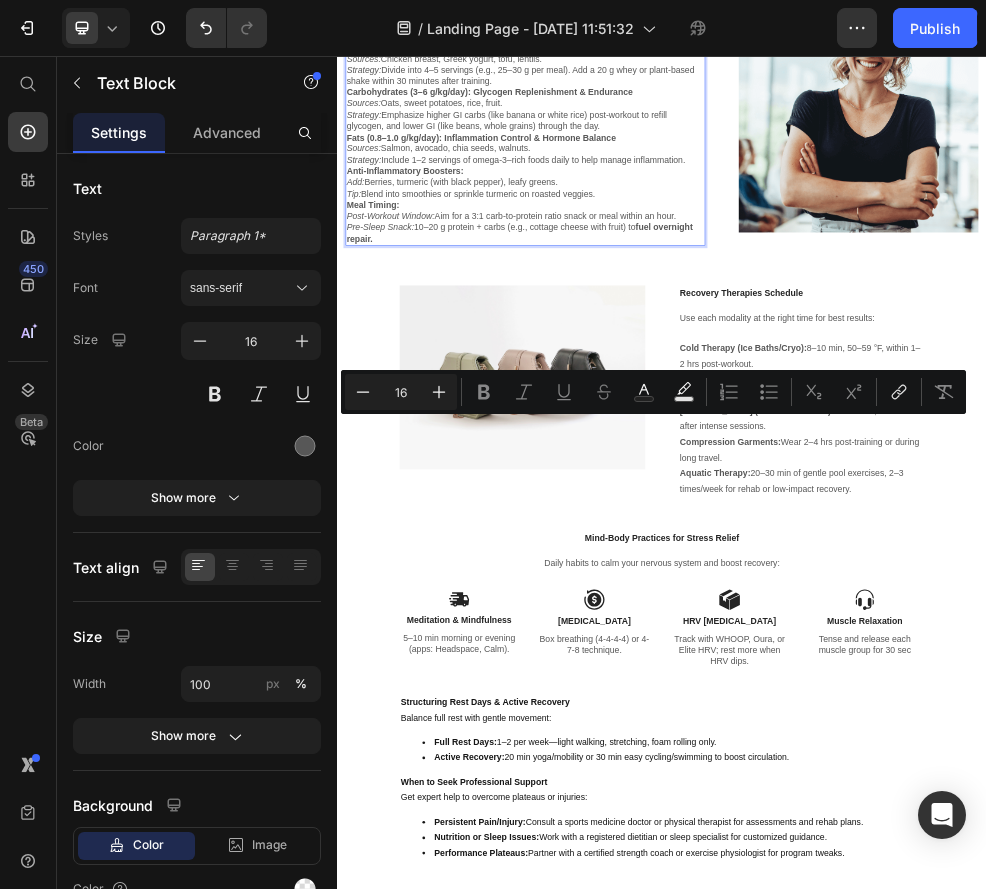 click on "Anti-Inflammatory Boosters:" at bounding box center [684, 270] 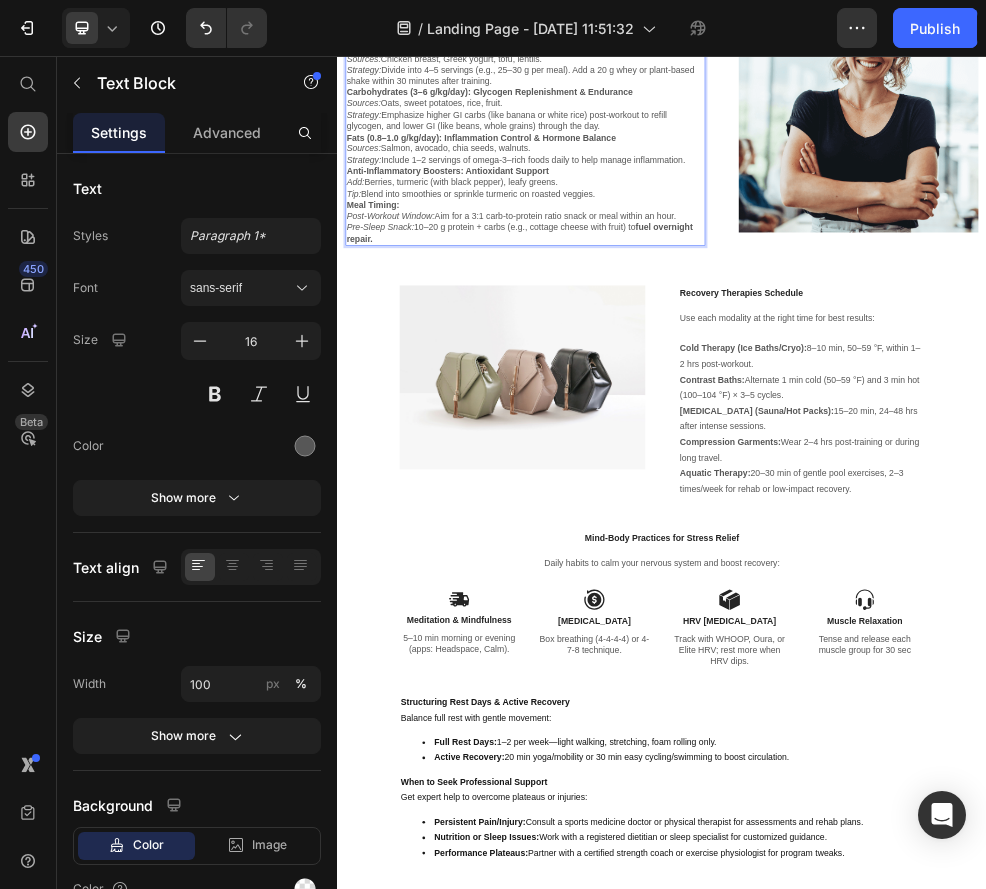 click on "Tip:  Blend into smoothies or sprinkle turmeric on roasted veggies." at bounding box center (684, 312) 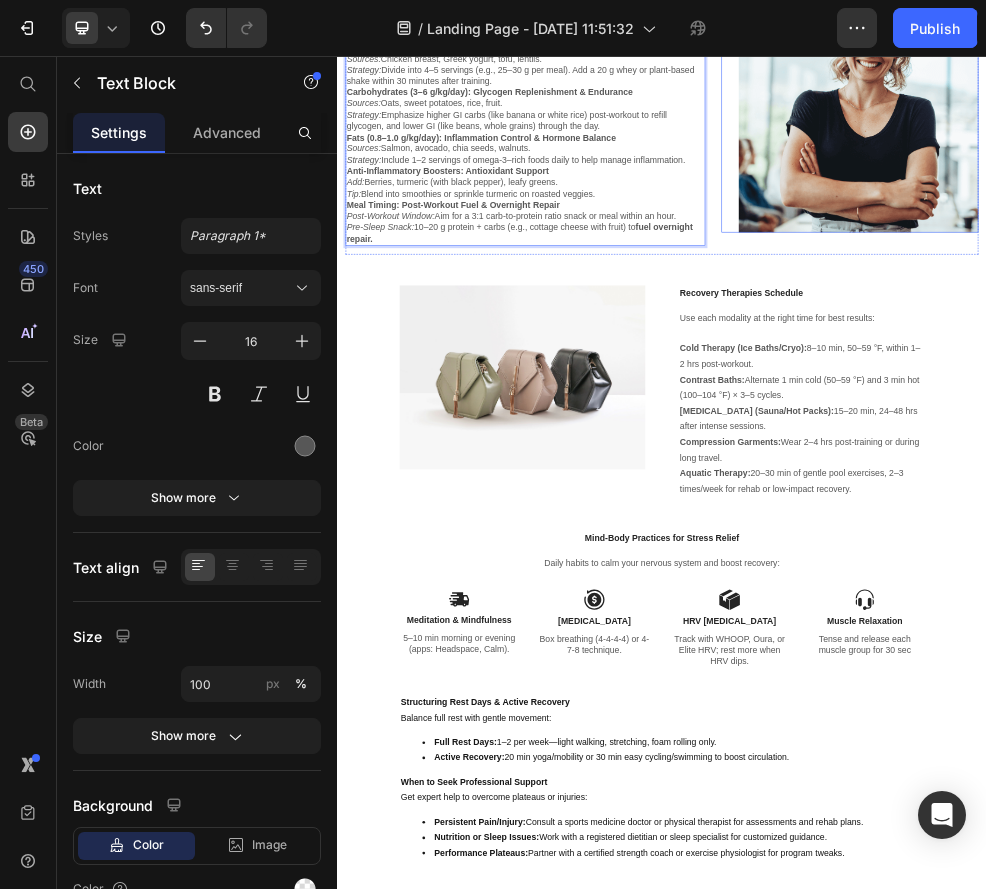 click at bounding box center (1284, 161) 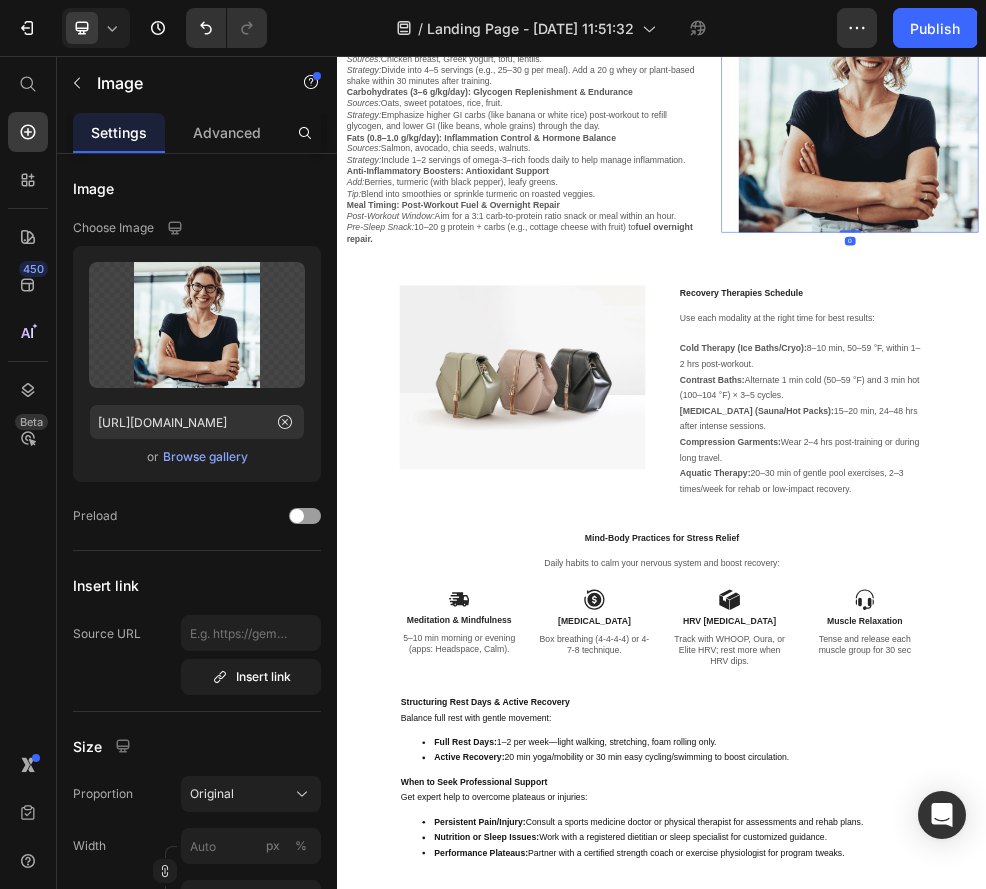 click on "Image" at bounding box center (1122, -79) 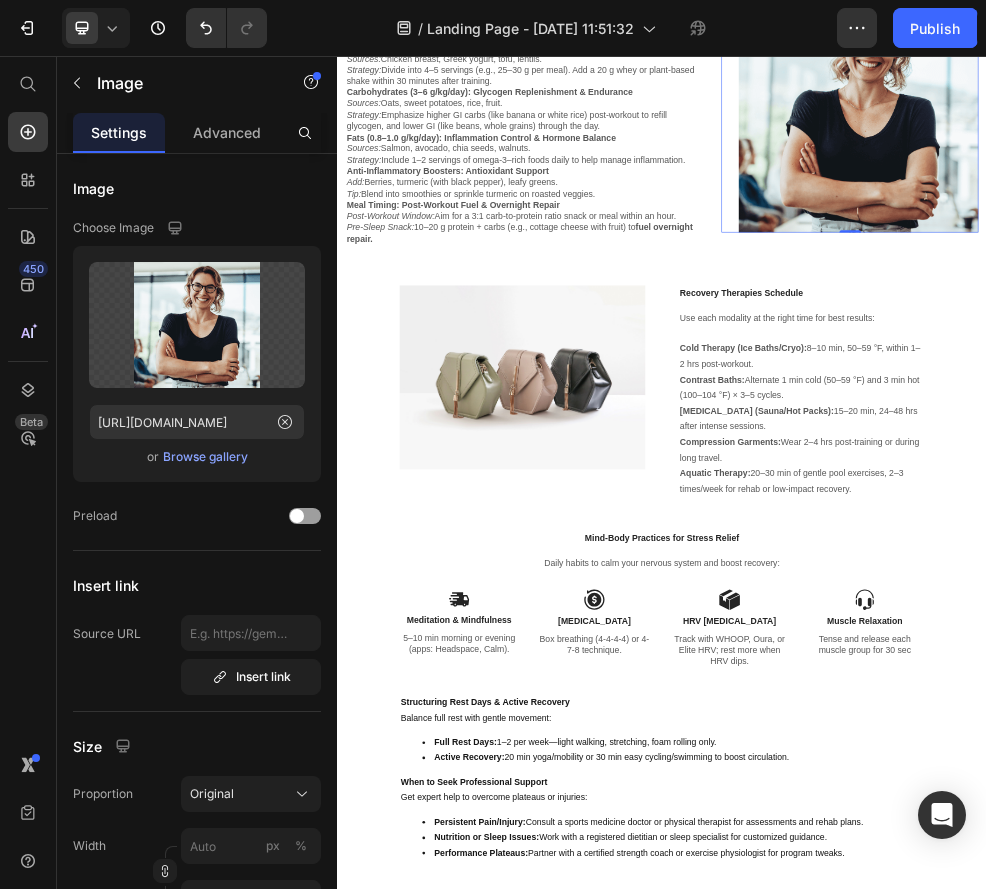 click 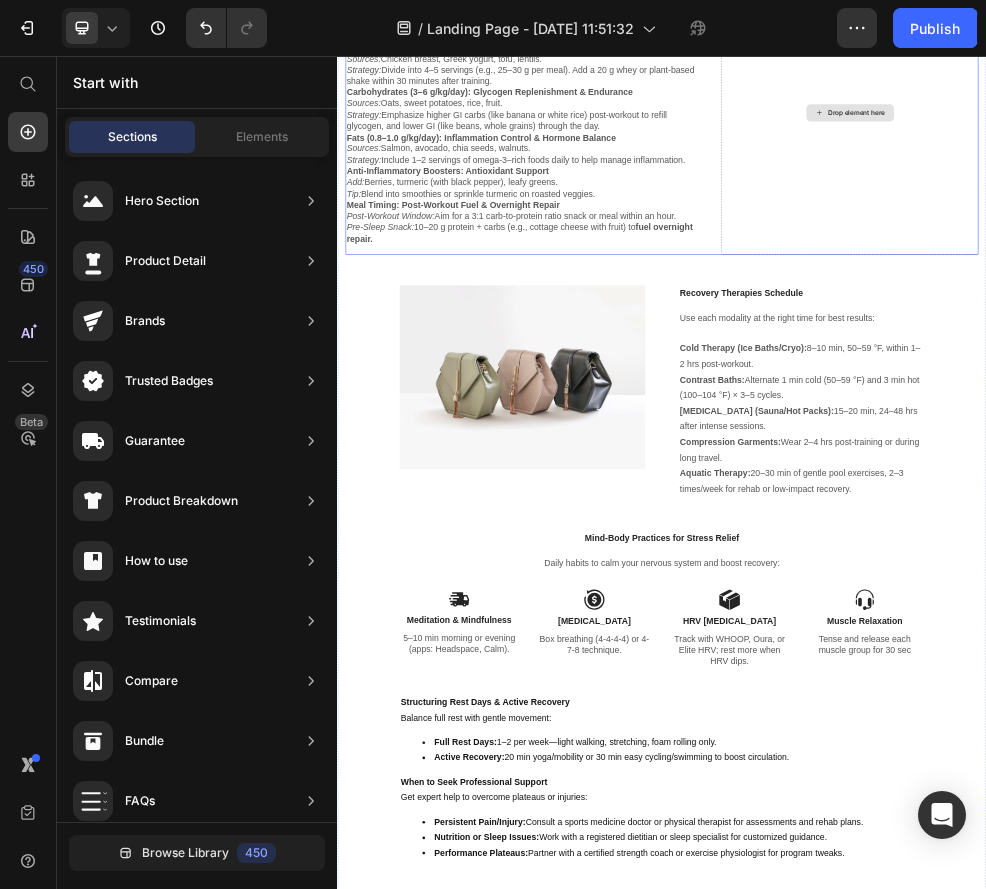 click on "Drop element here" at bounding box center [1284, 162] 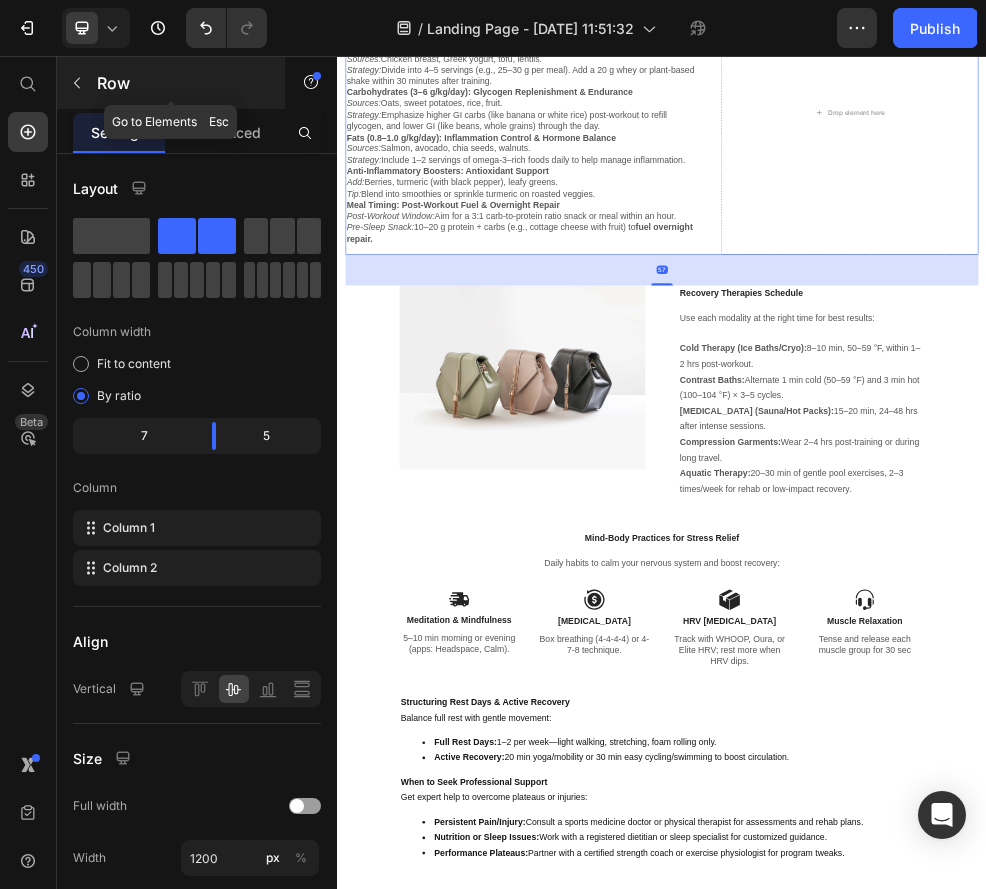 click at bounding box center [77, 83] 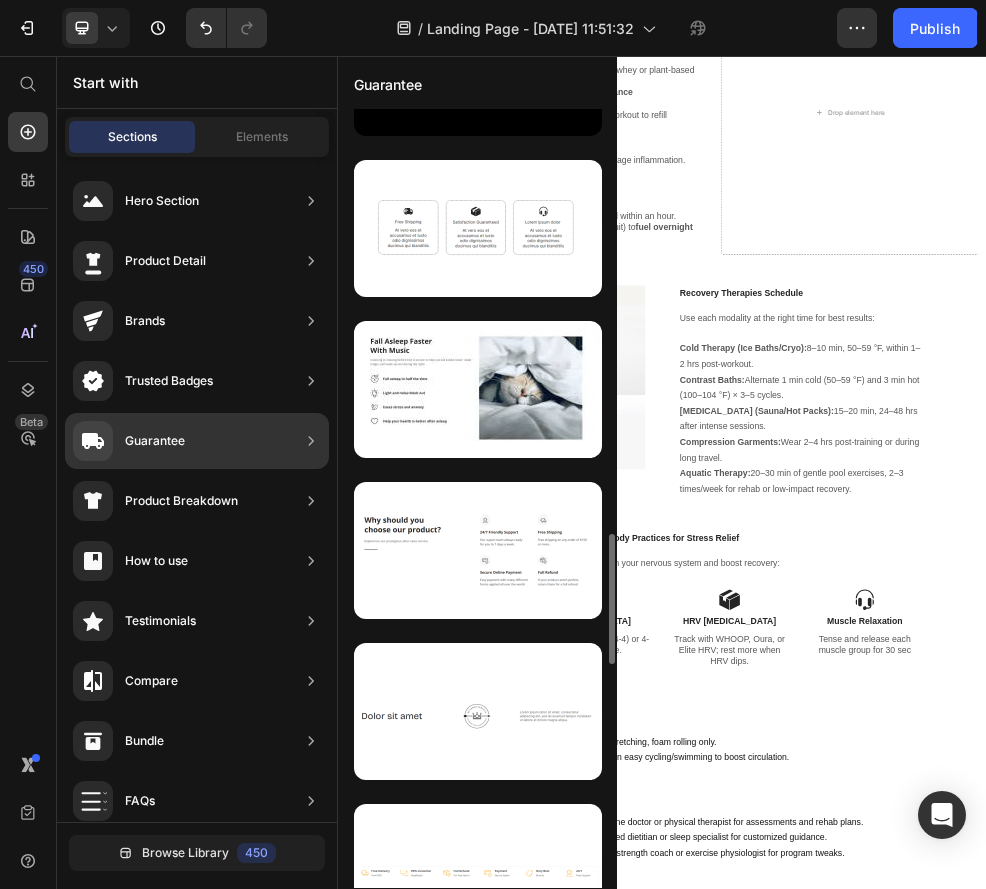 scroll, scrollTop: 2556, scrollLeft: 0, axis: vertical 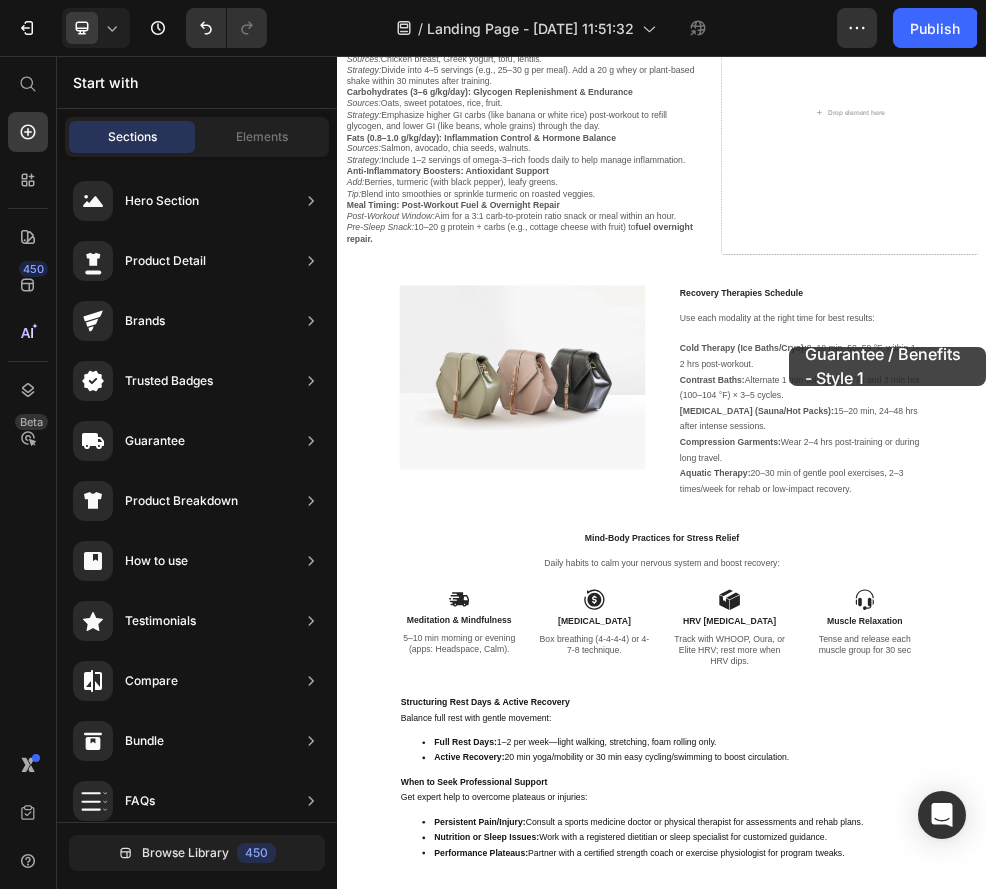 drag, startPoint x: 880, startPoint y: 586, endPoint x: 1172, endPoint y: 593, distance: 292.0839 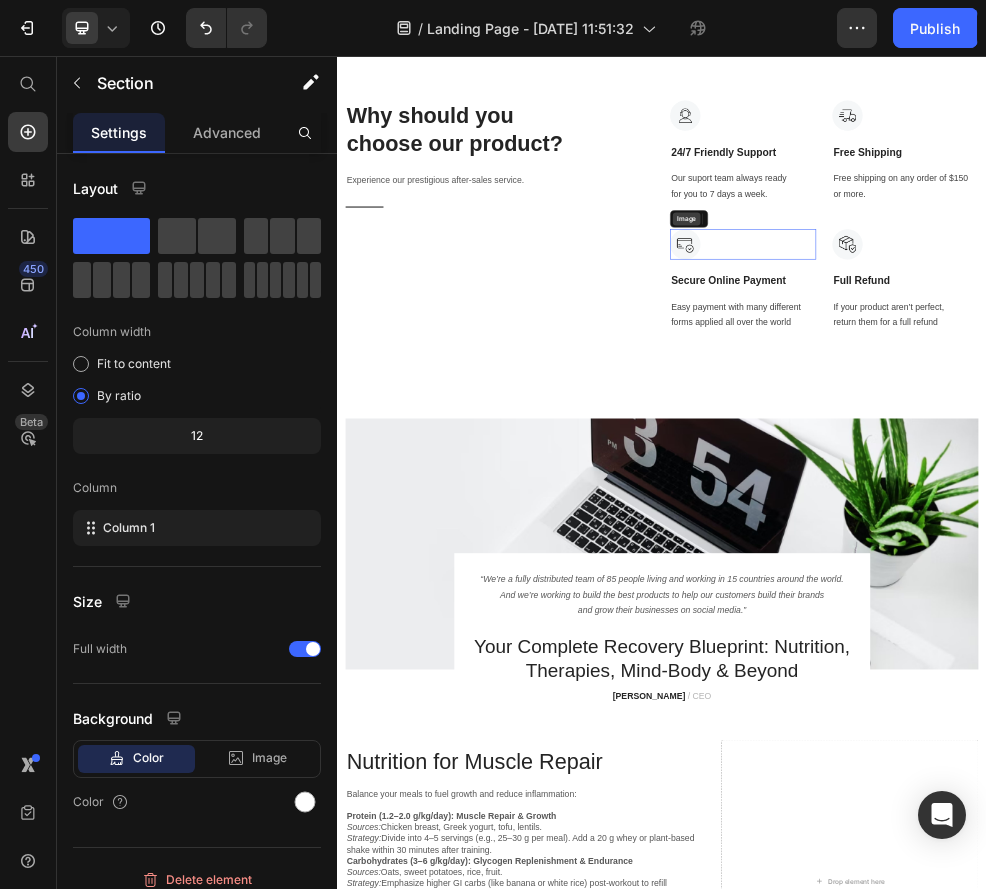 click on "Image" at bounding box center [982, 358] 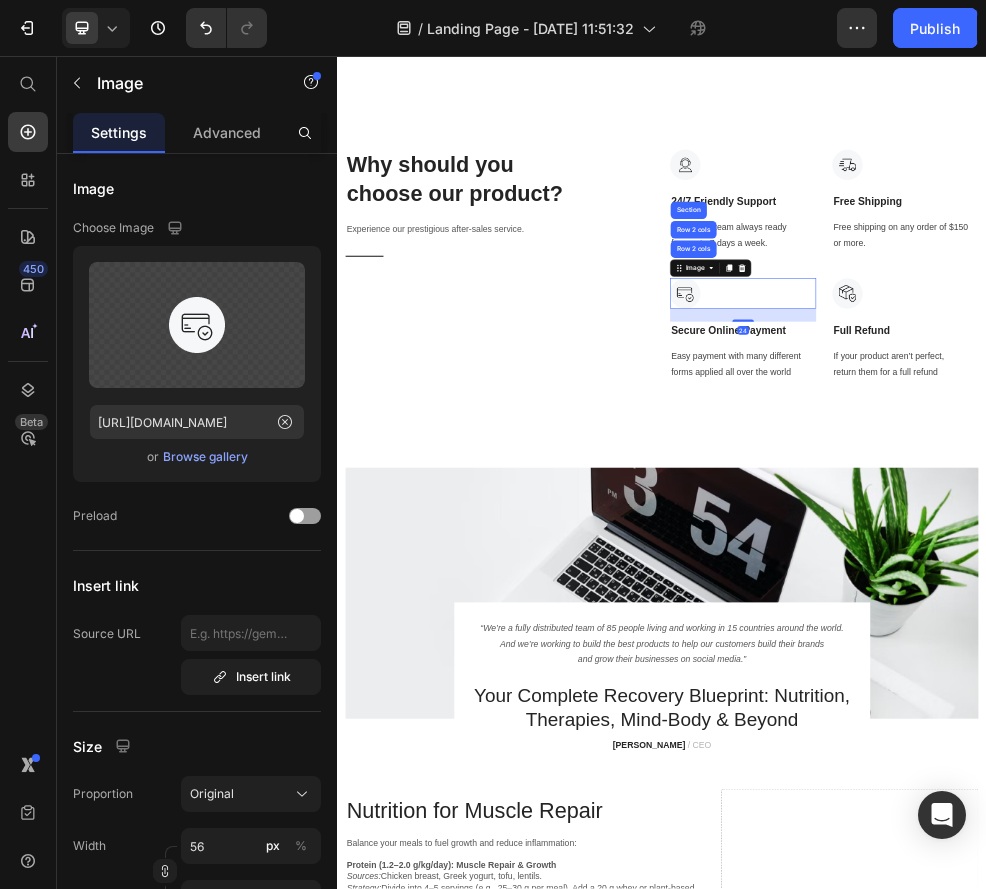 scroll, scrollTop: 8836, scrollLeft: 0, axis: vertical 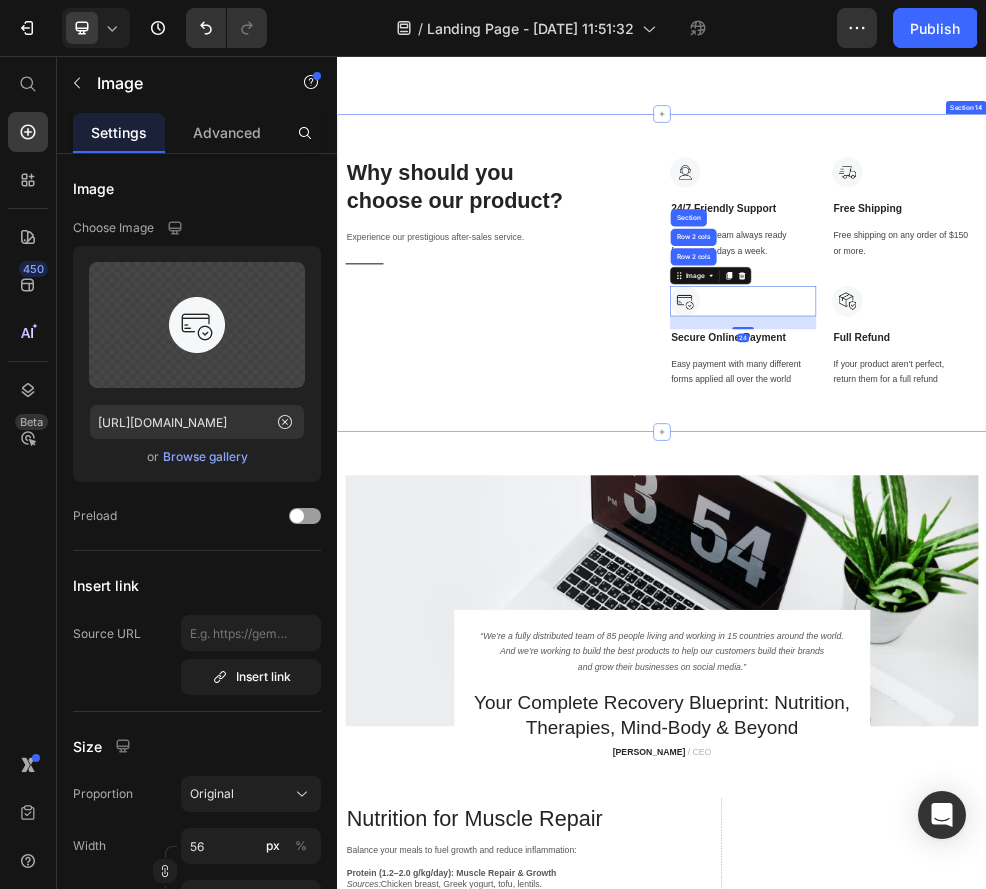 click on "Why should you choose our product? Heading Experience our prestigious after-sales service. Text block                Title Line Image 24/7 Friendly Support Text Block Our suport team always ready for you to 7 days a week. Text block Image Free Shipping Text Block Free shipping on any order of $150 or more. Text block Row Image Row 2 cols Row 2 cols Section   24 Secure Online Payment Text Block Easy payment with many different forms applied all over the world Text block Image Full Refund Text Block If your product aren’t perfect, return them for a full refund Text block Row Row Section 14" at bounding box center [937, 458] 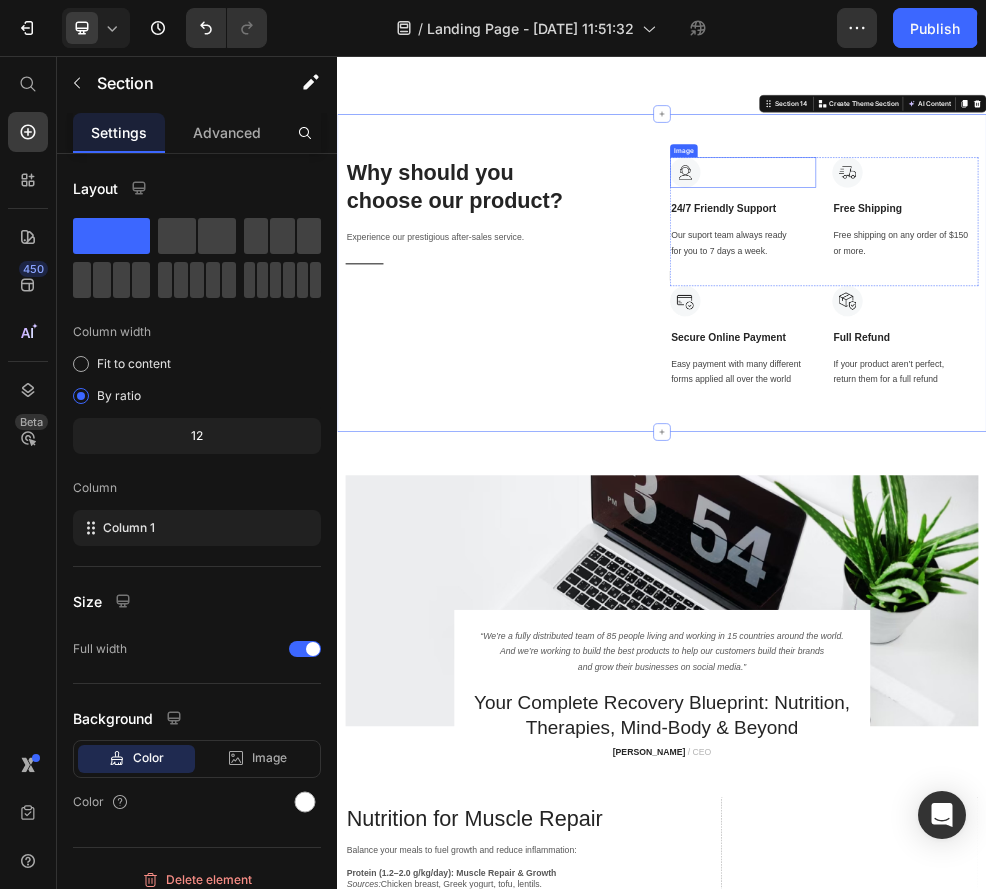 click at bounding box center (1087, 272) 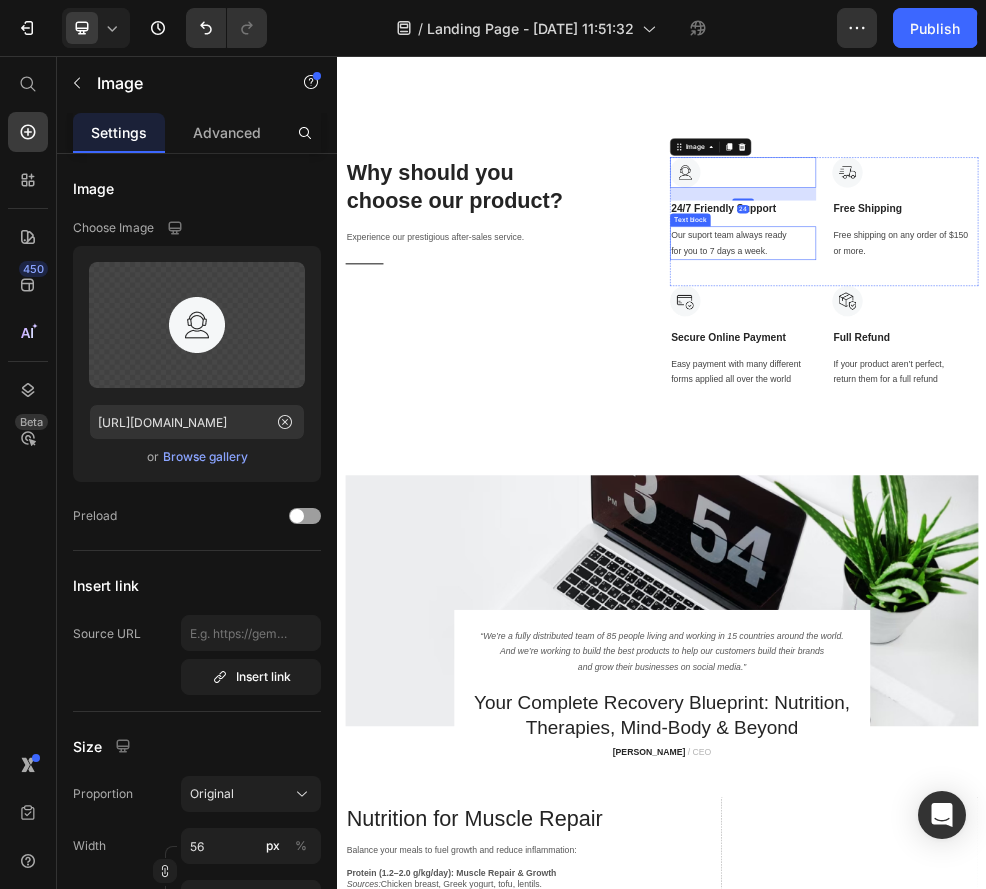 click on "Why should you choose our product? Heading Experience our prestigious after-sales service. Text block                Title Line Image   24 24/7 Friendly Support Text Block Our suport team always ready for you to 7 days a week. Text block Image Free Shipping Text Block Free shipping on any order of $150 or more. Text block Row Image Secure Online Payment Text Block Easy payment with many different forms applied all over the world Text block Image Full Refund Text Block If your product aren’t perfect, return them for a full refund Text block Row Row" at bounding box center (937, 458) 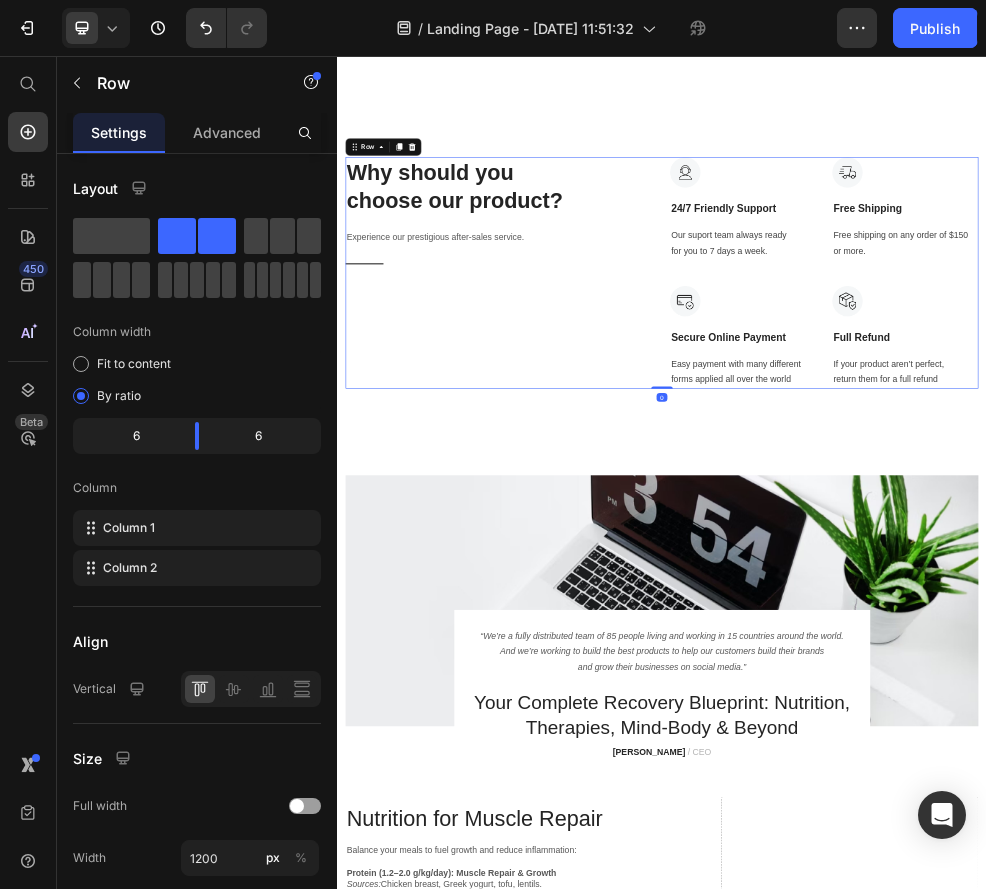 click on "Why should you choose our product? Heading Experience our prestigious after-sales service. Text block                Title Line Image 24/7 Friendly Support Text Block Our suport team always ready for you to 7 days a week. Text block Image Free Shipping Text Block Free shipping on any order of $150 or more. Text block Row Image Secure Online Payment Text Block Easy payment with many different forms applied all over the world Text block Image Full Refund Text Block If your product aren’t perfect, return them for a full refund Text block Row Row   0" at bounding box center (937, 458) 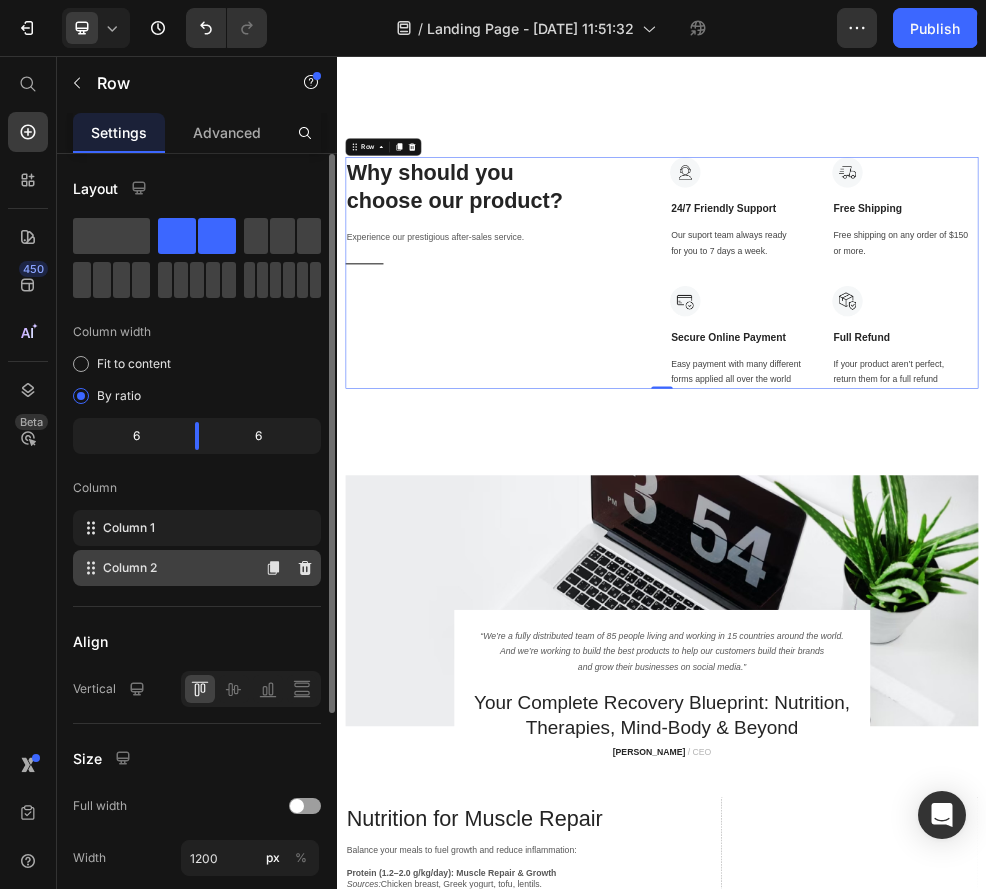 click on "Column 2" 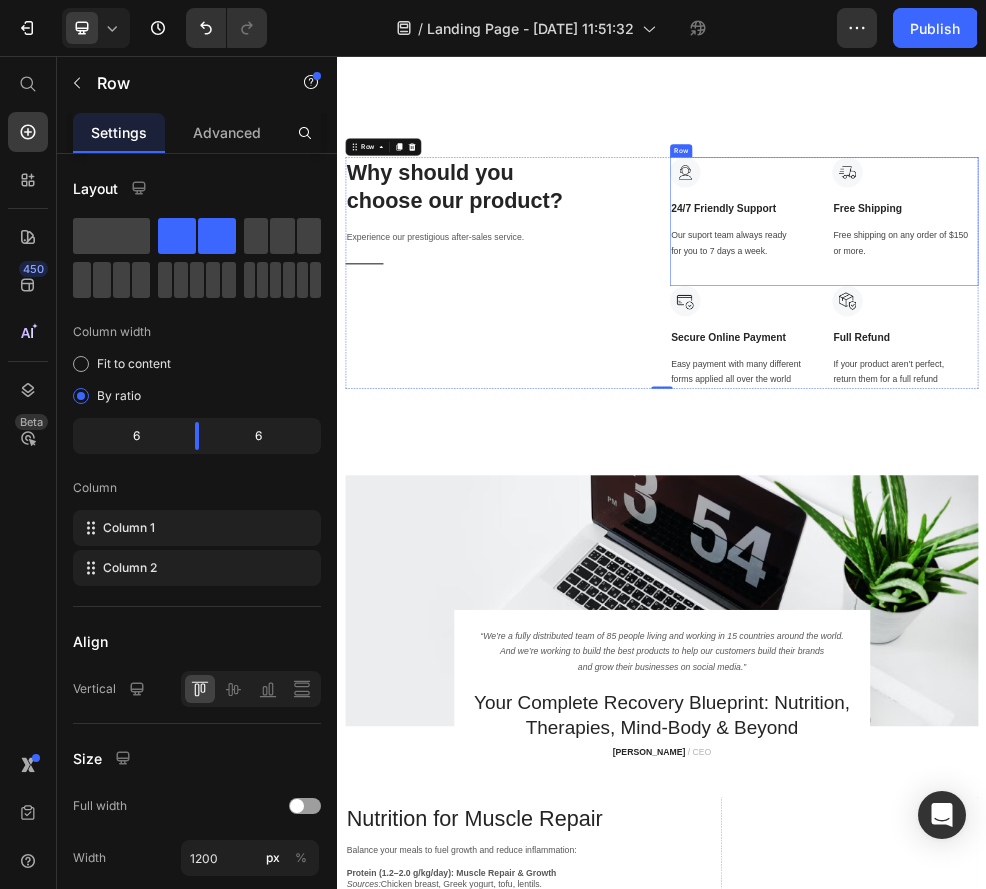click on "Image 24/7 Friendly Support Text Block Our suport team always ready for you to 7 days a week. Text block Image Free Shipping Text Block Free shipping on any order of $150 or more. Text block Row" at bounding box center [1237, 363] 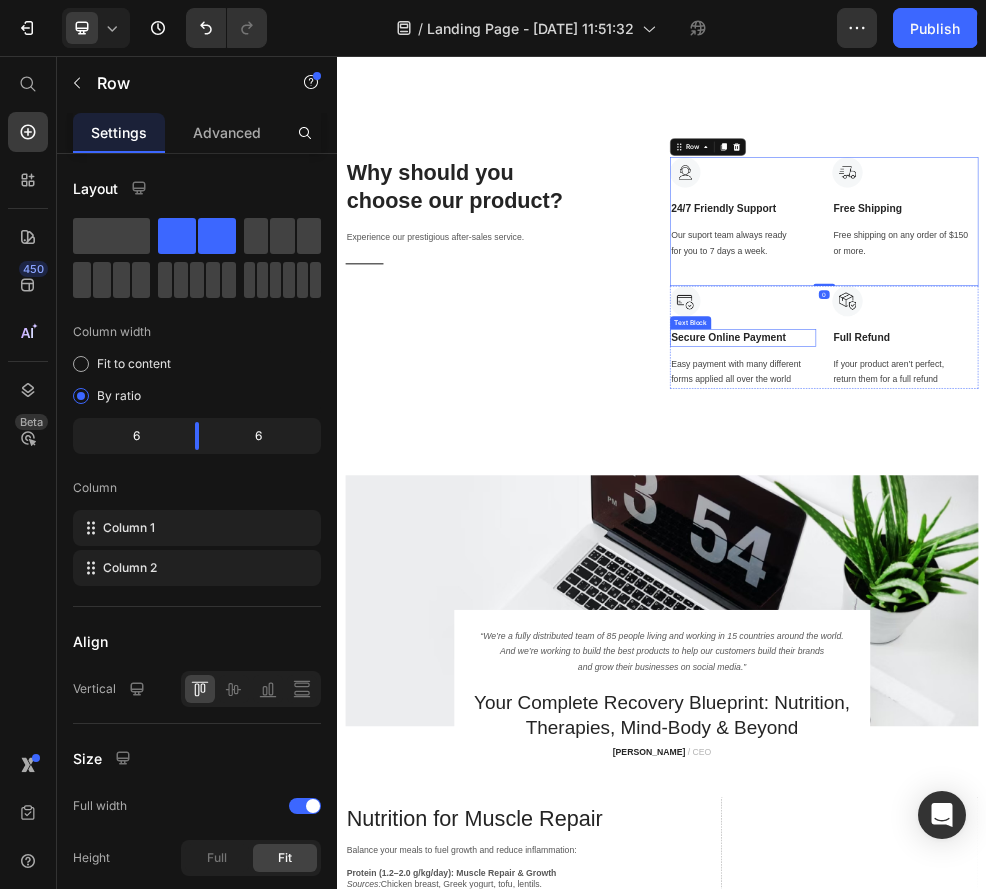 click on "Secure Online Payment" at bounding box center (1087, 578) 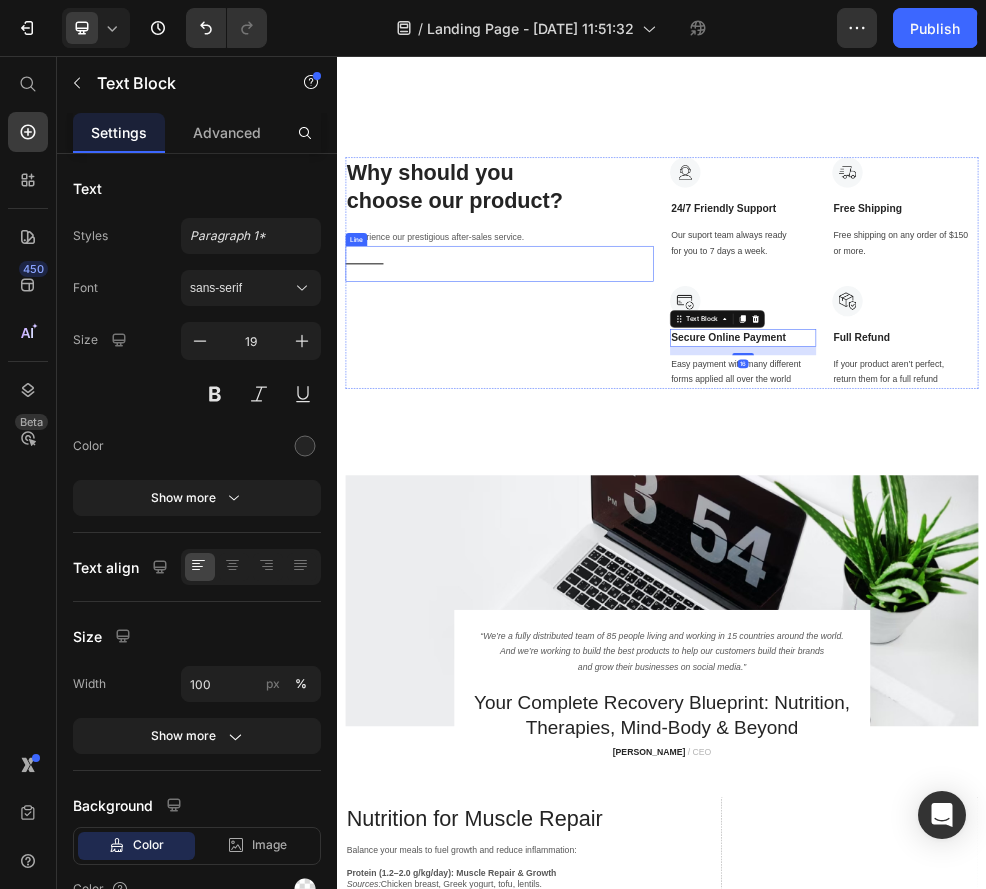 click on "Title Line" at bounding box center [637, 441] 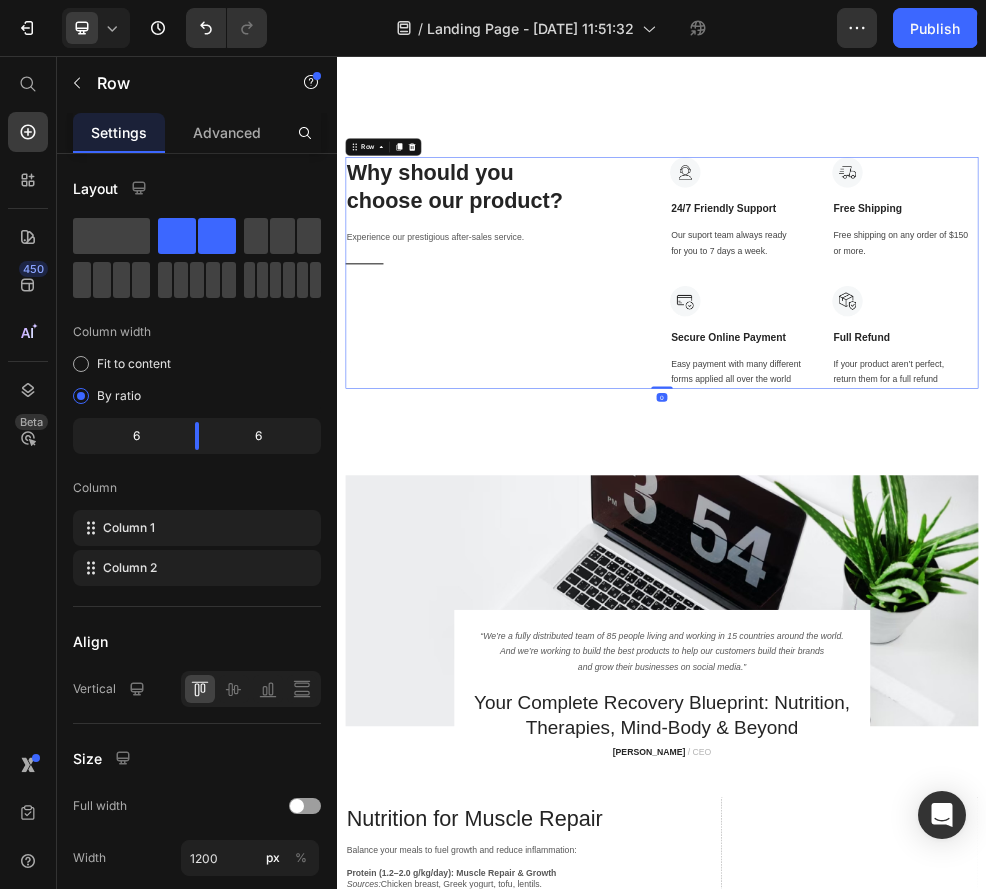 click on "Why should you choose our product? Heading Experience our prestigious after-sales service. Text block                Title Line" at bounding box center (637, 458) 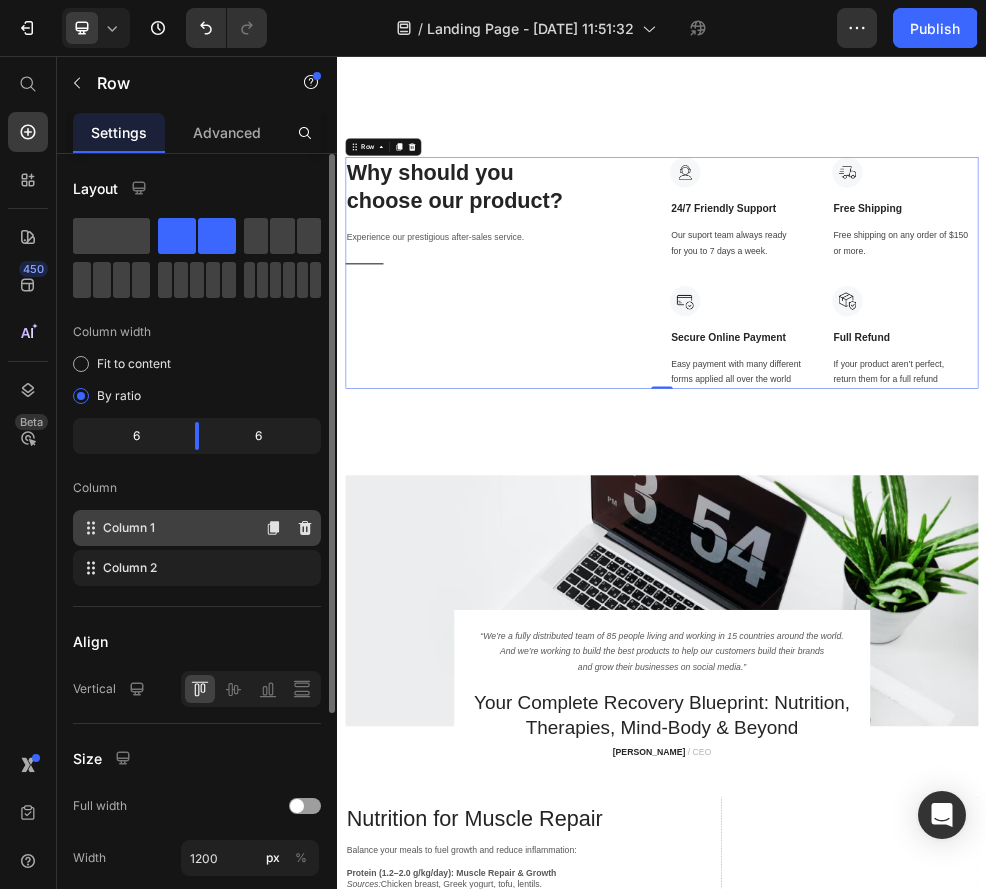 click on "Column 1" 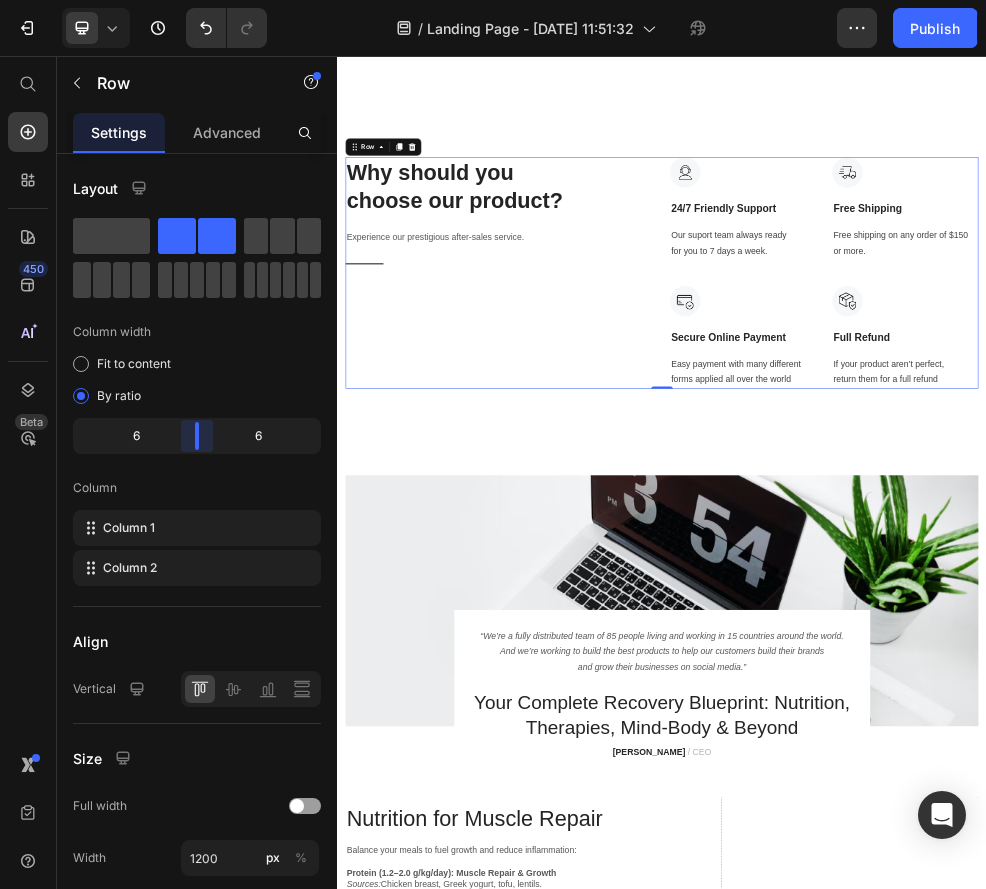 drag, startPoint x: 195, startPoint y: 444, endPoint x: 126, endPoint y: 449, distance: 69.18092 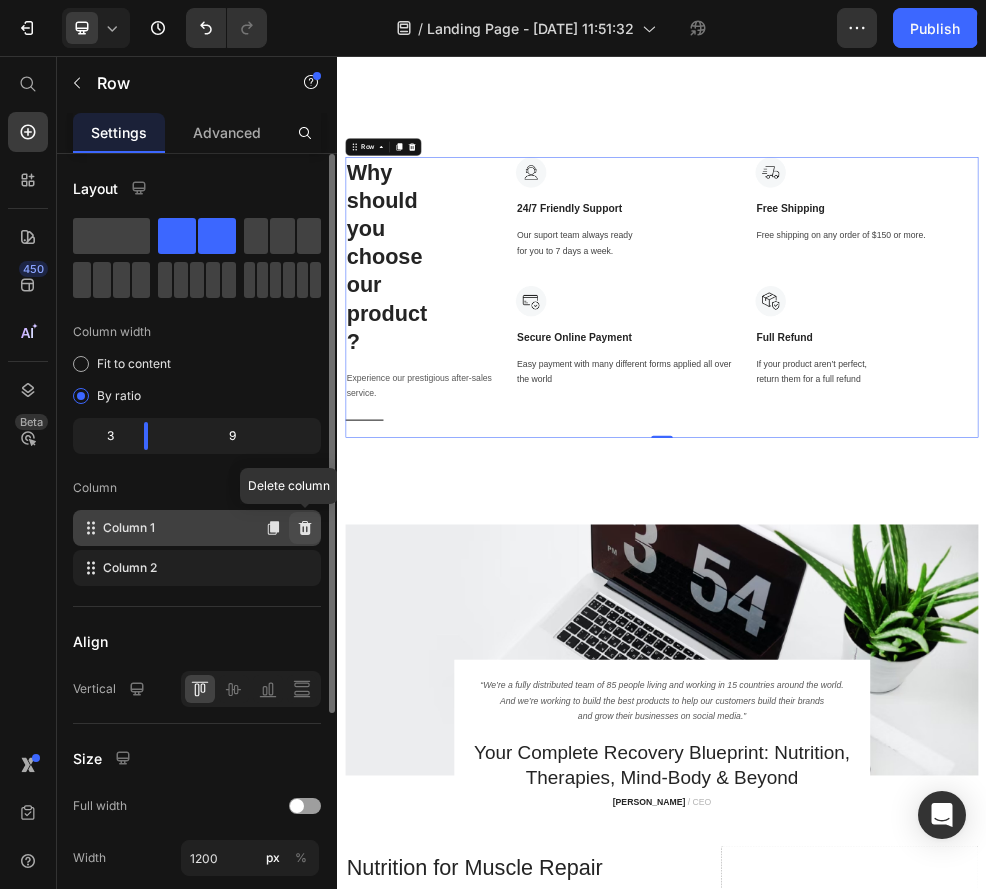 click 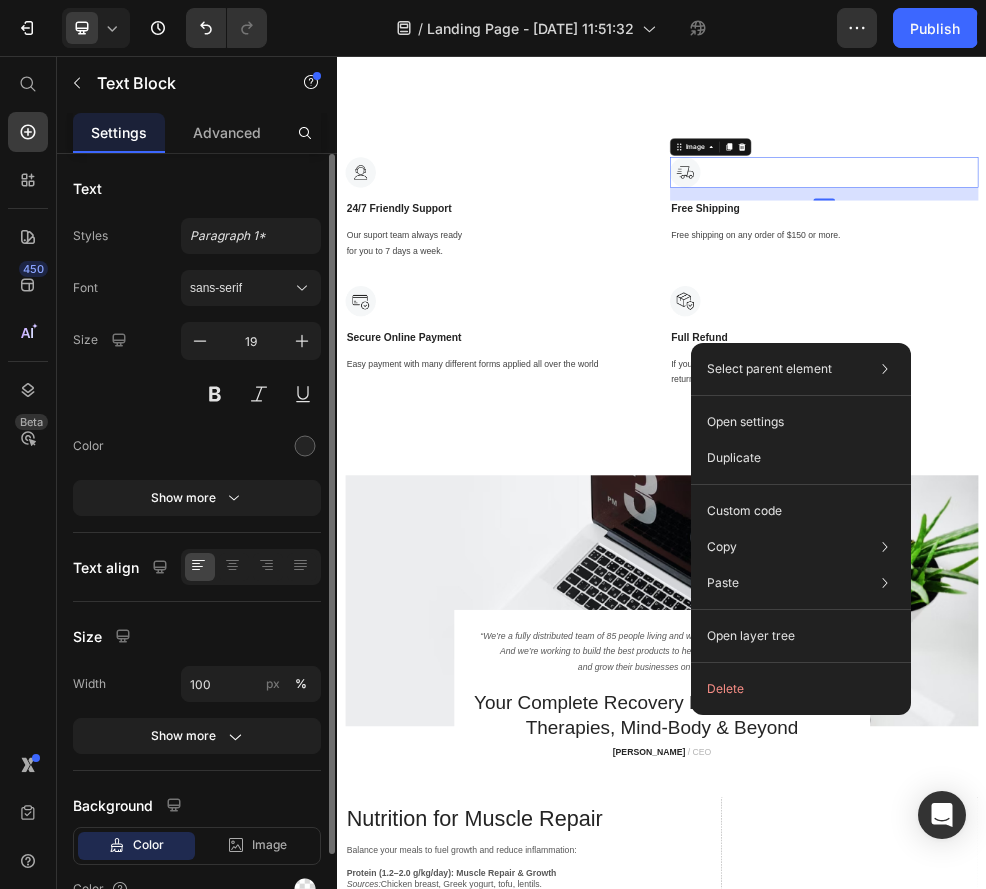 click at bounding box center [1237, 272] 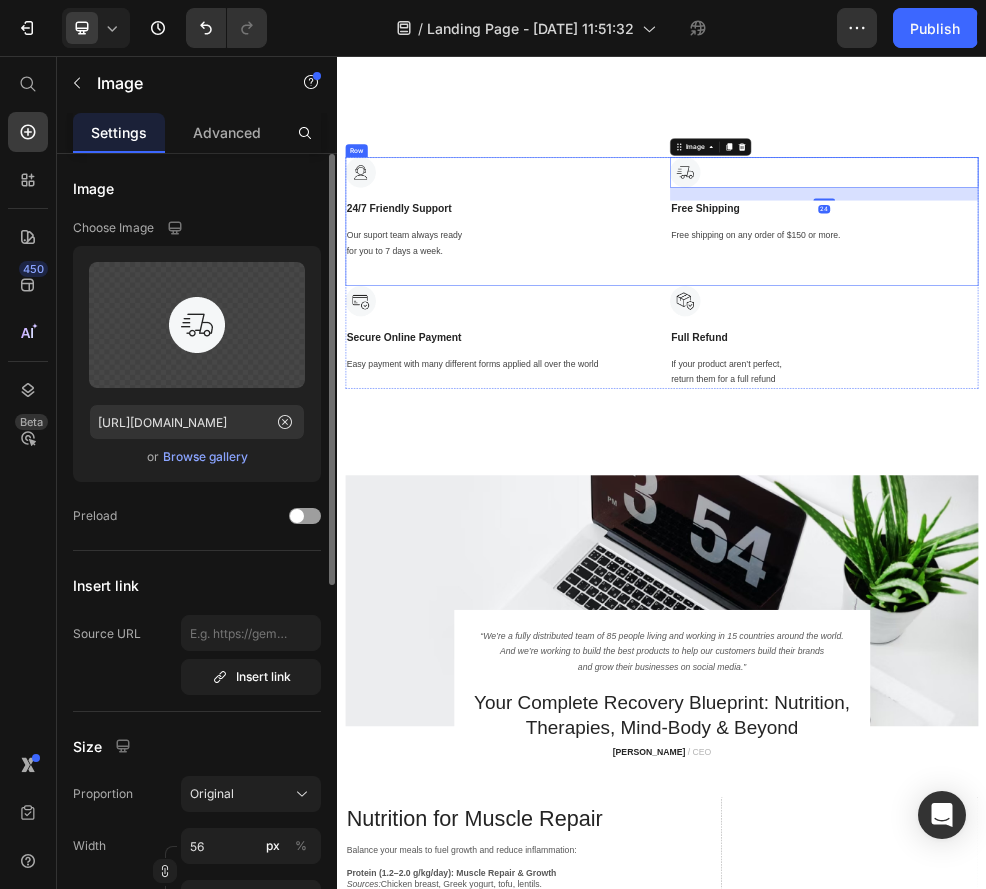 click on "Image 24/7 Friendly Support Text Block Our suport team always ready for you to 7 days a week. Text block" at bounding box center [637, 339] 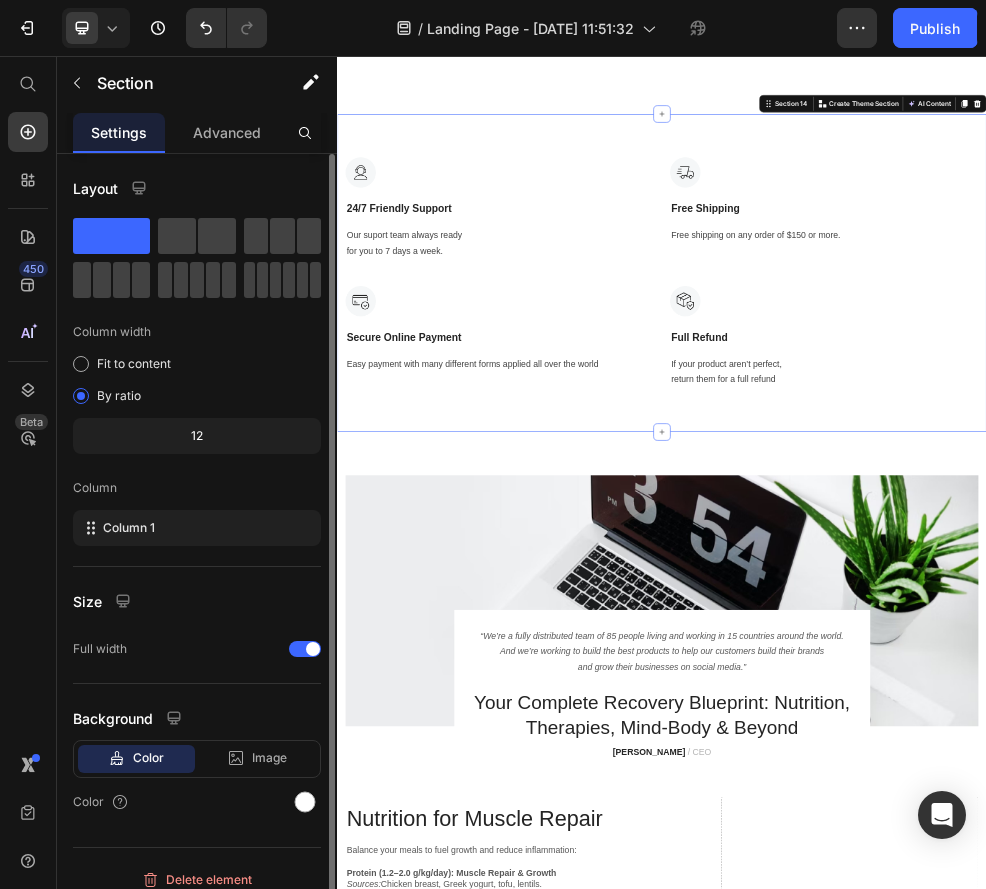 click on "Image 24/7 Friendly Support Text Block Our suport team always ready for you to 7 days a week. Text block Image Free Shipping Text Block Free shipping on any order of $150 or more. Text block Row Image Secure Online Payment Text Block Easy payment with many different forms applied all over the world Text block Image Full Refund Text Block If your product aren’t perfect, return them for a full refund Text block Row Row Section 14   Create Theme Section AI Content Write with GemAI What would you like to describe here? Tone and Voice Persuasive Product Show more Generate" at bounding box center (937, 458) 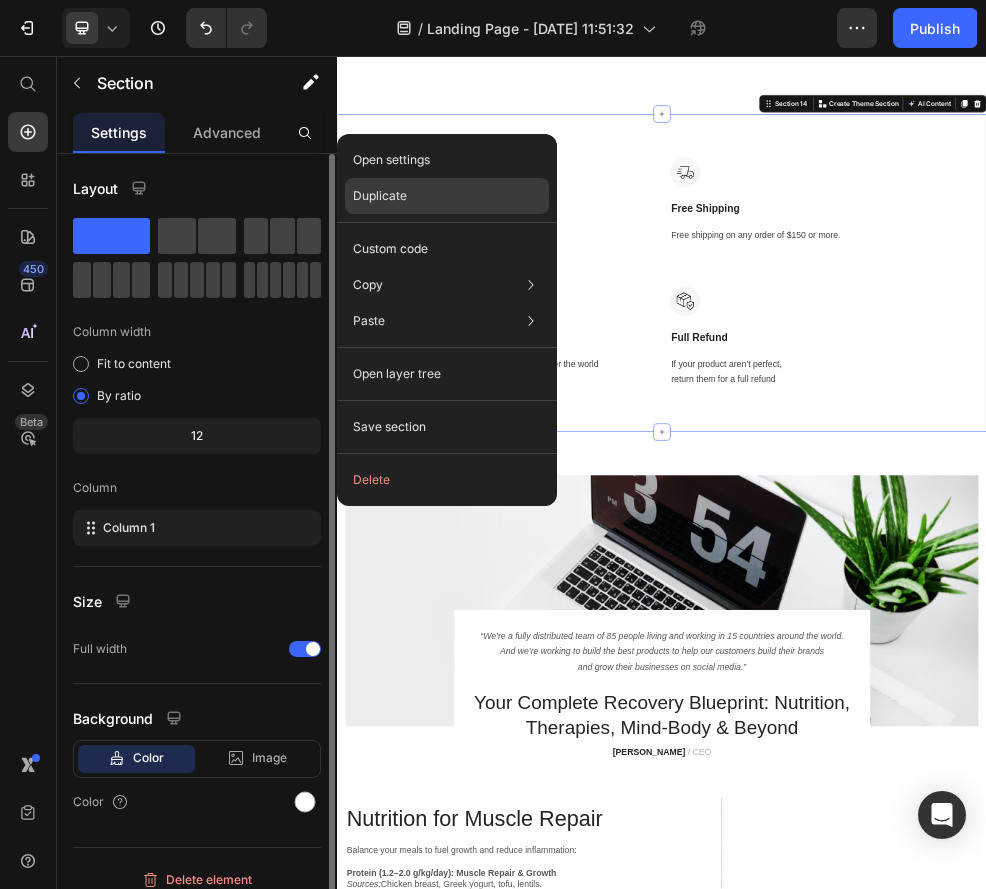 click on "Duplicate" 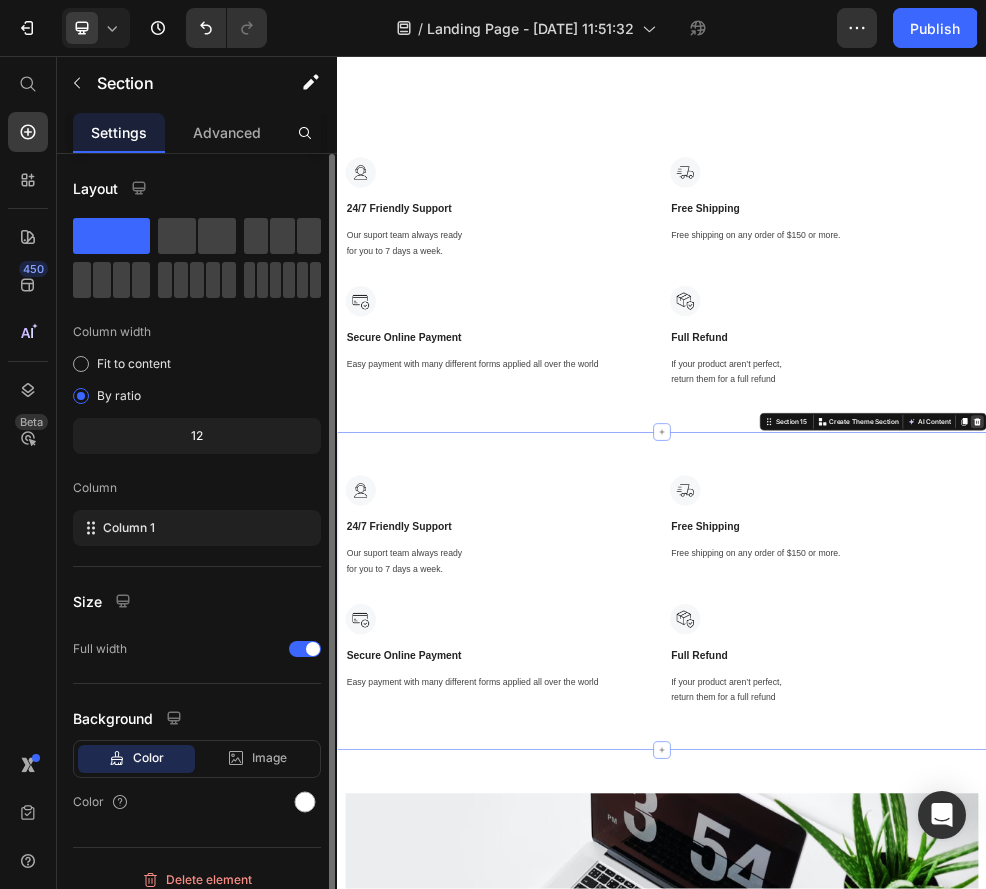 click at bounding box center [1520, 733] 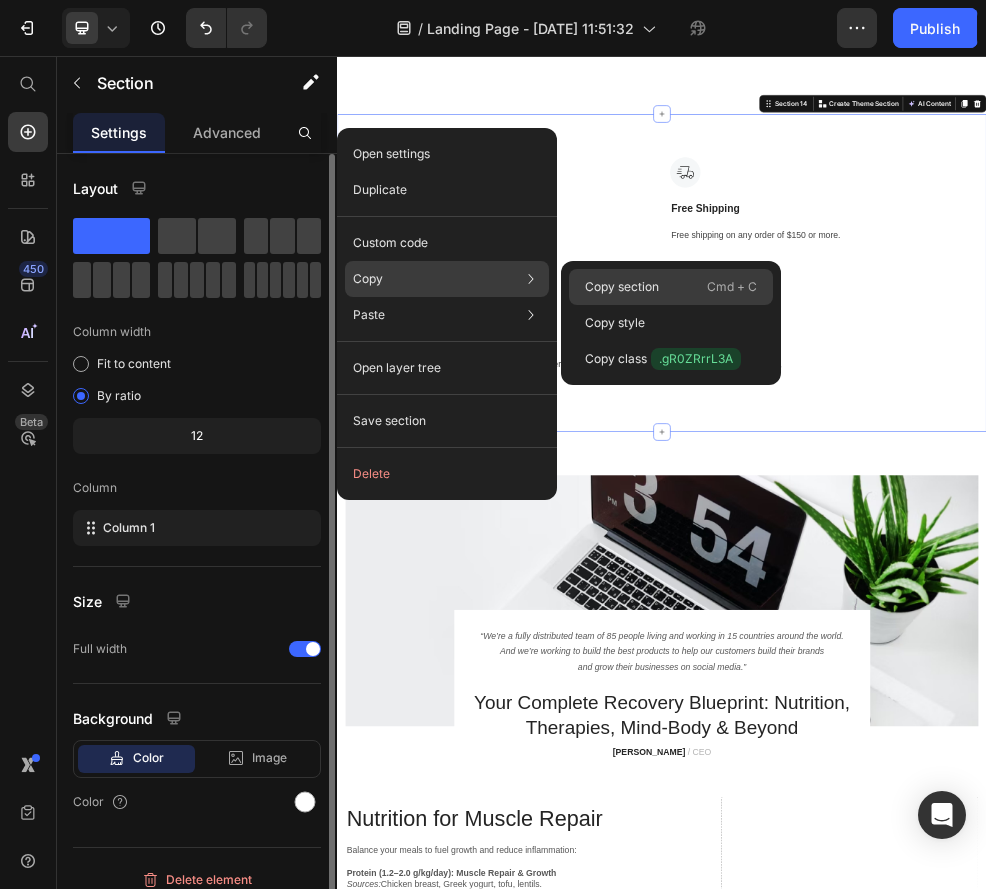 click on "Copy section  Cmd + C" 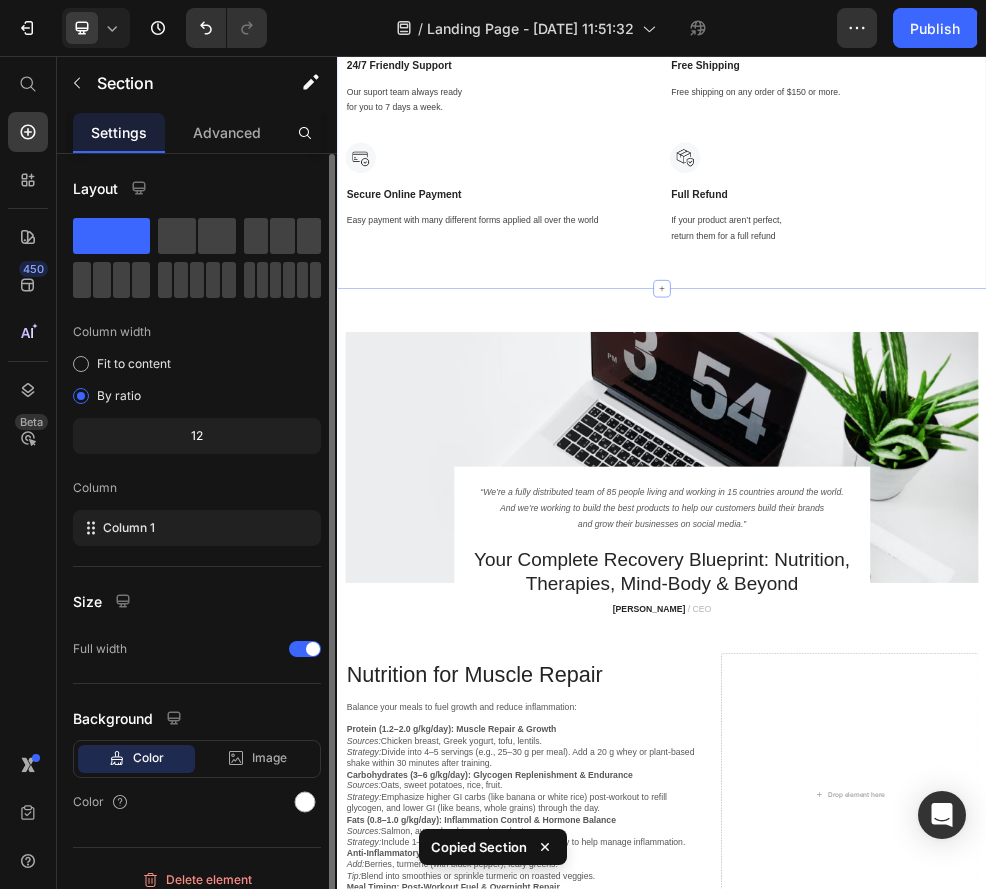 scroll, scrollTop: 9302, scrollLeft: 0, axis: vertical 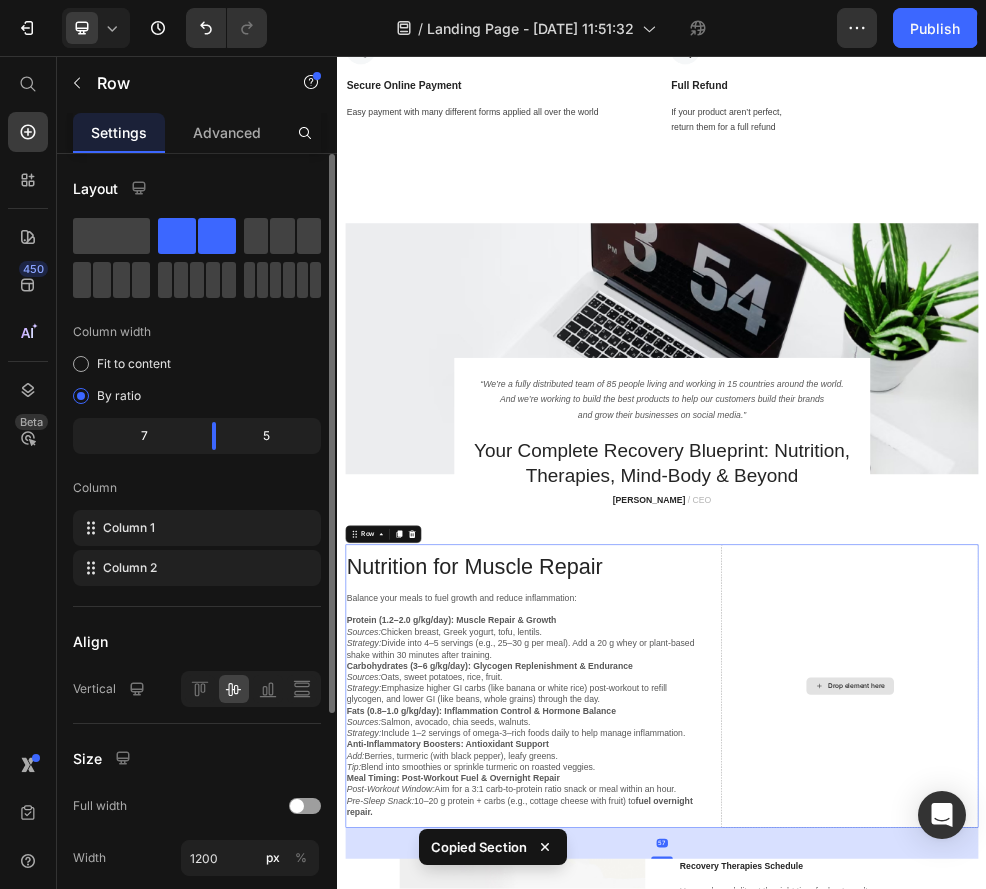click on "Drop element here" at bounding box center (1284, 1222) 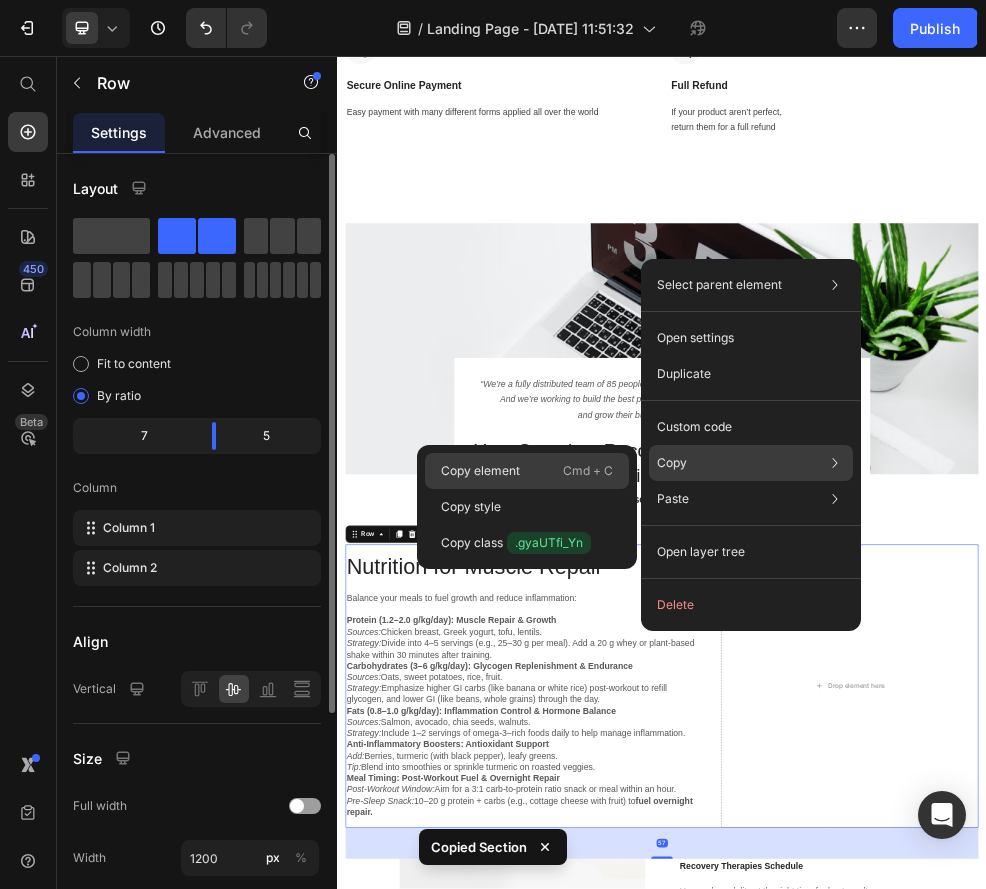 click on "Copy element  Cmd + C" 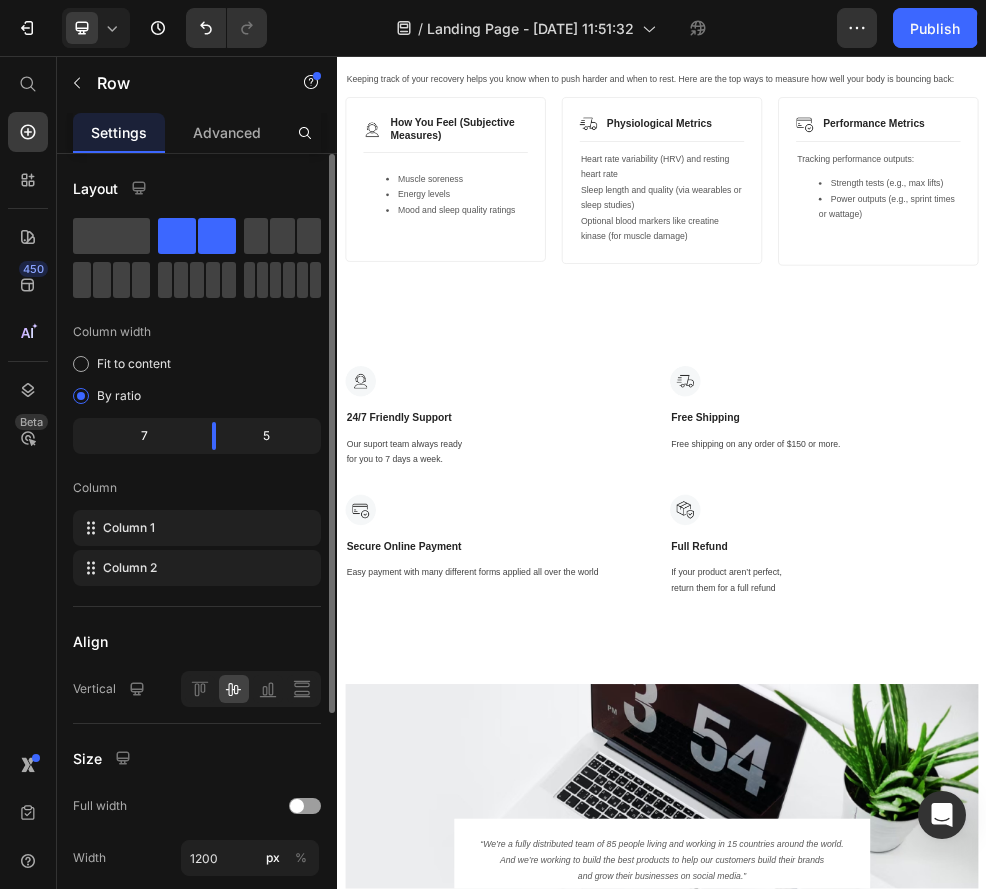 scroll, scrollTop: 9400, scrollLeft: 0, axis: vertical 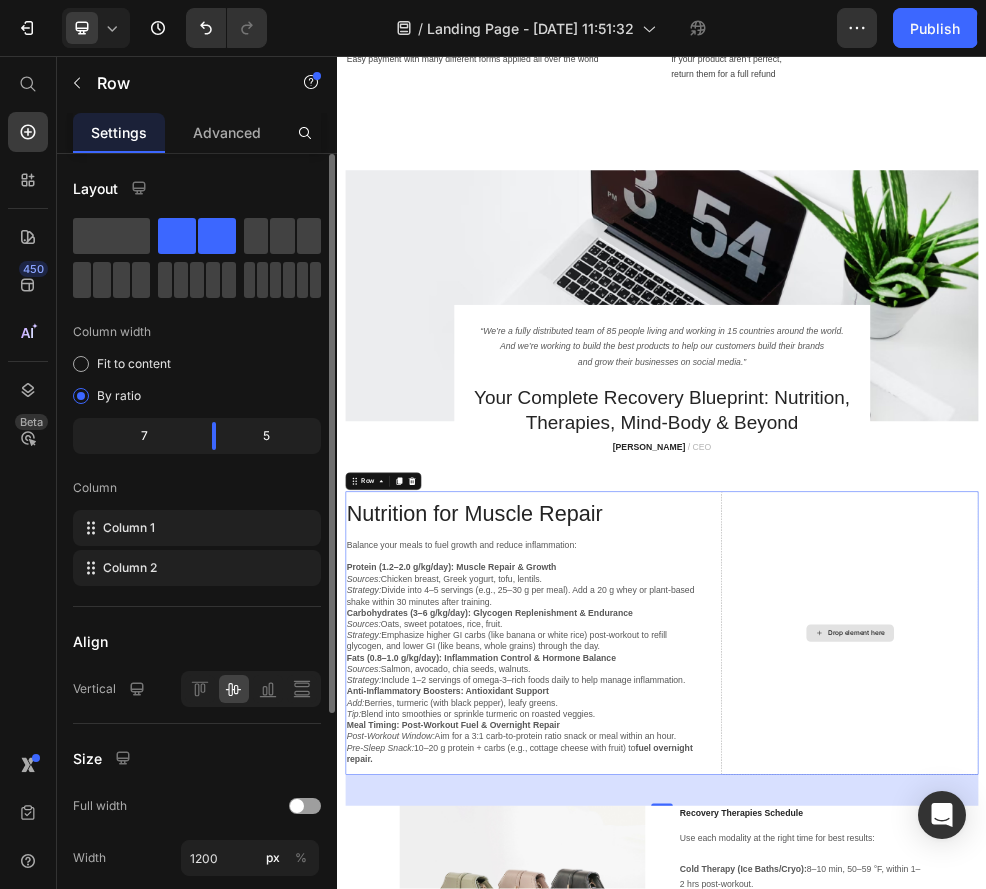 click on "Drop element here" at bounding box center (1284, 1124) 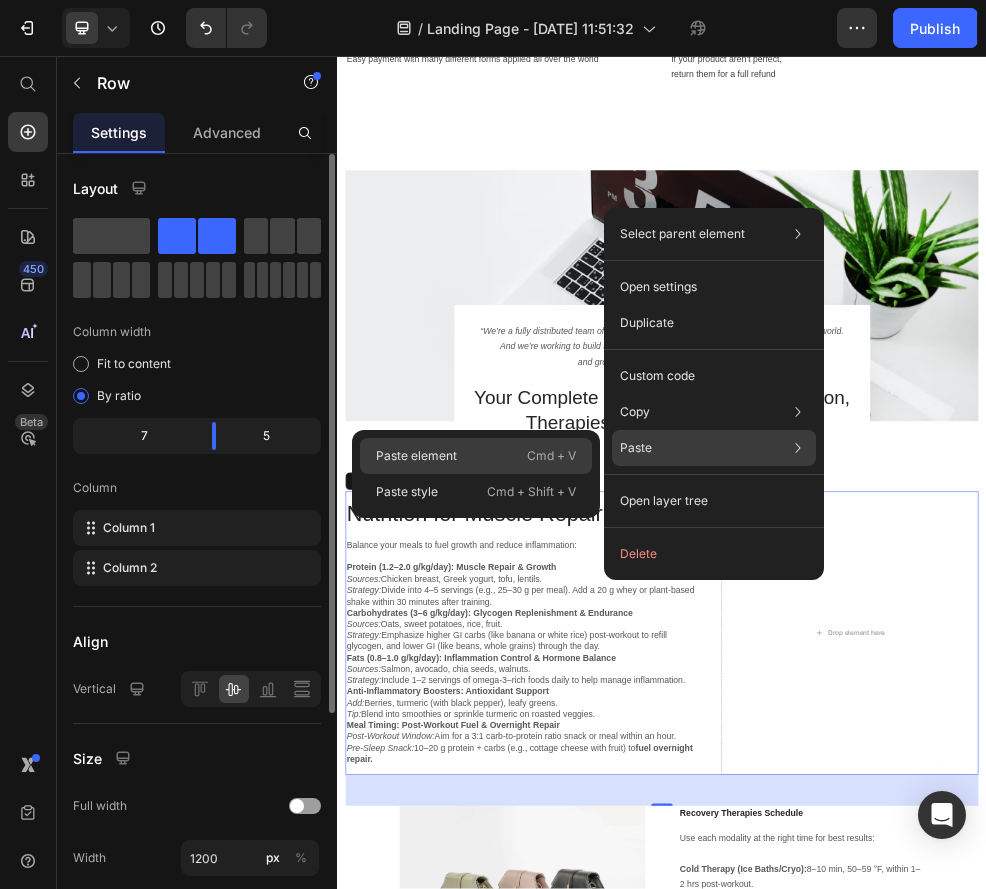 click on "Paste element  Cmd + V" 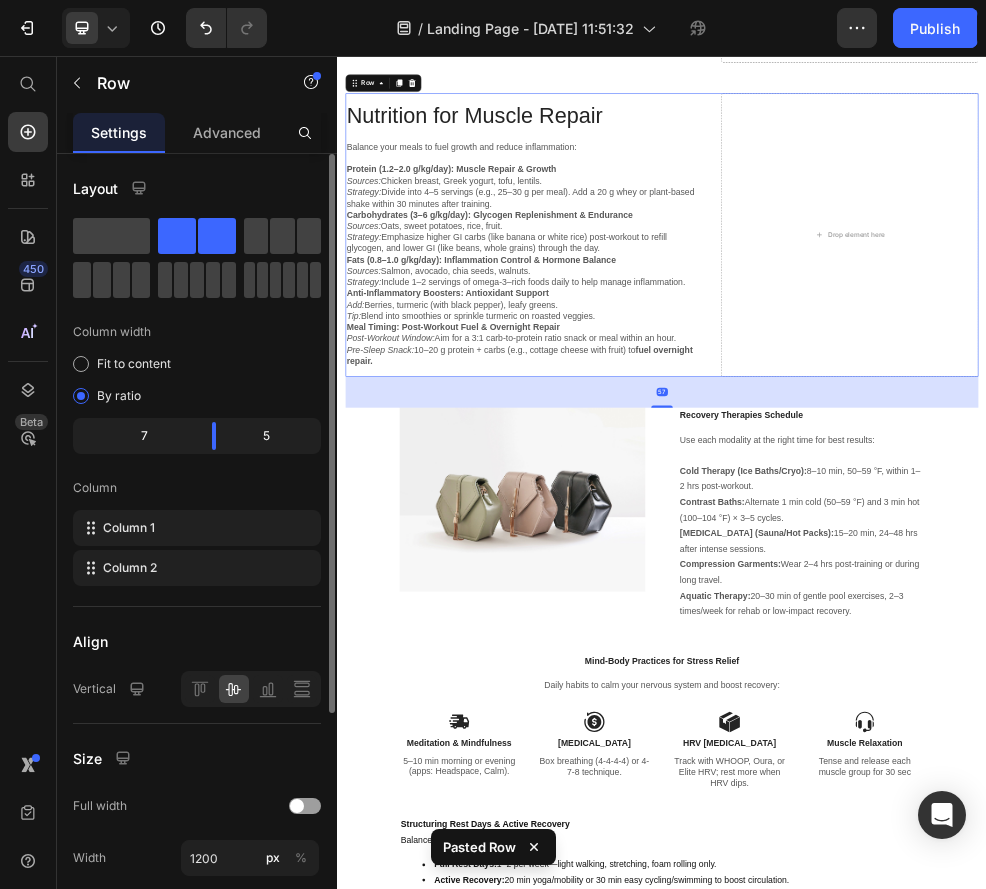scroll, scrollTop: 10713, scrollLeft: 0, axis: vertical 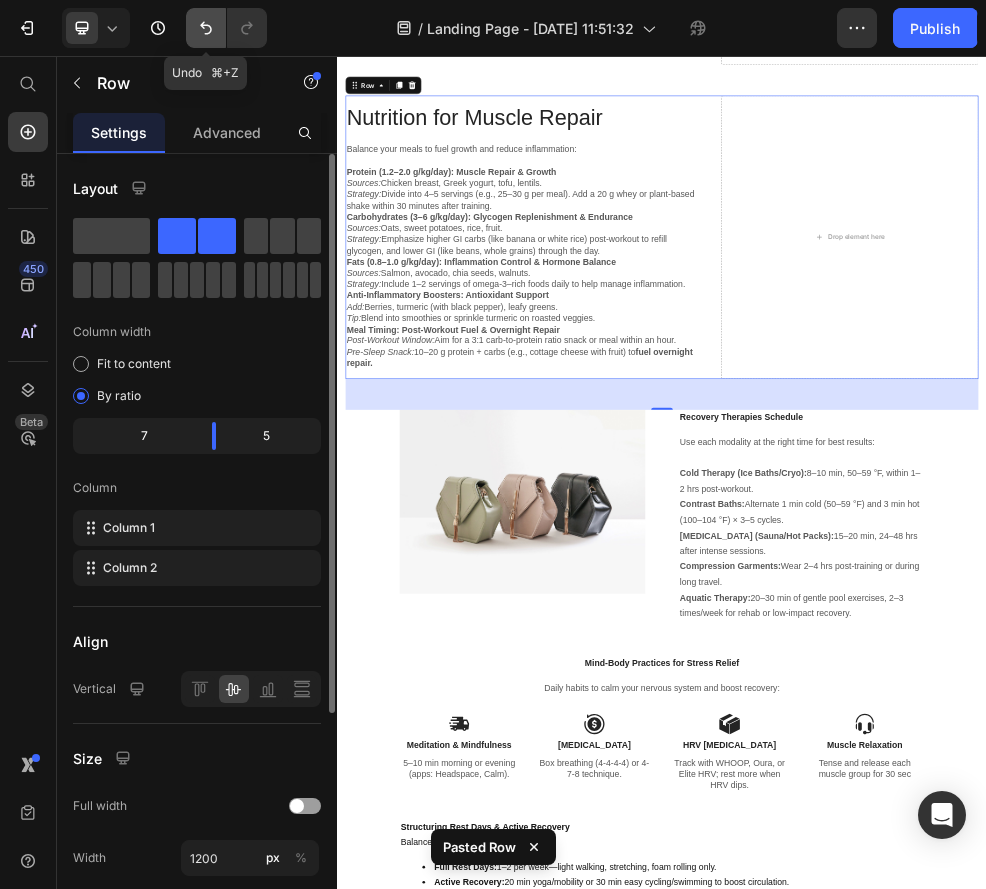 click 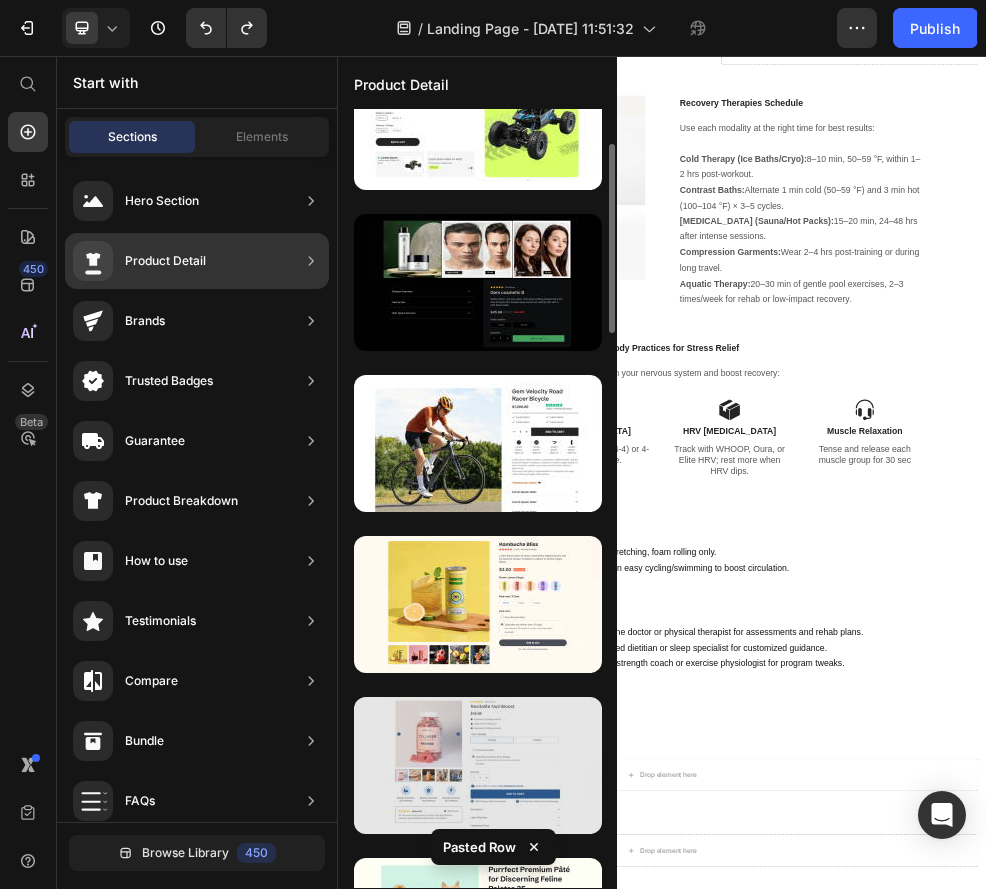 scroll, scrollTop: 180, scrollLeft: 0, axis: vertical 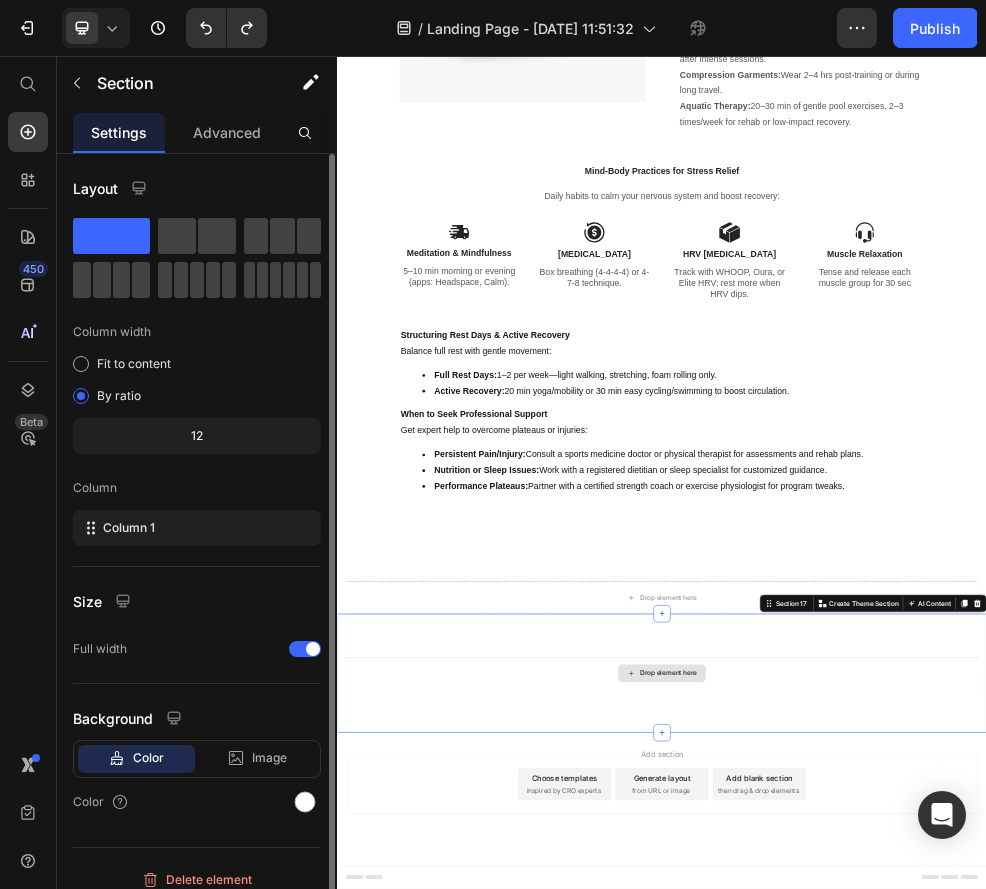 click on "Drop element here" at bounding box center [937, 1198] 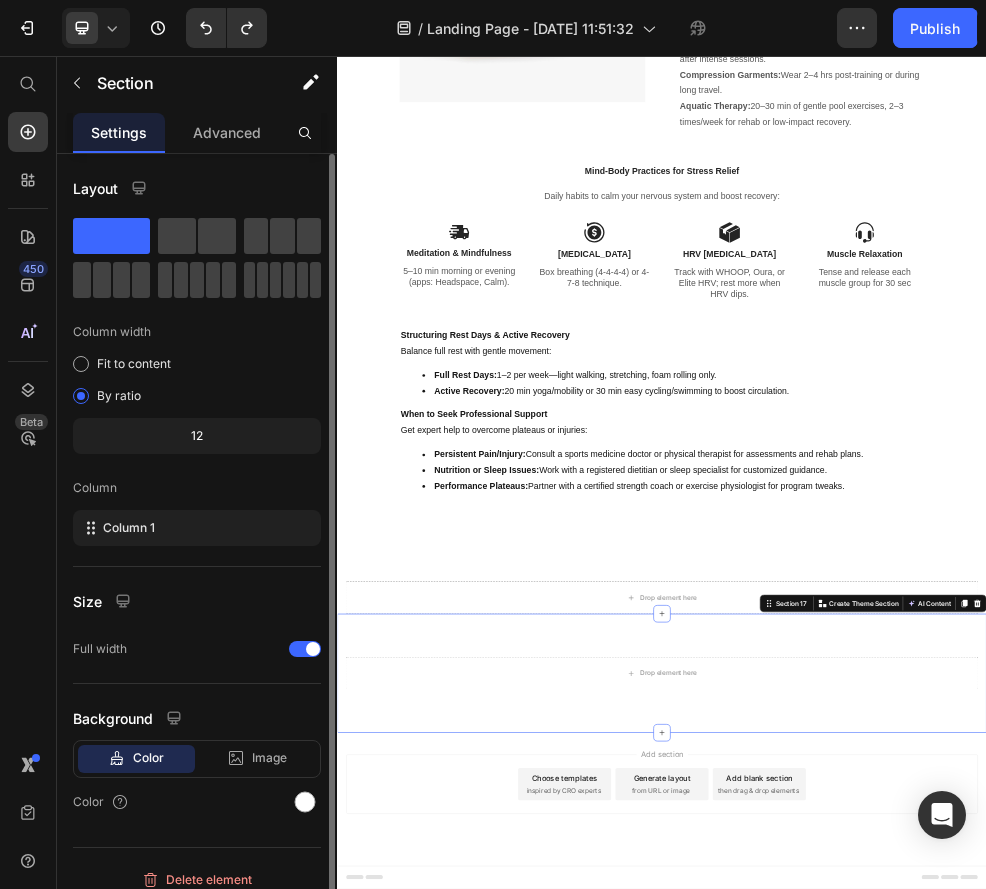 click on "Section 17   Create Theme Section AI Content Write with GemAI What would you like to describe here? Tone and Voice Persuasive Product Show more Generate" at bounding box center [1327, 1069] 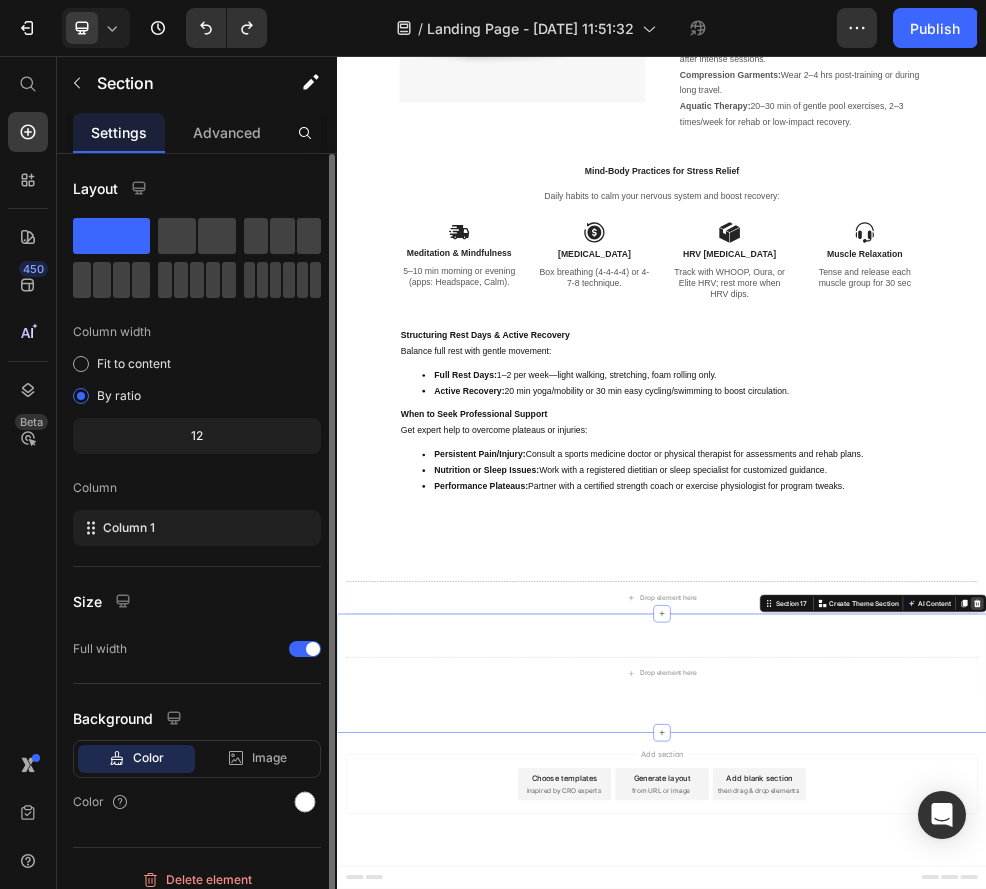 click 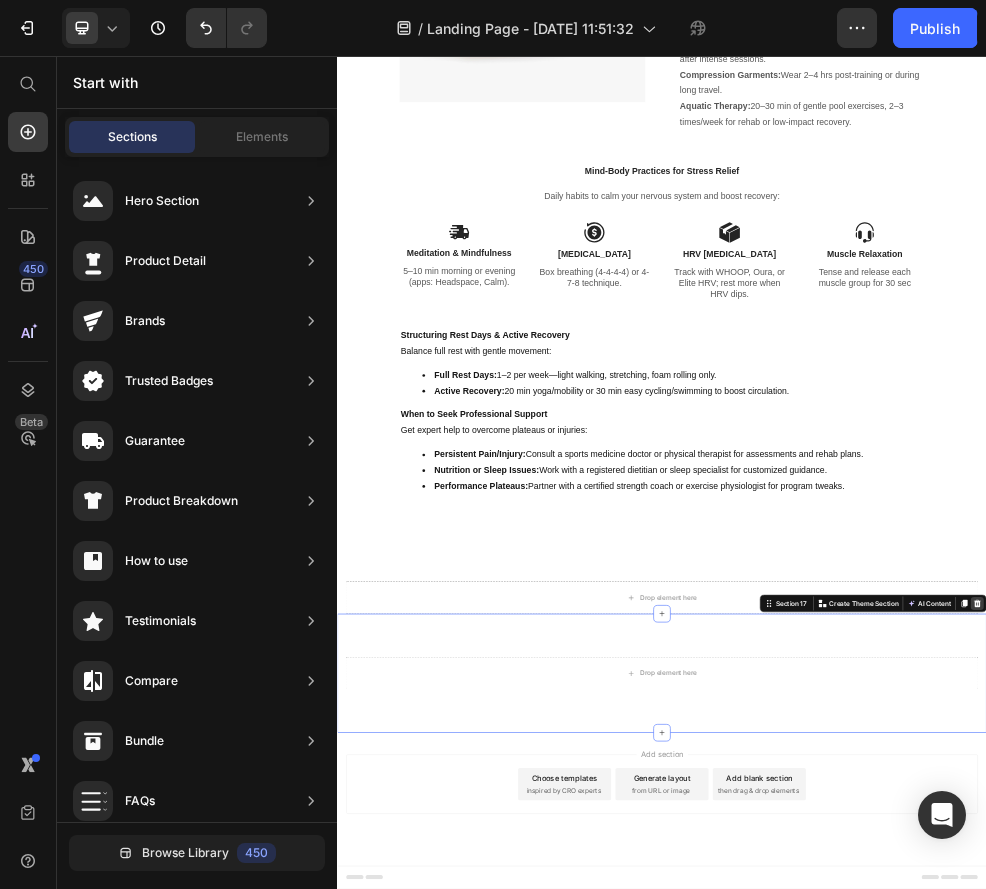 scroll, scrollTop: 10821, scrollLeft: 0, axis: vertical 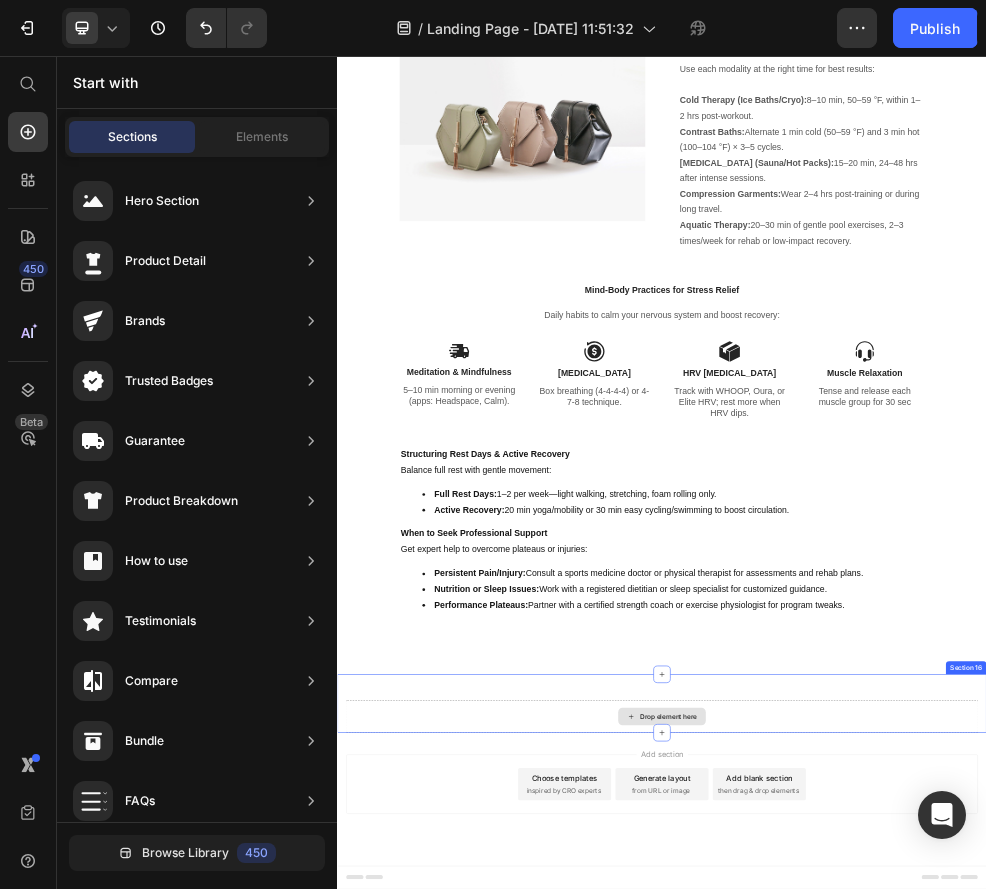 click on "Drop element here" at bounding box center (937, 1278) 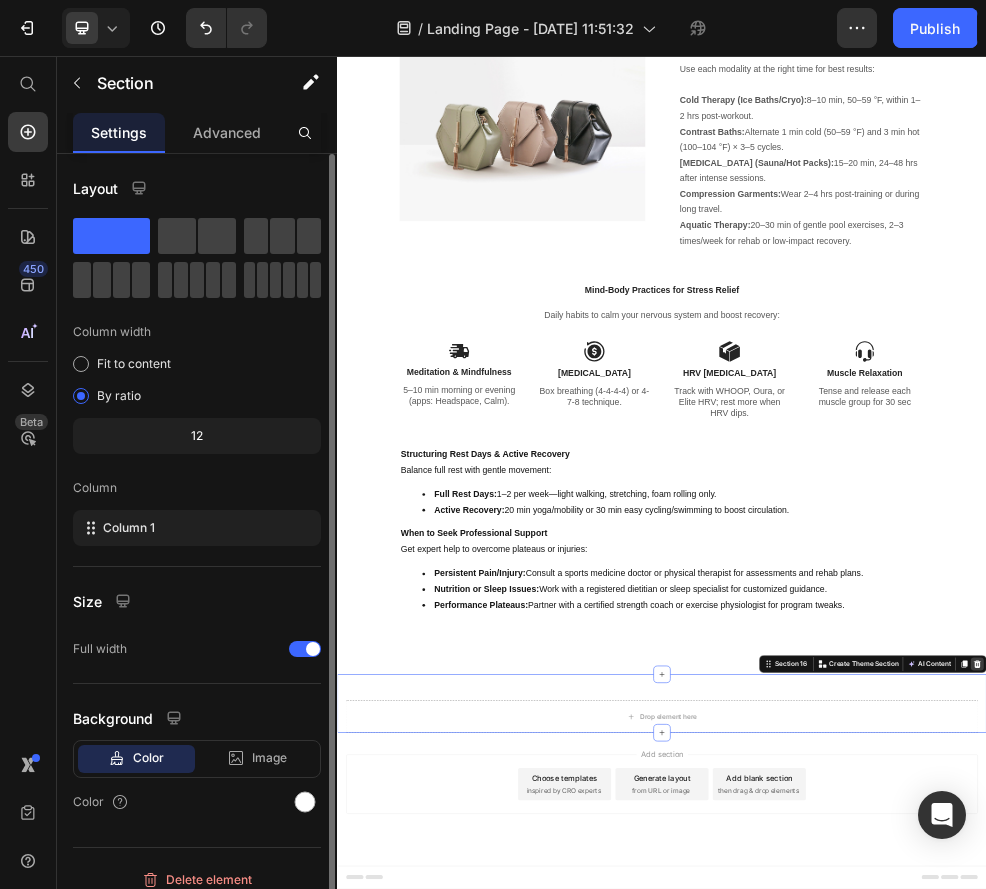 click 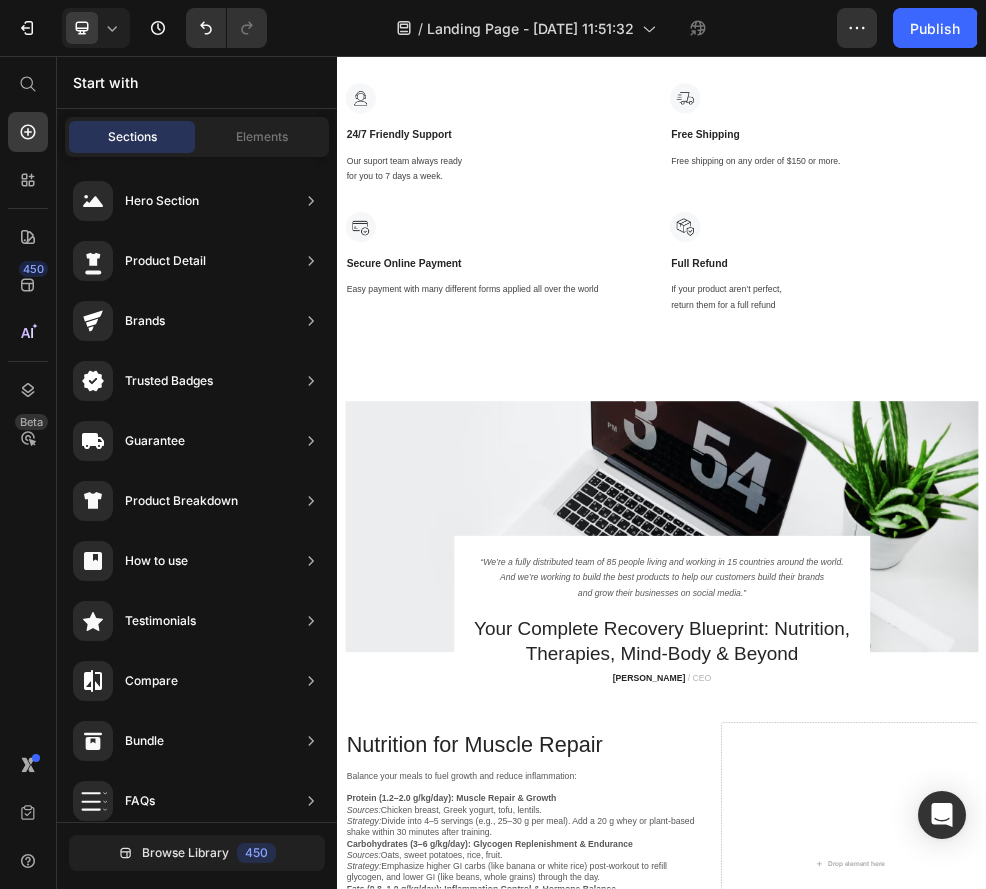 scroll, scrollTop: 8912, scrollLeft: 0, axis: vertical 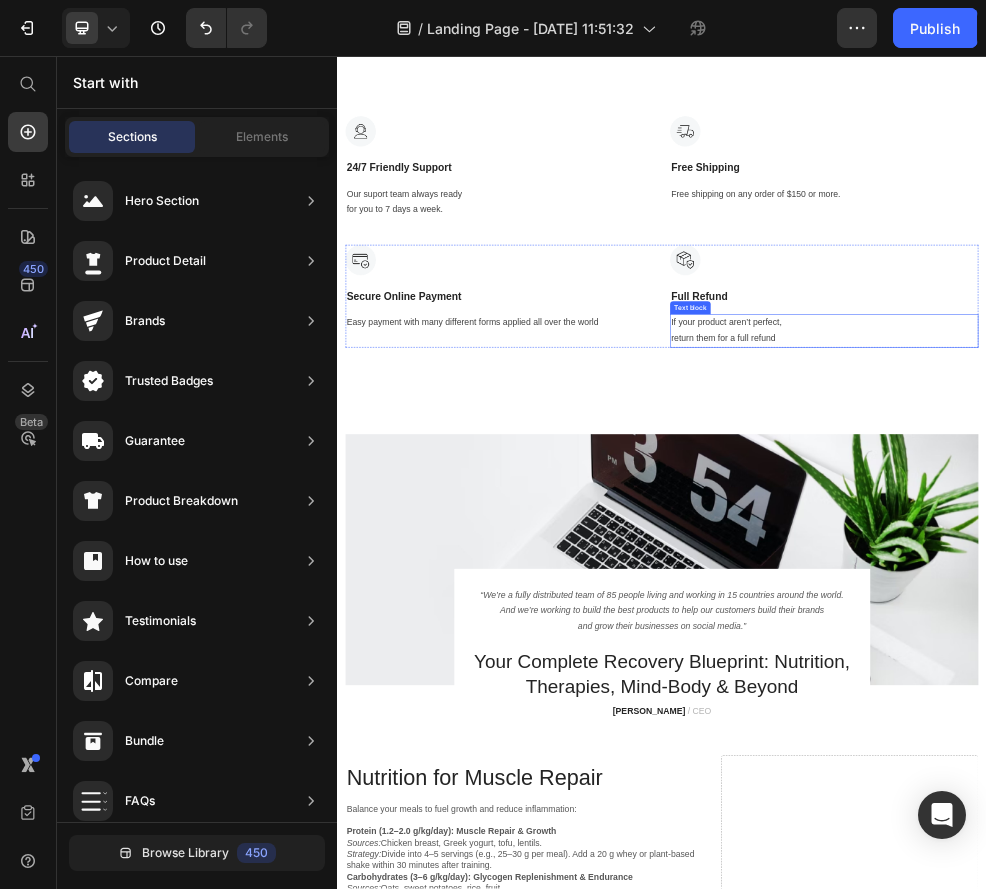 click on "If your product aren’t perfect, return them for a full refund" at bounding box center [1237, 565] 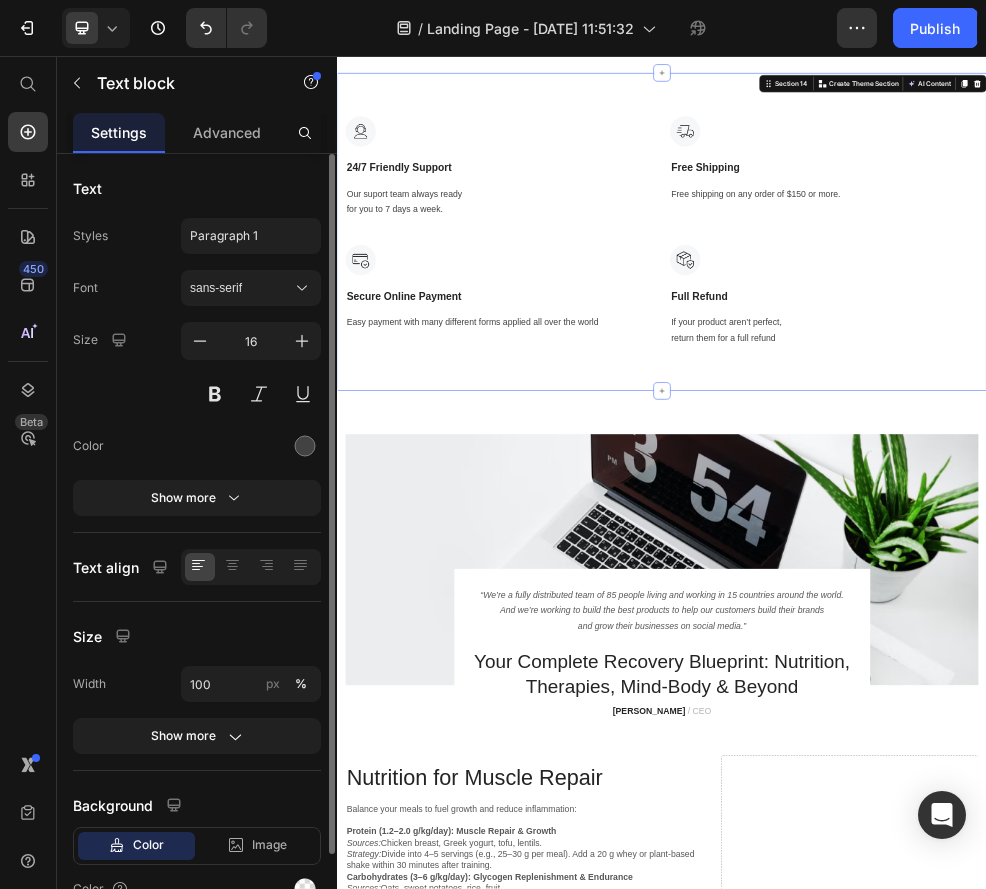 click on "Image 24/7 Friendly Support Text Block Our suport team always ready for you to 7 days a week. Text block Image Free Shipping Text Block Free shipping on any order of $150 or more. Text block Row Image Secure Online Payment Text Block Easy payment with many different forms applied all over the world Text block Image Full Refund Text Block If your product aren’t perfect, return them for a full refund Text block Row Row Section 14   Create Theme Section AI Content Write with GemAI What would you like to describe here? Tone and Voice Persuasive Product Show more Generate" at bounding box center (937, 382) 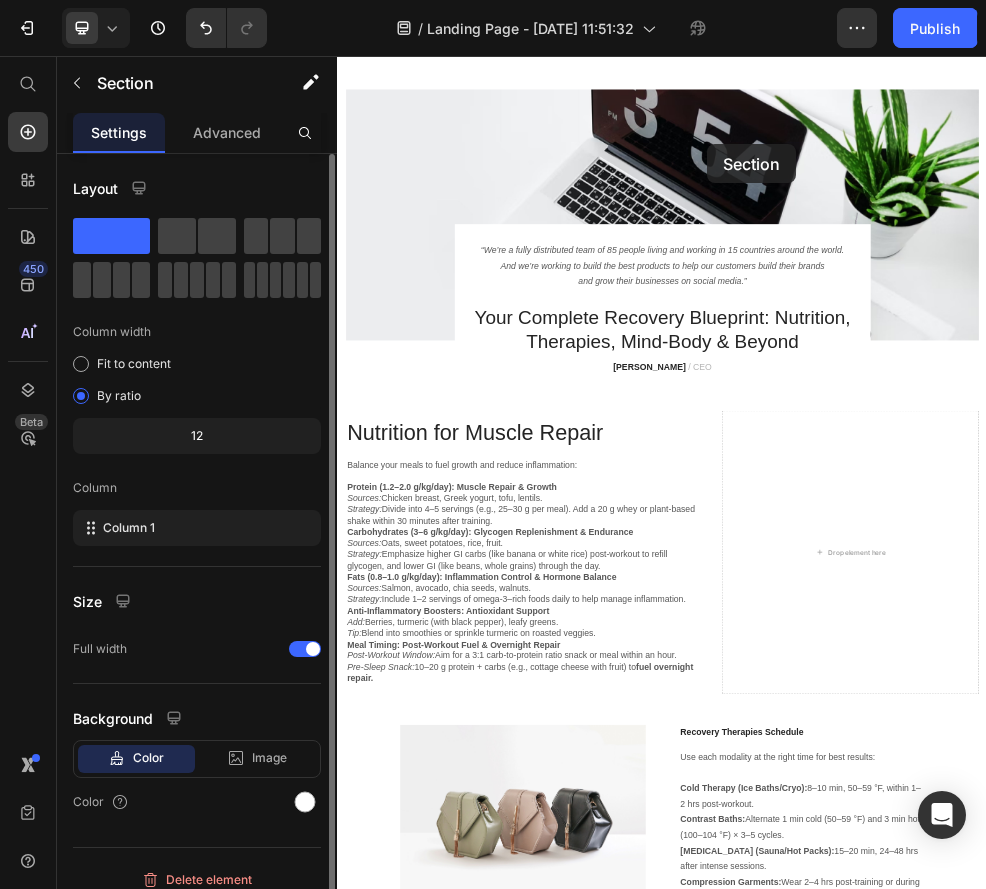 scroll, scrollTop: 9216, scrollLeft: 0, axis: vertical 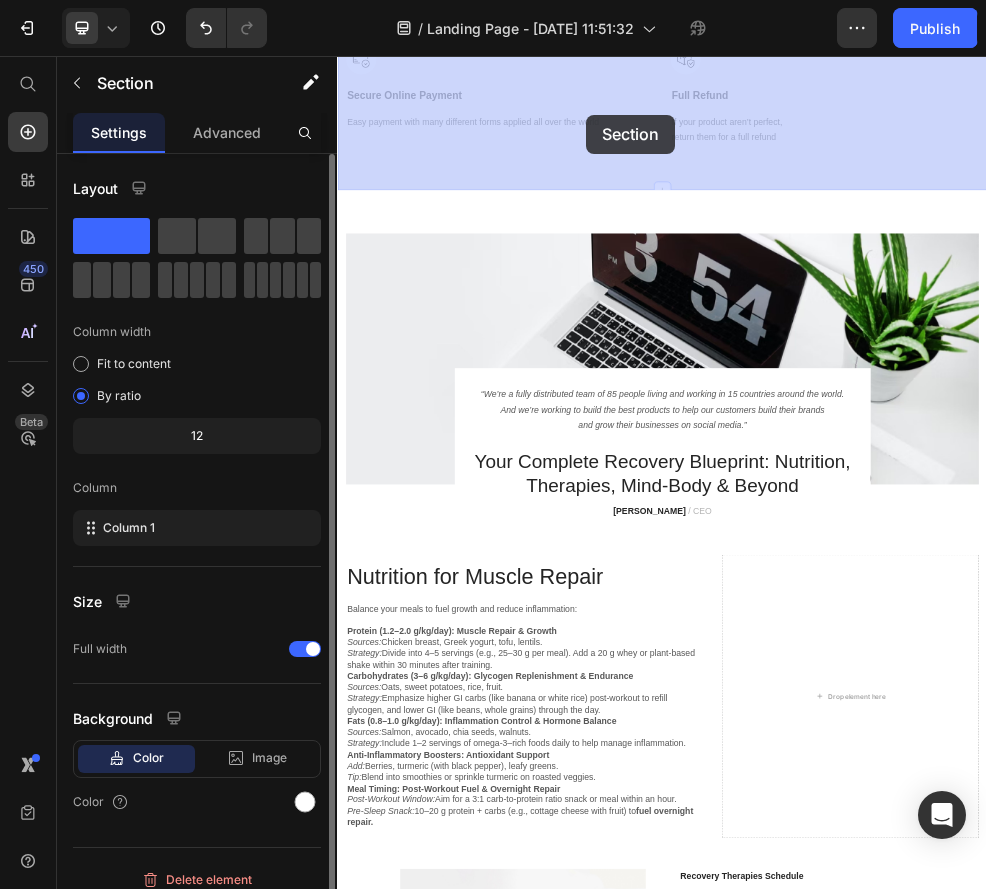 drag, startPoint x: 1074, startPoint y: 163, endPoint x: 802, endPoint y: 218, distance: 277.50494 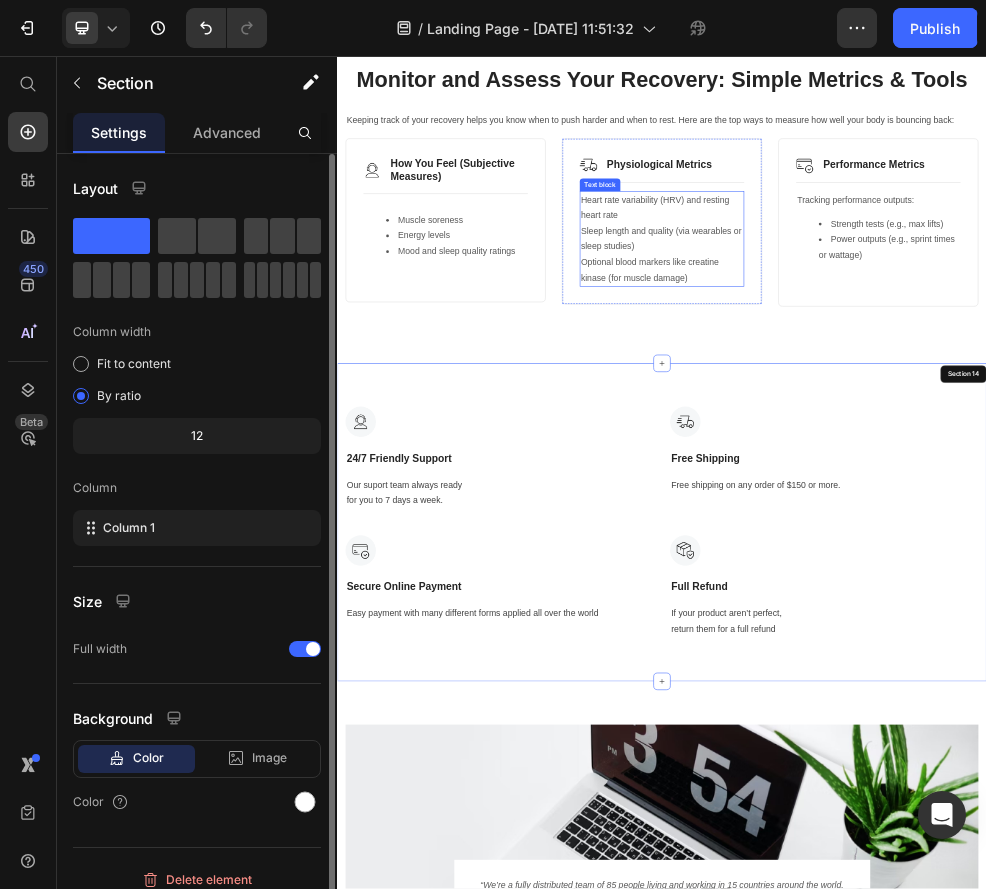 scroll, scrollTop: 8534, scrollLeft: 0, axis: vertical 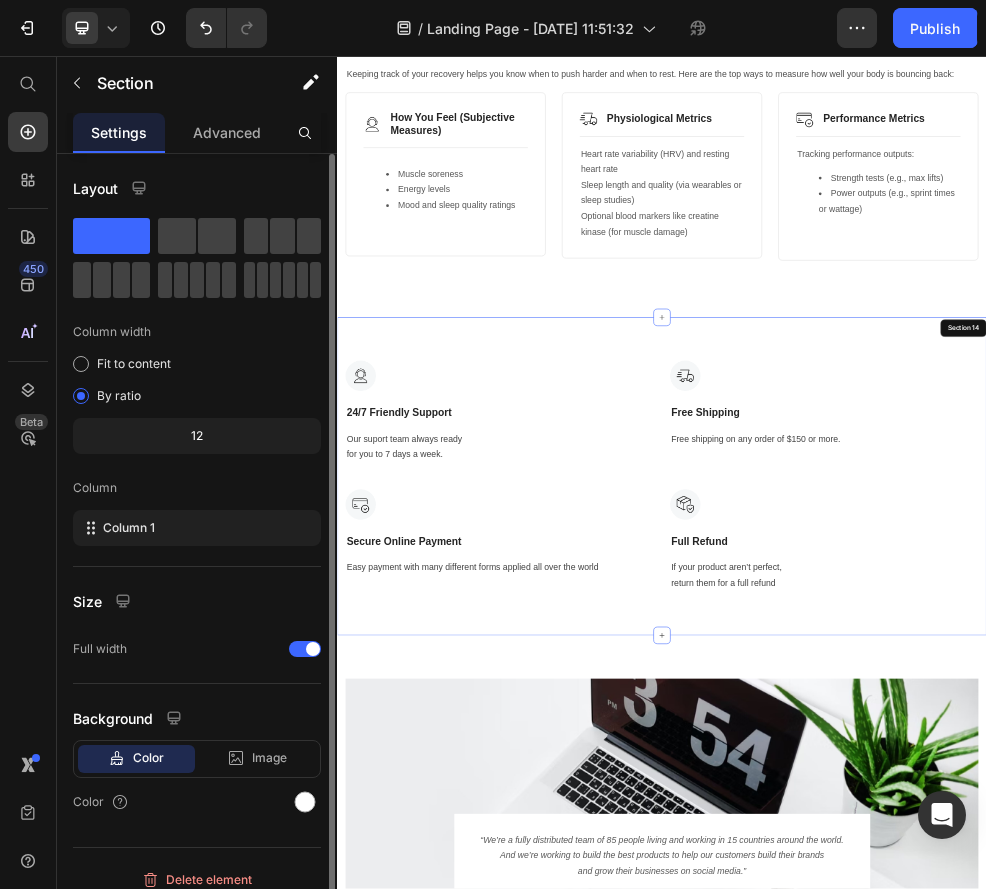click on "Image 24/7 Friendly Support Text Block Our suport team always ready for you to 7 days a week. Text block Image Free Shipping Text Block Free shipping on any order of $150 or more. Text block Row Image Secure Online Payment Text Block Easy payment with many different forms applied all over the world Text block Image Full Refund Text Block If your product aren’t perfect, return them for a full refund Text block Row Row Section 14" at bounding box center [937, 834] 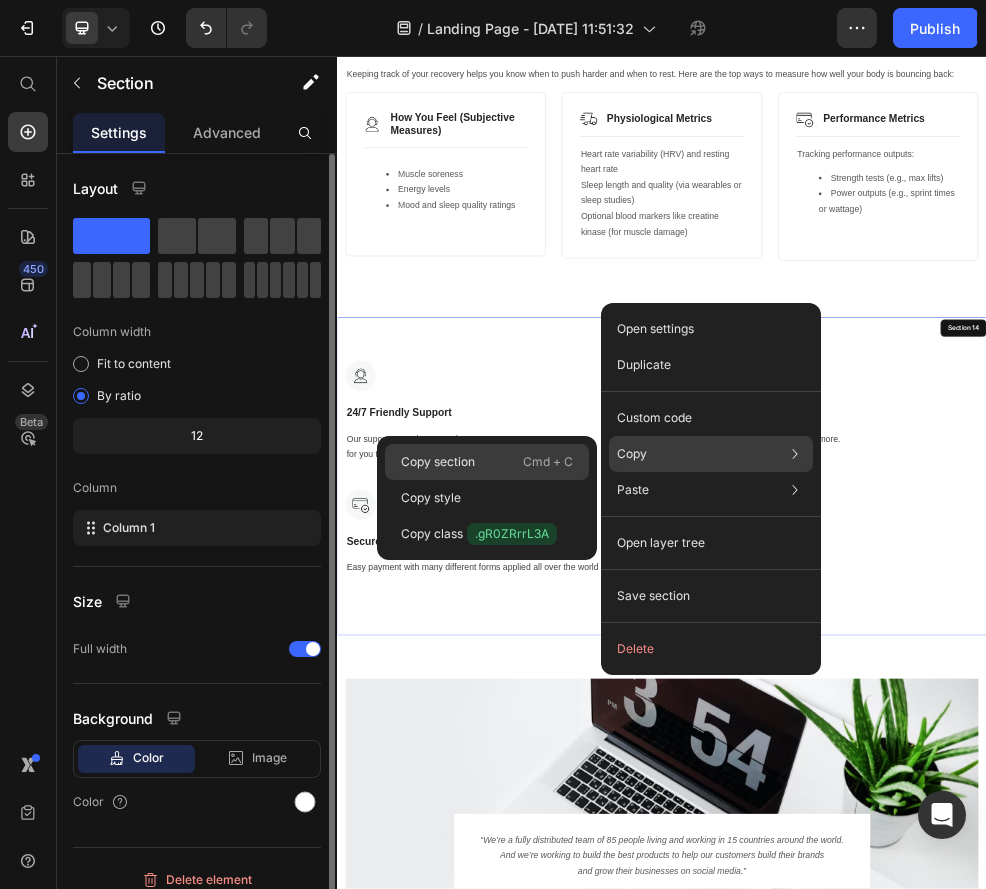 click on "Cmd + C" at bounding box center (548, 462) 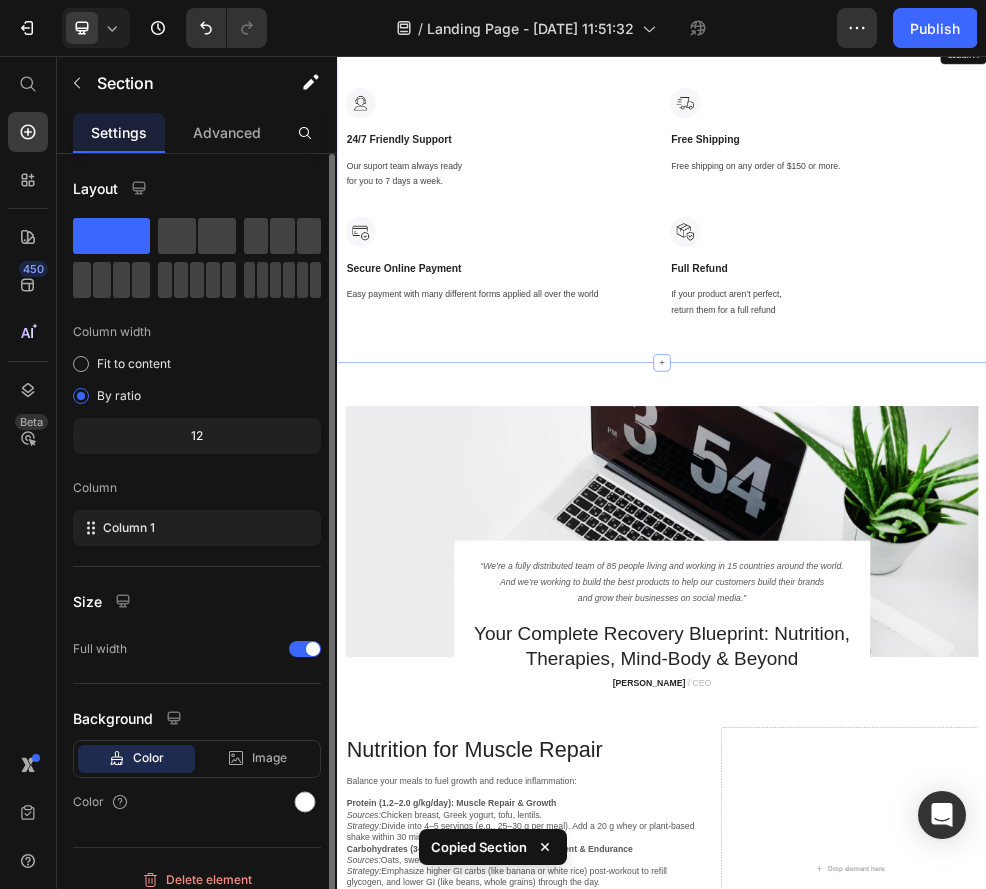 scroll, scrollTop: 9299, scrollLeft: 0, axis: vertical 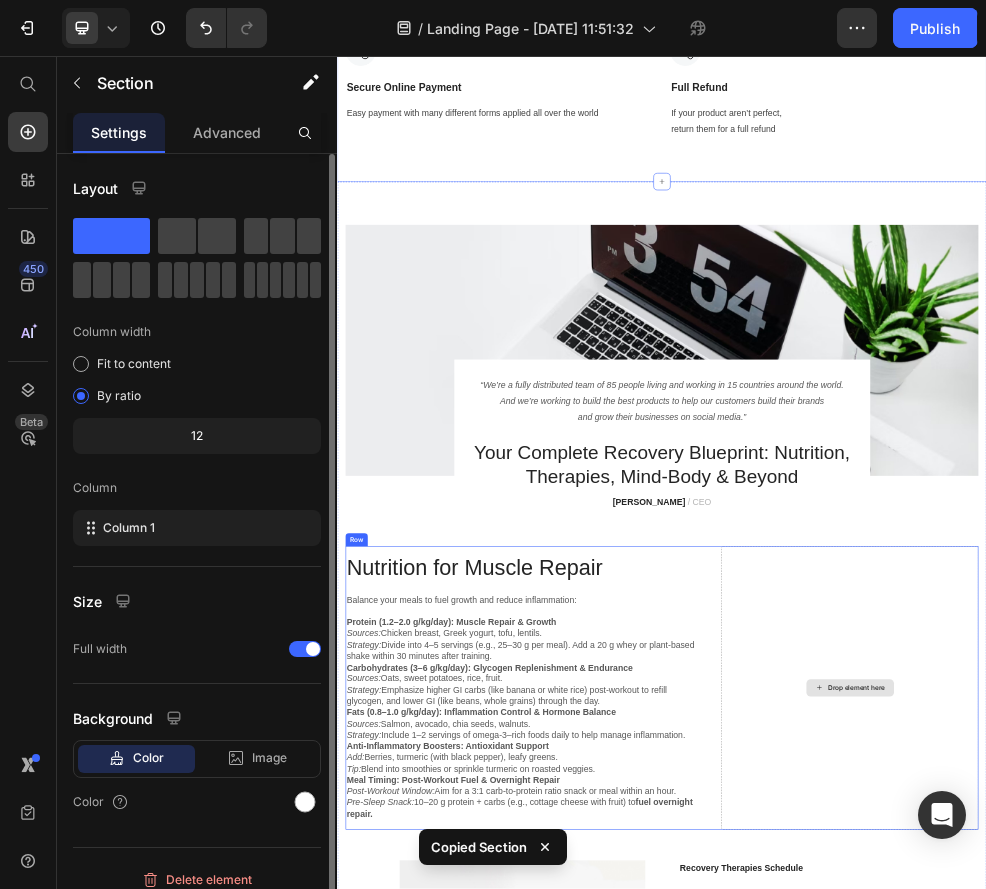 click on "Drop element here" at bounding box center [1284, 1225] 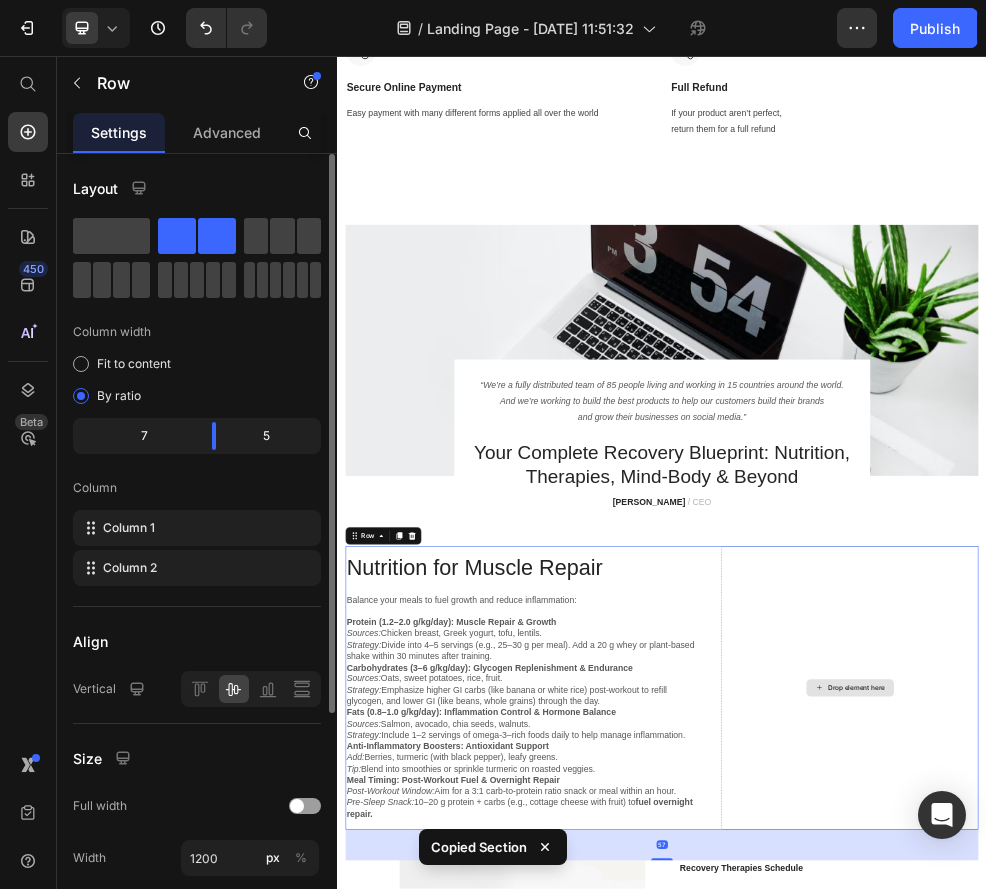 click on "Drop element here" at bounding box center [1284, 1225] 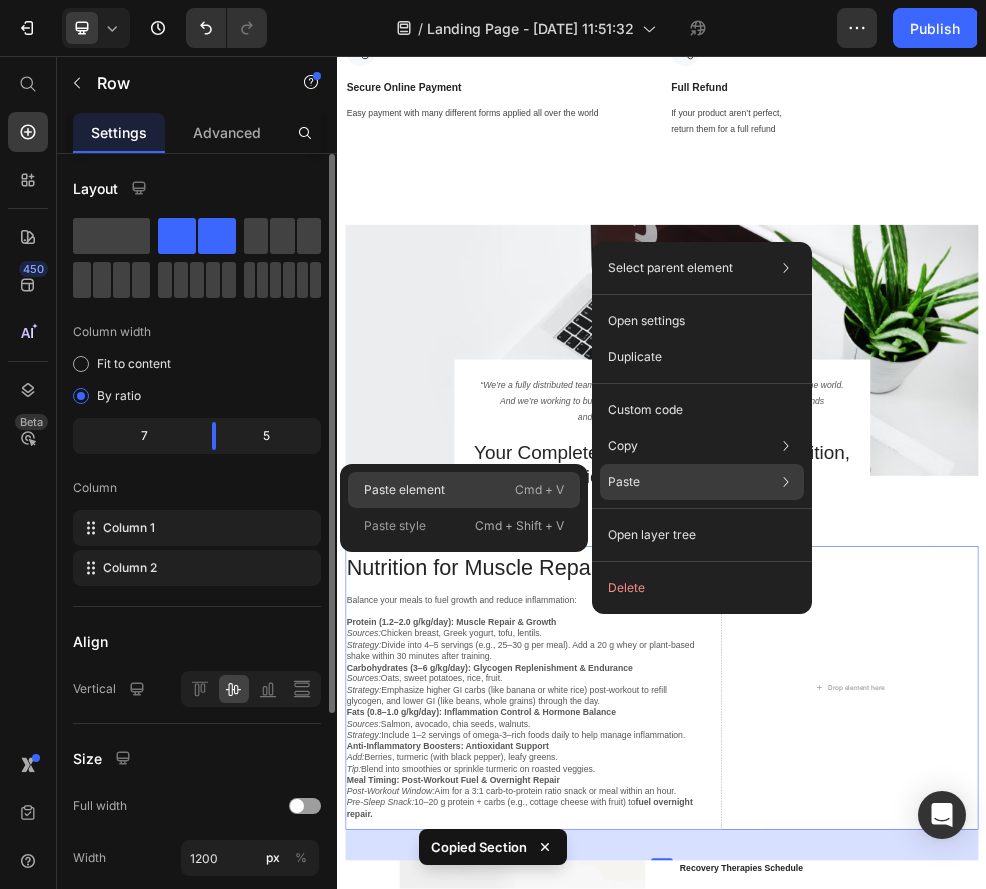 click on "Cmd + V" at bounding box center (539, 490) 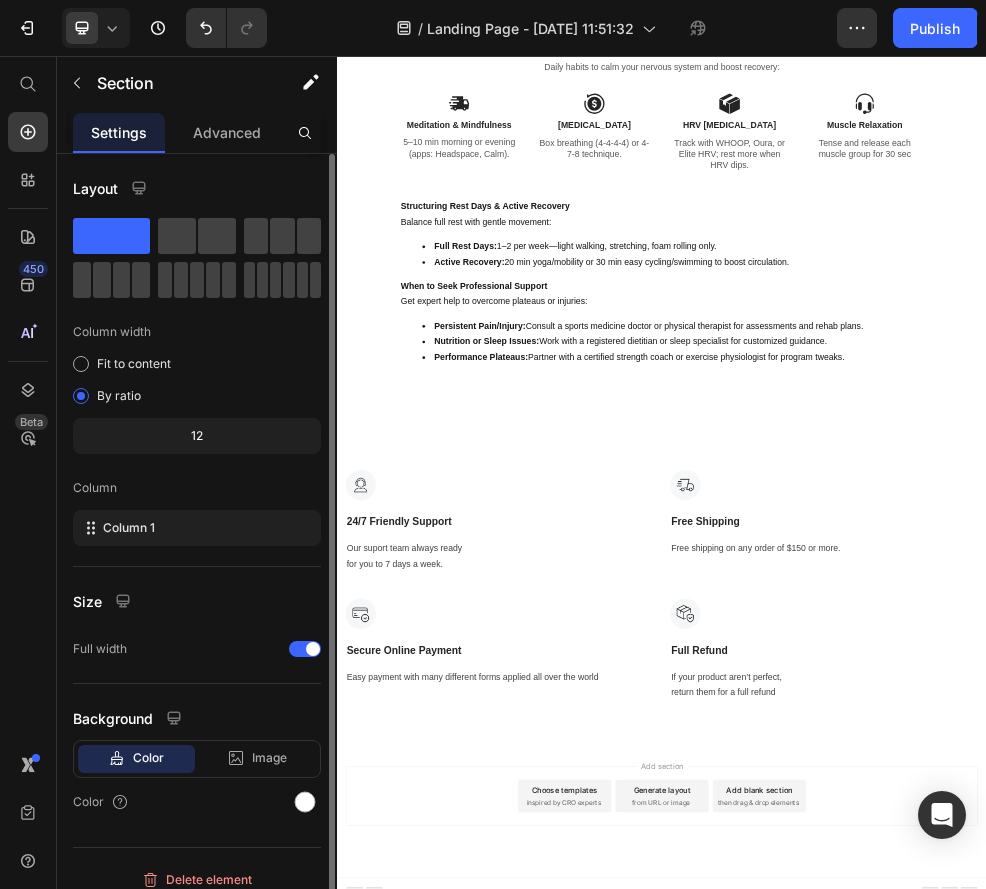 scroll, scrollTop: 11301, scrollLeft: 0, axis: vertical 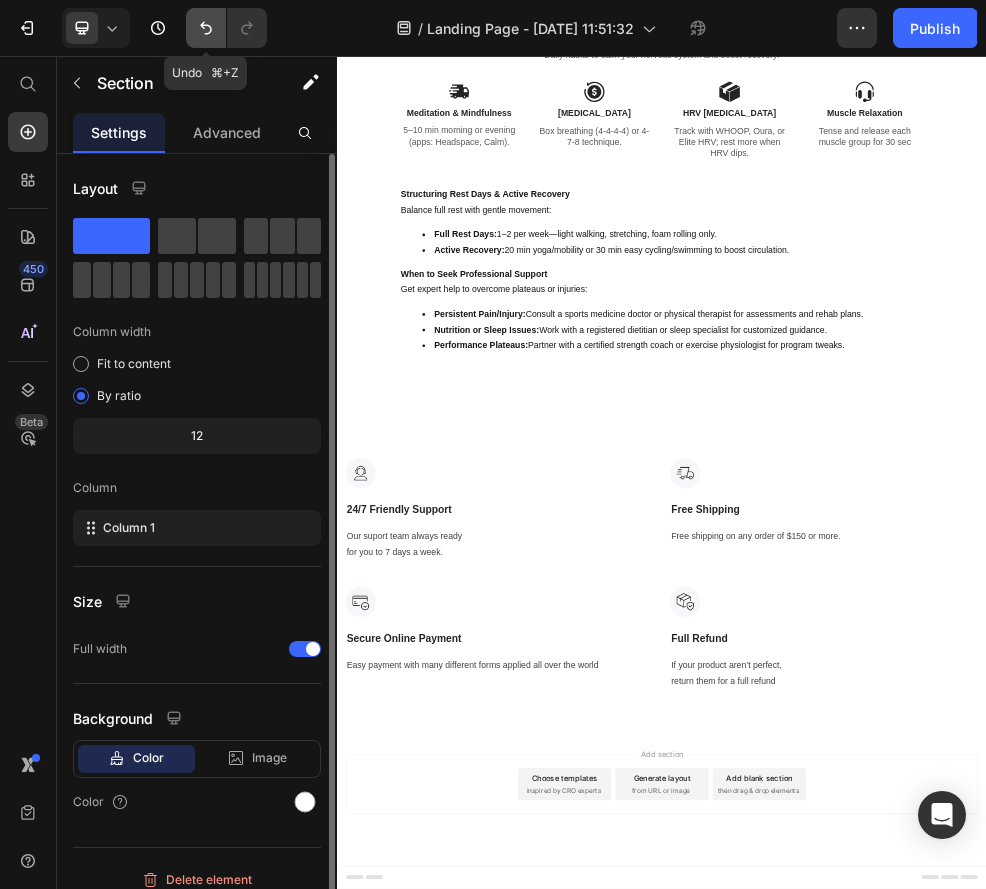 click 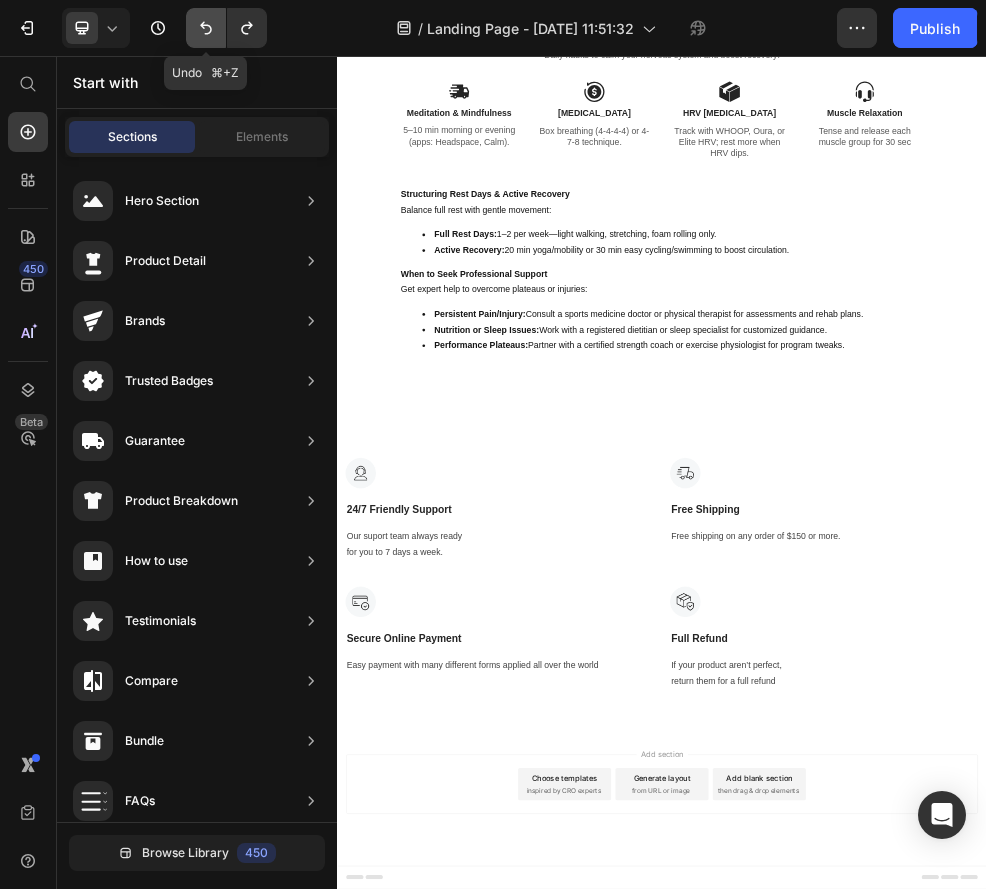scroll, scrollTop: 10713, scrollLeft: 0, axis: vertical 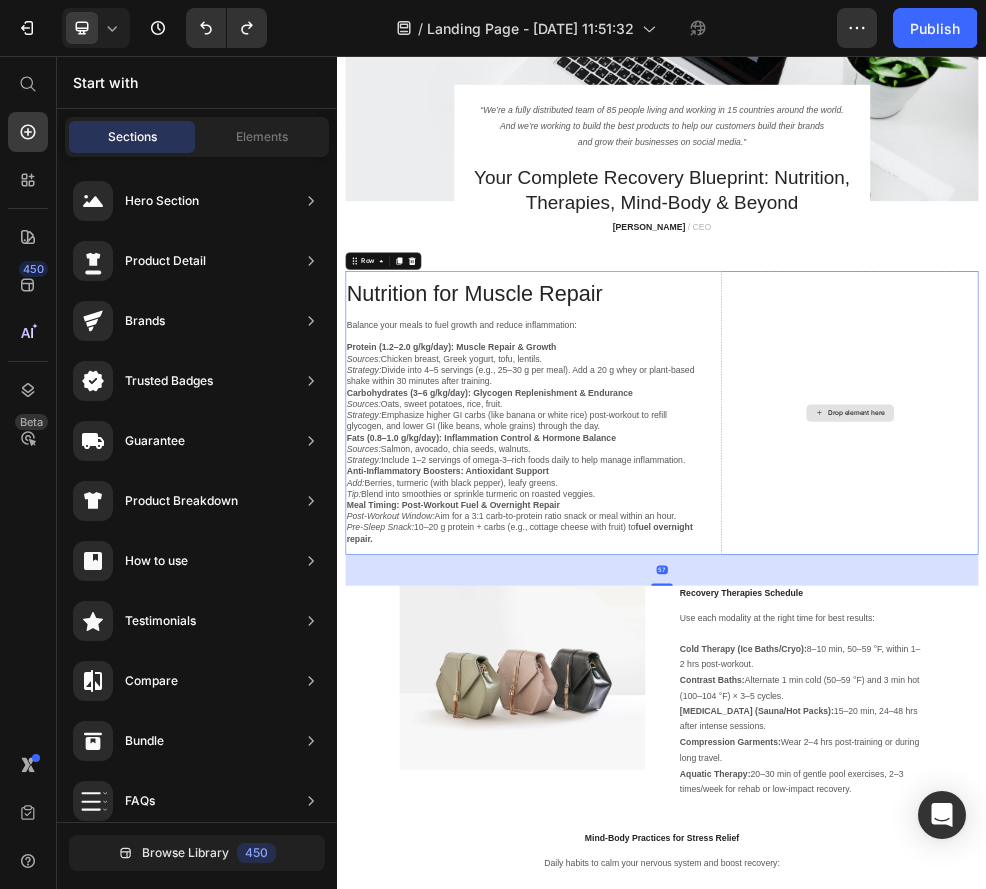 click on "Drop element here" at bounding box center (1284, 717) 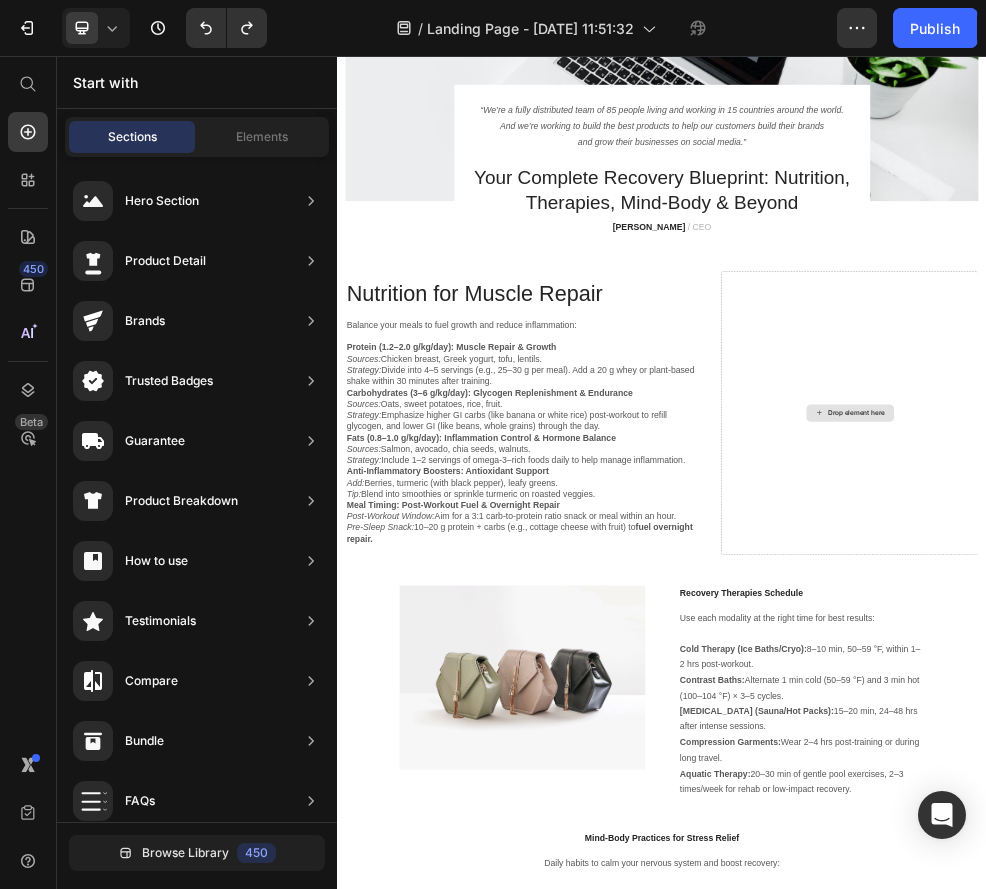 click on "Drop element here" at bounding box center [1285, 717] 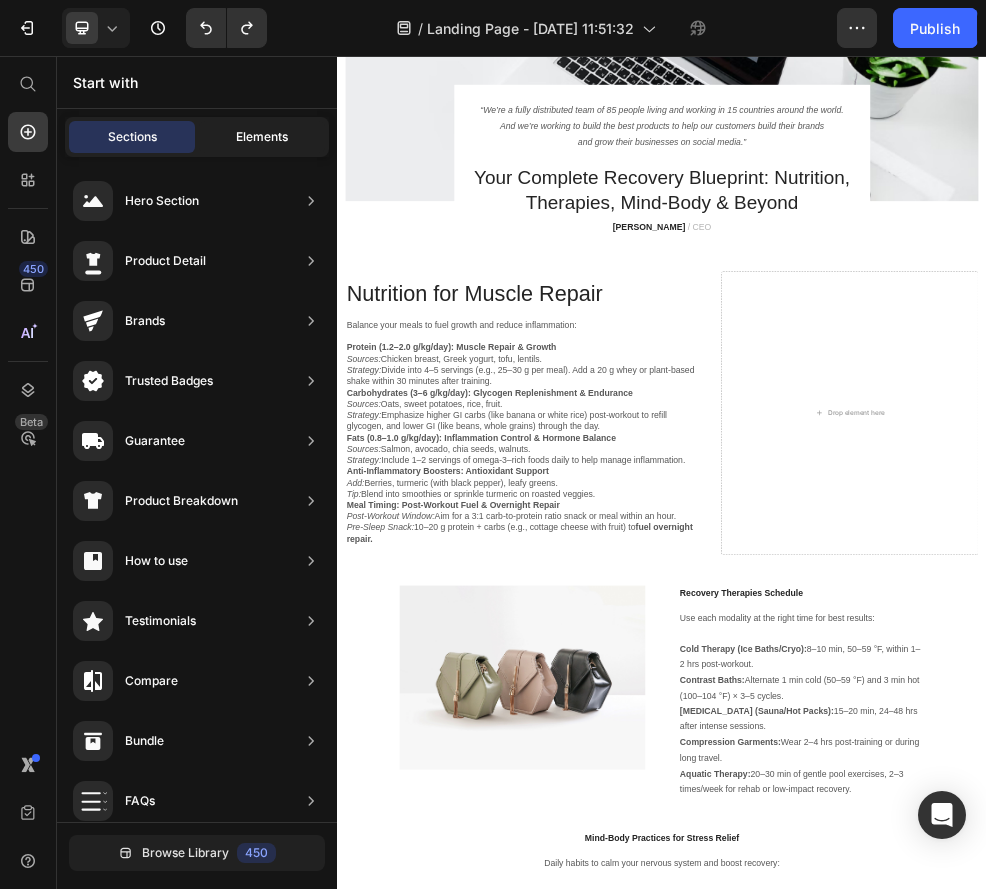click on "Elements" at bounding box center [262, 137] 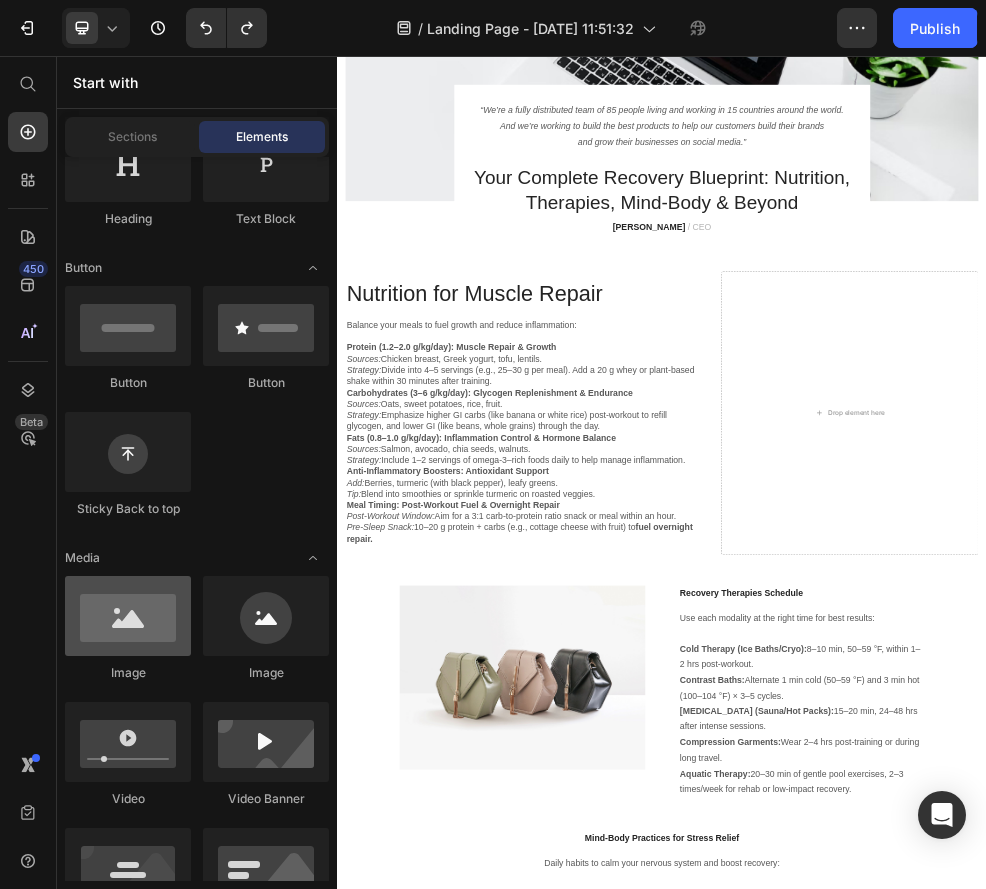 scroll, scrollTop: 0, scrollLeft: 0, axis: both 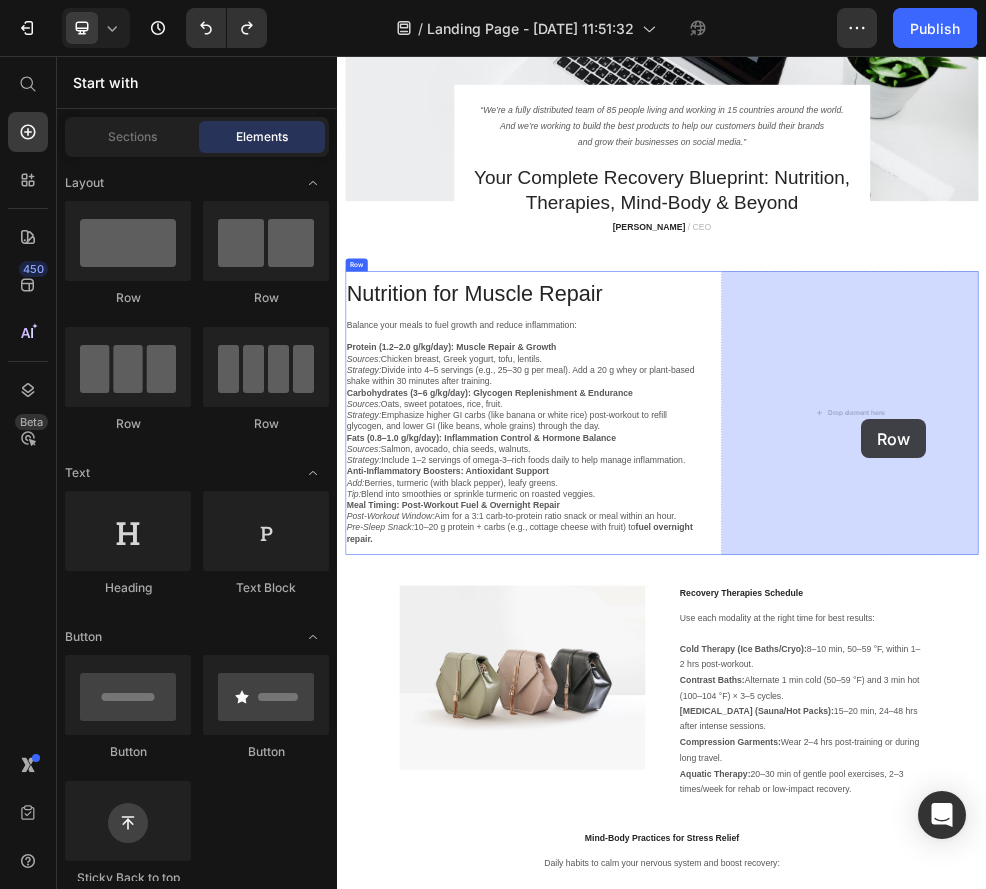 drag, startPoint x: 467, startPoint y: 331, endPoint x: 1291, endPoint y: 722, distance: 912.06195 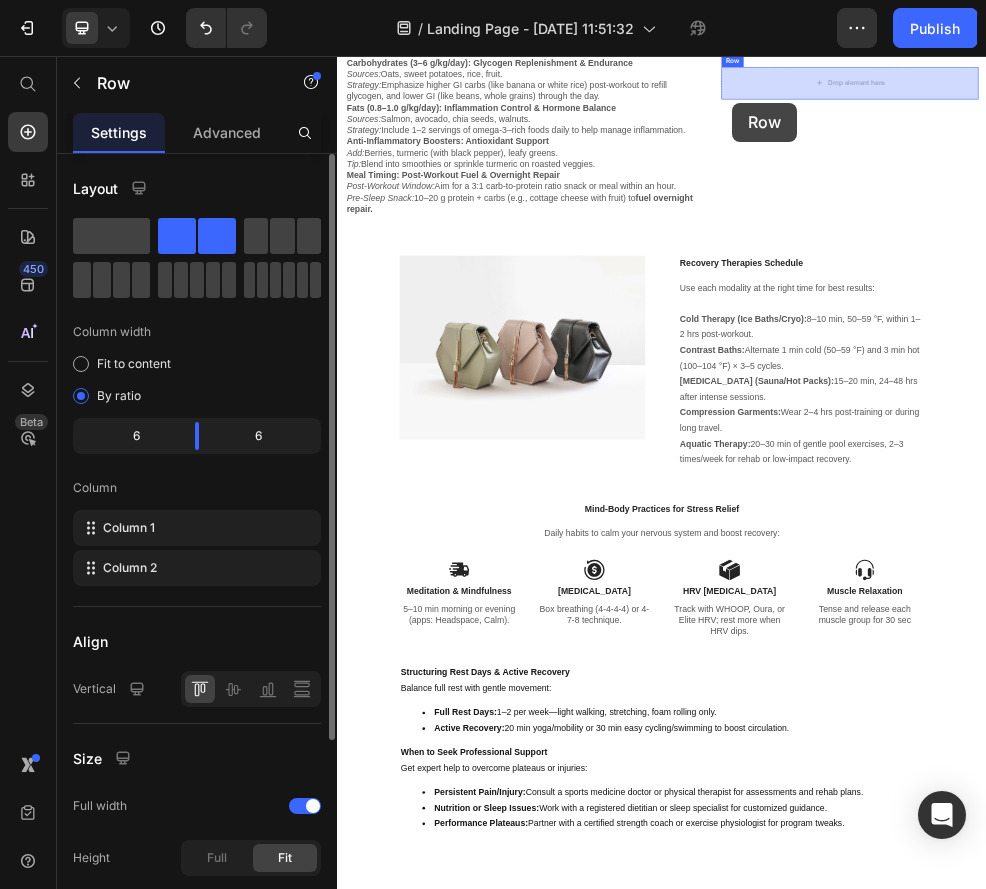 scroll, scrollTop: 10379, scrollLeft: 0, axis: vertical 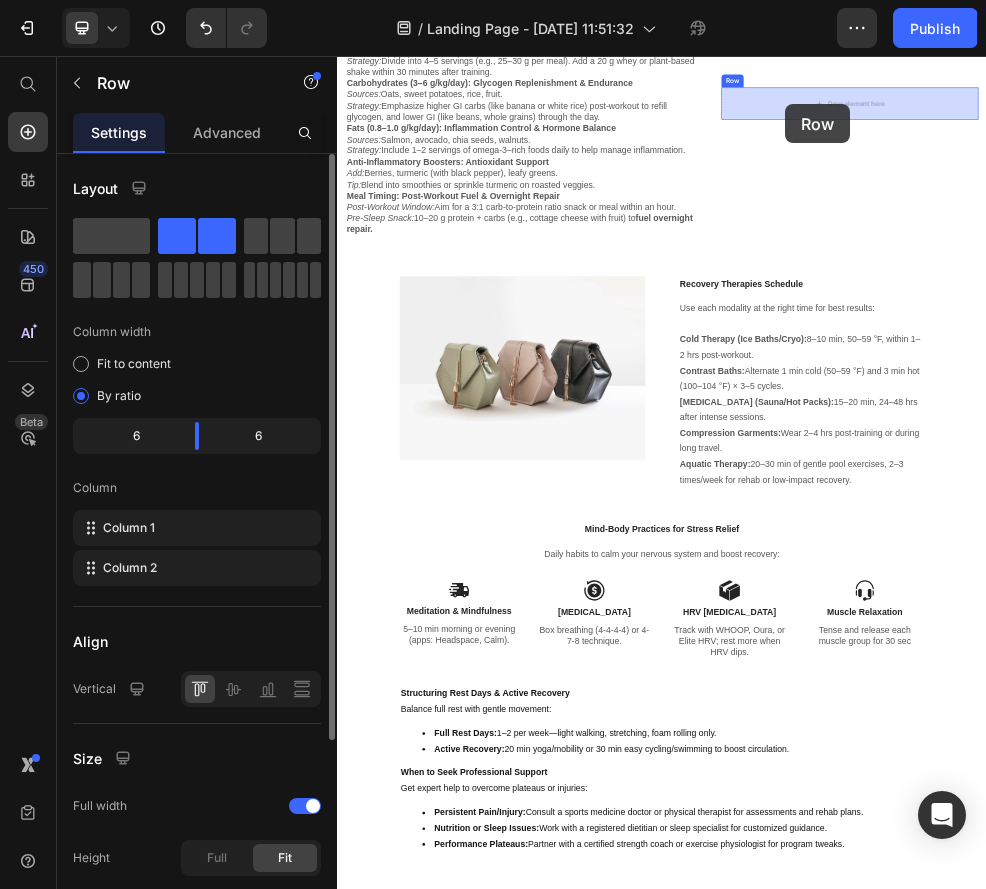 drag, startPoint x: 1504, startPoint y: 272, endPoint x: 1166, endPoint y: 145, distance: 361.07202 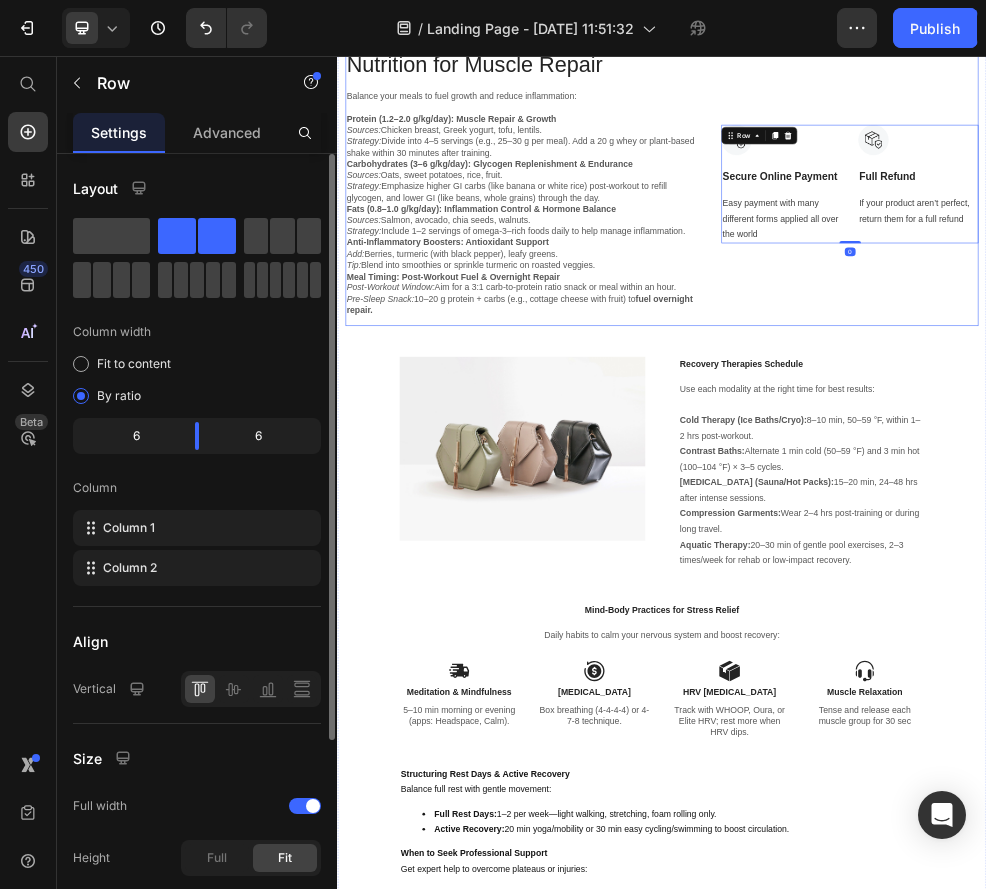 scroll, scrollTop: 9807, scrollLeft: 0, axis: vertical 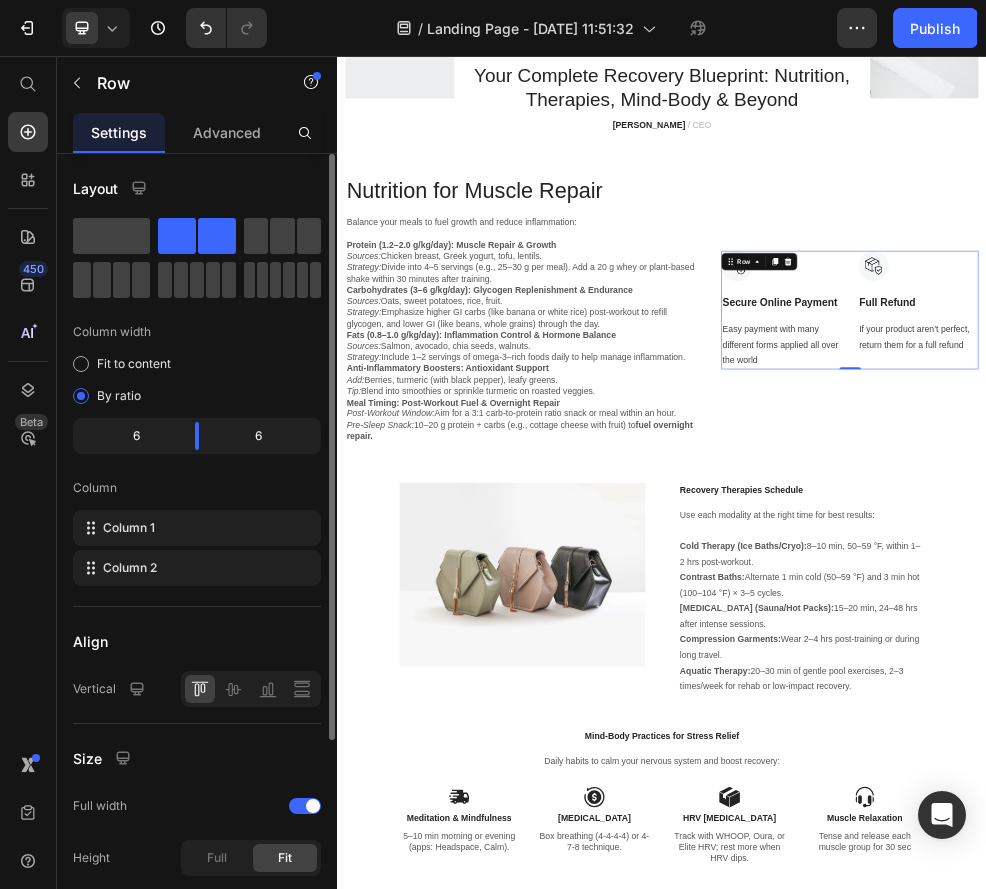 click on "Image Secure Online Payment Text Block Easy payment with many different forms applied all over the world Text block" at bounding box center [1158, 526] 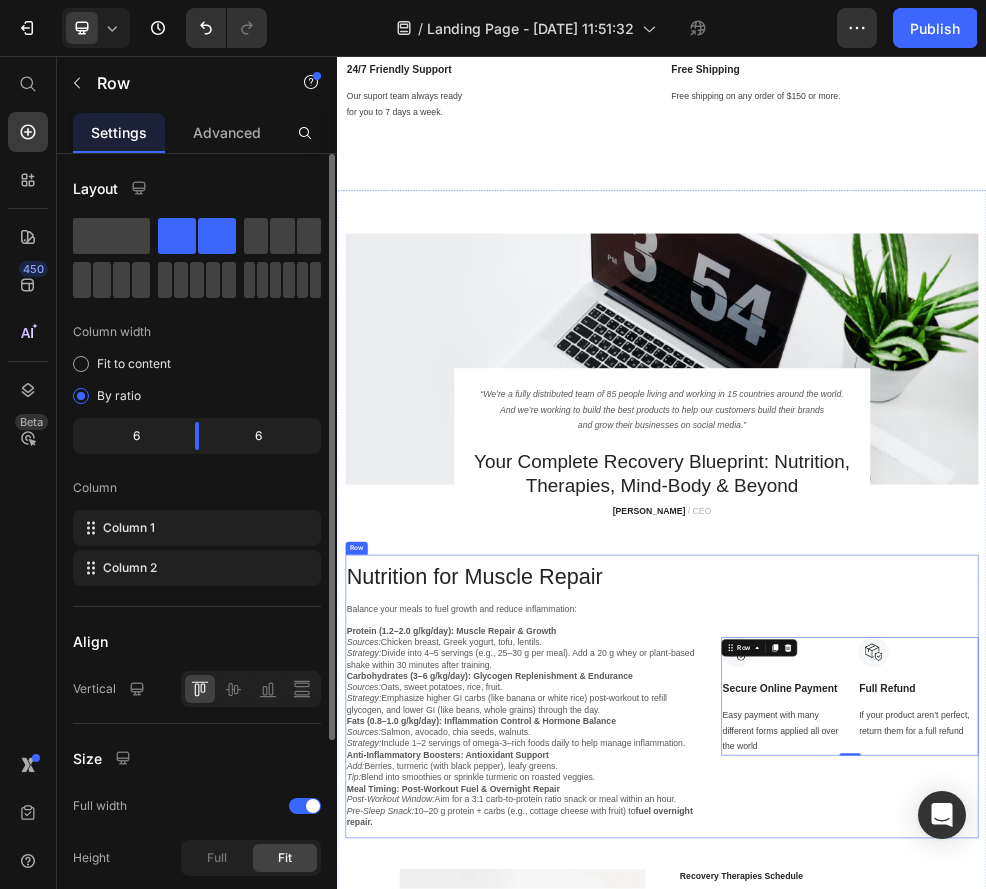 scroll, scrollTop: 9209, scrollLeft: 0, axis: vertical 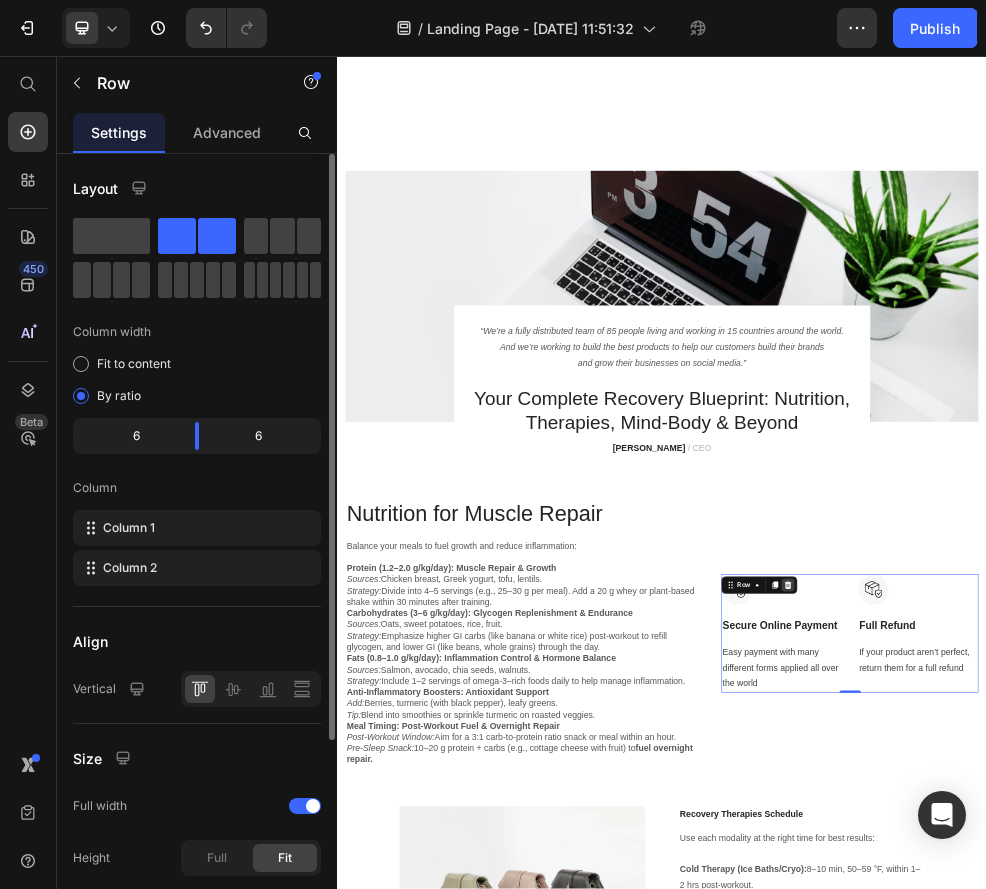 click at bounding box center [1170, 1035] 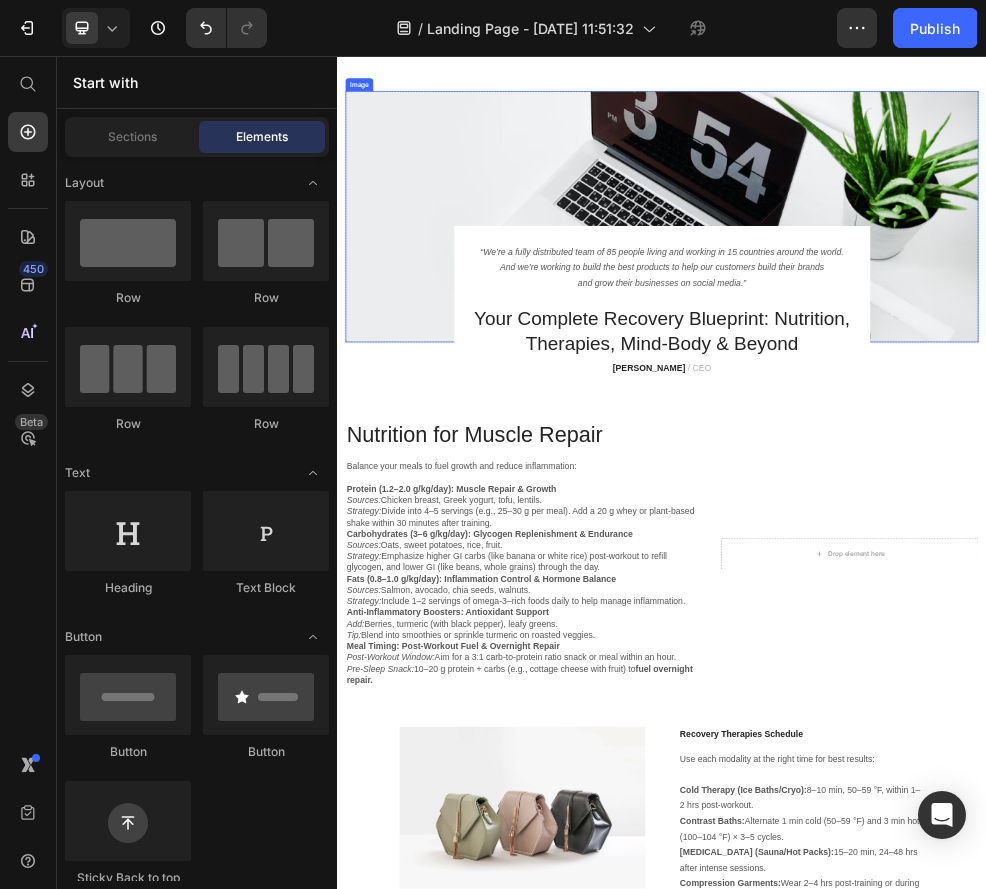 scroll, scrollTop: 9456, scrollLeft: 0, axis: vertical 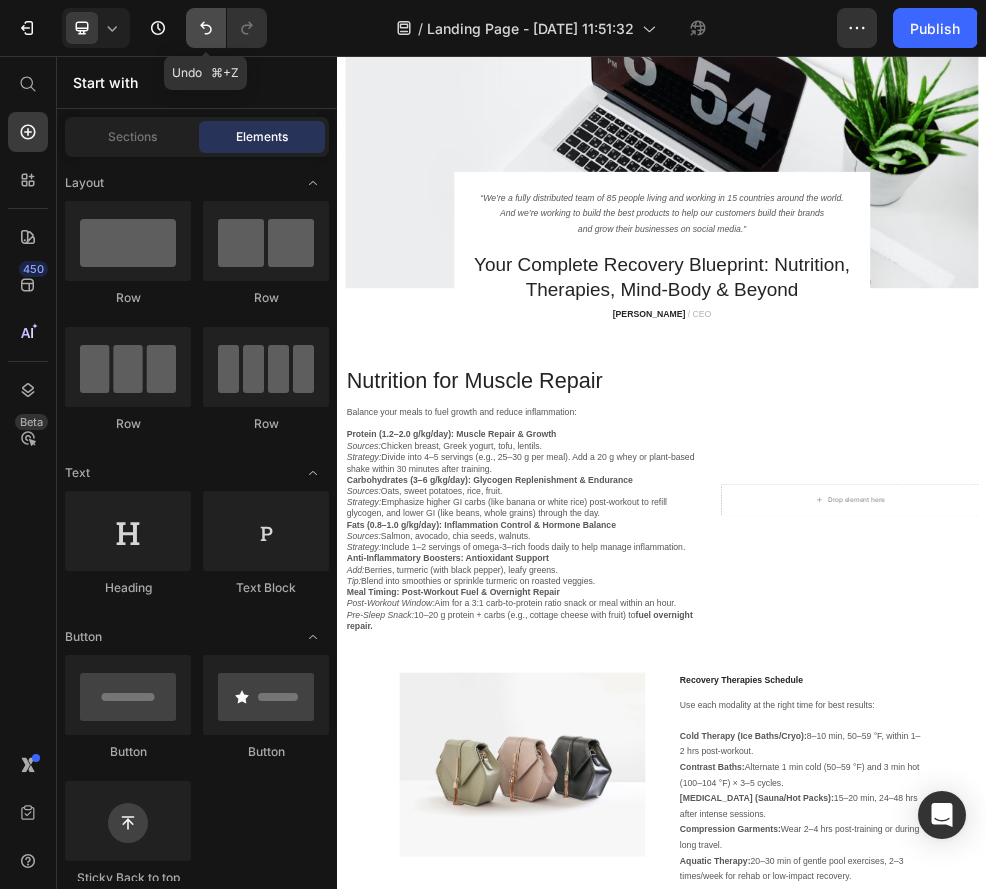 click 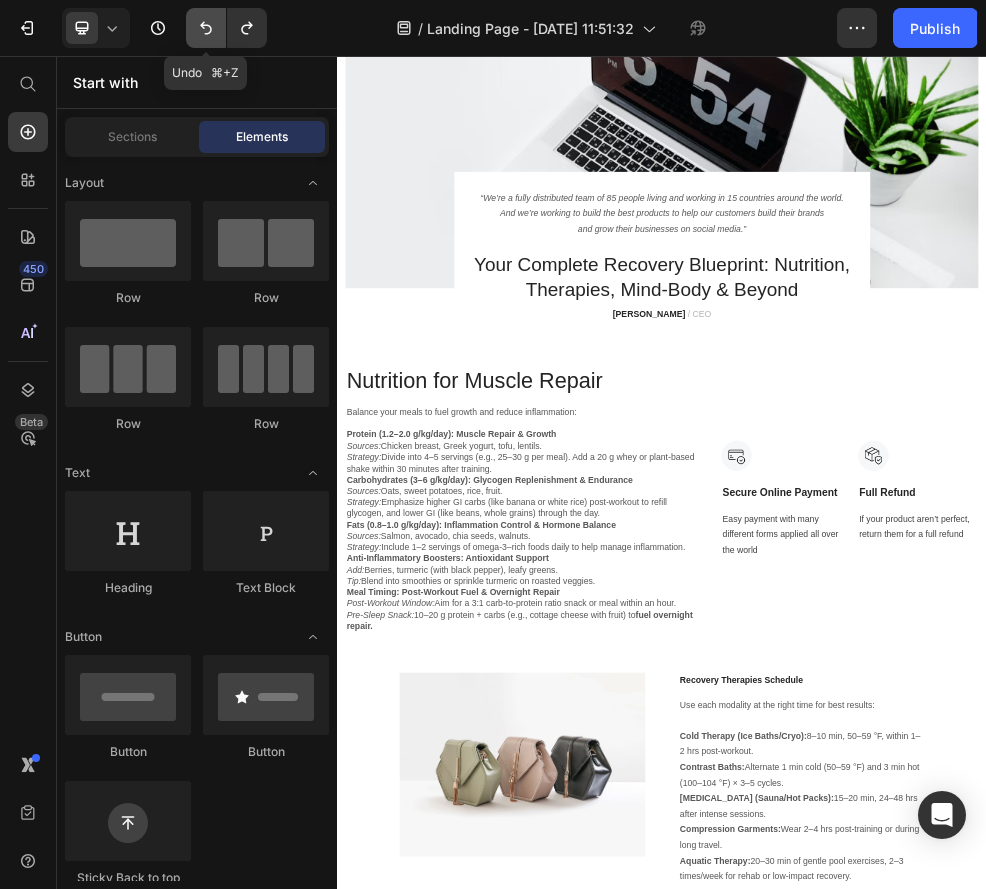 click 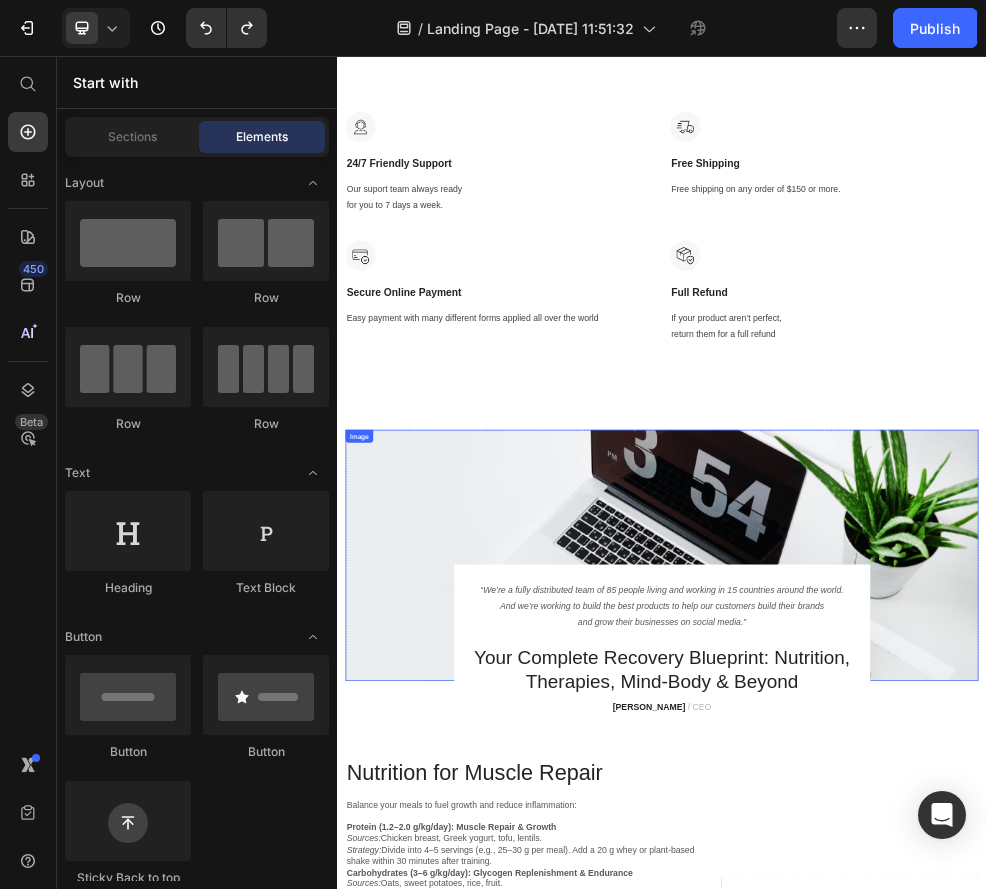 scroll, scrollTop: 8899, scrollLeft: 0, axis: vertical 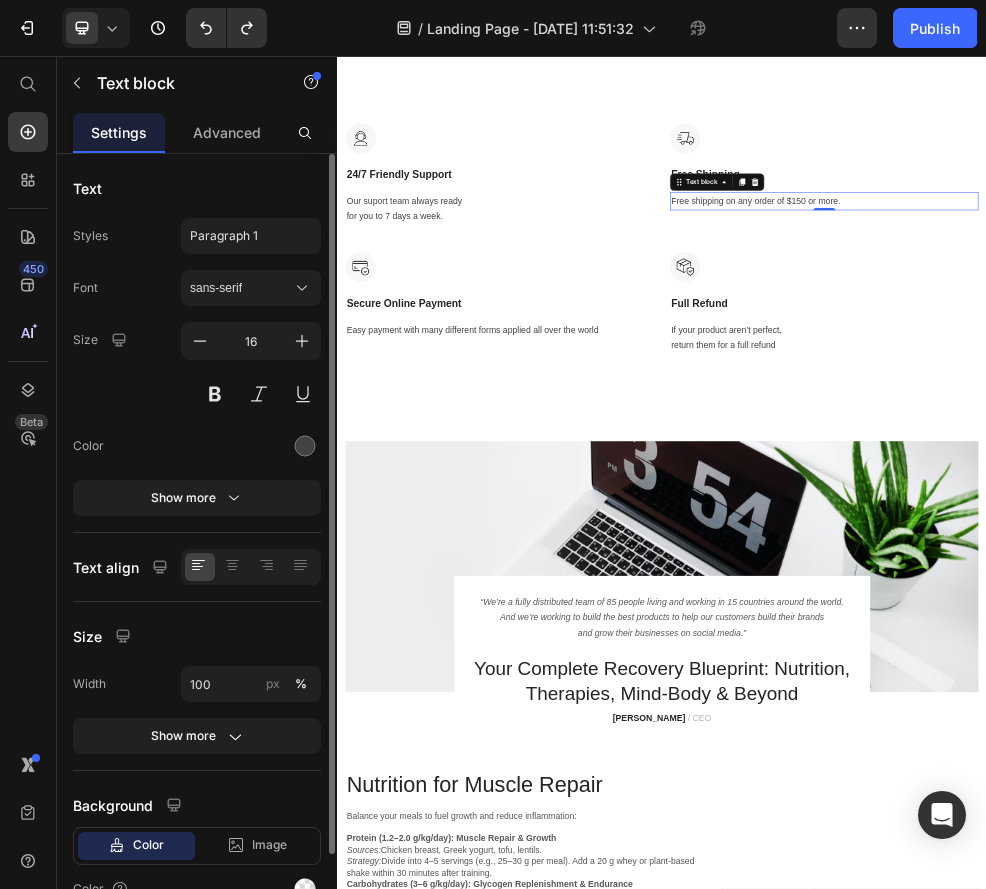 click on "Free shipping on any order of $150 or more." at bounding box center [1237, 325] 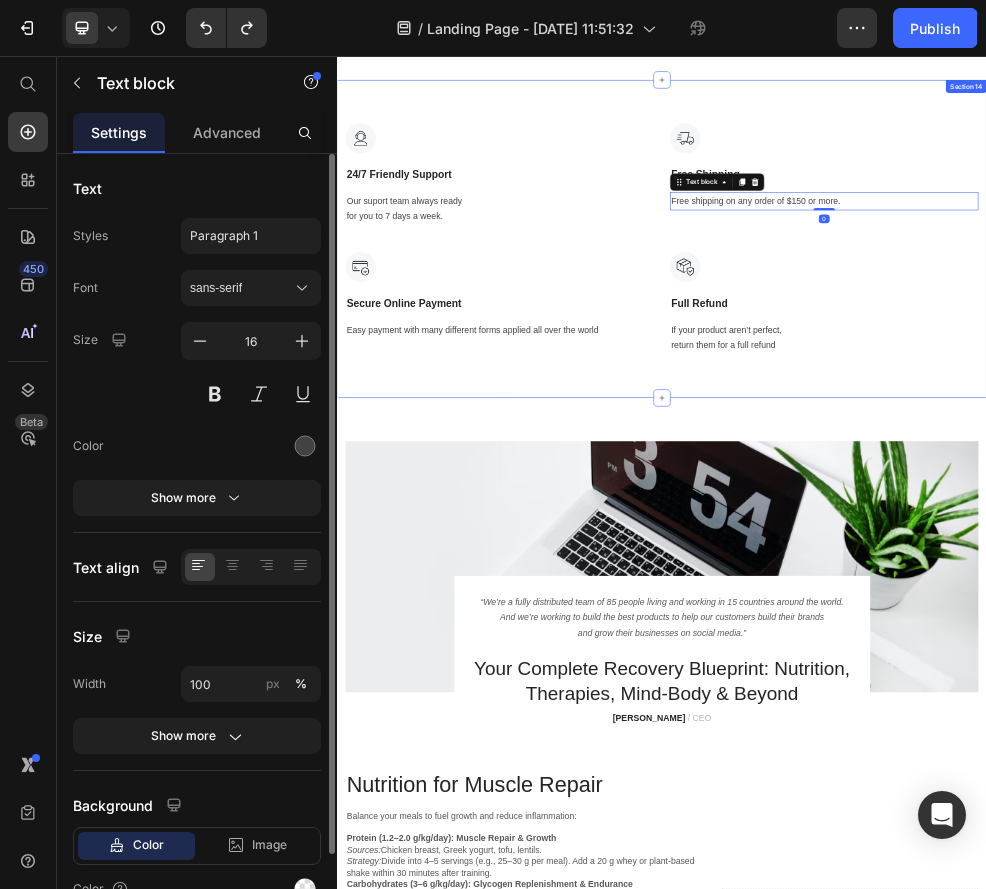 click on "Image 24/7 Friendly Support Text Block Our suport team always ready for you to 7 days a week. Text block Image Free Shipping Text Block Free shipping on any order of $150 or more. Text block   0 Row Image Secure Online Payment Text Block Easy payment with many different forms applied all over the world Text block Image Full Refund Text Block If your product aren’t perfect, return them for a full refund Text block Row Row Section 14" at bounding box center (937, 395) 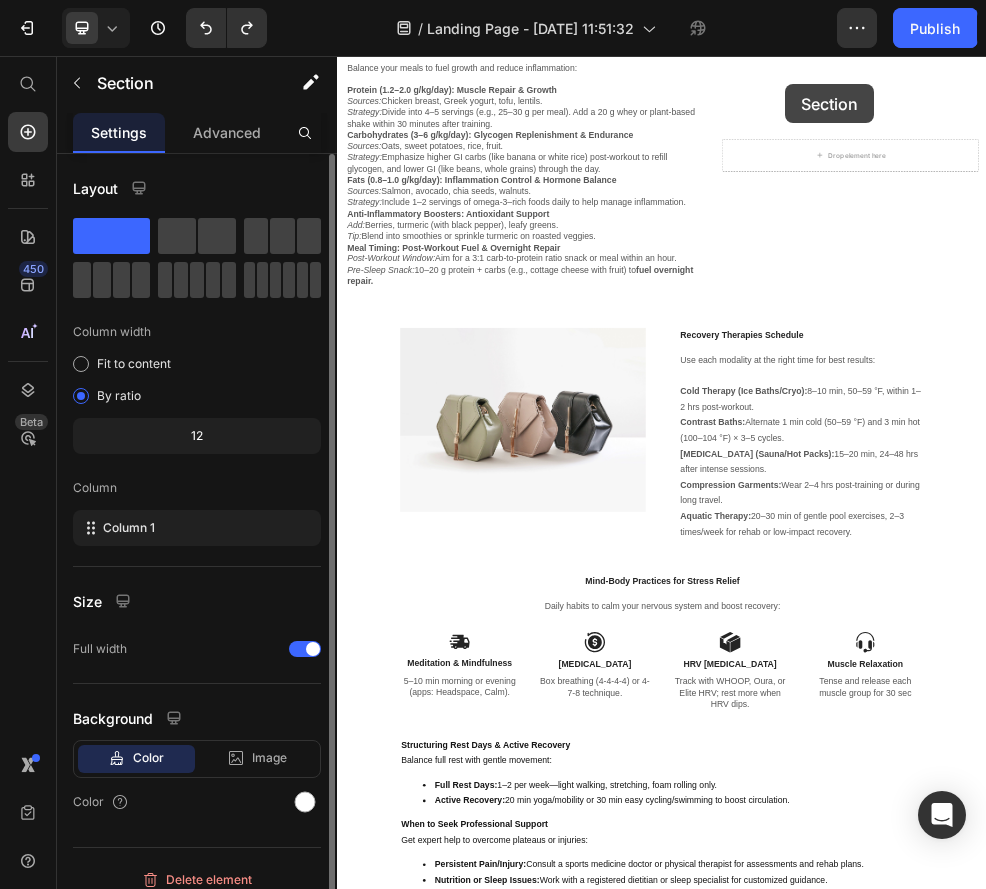 scroll, scrollTop: 10273, scrollLeft: 0, axis: vertical 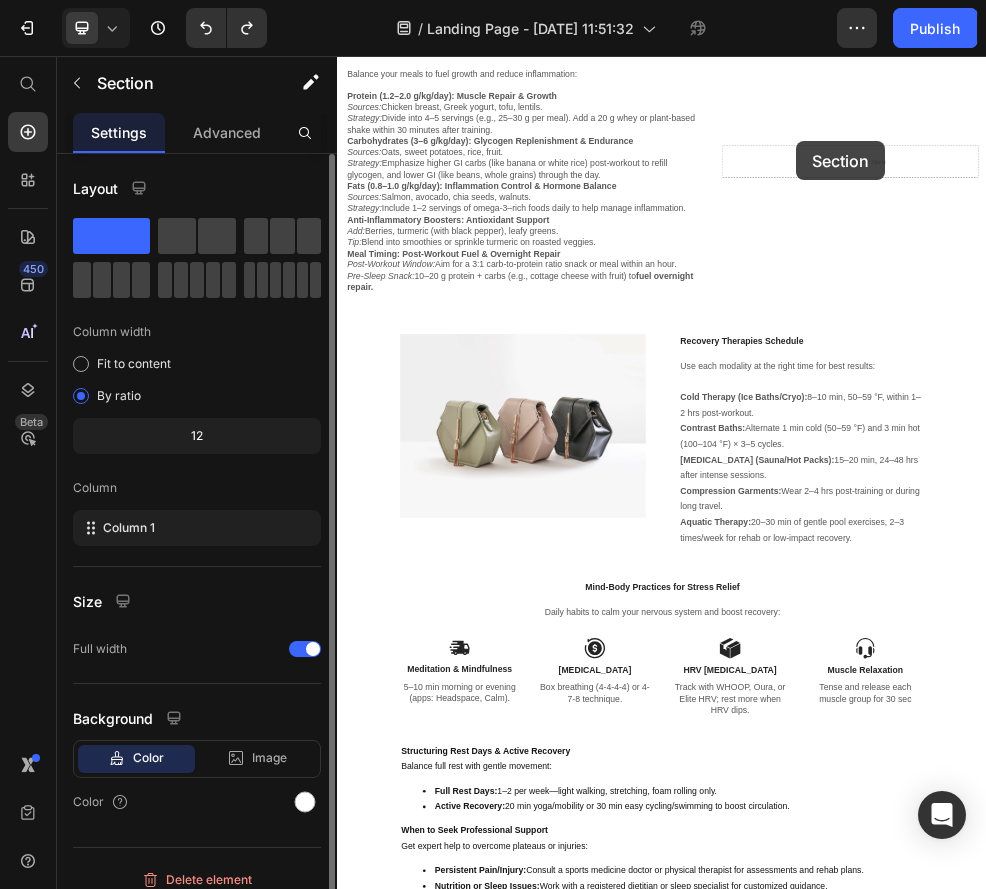 drag, startPoint x: 684, startPoint y: 128, endPoint x: 1180, endPoint y: 235, distance: 507.4101 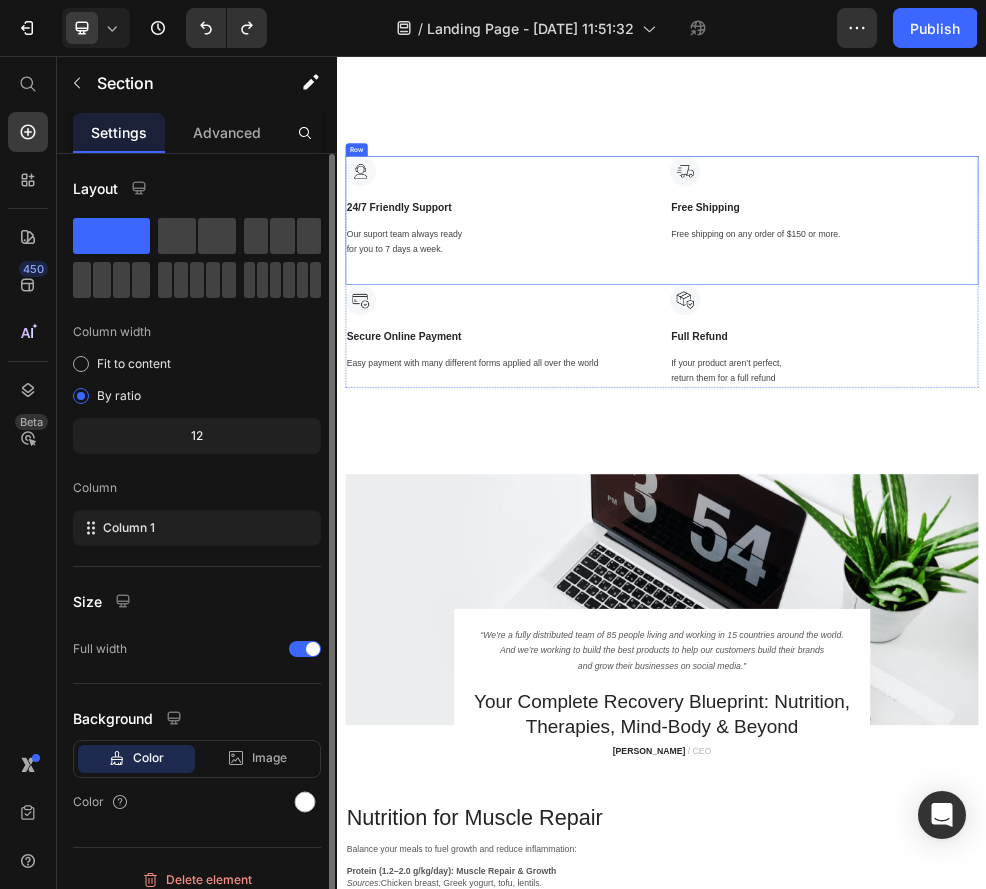 scroll, scrollTop: 8839, scrollLeft: 0, axis: vertical 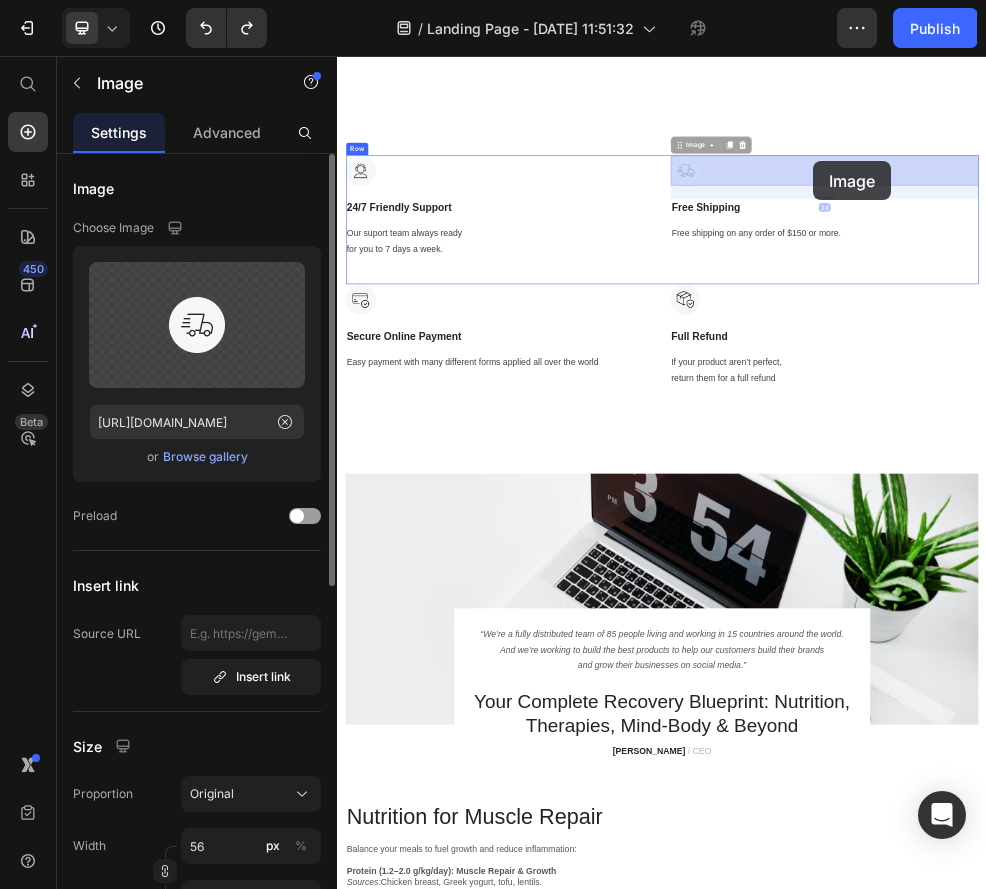 drag, startPoint x: 1272, startPoint y: 269, endPoint x: 1216, endPoint y: 259, distance: 56.88585 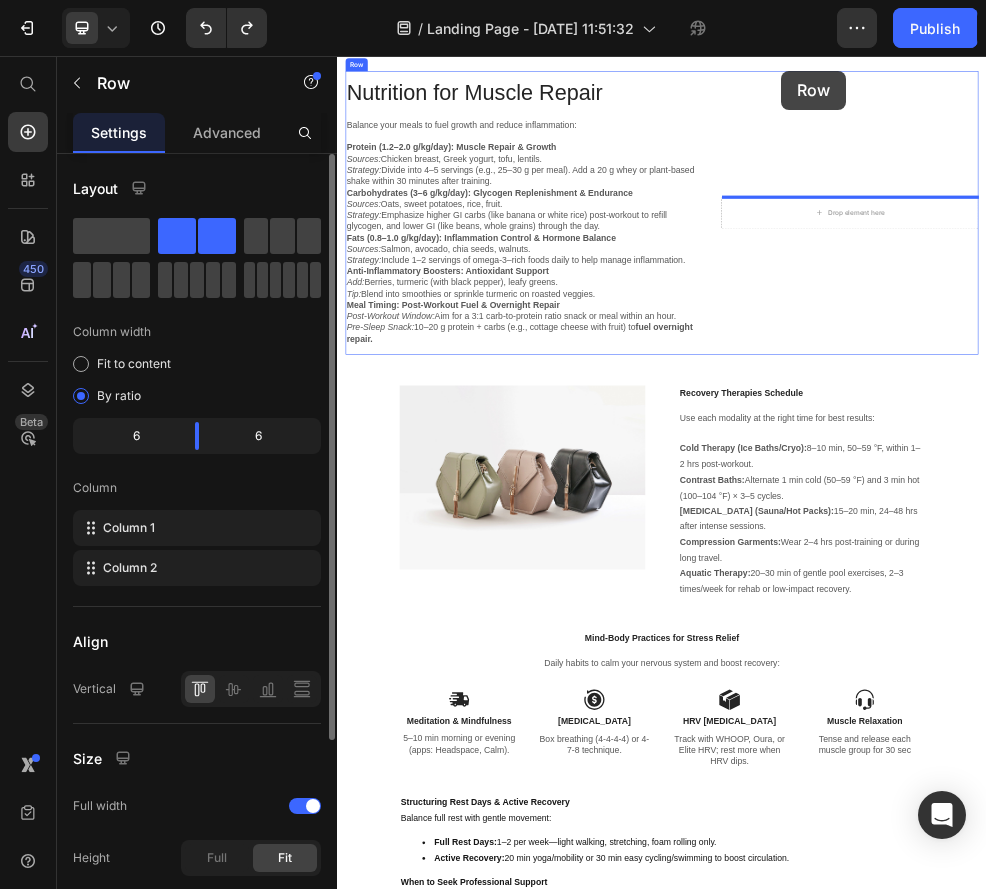scroll, scrollTop: 10154, scrollLeft: 0, axis: vertical 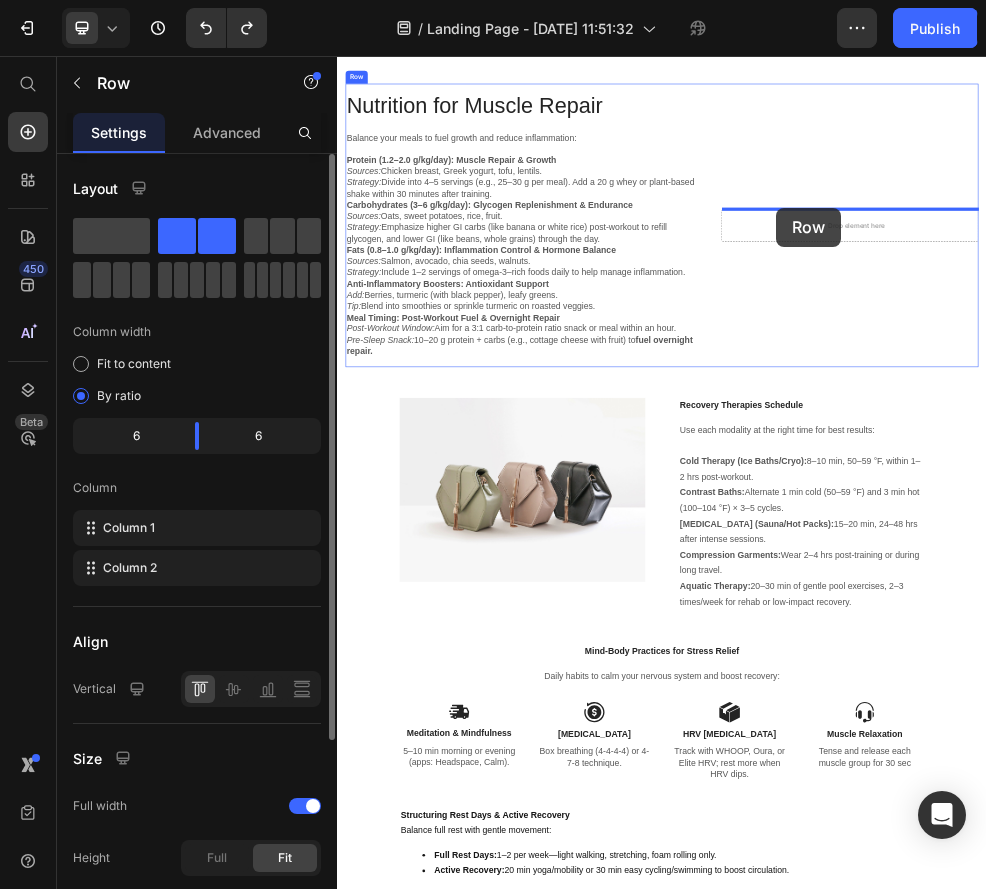 drag, startPoint x: 1328, startPoint y: 458, endPoint x: 1149, endPoint y: 337, distance: 216.06018 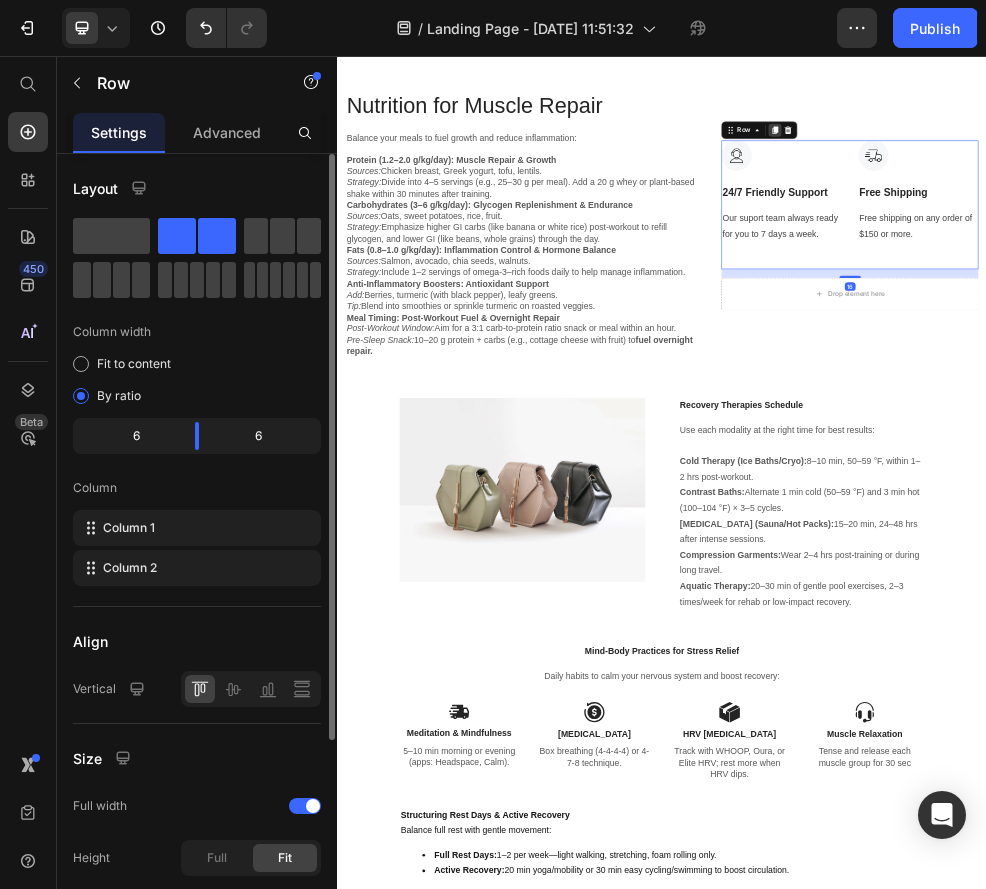 click 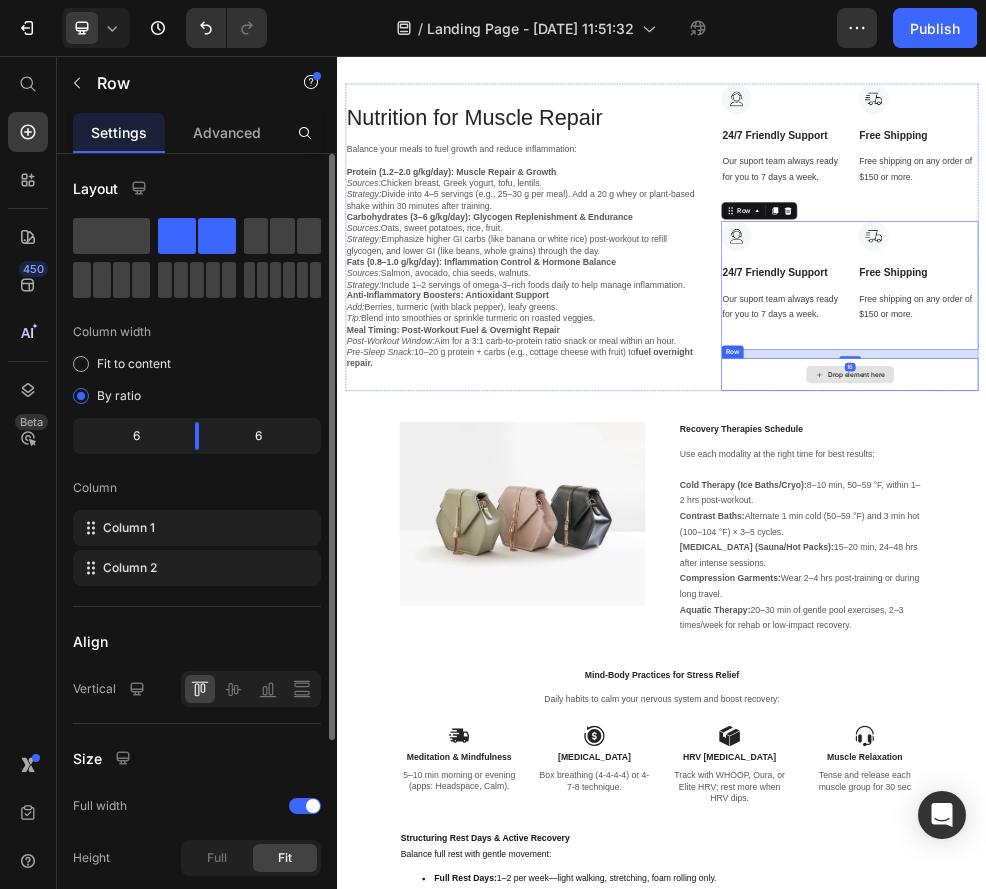 click on "Drop element here" at bounding box center [1284, 646] 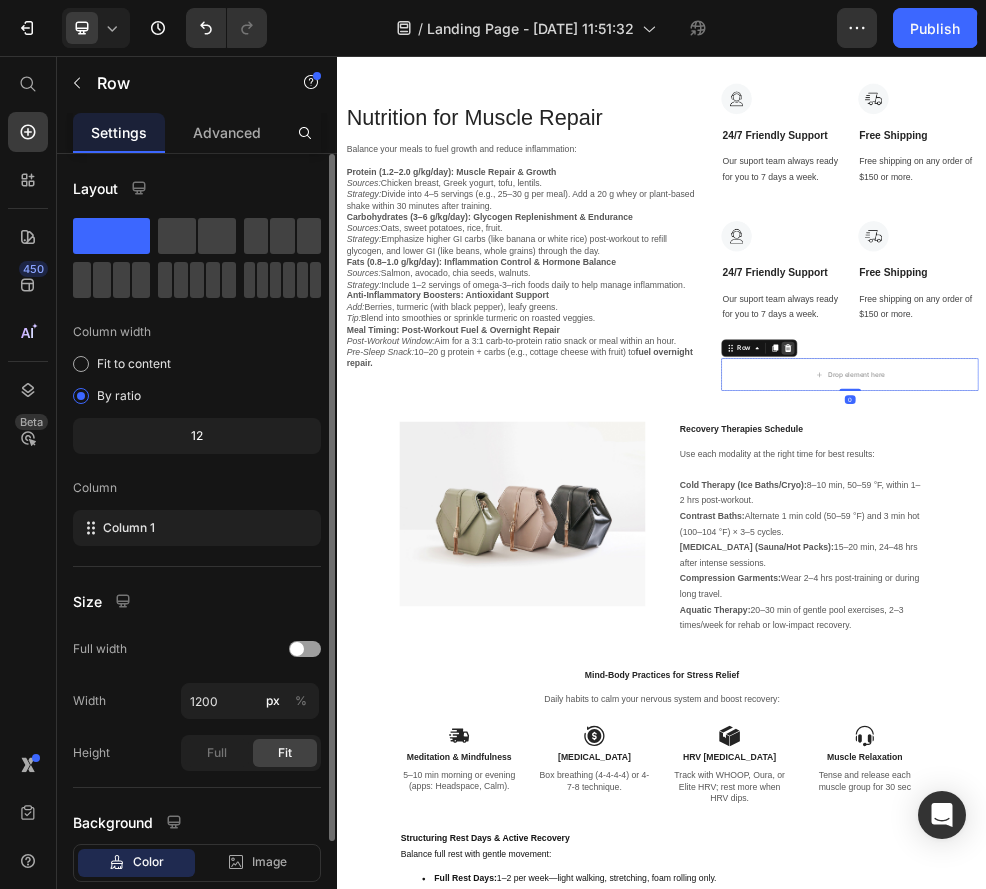 click 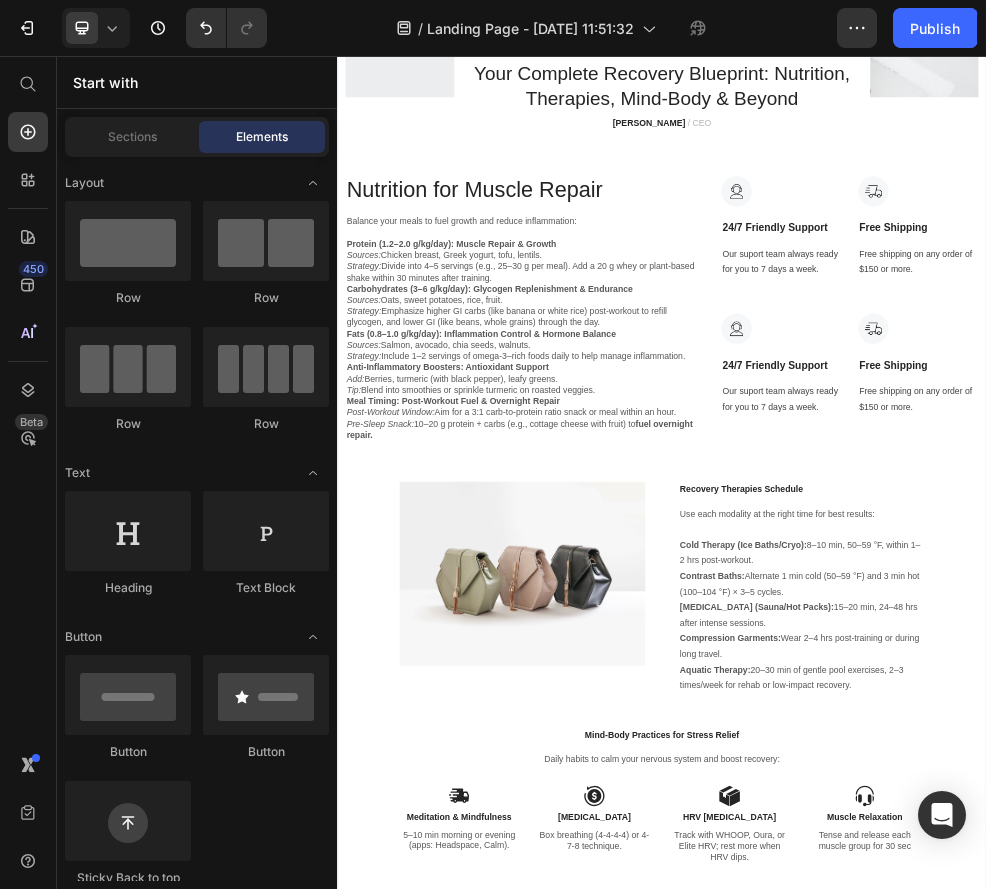 scroll, scrollTop: 9732, scrollLeft: 0, axis: vertical 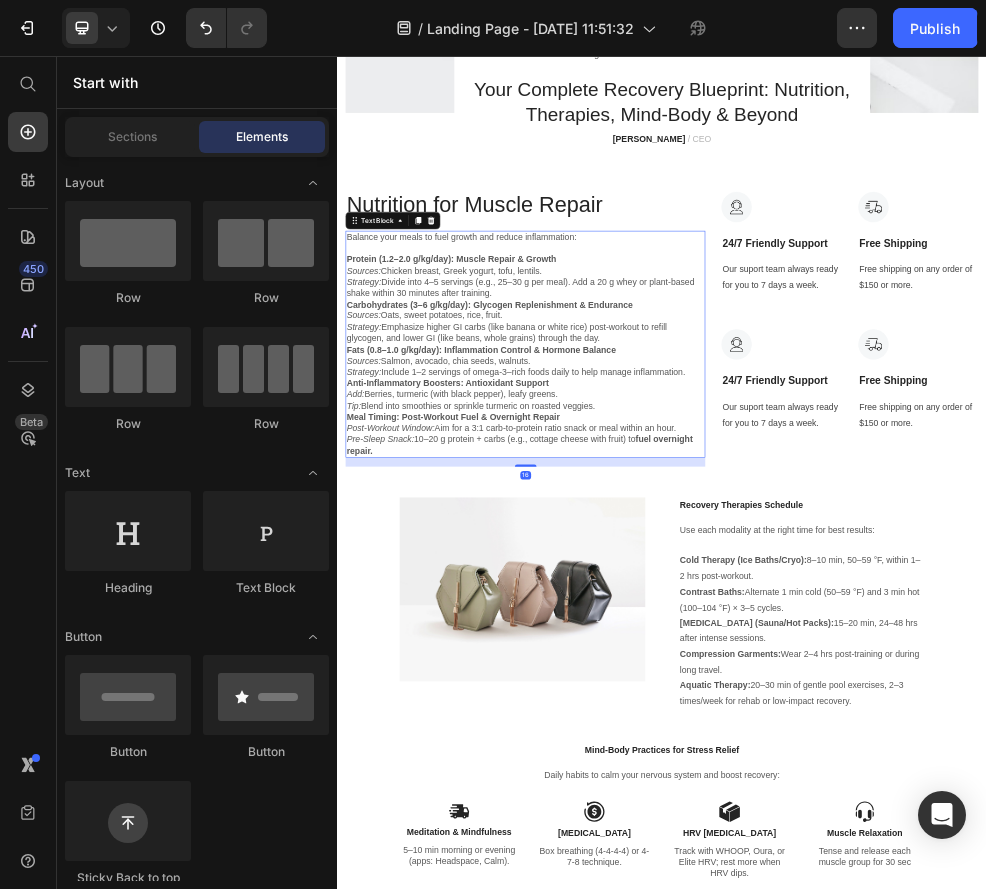 click on "Balance your meals to fuel growth and reduce inflammation:" at bounding box center [684, 392] 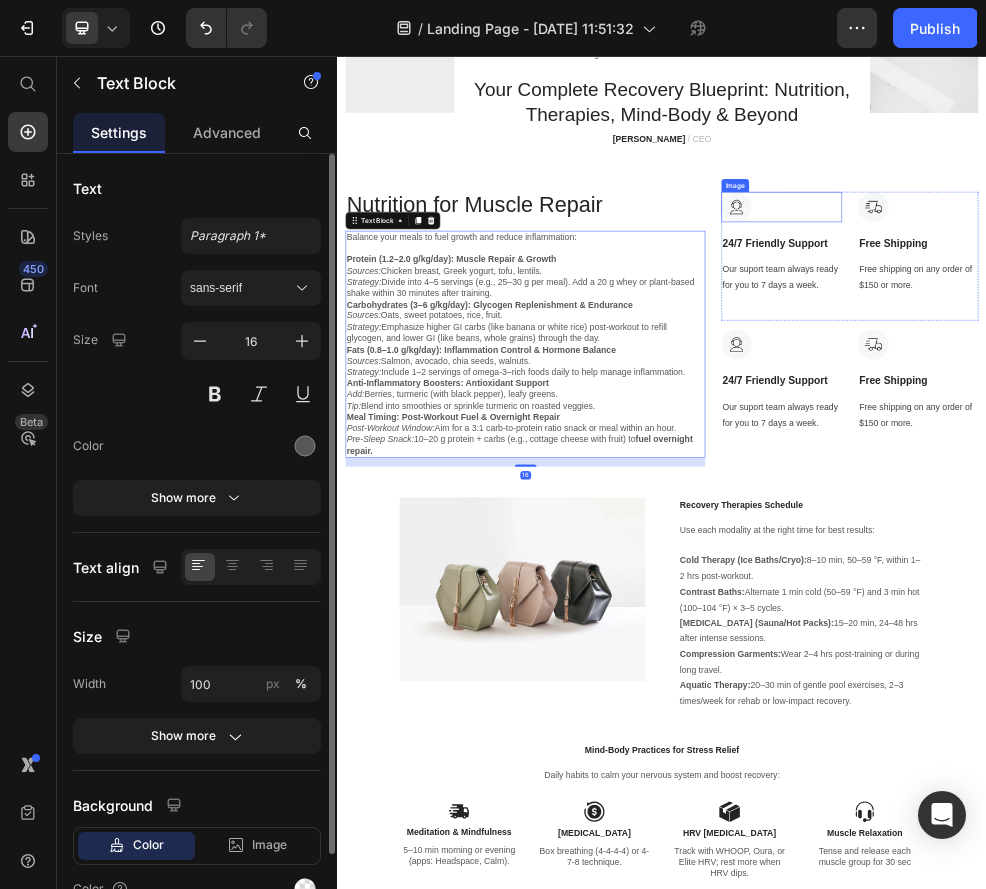 click at bounding box center (1158, 336) 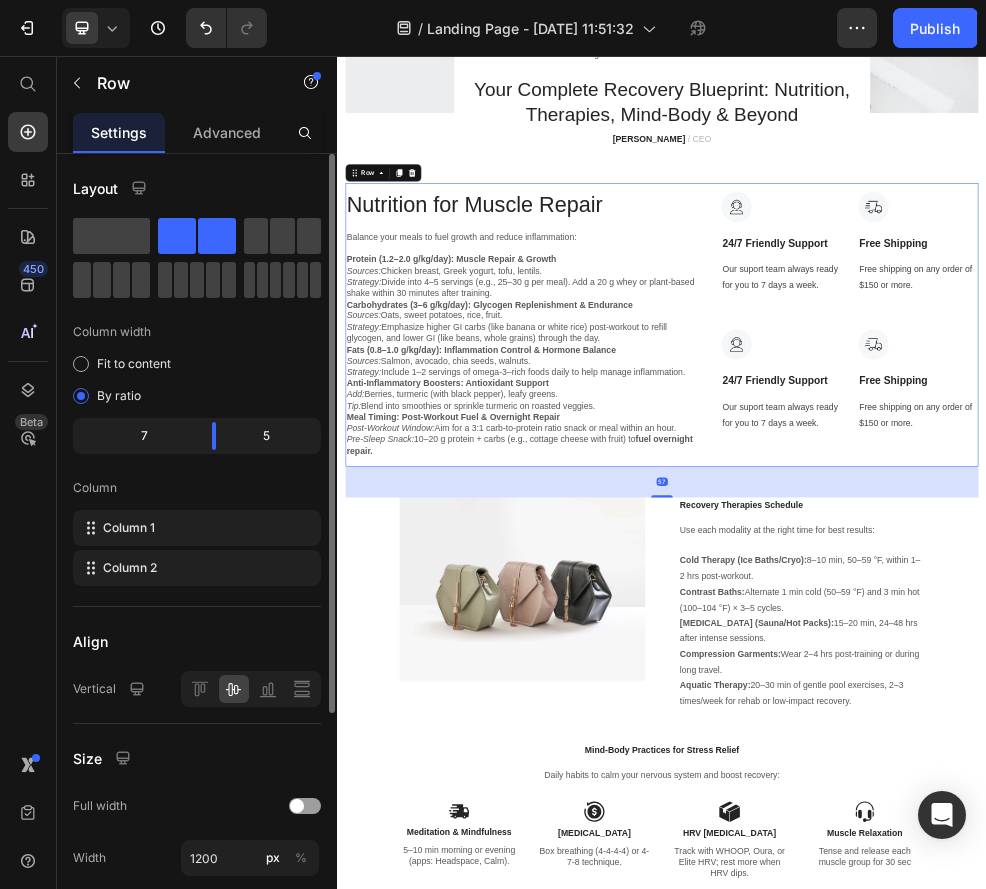 click on "Image 24/7 Friendly Support Text Block Our suport team always ready for you to 7 days a week. Text block Image Free Shipping Text Block Free shipping on any order of $150 or more. Text block Row Image 24/7 Friendly Support Text Block Our suport team always ready for you to 7 days a week. Text block Image Free Shipping Text Block Free shipping on any order of $150 or more. Text block Row" at bounding box center (1284, 554) 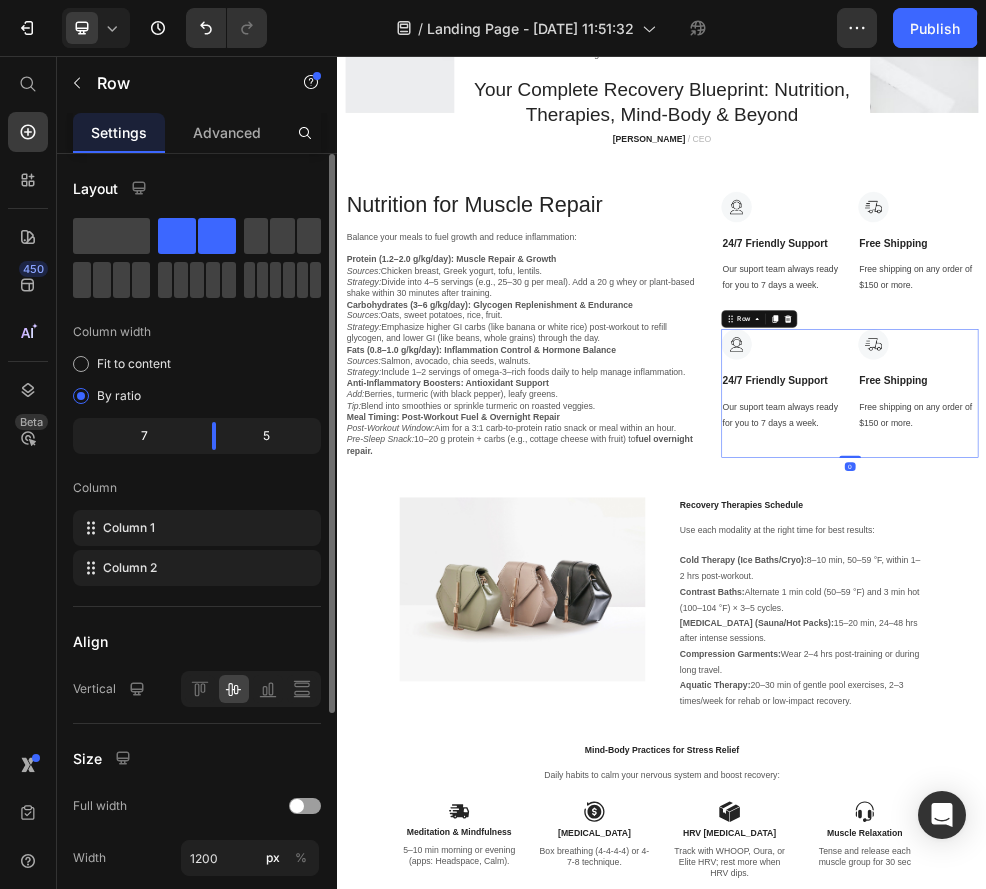 click on "Image 24/7 Friendly Support Text Block Our suport team always ready for you to 7 days a week. Text block Image Free Shipping Text Block Free shipping on any order of $150 or more. Text block Row   0" at bounding box center [1284, 681] 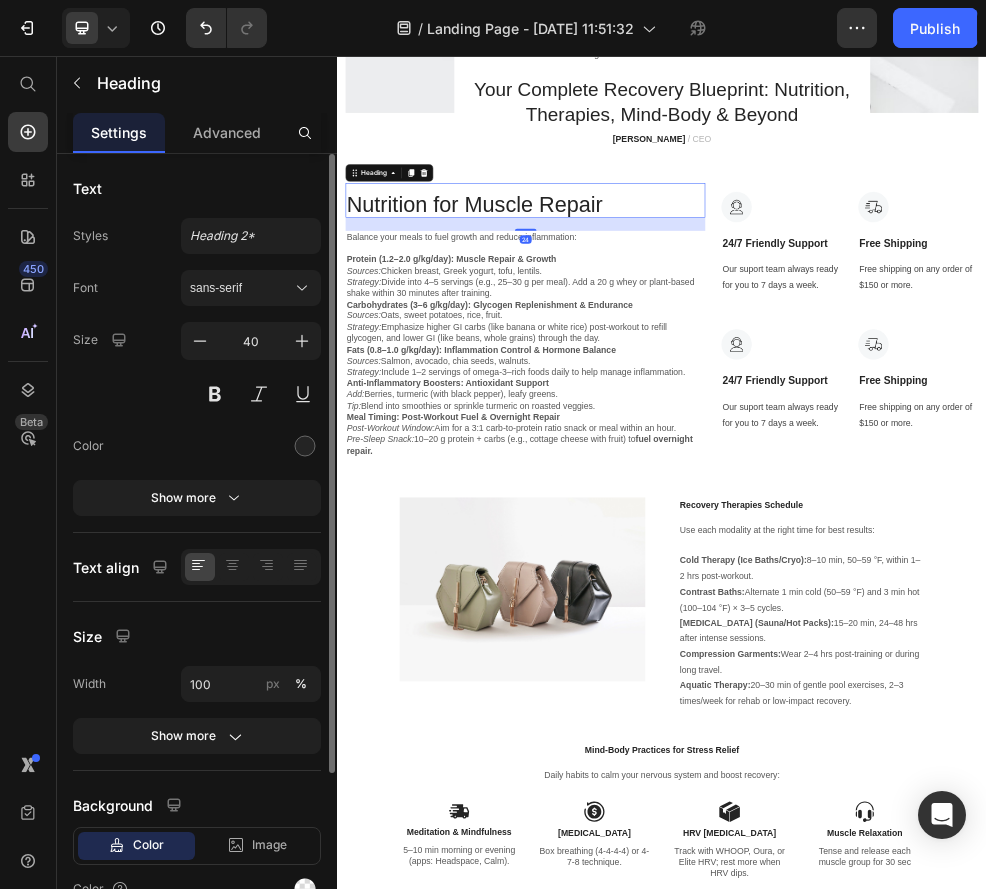 click on "Nutrition for Muscle Repair" at bounding box center [684, 332] 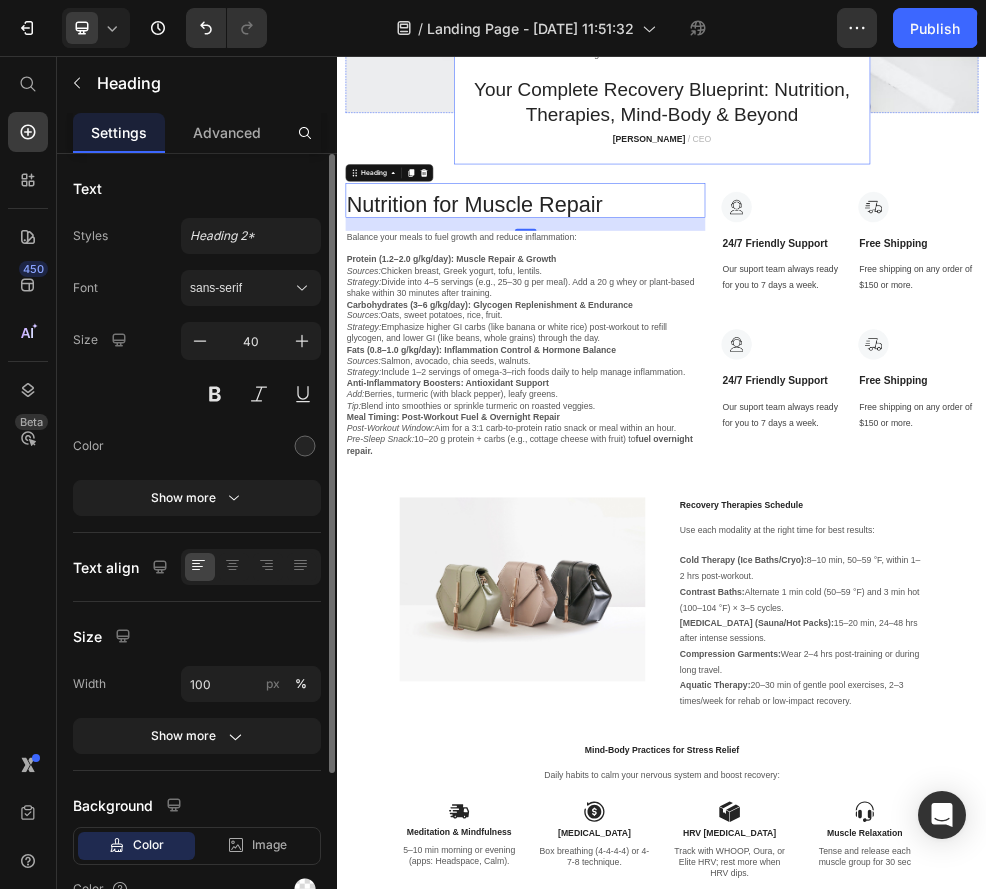 click on "“We’re a fully distributed team of 85 people living and working in 15 countries around the world. And we’re working to build the best products to help our customers build their brands and grow their businesses on social media.”  Text block Your Complete Recovery Blueprint: Nutrition, Therapies, Mind-Body & Beyond Text Block [PERSON_NAME]   / CEO Text block Row" at bounding box center [937, 101] 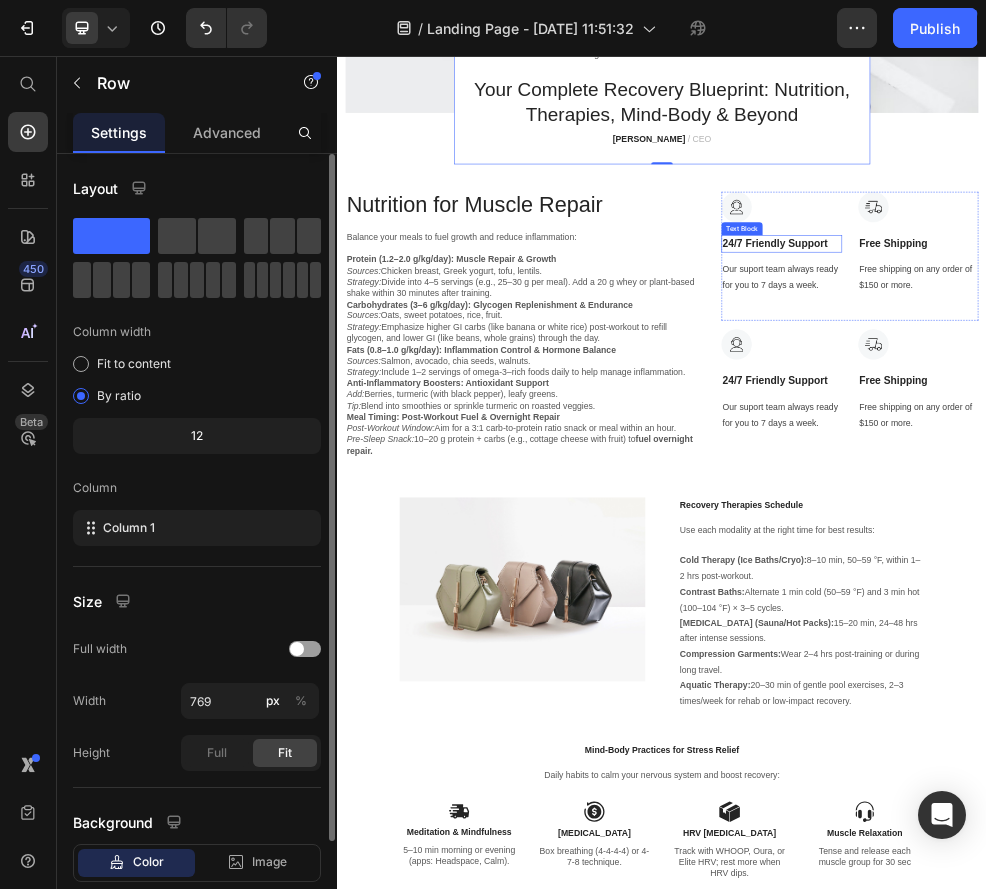 click on "24/7 Friendly Support" at bounding box center [1158, 404] 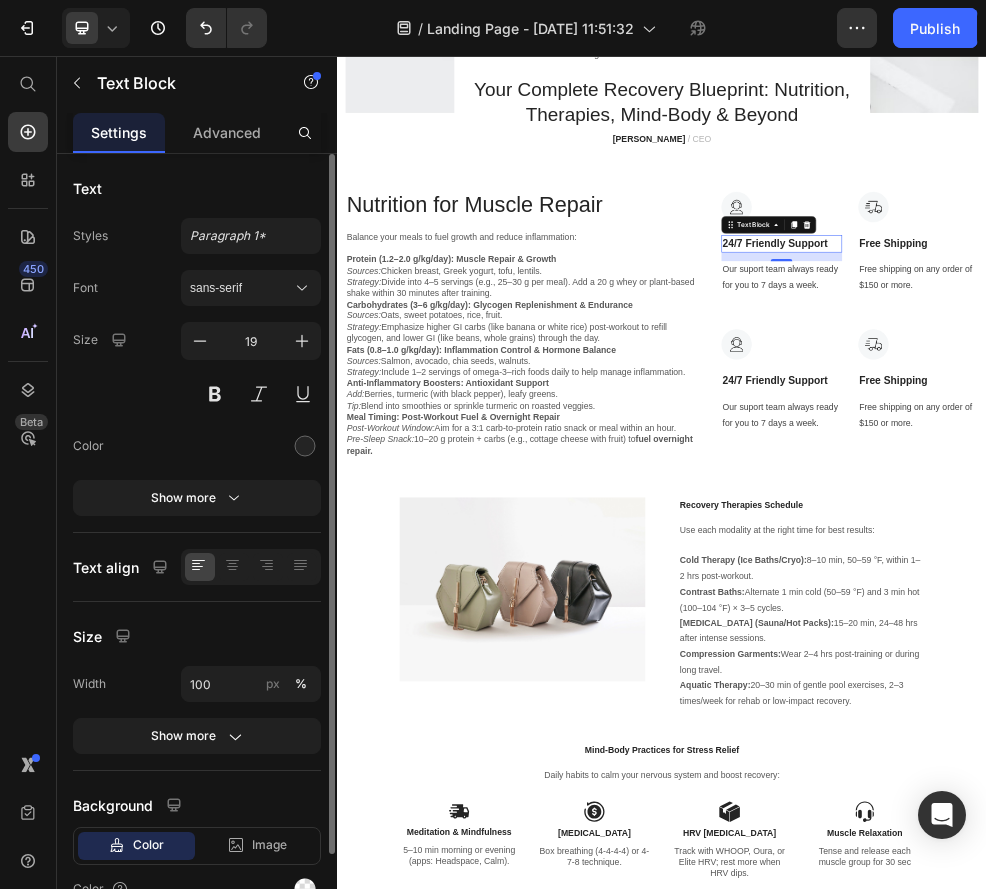 click on "24/7 Friendly Support" at bounding box center [1158, 404] 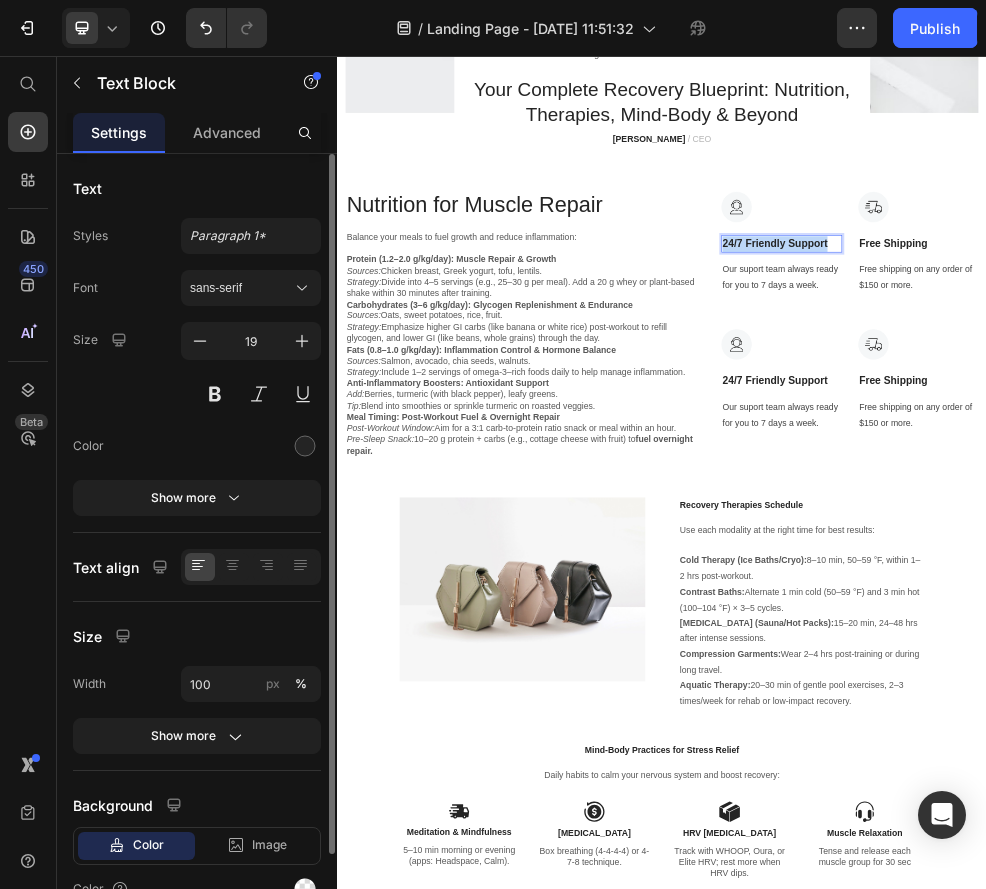 click on "24/7 Friendly Support" at bounding box center [1158, 404] 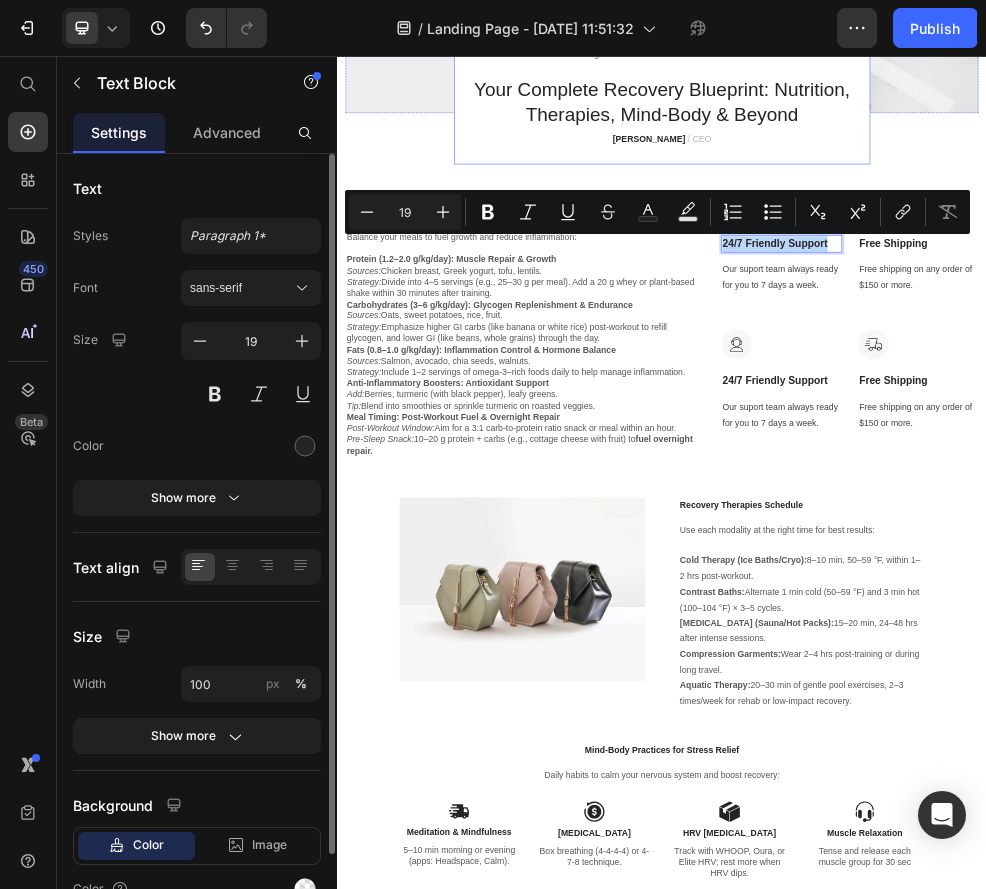 click on "“We’re a fully distributed team of 85 people living and working in 15 countries around the world. And we’re working to build the best products to help our customers build their brands and grow their businesses on social media.”  Text block Your Complete Recovery Blueprint: Nutrition, Therapies, Mind-Body & Beyond Text Block [PERSON_NAME]   / CEO Text block Row" at bounding box center [937, 101] 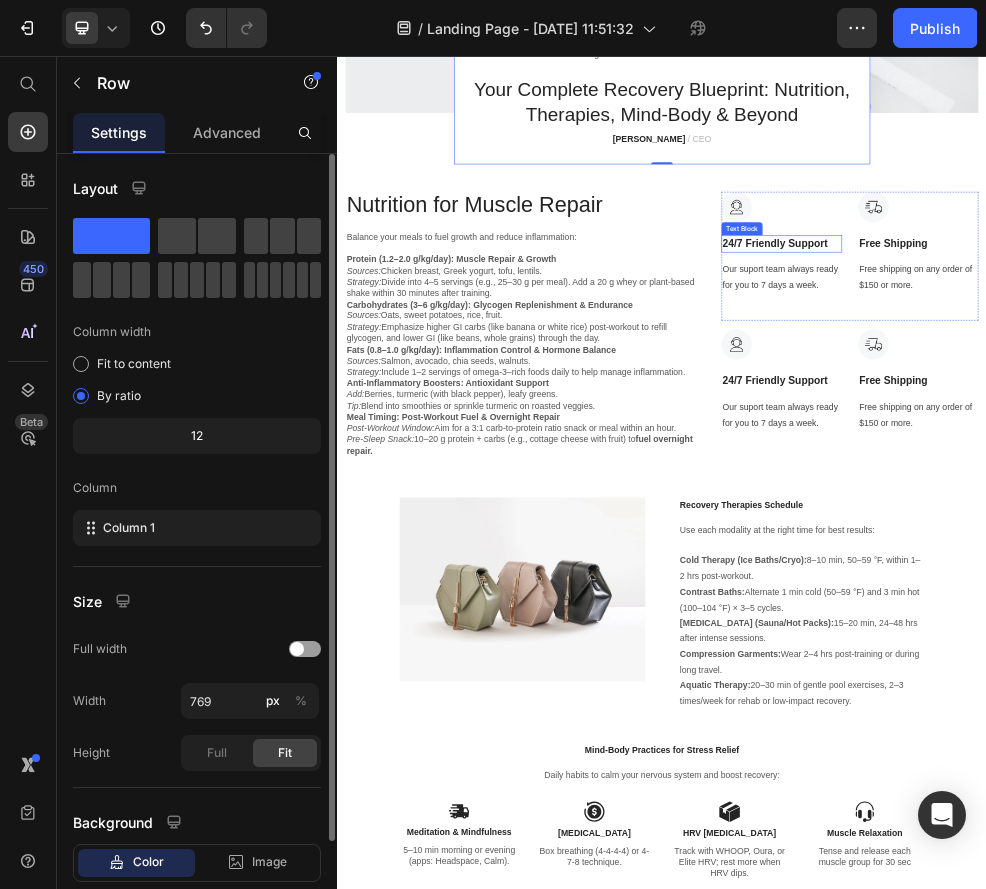click on "24/7 Friendly Support" at bounding box center (1158, 404) 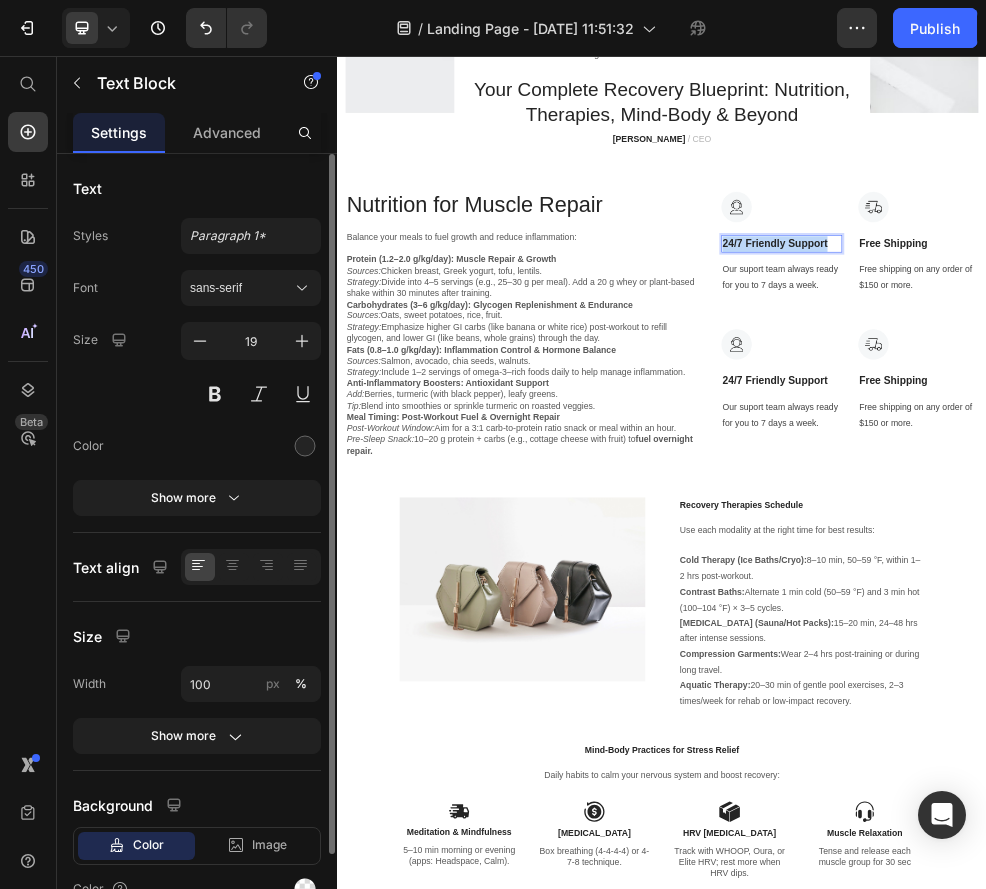 click on "24/7 Friendly Support" at bounding box center [1158, 404] 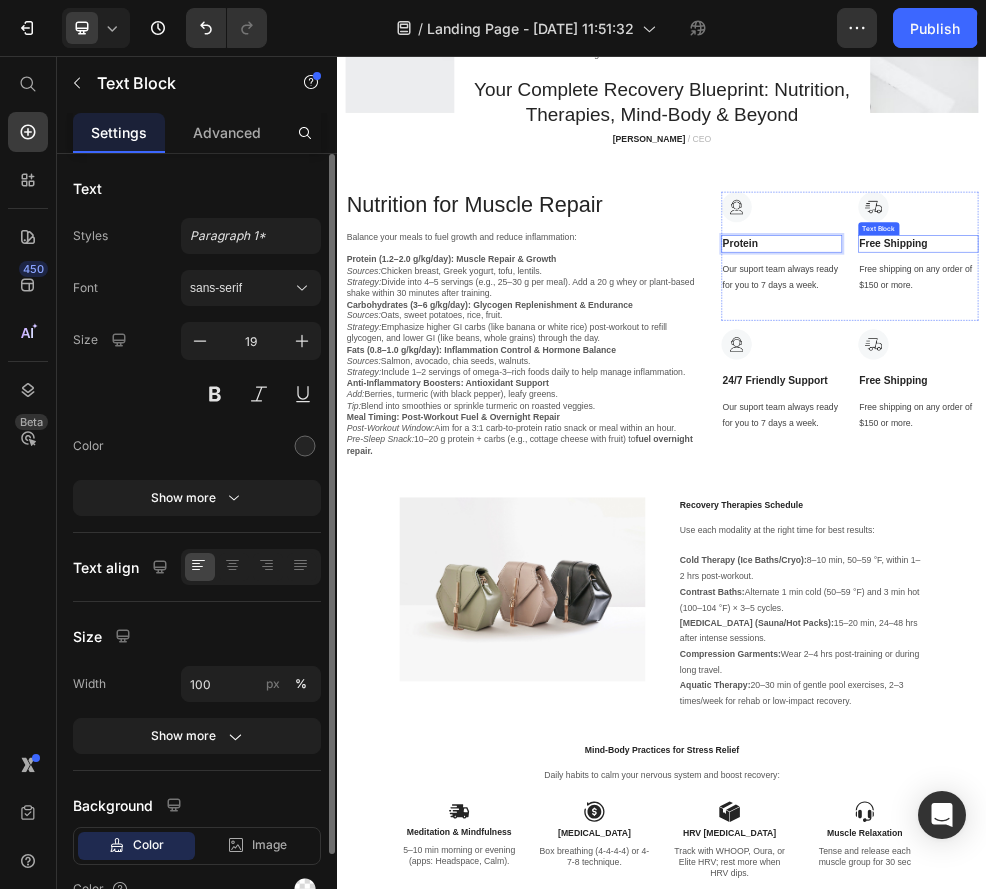 click on "Free Shipping" at bounding box center (1411, 404) 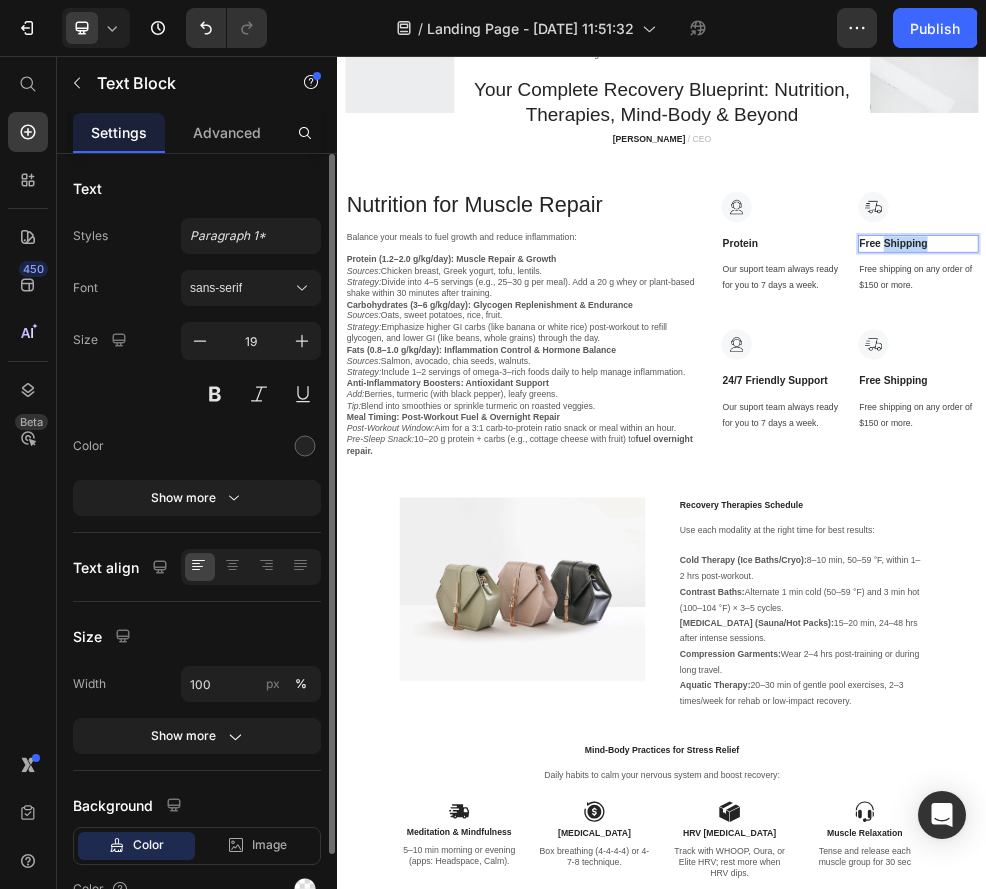 click on "Free Shipping" at bounding box center (1411, 404) 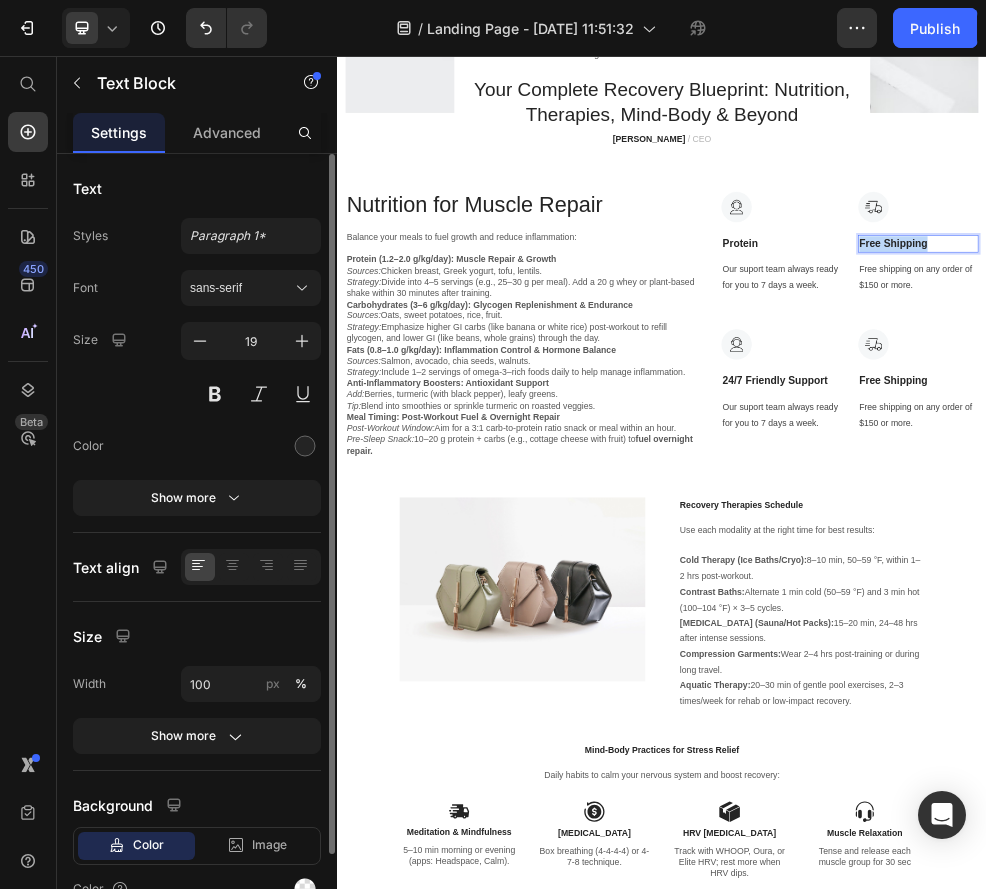 click on "Free Shipping" at bounding box center [1411, 404] 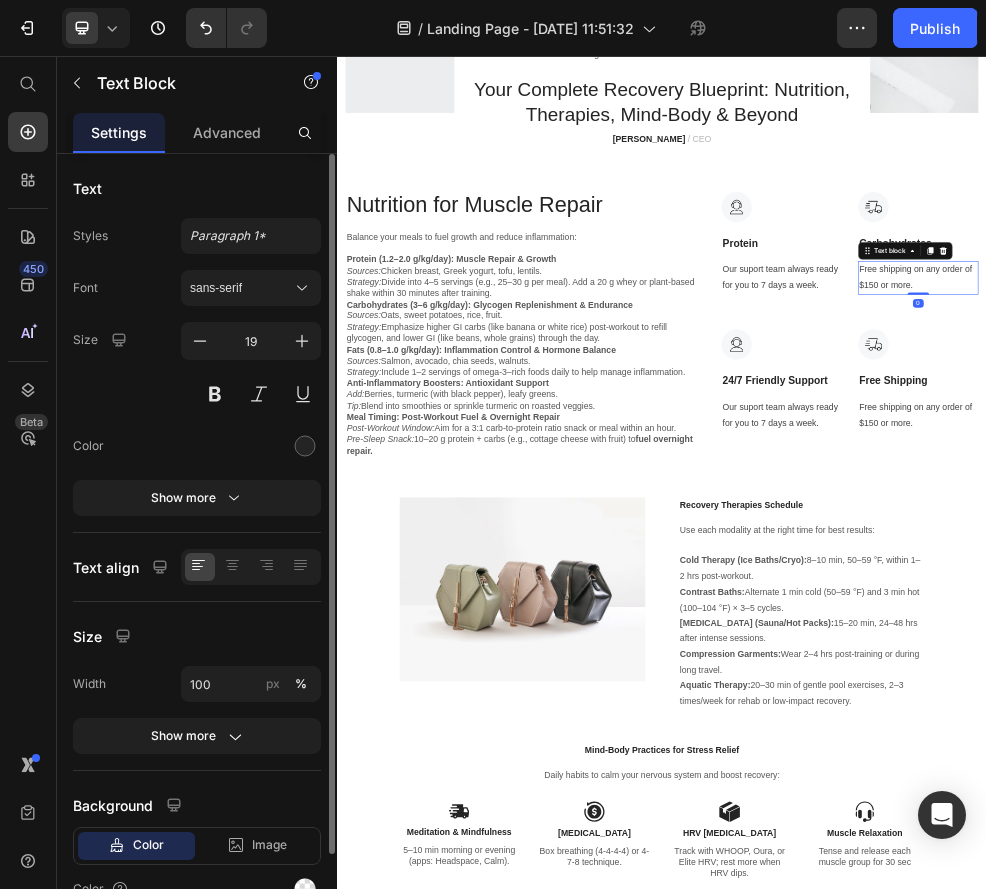 click on "Free shipping on any order of $150 or more." at bounding box center [1411, 467] 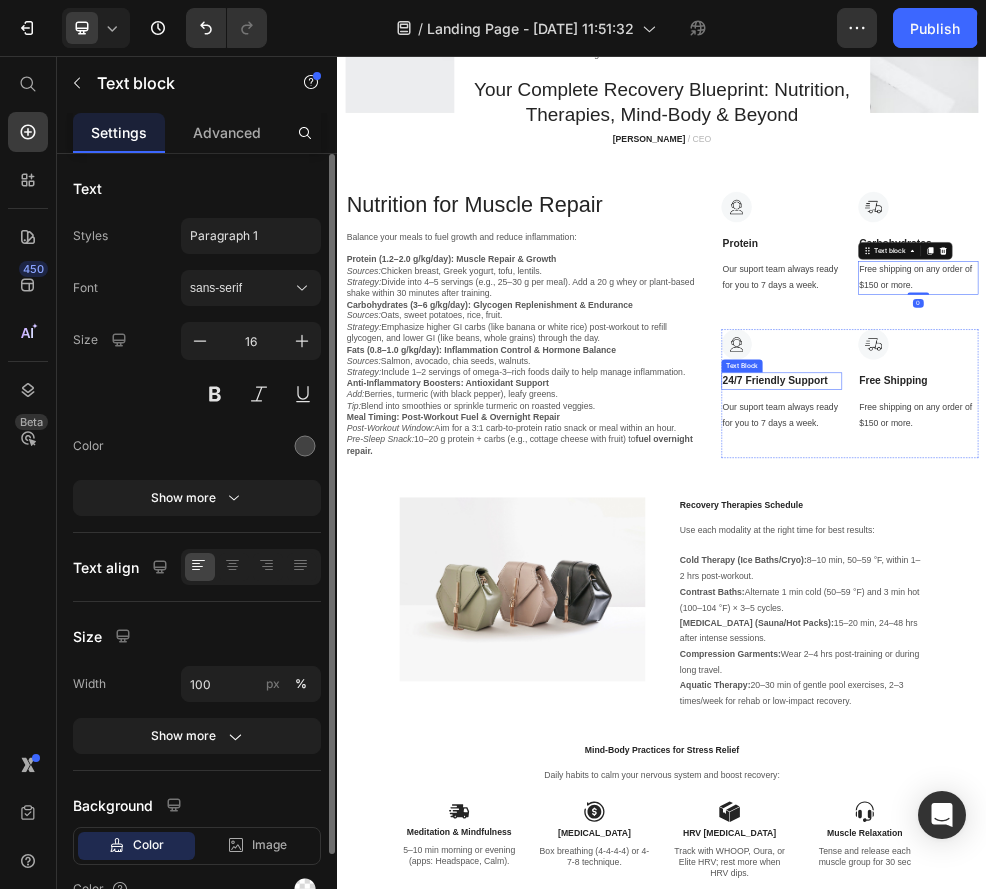click on "24/7 Friendly Support" at bounding box center (1158, 658) 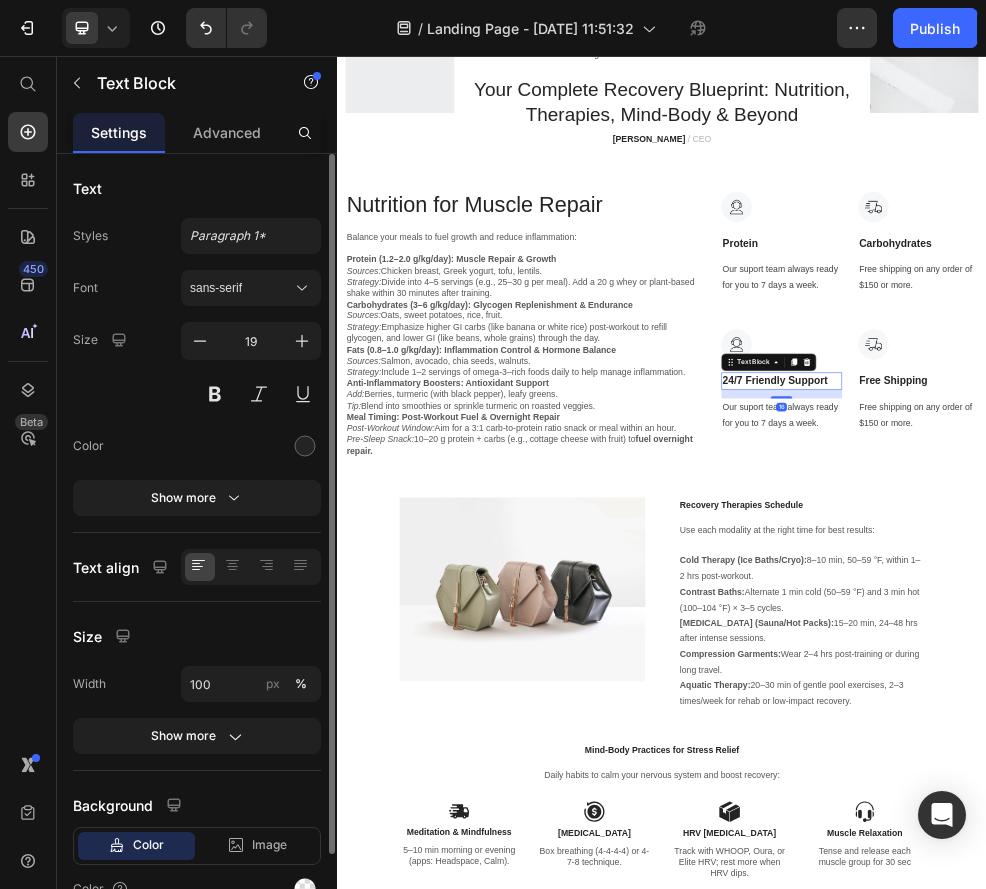click on "24/7 Friendly Support" at bounding box center [1158, 658] 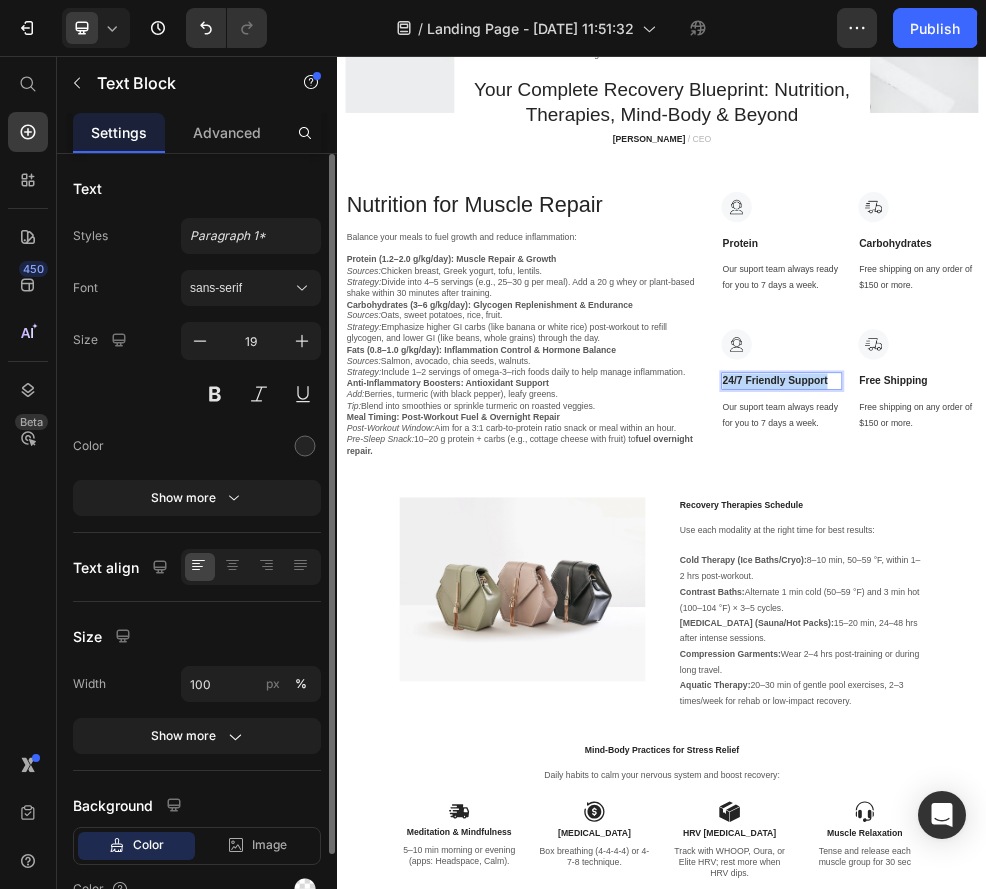 click on "24/7 Friendly Support" at bounding box center (1158, 658) 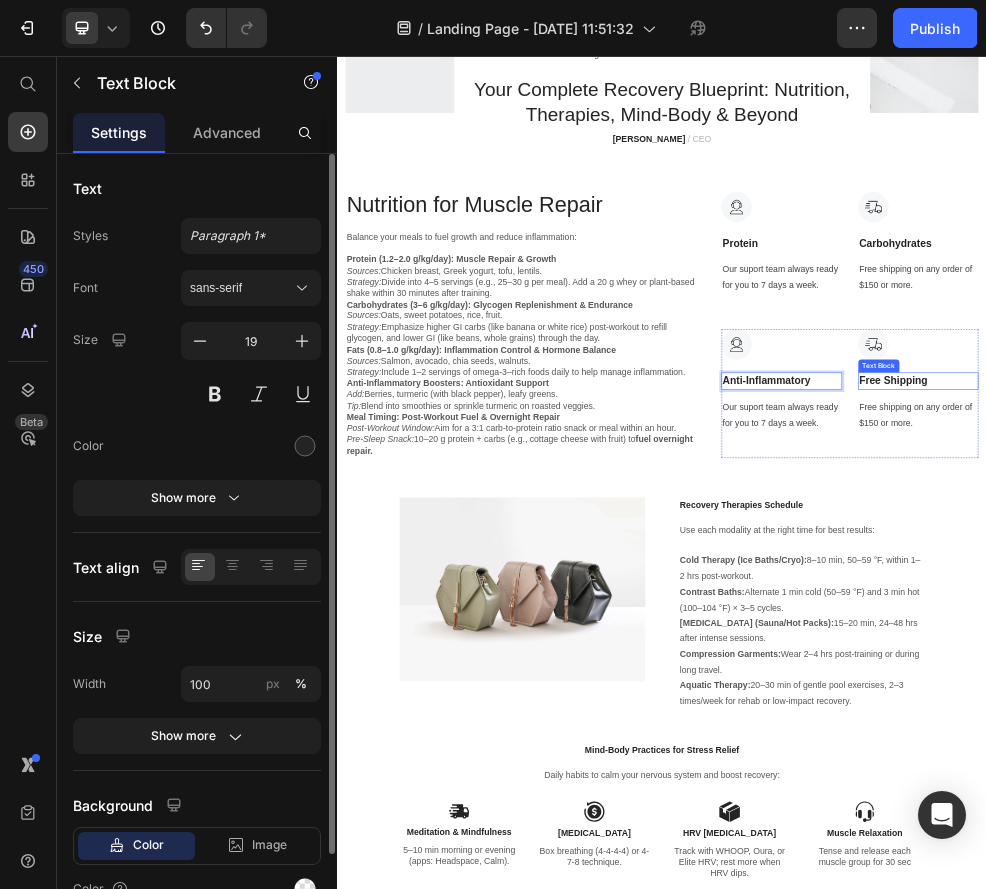click on "Free Shipping" at bounding box center [1411, 658] 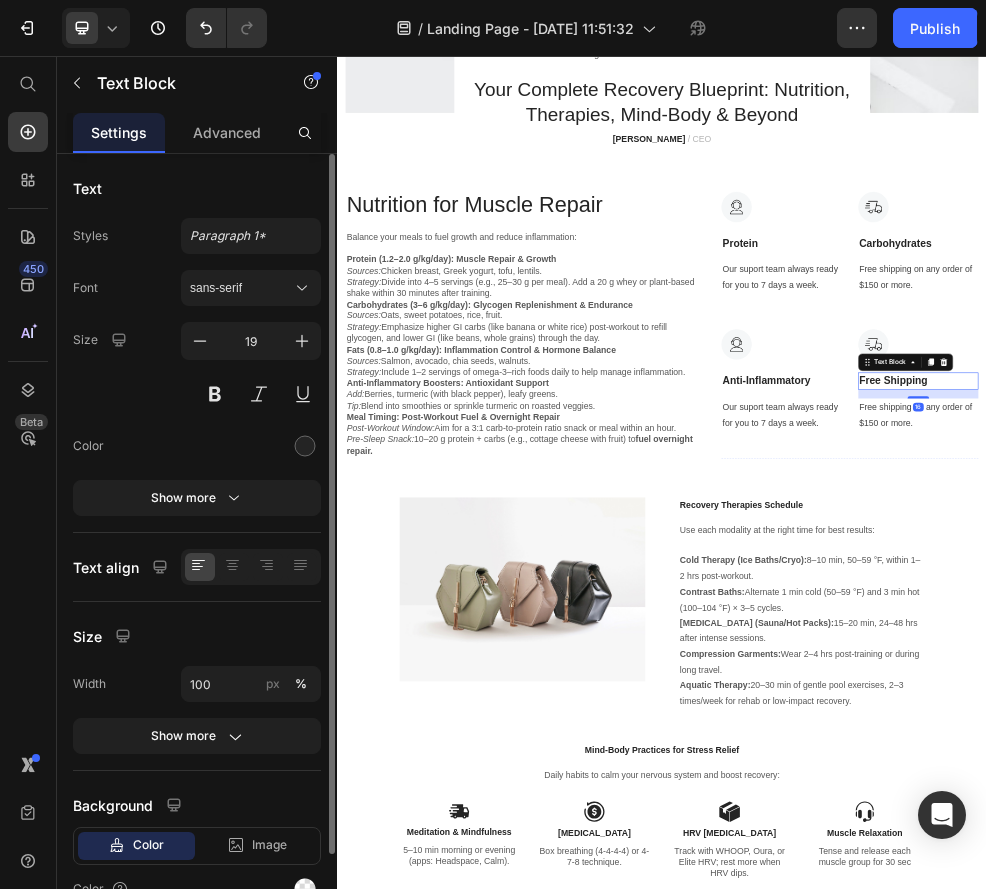 click on "Free Shipping" at bounding box center [1411, 658] 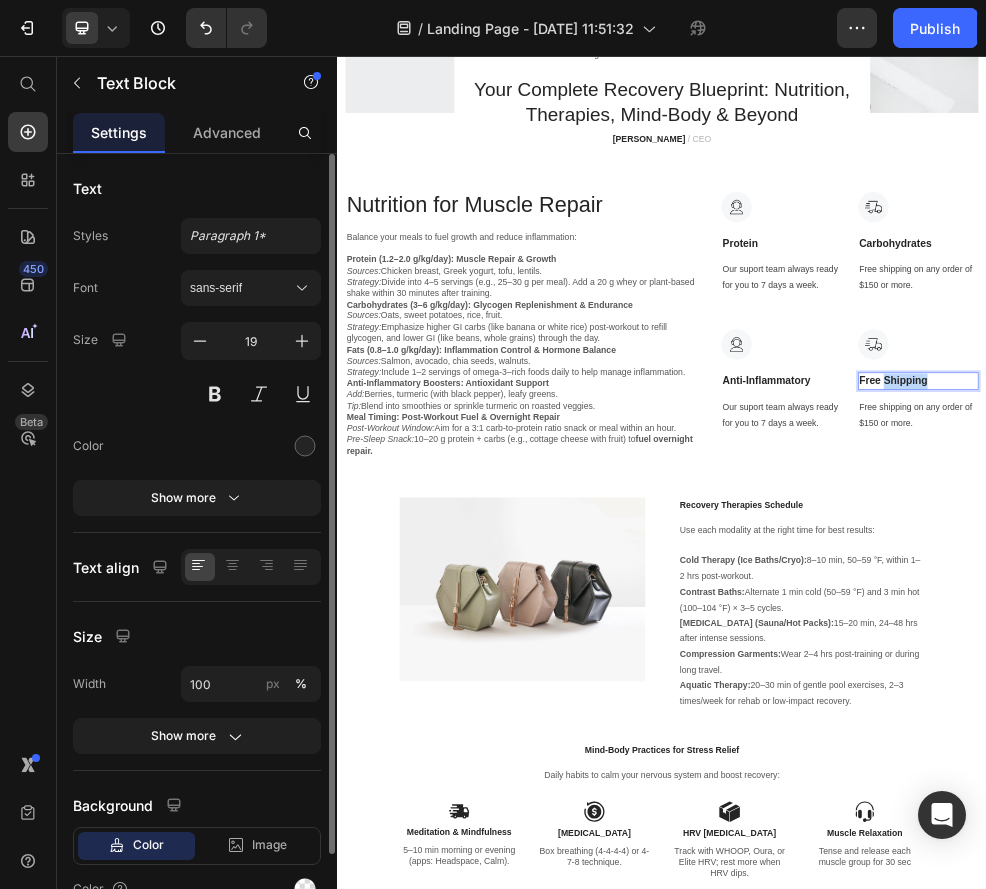 click on "Free Shipping" at bounding box center (1411, 658) 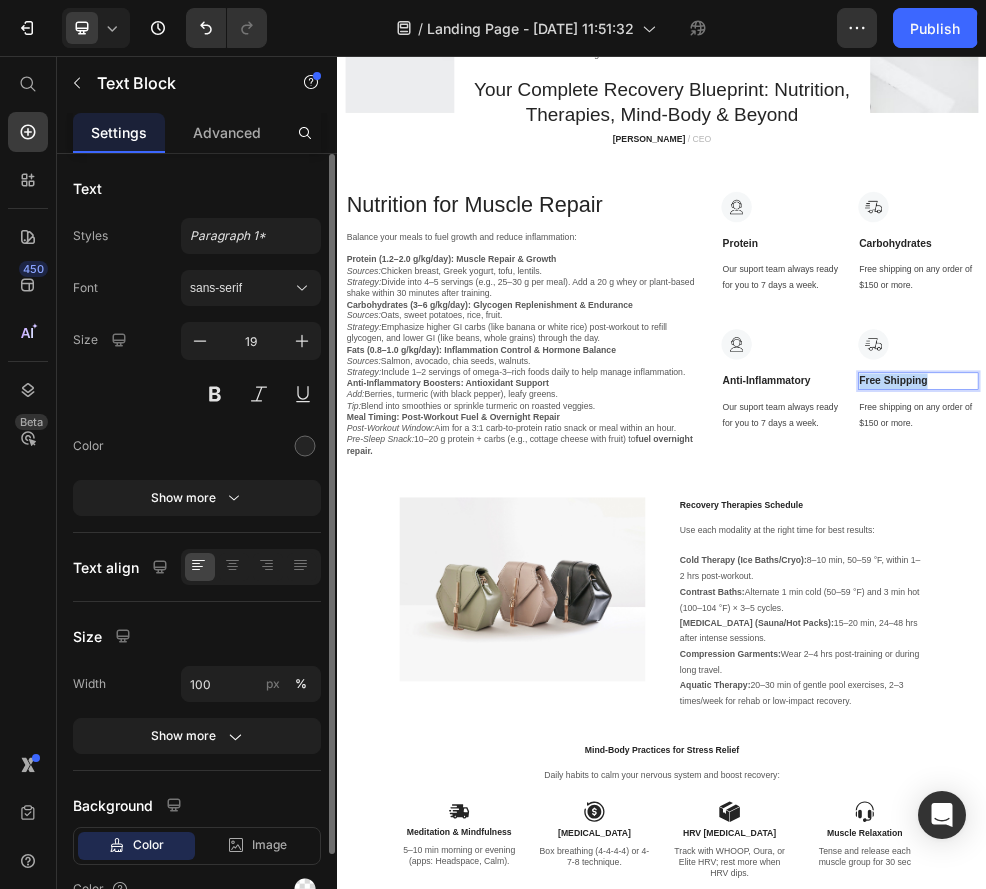 click on "Free Shipping" at bounding box center [1411, 658] 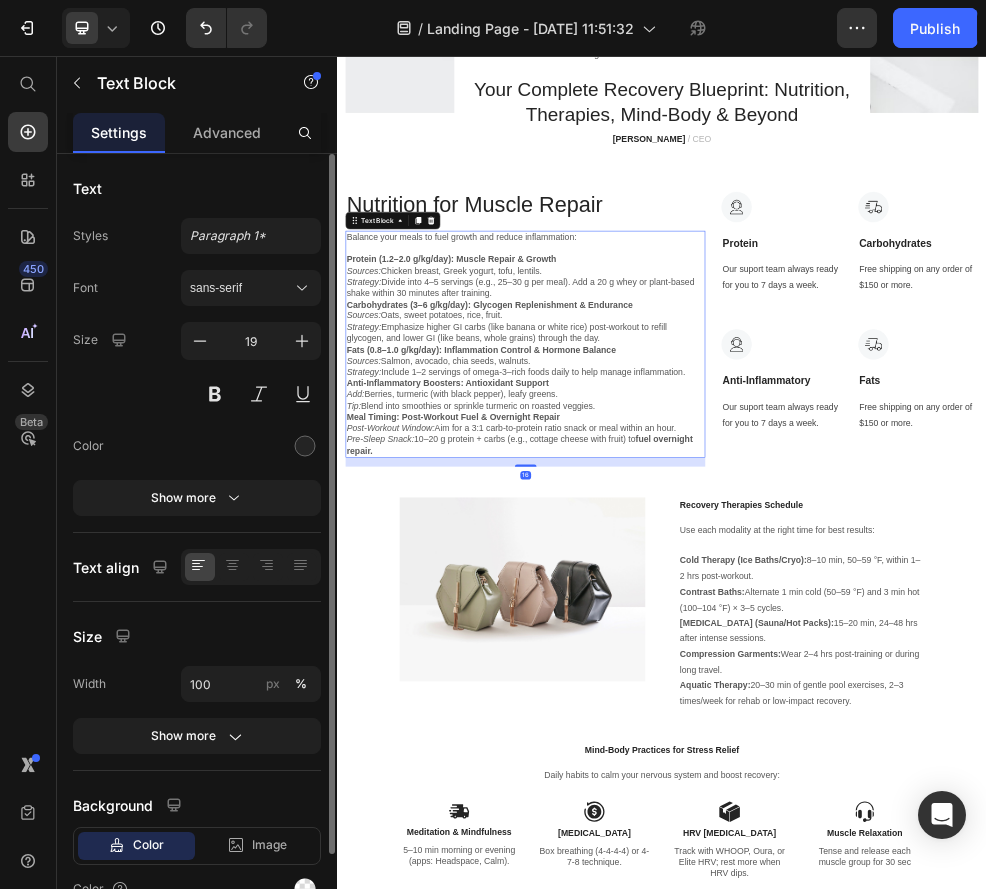 click on "Fats (0.8–1.0 g/kg/day): Inflammation Control & Hormone Balance" at bounding box center (603, 599) 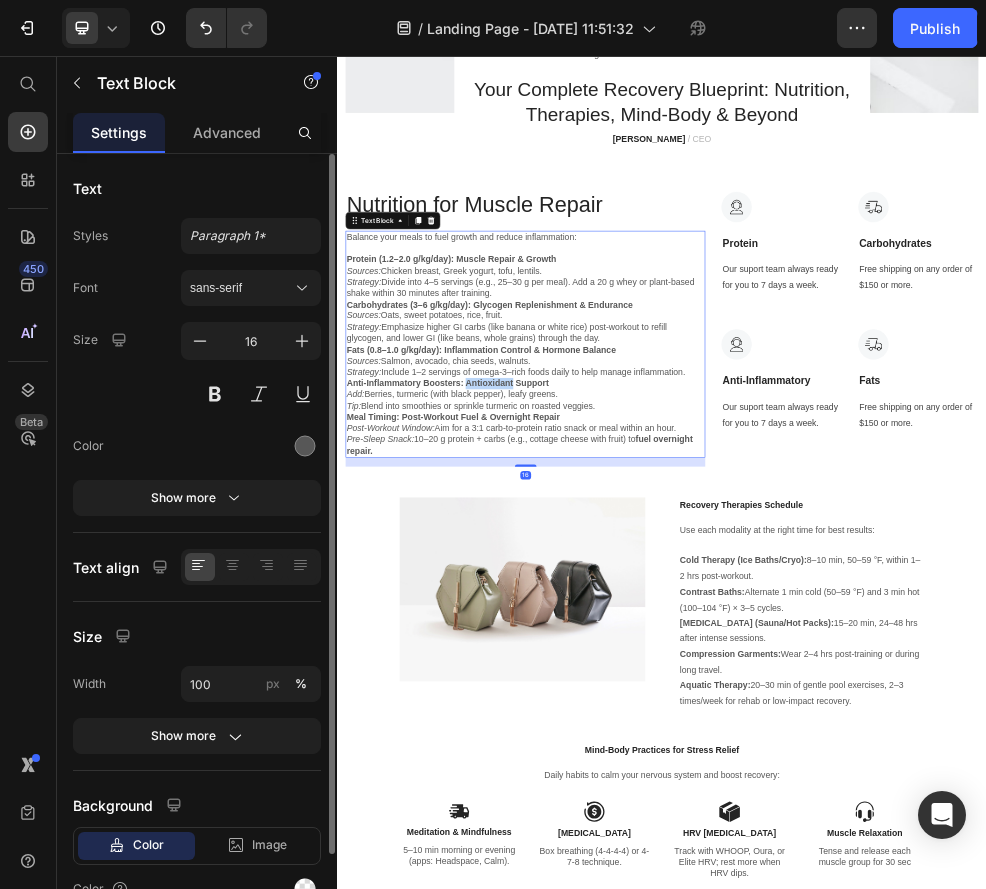 click on "Anti-Inflammatory Boosters: Antioxidant Support" at bounding box center [541, 661] 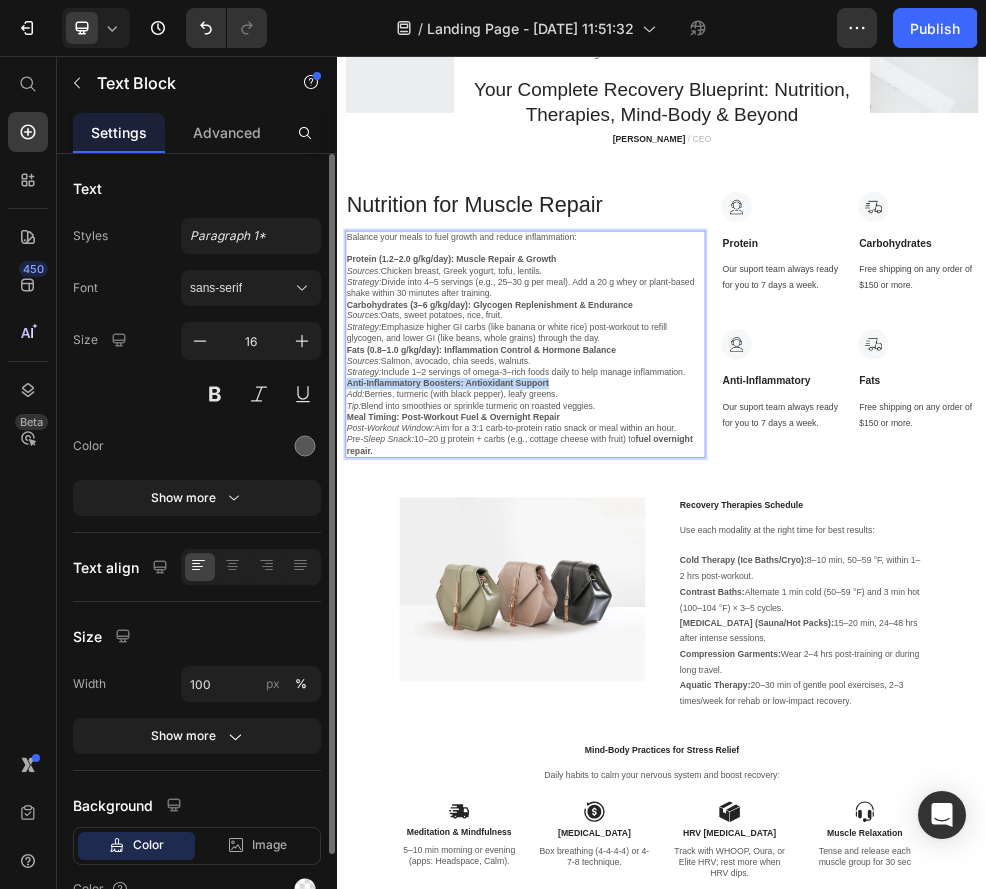 click on "Anti-Inflammatory Boosters: Antioxidant Support" at bounding box center (541, 661) 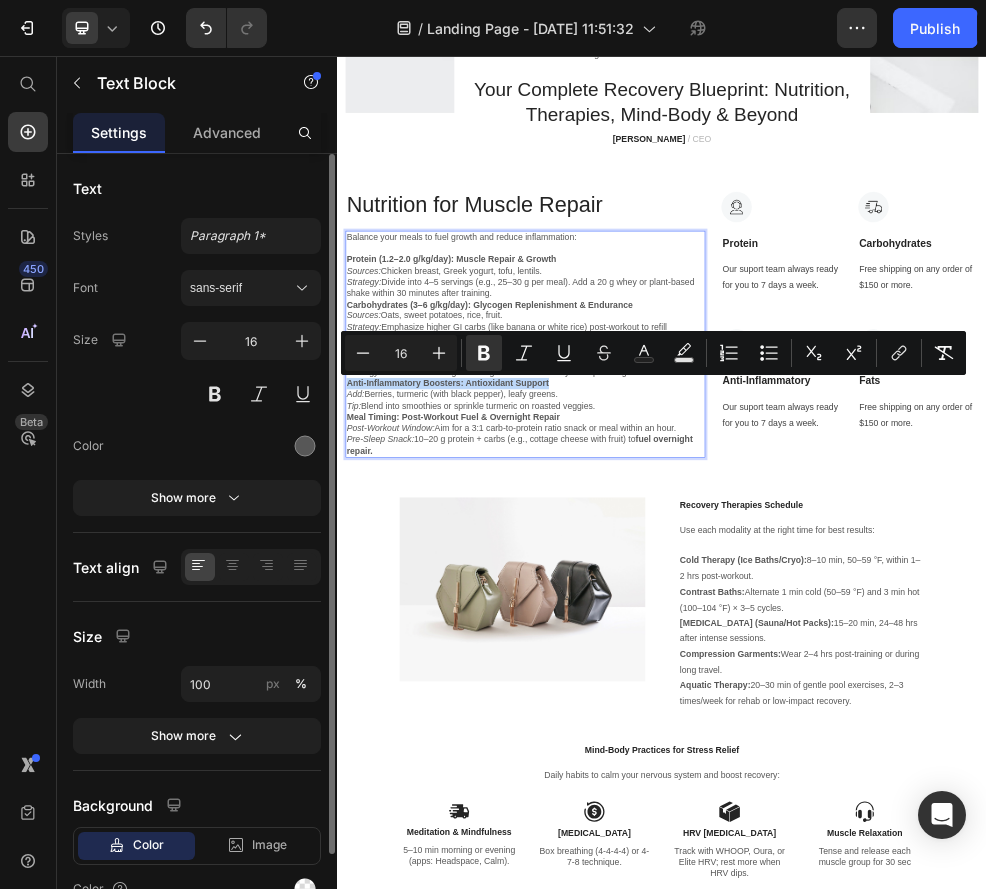 copy on "Anti-Inflammatory Boosters: Antioxidant Support" 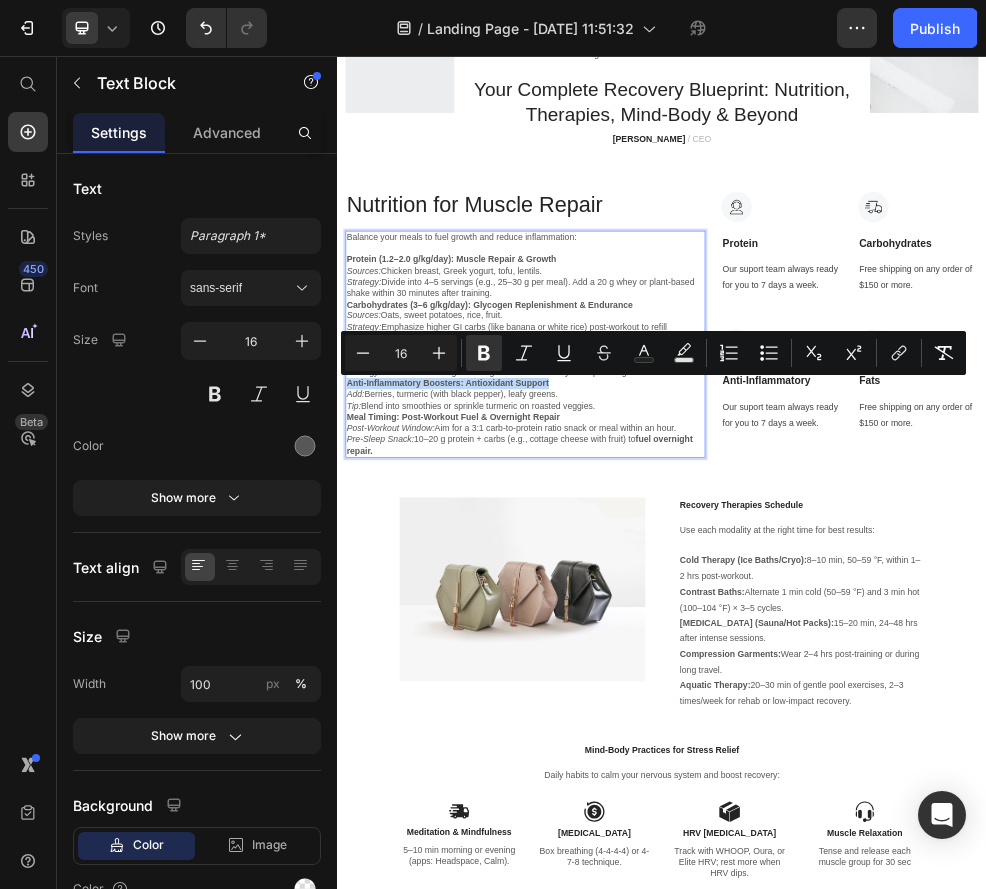 click on "Our suport team always ready for you to 7 days a week." at bounding box center (1158, 721) 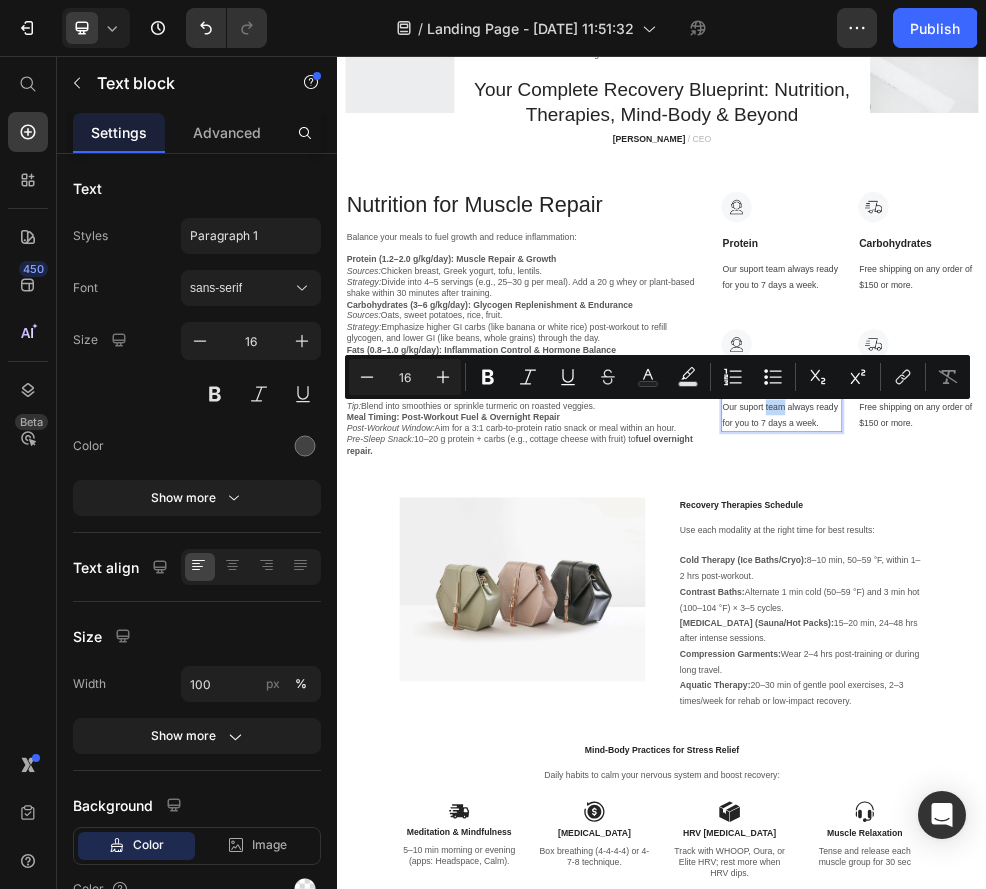 click on "Our suport team always ready for you to 7 days a week." at bounding box center (1158, 721) 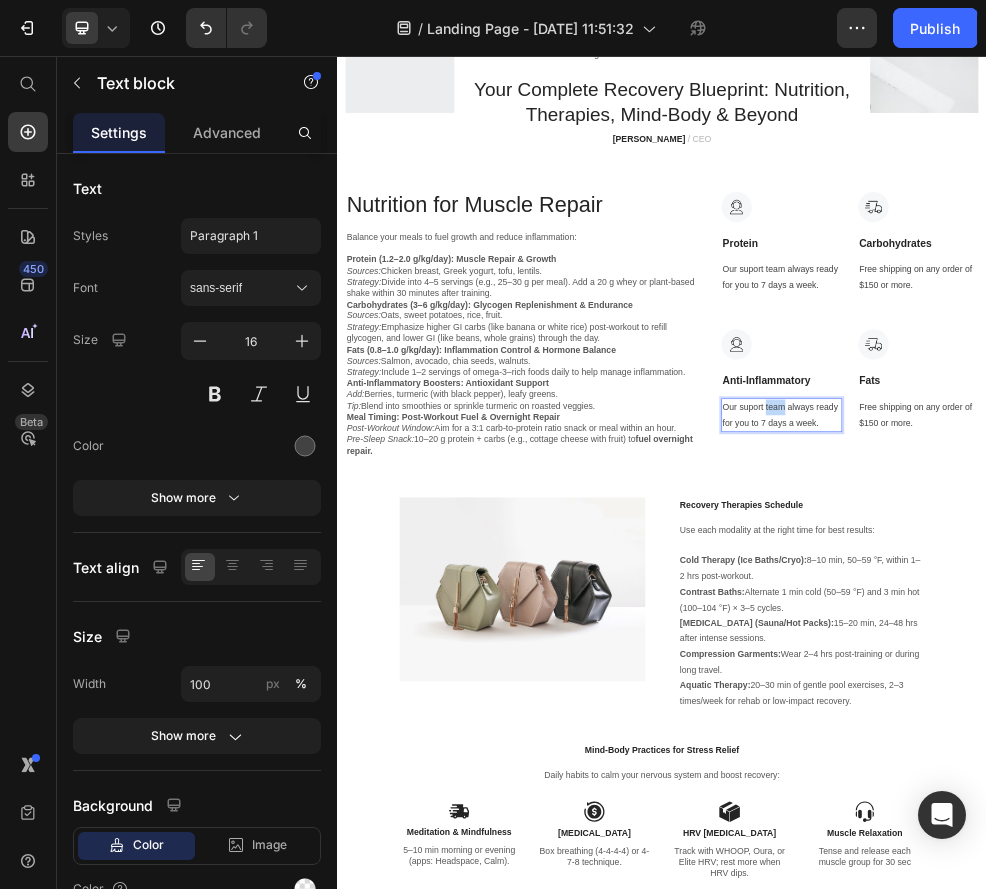 click on "Our suport team always ready for you to 7 days a week." at bounding box center [1158, 721] 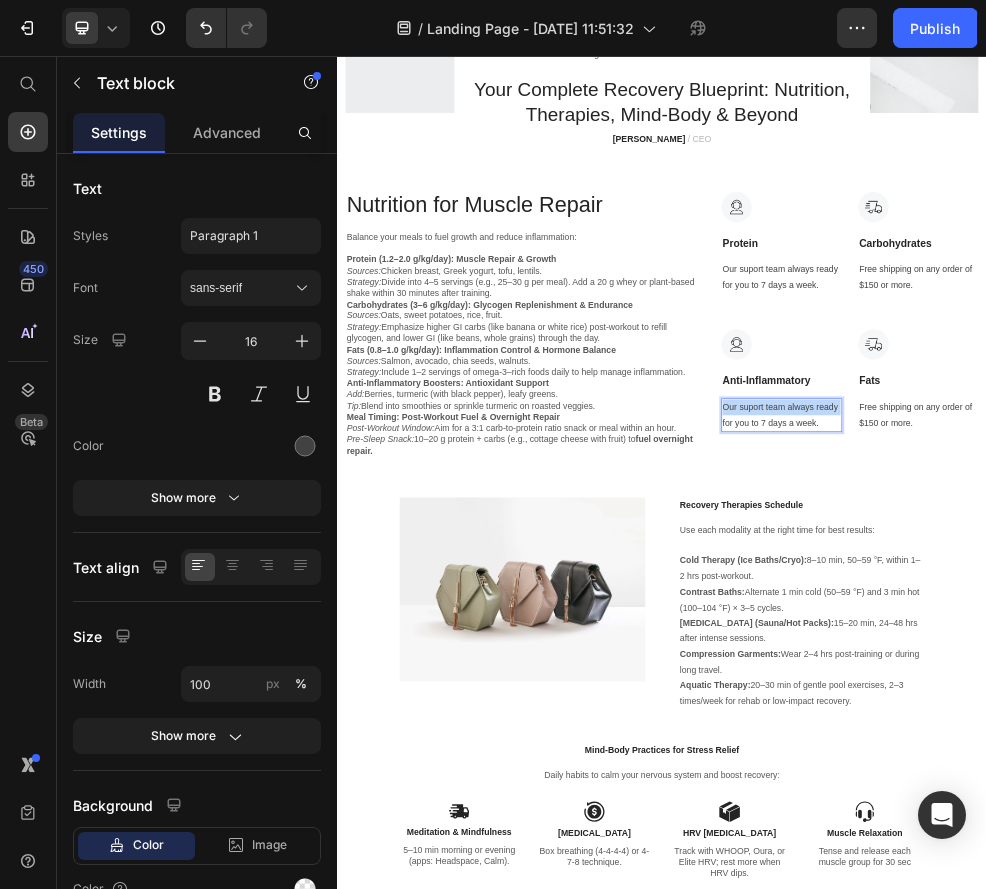 click on "Our suport team always ready for you to 7 days a week." at bounding box center (1158, 721) 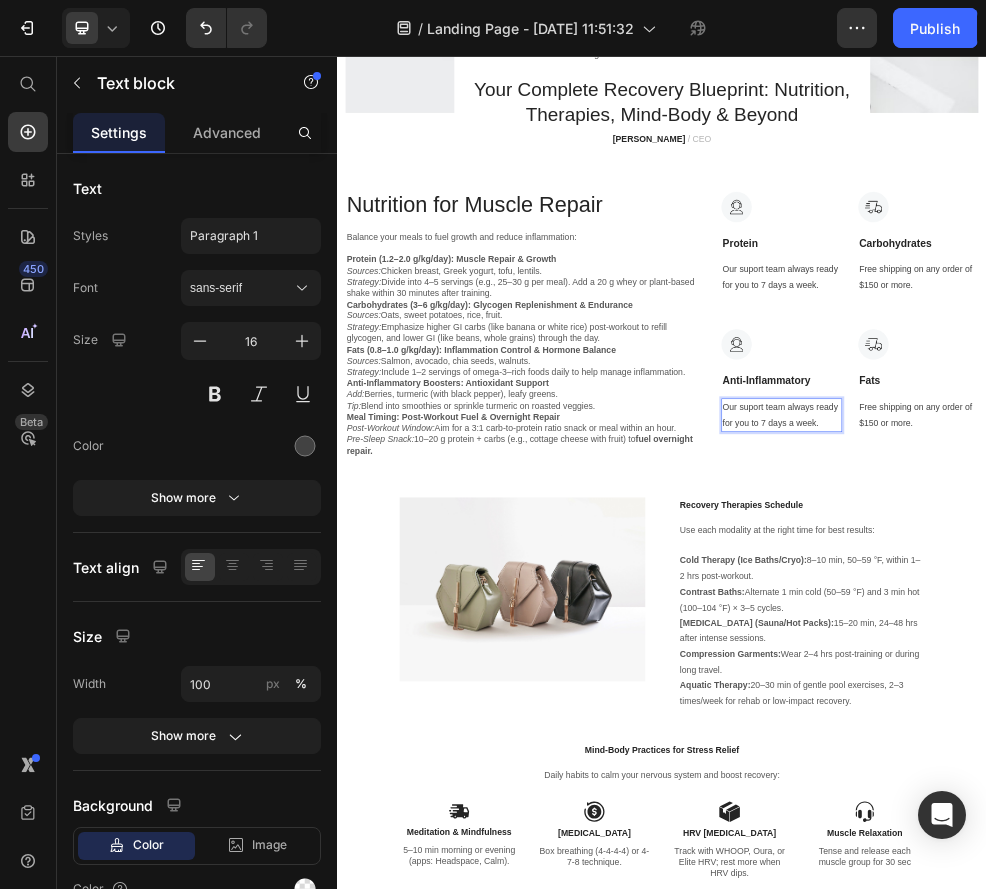 click on "Our suport team always ready for you to 7 days a week." at bounding box center [1158, 721] 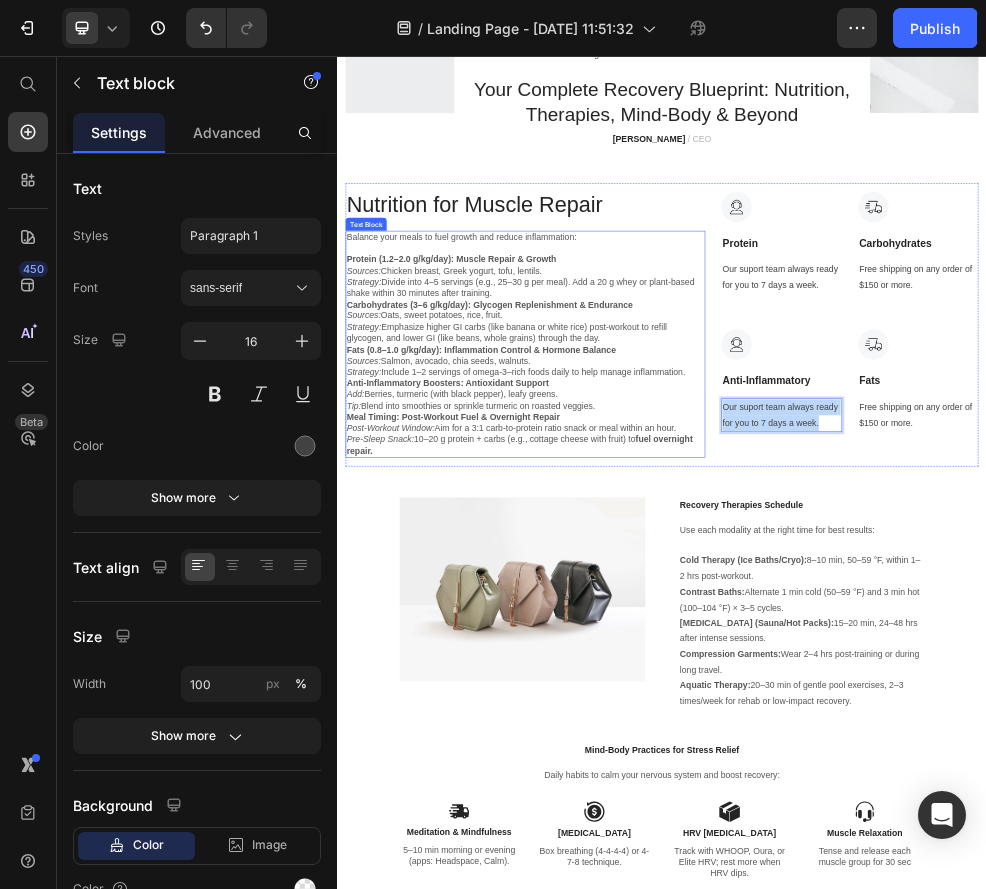drag, startPoint x: 1226, startPoint y: 742, endPoint x: 988, endPoint y: 678, distance: 246.45486 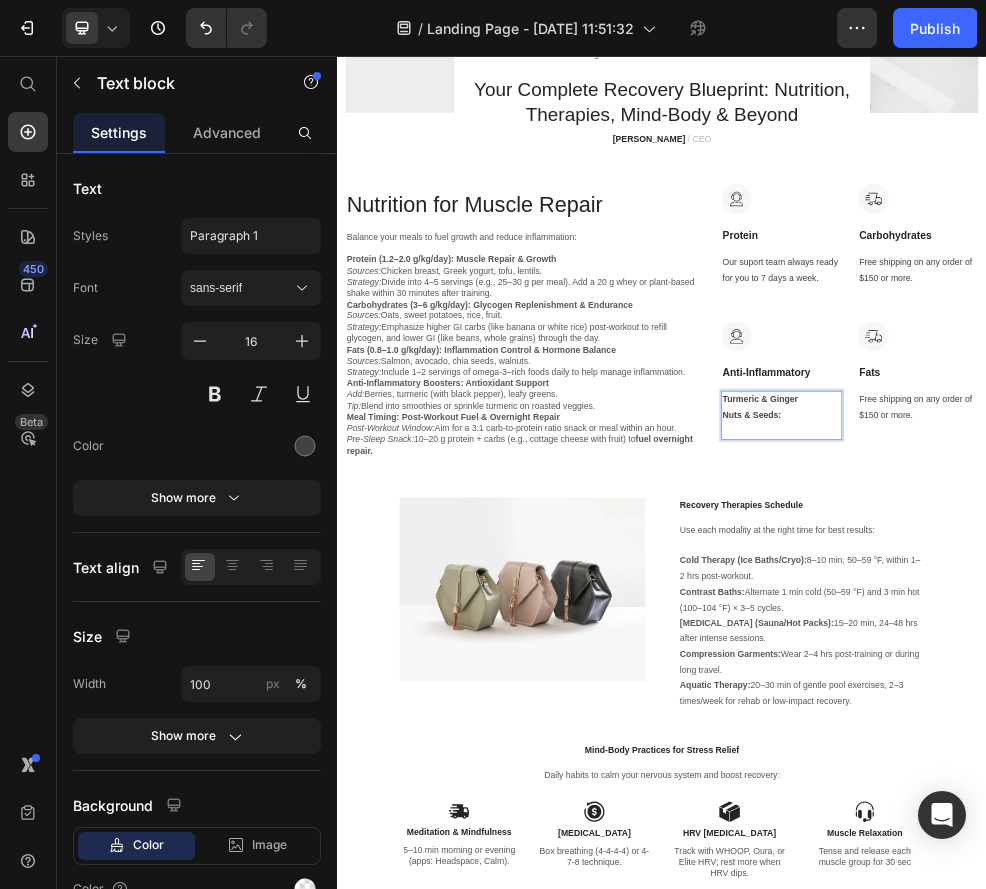 click at bounding box center (1158, 749) 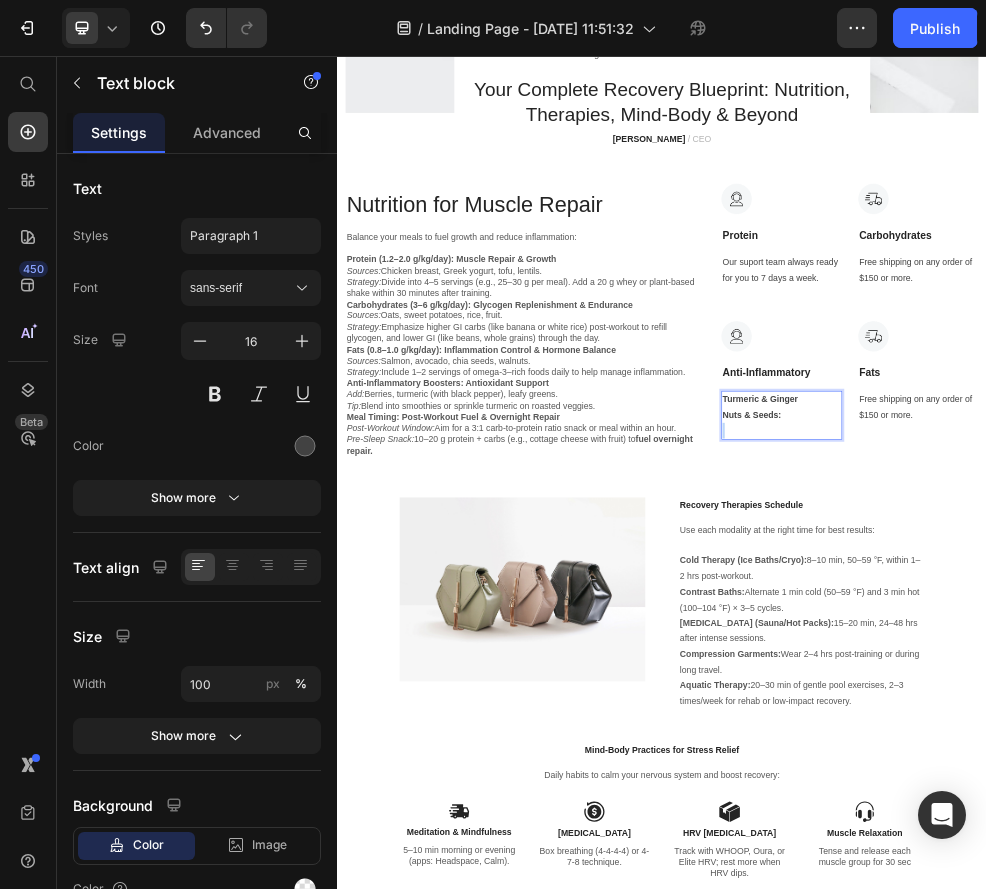 click on "Nuts & Seeds:" at bounding box center [1158, 721] 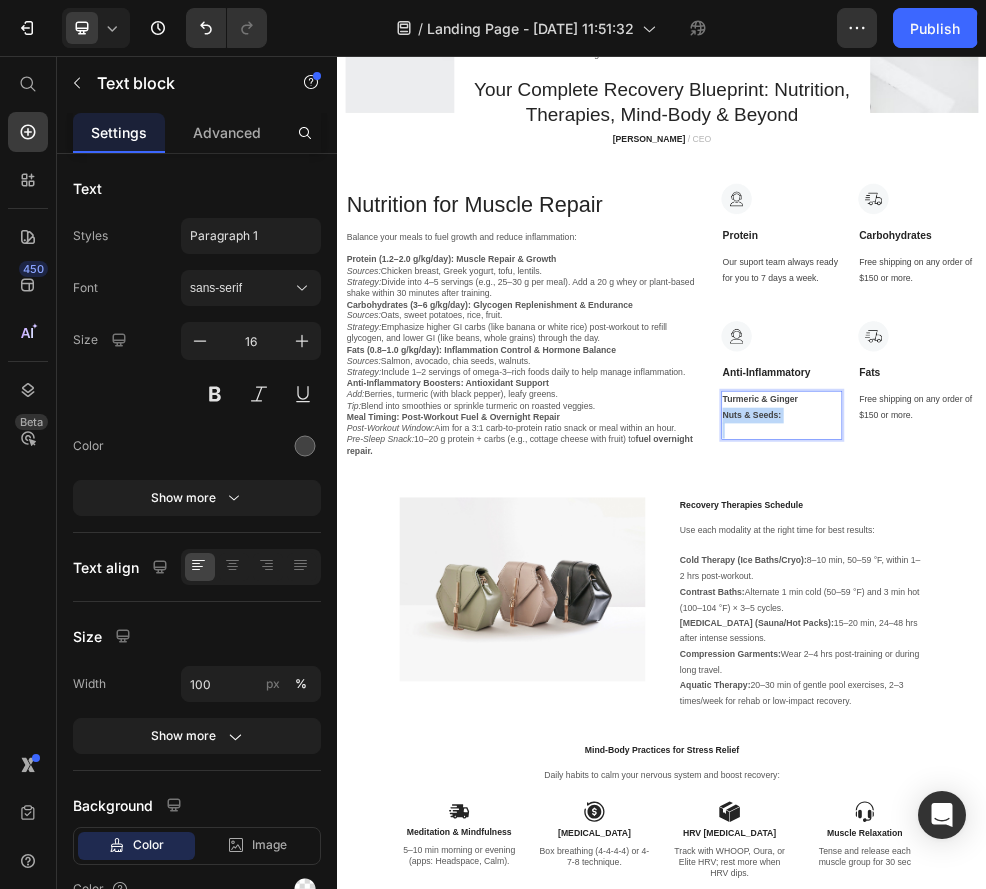 click on "Nuts & Seeds:" at bounding box center [1158, 721] 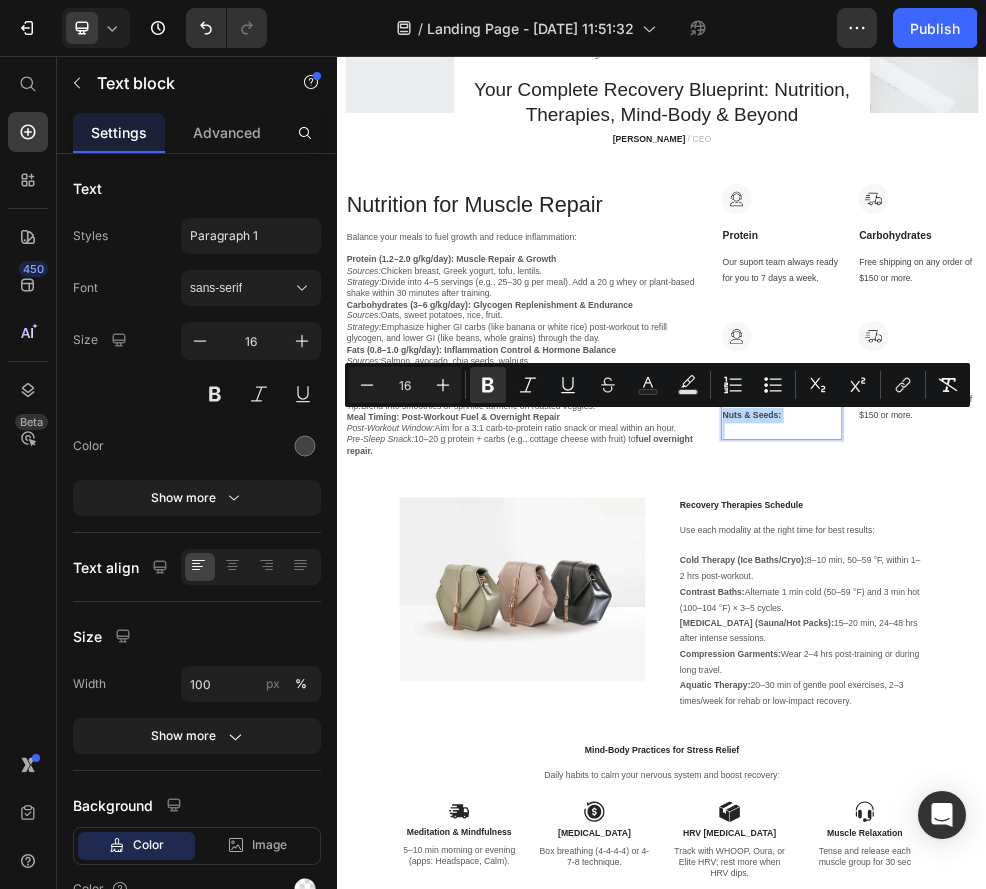 click on "Nuts & Seeds:" at bounding box center (1158, 721) 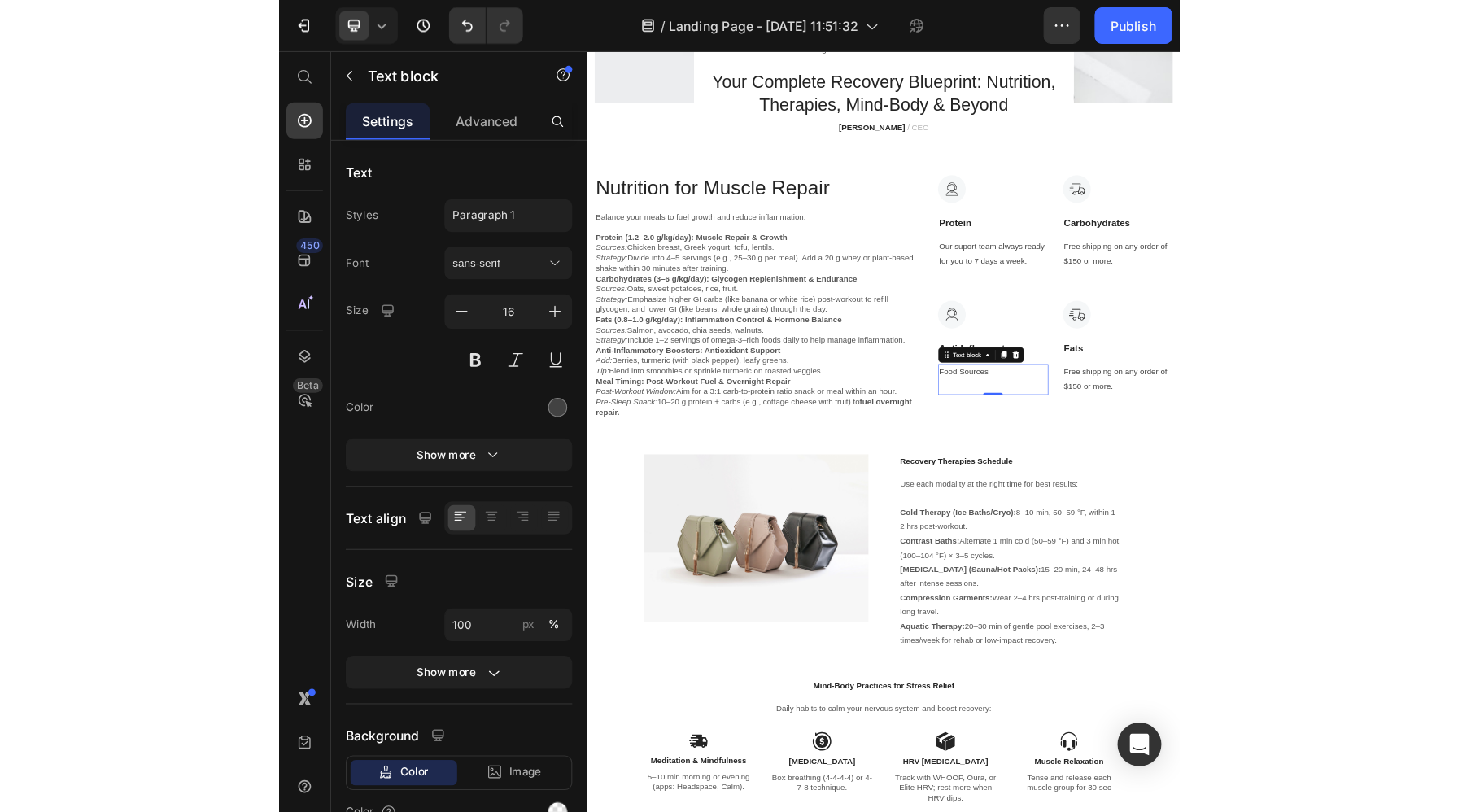 scroll, scrollTop: 7936, scrollLeft: 0, axis: vertical 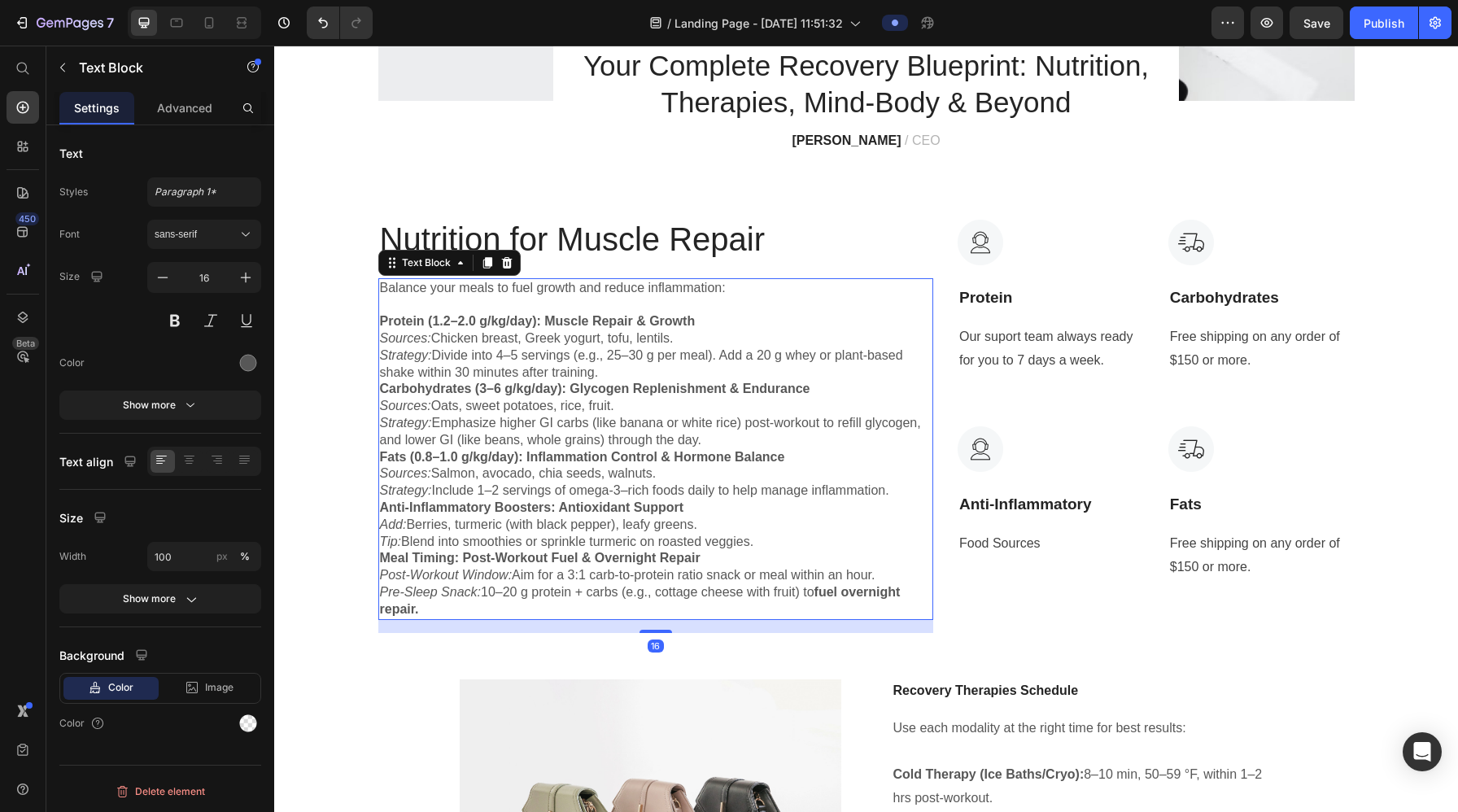 click on "Strategy:  Divide into 4–5 servings (e.g., 25–30 g per meal). Add a 20 g whey or plant-based shake within 30 minutes after training." at bounding box center [656, 365] 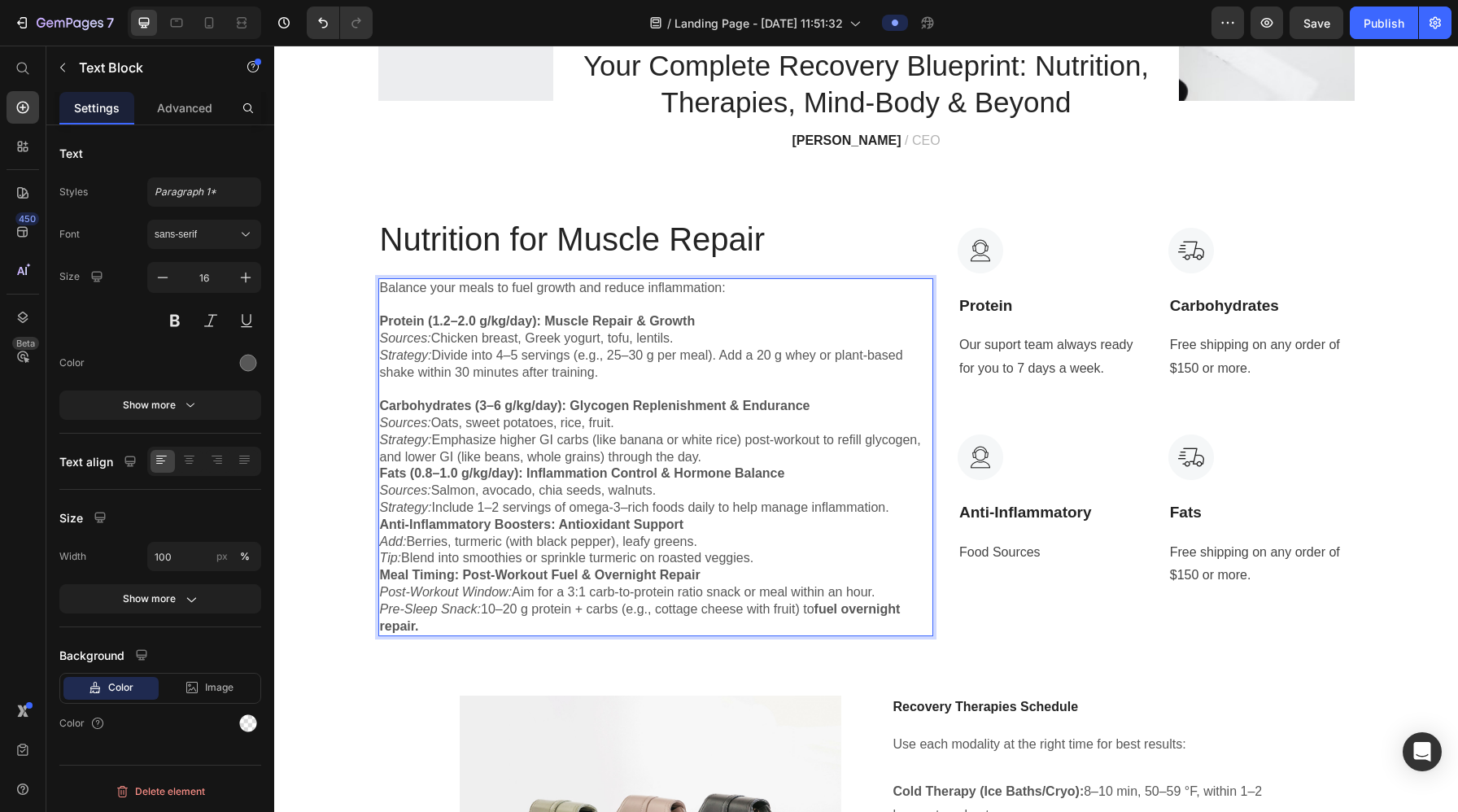 click on "Strategy:  Emphasize higher GI carbs (like banana or white rice) post-workout to refill glycogen, and lower GI (like beans, whole grains) through the day." at bounding box center [656, 449] 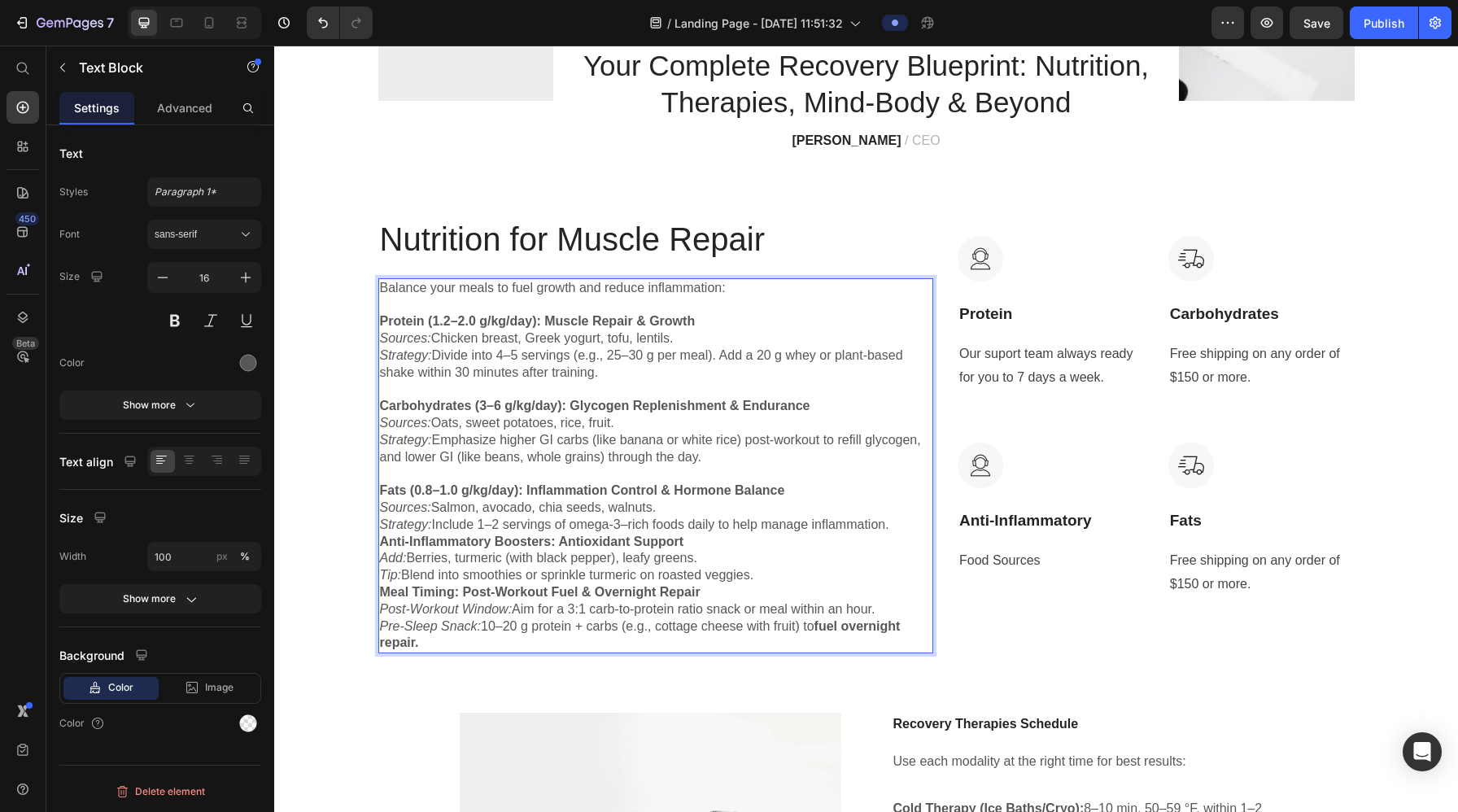 click on "Anti-Inflammatory Boosters: Antioxidant Support" at bounding box center [656, 542] 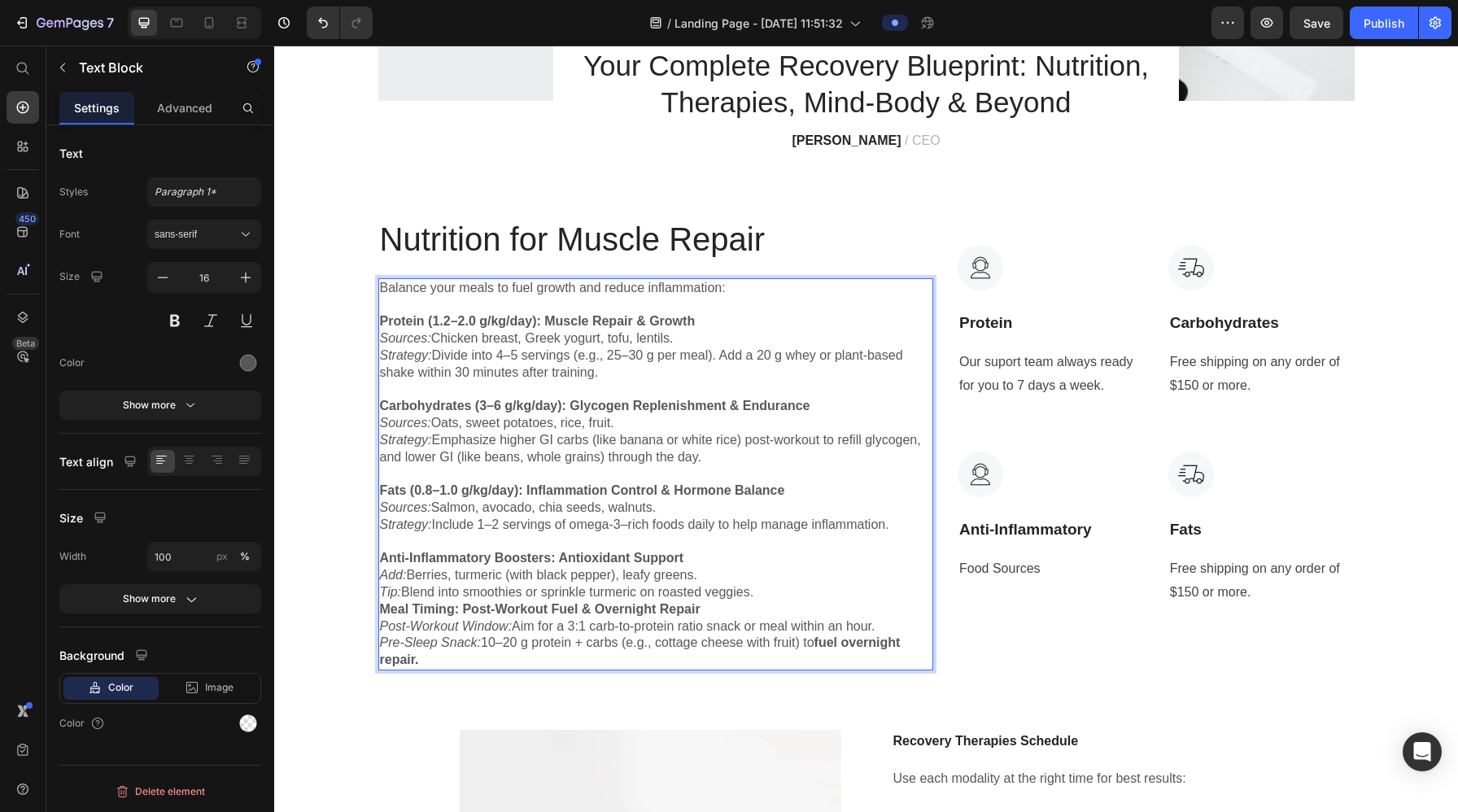 click on "Tip:  Blend into smoothies or sprinkle turmeric on roasted veggies." at bounding box center (656, 592) 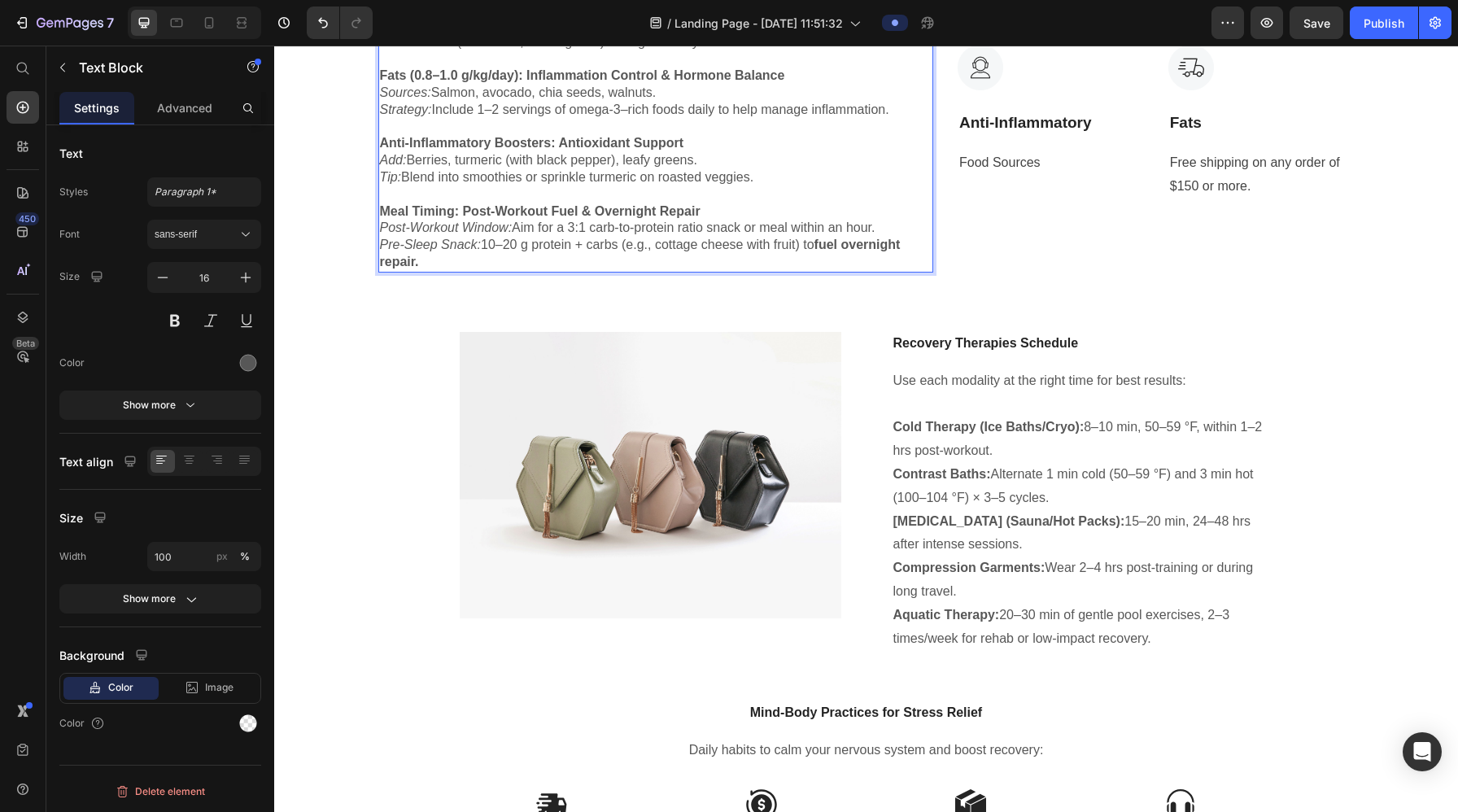 scroll, scrollTop: 8393, scrollLeft: 0, axis: vertical 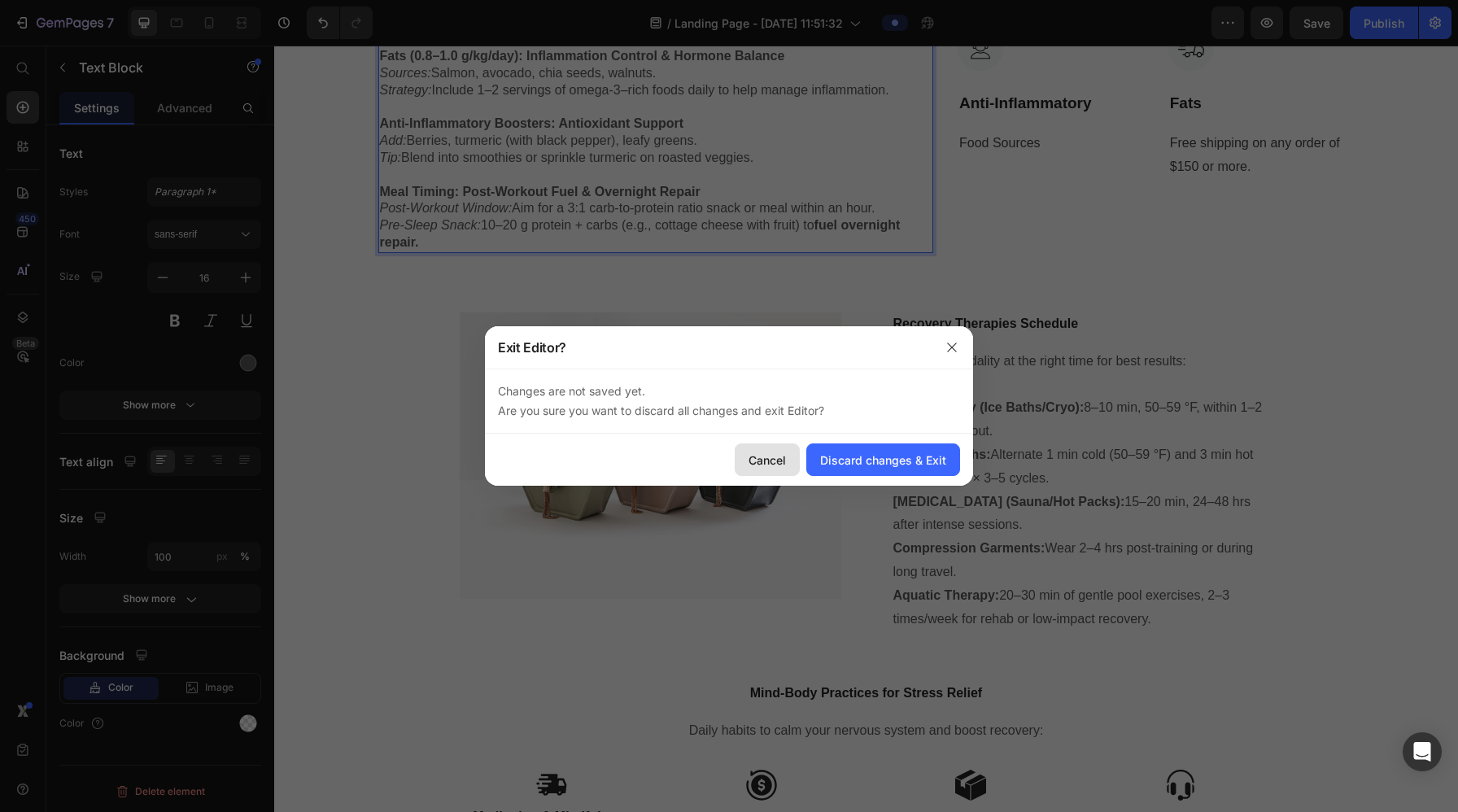click on "Cancel" at bounding box center [767, 460] 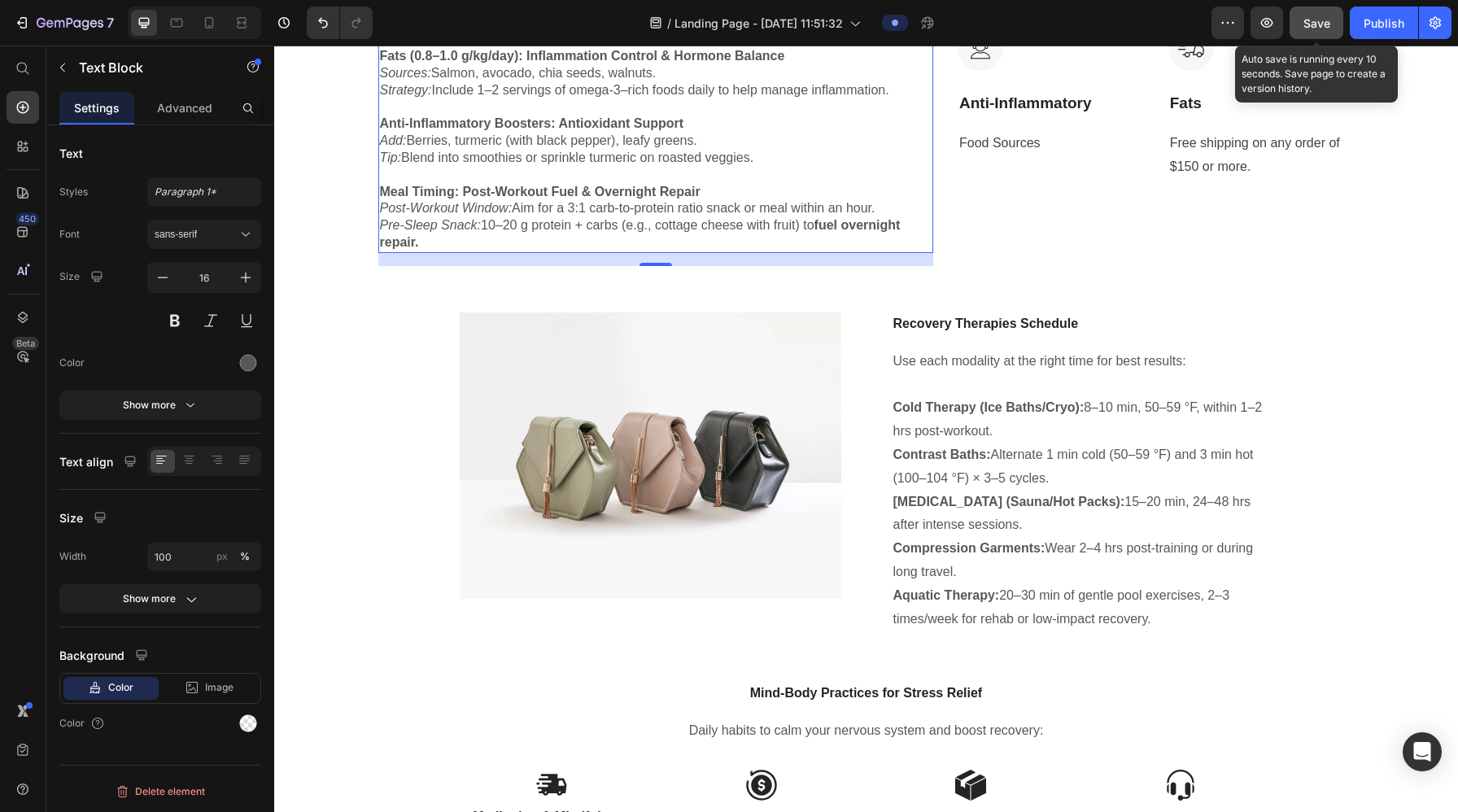 click on "Save" 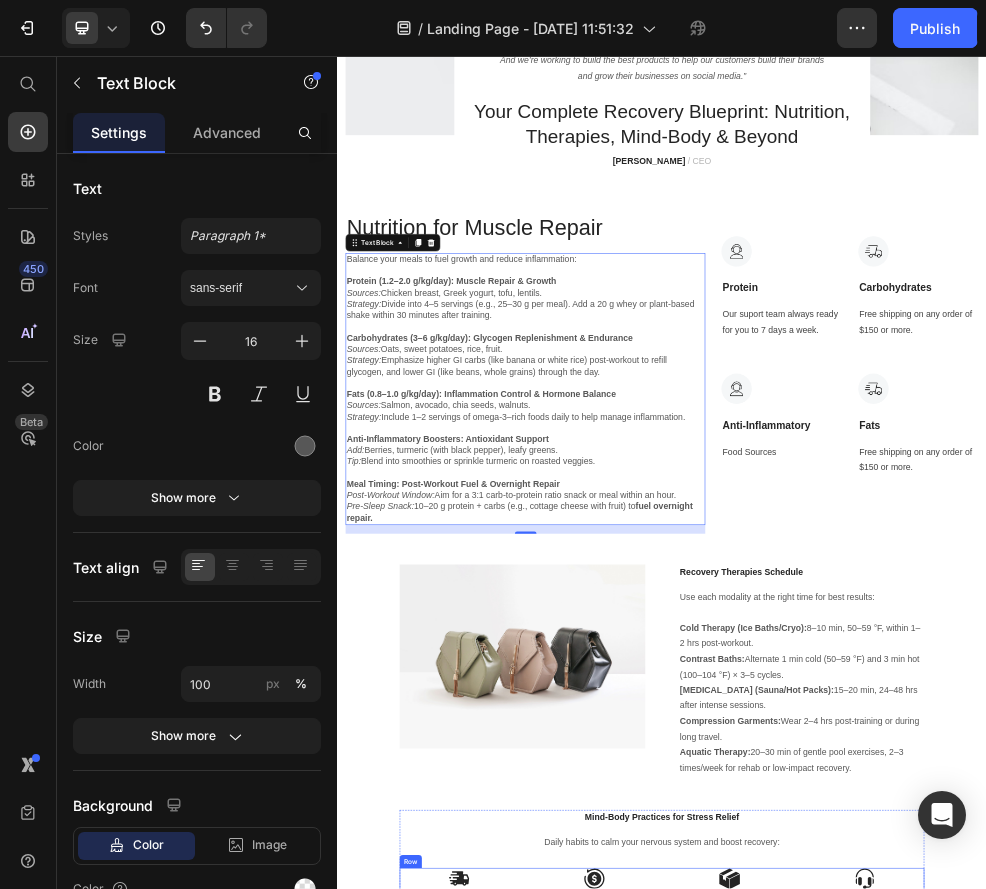 scroll, scrollTop: 9664, scrollLeft: 0, axis: vertical 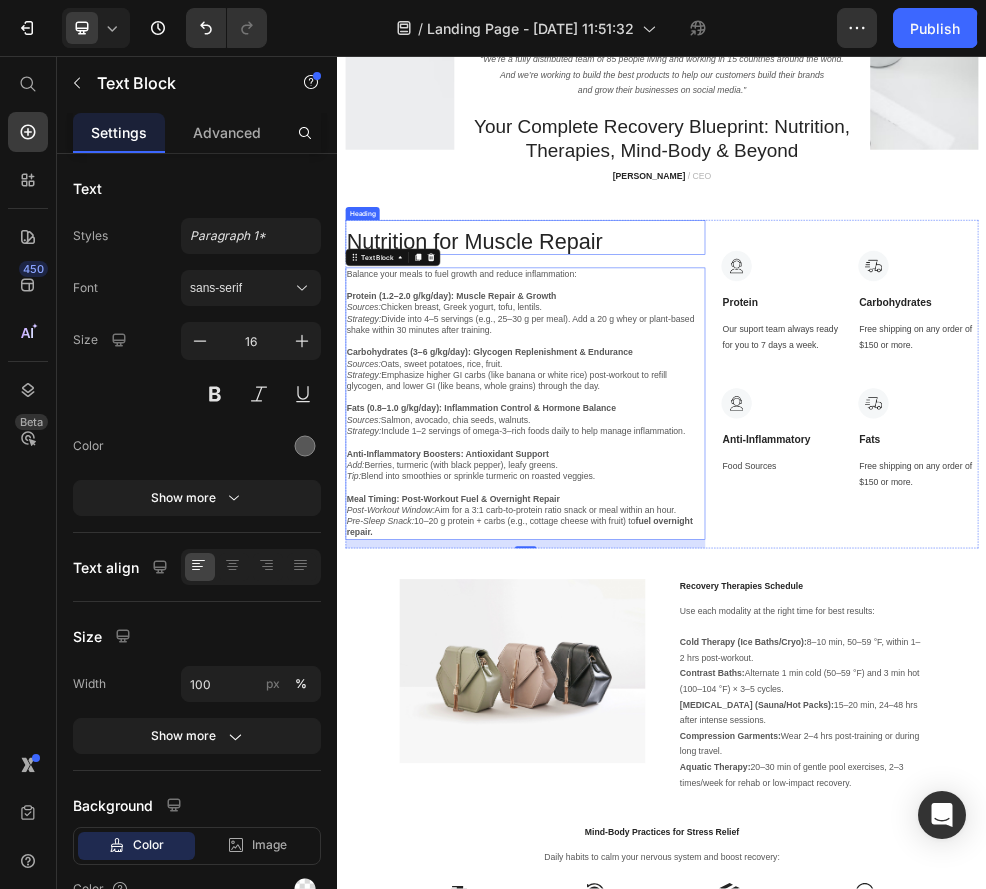 click on "Nutrition for Muscle Repair" at bounding box center [684, 400] 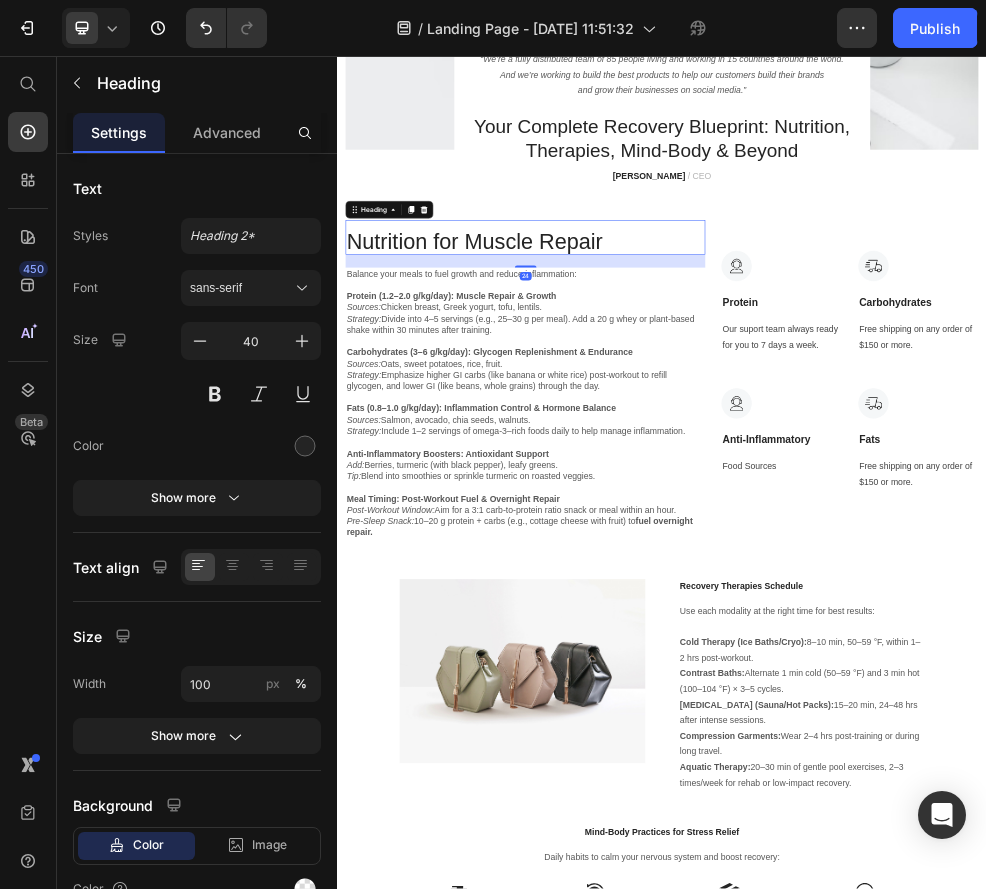 click on "Nutrition for Muscle Repair" at bounding box center (684, 400) 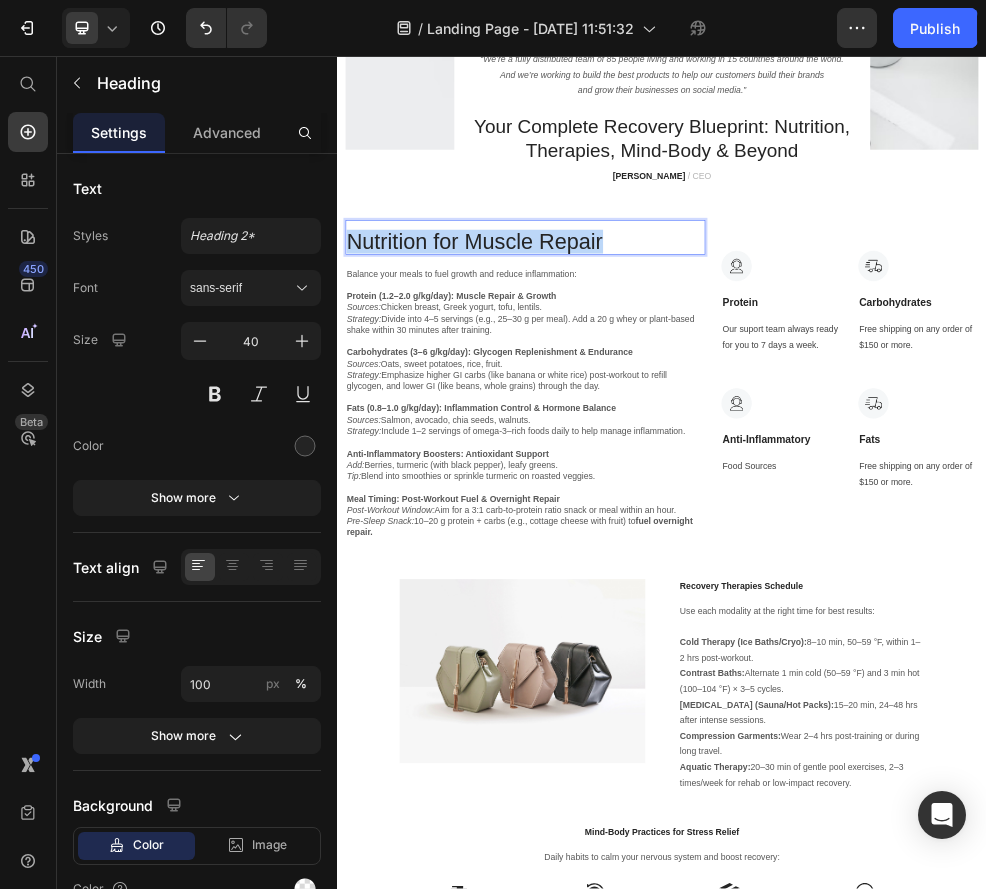 click on "Nutrition for Muscle Repair" at bounding box center (684, 400) 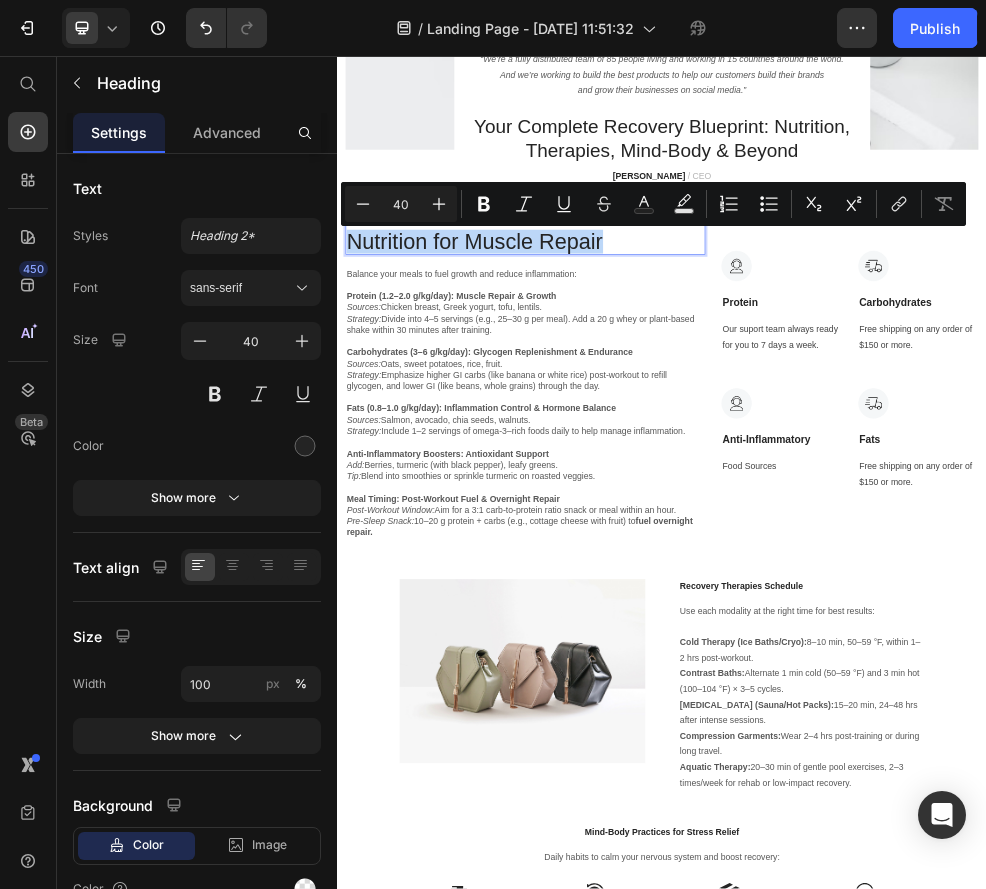 click on "Nutrition for Muscle Repair" at bounding box center (684, 400) 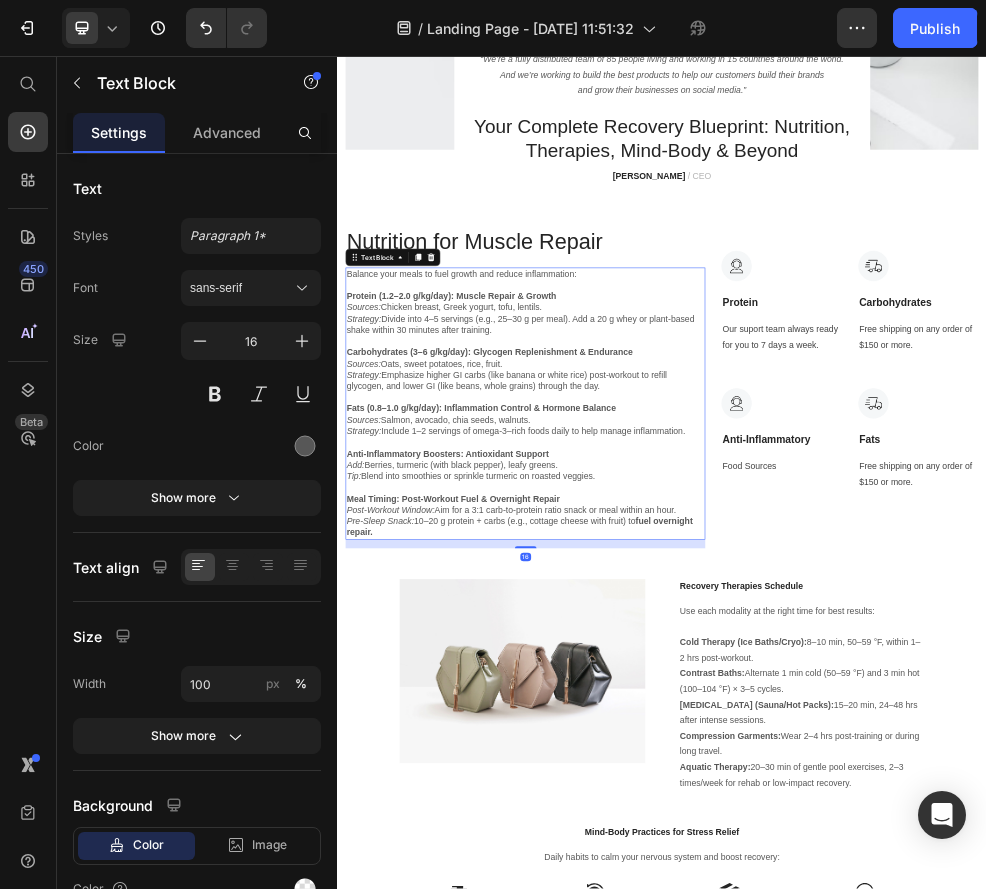 click on "Sources:  Oats, sweet potatoes, rice, fruit." at bounding box center (684, 626) 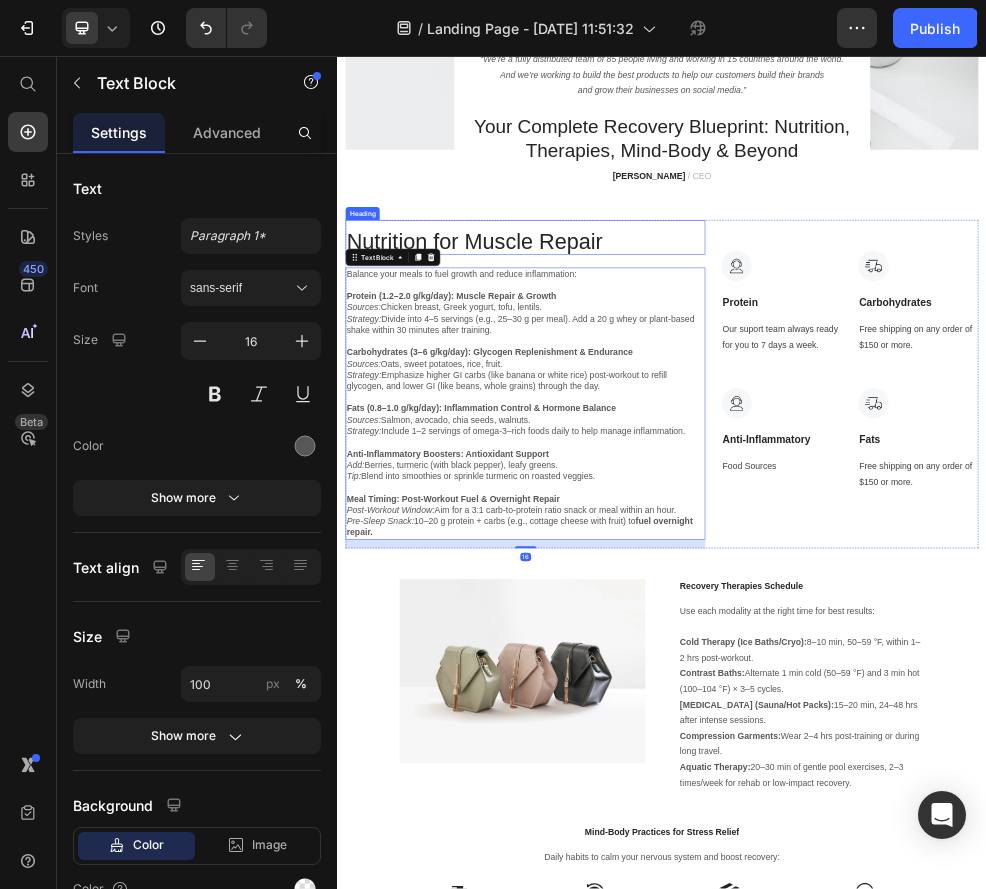 click on "Nutrition for Muscle Repair" at bounding box center (684, 400) 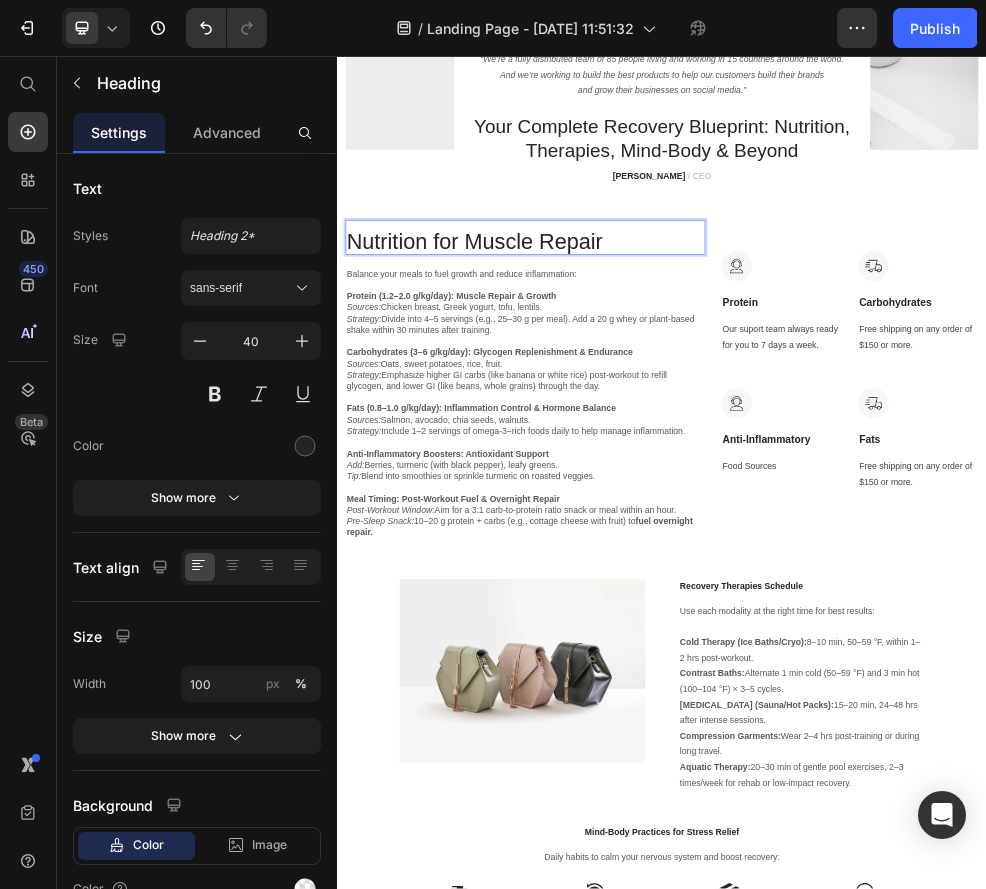 click on "Nutrition for Muscle Repair" at bounding box center [684, 400] 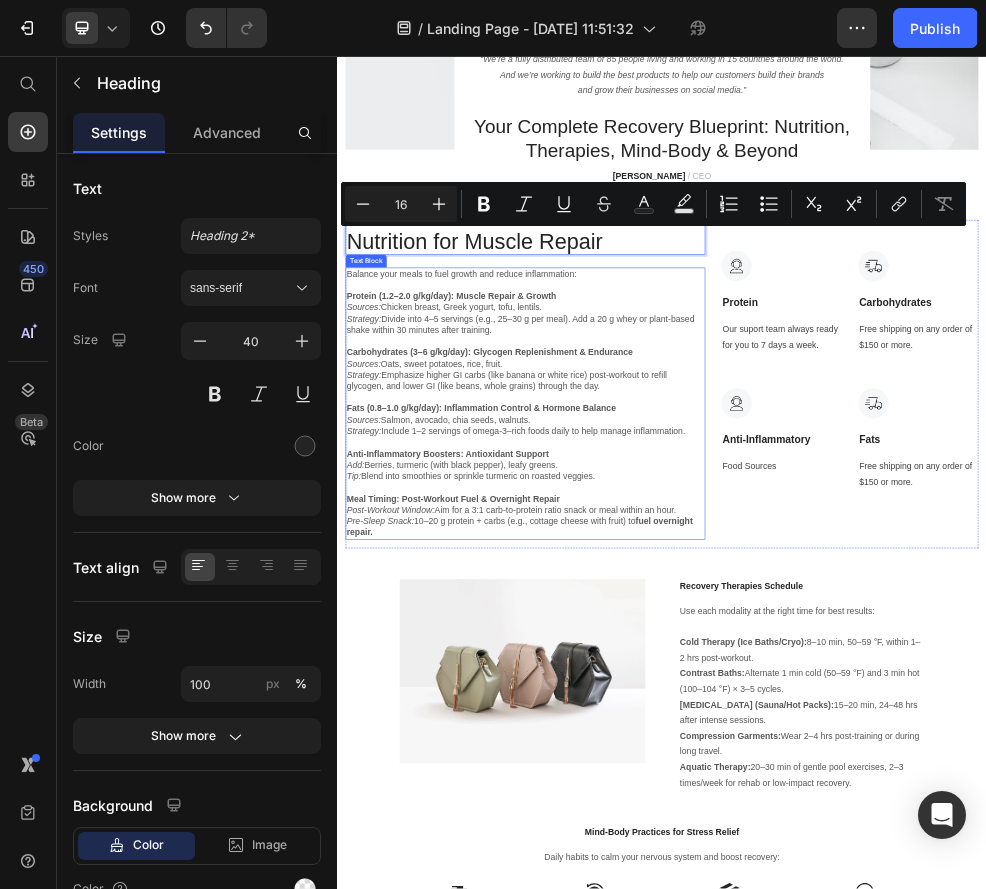 click at bounding box center (684, 855) 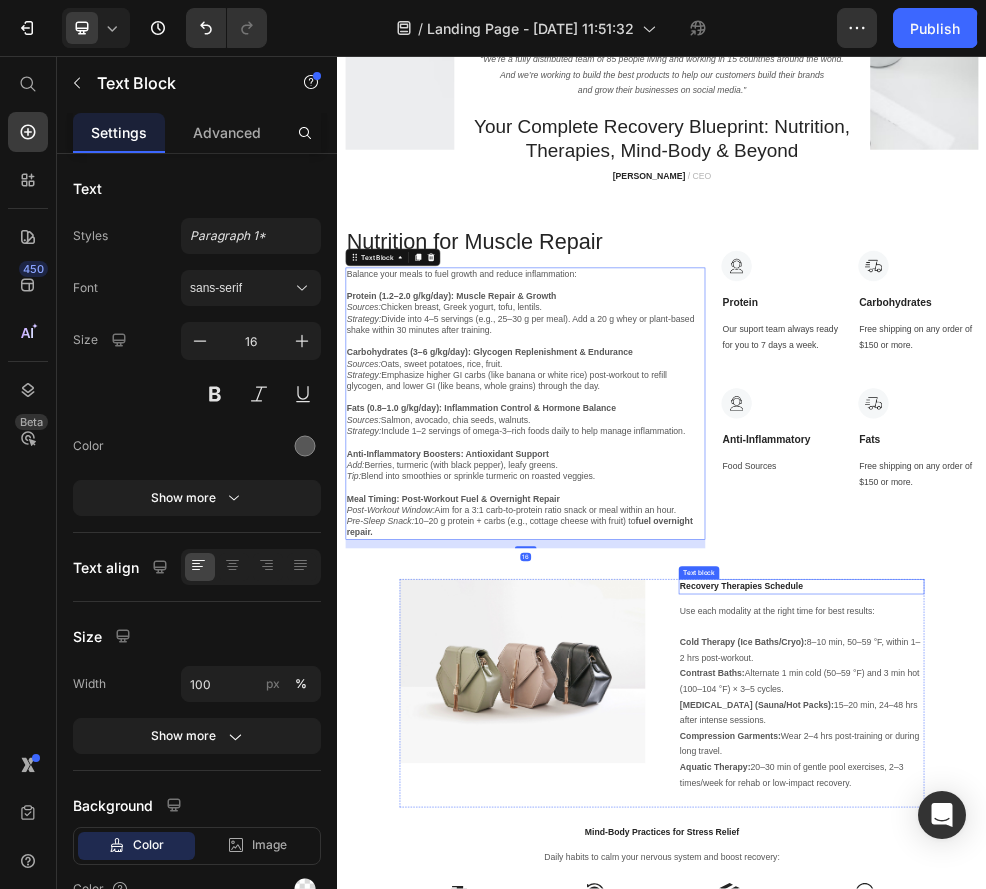 click on "Recovery Therapies Schedule" at bounding box center [1195, 1038] 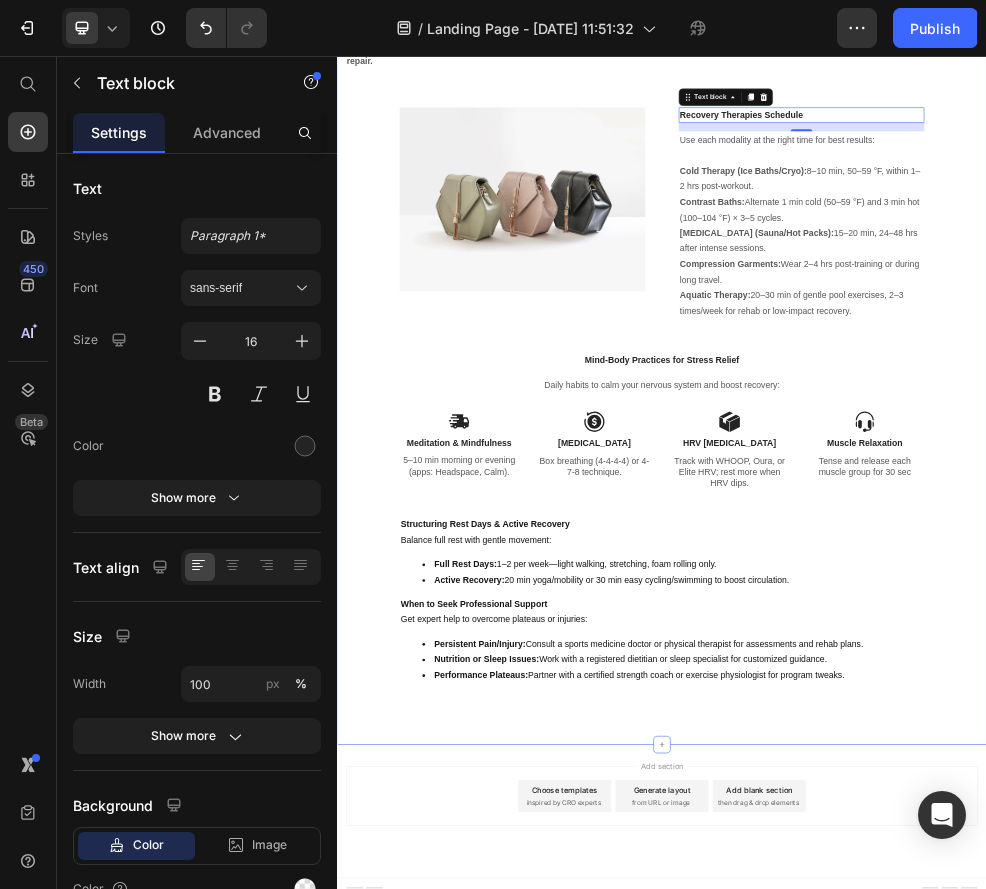 scroll, scrollTop: 10558, scrollLeft: 0, axis: vertical 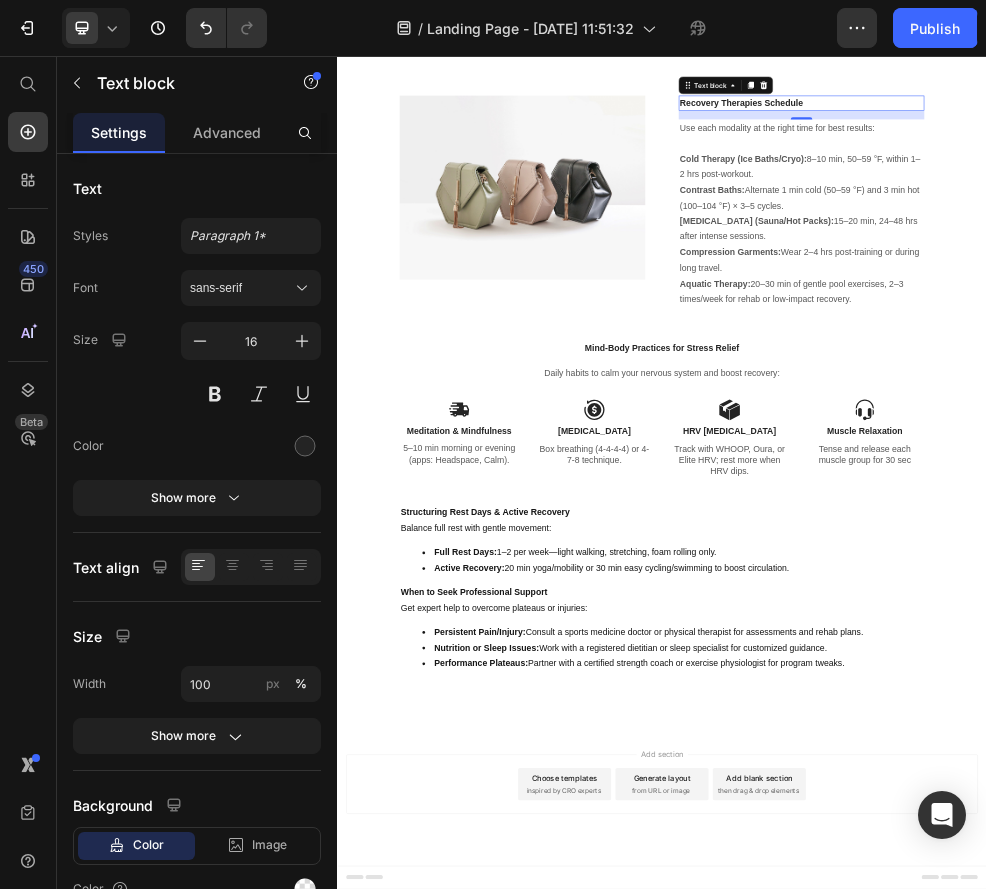 click on "Choose templates inspired by CRO experts" at bounding box center [757, 1403] 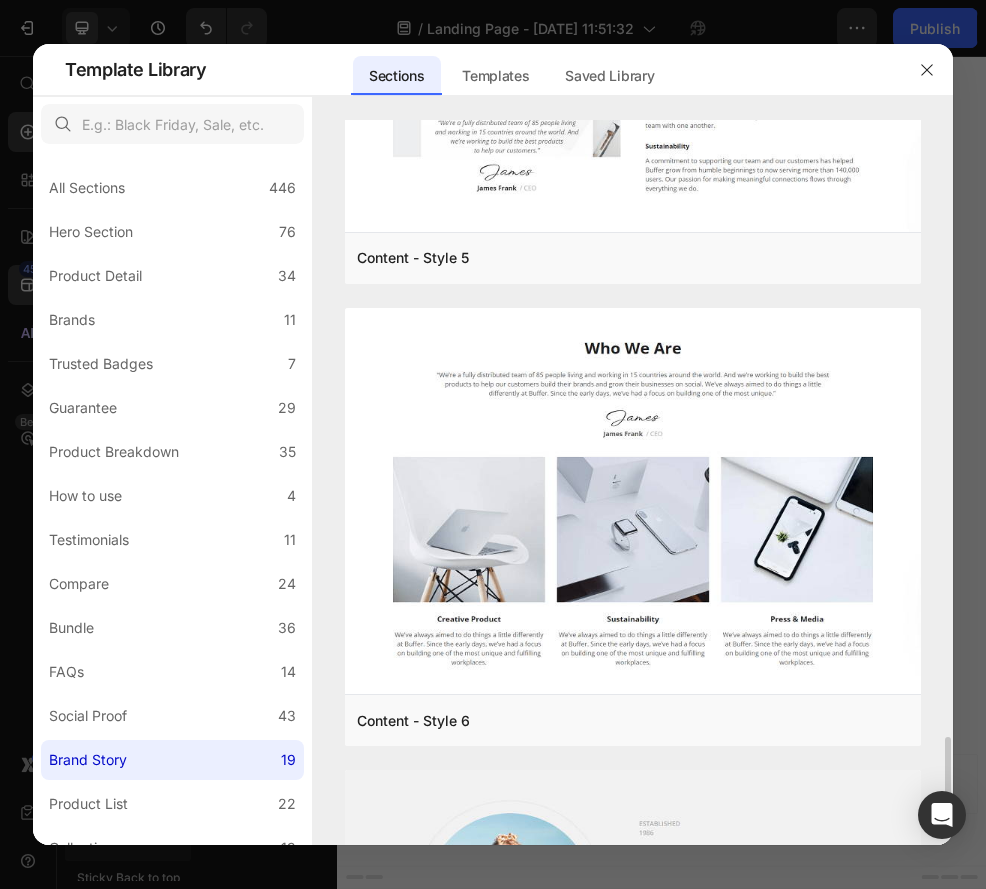 scroll, scrollTop: 6014, scrollLeft: 0, axis: vertical 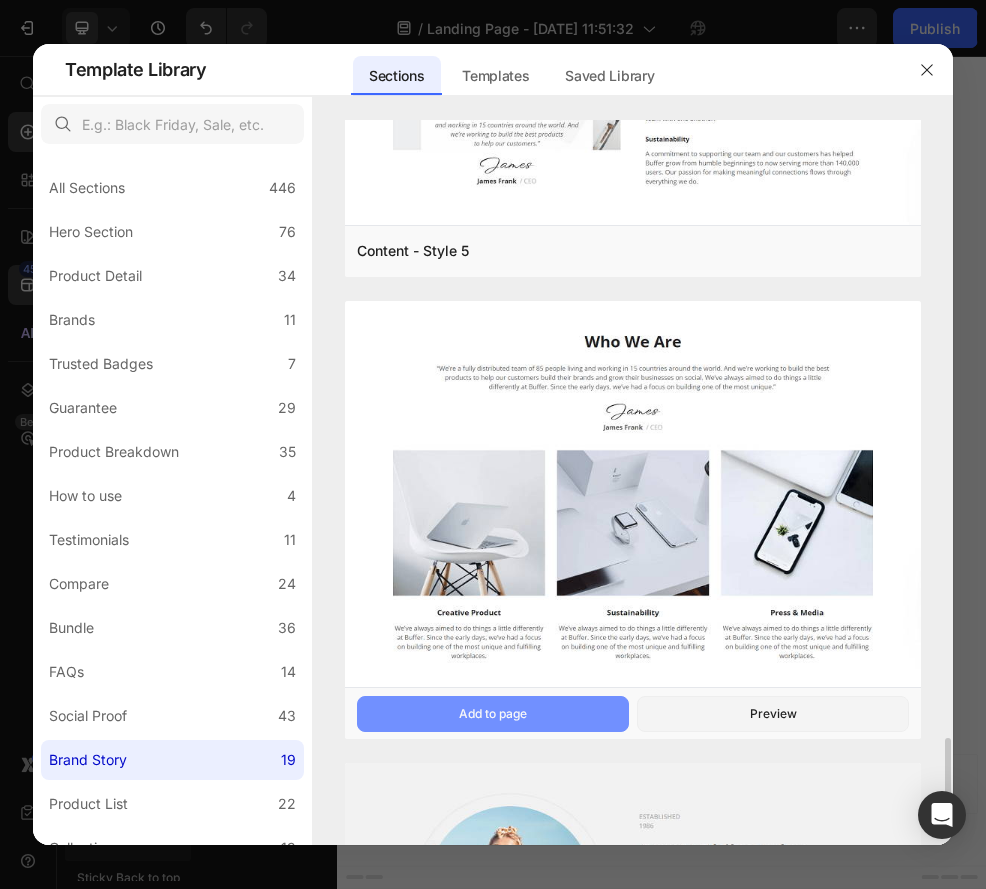 click on "Add to page" at bounding box center [493, 714] 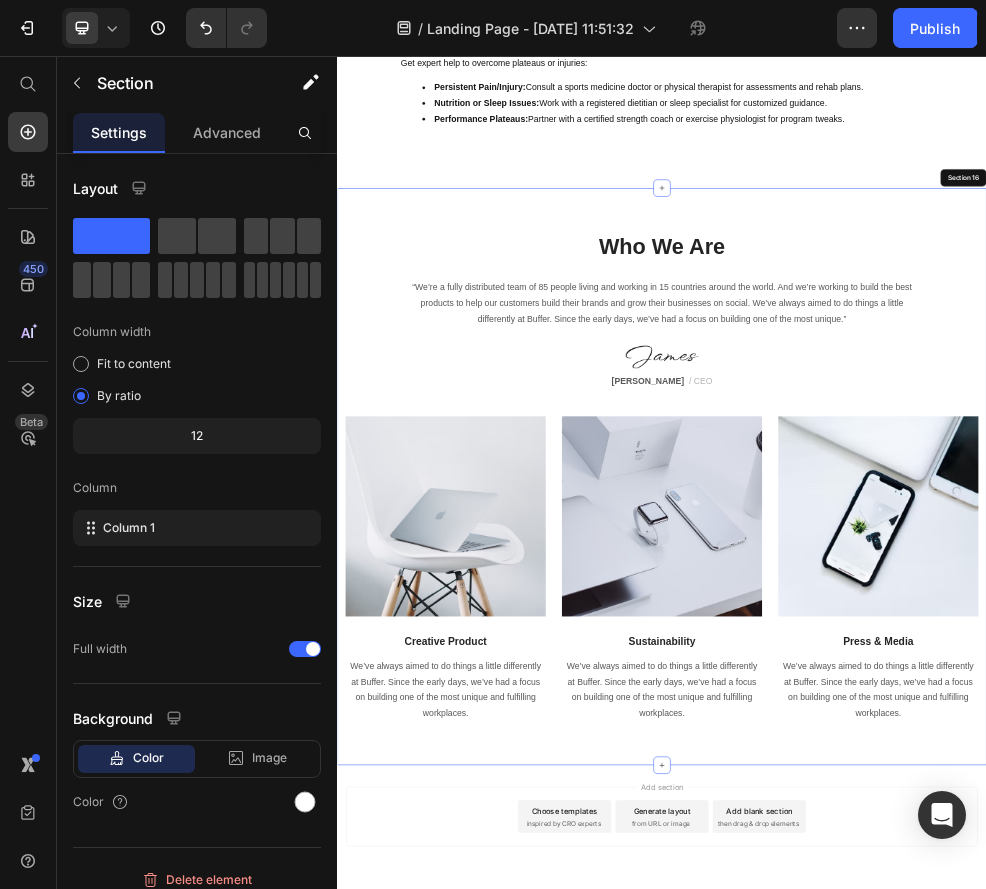 scroll, scrollTop: 11625, scrollLeft: 0, axis: vertical 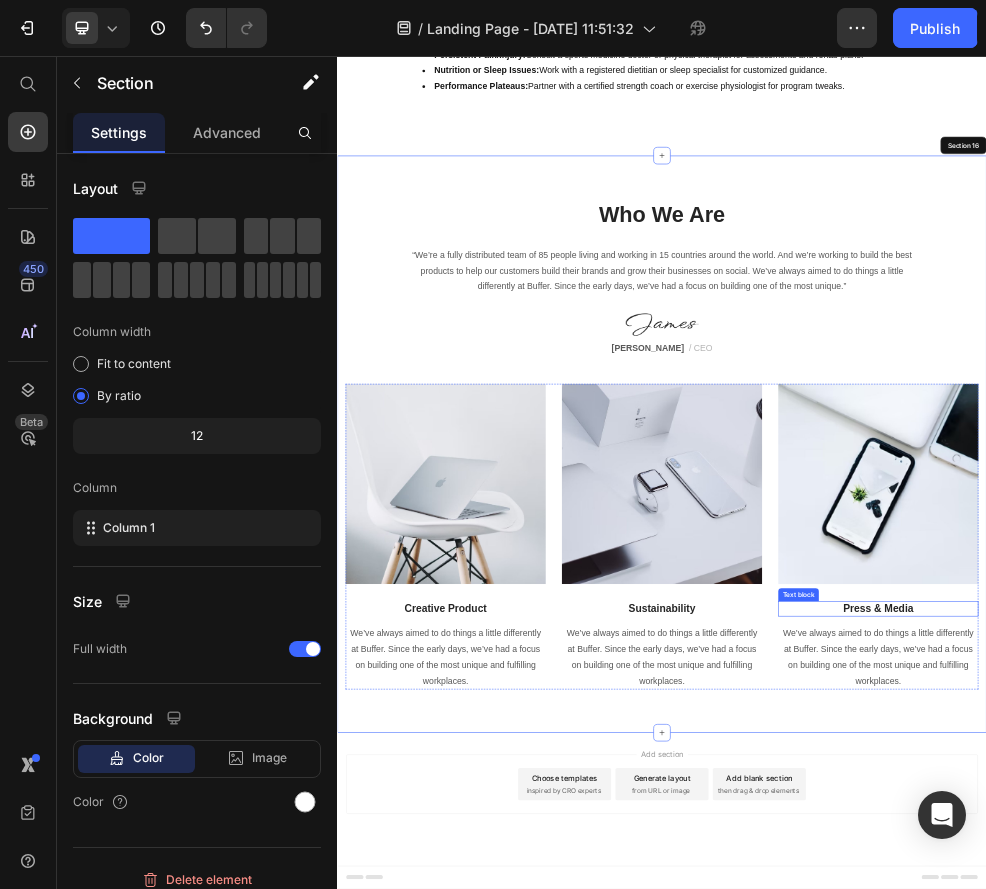 click on "Press & Media" at bounding box center [1337, 1079] 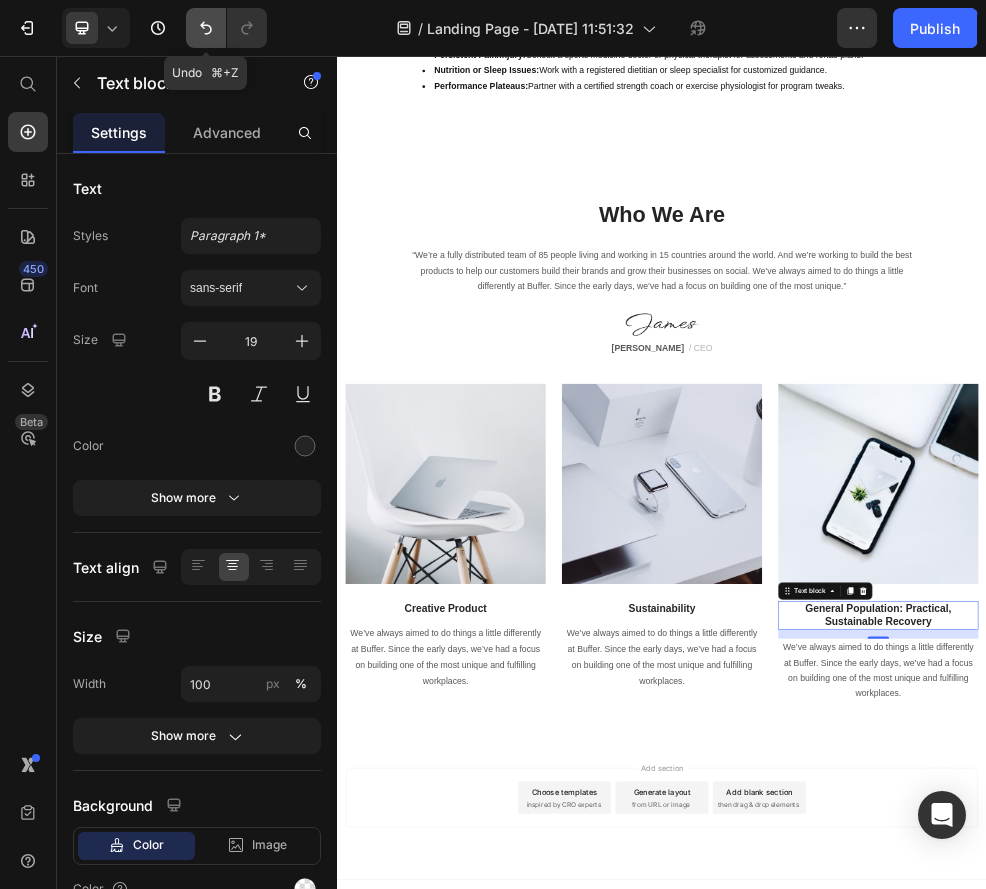 click 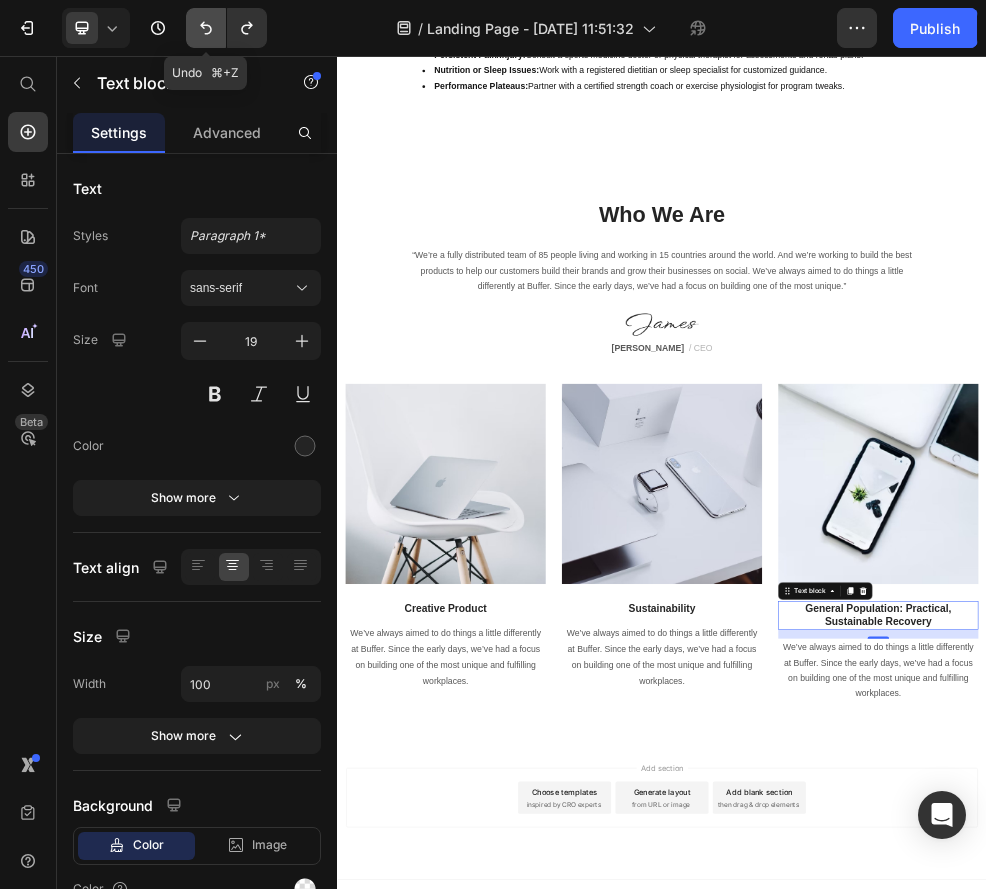 click 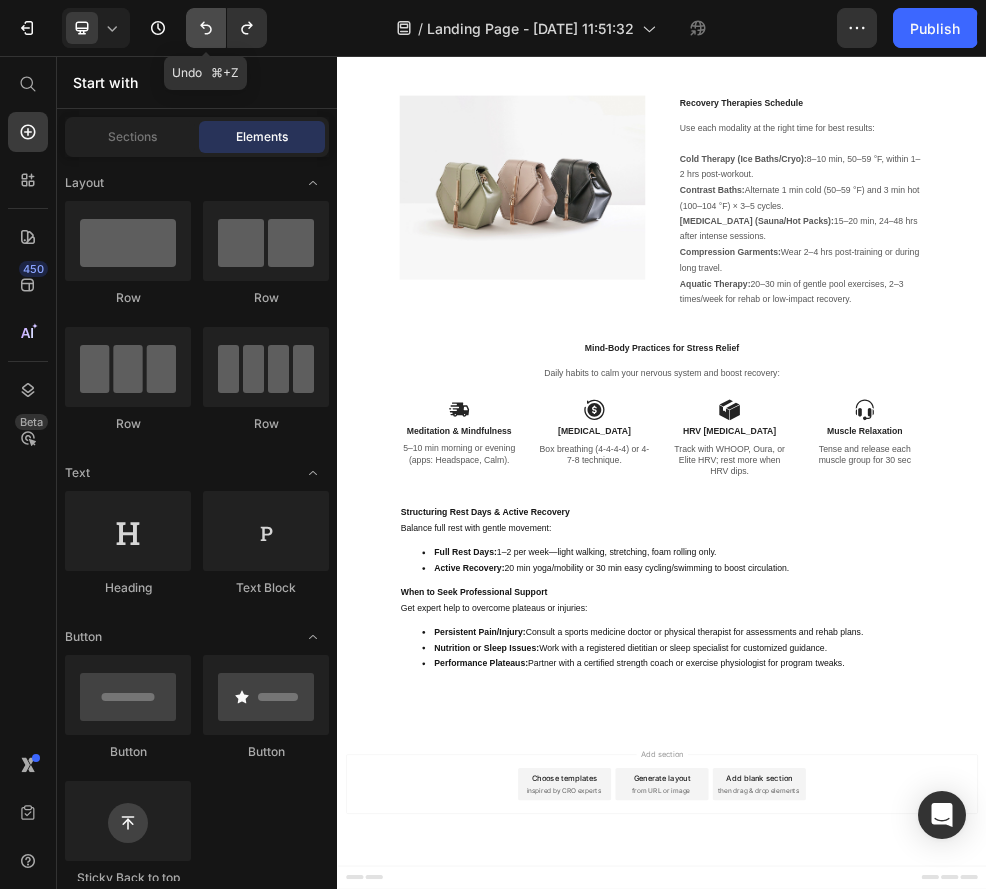 scroll, scrollTop: 10558, scrollLeft: 0, axis: vertical 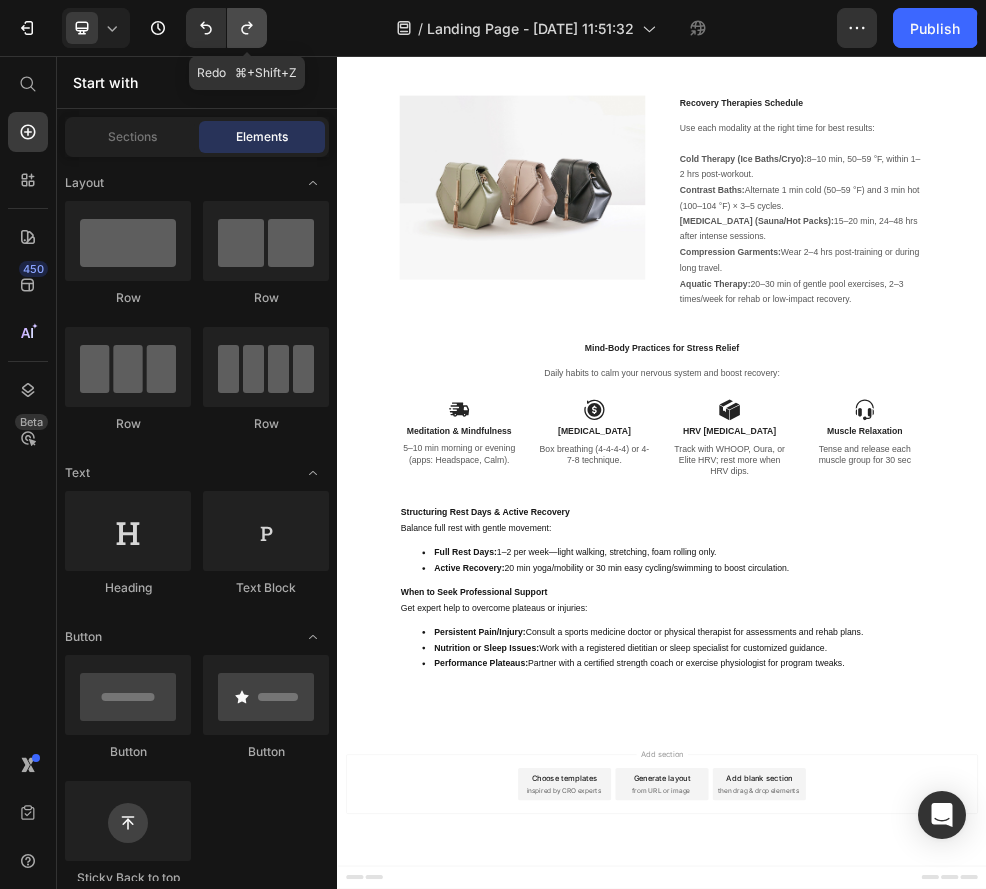 click 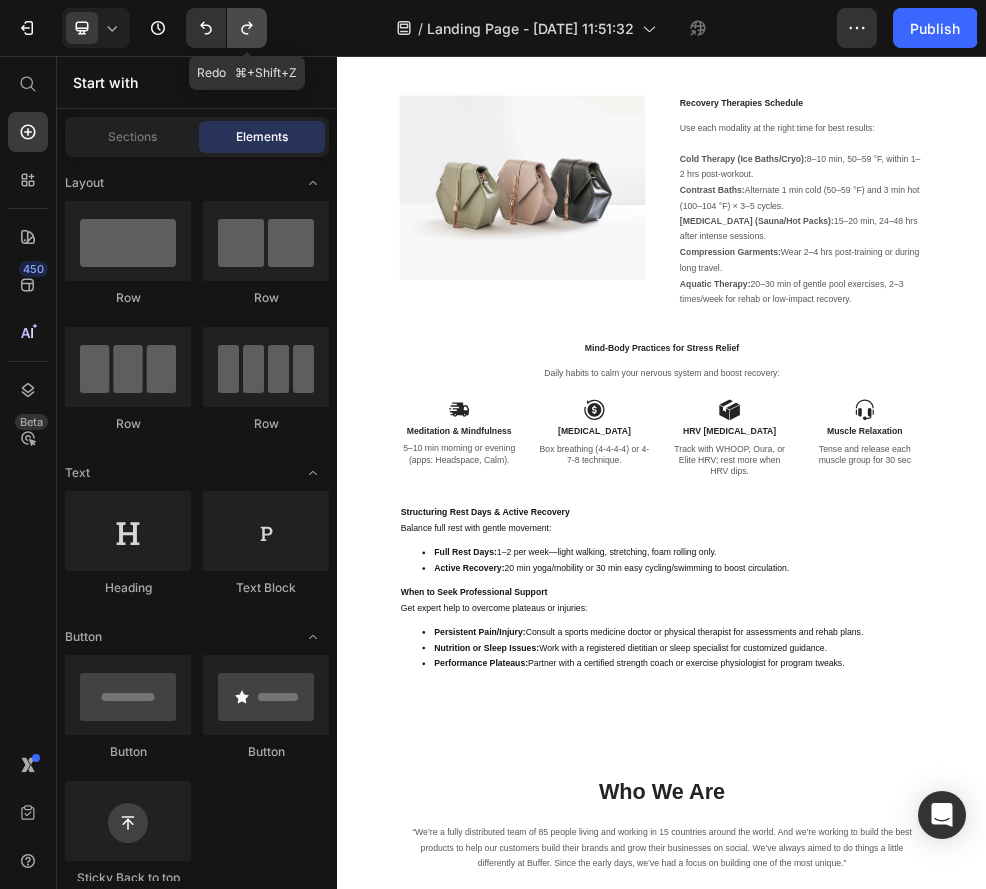 scroll, scrollTop: 11625, scrollLeft: 0, axis: vertical 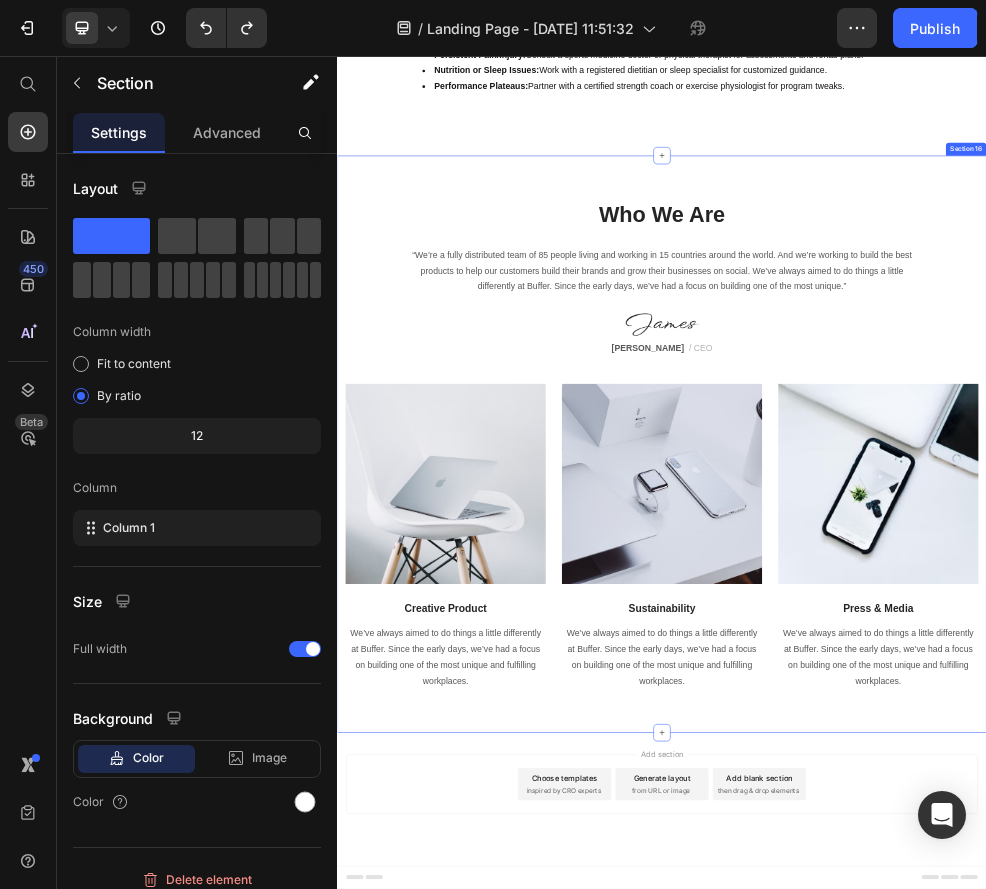 click on "Who We Are Heading “We’re a fully distributed team of 85 people living and working in 15 countries around the world. And we’re working to build the best products to help our customers build their brands and grow their businesses on social. We’ve always aimed to do things a little differently at Buffer. Since the early days, we’ve had a focus on building one of the most unique.”  Text block Image [PERSON_NAME]    / CEO Text block Row Image Creative Product Text block We’ve always aimed to do things a little differently at Buffer. Since the early days, we’ve had a focus on building one of the most unique and fulfilling workplaces. Text block Image Sustainability Text block We’ve always aimed to do things a little differently at Buffer. Since the early days, we’ve had a focus on building one of the most unique and fulfilling workplaces. Text block Image Press & Media Text block Text block Row" at bounding box center (937, 774) 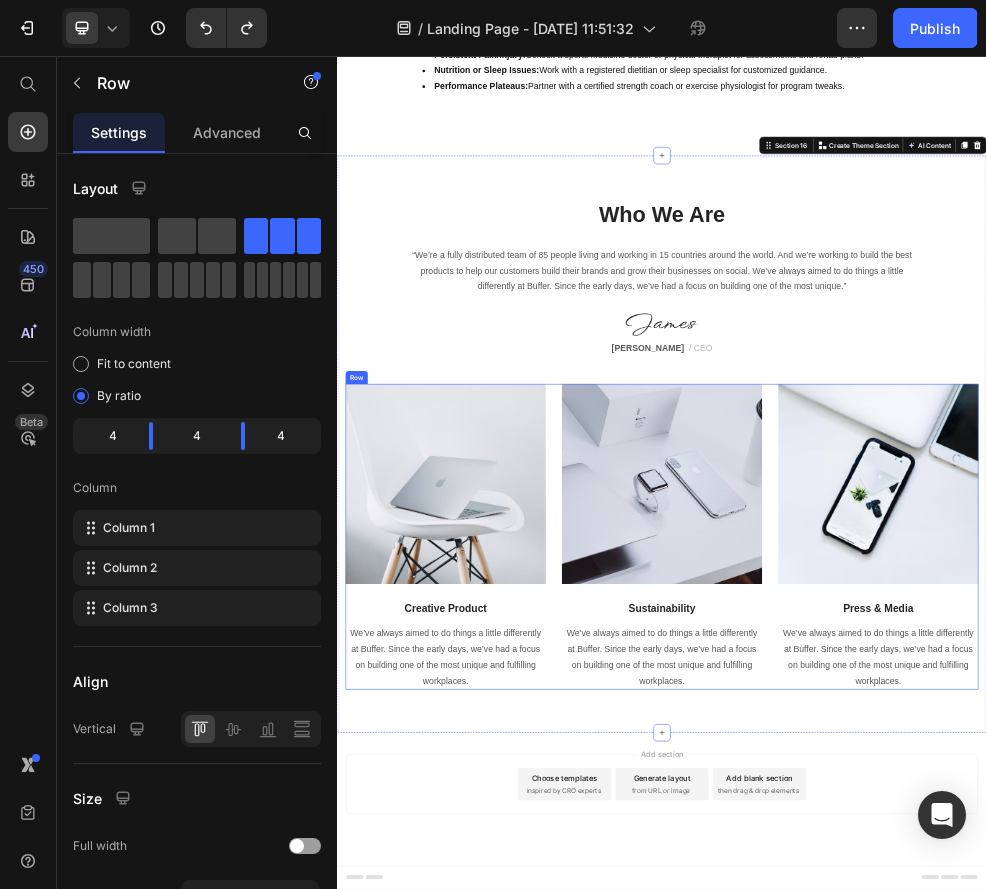 click on "Image Creative Product Text block We’ve always aimed to do things a little differently at Buffer. Since the early days, we’ve had a focus on building one of the most unique and fulfilling workplaces. Text block Image Sustainability Text block We’ve always aimed to do things a little differently at Buffer. Since the early days, we’ve had a focus on building one of the most unique and fulfilling workplaces. Text block Image Press & Media Text block We’ve always aimed to do things a little differently at Buffer. Since the early days, we’ve had a focus on building one of the most unique and fulfilling workplaces. Text block Row" at bounding box center [937, 946] 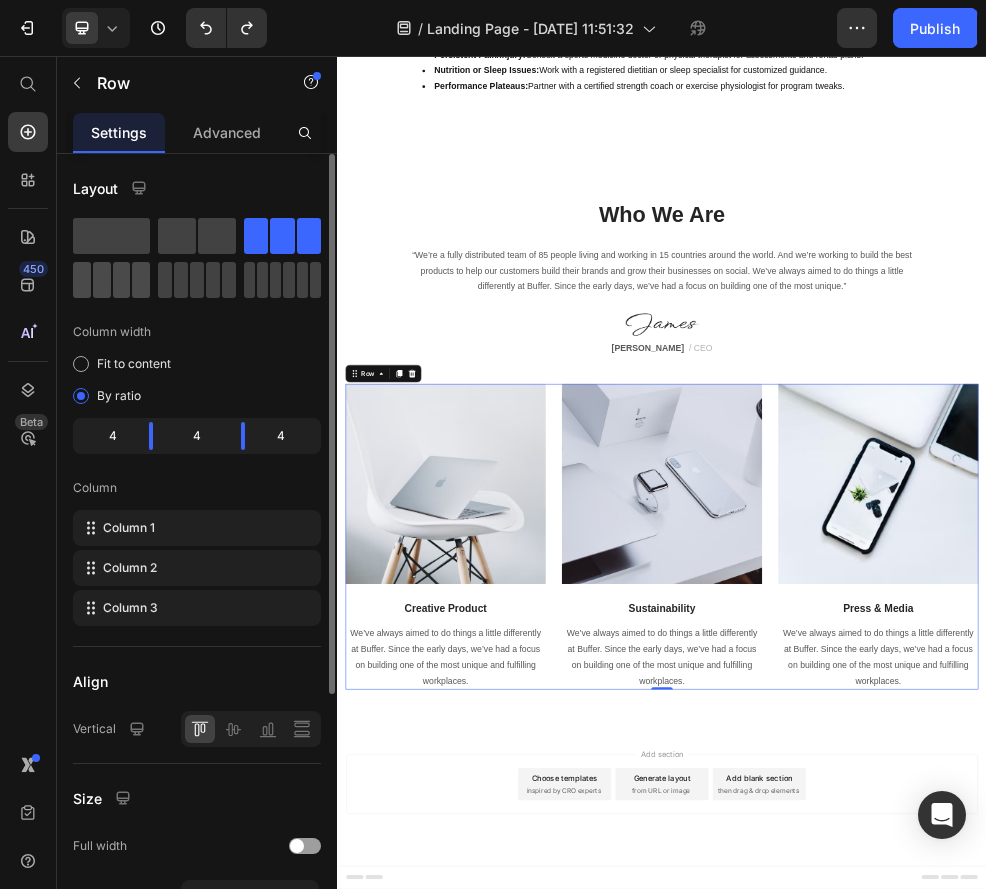 click 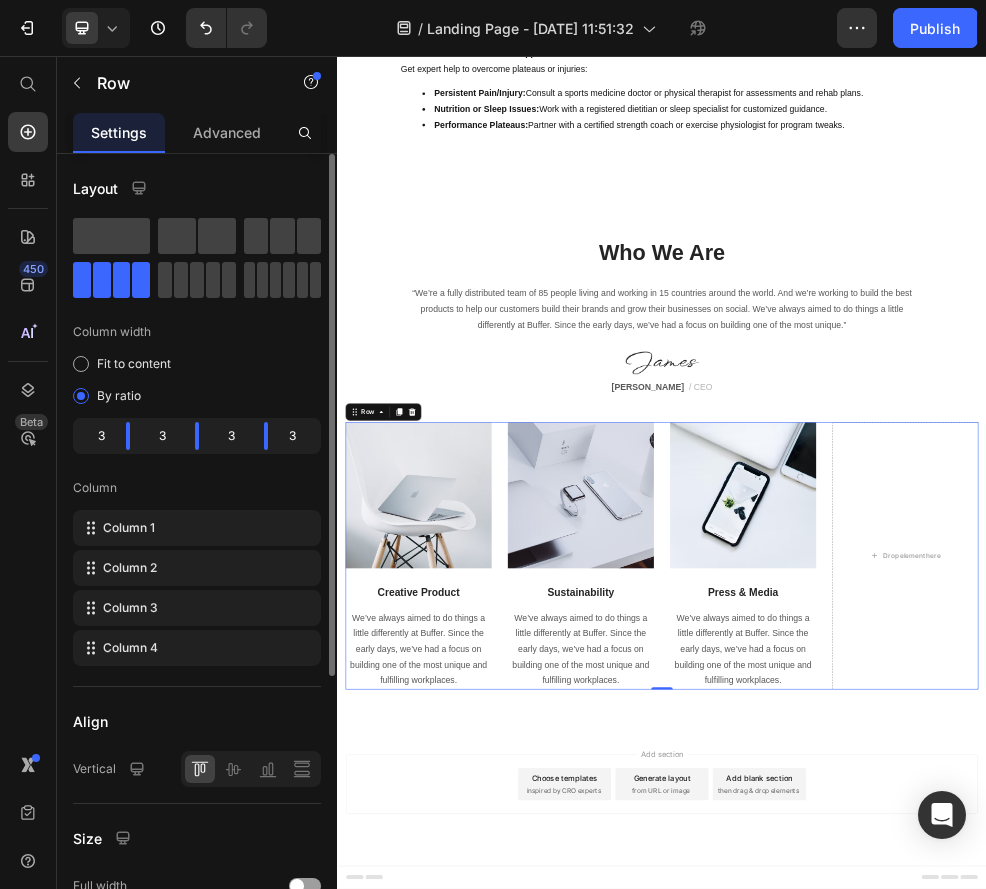 scroll, scrollTop: 11554, scrollLeft: 0, axis: vertical 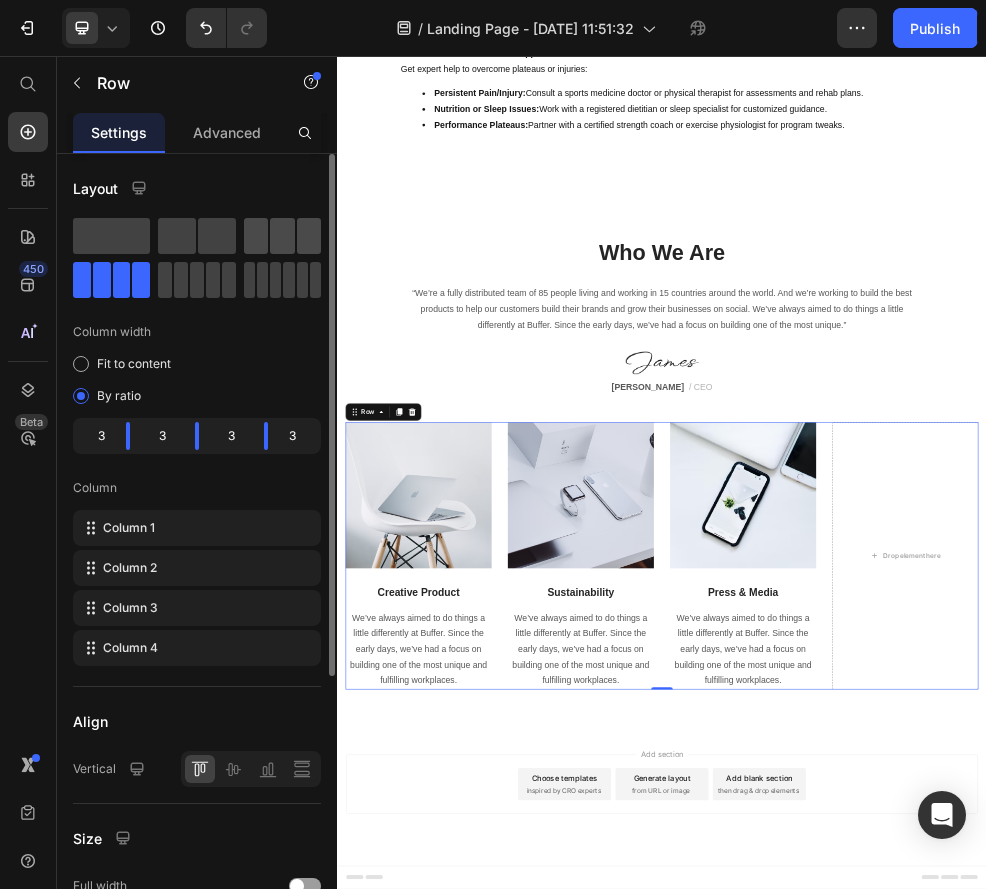 click 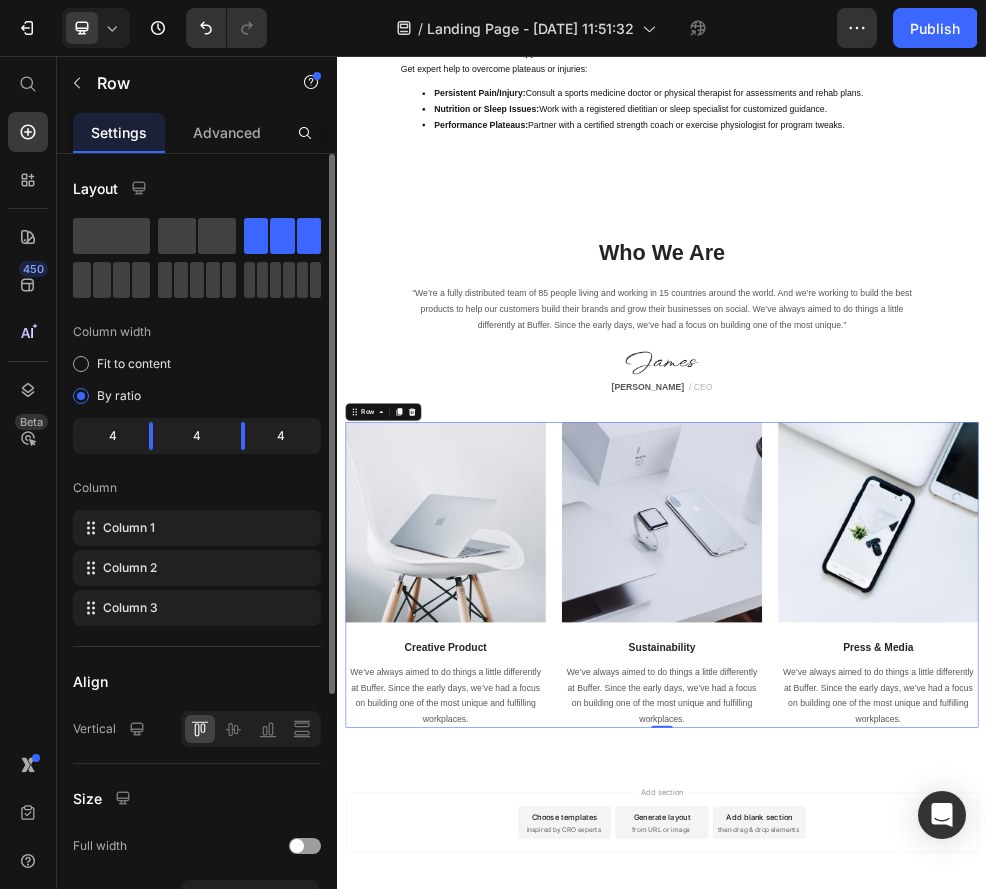 scroll, scrollTop: 11625, scrollLeft: 0, axis: vertical 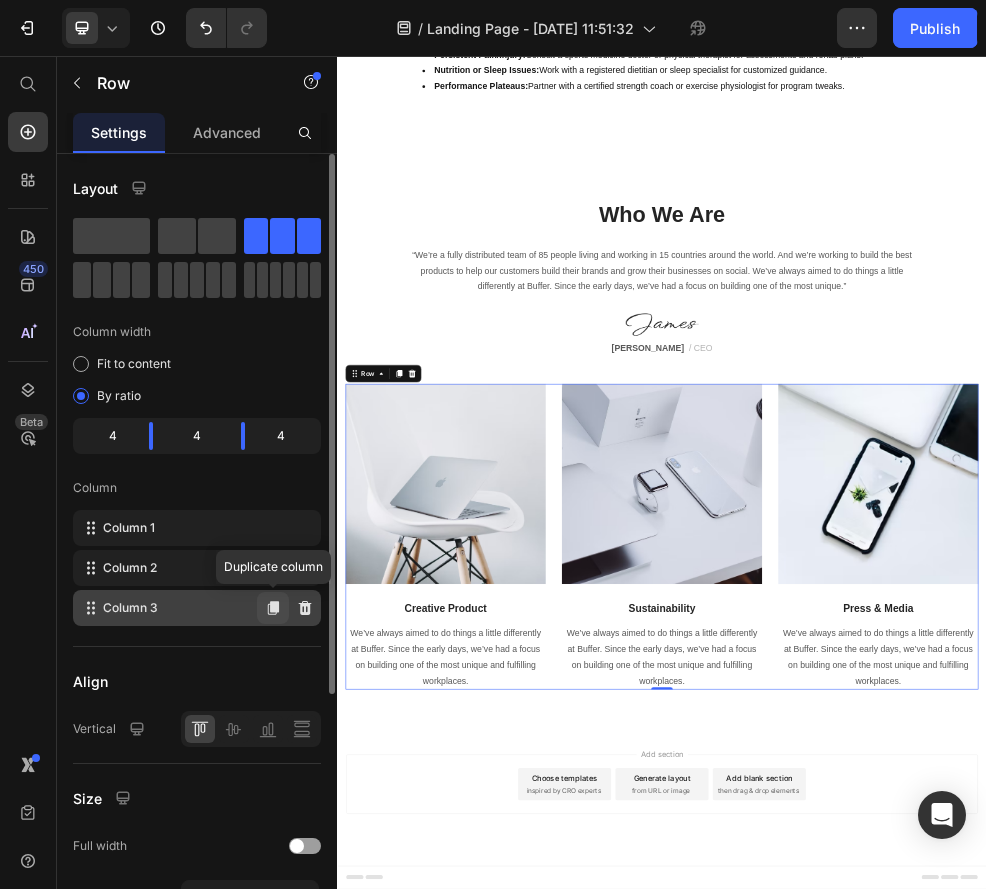 click 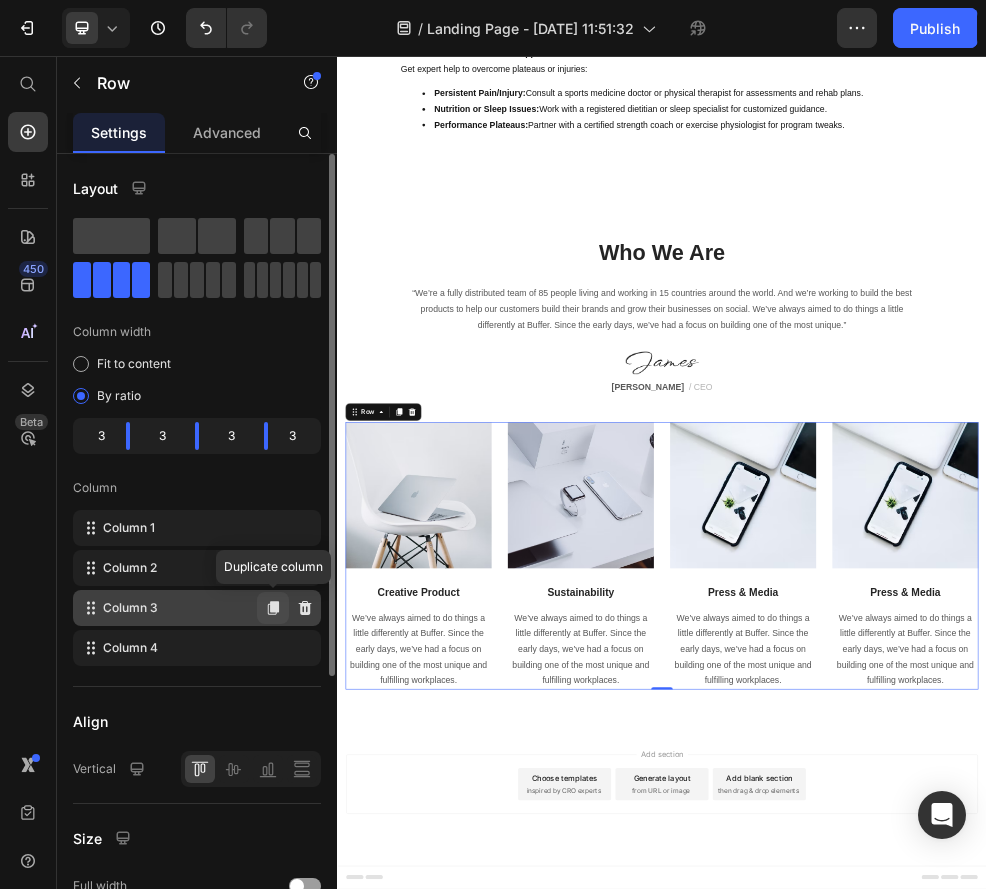 scroll, scrollTop: 11554, scrollLeft: 0, axis: vertical 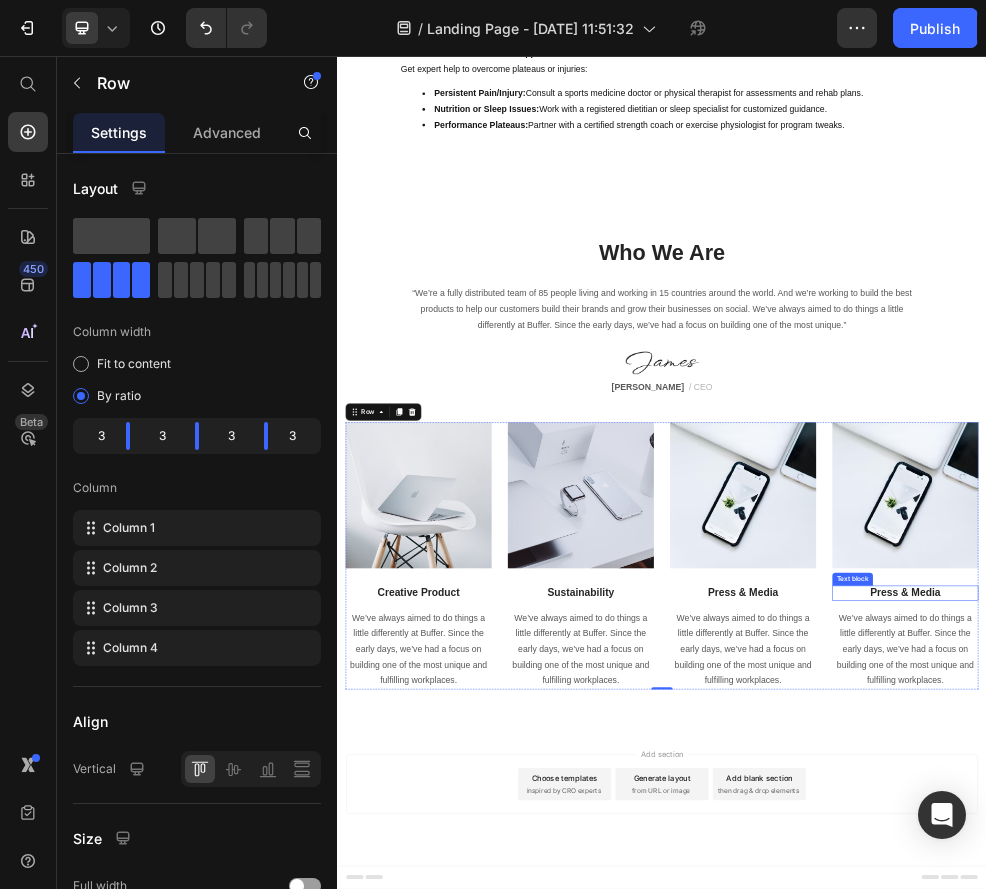 click on "Press & Media" at bounding box center (1387, 1050) 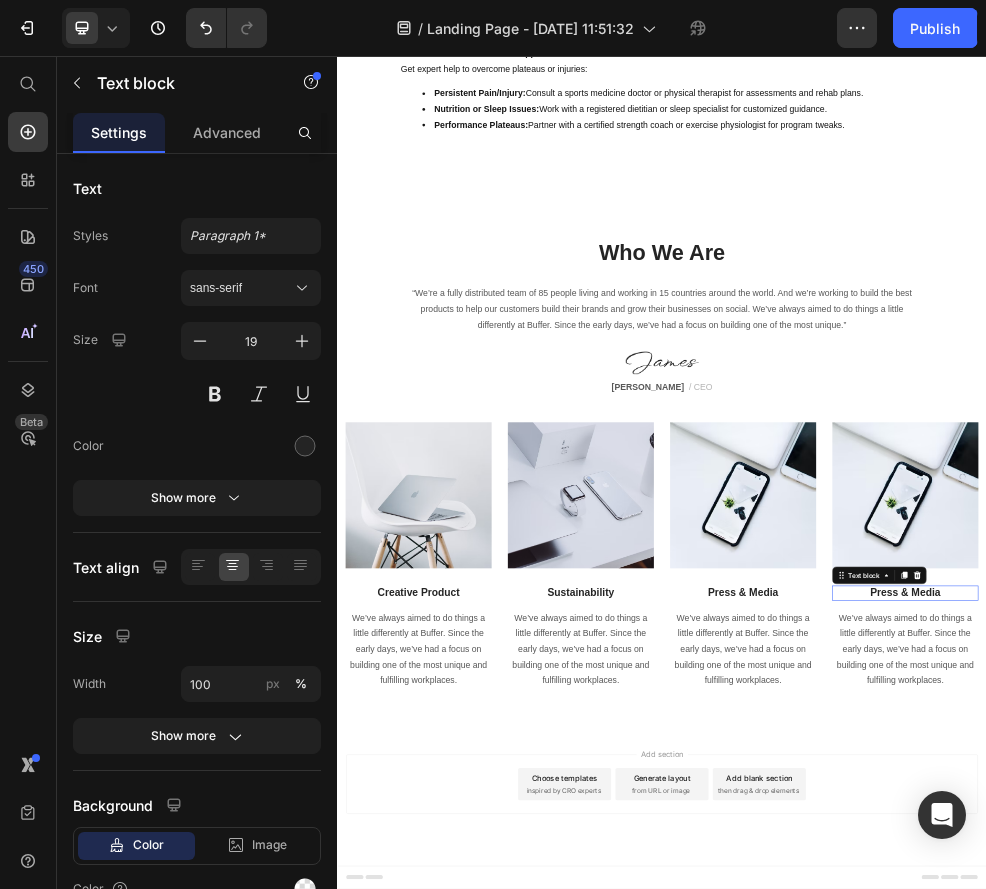 click on "Press & Media" at bounding box center [1387, 1050] 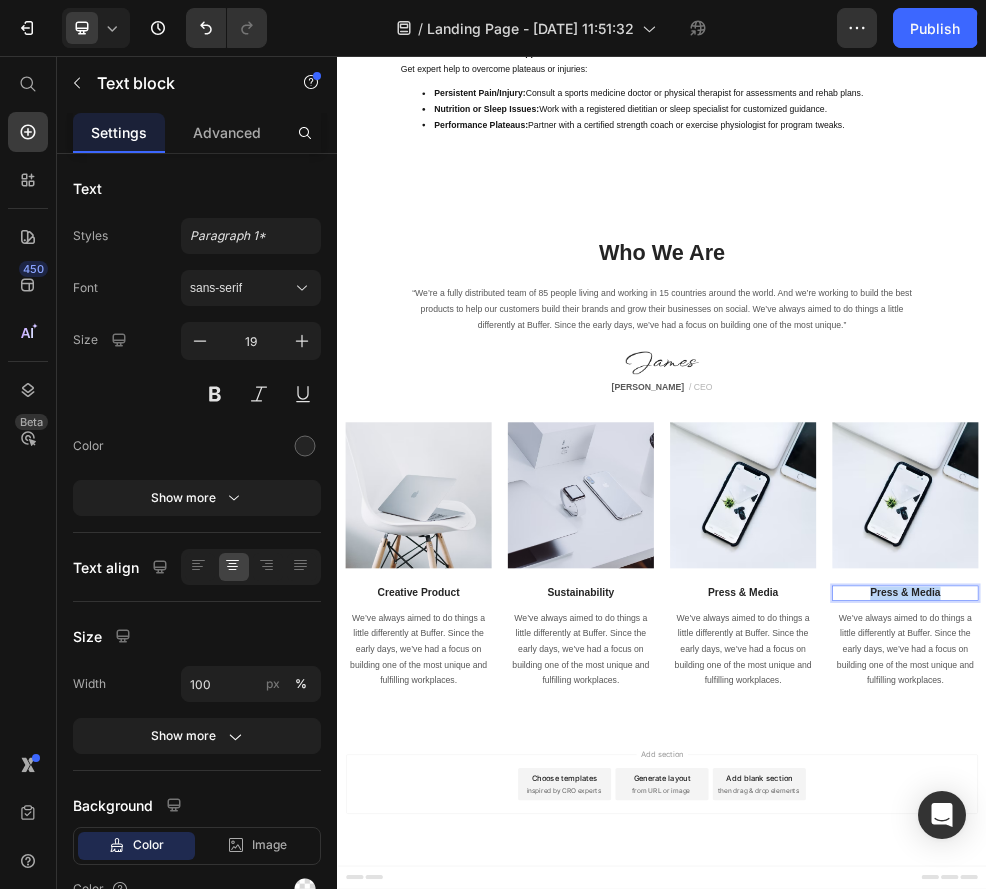 click on "Press & Media" at bounding box center [1387, 1050] 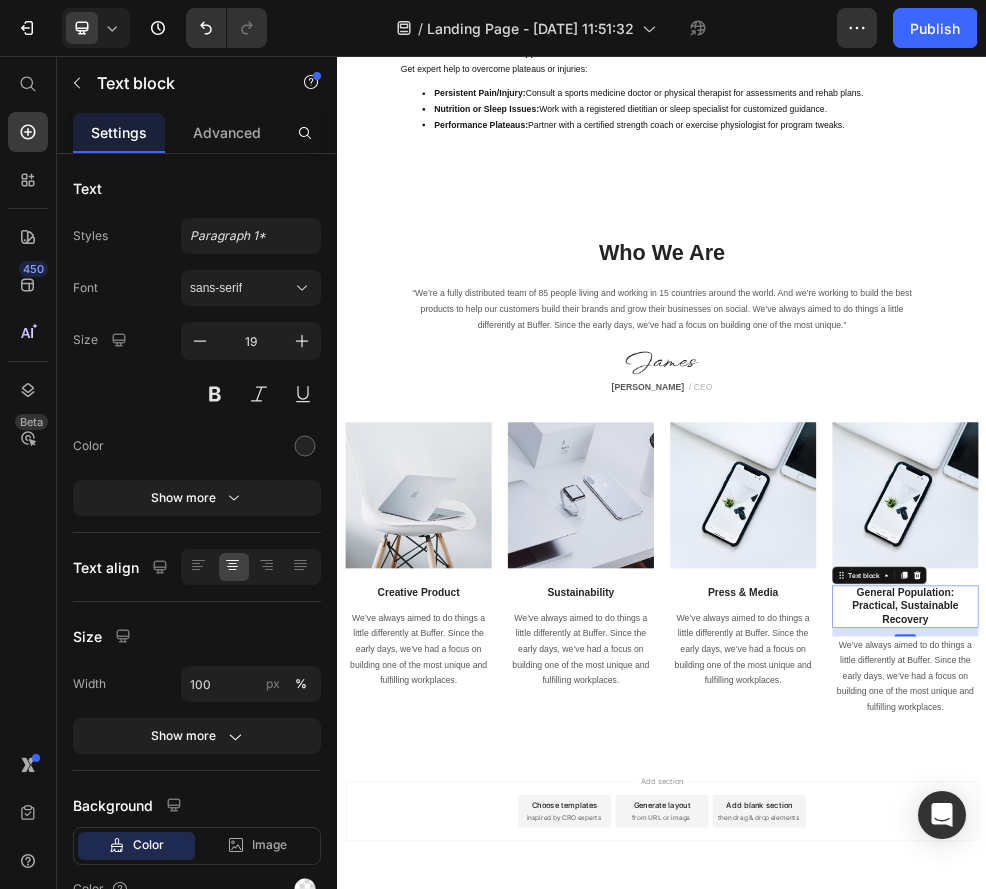 click on "We’ve always aimed to do things a little differently at Buffer. Since the early days, we’ve had a focus on building one of the most unique and fulfilling workplaces." at bounding box center [1387, 1204] 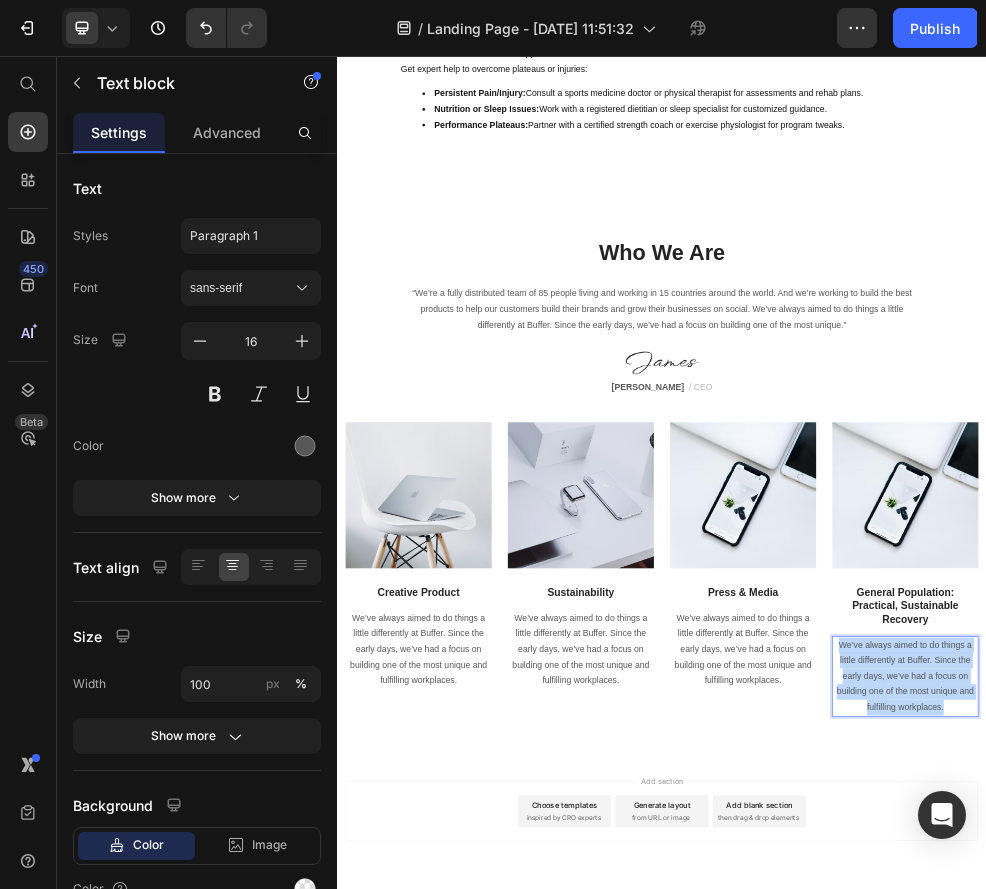 click on "We’ve always aimed to do things a little differently at Buffer. Since the early days, we’ve had a focus on building one of the most unique and fulfilling workplaces." at bounding box center (1387, 1204) 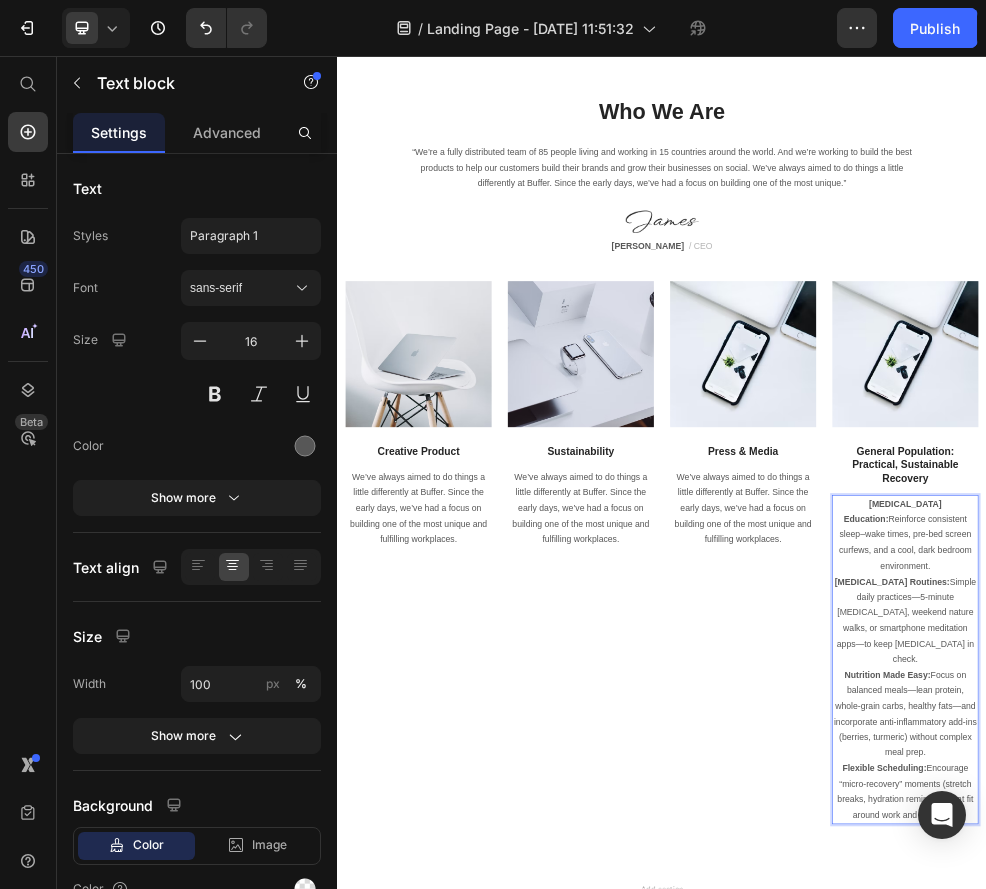 scroll, scrollTop: 11847, scrollLeft: 0, axis: vertical 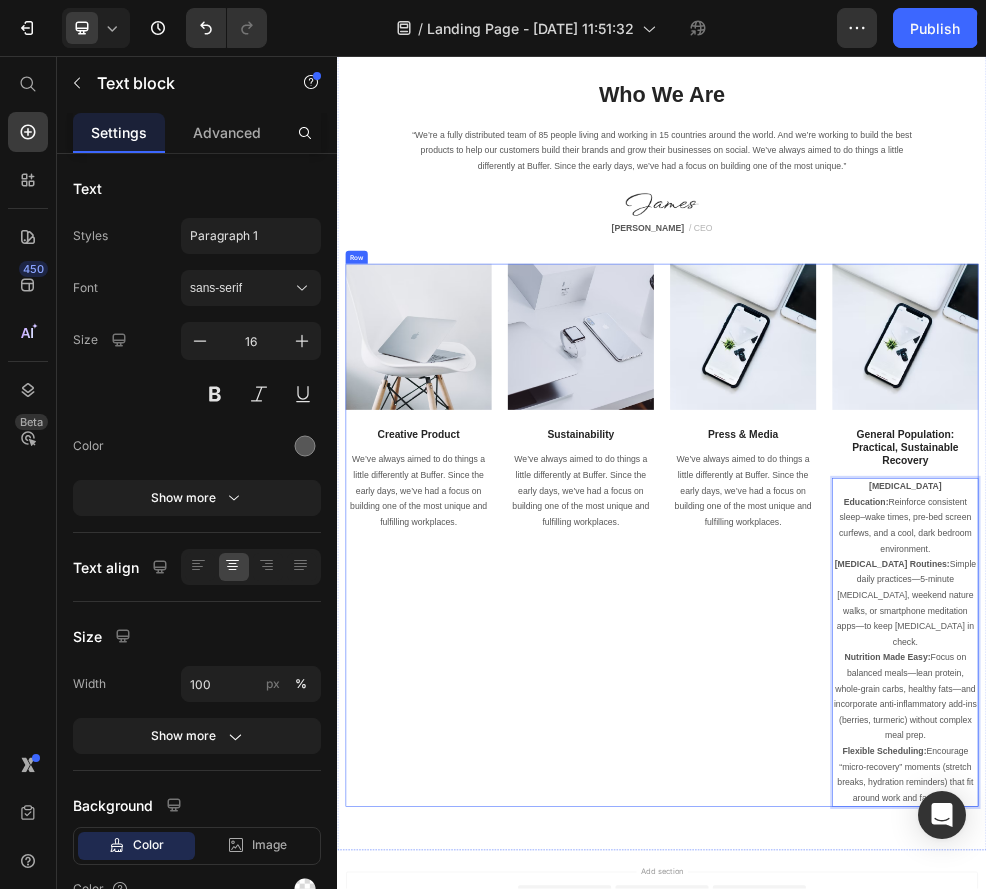 drag, startPoint x: 1494, startPoint y: 1370, endPoint x: 1248, endPoint y: 813, distance: 608.9047 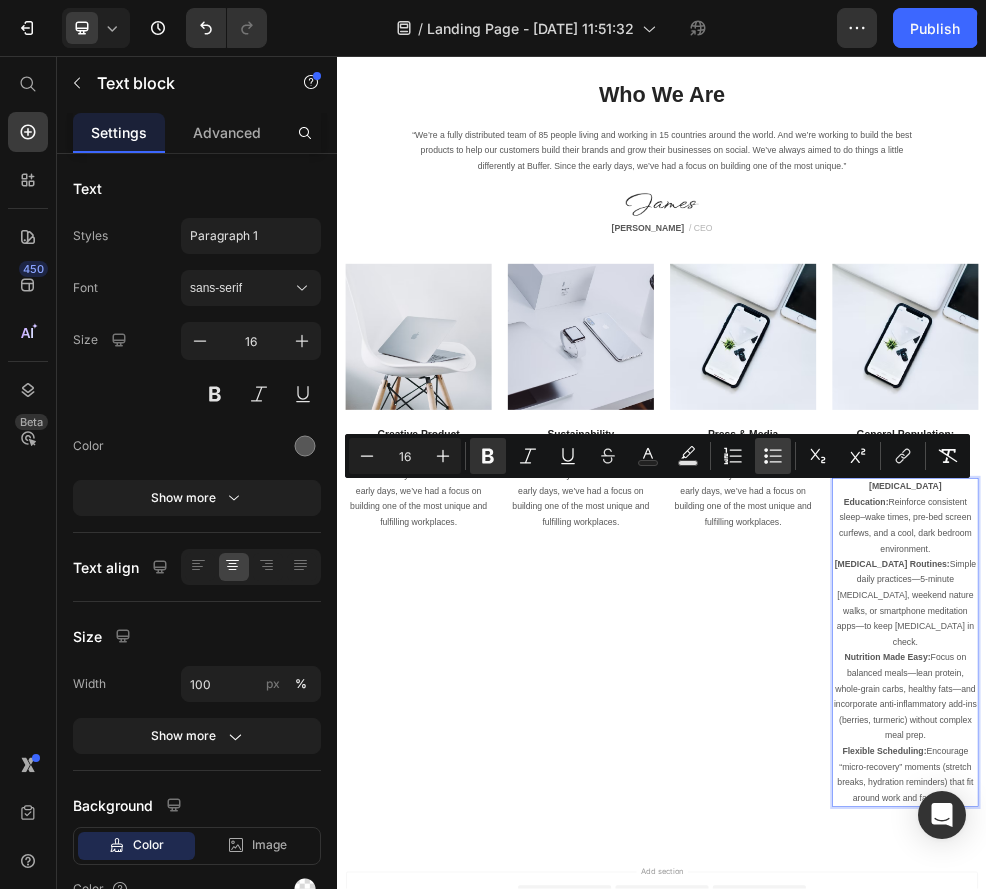 click on "Bulleted List" at bounding box center [773, 456] 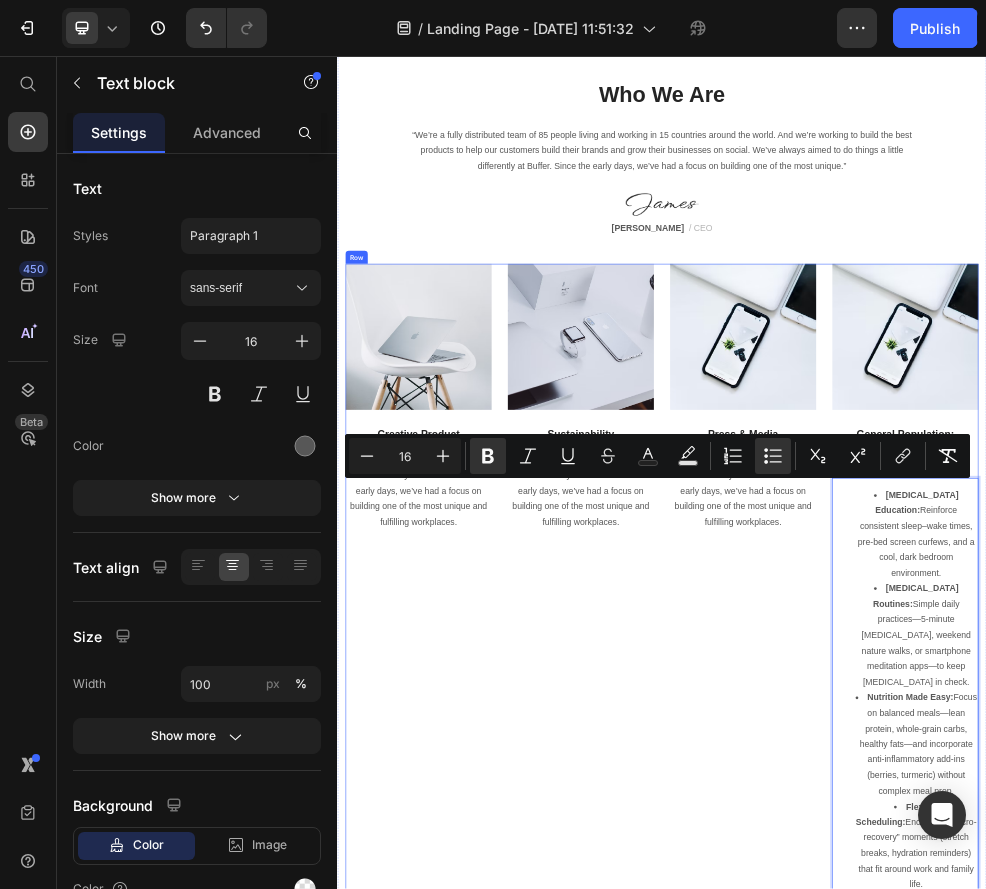 click on "Image Press & Media Text block We’ve always aimed to do things a little differently at Buffer. Since the early days, we’ve had a focus on building one of the most unique and fulfilling workplaces. Text block" at bounding box center (1087, 1031) 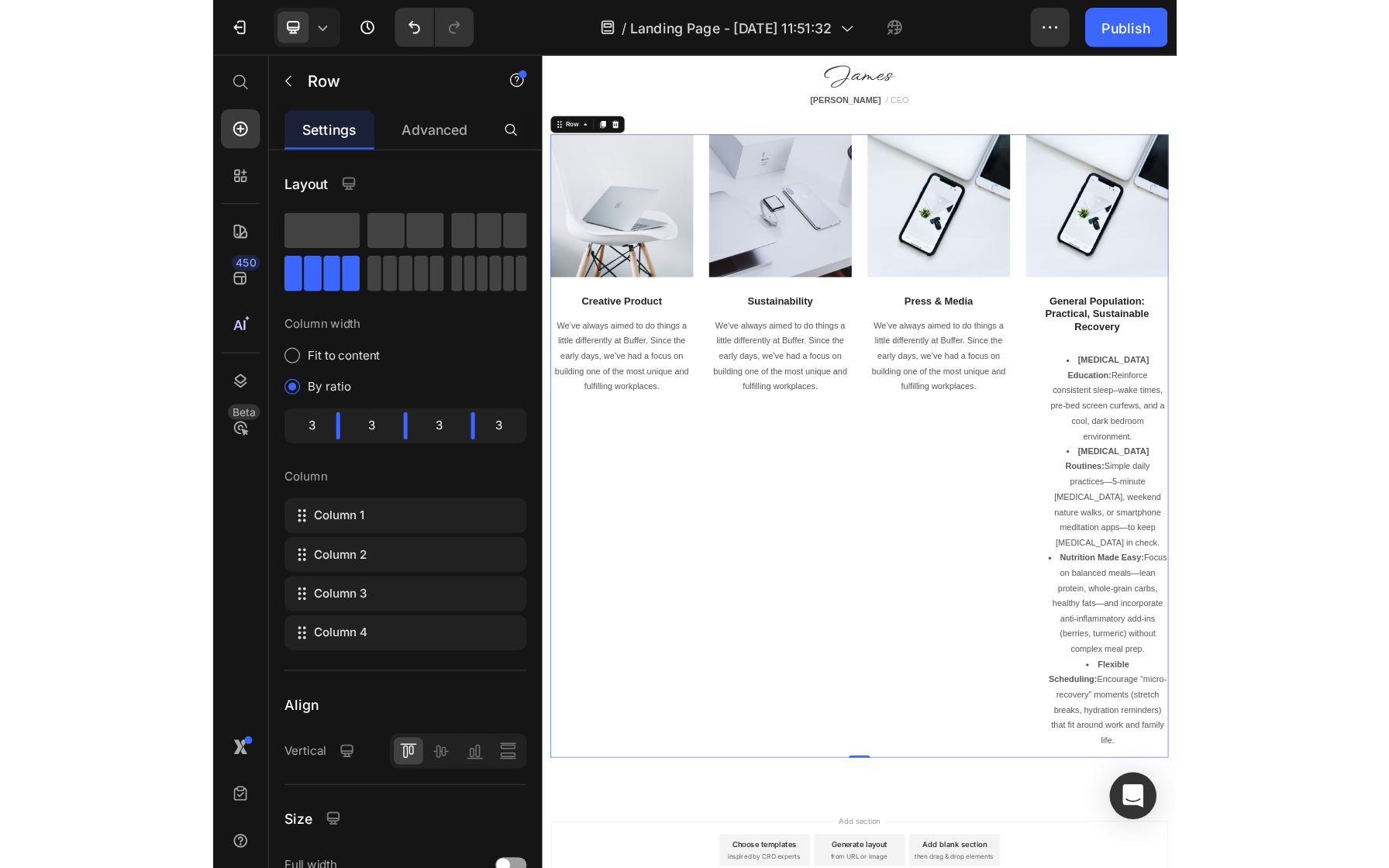 scroll, scrollTop: 9442, scrollLeft: 0, axis: vertical 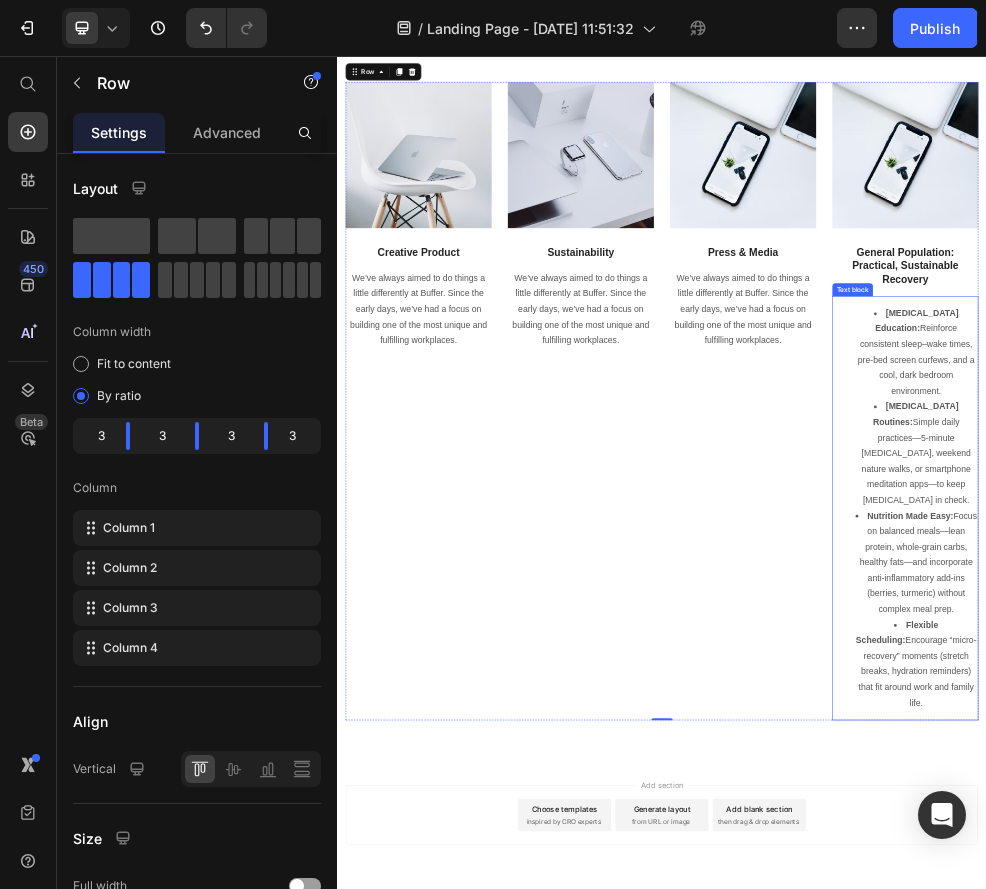 click on "Nutrition Made Easy:  Focus on balanced meals—lean protein, whole‐grain carbs, healthy fats—and incorporate anti-inflammatory add-ins (berries, turmeric) without complex meal prep." at bounding box center [1407, 994] 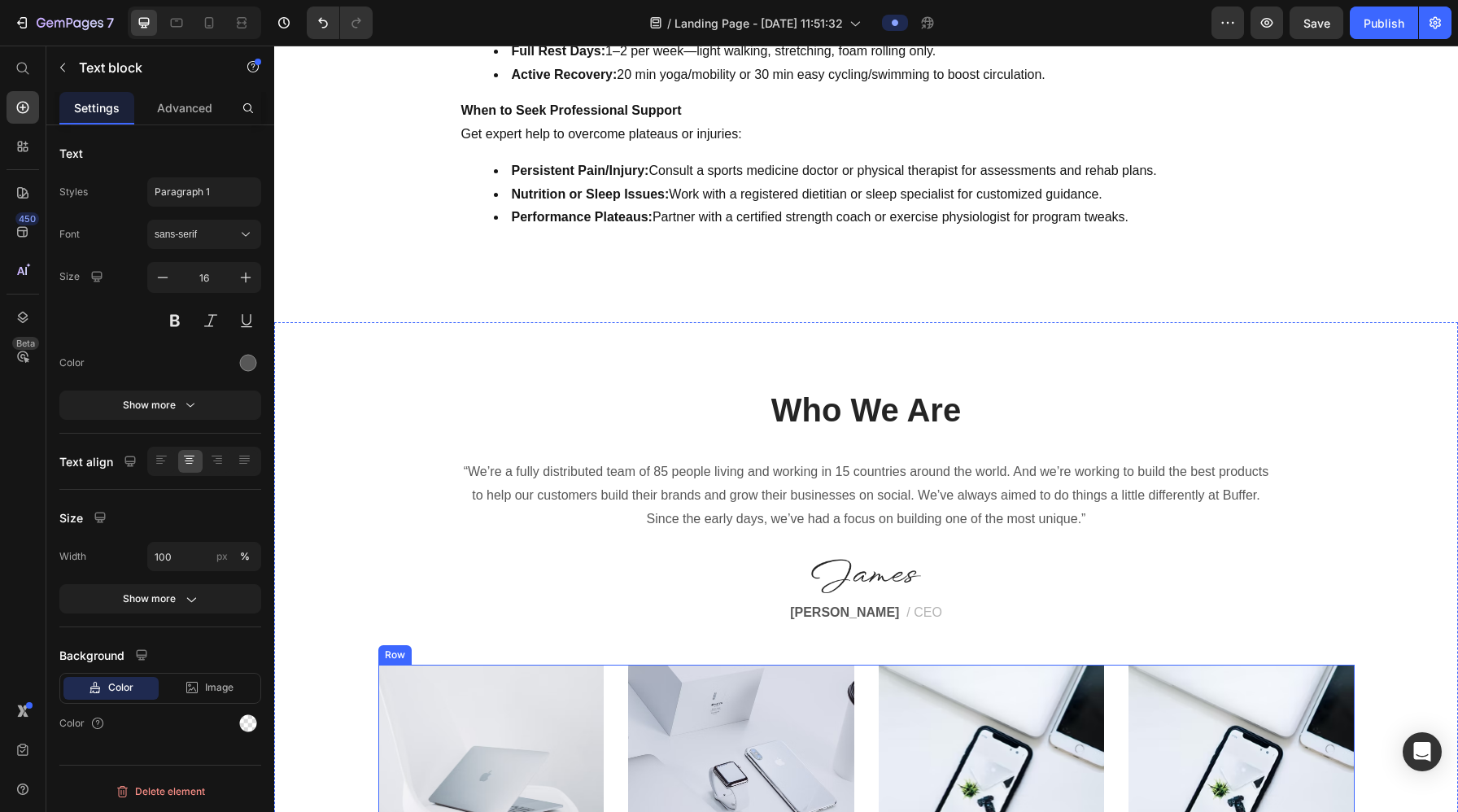scroll, scrollTop: 9349, scrollLeft: 0, axis: vertical 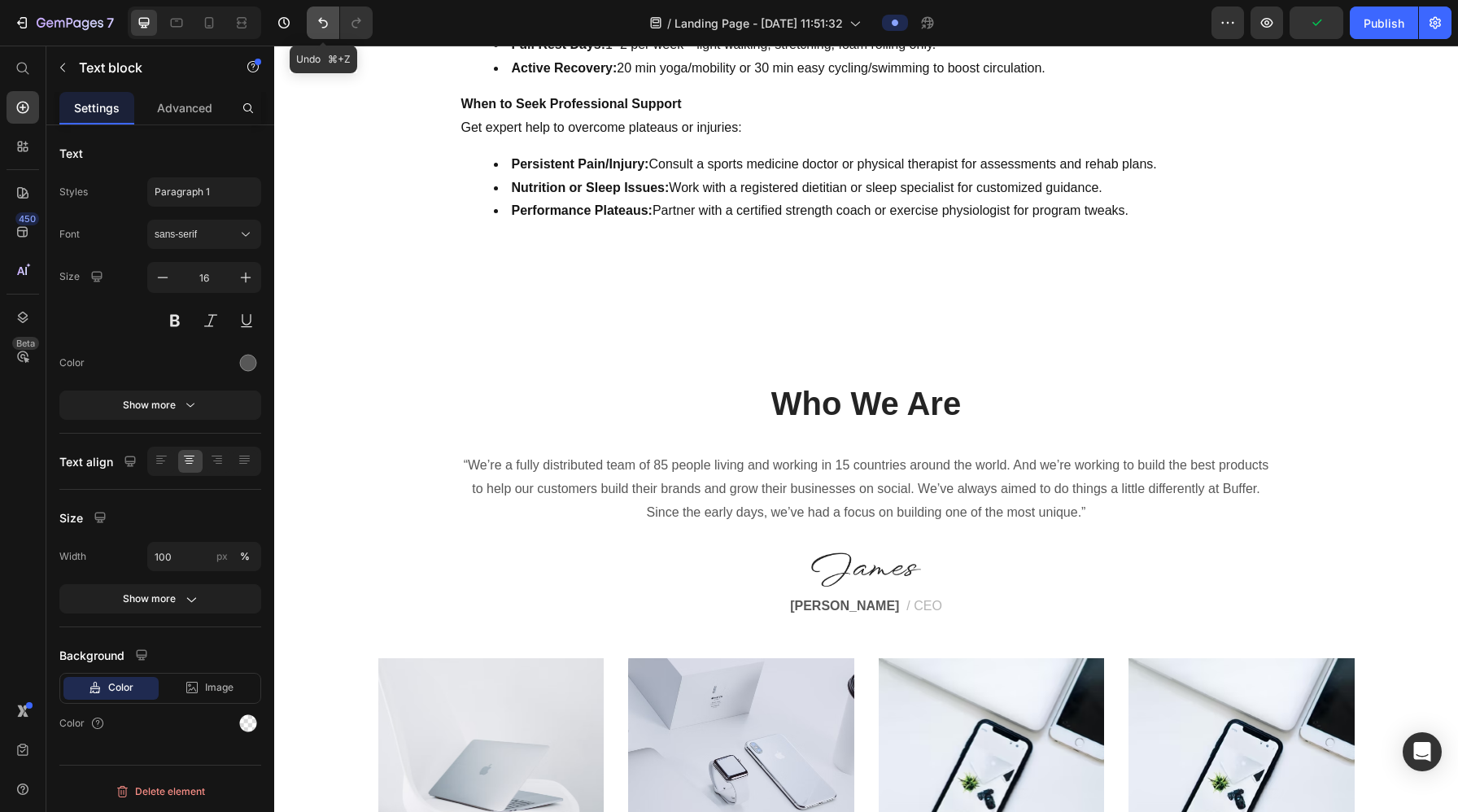 click 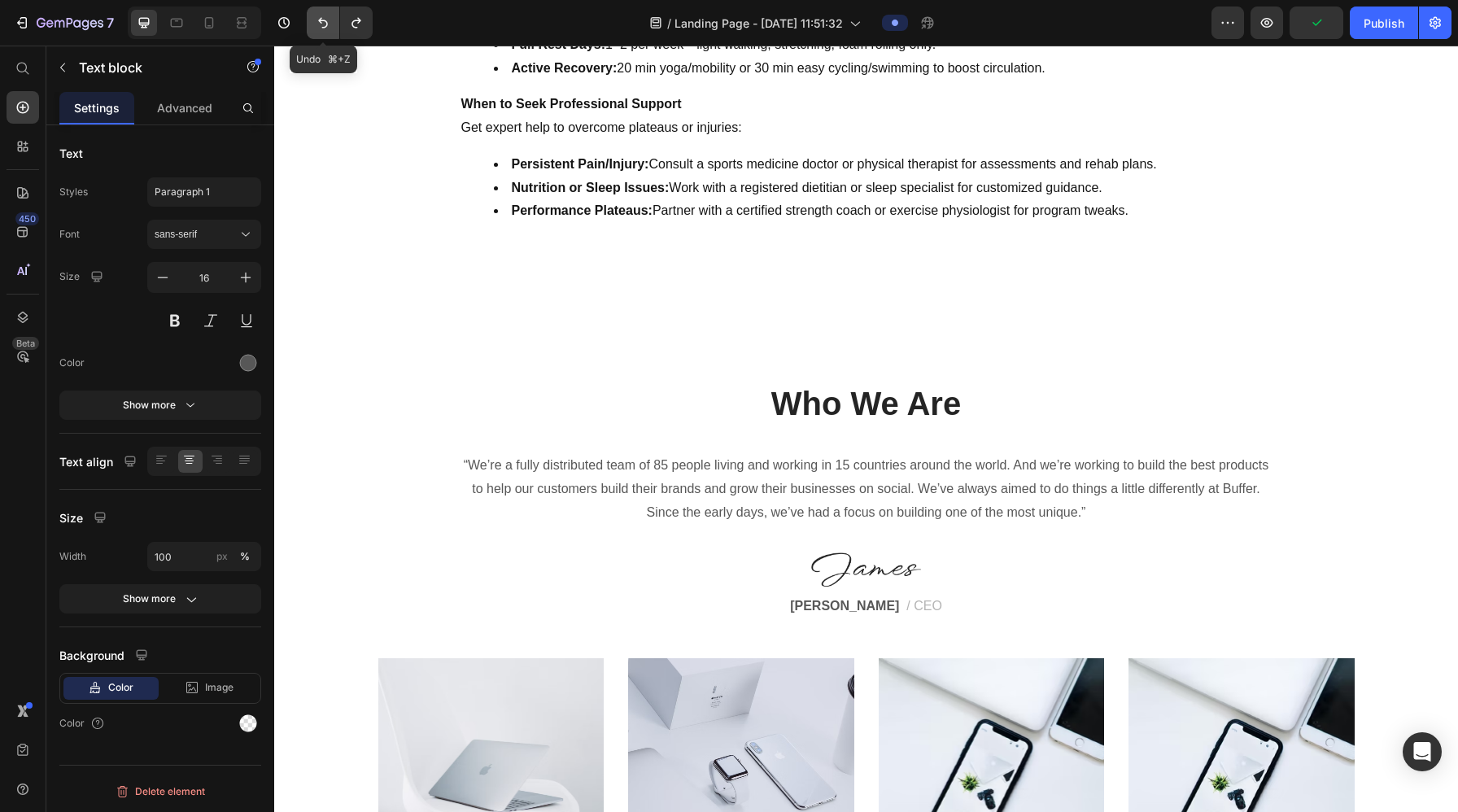 click 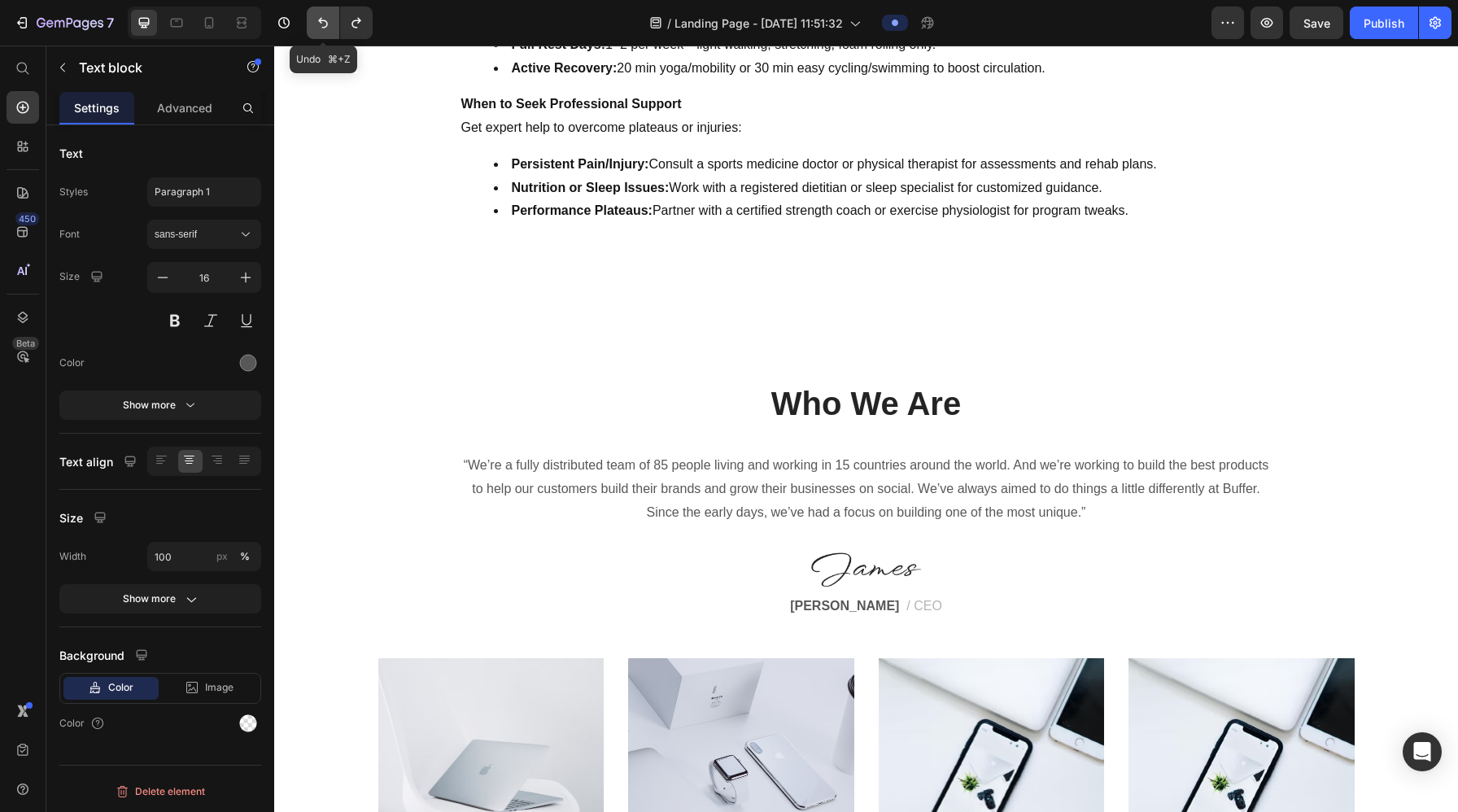 click 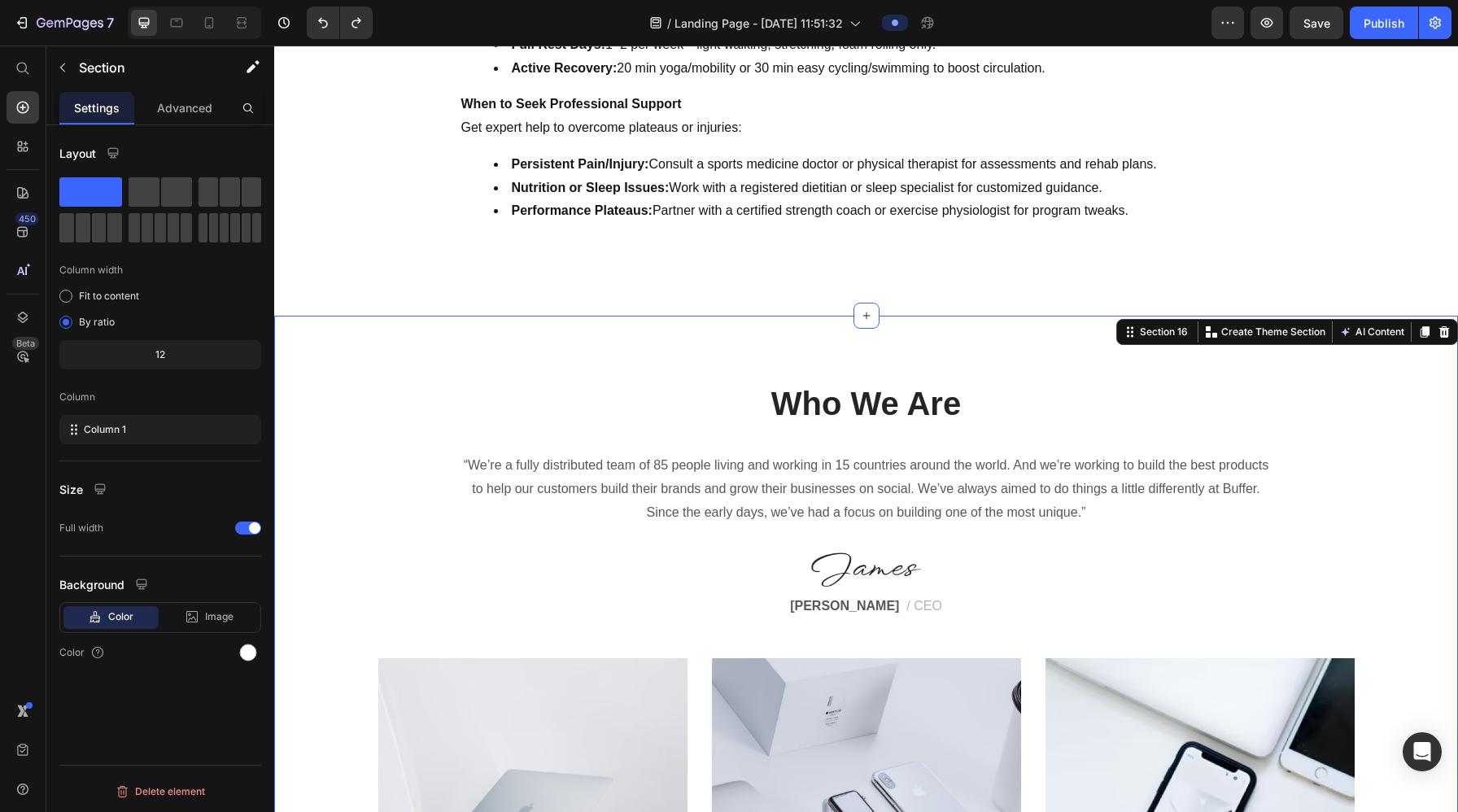 click on "Who We Are Heading “We’re a fully distributed team of 85 people living and working in 15 countries around the world. And we’re working to build the best products to help our customers build their brands and grow their businesses on social. We’ve always aimed to do things a little differently at Buffer. Since the early days, we’ve had a focus on building one of the most unique.”  Text block Image [PERSON_NAME]    / CEO Text block Row Image Creative Product Text block We’ve always aimed to do things a little differently at Buffer. Since the early days, we’ve had a focus on building one of the most unique and fulfilling workplaces. Text block Image Sustainability Text block We’ve always aimed to do things a little differently at Buffer. Since the early days, we’ve had a focus on building one of the most unique and fulfilling workplaces. Text block Image Press & Media Text block Text block Row" at bounding box center (866, 753) 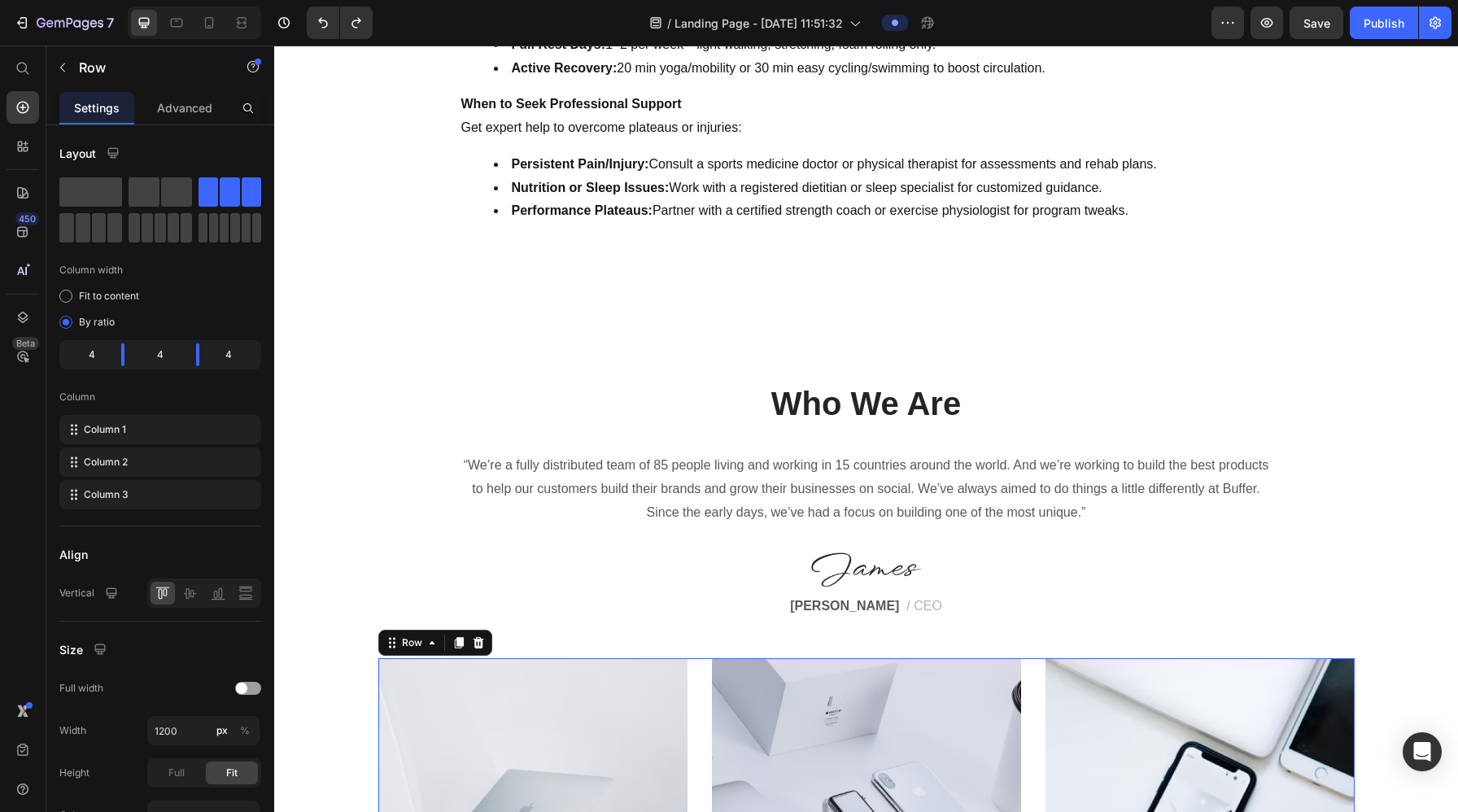 click on "Image Creative Product Text block We’ve always aimed to do things a little differently at Buffer. Since the early days, we’ve had a focus on building one of the most unique and fulfilling workplaces. Text block Image Sustainability Text block We’ve always aimed to do things a little differently at Buffer. Since the early days, we’ve had a focus on building one of the most unique and fulfilling workplaces. Text block Image Press & Media Text block We’ve always aimed to do things a little differently at Buffer. Since the early days, we’ve had a focus on building one of the most unique and fulfilling workplaces. Text block Row   0" at bounding box center (867, 893) 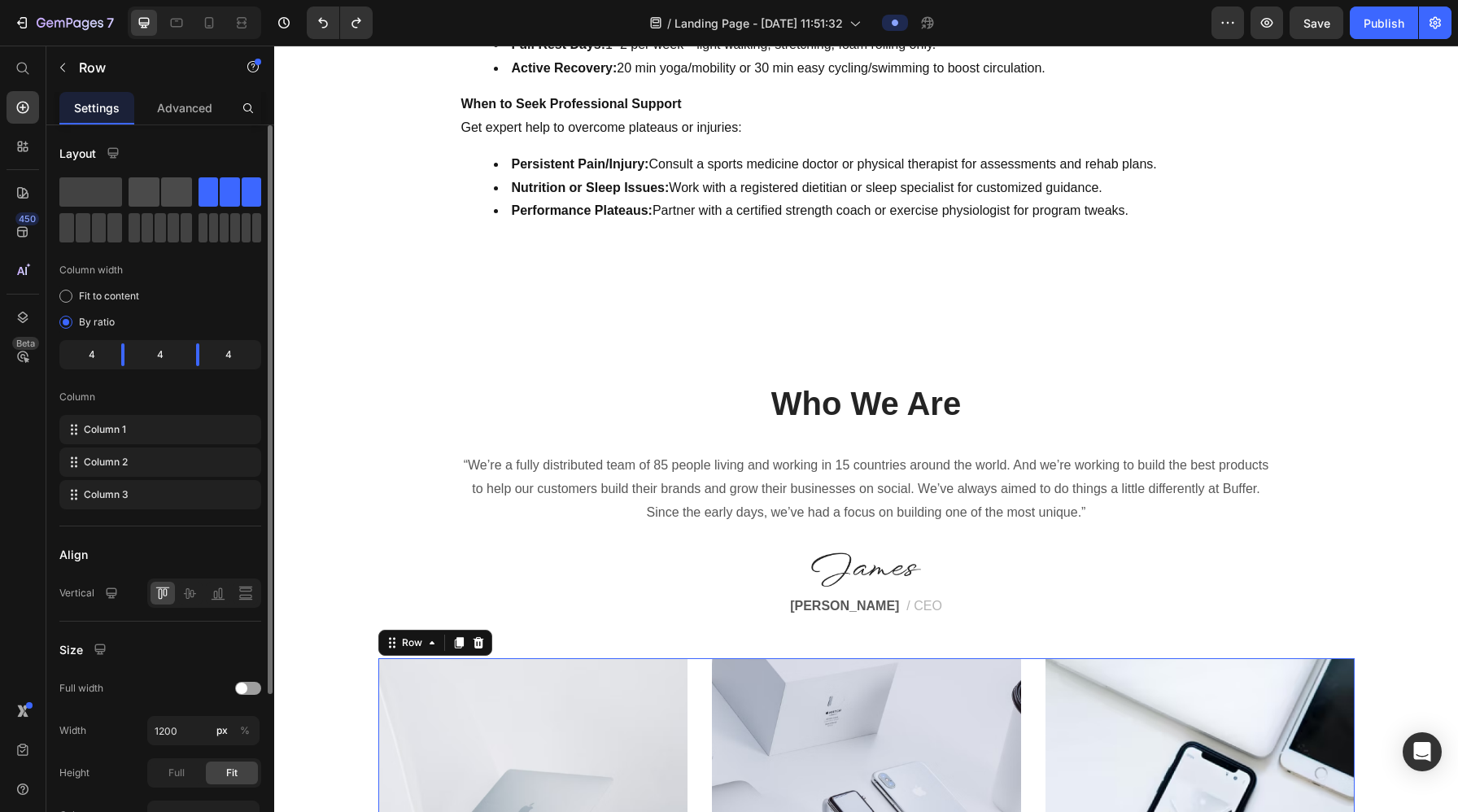 click 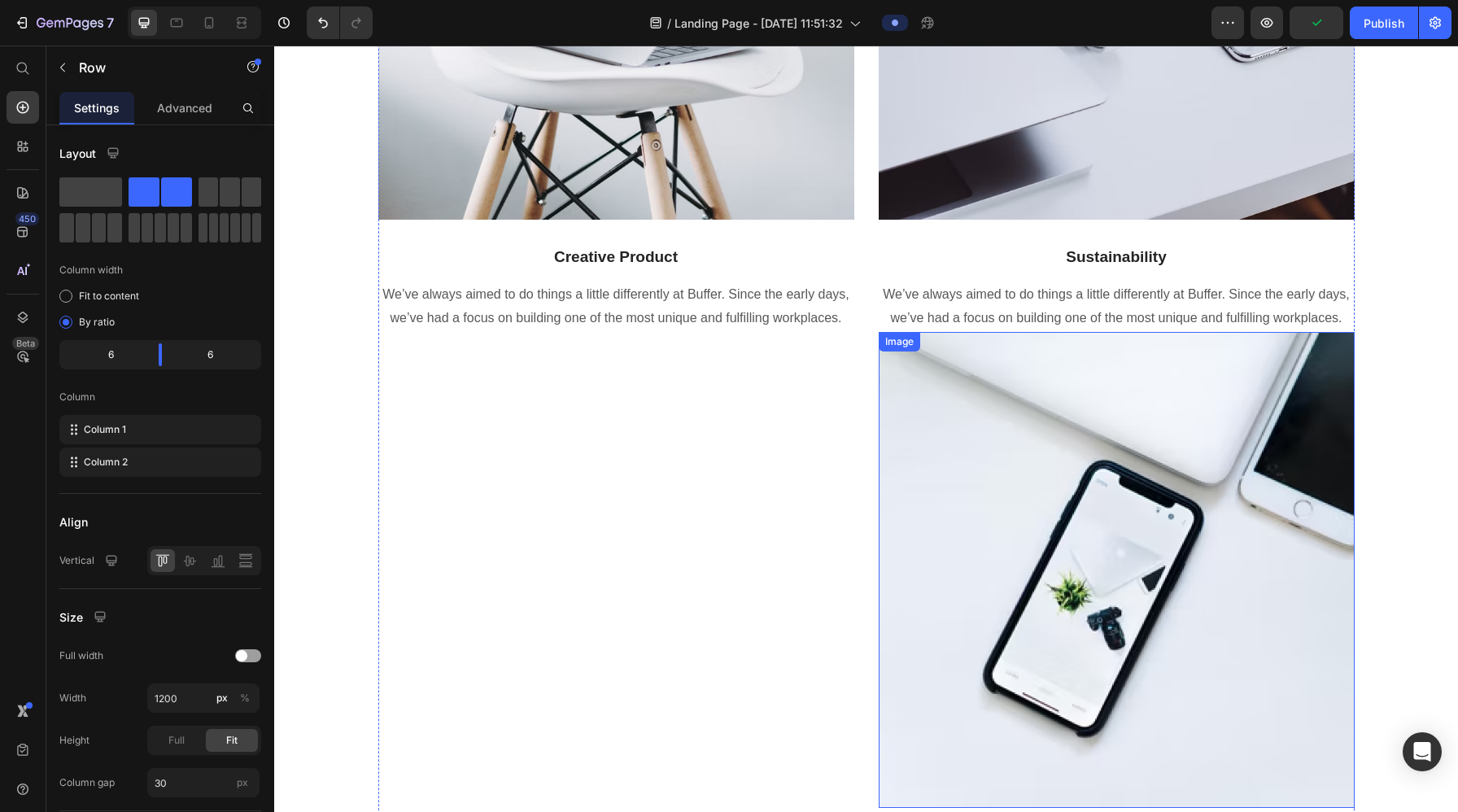 scroll, scrollTop: 9717, scrollLeft: 0, axis: vertical 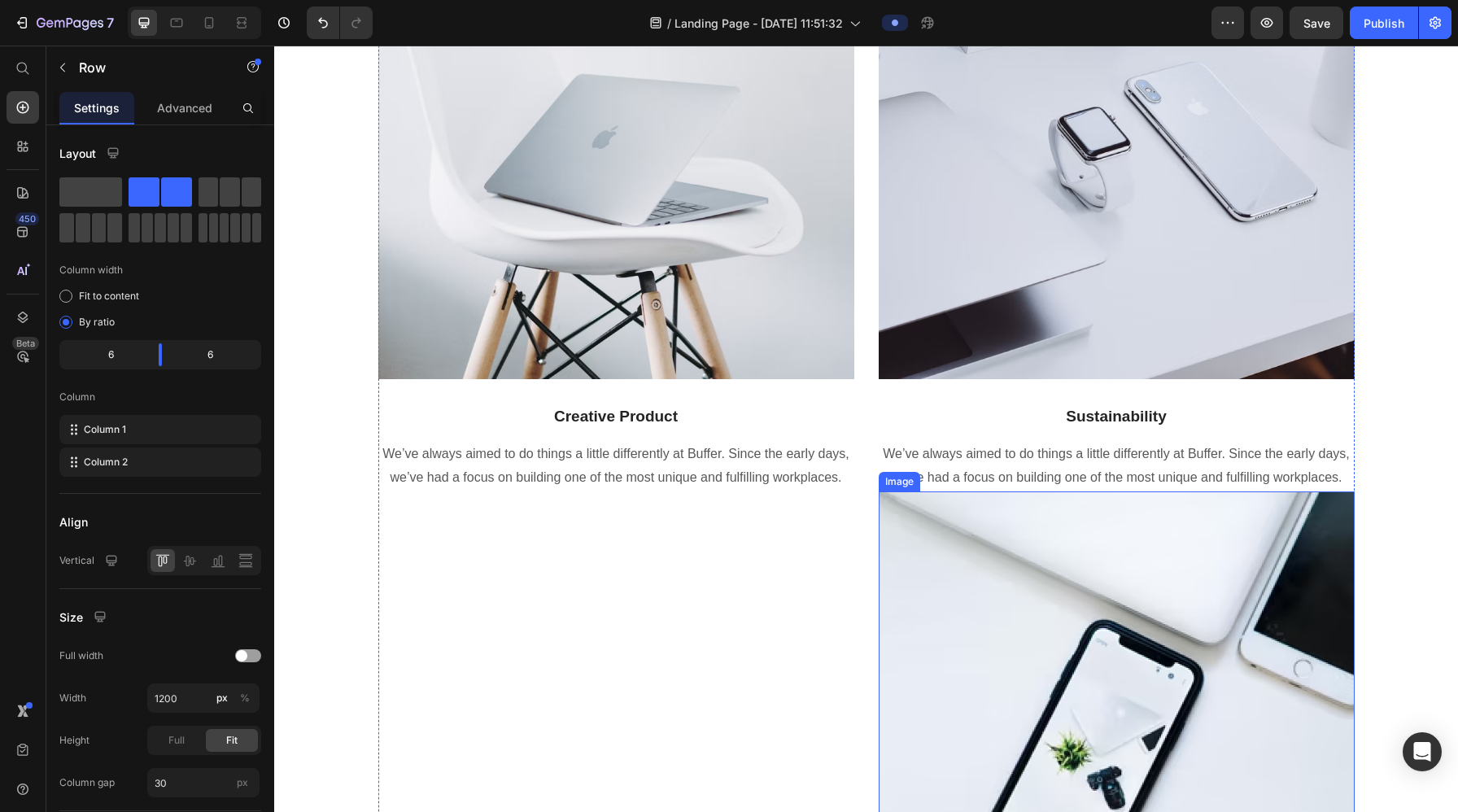 click at bounding box center (1116, 729) 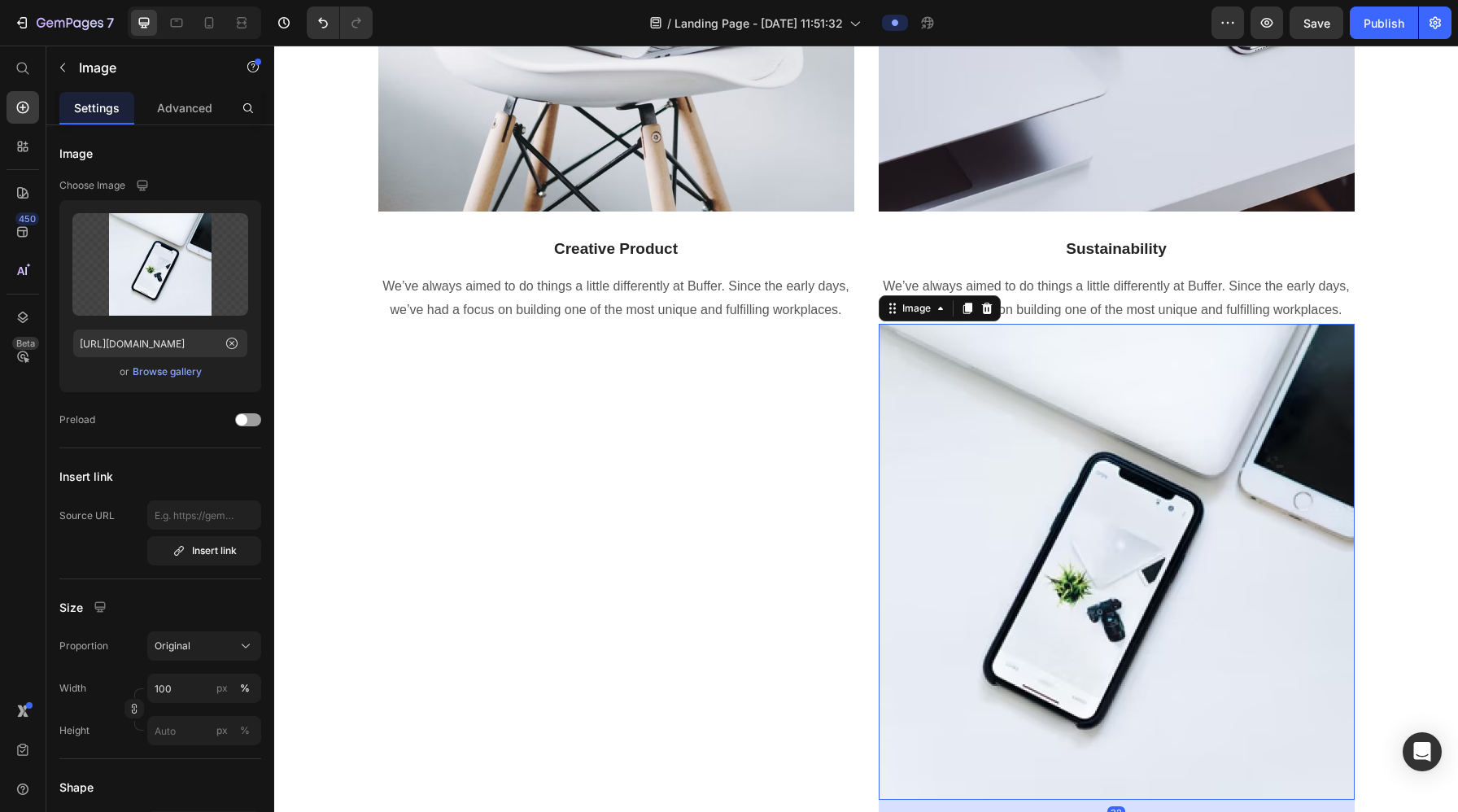 scroll, scrollTop: 9951, scrollLeft: 0, axis: vertical 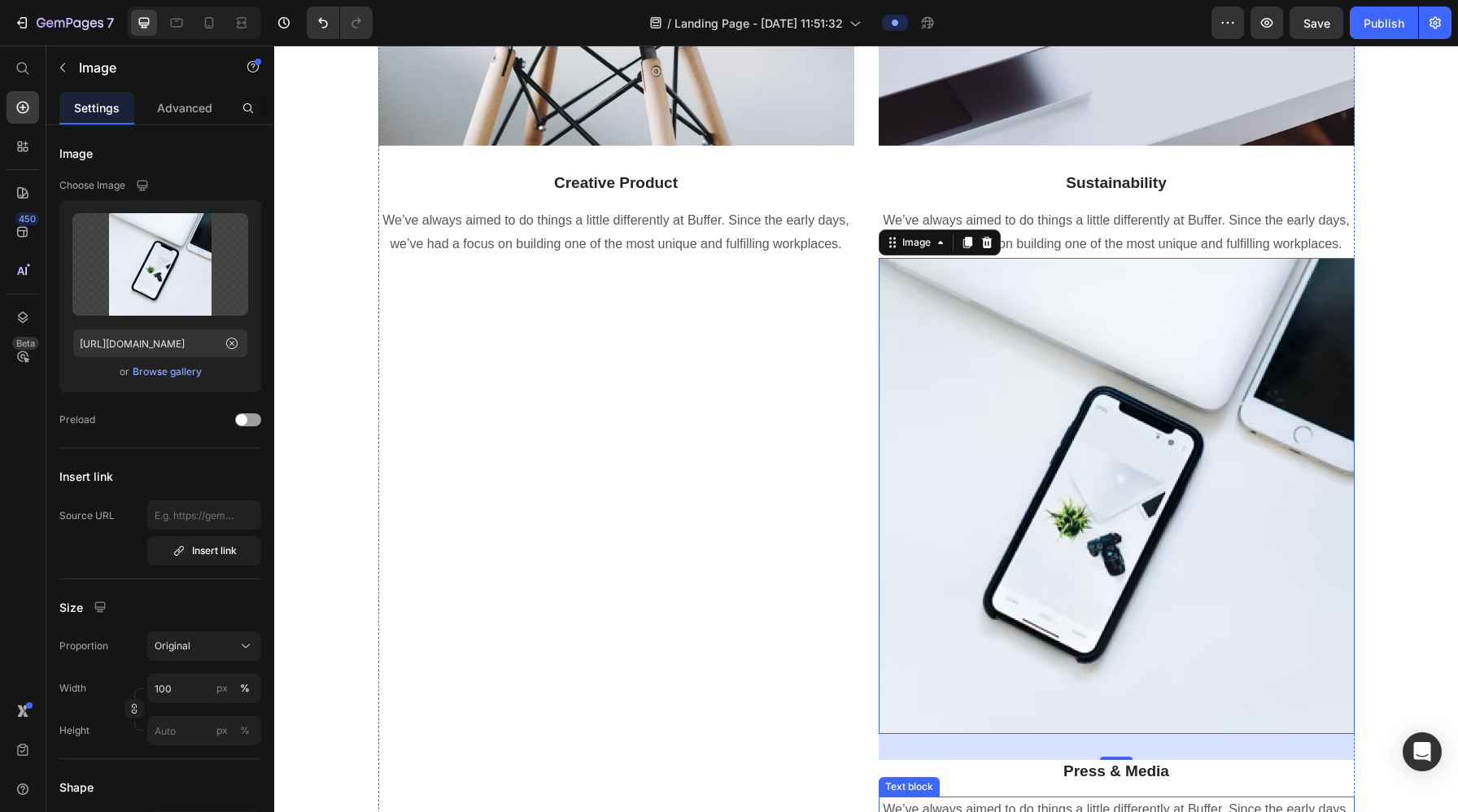 click on "We’ve always aimed to do things a little differently at Buffer. Since the early days, we’ve had a focus on building one of the most unique and fulfilling workplaces." at bounding box center [1116, 822] 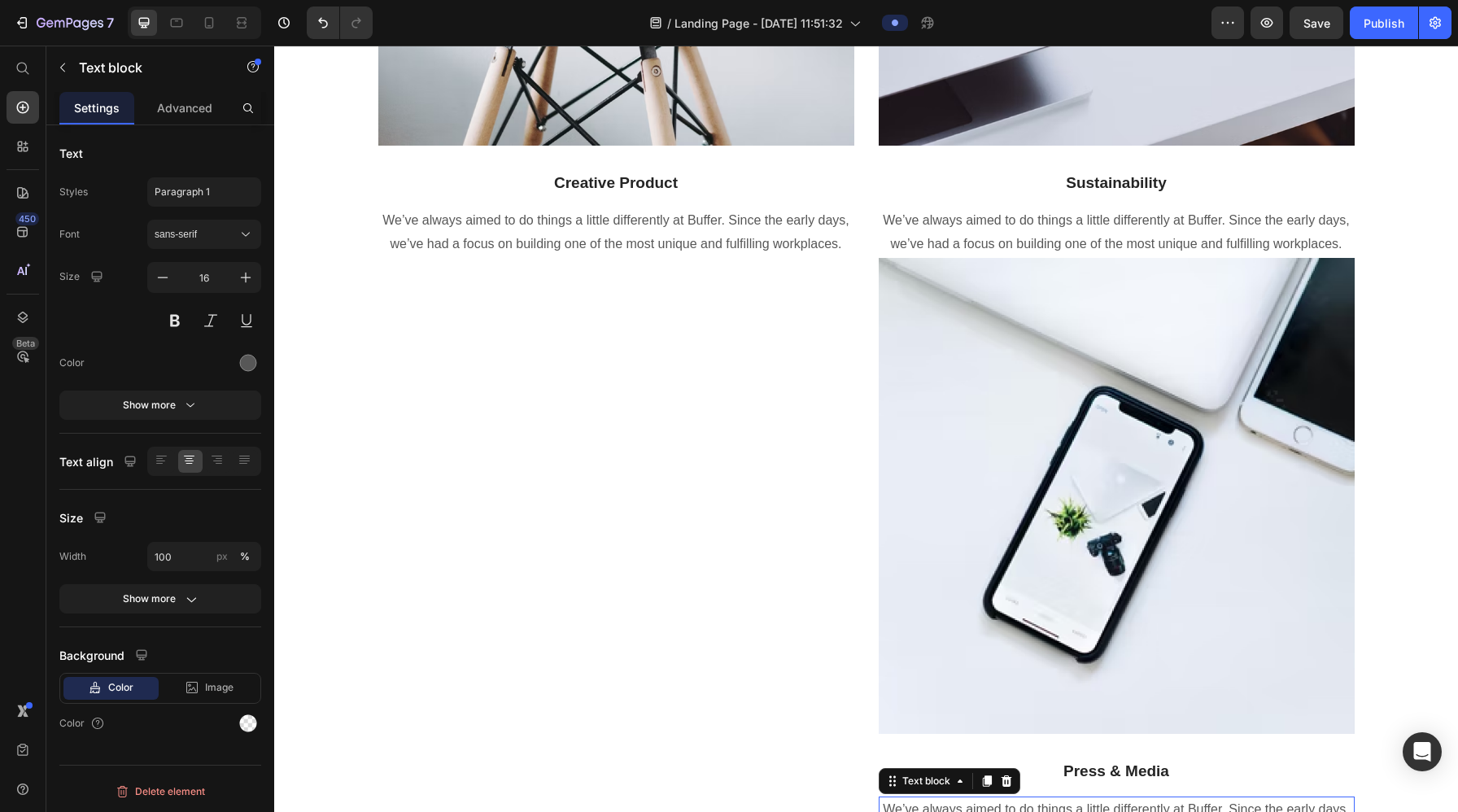 click on "Text block" at bounding box center [949, 781] 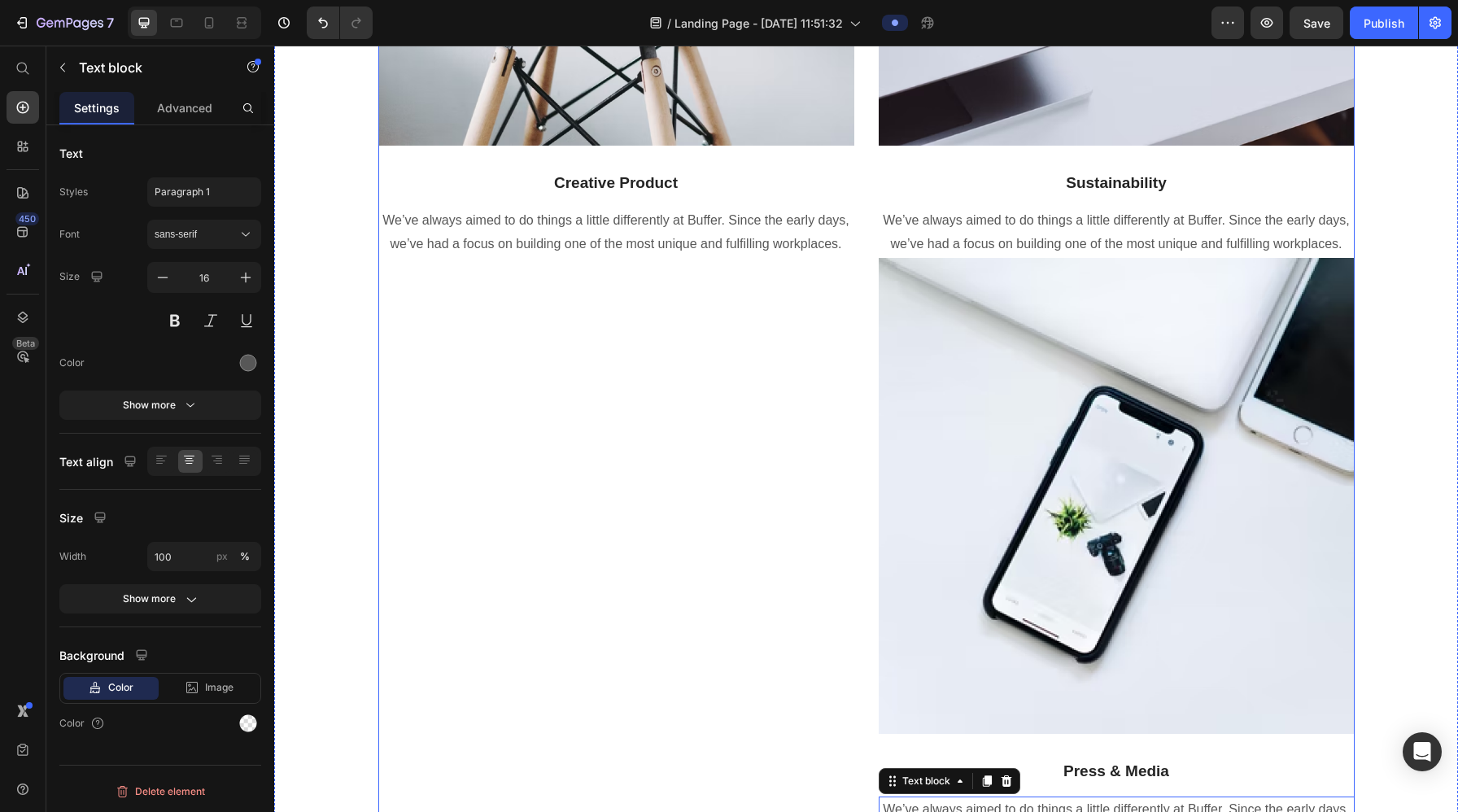 click on "Image Creative Product Text block We’ve always aimed to do things a little differently at Buffer. Since the early days, we’ve had a focus on building one of the most unique and fulfilling workplaces. Text block" at bounding box center (616, 258) 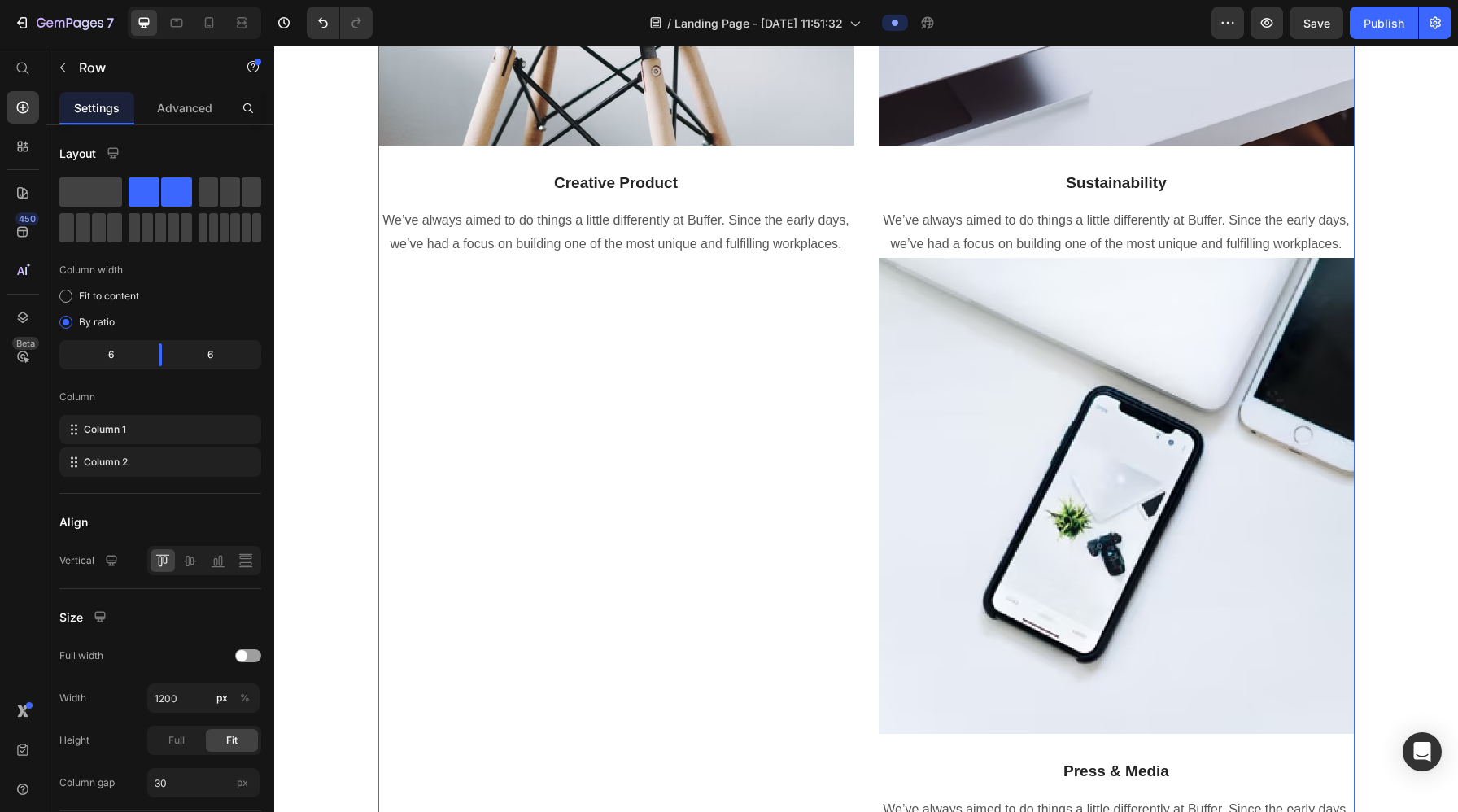 click on "Image Creative Product Text block We’ve always aimed to do things a little differently at Buffer. Since the early days, we’ve had a focus on building one of the most unique and fulfilling workplaces. Text block" at bounding box center (616, 258) 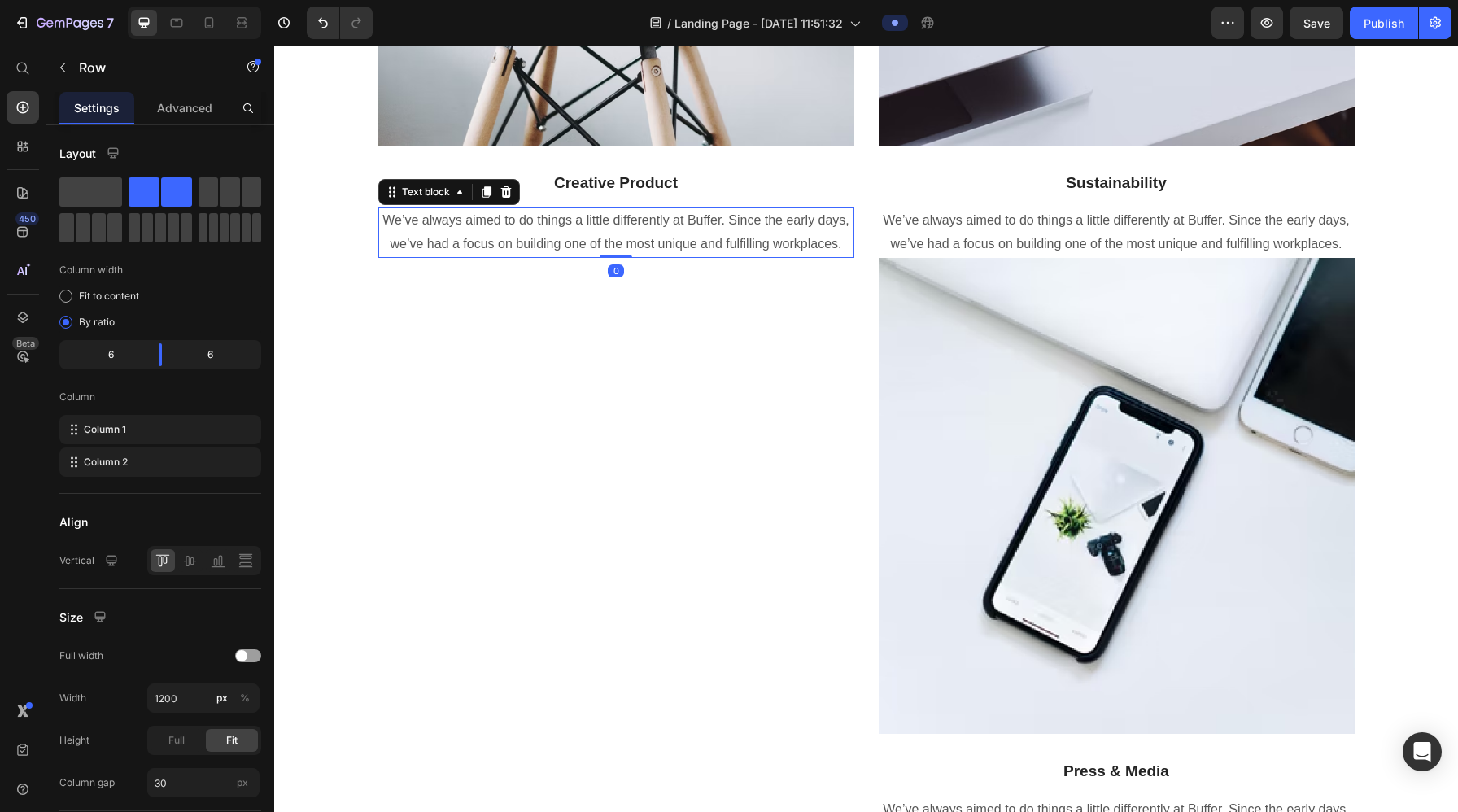 click on "We’ve always aimed to do things a little differently at Buffer. Since the early days, we’ve had a focus on building one of the most unique and fulfilling workplaces." at bounding box center [616, 233] 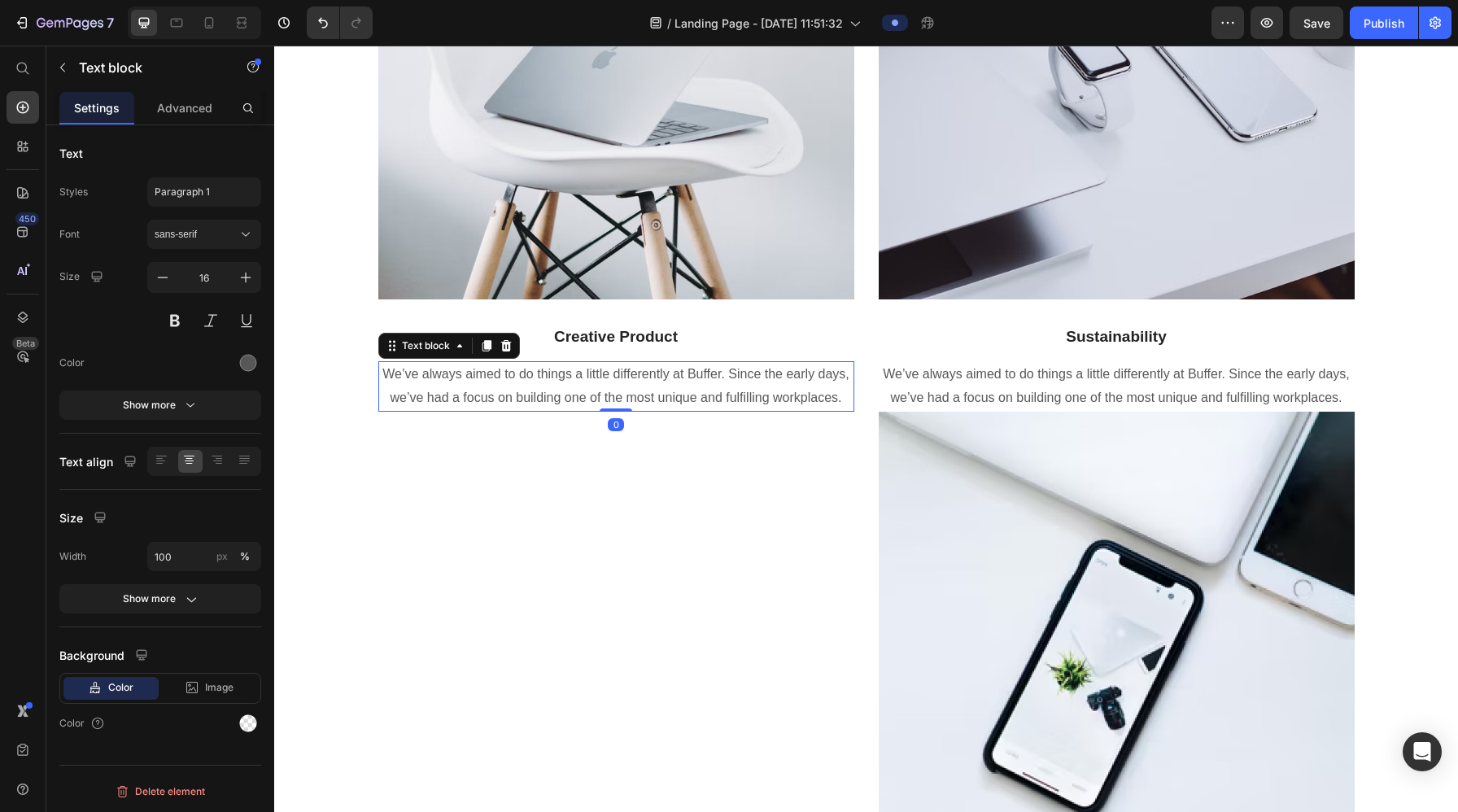 scroll, scrollTop: 9775, scrollLeft: 0, axis: vertical 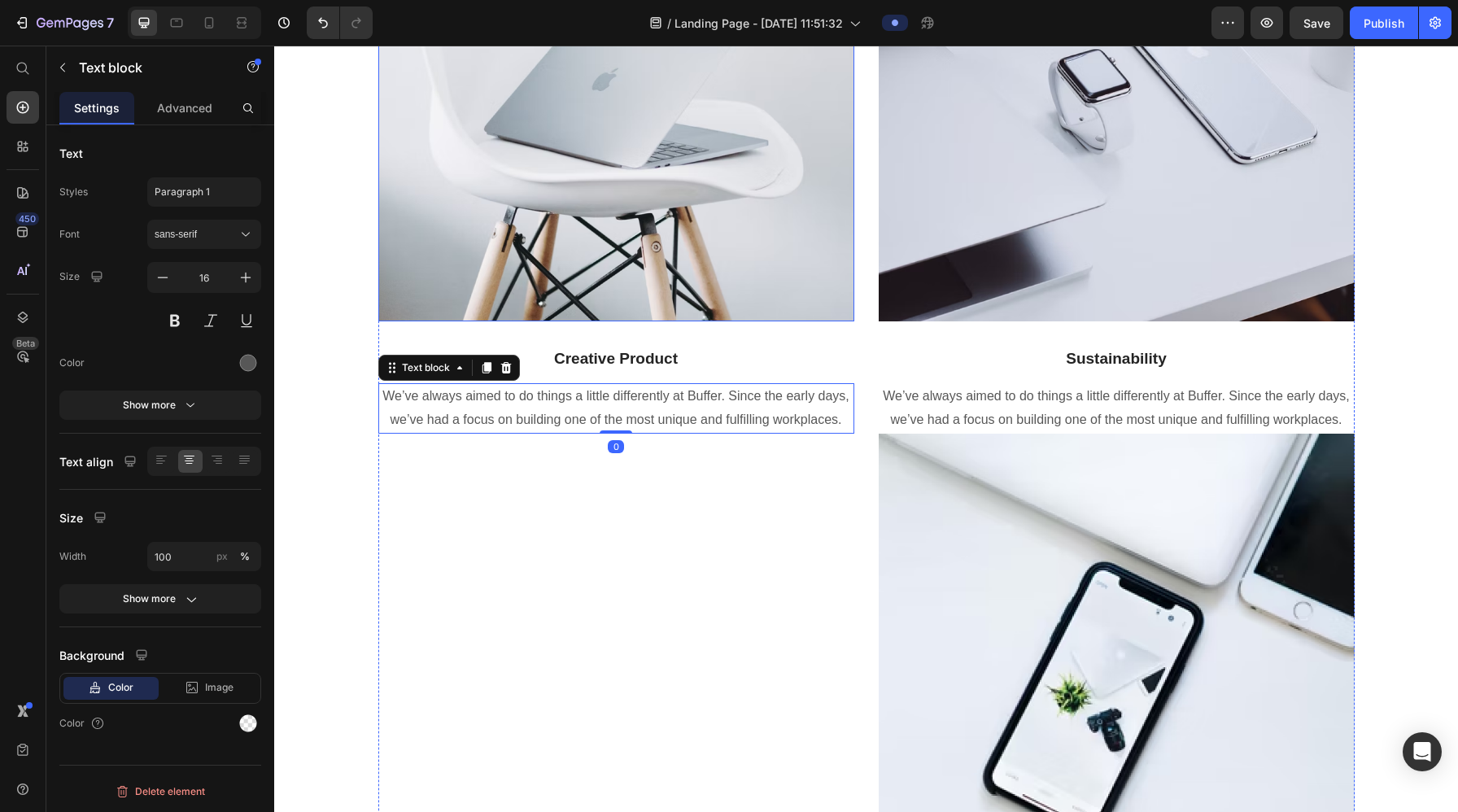 click at bounding box center [616, 83] 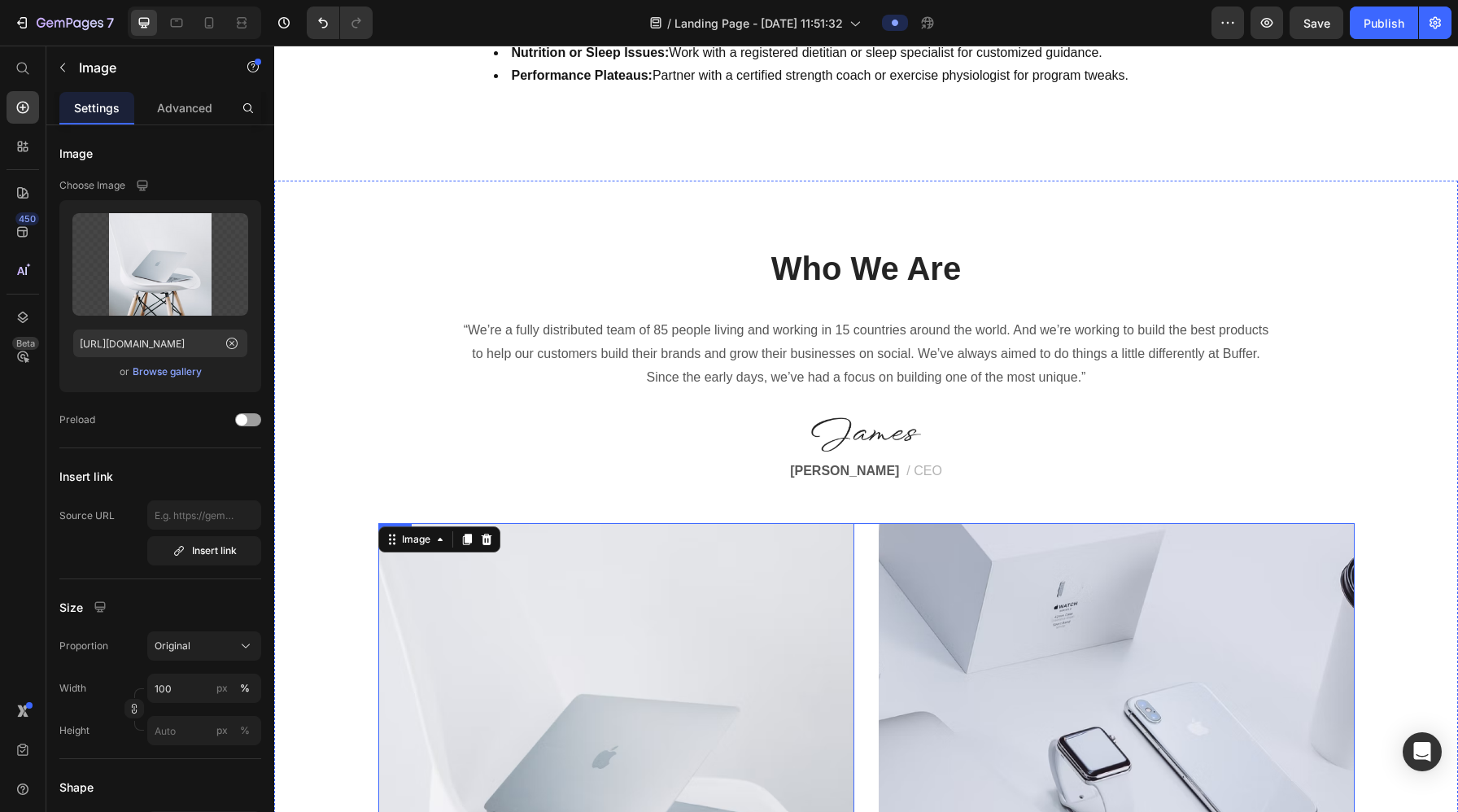 scroll, scrollTop: 9407, scrollLeft: 0, axis: vertical 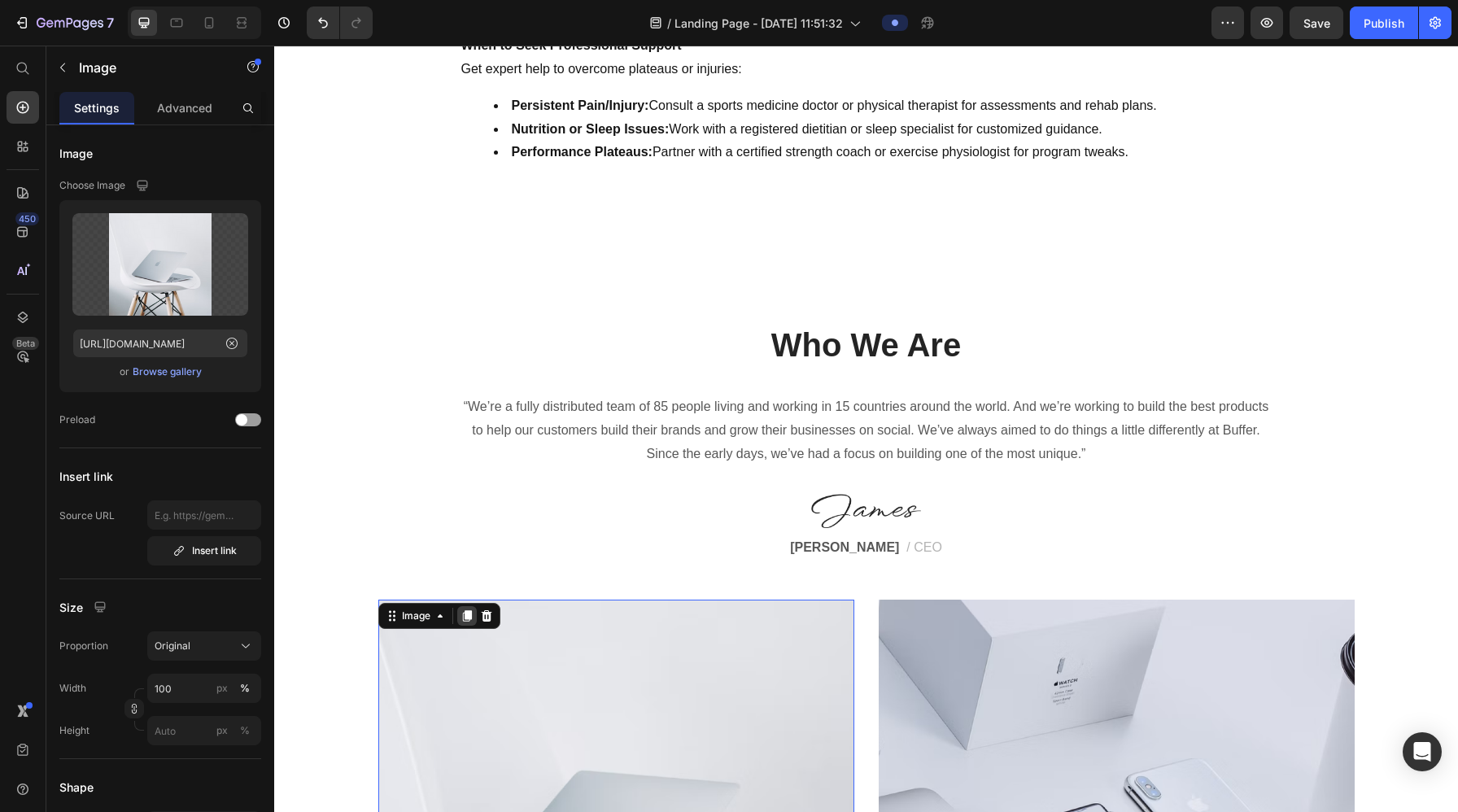 click 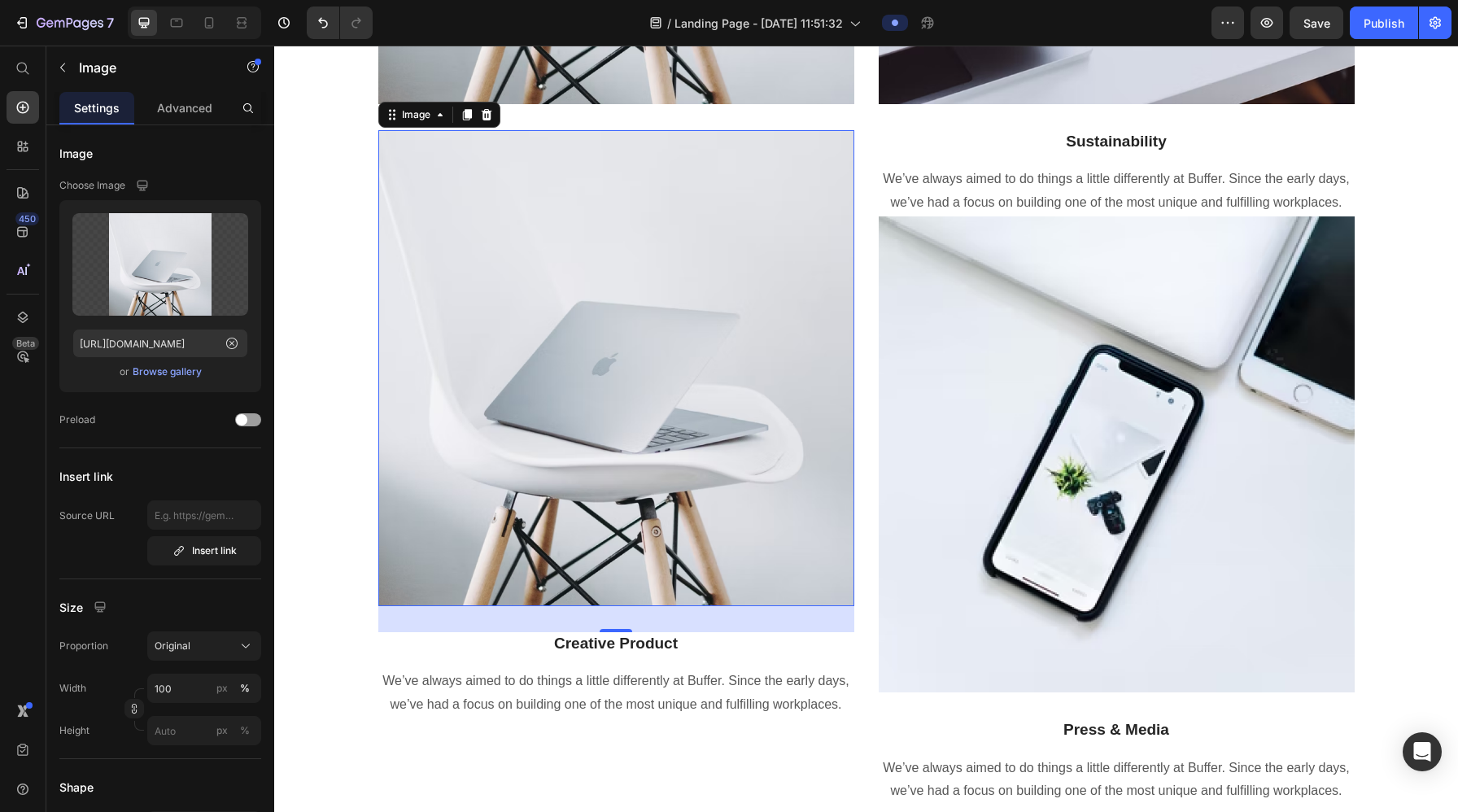 scroll, scrollTop: 9978, scrollLeft: 0, axis: vertical 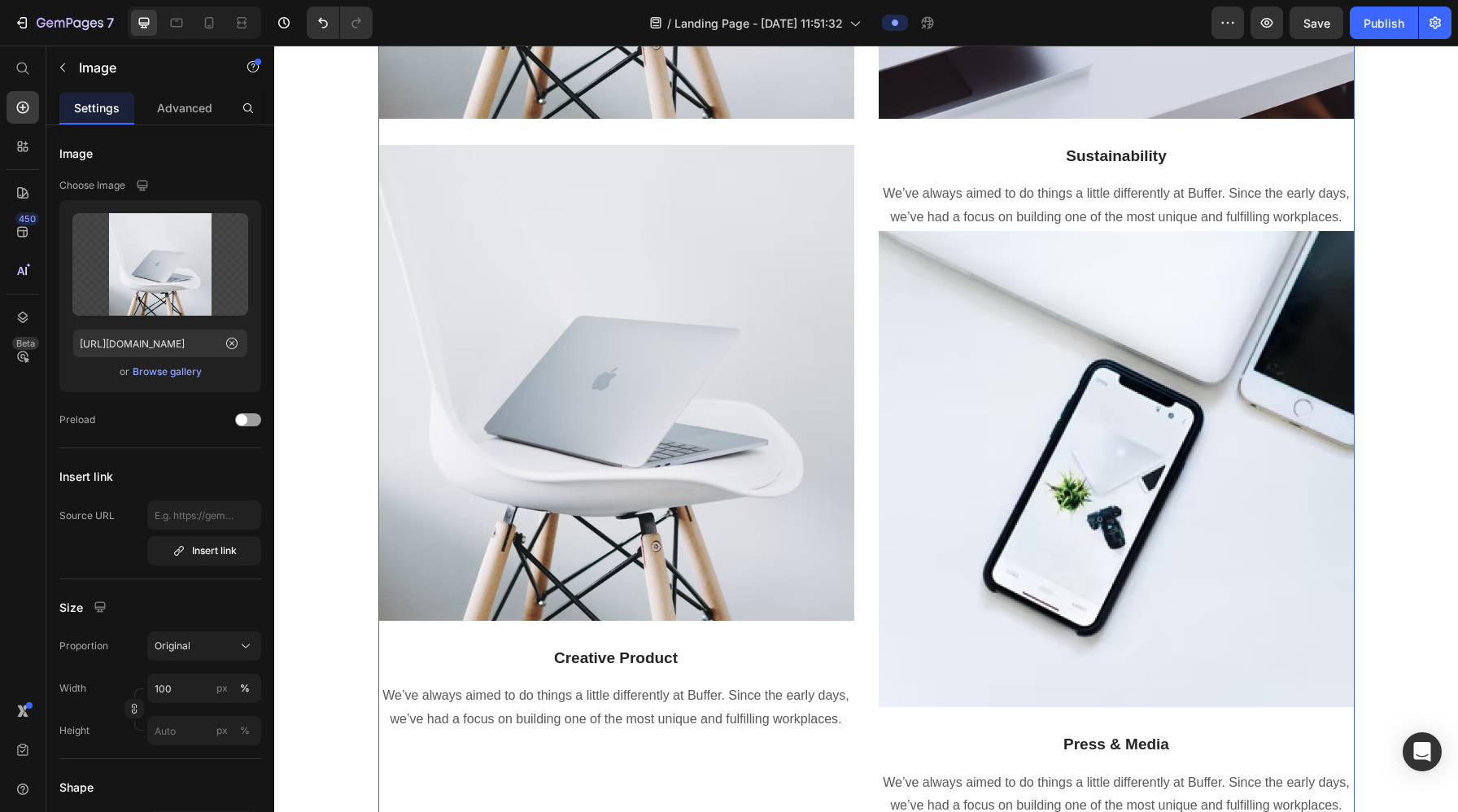 click on "Image Image Creative Product Text block We’ve always aimed to do things a little differently at Buffer. Since the early days, we’ve had a focus on building one of the most unique and fulfilling workplaces. Text block" at bounding box center (616, 231) 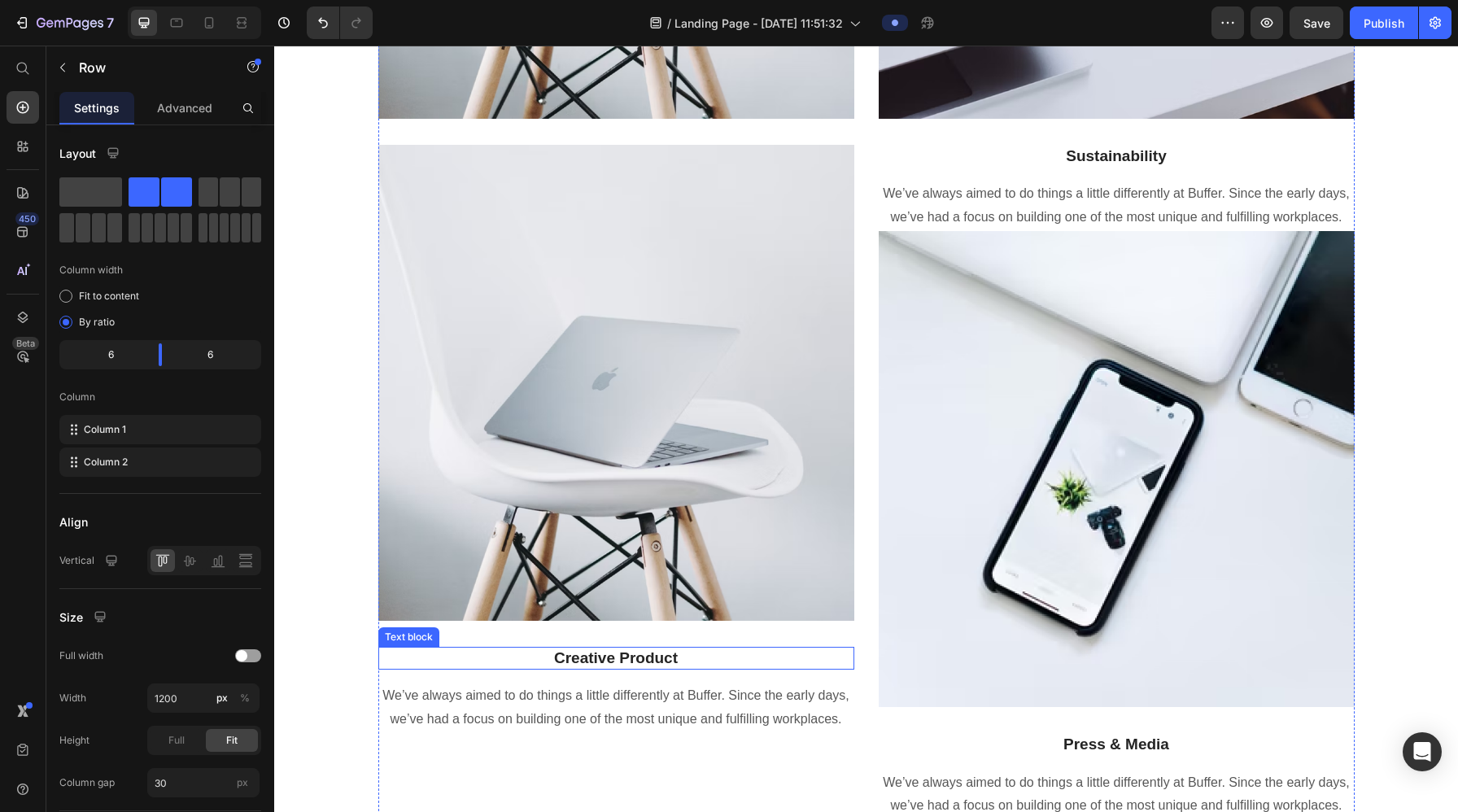 click on "Creative Product" at bounding box center (616, 658) 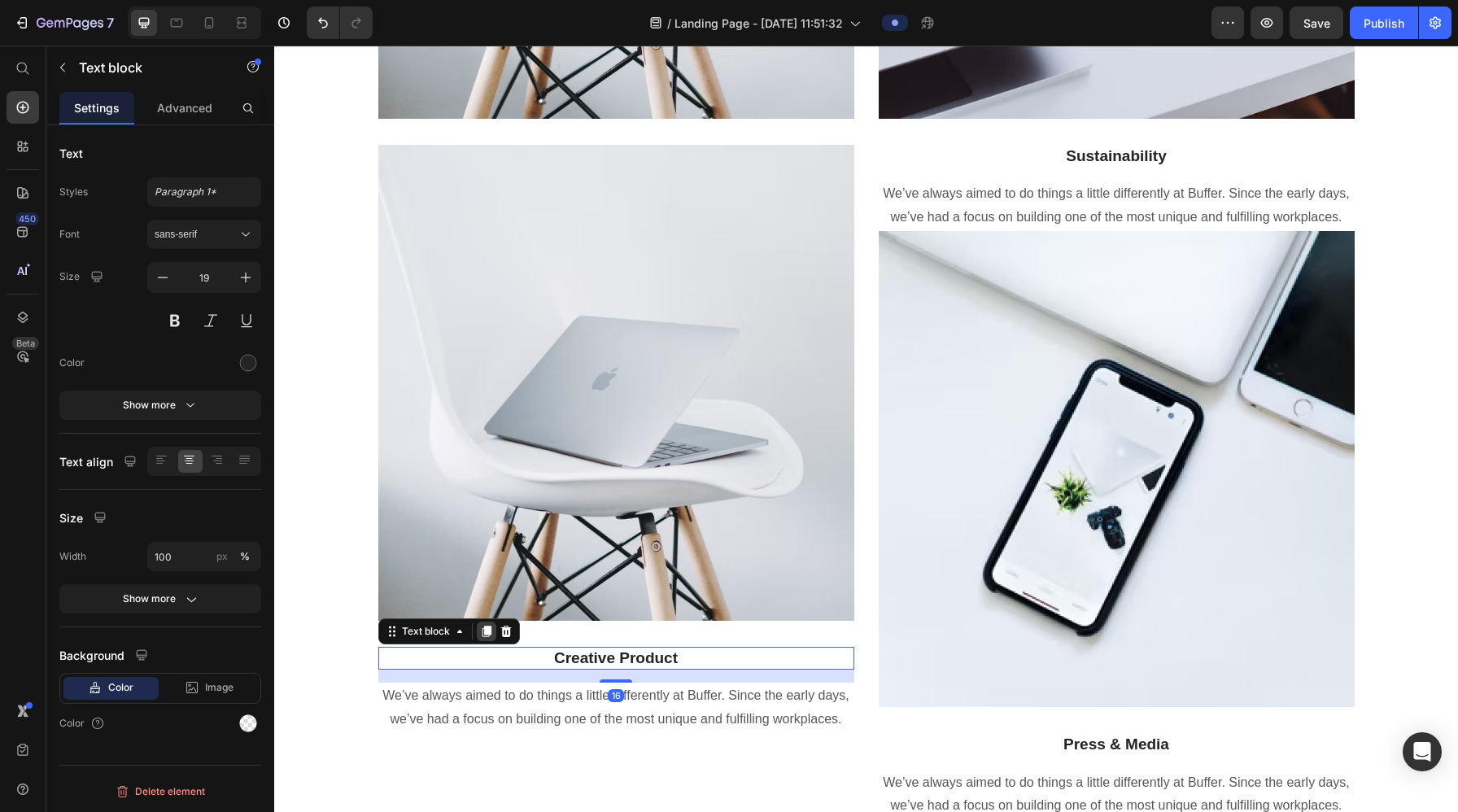 click 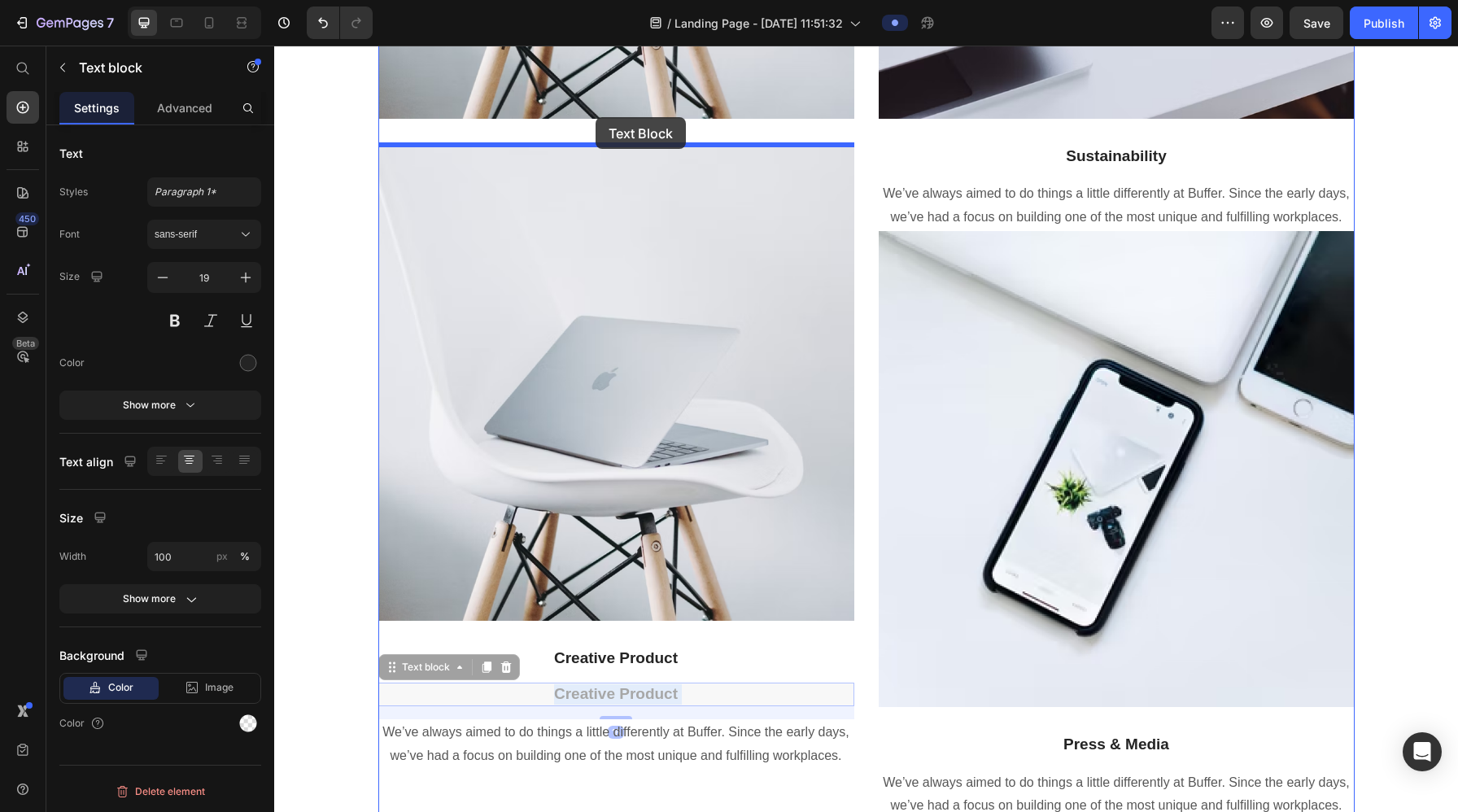 drag, startPoint x: 598, startPoint y: 696, endPoint x: 596, endPoint y: 117, distance: 579.00345 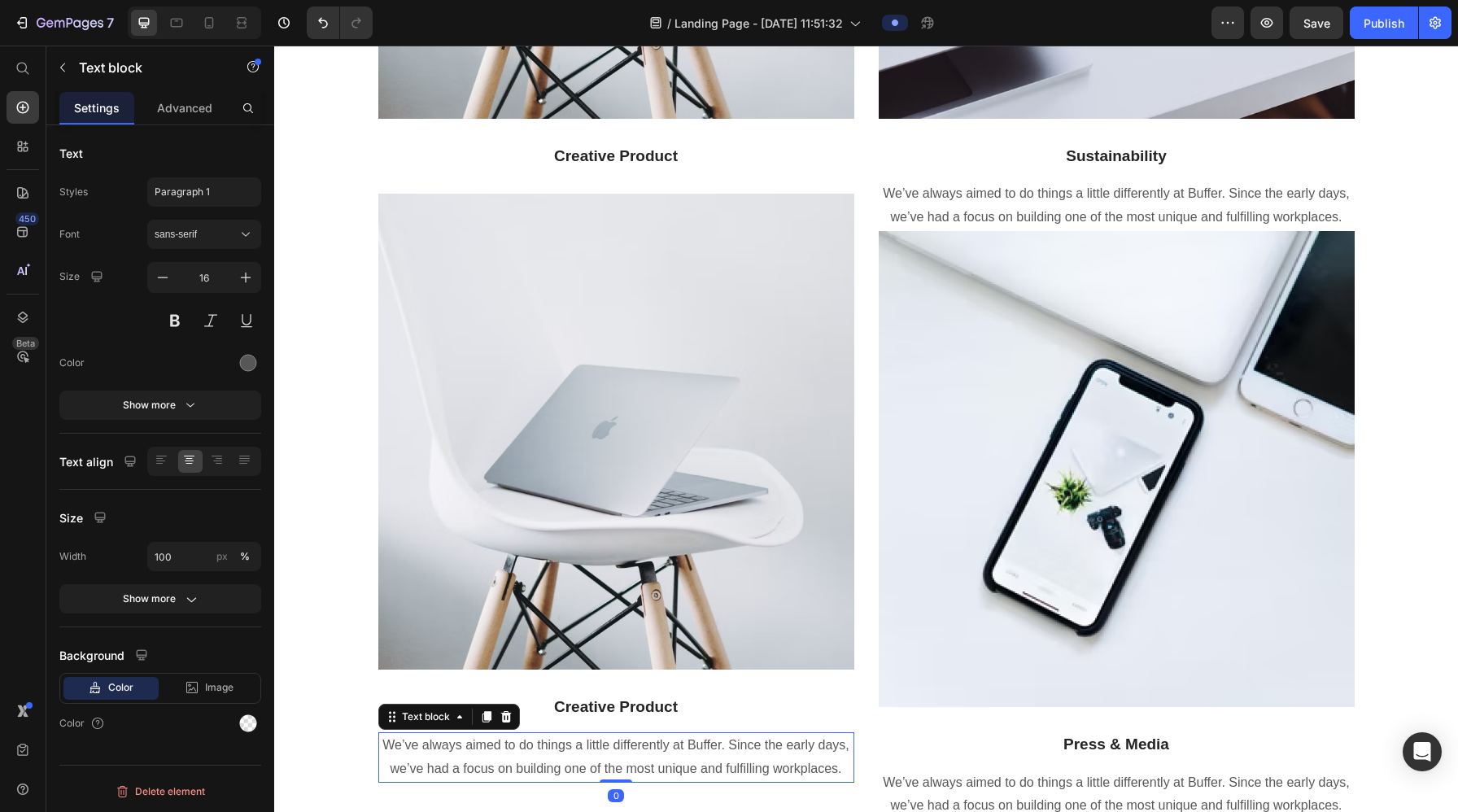 click on "We’ve always aimed to do things a little differently at Buffer. Since the early days, we’ve had a focus on building one of the most unique and fulfilling workplaces." at bounding box center (616, 757) 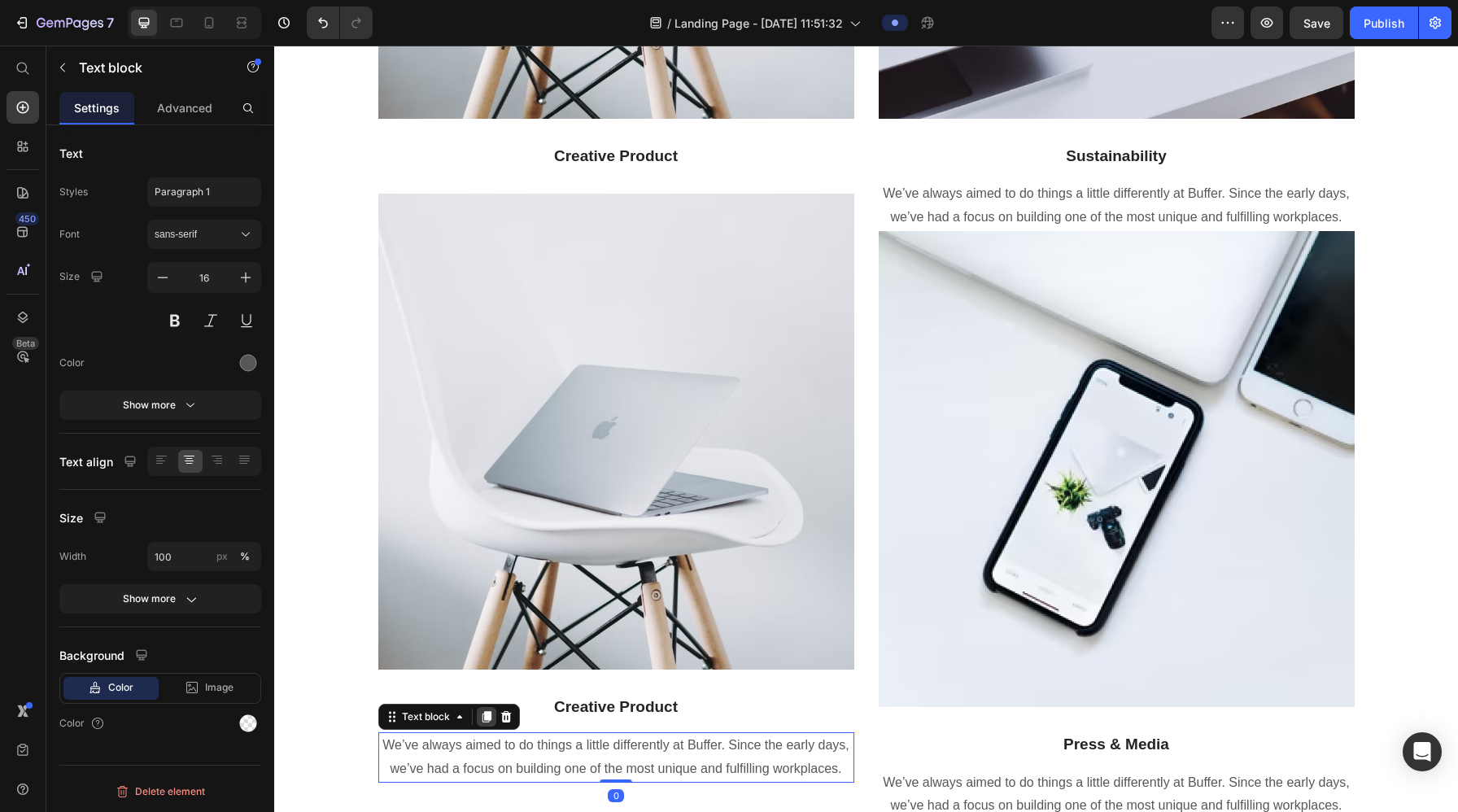 click 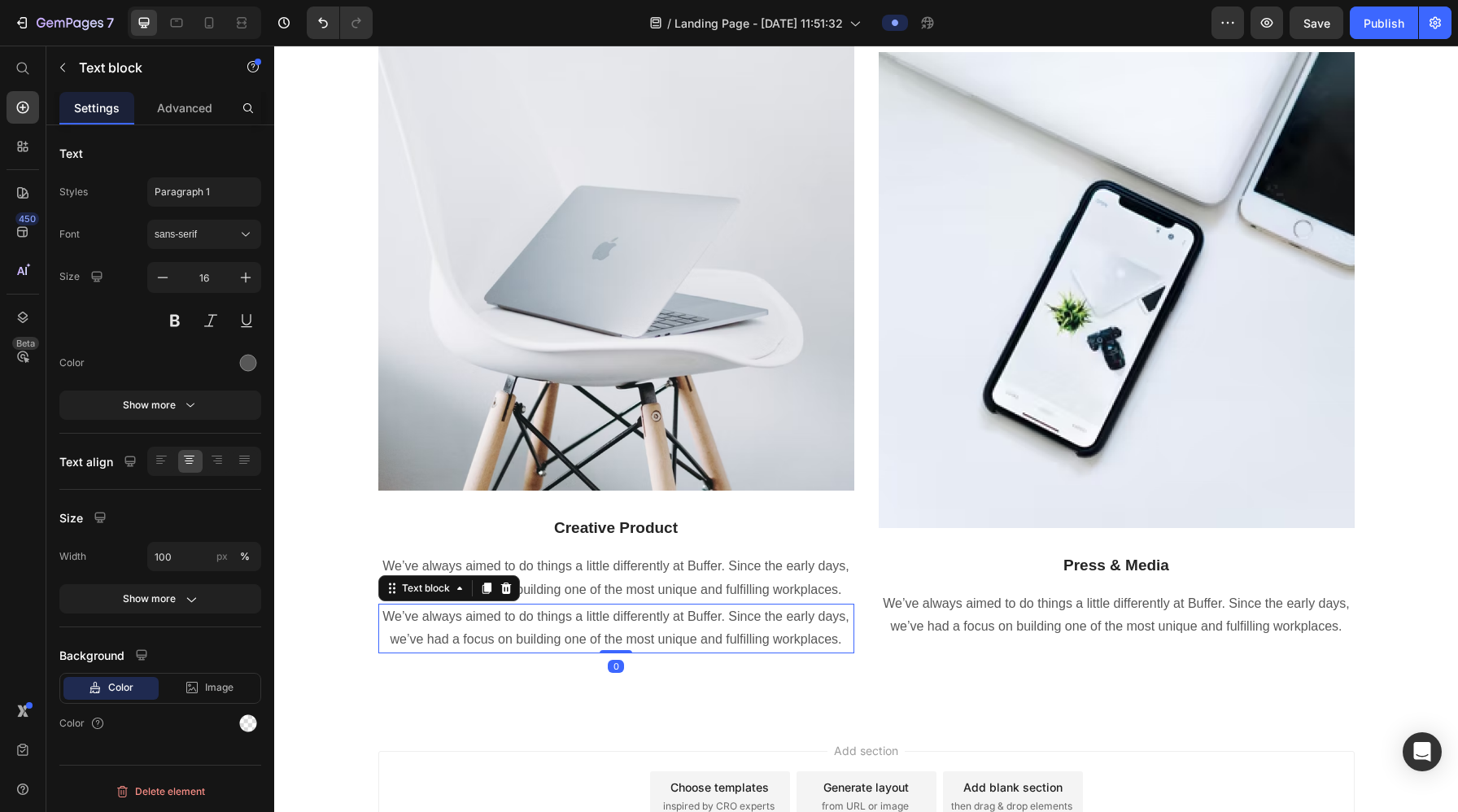 scroll, scrollTop: 10297, scrollLeft: 0, axis: vertical 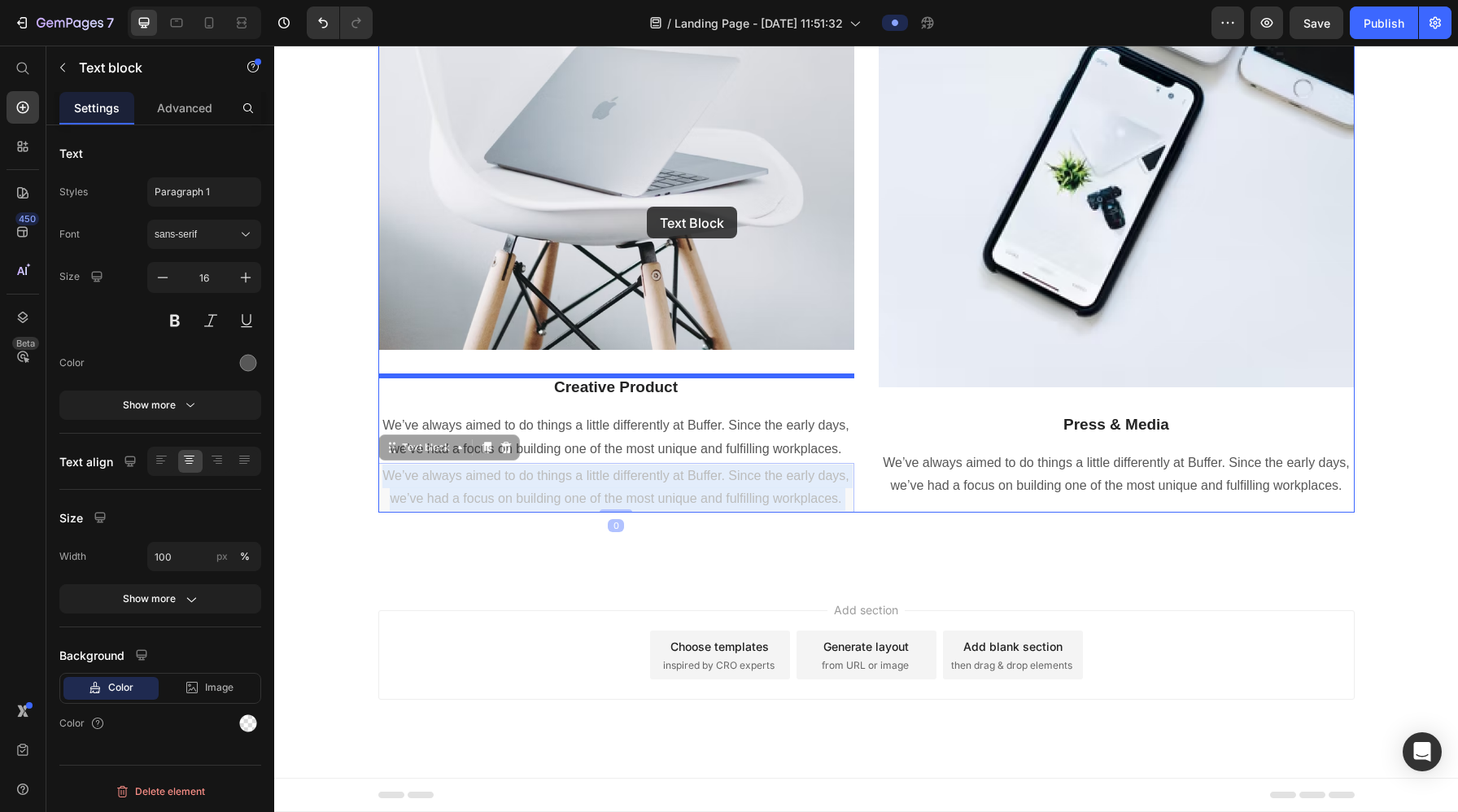 drag, startPoint x: 636, startPoint y: 494, endPoint x: 647, endPoint y: 207, distance: 287.2107 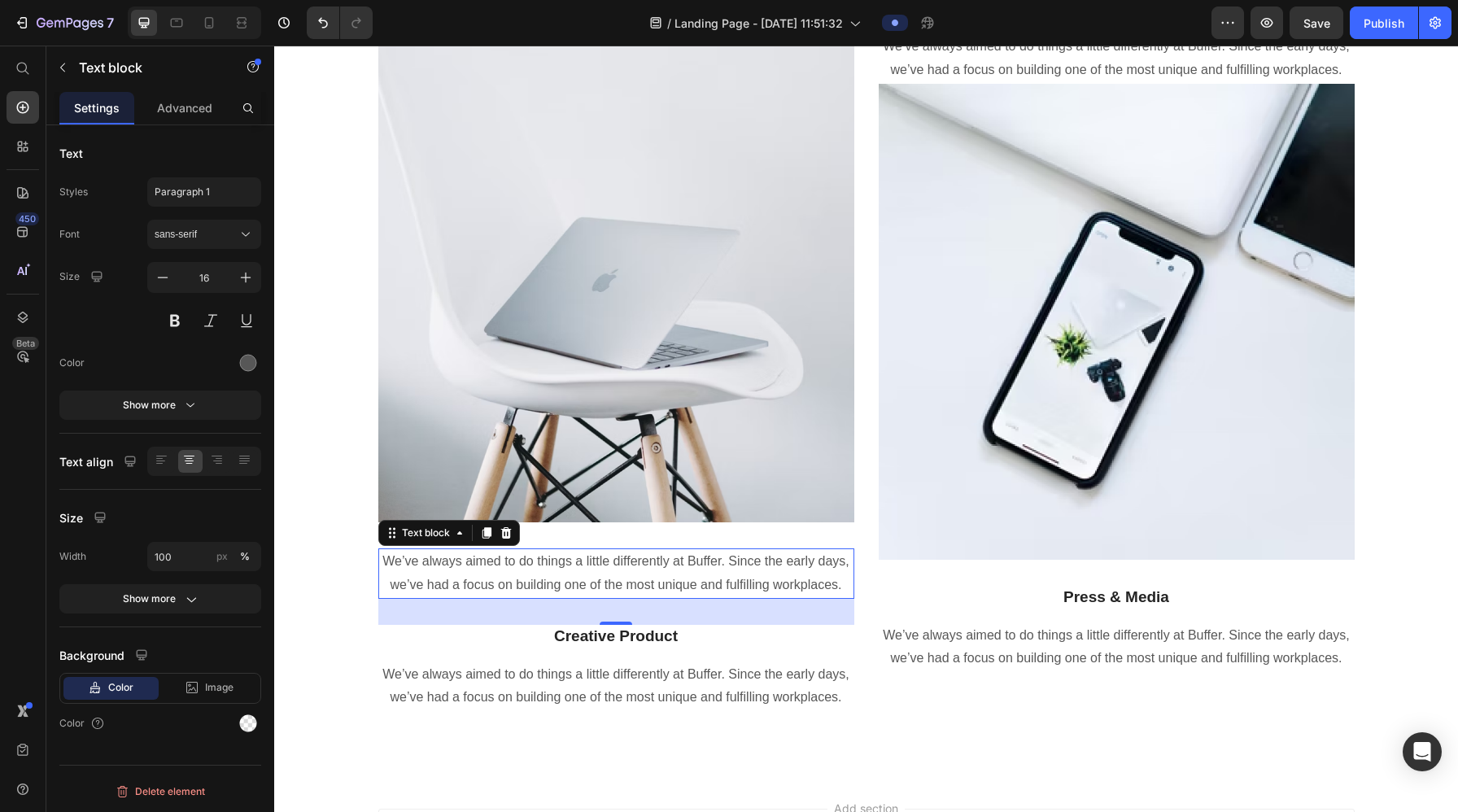 scroll, scrollTop: 10072, scrollLeft: 0, axis: vertical 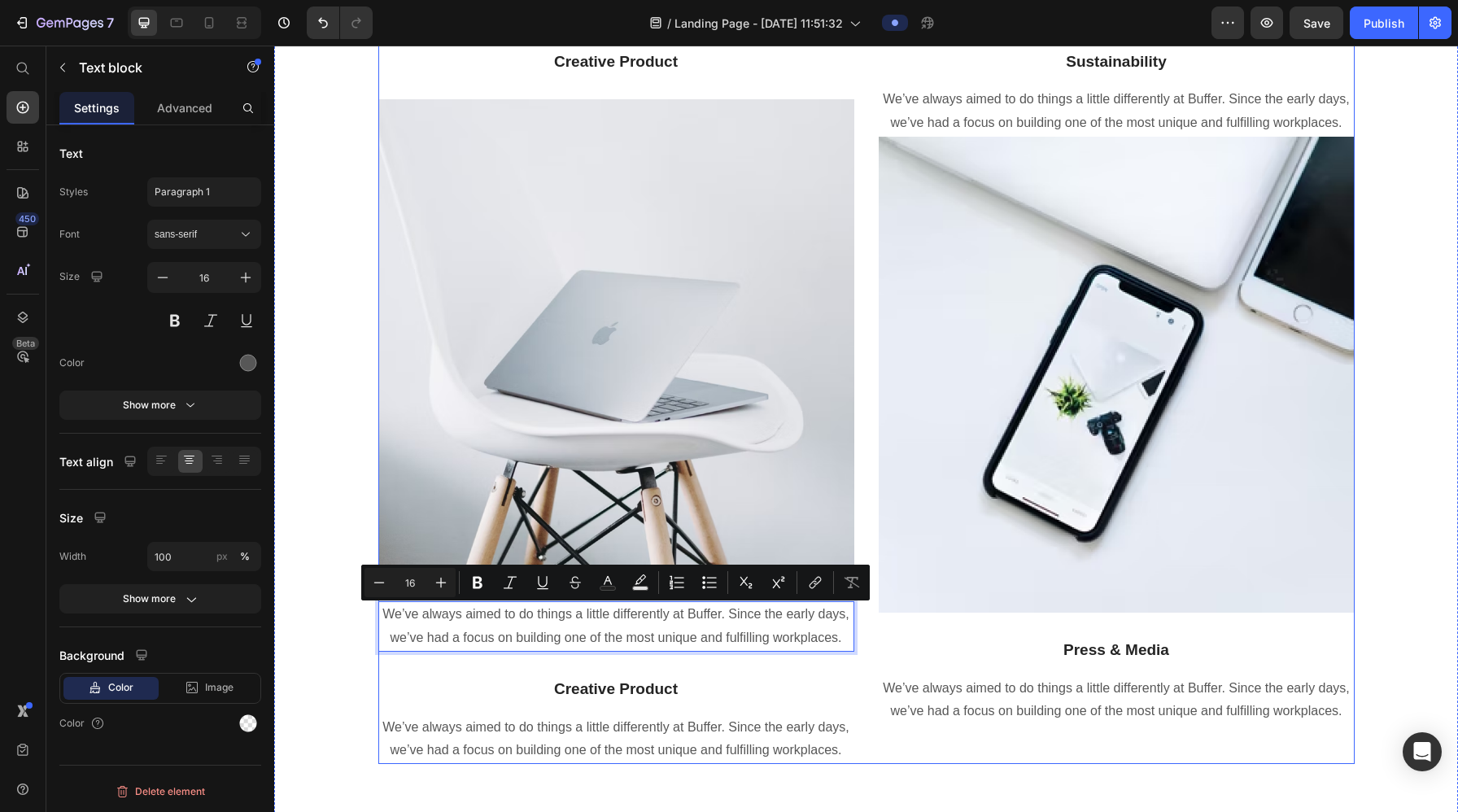 drag, startPoint x: 721, startPoint y: 635, endPoint x: 631, endPoint y: 80, distance: 562.24994 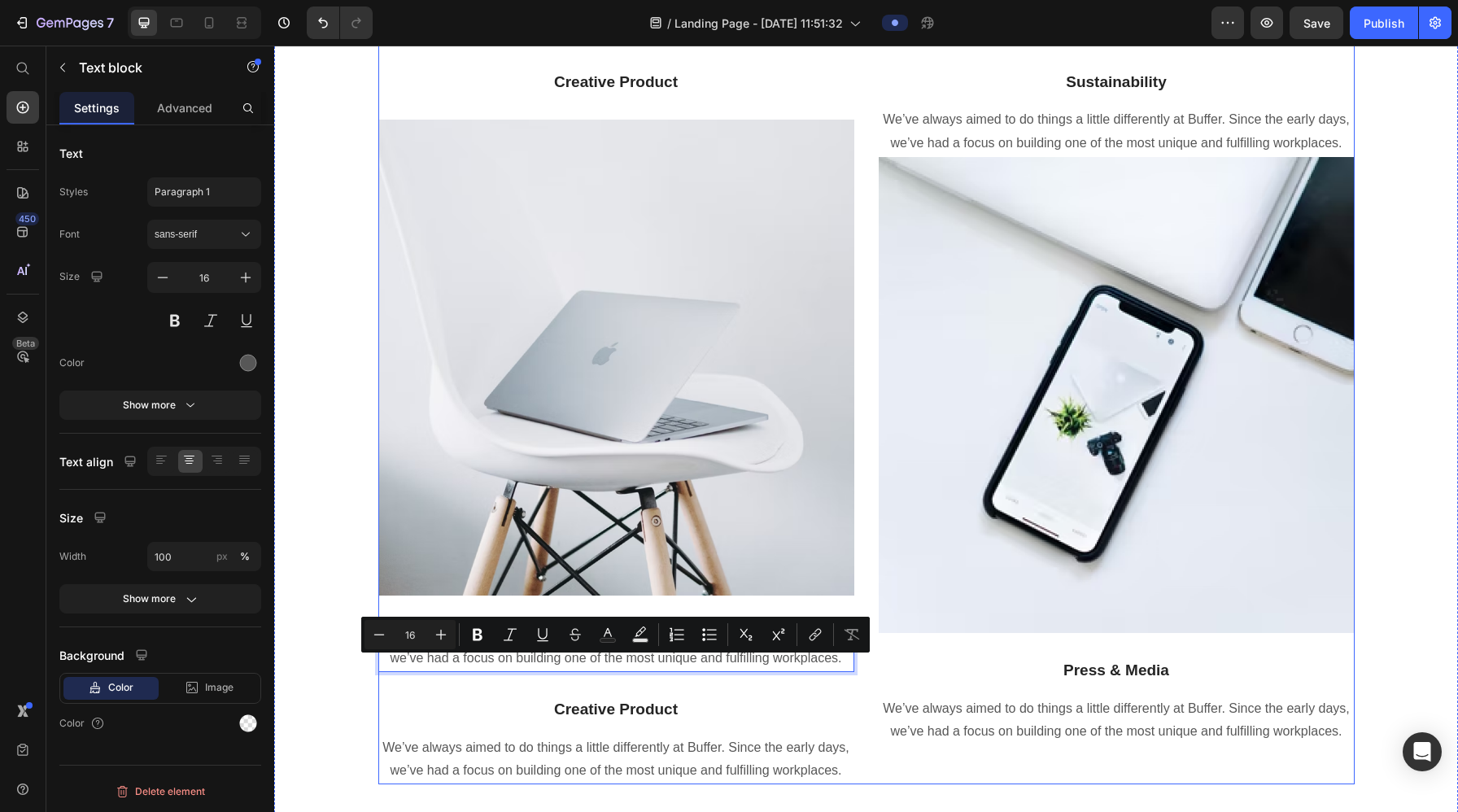 scroll, scrollTop: 10115, scrollLeft: 0, axis: vertical 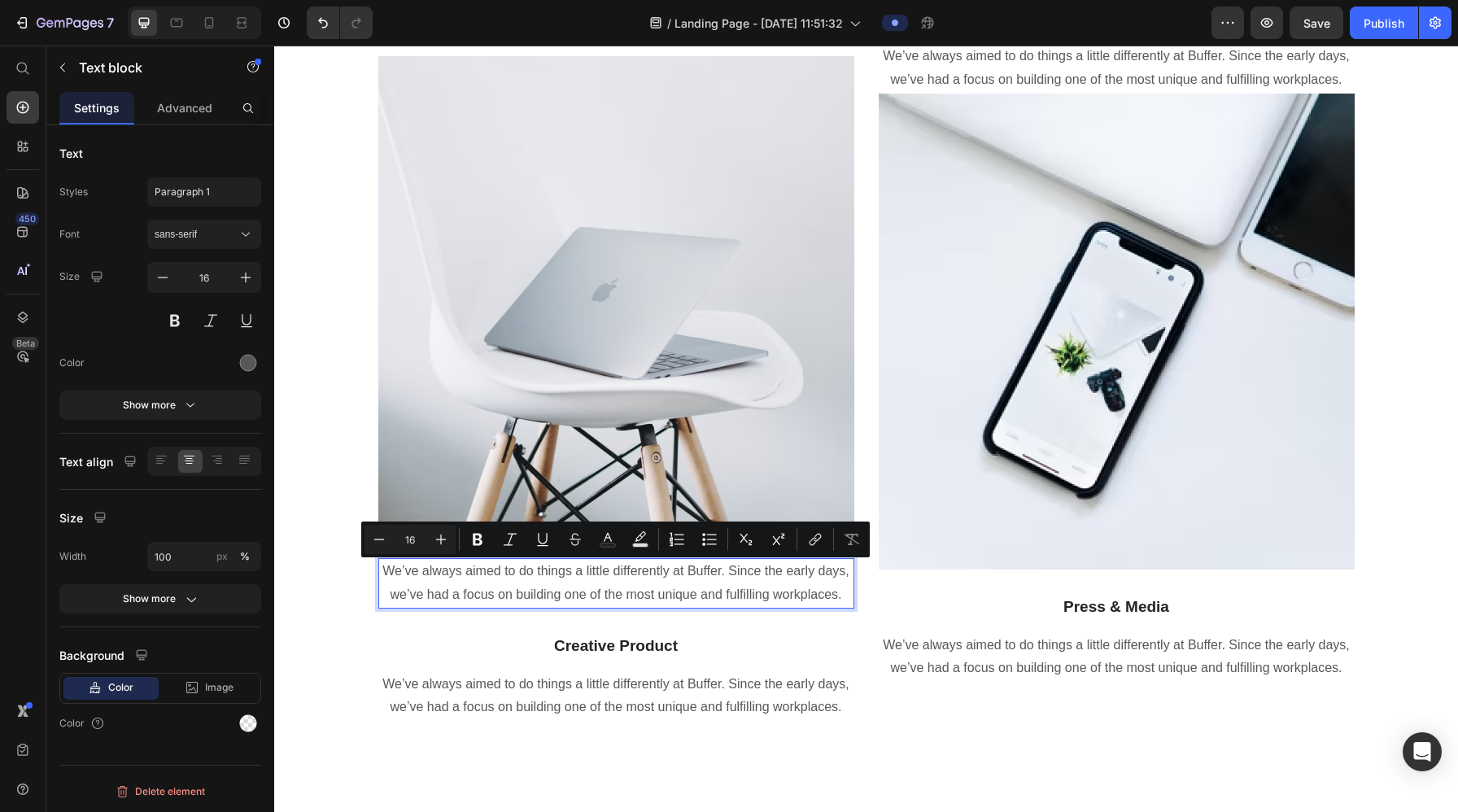 click on "Creative Product" at bounding box center (616, 646) 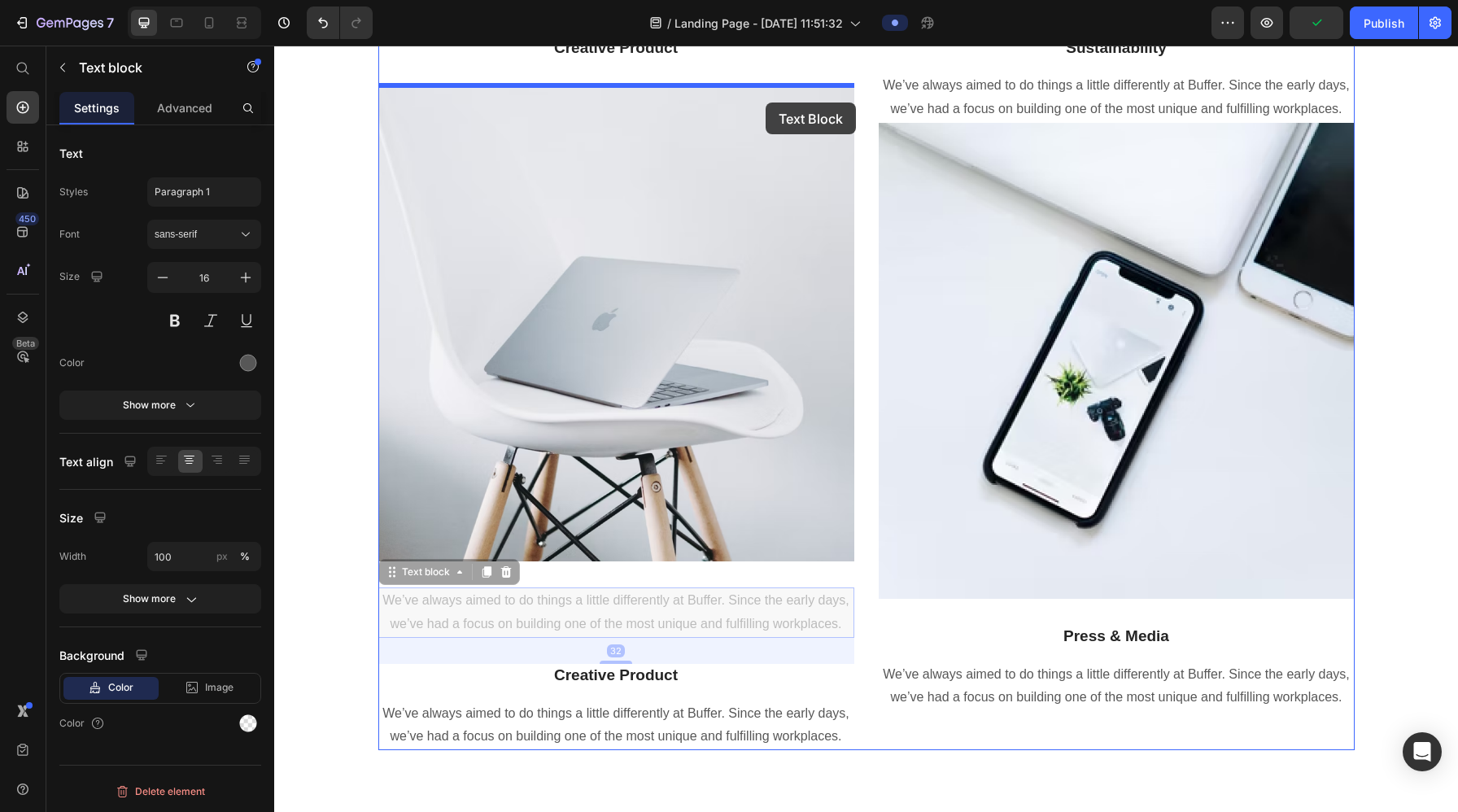 drag, startPoint x: 803, startPoint y: 592, endPoint x: 766, endPoint y: 103, distance: 490.3978 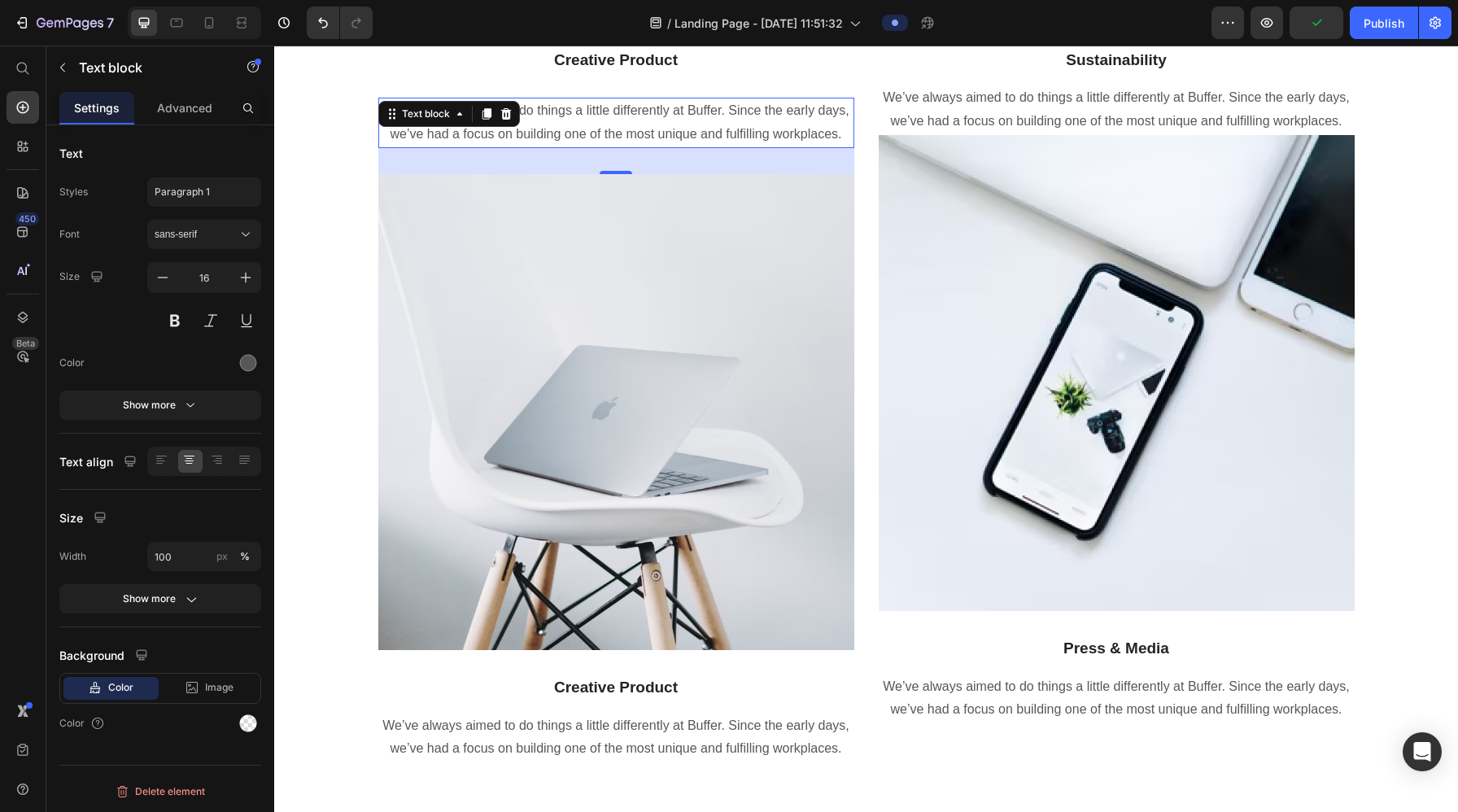 scroll, scrollTop: 10025, scrollLeft: 0, axis: vertical 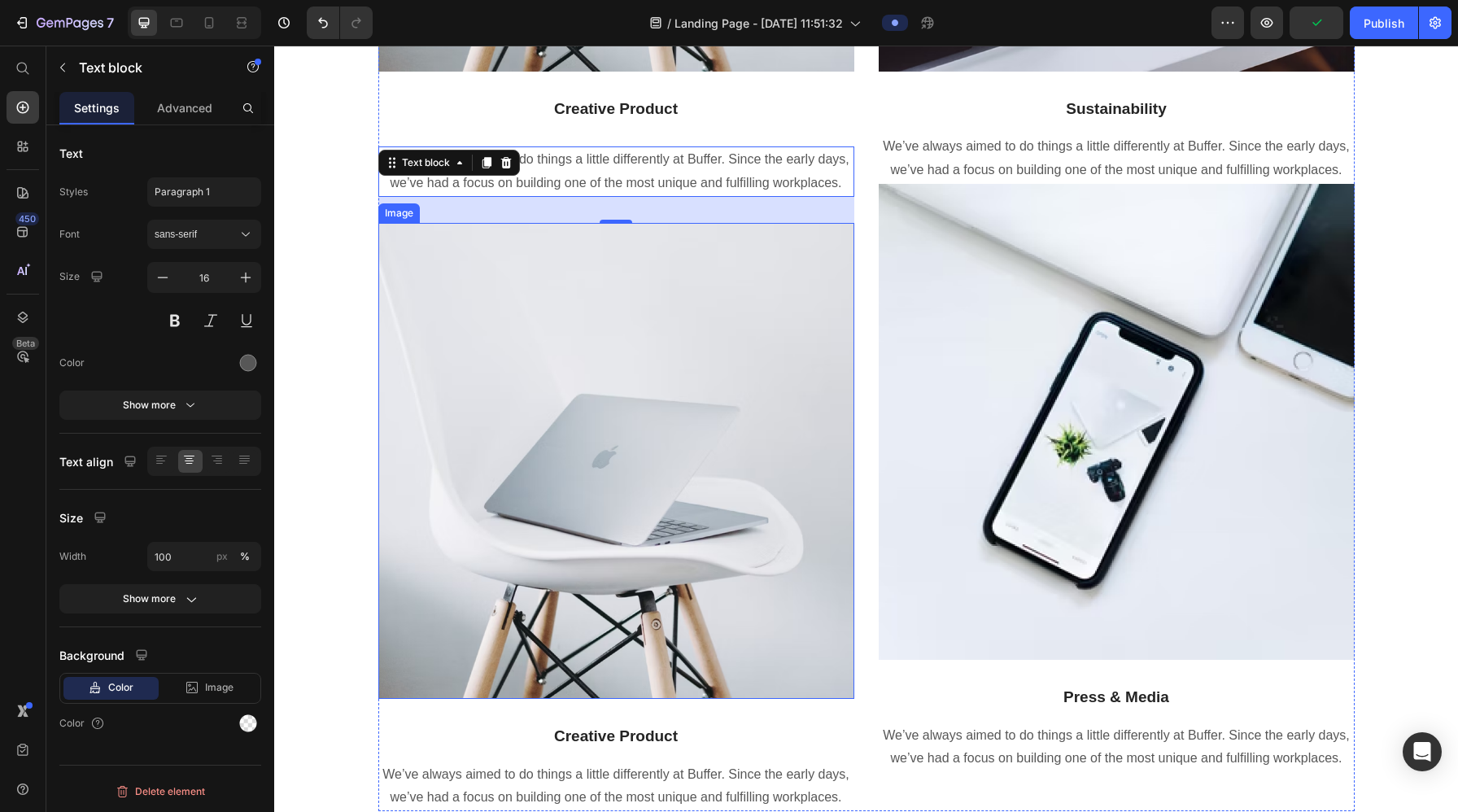 click at bounding box center [616, 461] 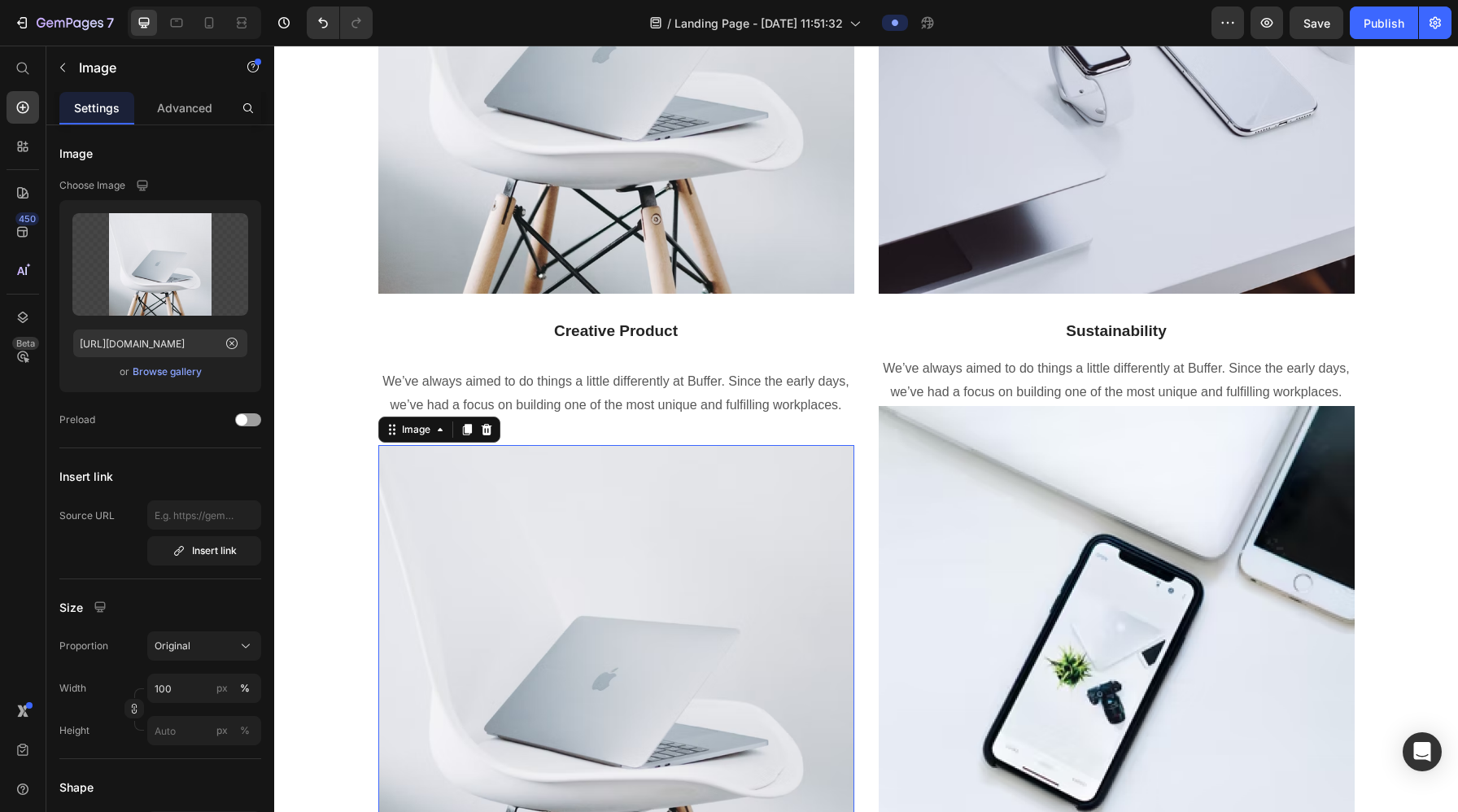 scroll, scrollTop: 9772, scrollLeft: 0, axis: vertical 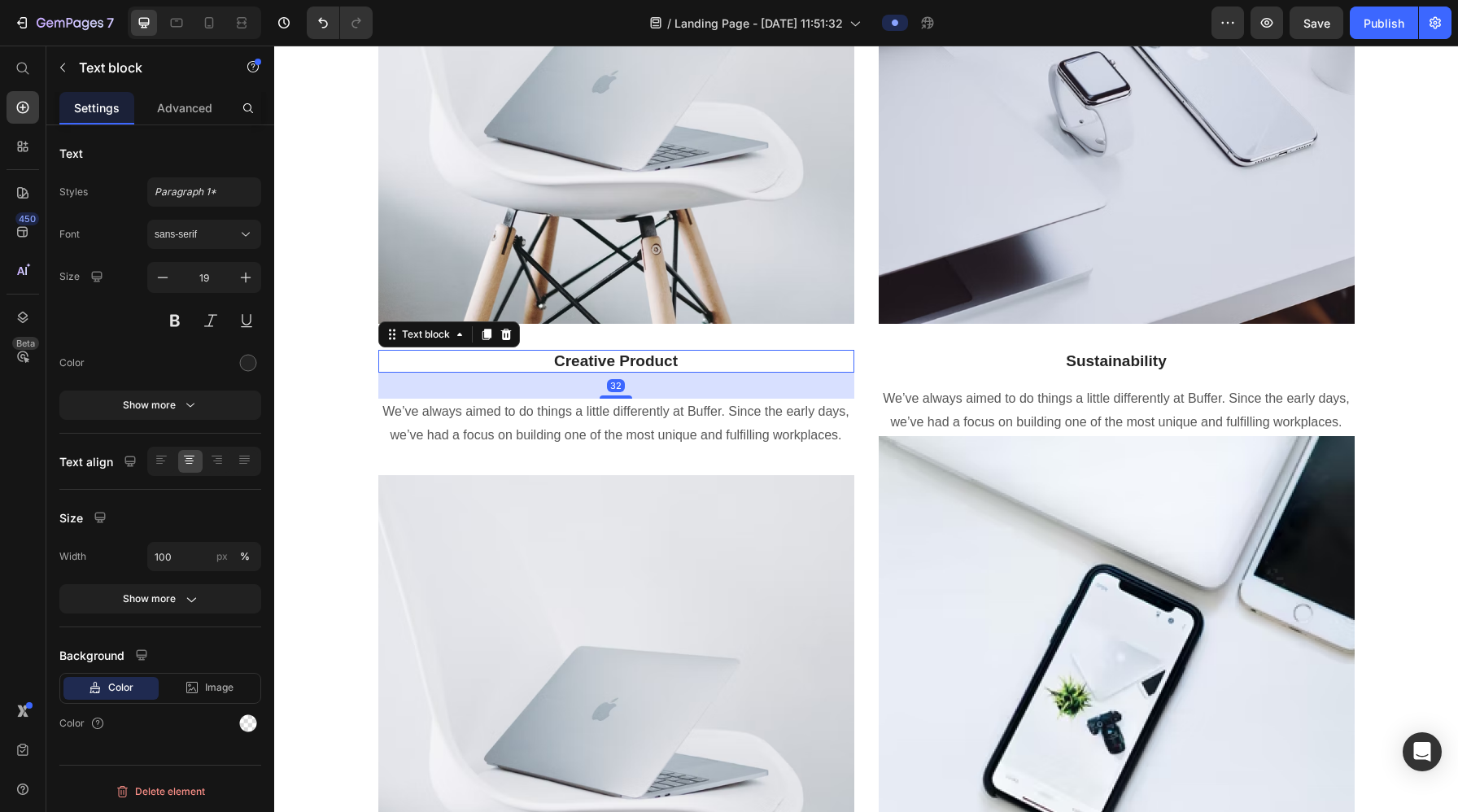 click on "Creative Product" at bounding box center (616, 361) 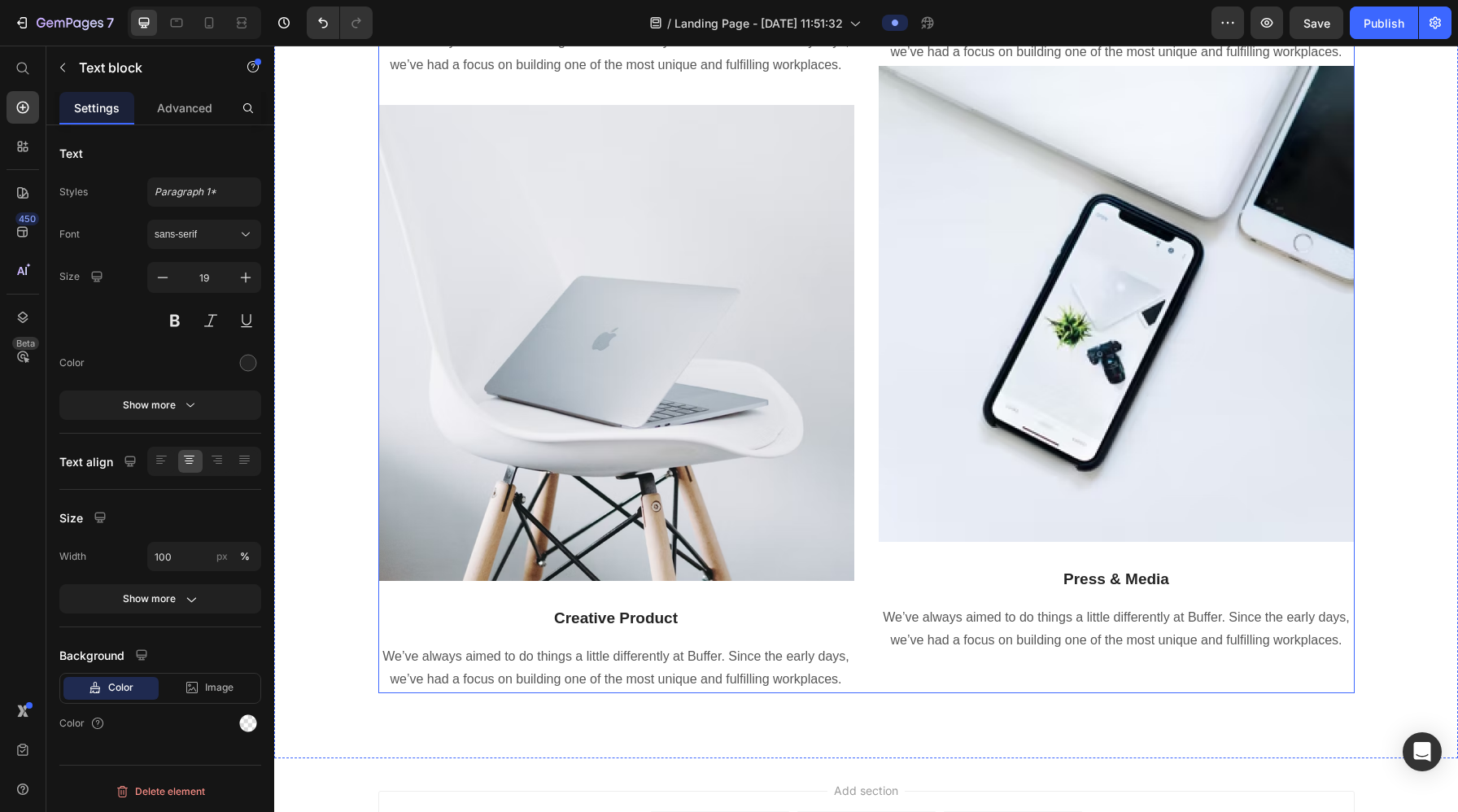 scroll, scrollTop: 10140, scrollLeft: 0, axis: vertical 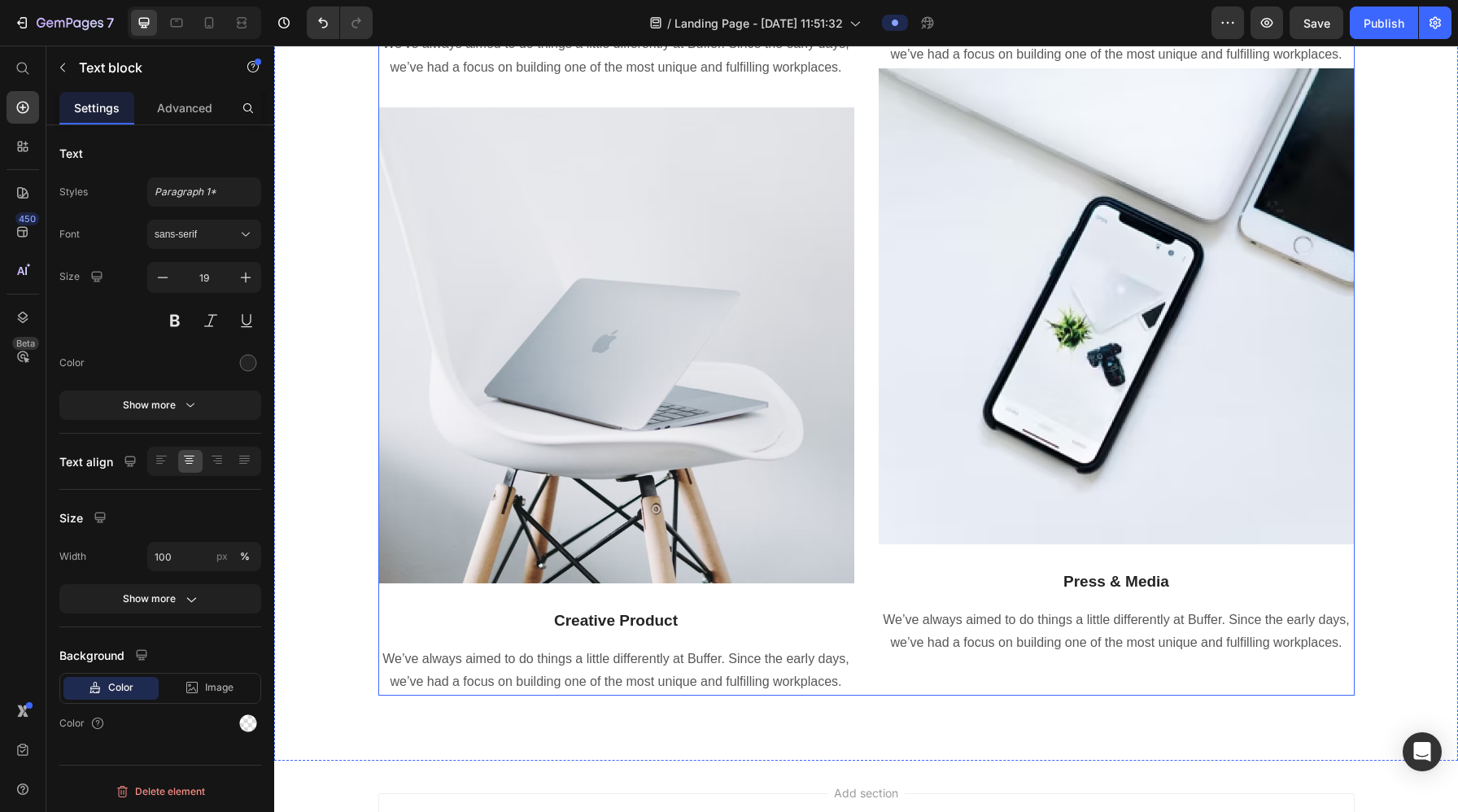 click on "Image Creative Product Text block   32 We’ve always aimed to do things a little differently at Buffer. Since the early days, we’ve had a focus on building one of the most unique and fulfilling workplaces. Text block Image Creative Product Text block We’ve always aimed to do things a little differently at Buffer. Since the early days, we’ve had a focus on building one of the most unique and fulfilling workplaces. Text block" at bounding box center [616, 88] 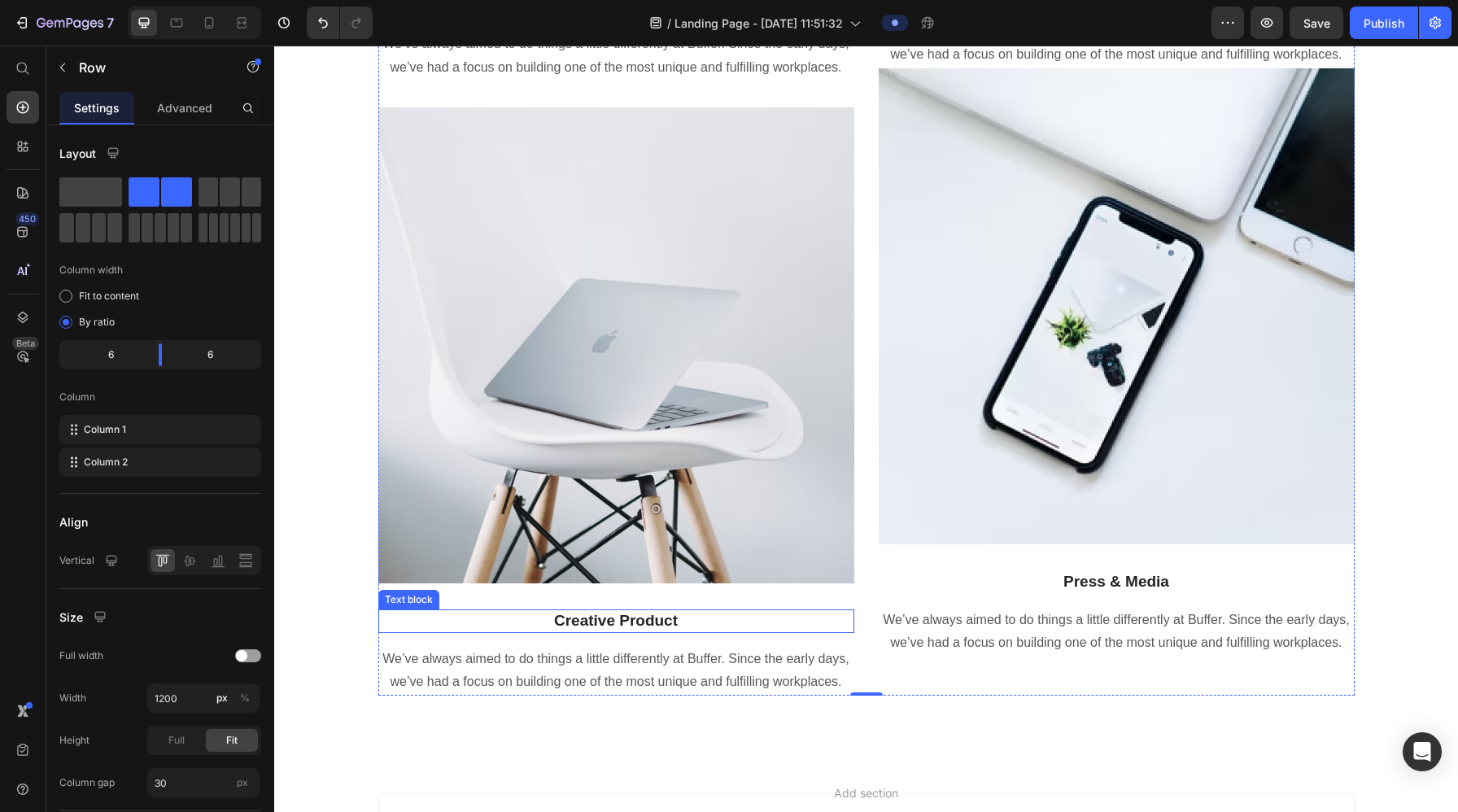 click on "Creative Product" at bounding box center [616, 621] 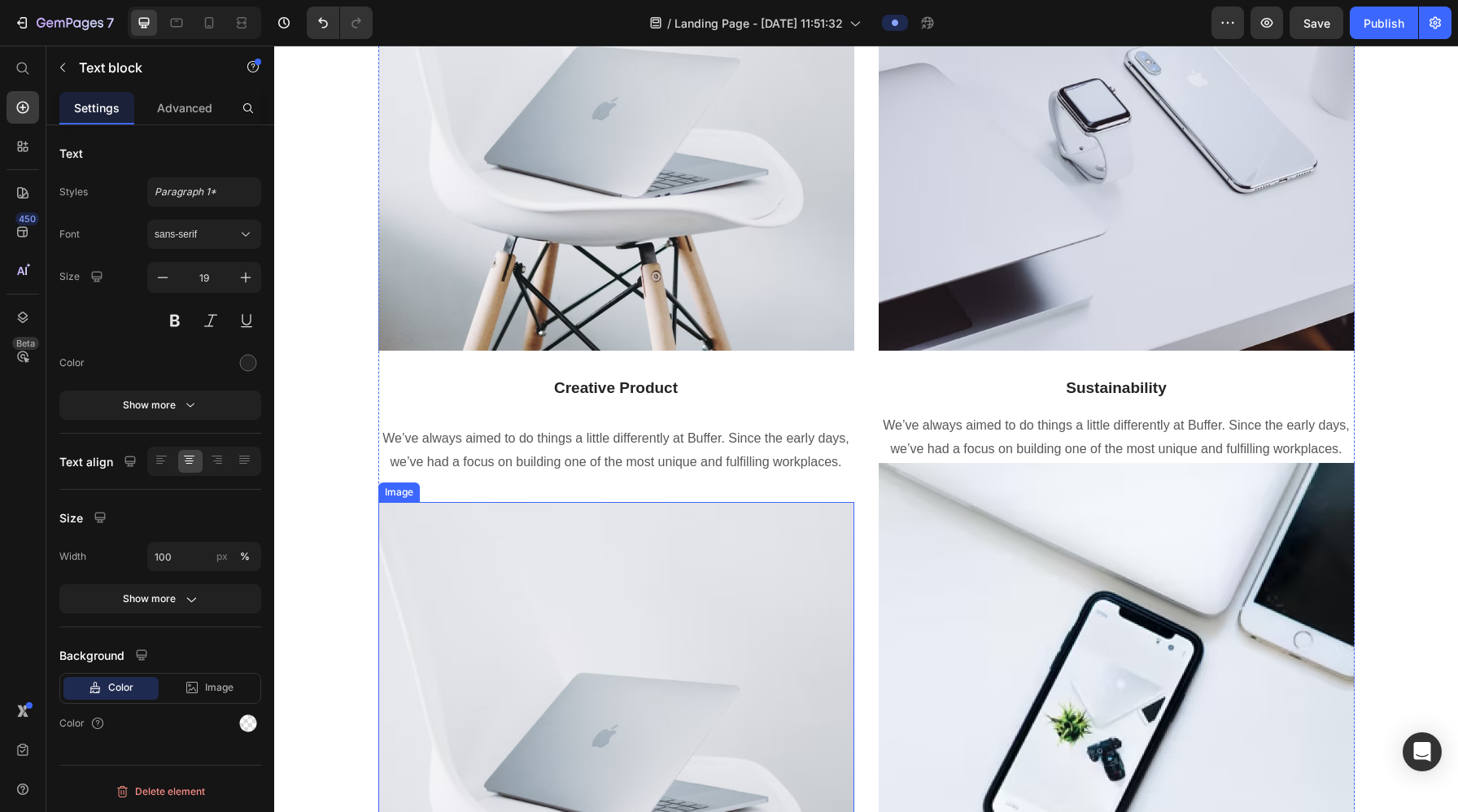 scroll, scrollTop: 9576, scrollLeft: 0, axis: vertical 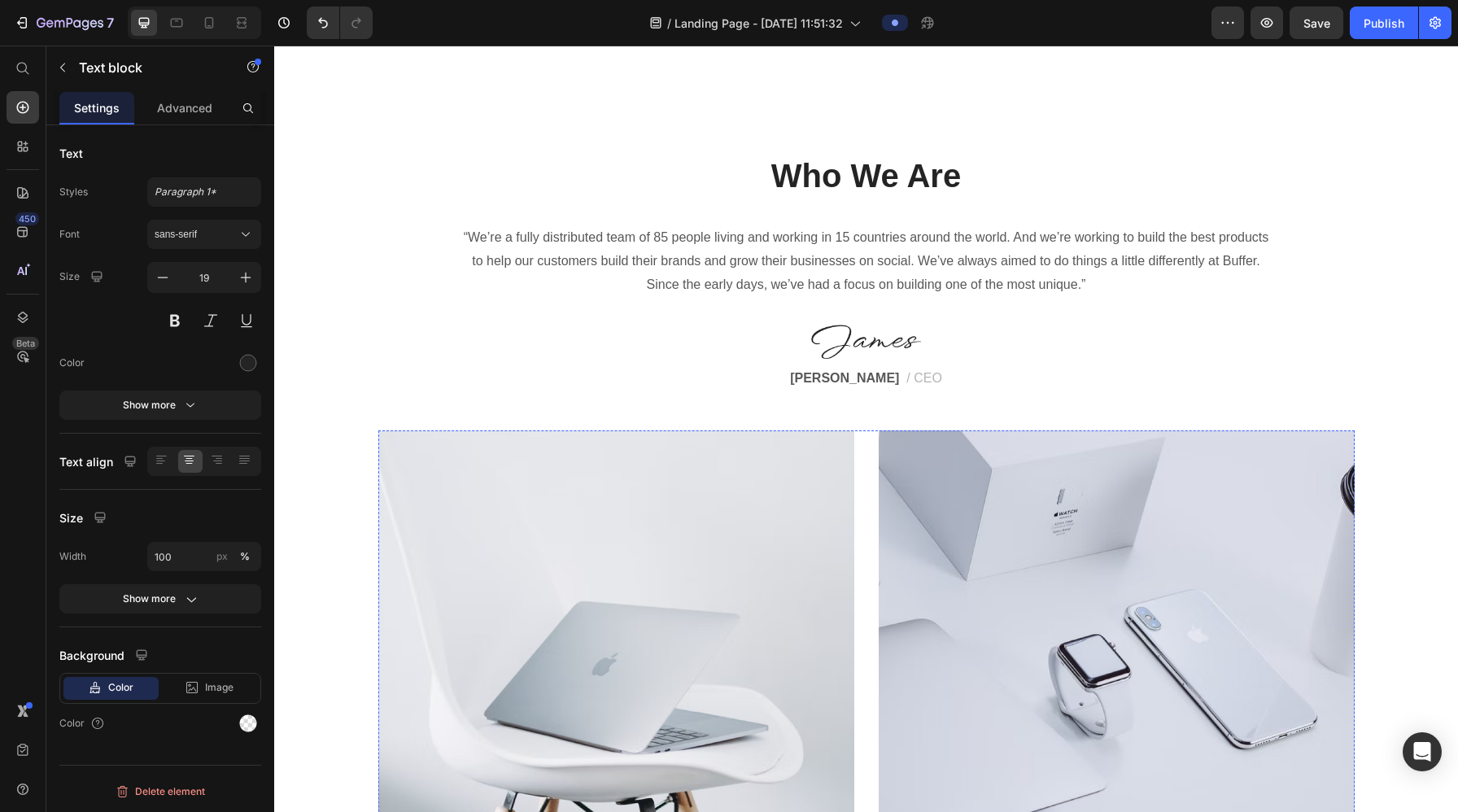 click on "Creative Product" at bounding box center (616, 944) 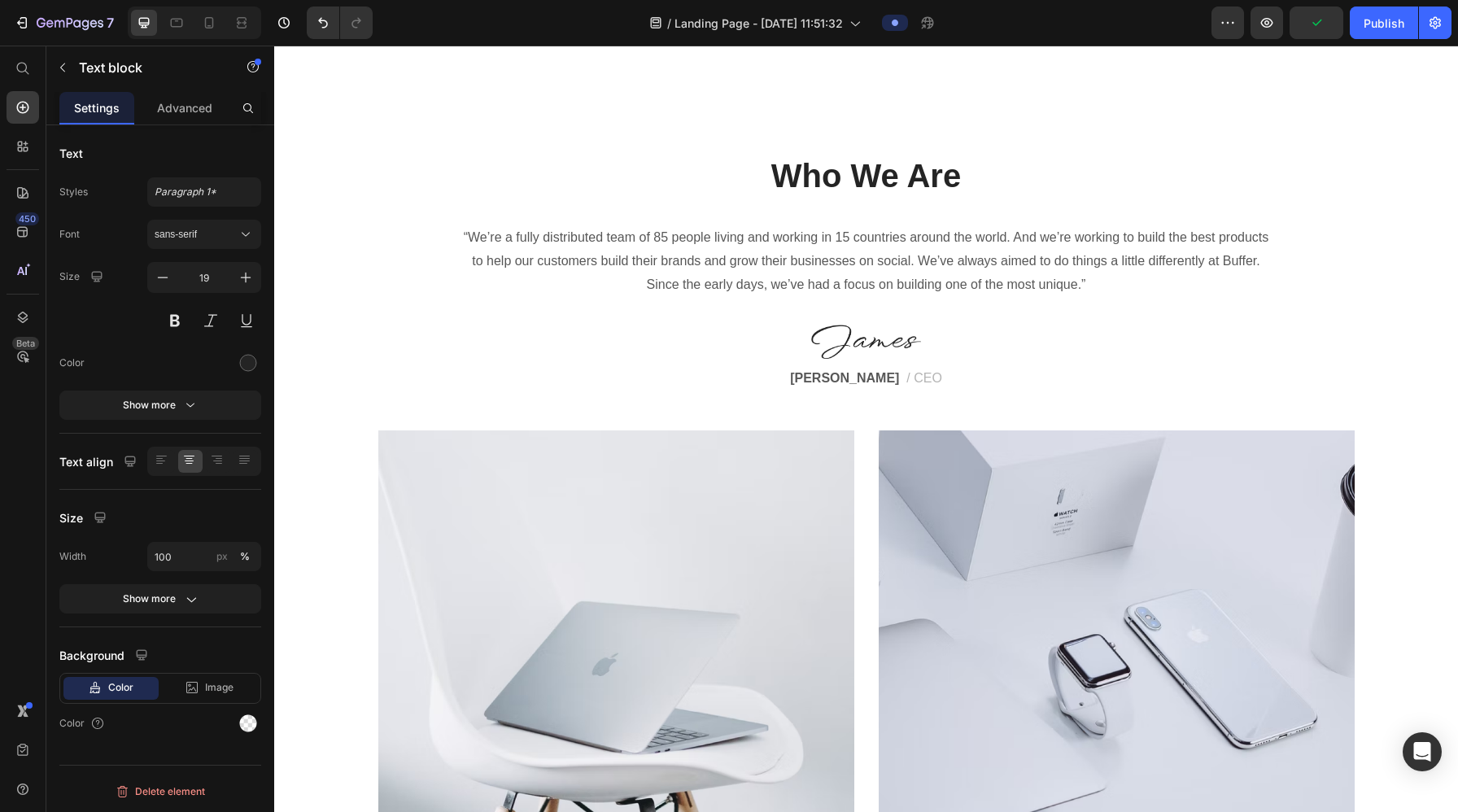 drag, startPoint x: 623, startPoint y: 592, endPoint x: 648, endPoint y: 579, distance: 28 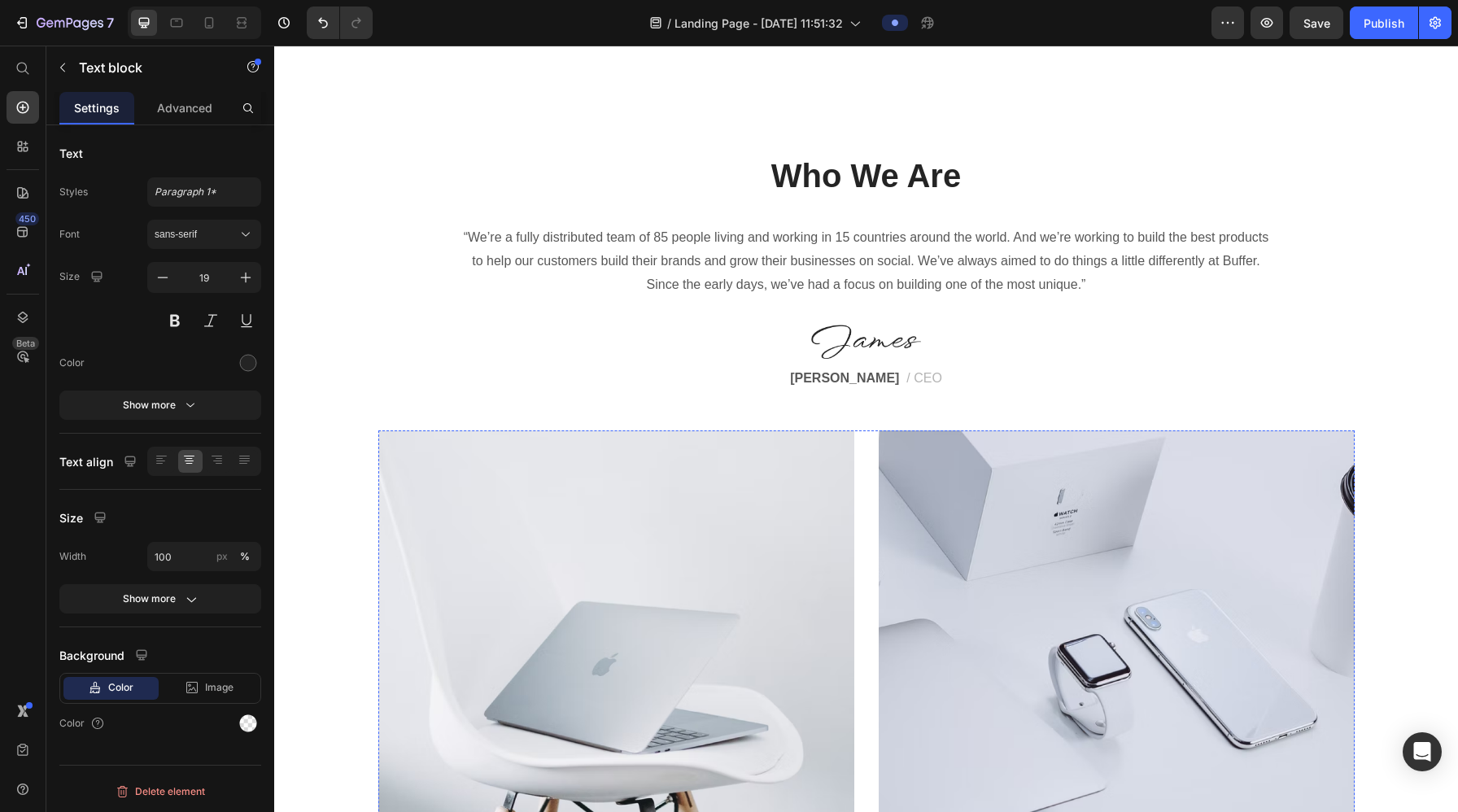 click on "We’ve always aimed to do things a little differently at Buffer. Since the early days, we’ve had a focus on building one of the most unique and fulfilling workplaces." at bounding box center [616, 994] 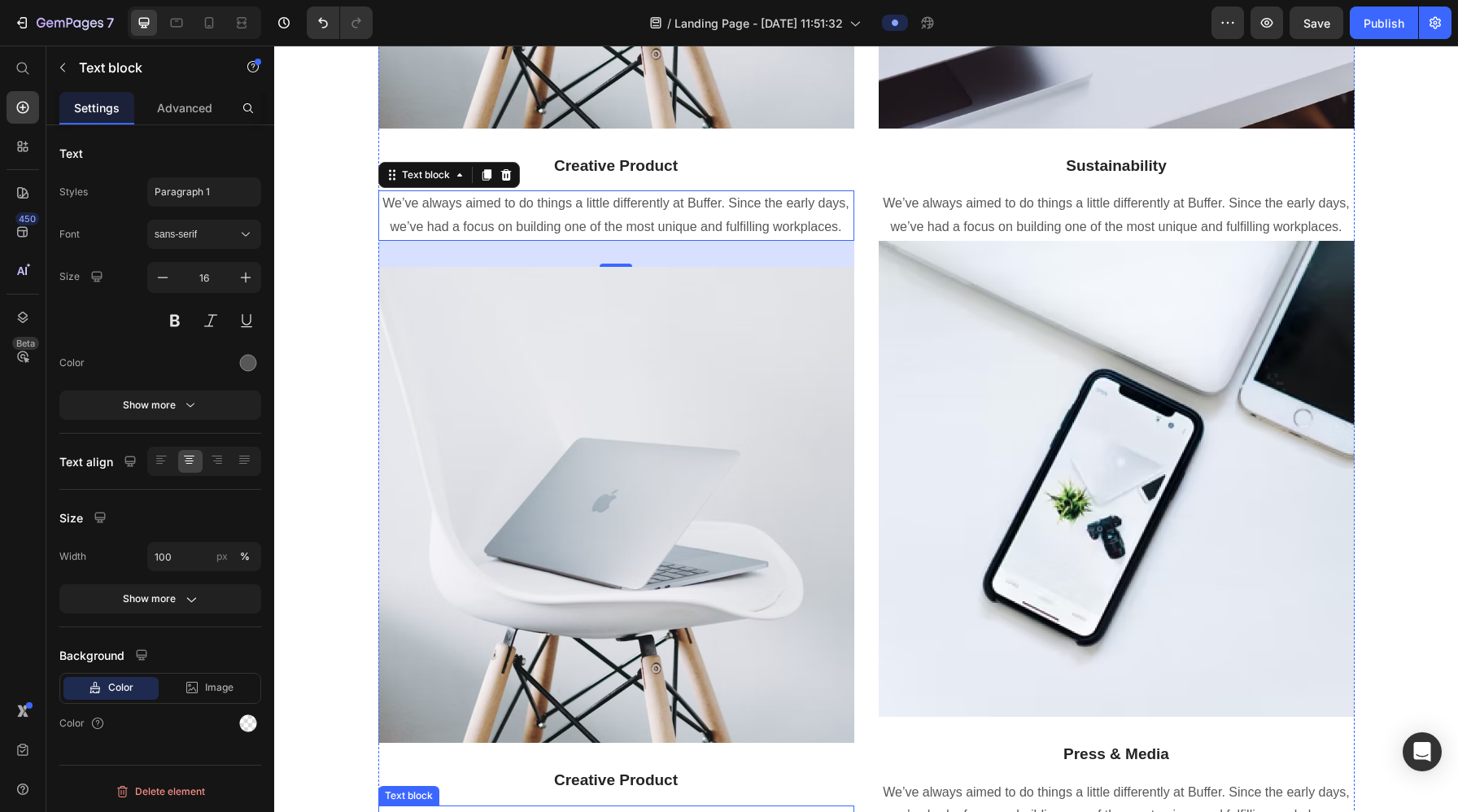 scroll, scrollTop: 9931, scrollLeft: 0, axis: vertical 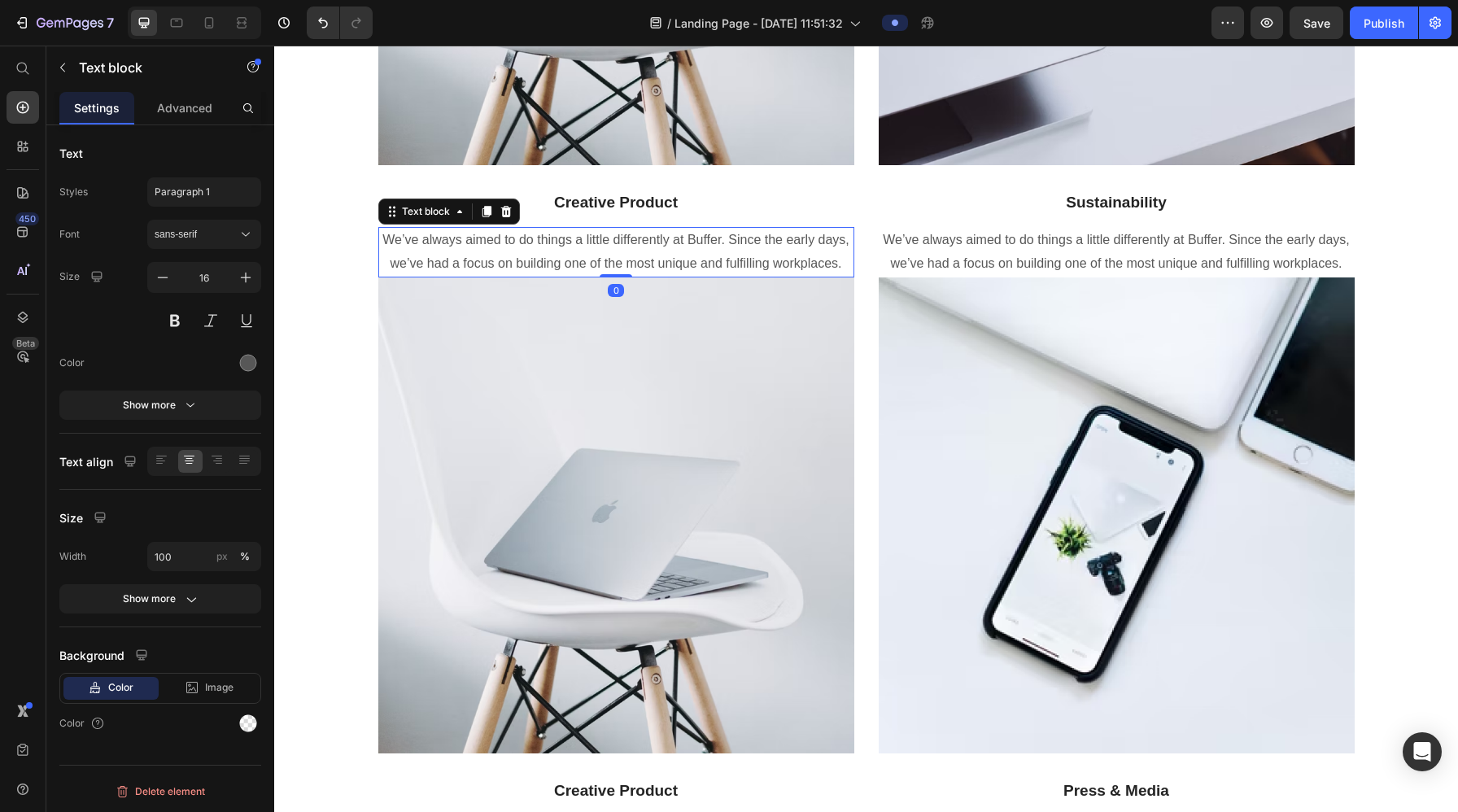 drag, startPoint x: 618, startPoint y: 300, endPoint x: 618, endPoint y: 255, distance: 45 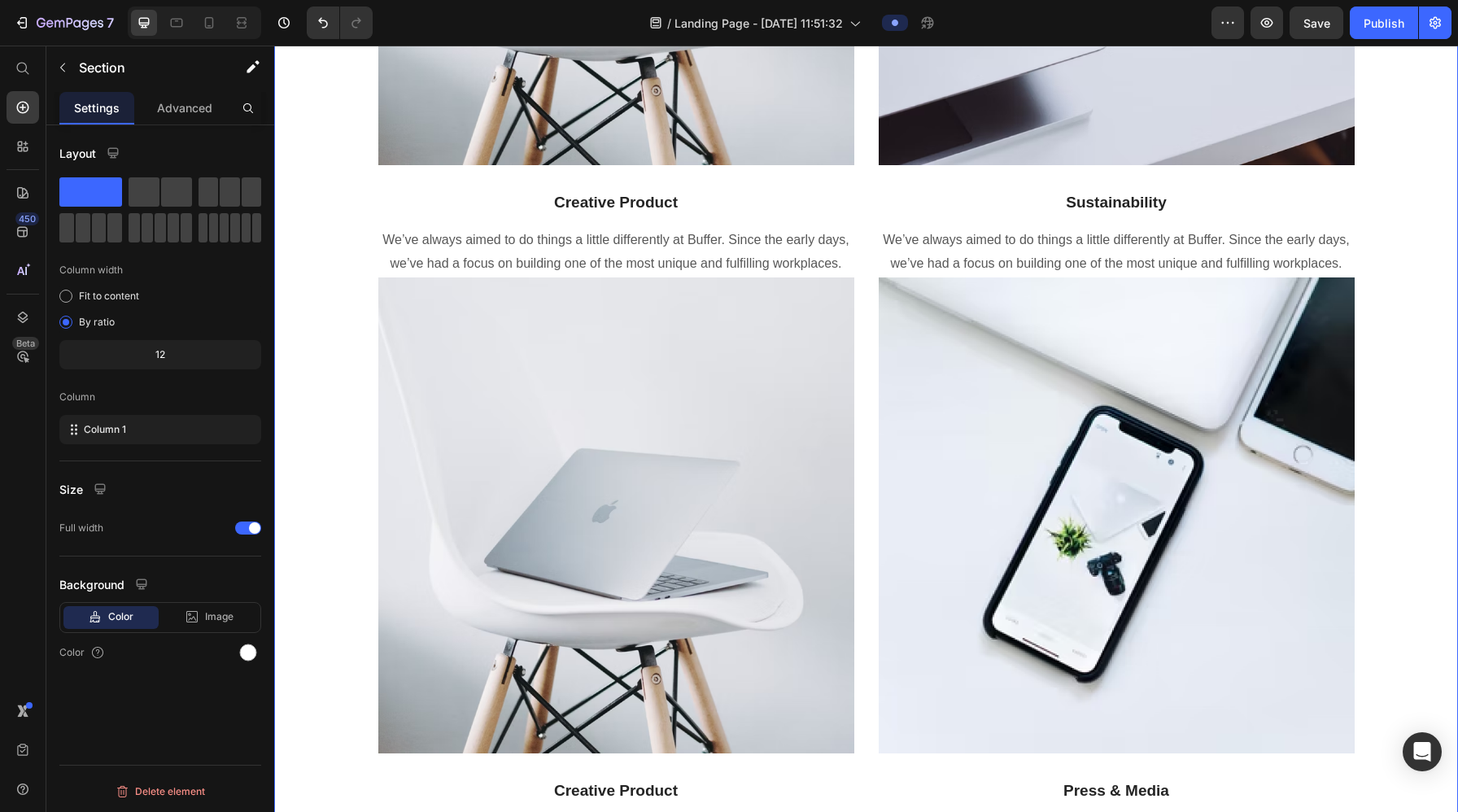 click on "Who We Are Heading “We’re a fully distributed team of 85 people living and working in 15 countries around the world. And we’re working to build the best products to help our customers build their brands and grow their businesses on social. We’ve always aimed to do things a little differently at Buffer. Since the early days, we’ve had a focus on building one of the most unique.”  Text block Image [PERSON_NAME]    / CEO Text block Row Image Creative Product Text block We’ve always aimed to do things a little differently at Buffer. Since the early days, we’ve had a focus on building one of the most unique and fulfilling workplaces. Text block Image Creative Product Text block We’ve always aimed to do things a little differently at Buffer. Since the early days, we’ve had a focus on building one of the most unique and fulfilling workplaces. Text block Image Sustainability Text block Text block Image Press & Media Text block Text block Row" at bounding box center [866, 138] 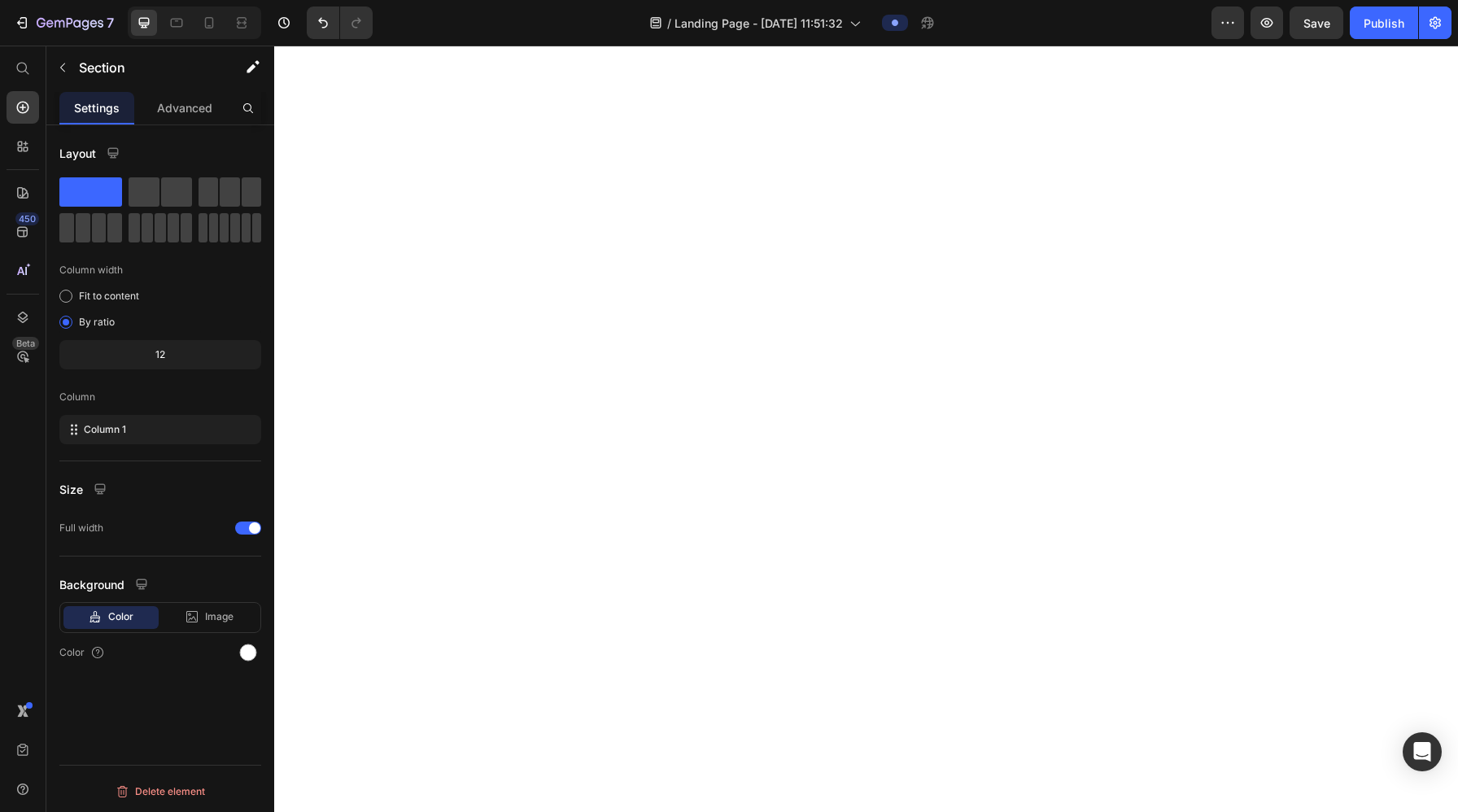 scroll, scrollTop: 0, scrollLeft: 0, axis: both 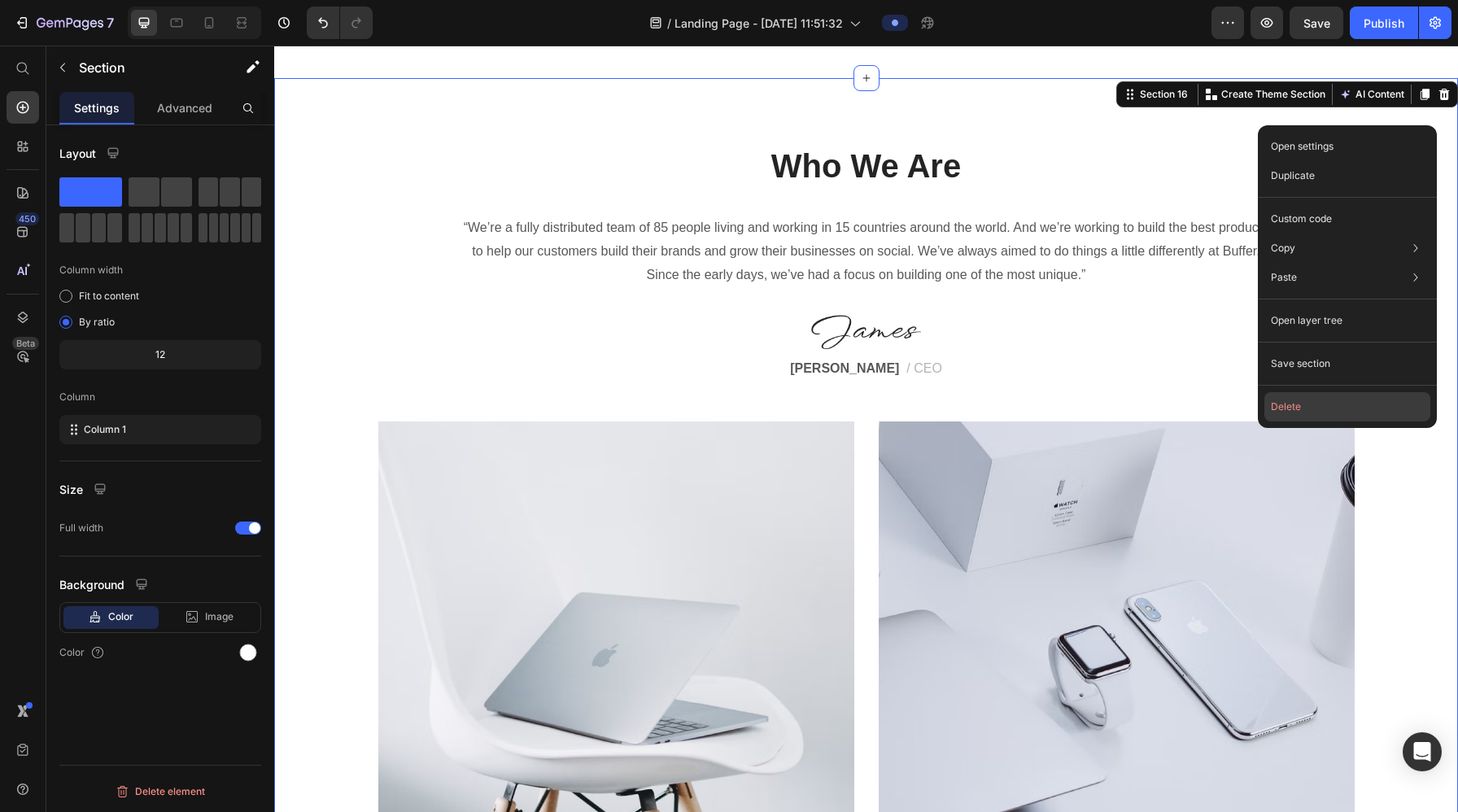 click on "Delete" 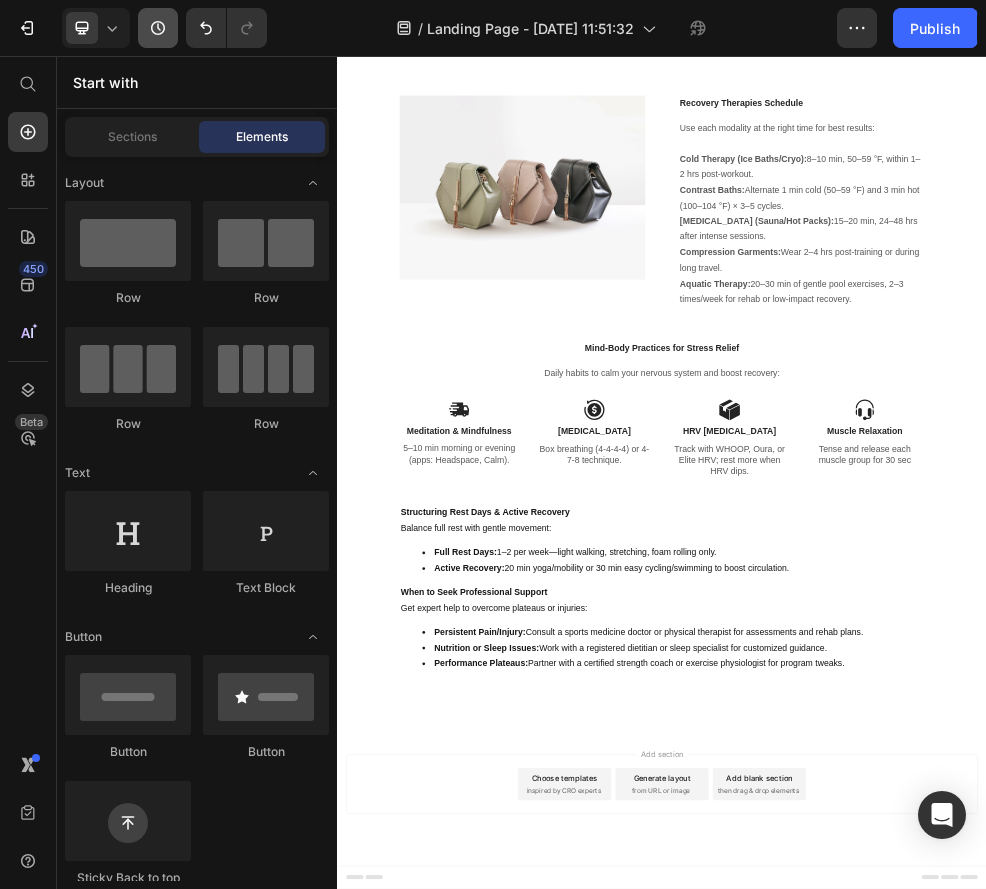scroll, scrollTop: 10558, scrollLeft: 0, axis: vertical 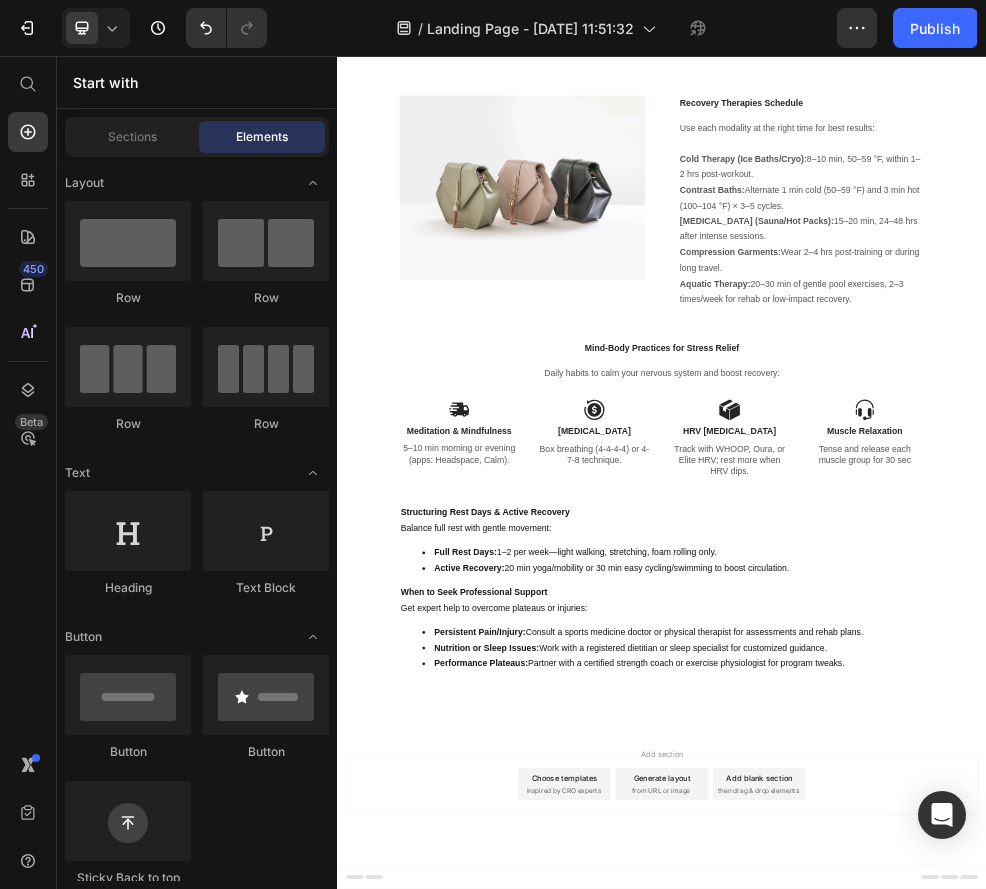 click on "Choose templates inspired by CRO experts" at bounding box center (757, 1403) 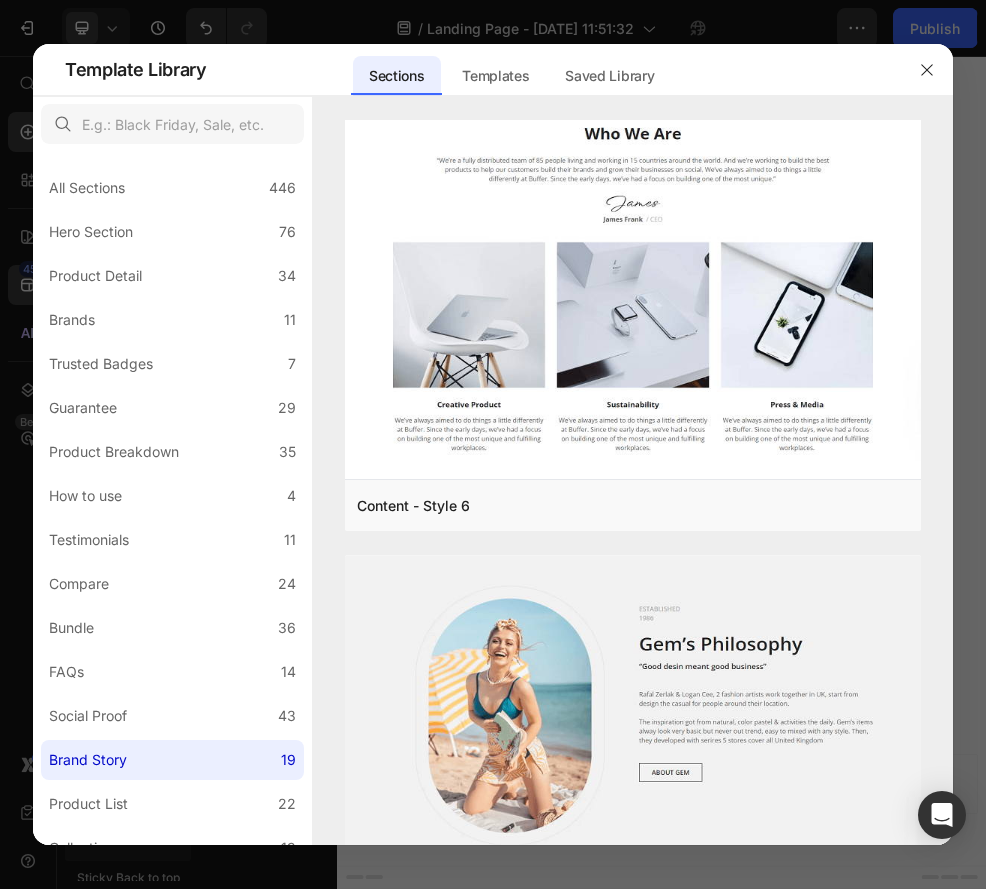 scroll, scrollTop: 6325, scrollLeft: 0, axis: vertical 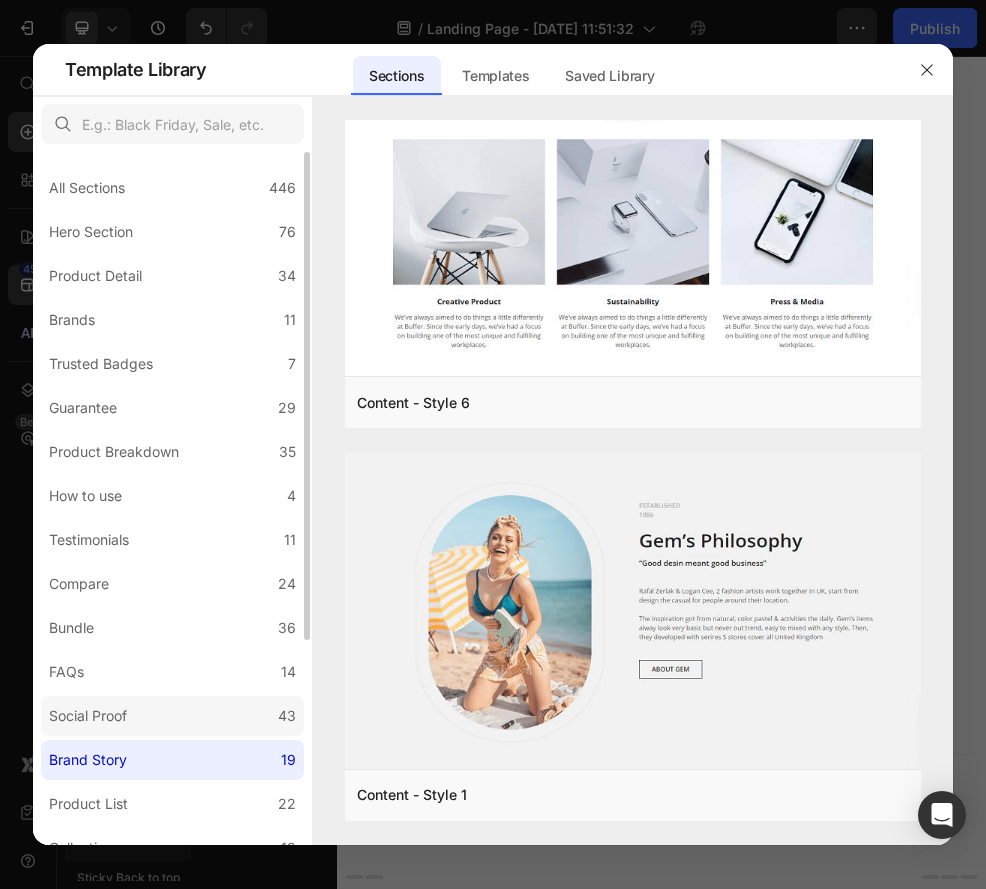 click on "Social Proof" at bounding box center [88, 716] 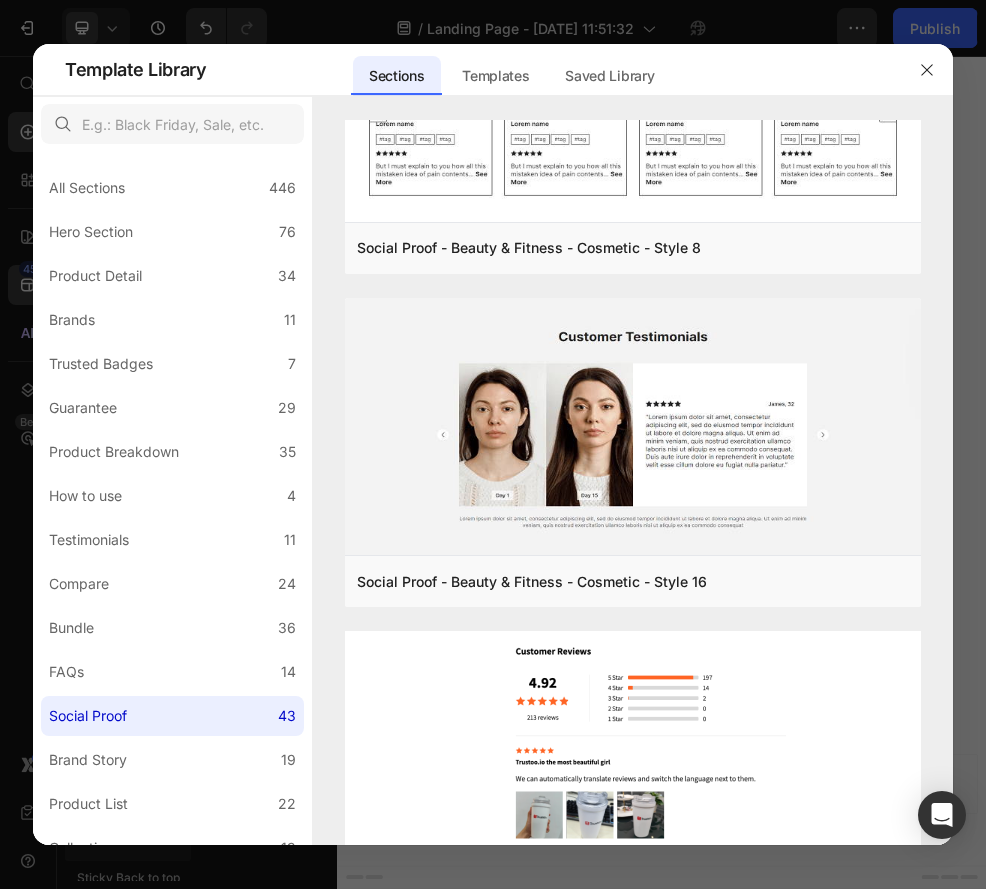 scroll, scrollTop: 13874, scrollLeft: 0, axis: vertical 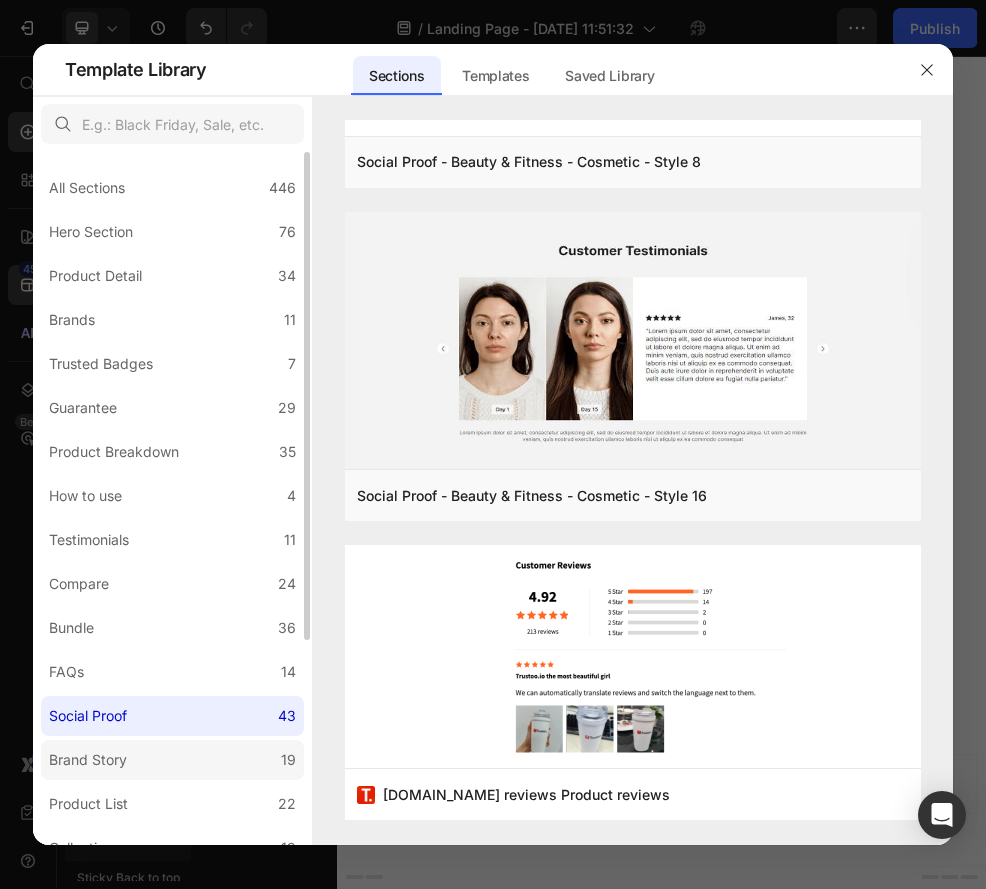 click on "Brand Story 19" 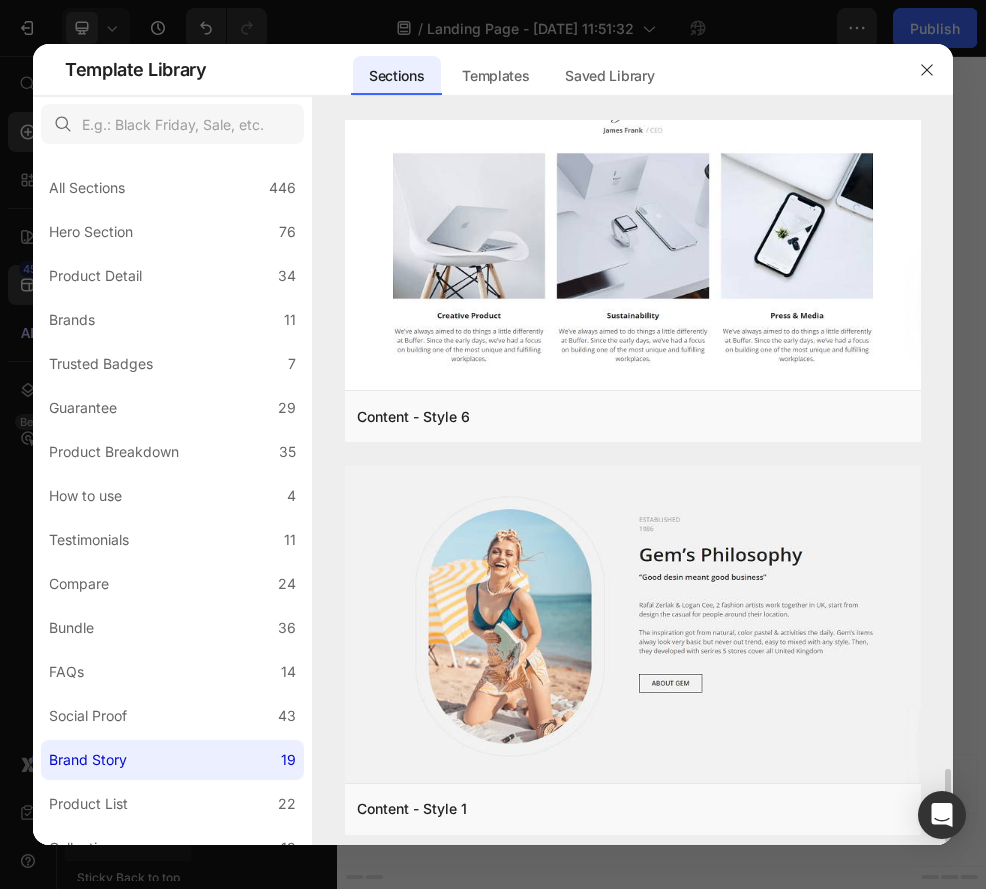 scroll, scrollTop: 6325, scrollLeft: 0, axis: vertical 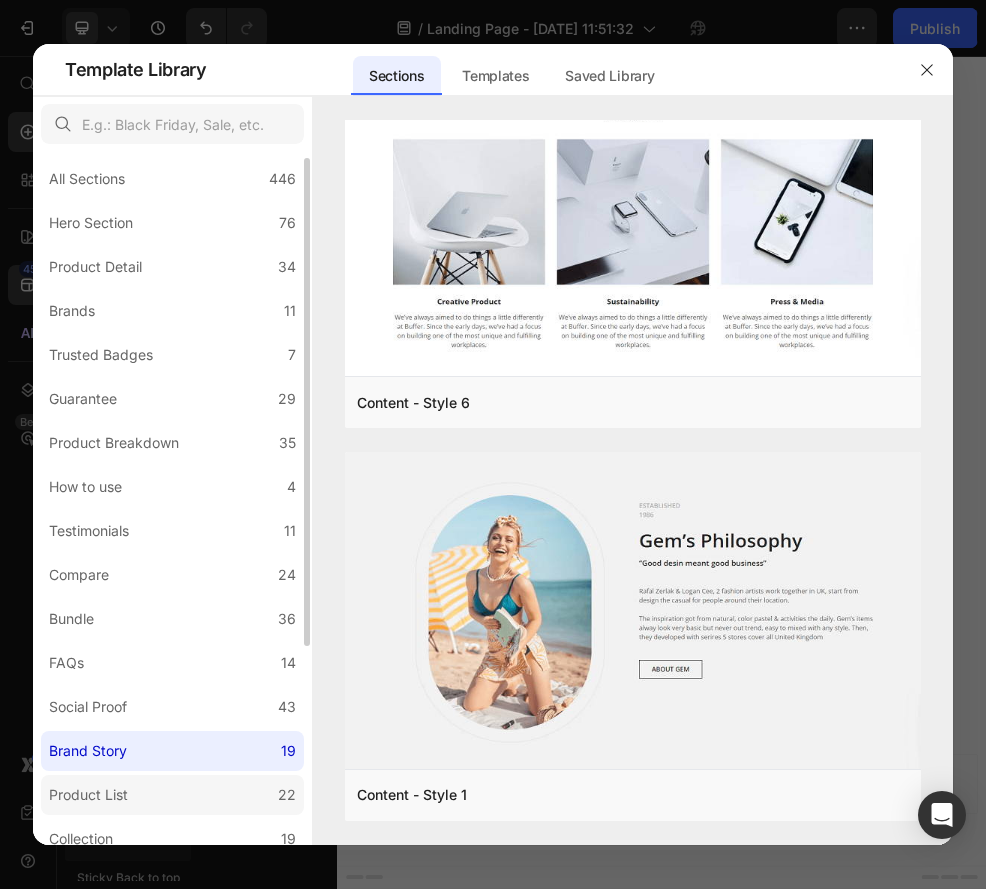 click on "Product List 22" 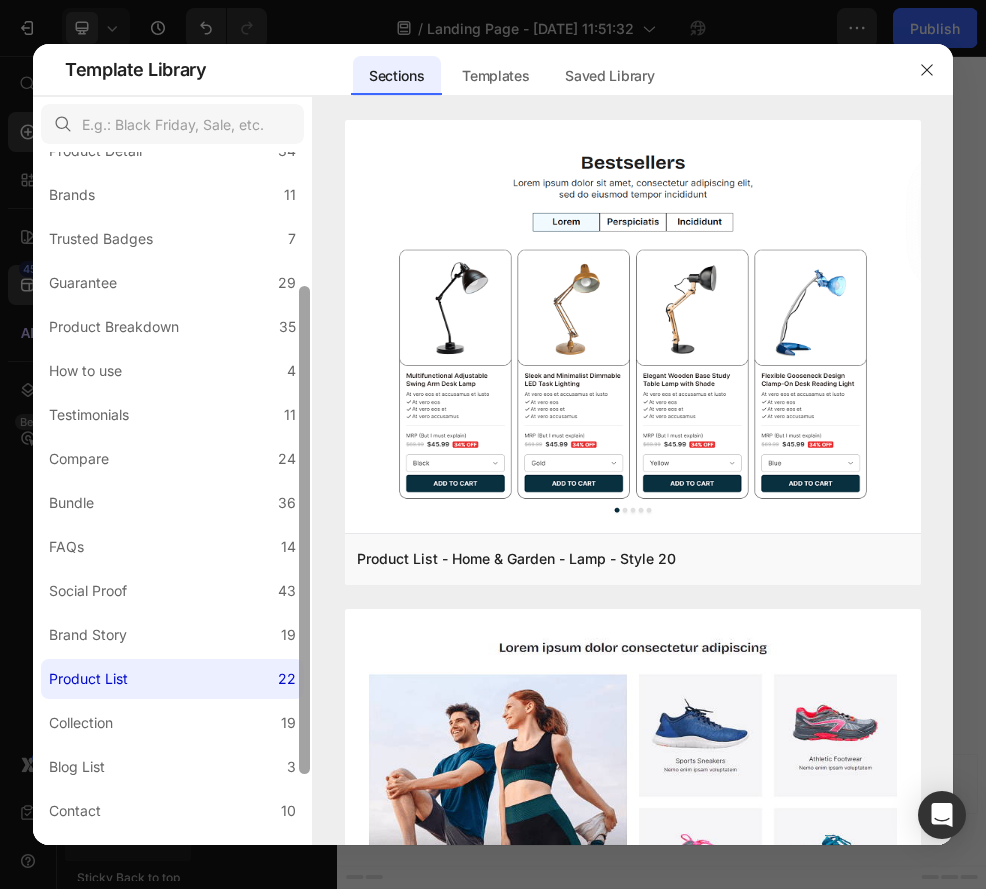 scroll, scrollTop: 152, scrollLeft: 0, axis: vertical 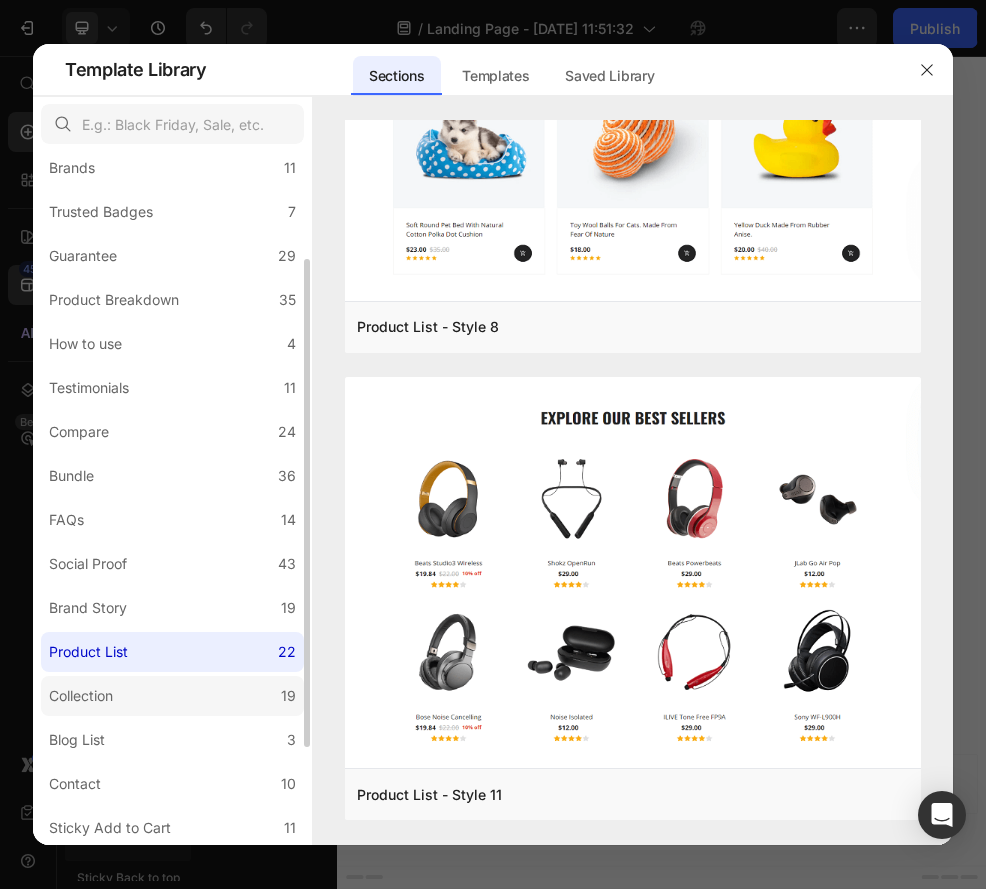 click on "Collection 19" 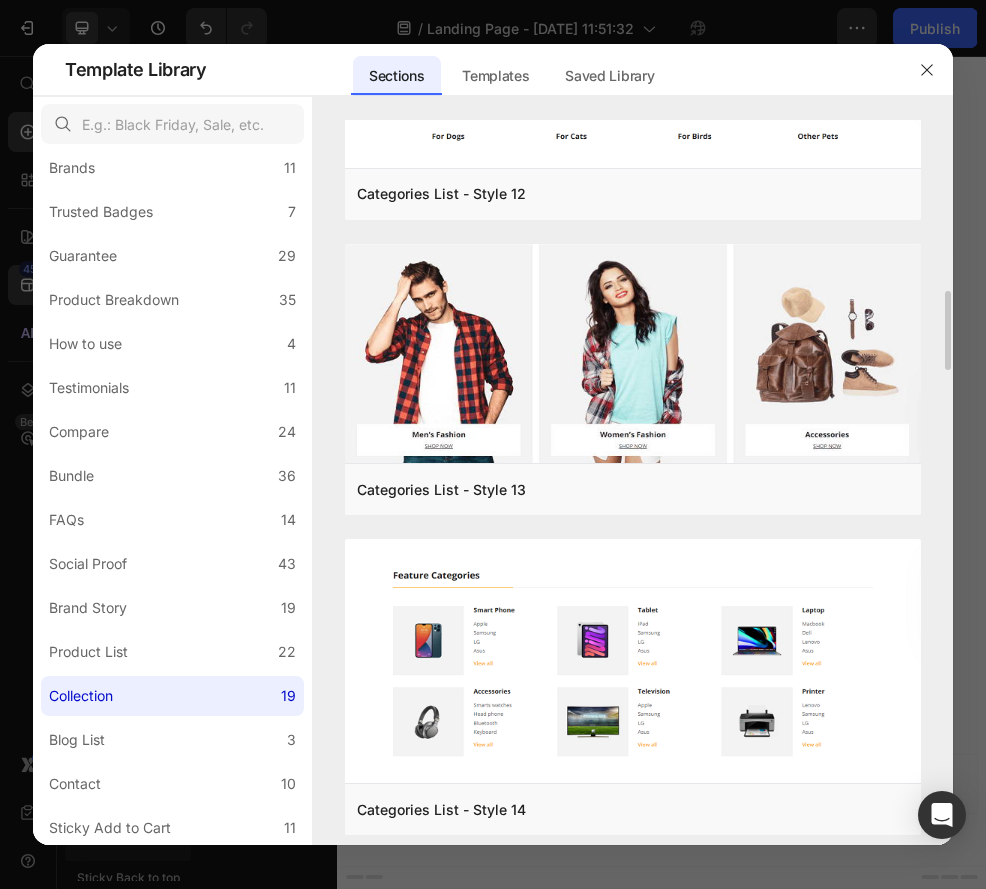 scroll, scrollTop: 1613, scrollLeft: 0, axis: vertical 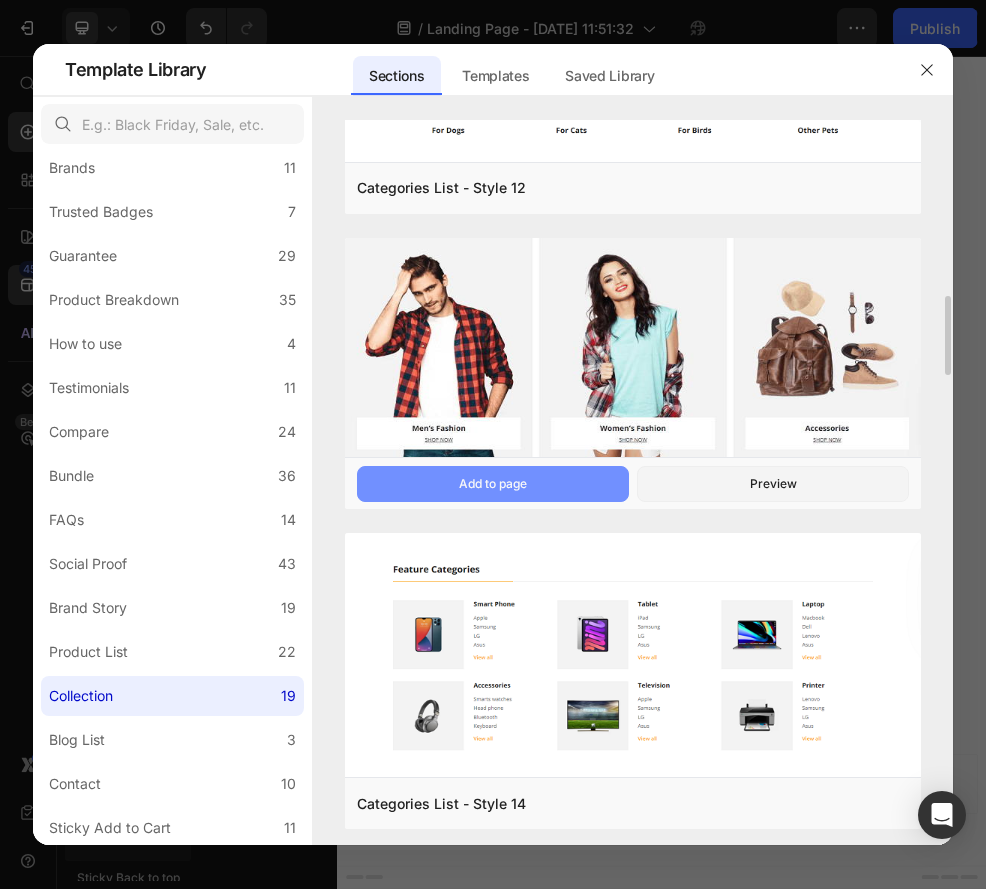 click on "Add to page" at bounding box center (493, 484) 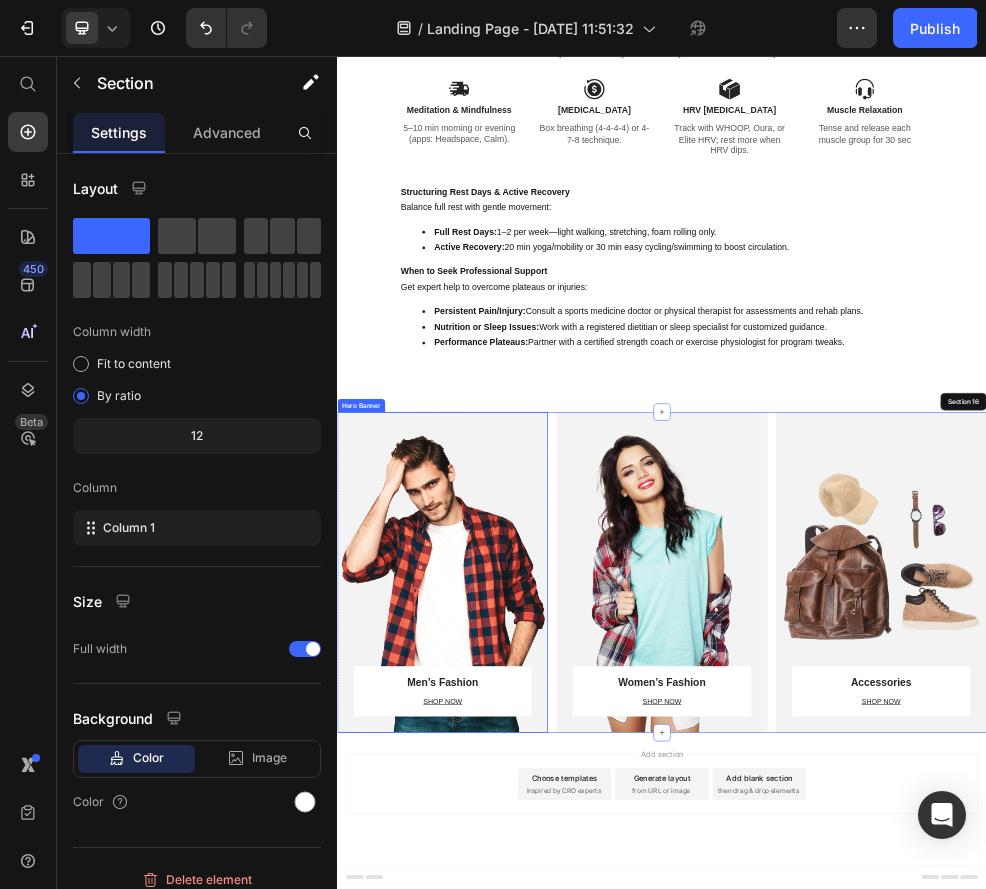 scroll, scrollTop: 11150, scrollLeft: 0, axis: vertical 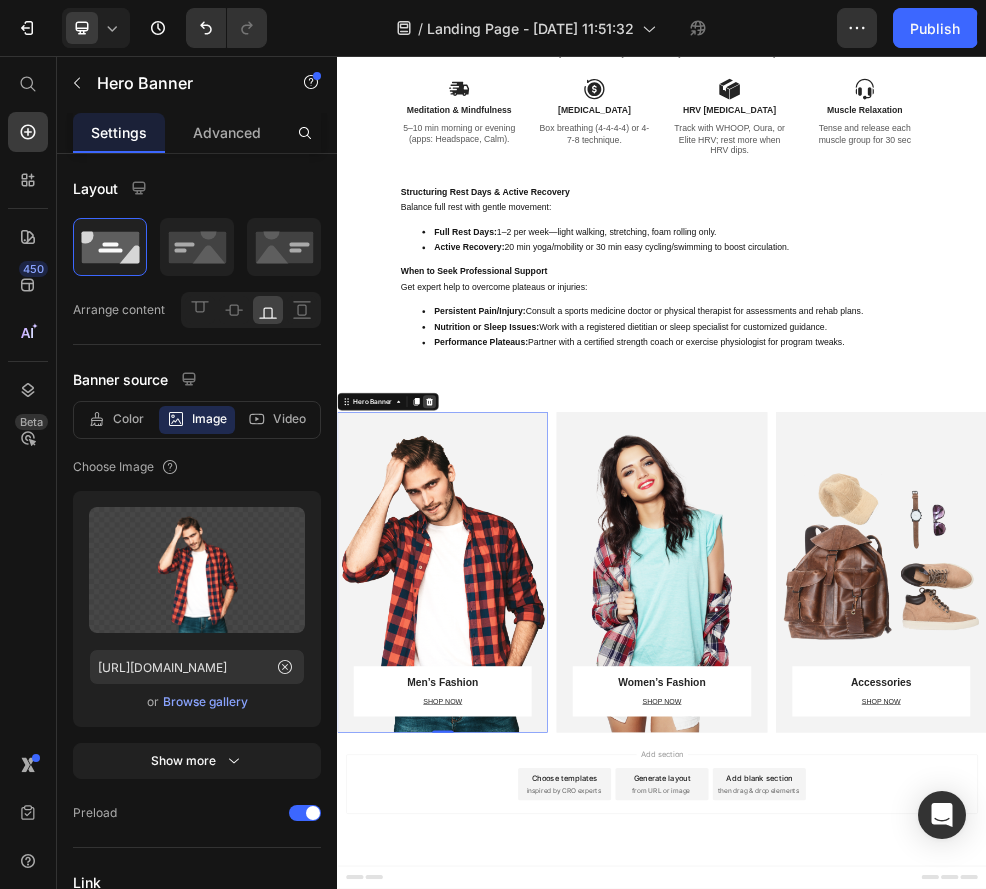 click at bounding box center [507, 696] 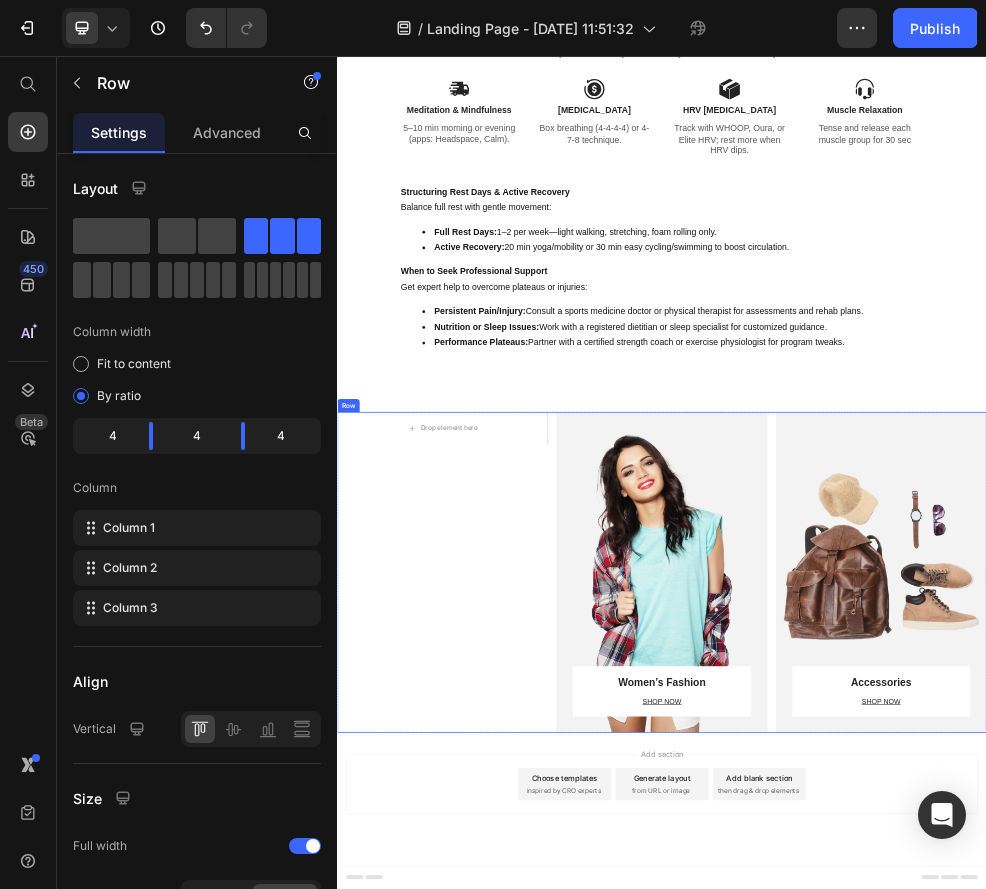click on "Drop element here Row" at bounding box center [531, 1011] 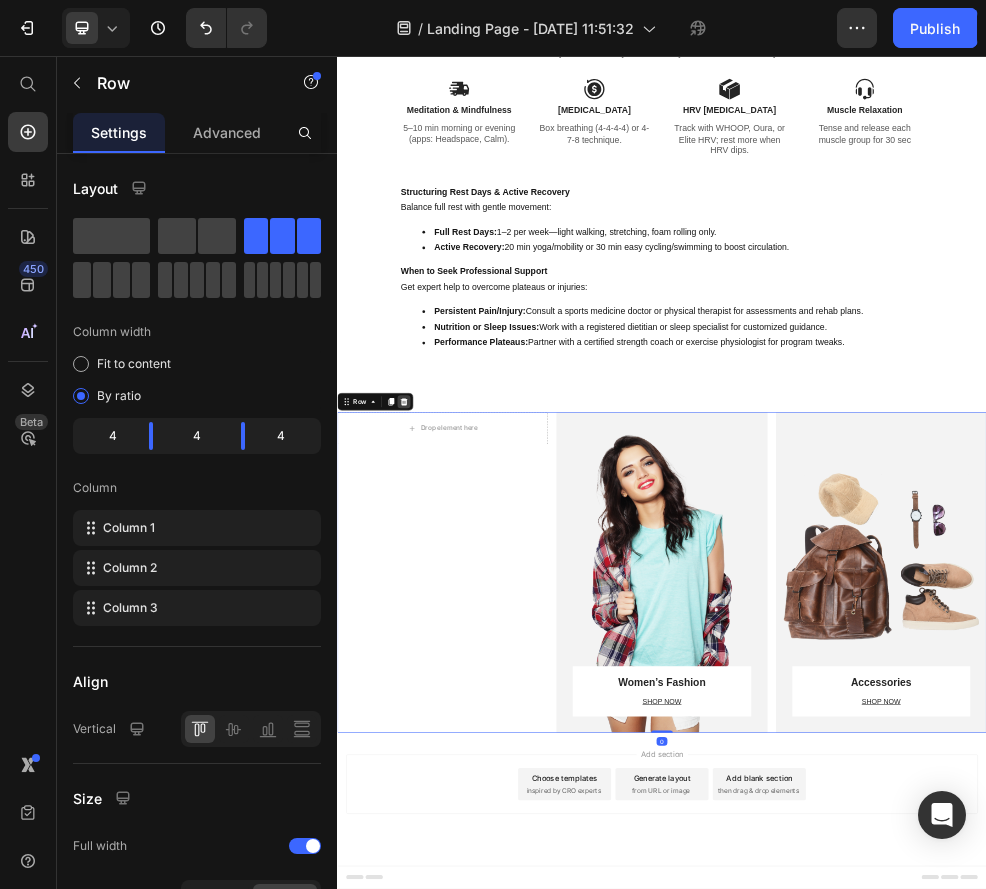 click 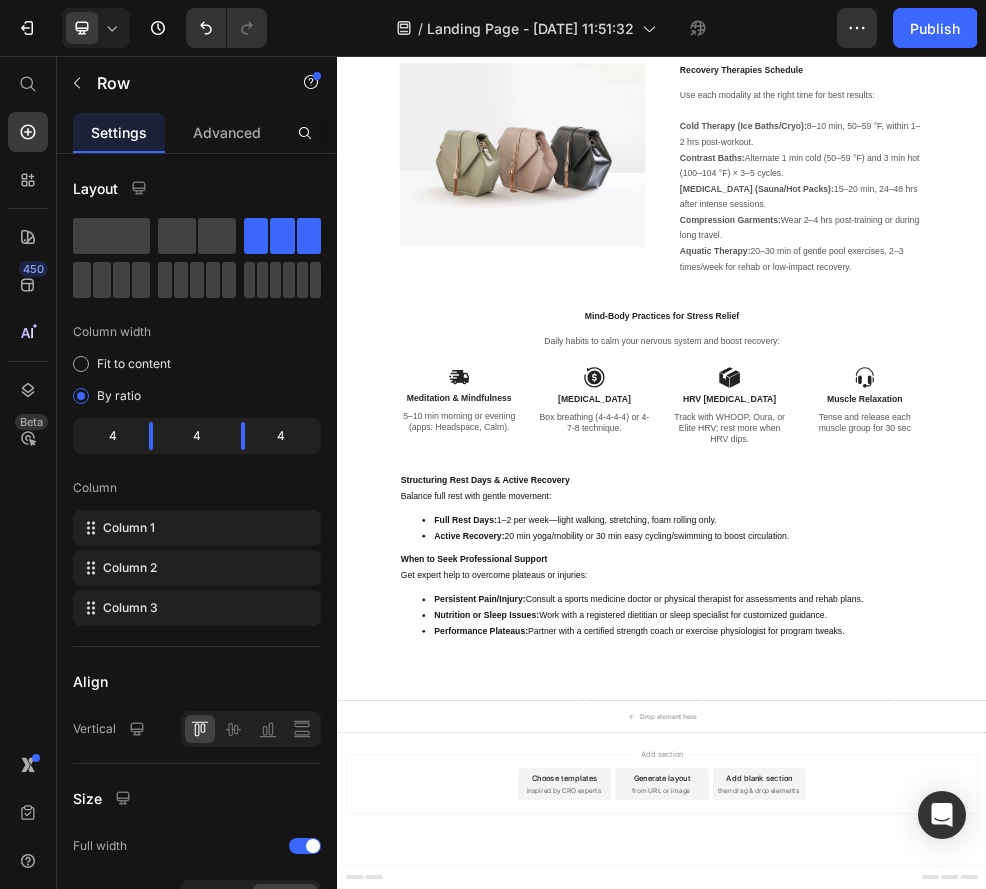 scroll, scrollTop: 10618, scrollLeft: 0, axis: vertical 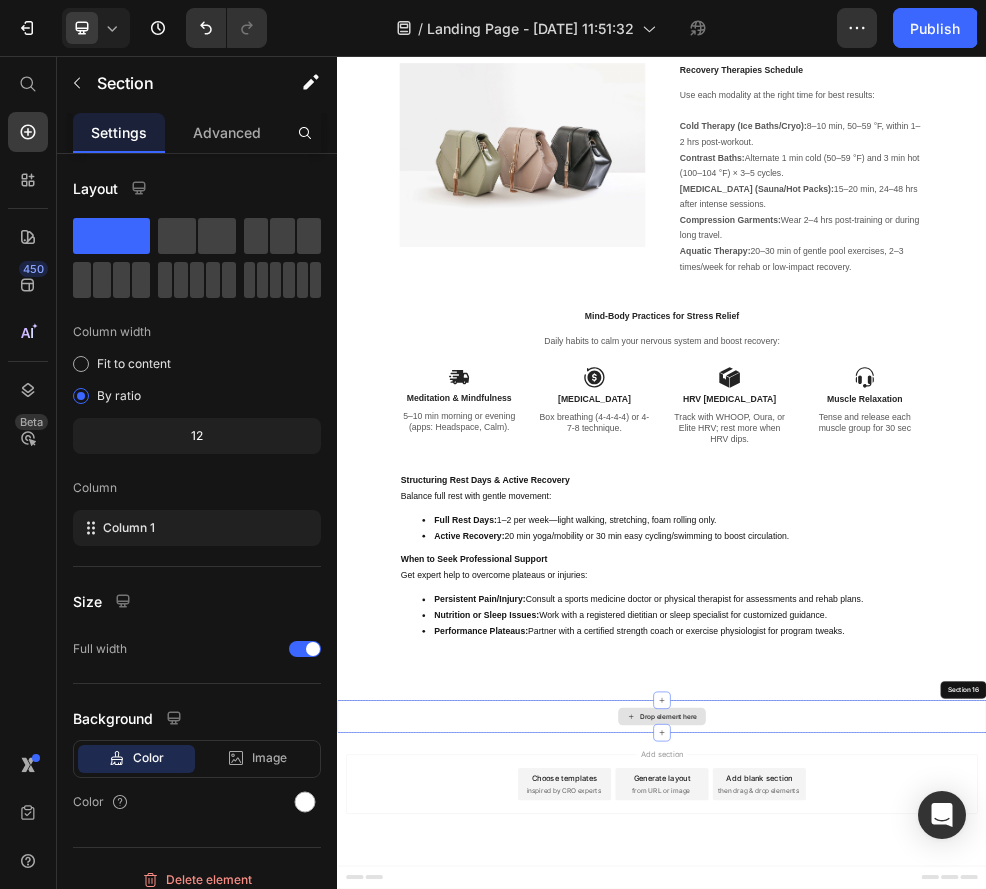 click on "Drop element here" at bounding box center (937, 1278) 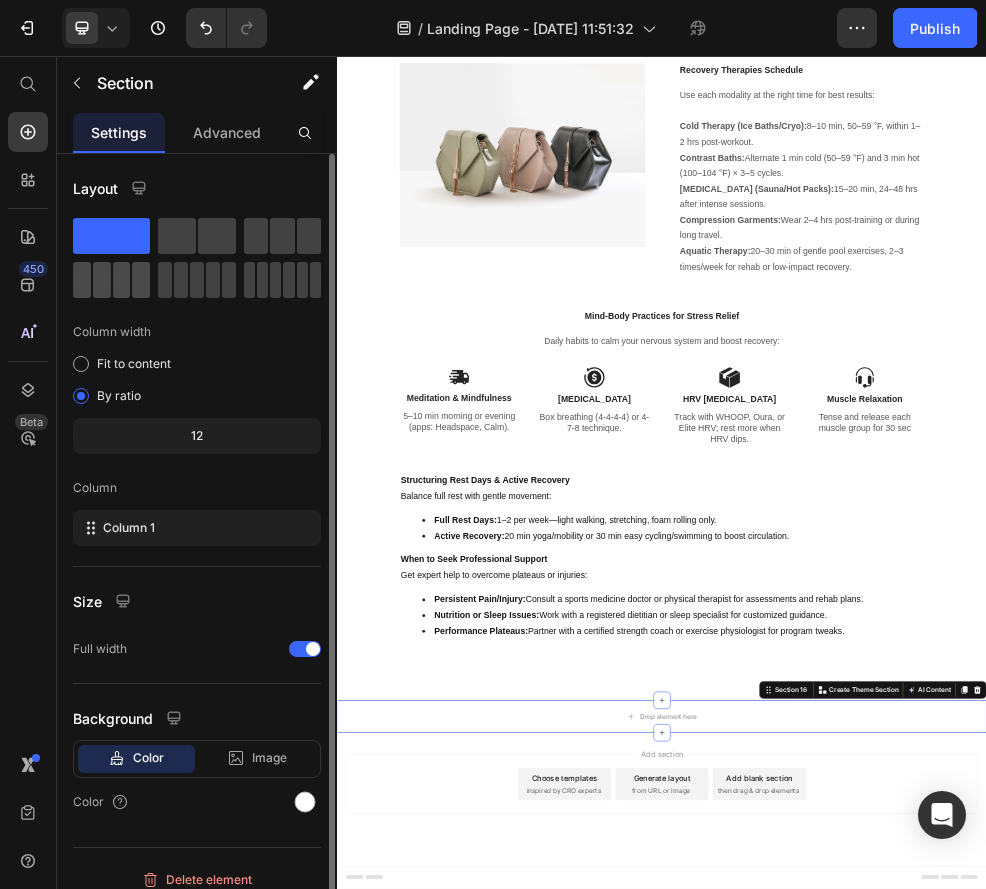 click 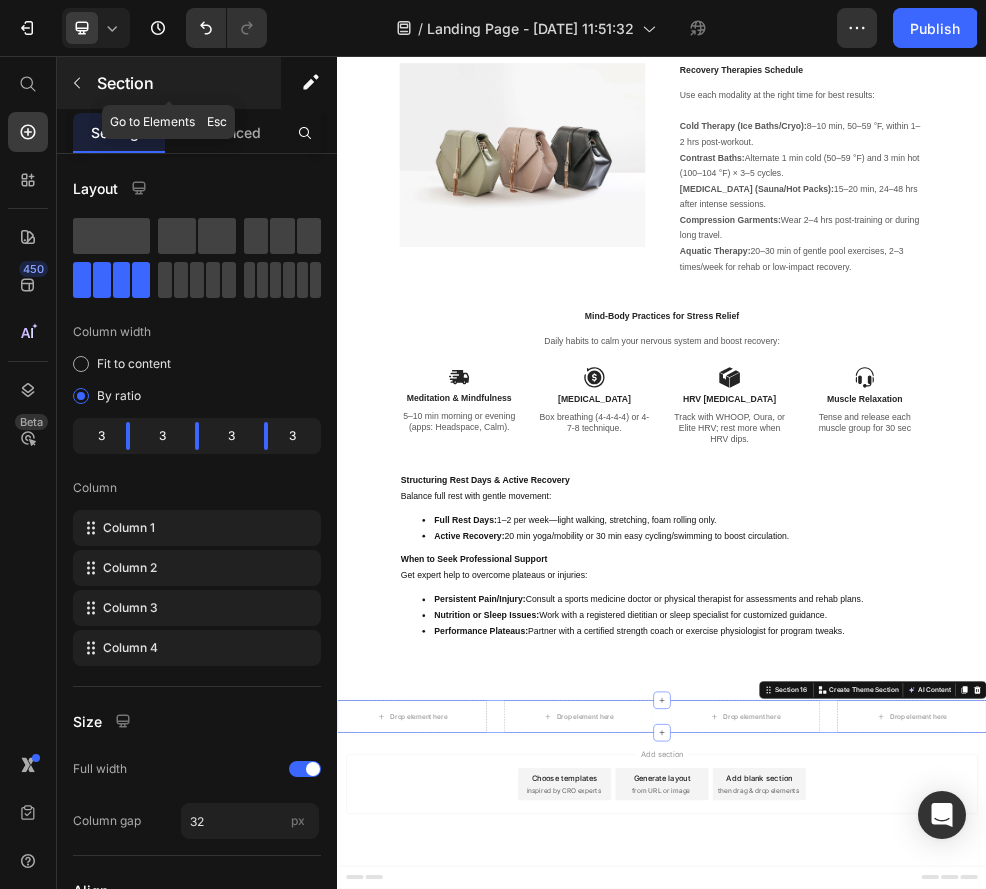 click at bounding box center (77, 83) 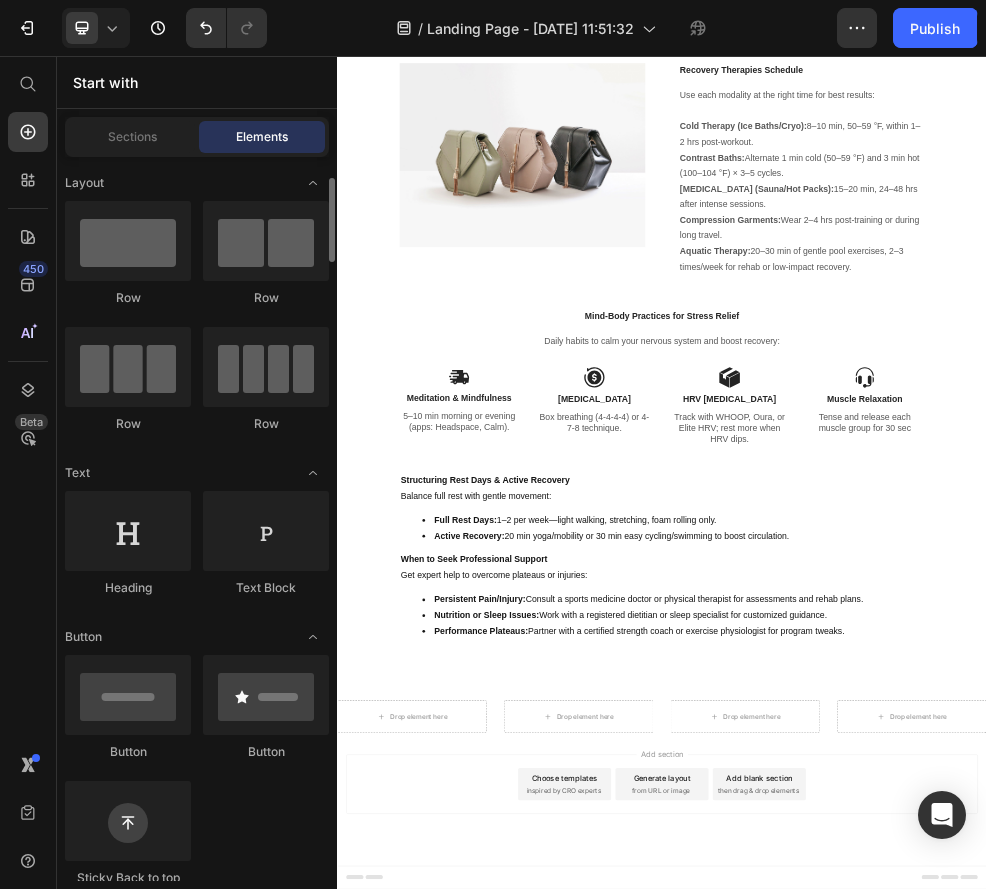 scroll, scrollTop: 84, scrollLeft: 0, axis: vertical 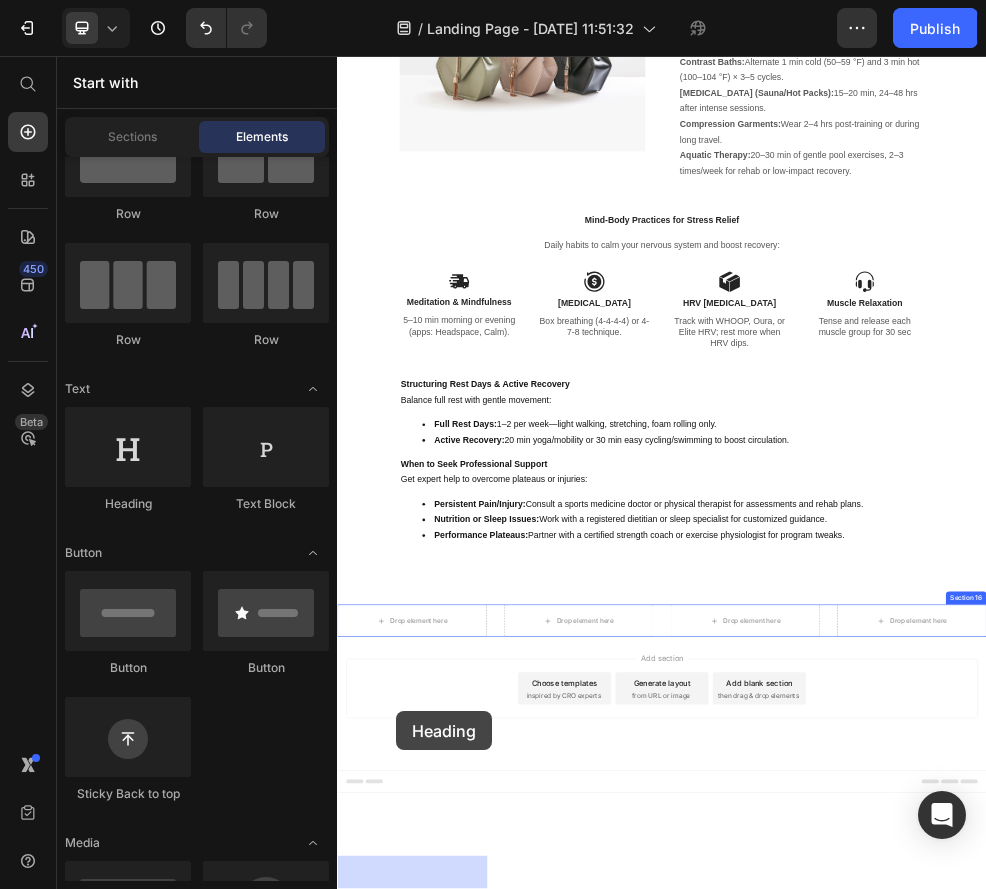 drag, startPoint x: 488, startPoint y: 490, endPoint x: 446, endPoint y: 1268, distance: 779.1329 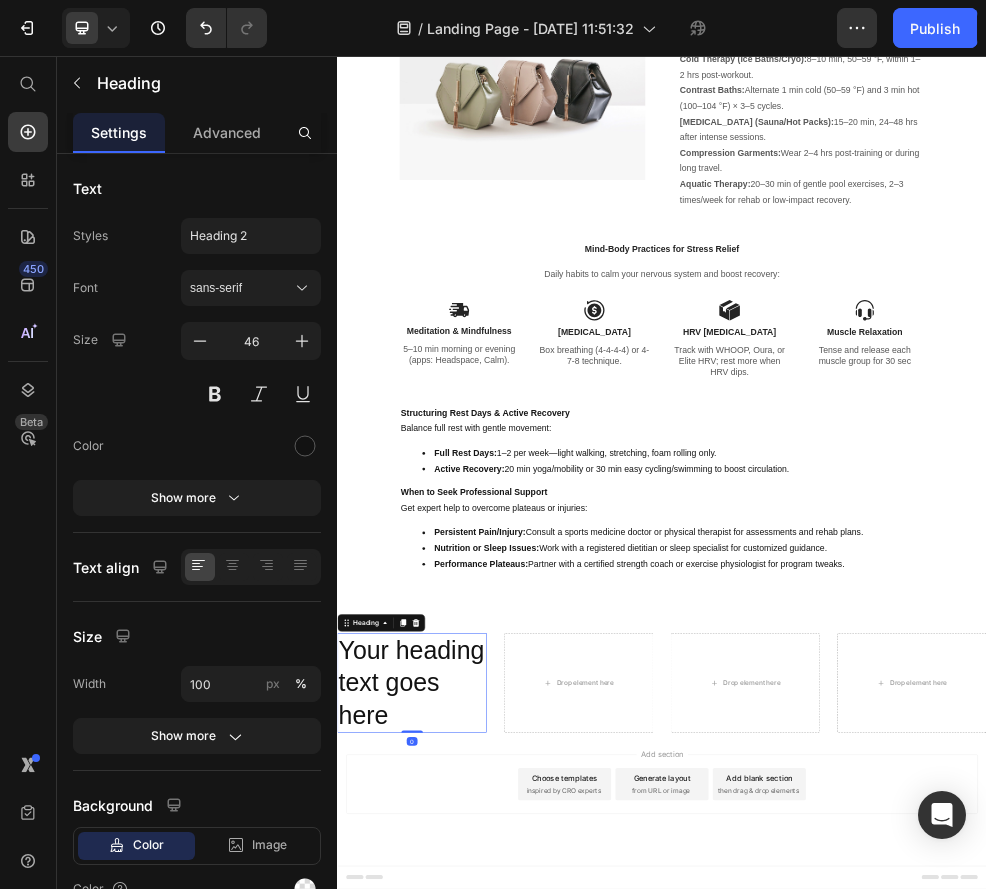 scroll, scrollTop: 10742, scrollLeft: 0, axis: vertical 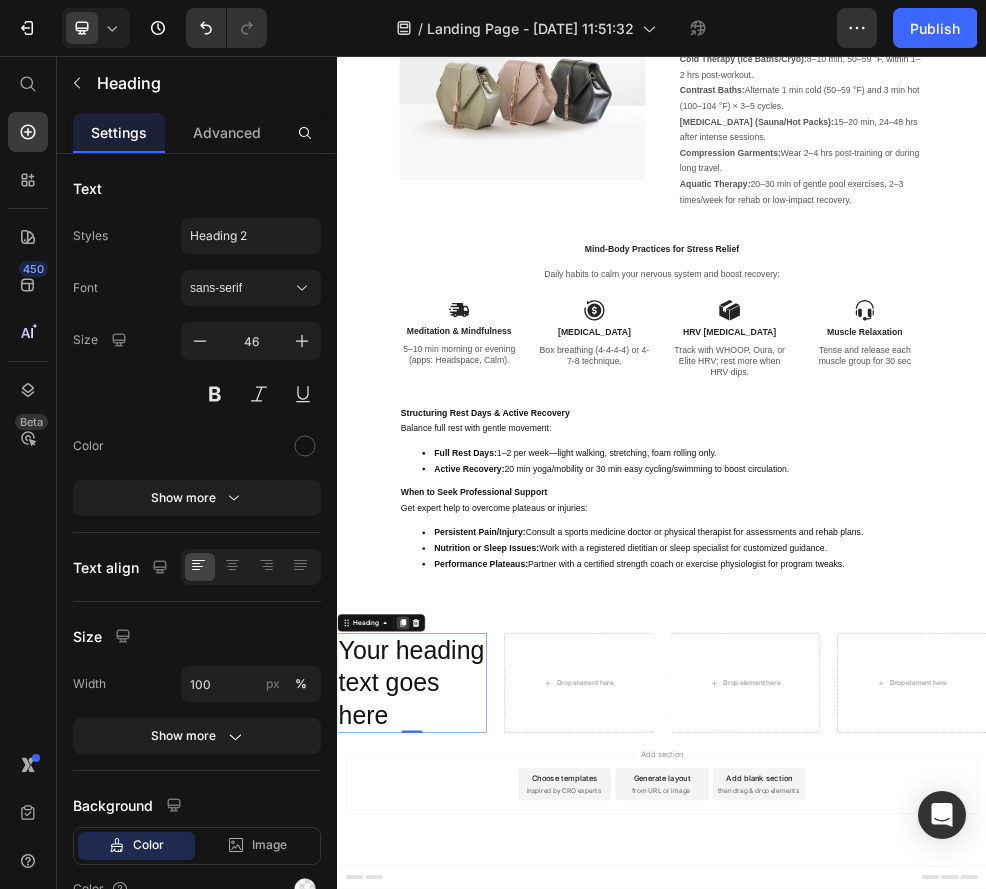 click at bounding box center (458, 1105) 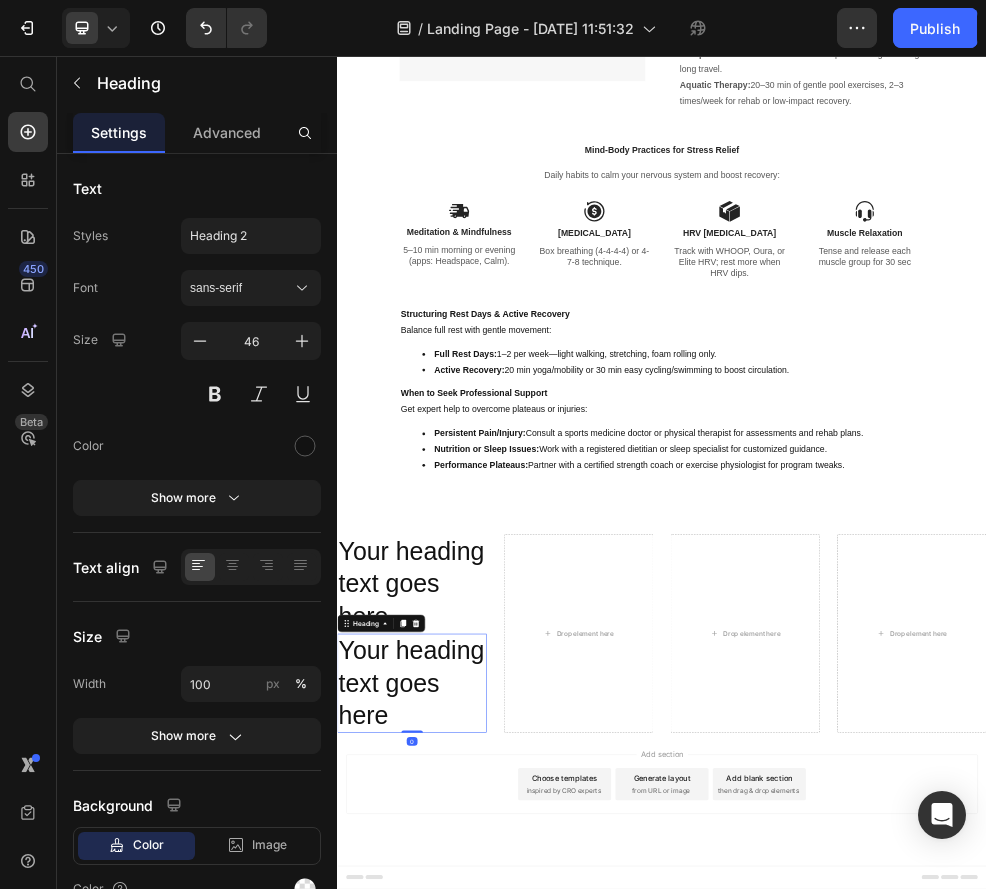 scroll, scrollTop: 10925, scrollLeft: 0, axis: vertical 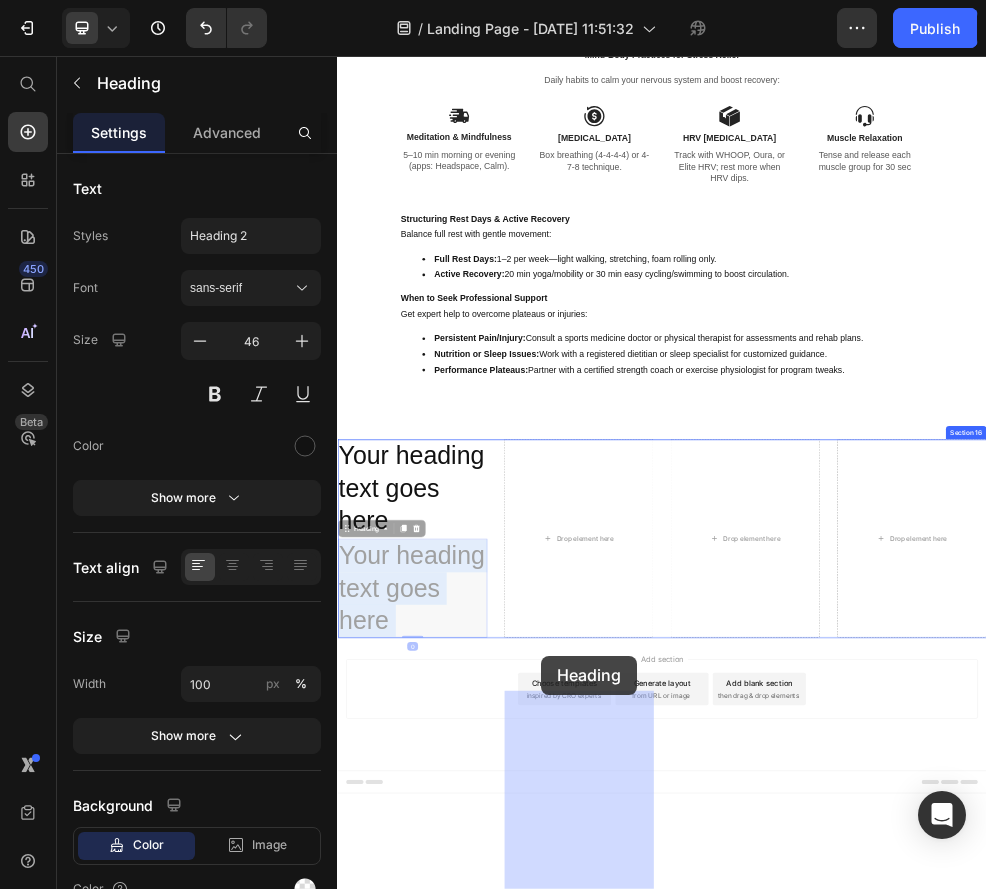 drag, startPoint x: 534, startPoint y: 1279, endPoint x: 720, endPoint y: 1164, distance: 218.68013 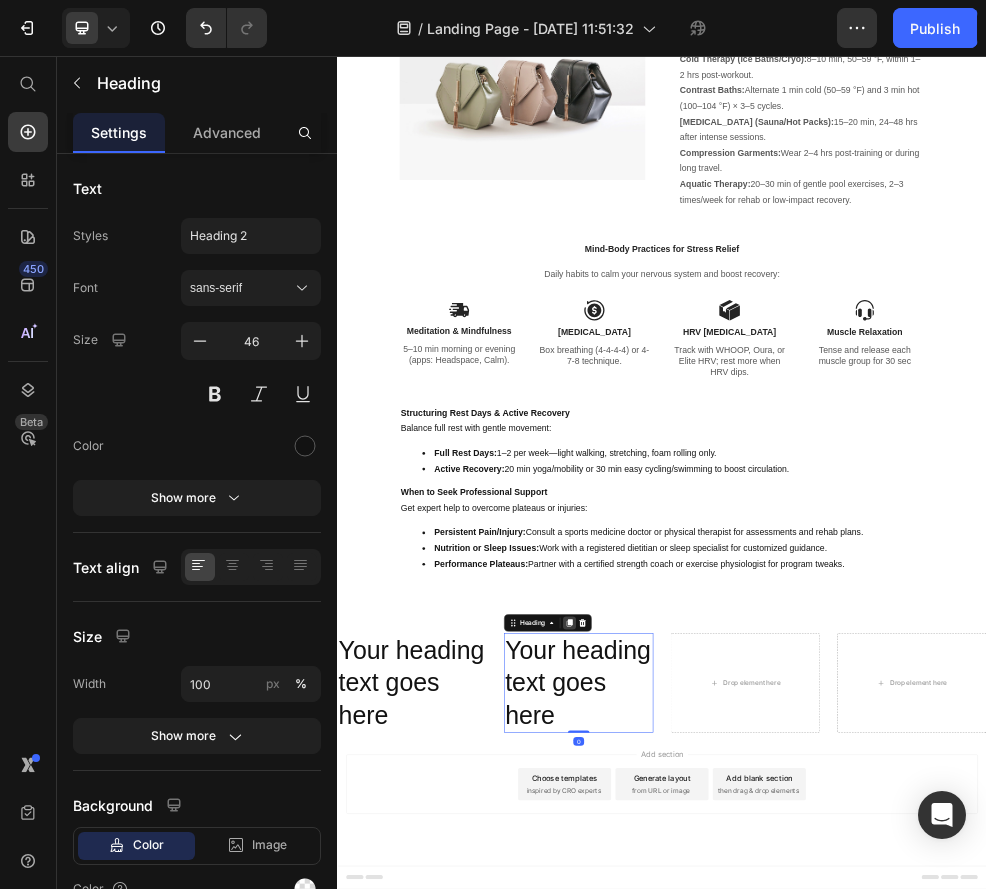 click 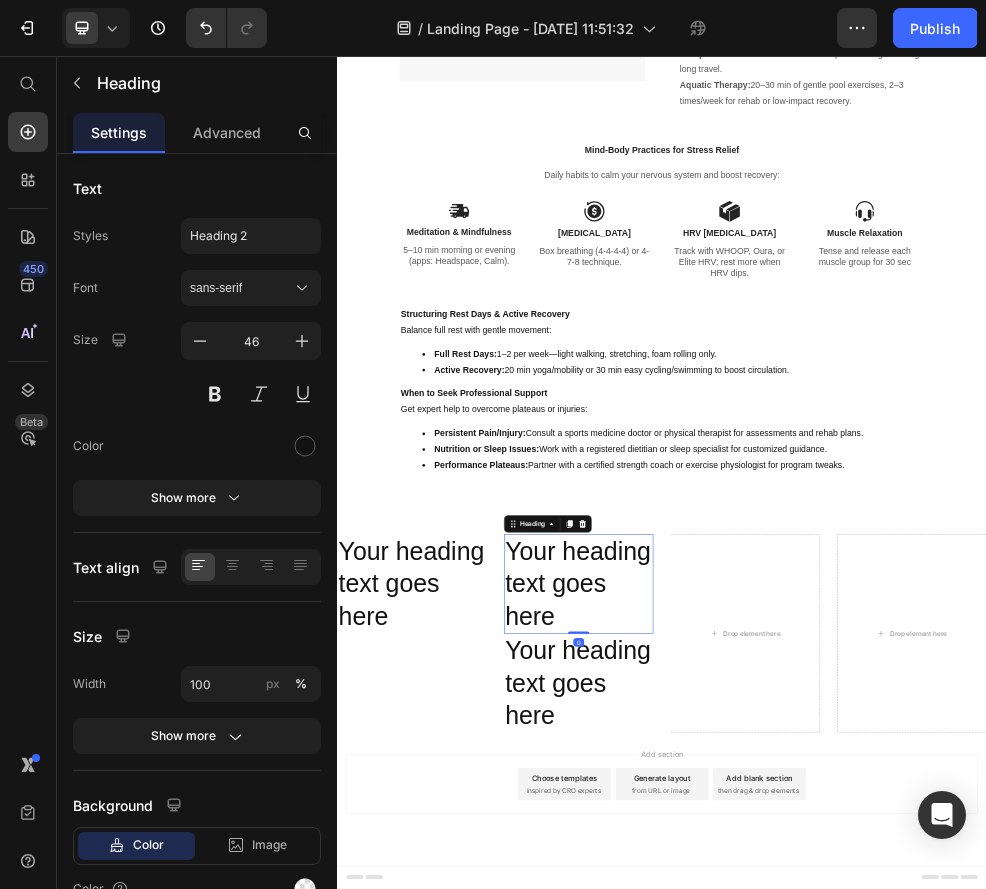 scroll, scrollTop: 10925, scrollLeft: 0, axis: vertical 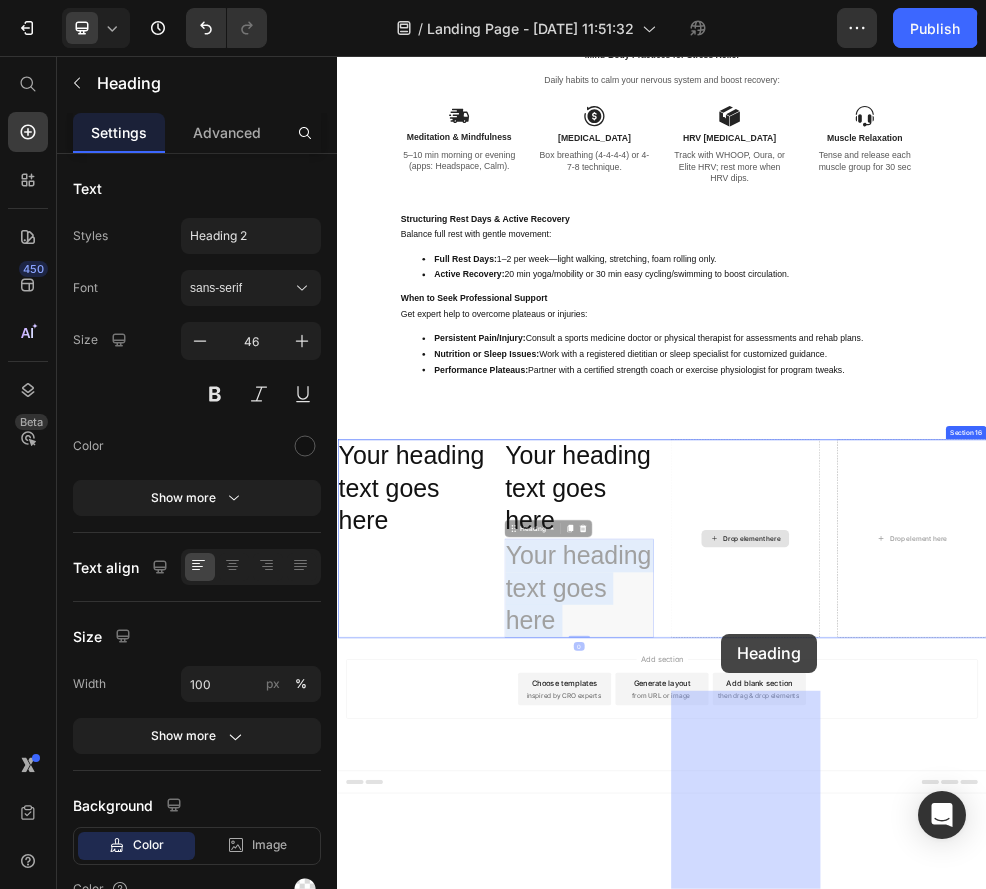 drag, startPoint x: 832, startPoint y: 1279, endPoint x: 1058, endPoint y: 1114, distance: 279.82315 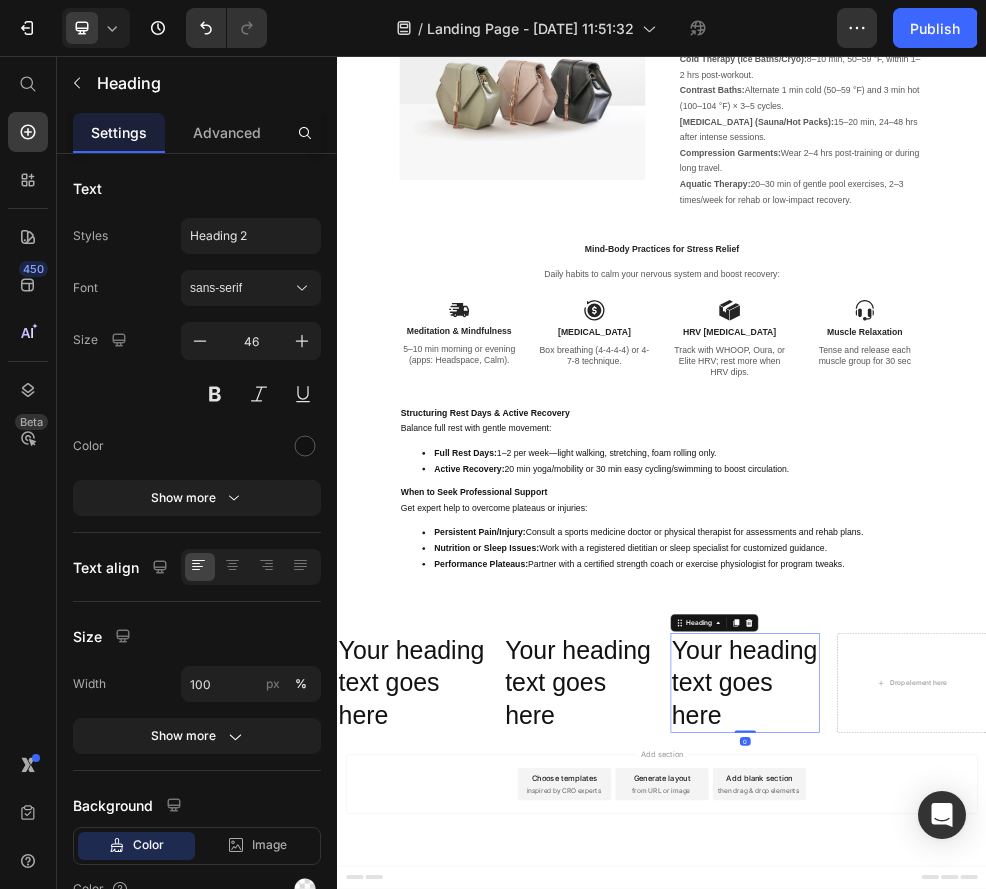 scroll, scrollTop: 10742, scrollLeft: 0, axis: vertical 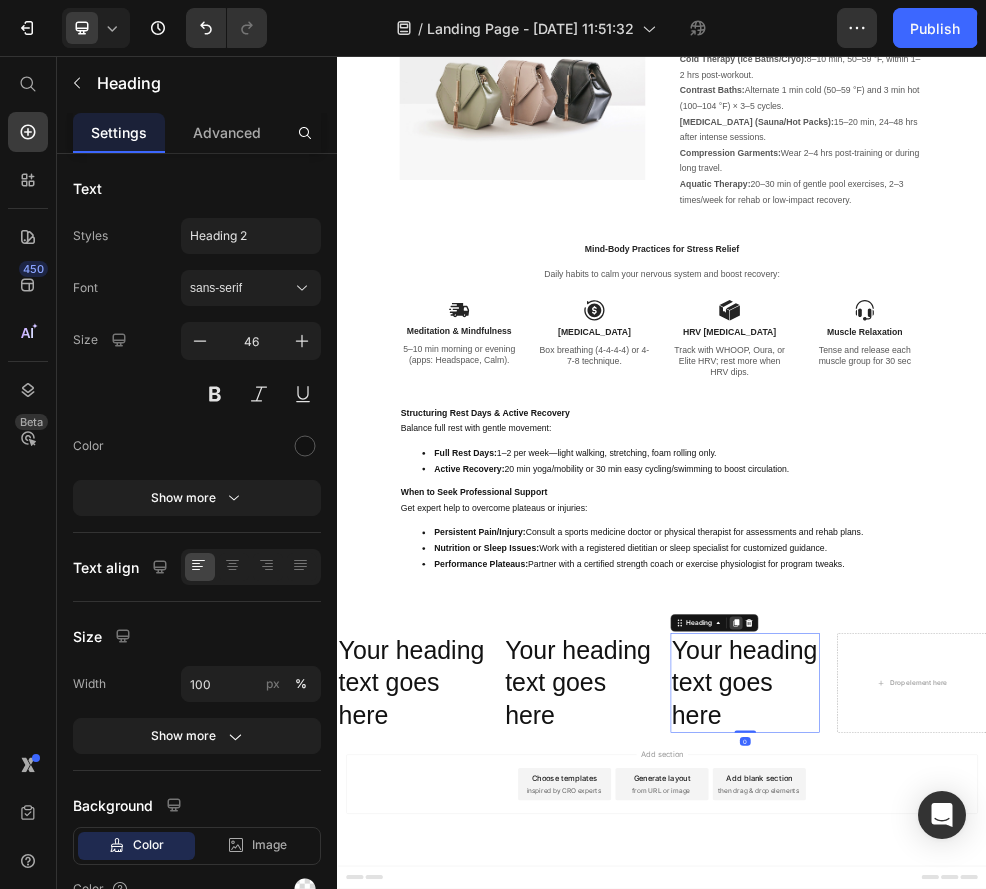 click at bounding box center (1074, 1105) 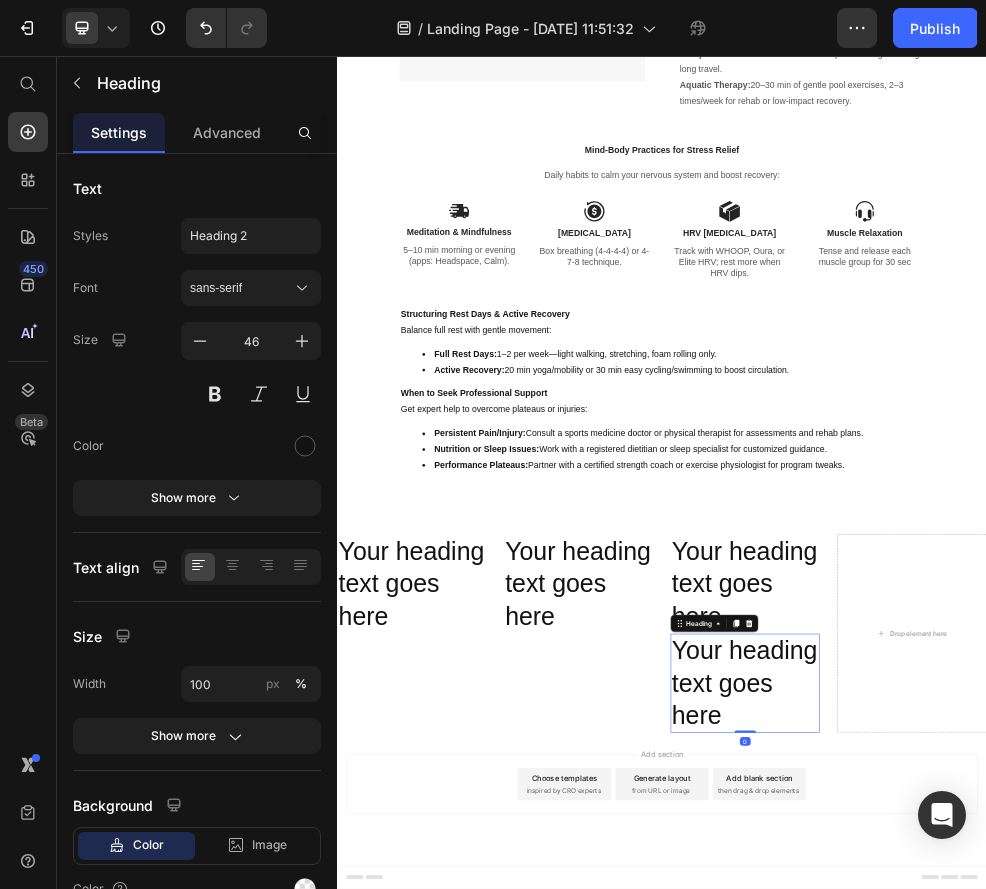 scroll, scrollTop: 10925, scrollLeft: 0, axis: vertical 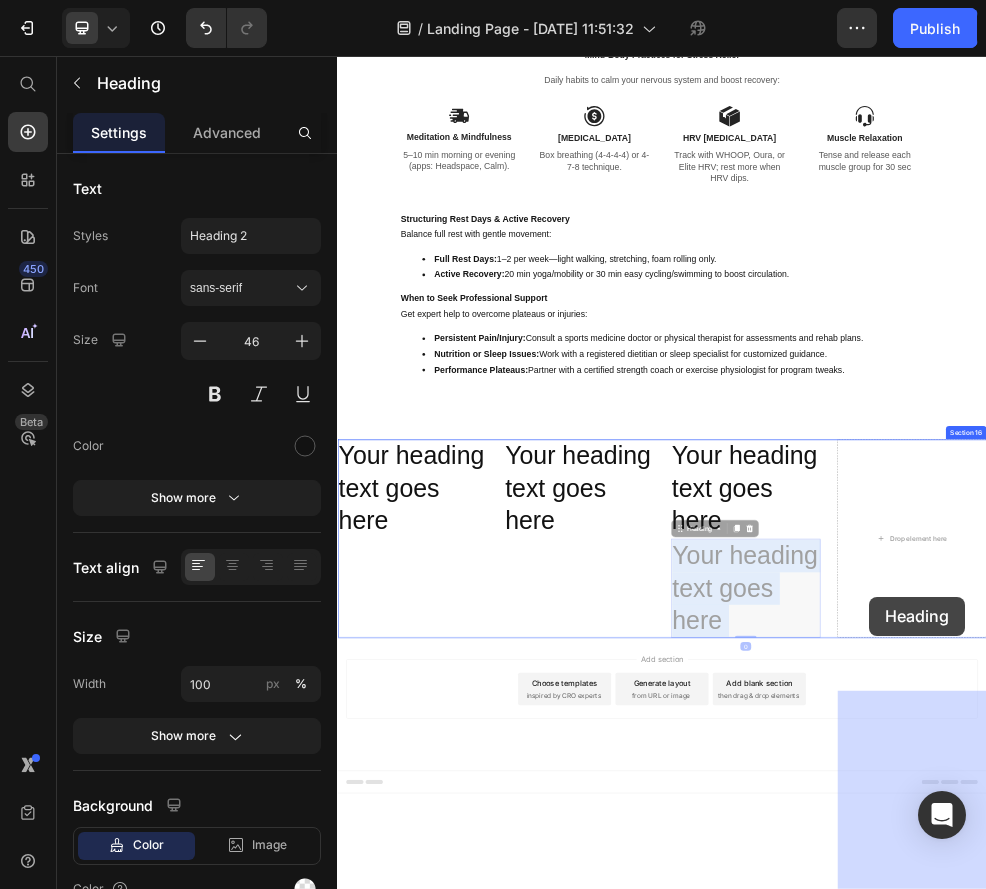 drag, startPoint x: 1071, startPoint y: 1196, endPoint x: 1323, endPoint y: 1055, distance: 288.76462 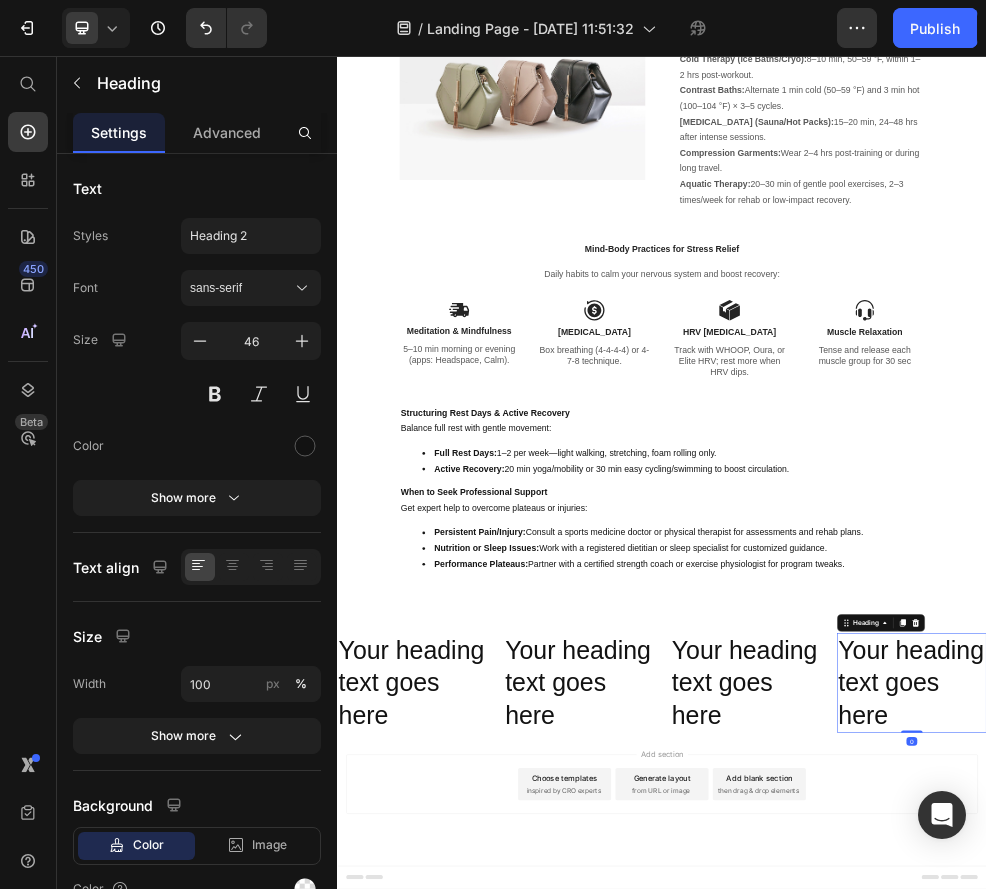 scroll, scrollTop: 10742, scrollLeft: 0, axis: vertical 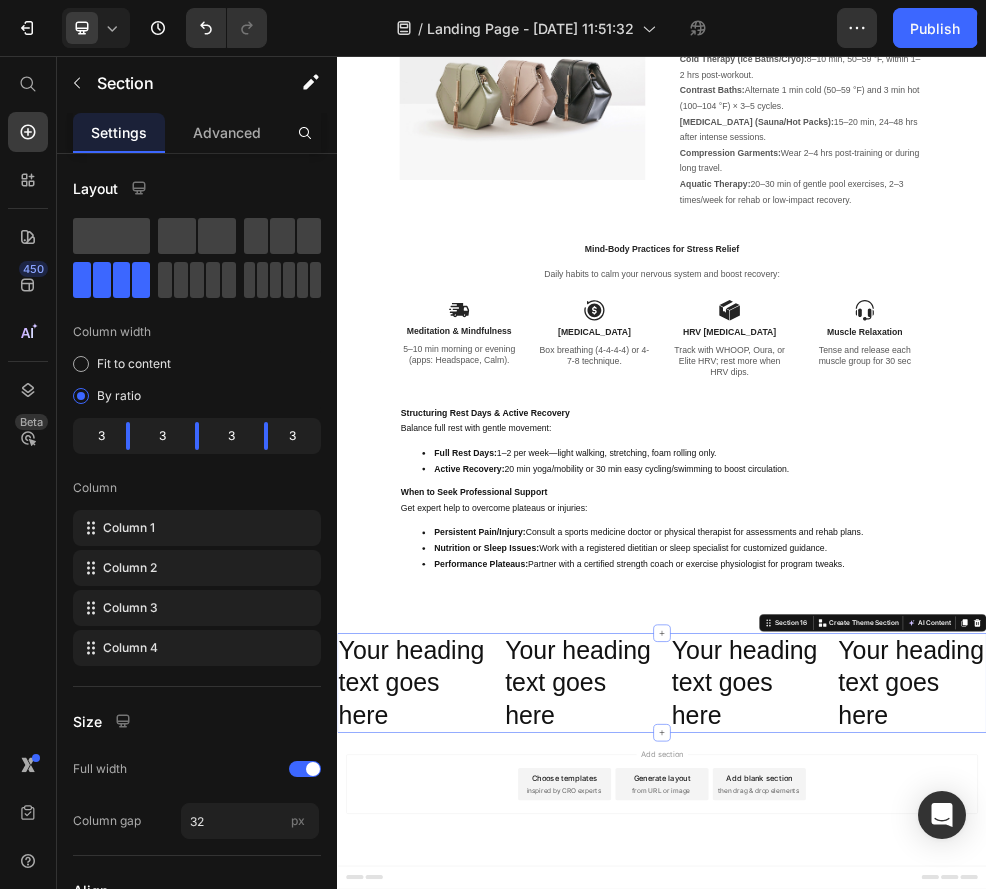 click on "Your heading text goes here Heading Your heading text goes here Heading Your heading text goes here Heading Your heading text goes here Heading Section 16   Create Theme Section AI Content Write with GemAI What would you like to describe here? Tone and Voice Persuasive Product Show more Generate" at bounding box center [937, 1215] 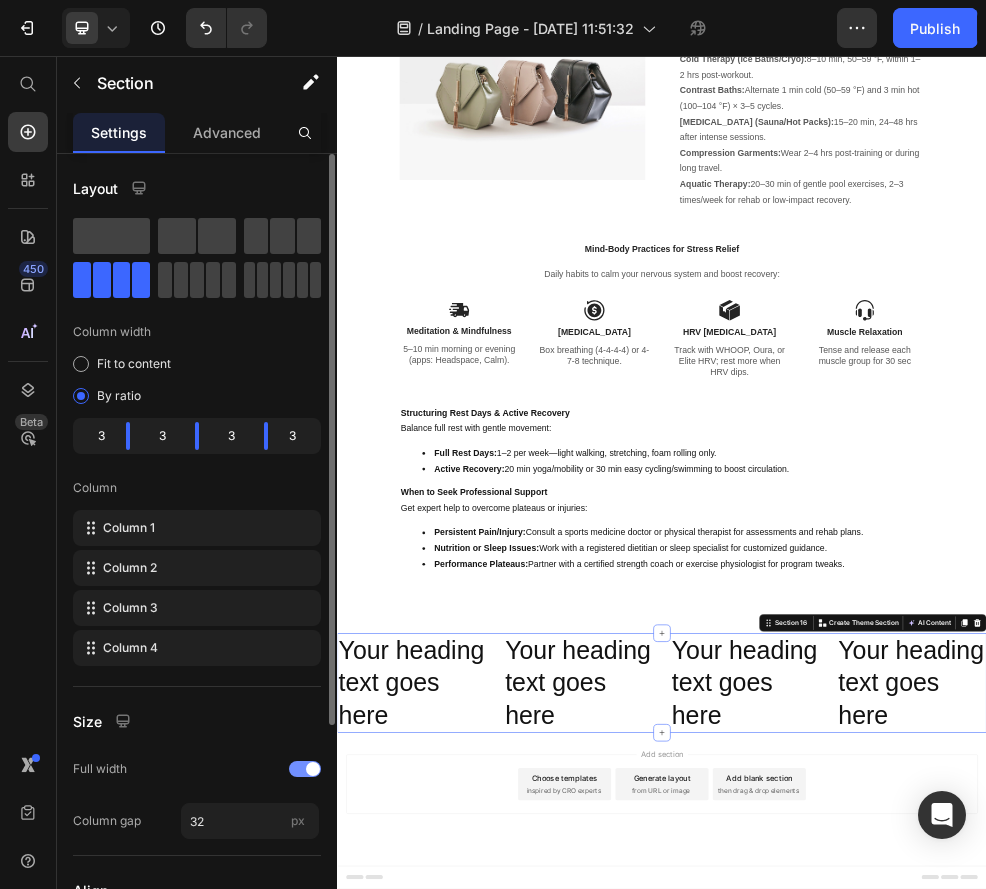 click at bounding box center [305, 769] 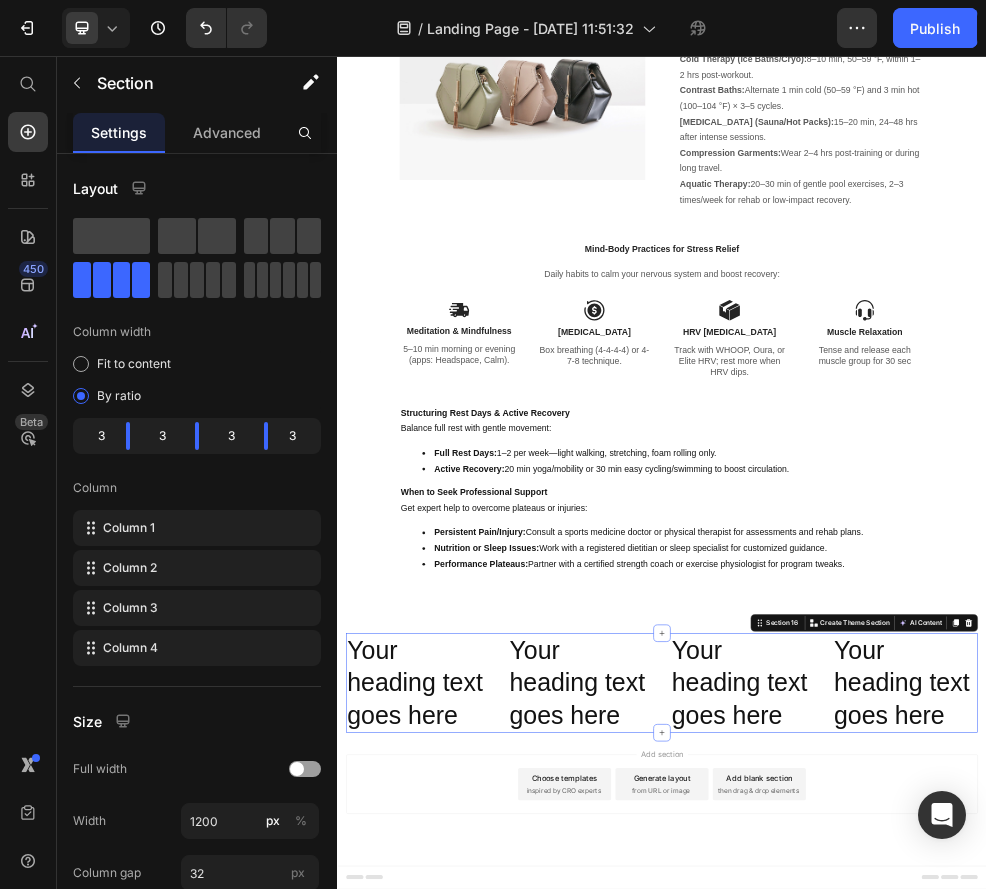 click on "Your heading text goes here" at bounding box center [487, 1215] 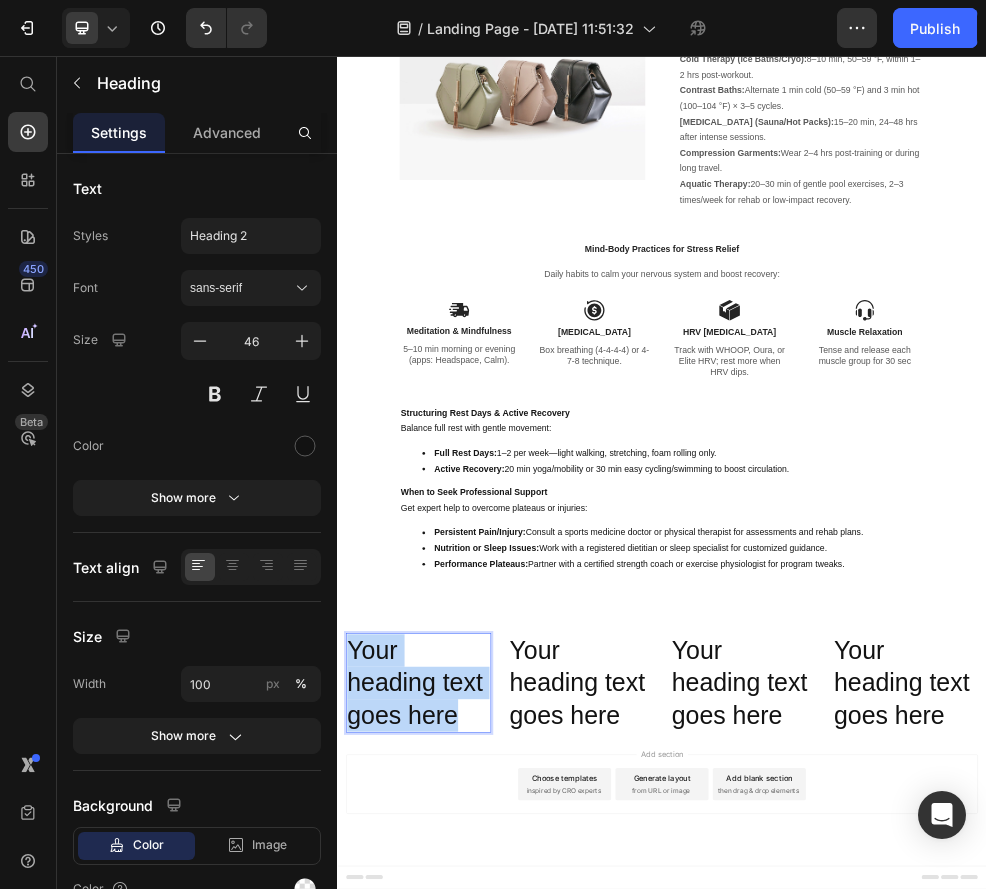 click on "Your heading text goes here" at bounding box center (487, 1215) 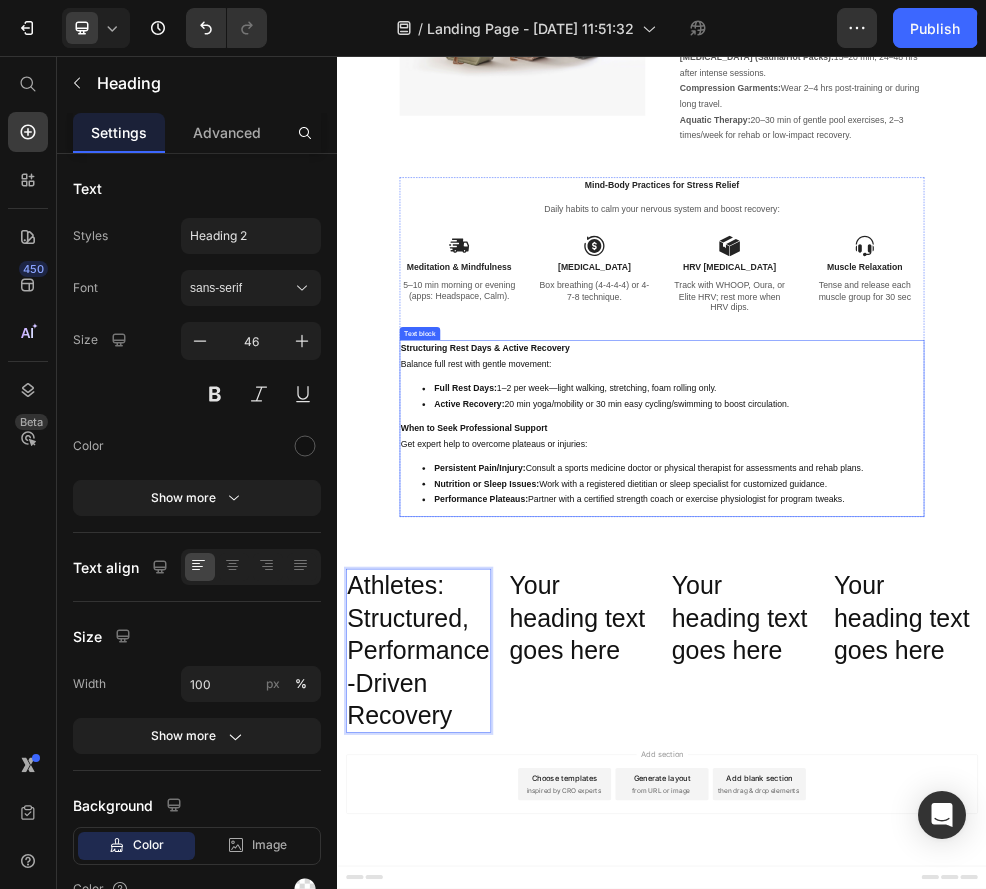 scroll, scrollTop: 10858, scrollLeft: 0, axis: vertical 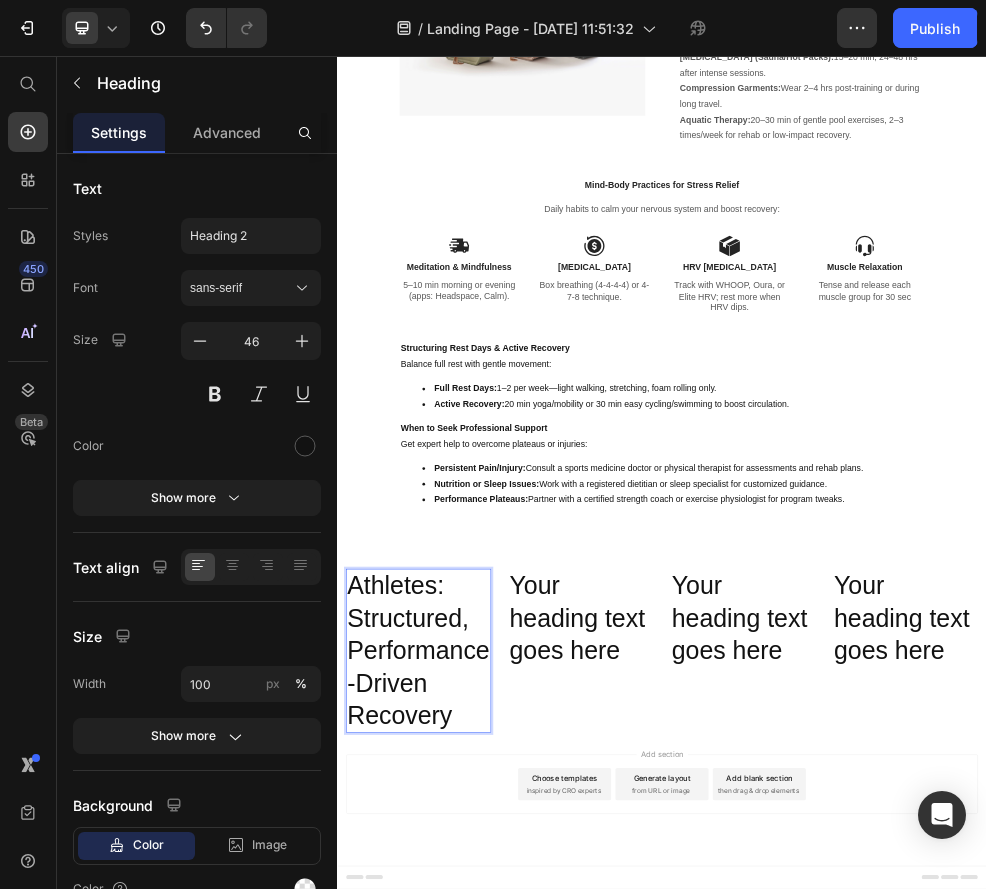 click on "Athletes: Structured, Performance-Driven Recovery" at bounding box center (487, 1156) 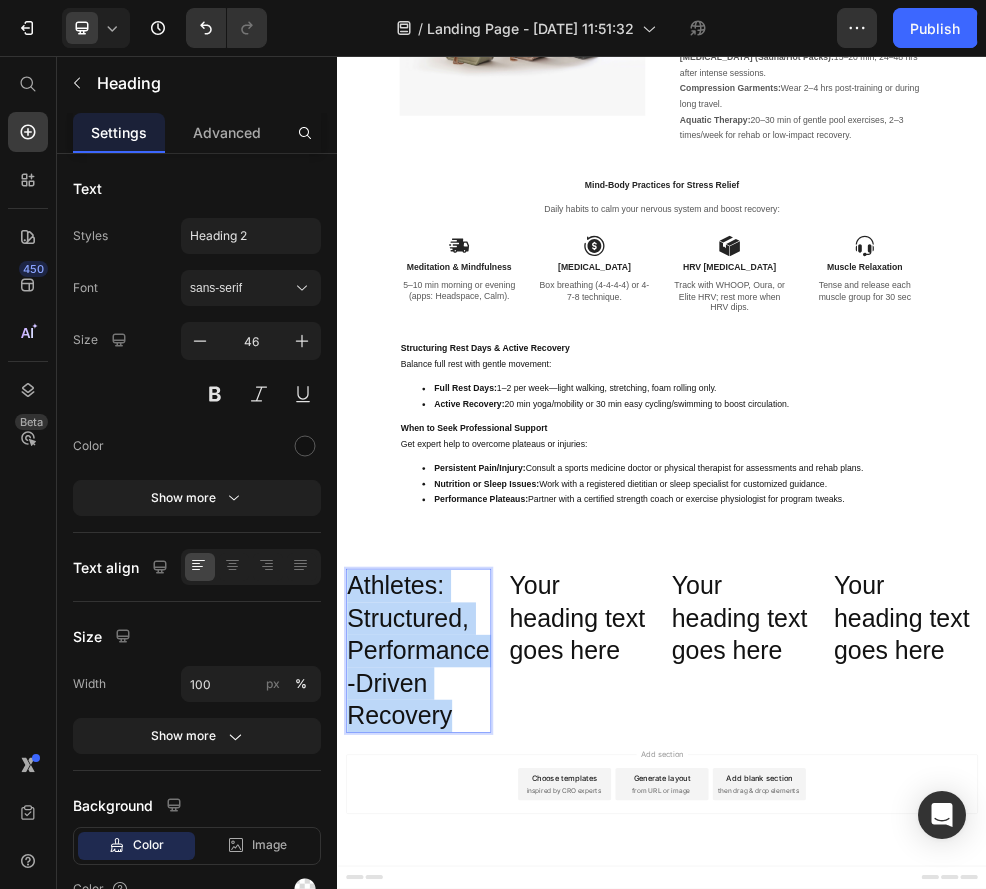 click on "Athletes: Structured, Performance-Driven Recovery" at bounding box center [487, 1156] 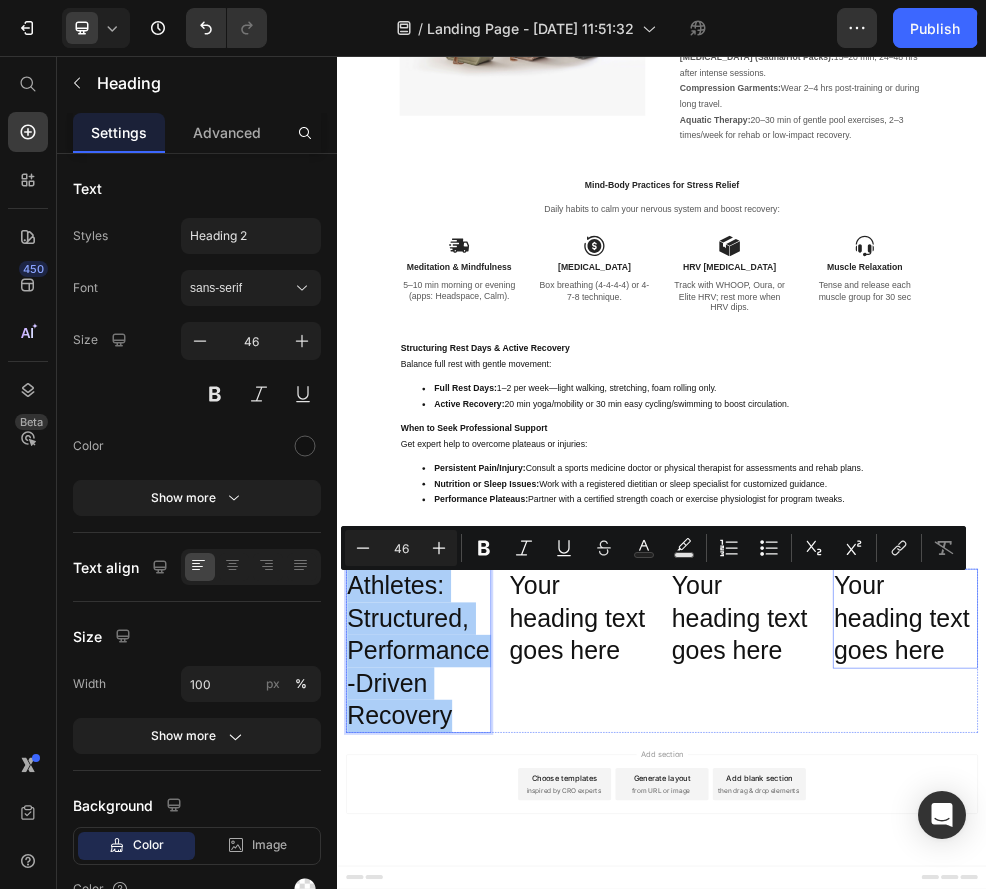 click on "Your heading text goes here" at bounding box center [1387, 1096] 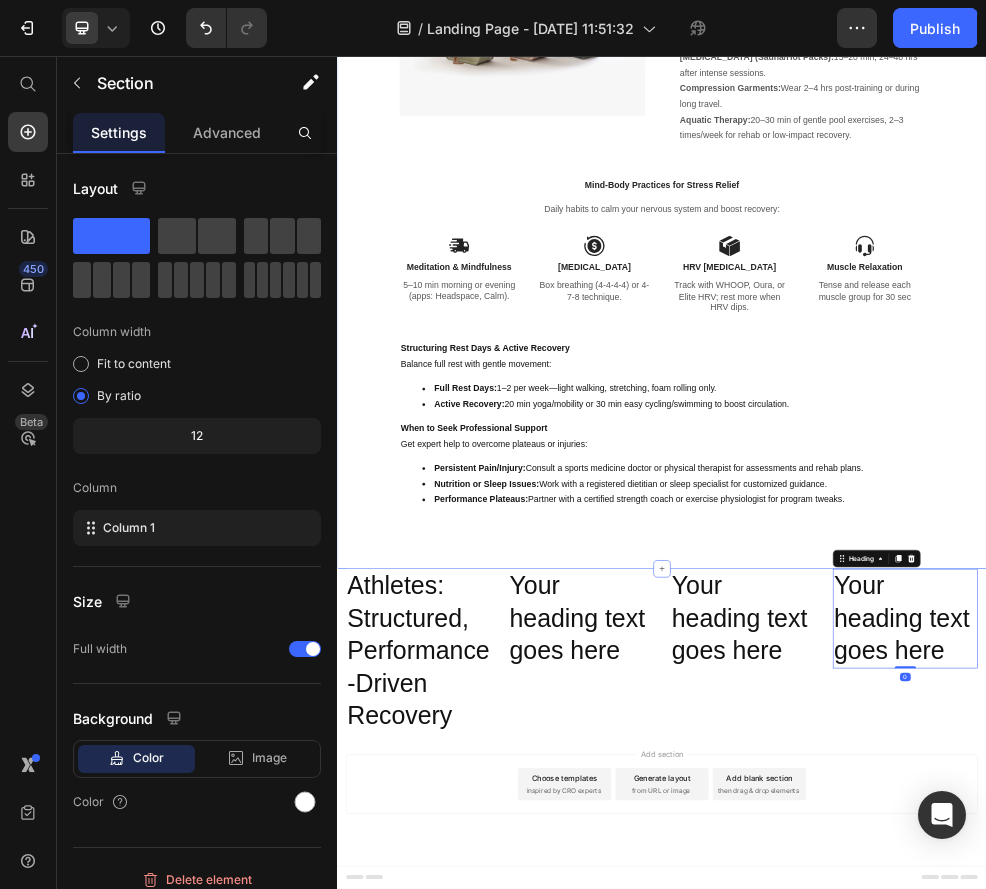 click on "Image “We’re a fully distributed team of 85 people living and working in 15 countries around the world. And we’re working to build the best products to help our customers build their brands and grow their businesses on social media.”  Text block Your Complete Recovery Blueprint: Nutrition, Therapies, Mind-Body & Beyond Text Block James Frank   / CEO Text block Row Row Nutrition for Muscle Repair Heading Balance your meals to fuel growth and reduce inflammation:   Protein (1.2–2.0 g/kg/day): Muscle Repair & Growth Sources:  Chicken breast, Greek yogurt, tofu, lentils. Strategy:  Divide into 4–5 servings (e.g., 25–30 g per meal). Add a 20 g whey or plant-based shake within 30 minutes after training.   Carbohydrates (3–6 g/kg/day): Glycogen Replenishment & Endurance Sources:  Oats, sweet potatoes, rice, fruit. Strategy:  Emphasize higher GI carbs (like banana or white rice) post-workout to refill glycogen, and lower GI (like beans, whole grains) through the day.   Sources: Strategy:   Add:" at bounding box center [937, -21] 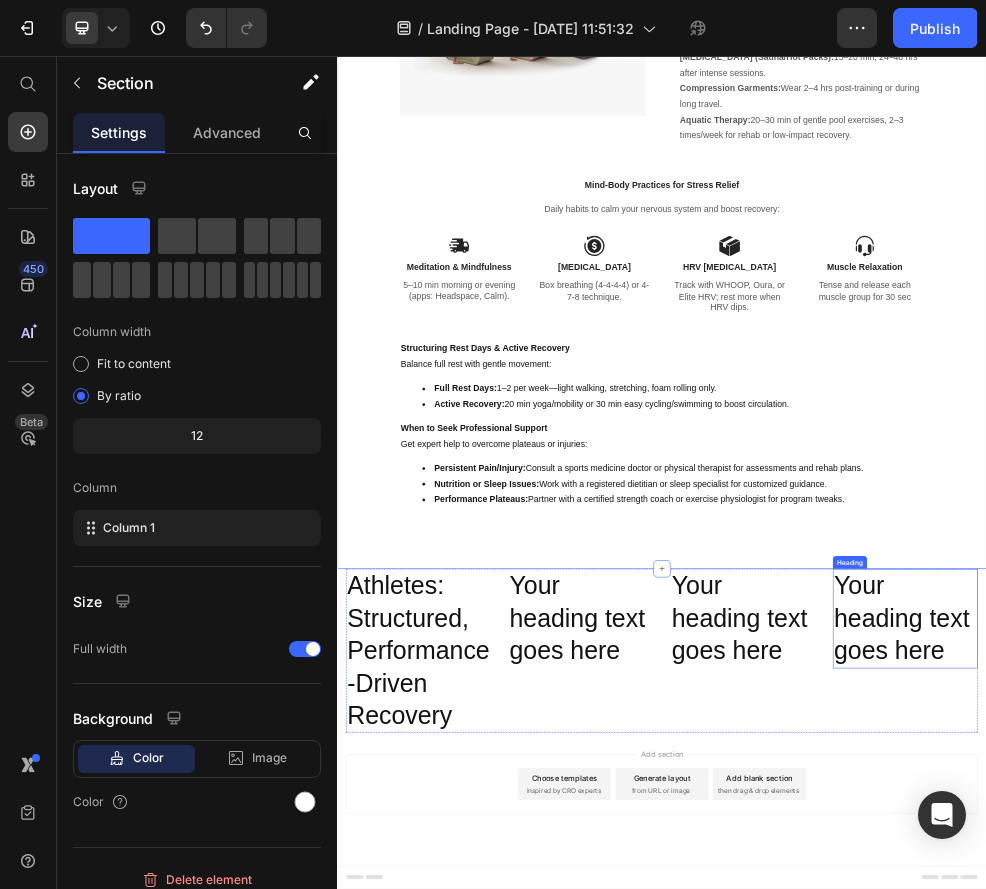 click on "Your heading text goes here" at bounding box center [1387, 1096] 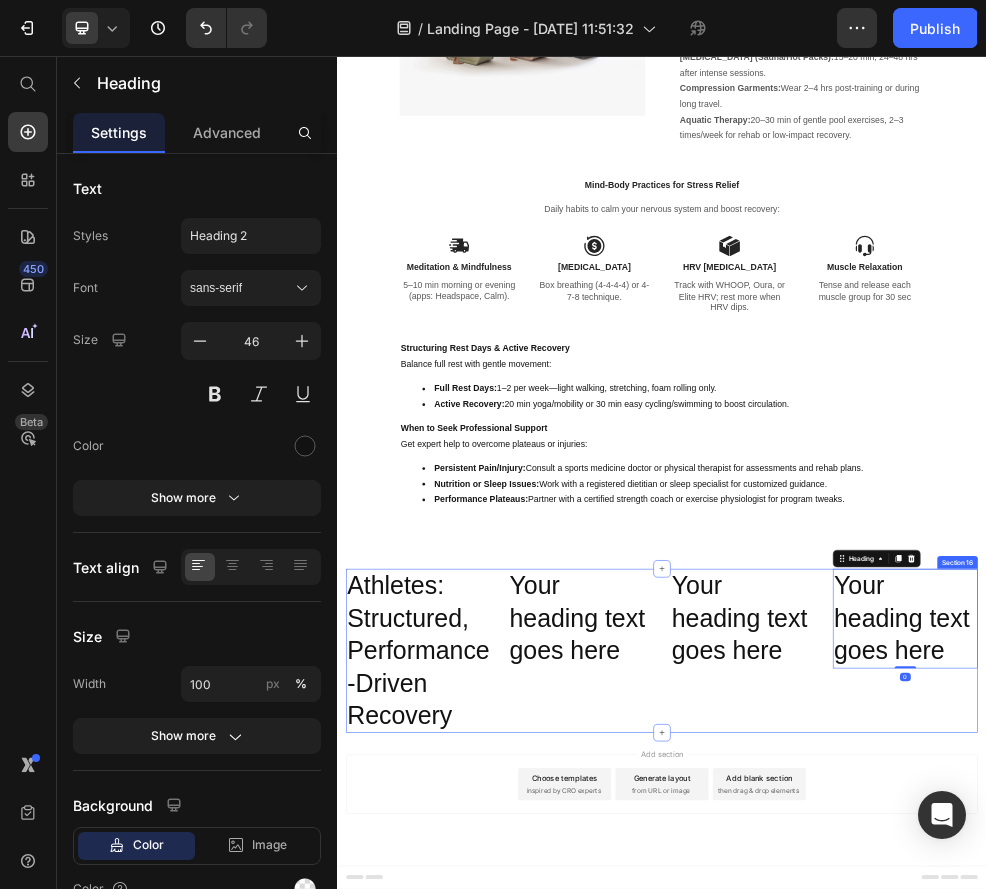 click on "Your heading text goes here Heading   0" at bounding box center [1387, 1156] 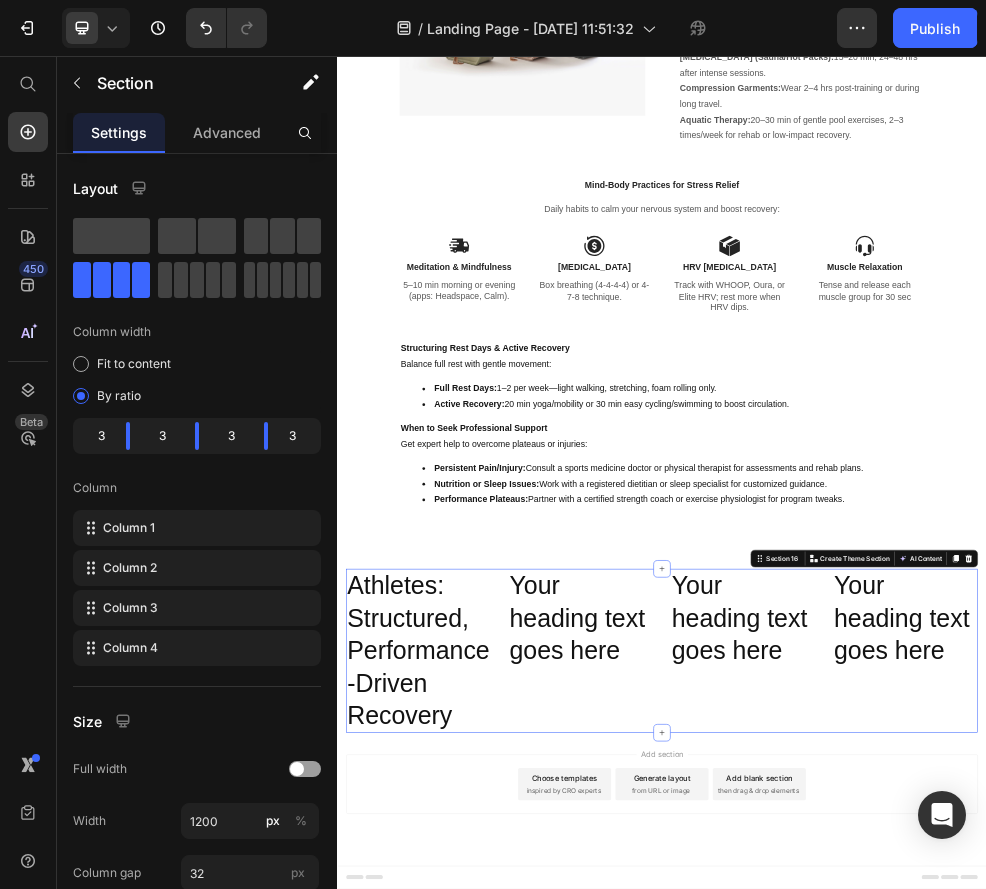 click on "Section 16   Create Theme Section AI Content Write with GemAI What would you like to describe here? Tone and Voice Persuasive Product Show more Generate" at bounding box center [1311, 986] 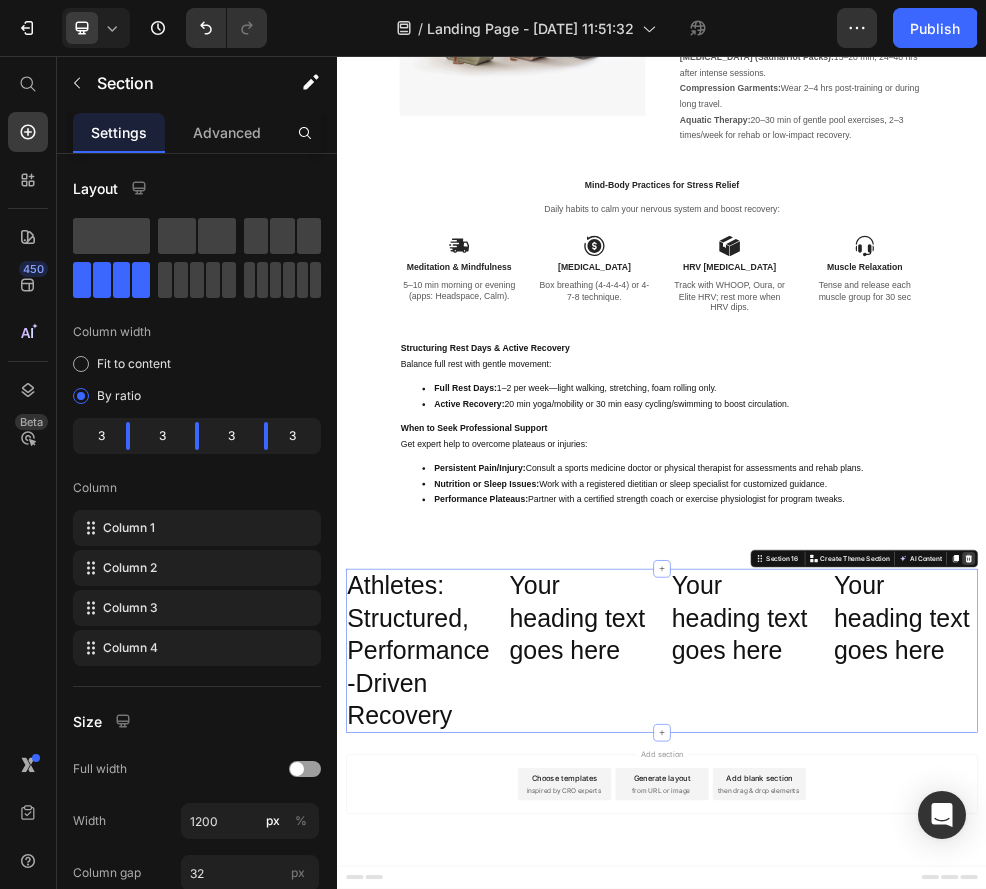 click 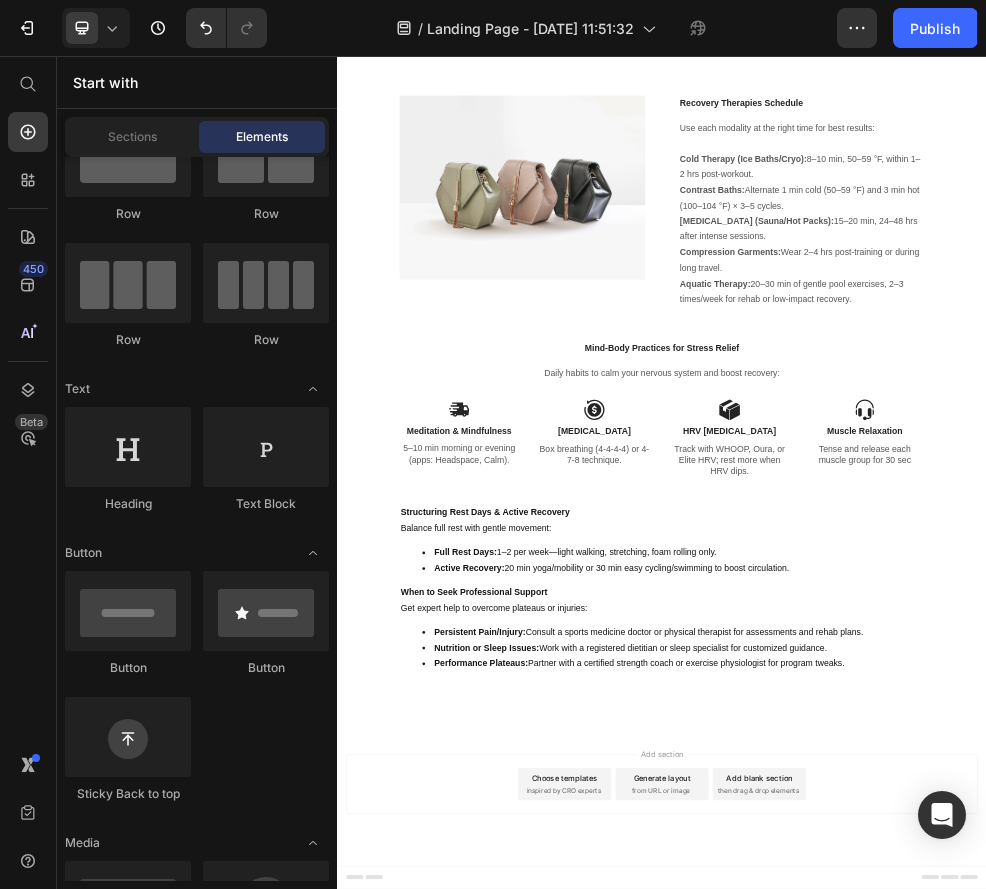 scroll, scrollTop: 10558, scrollLeft: 0, axis: vertical 